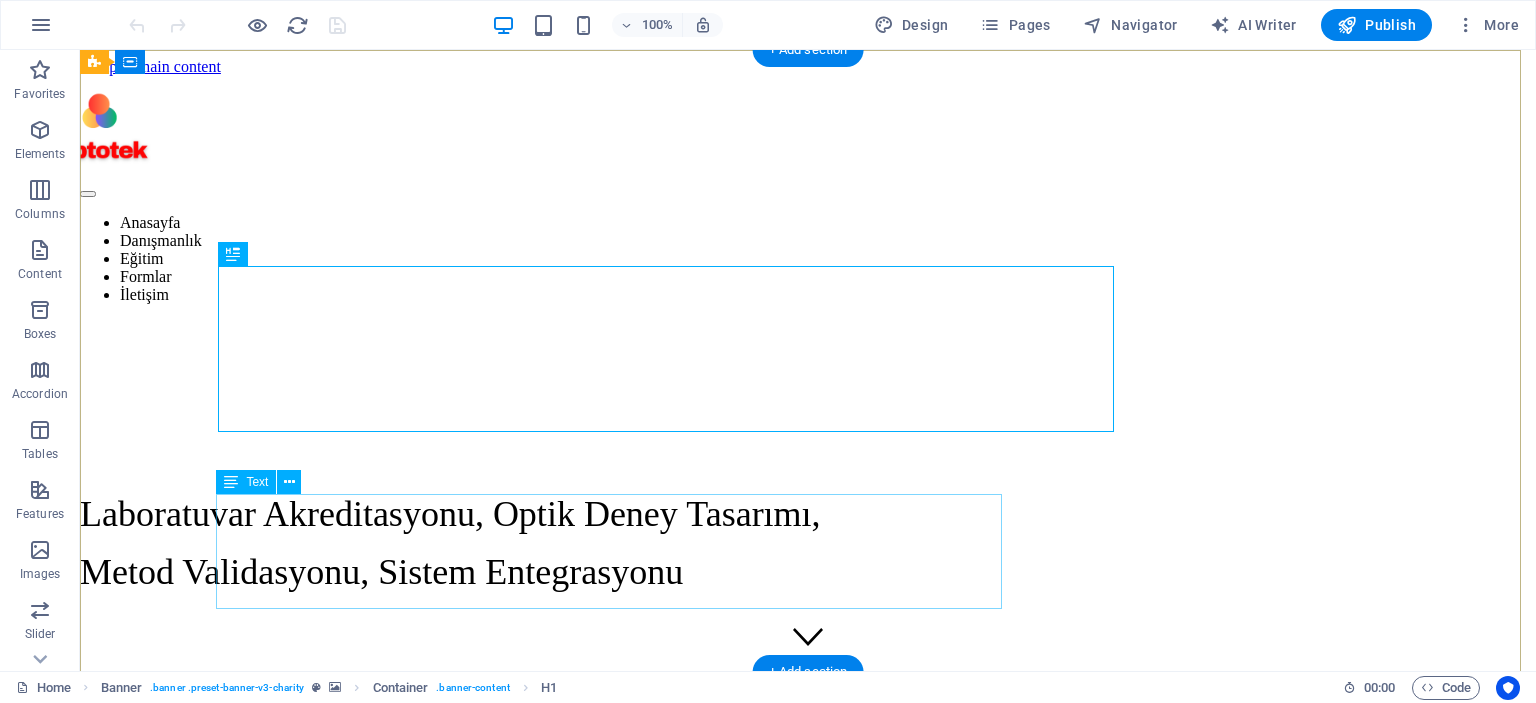 scroll, scrollTop: 0, scrollLeft: 0, axis: both 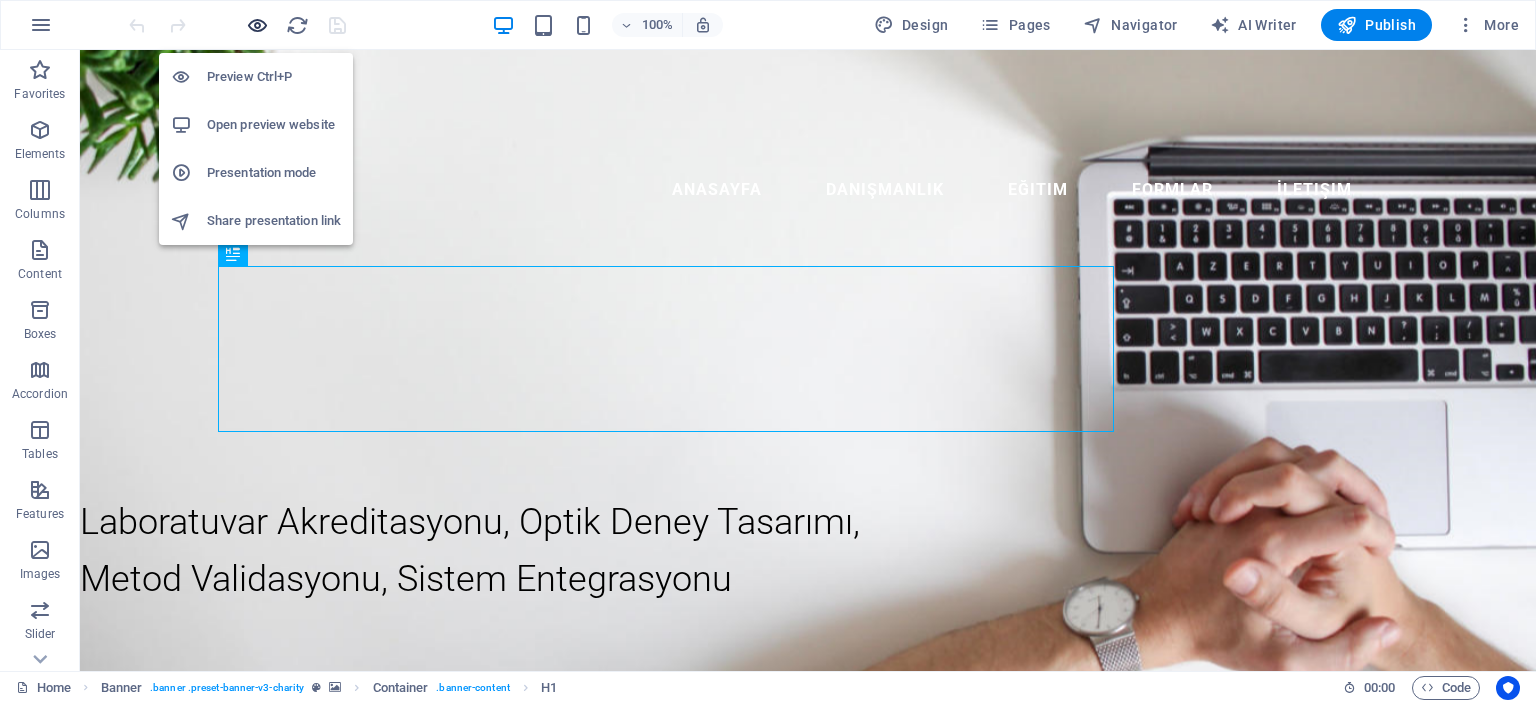 click at bounding box center [257, 25] 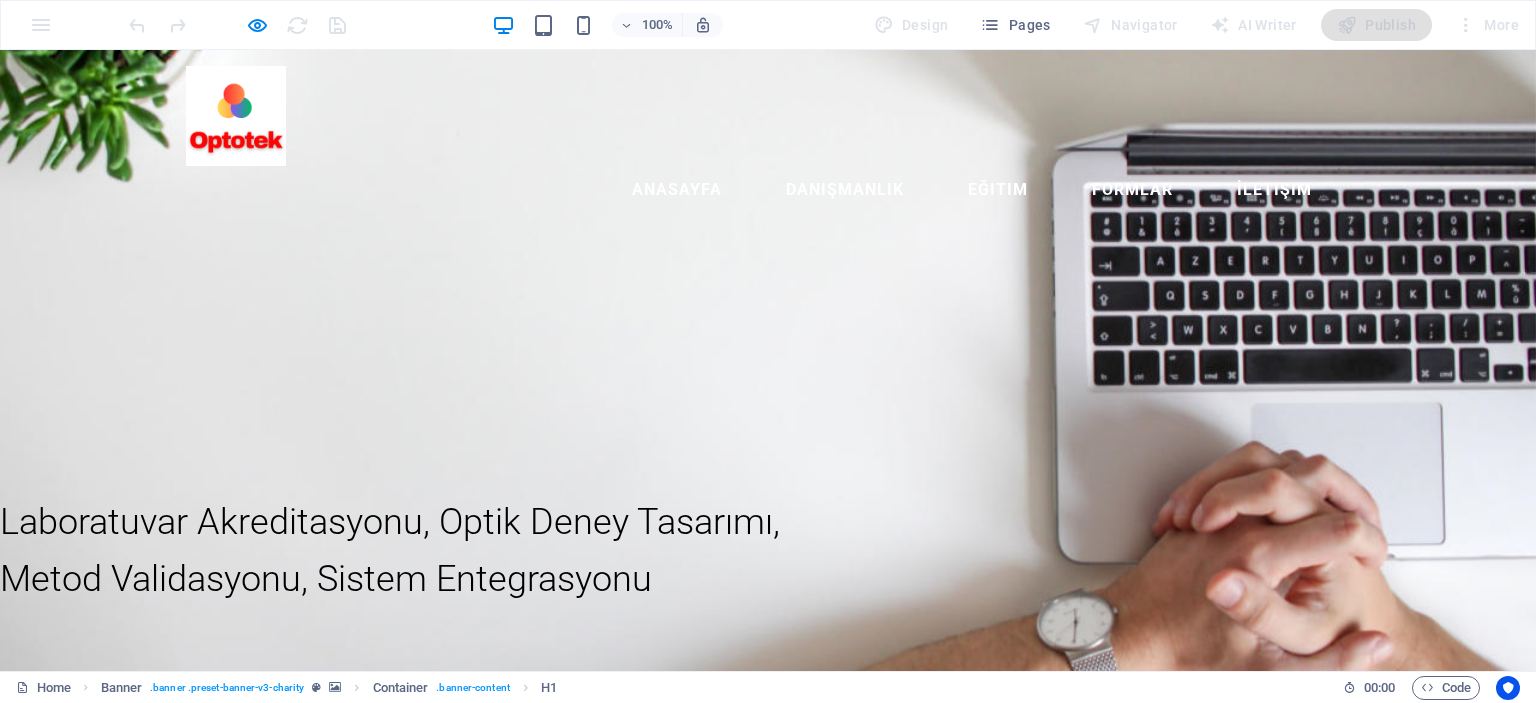 scroll, scrollTop: 0, scrollLeft: 0, axis: both 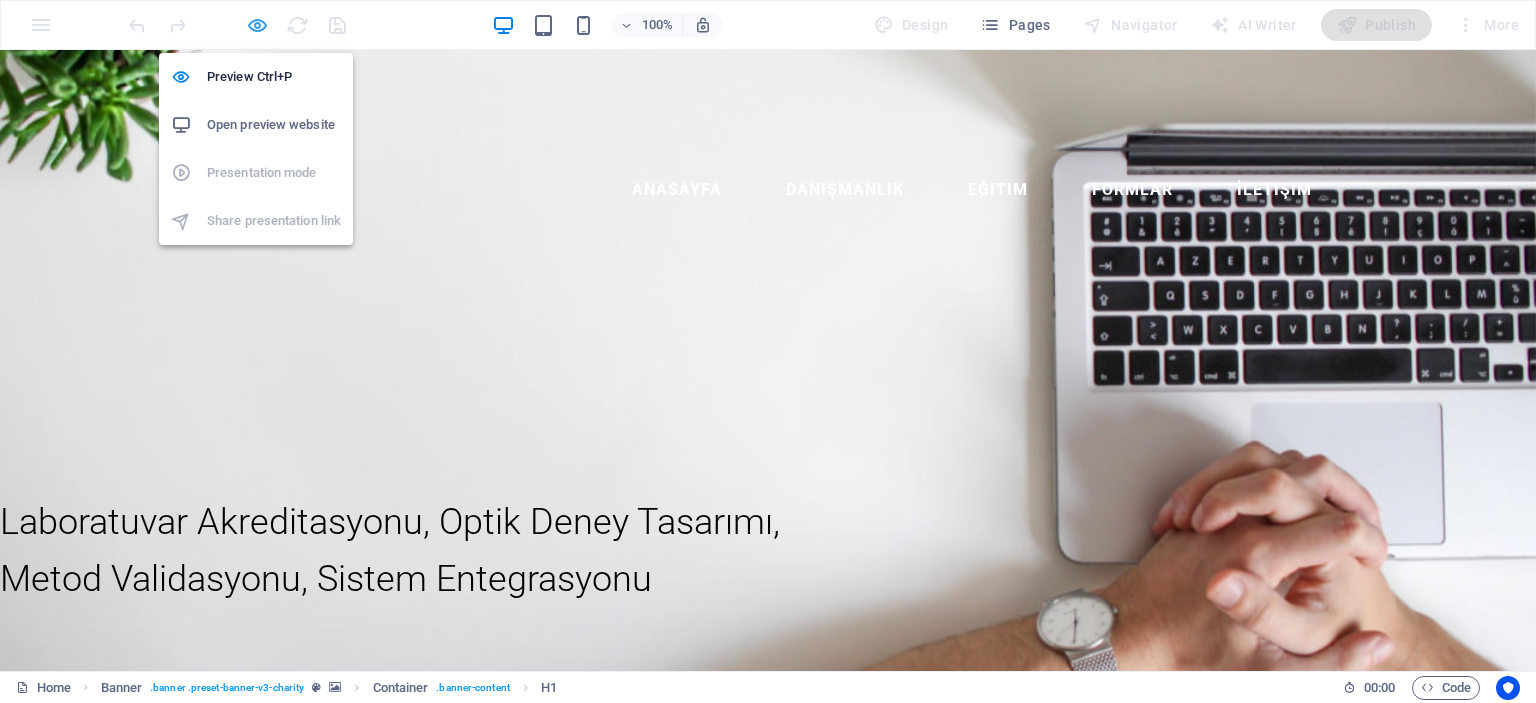 click at bounding box center [257, 25] 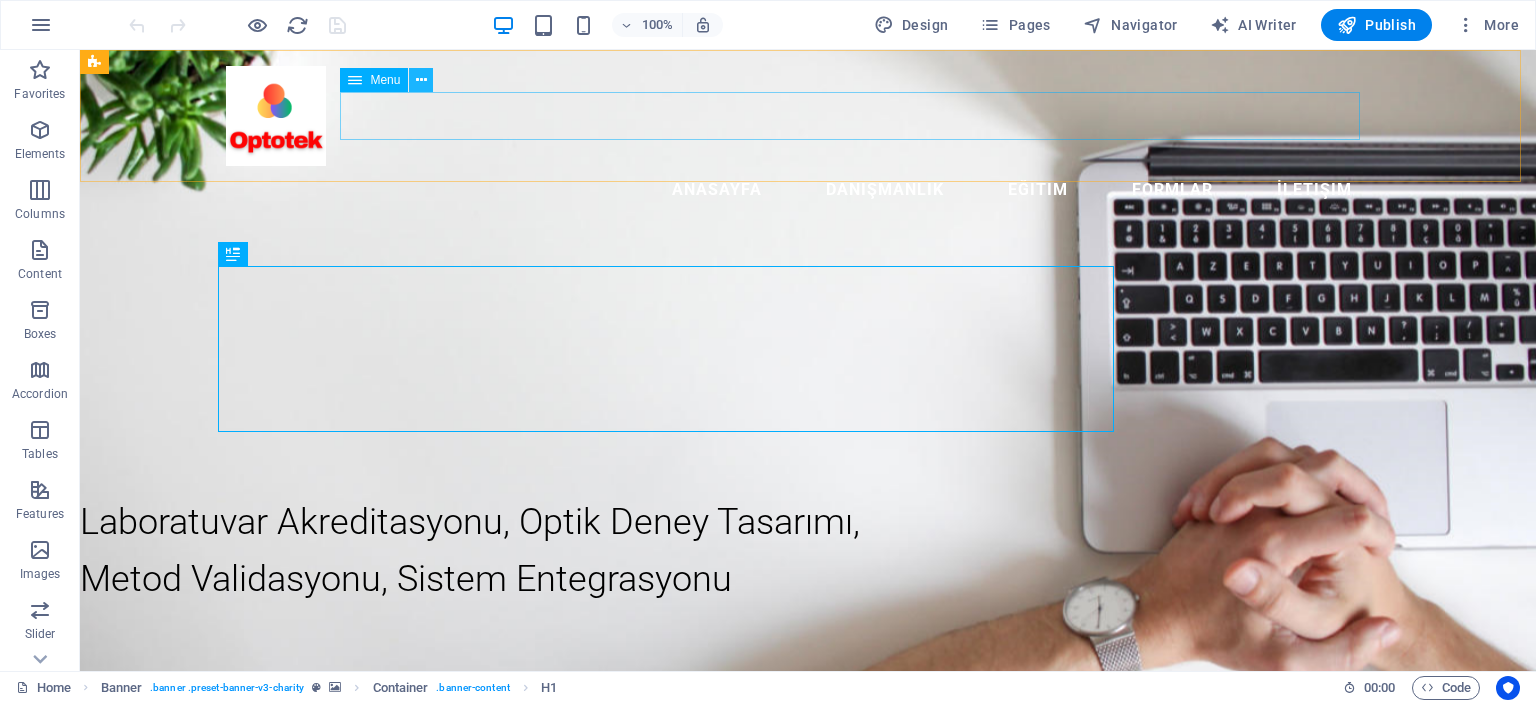 click at bounding box center (421, 80) 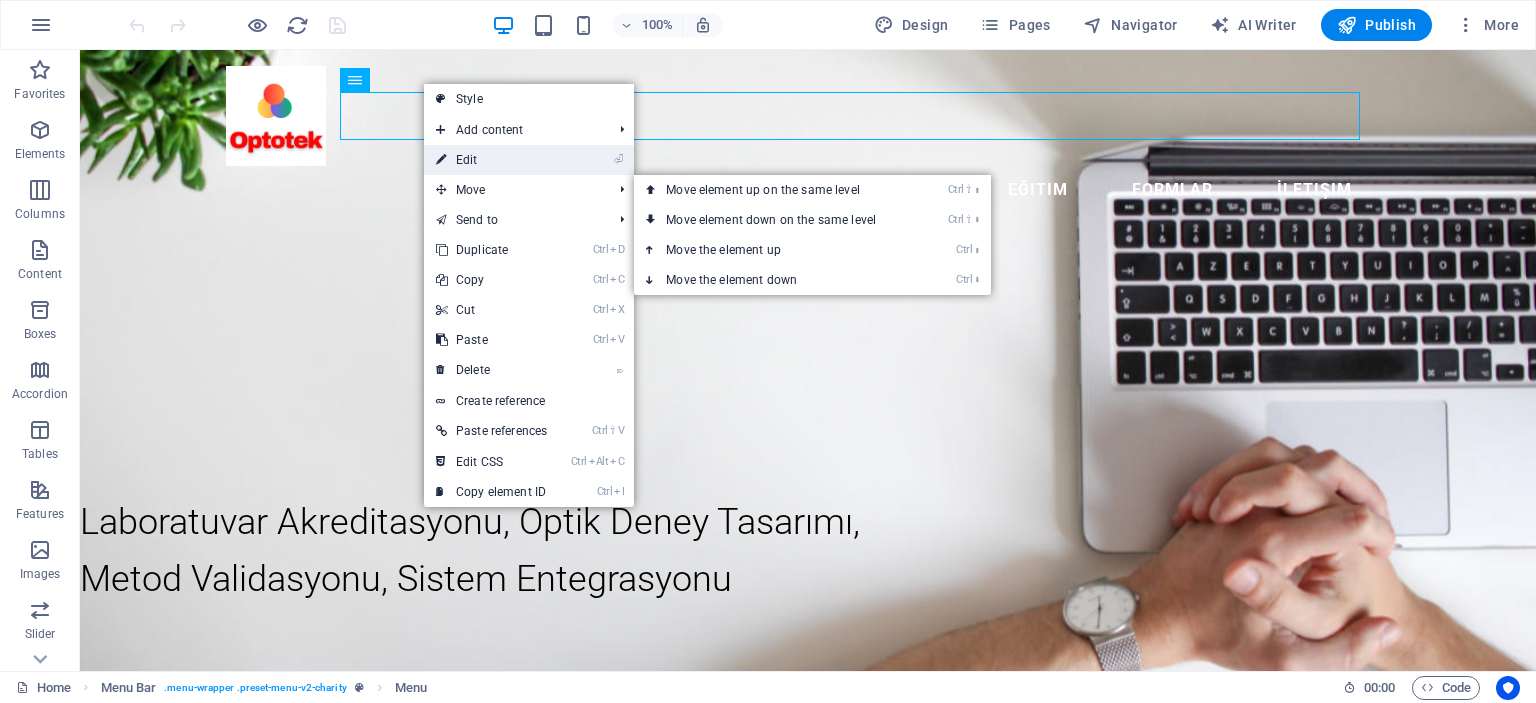 click on "⏎  Edit" at bounding box center (491, 160) 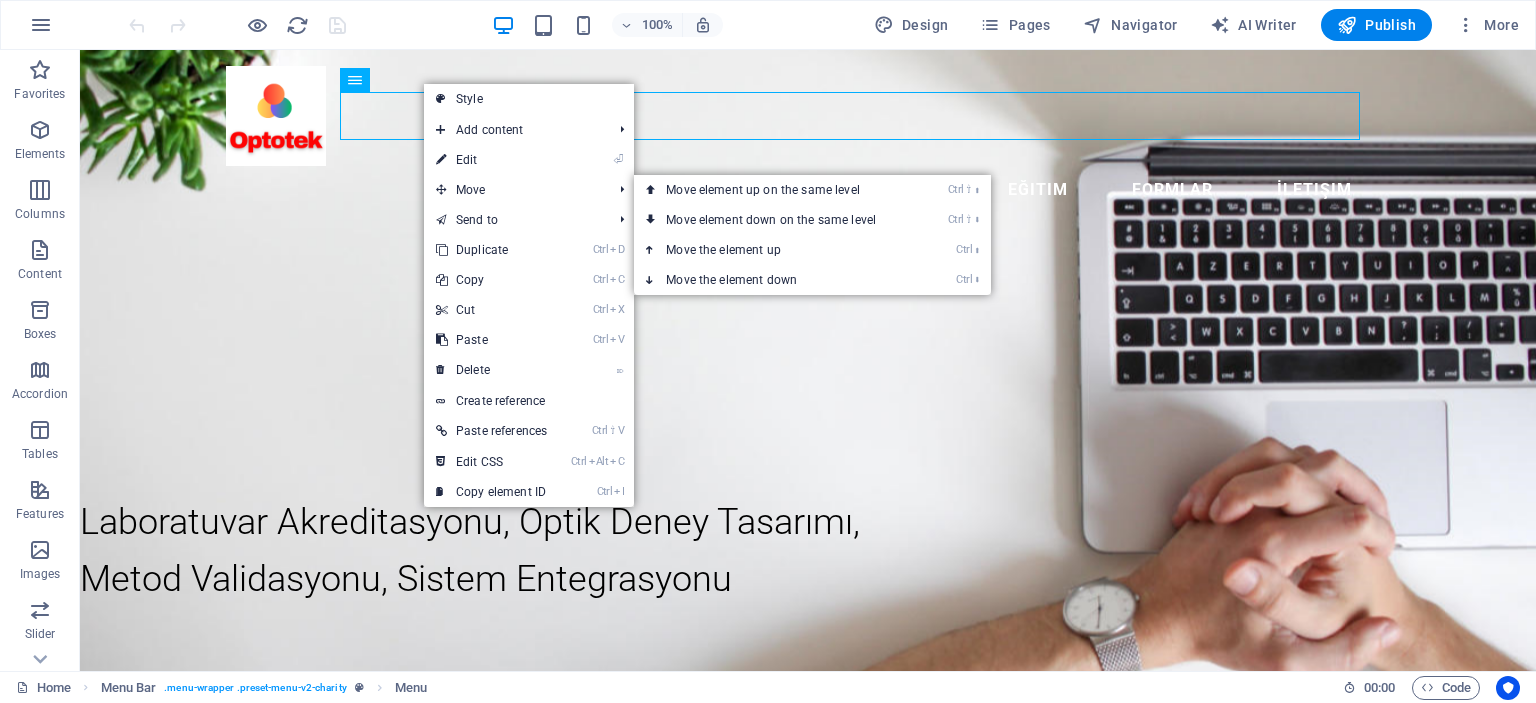 select 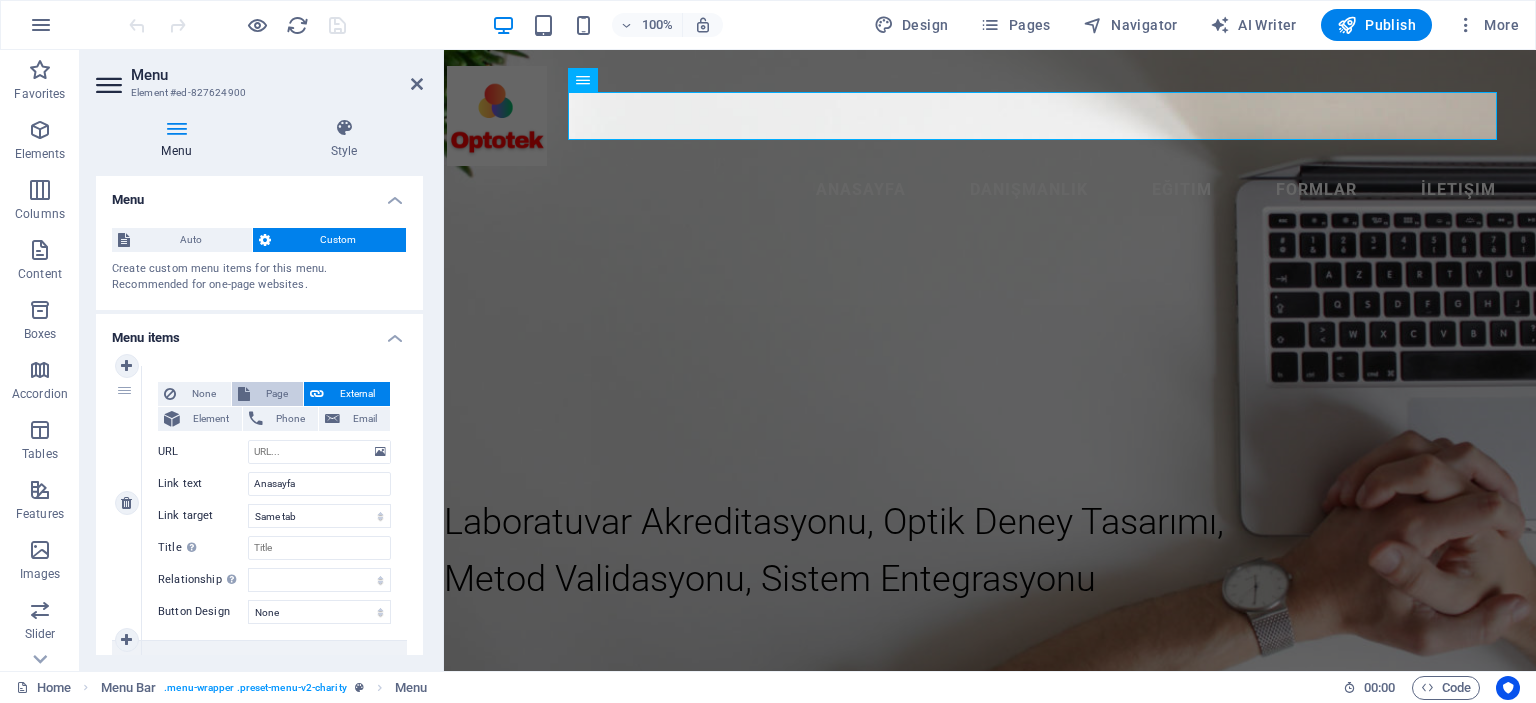 click on "Page" at bounding box center (276, 394) 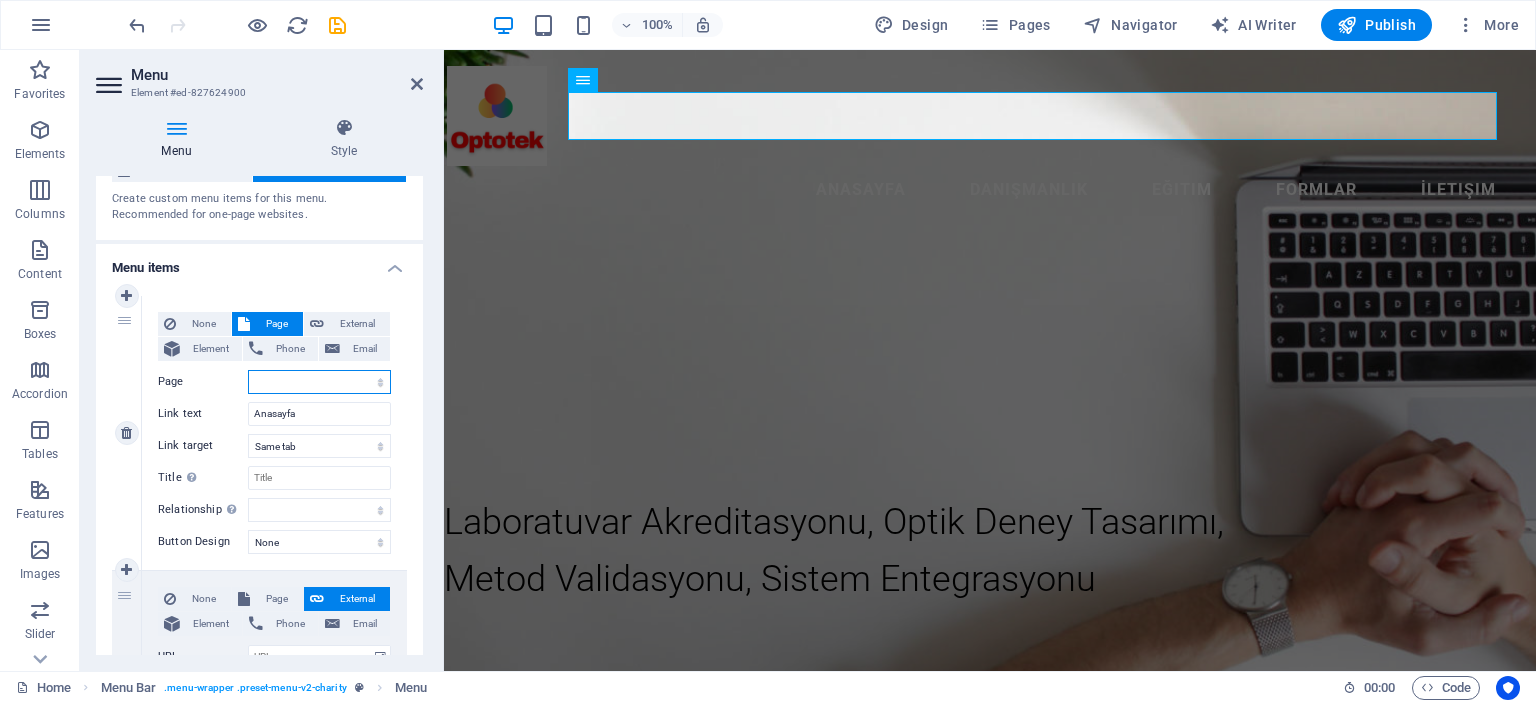 scroll, scrollTop: 100, scrollLeft: 0, axis: vertical 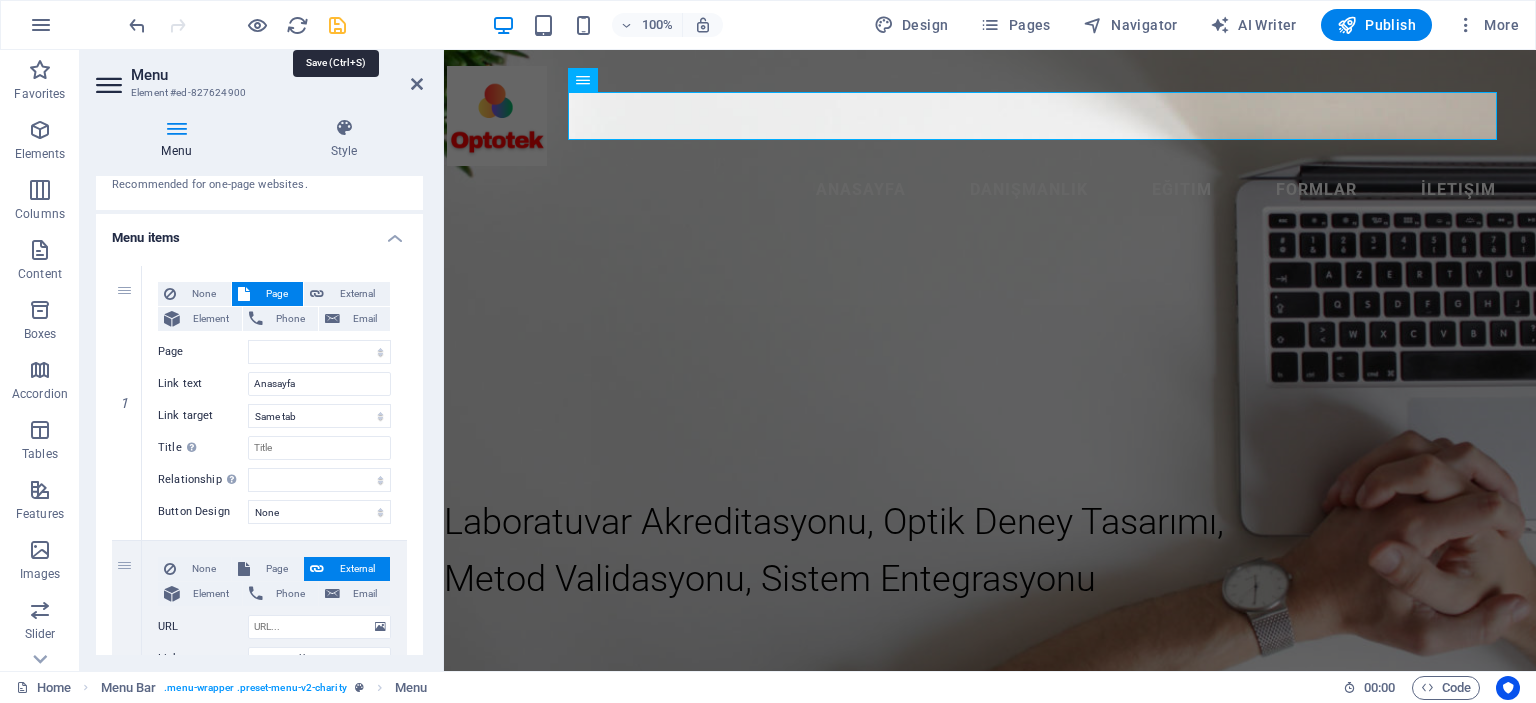 click at bounding box center (337, 25) 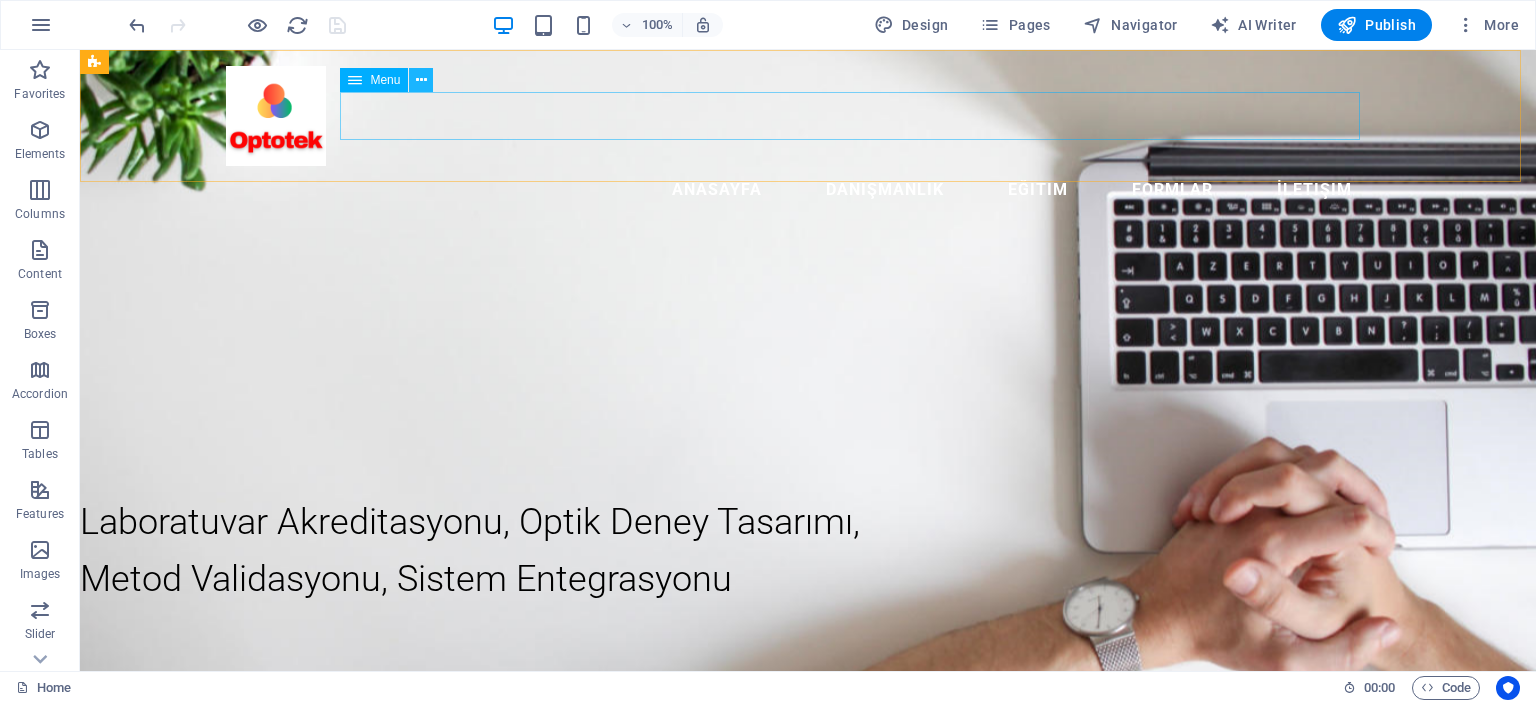 click at bounding box center [421, 80] 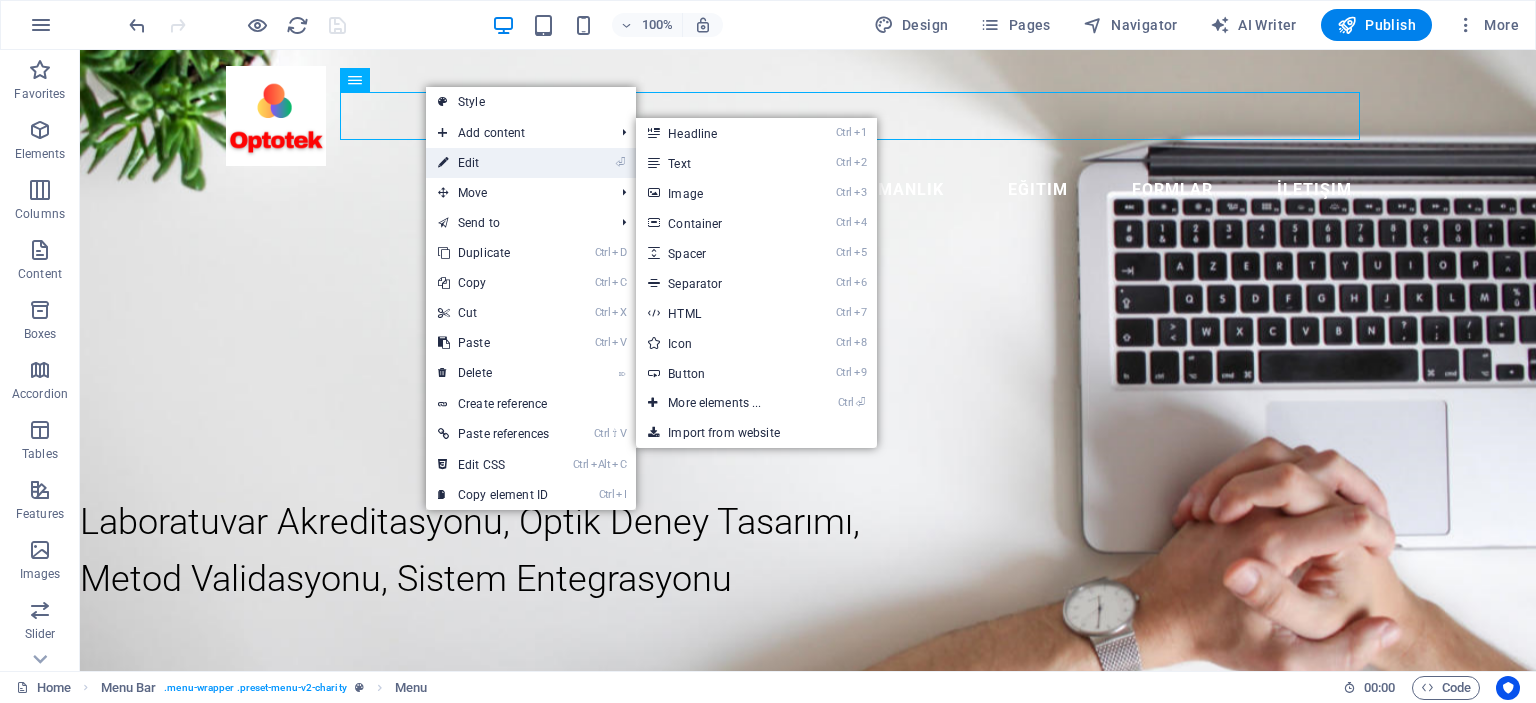 click on "⏎  Edit" at bounding box center (493, 163) 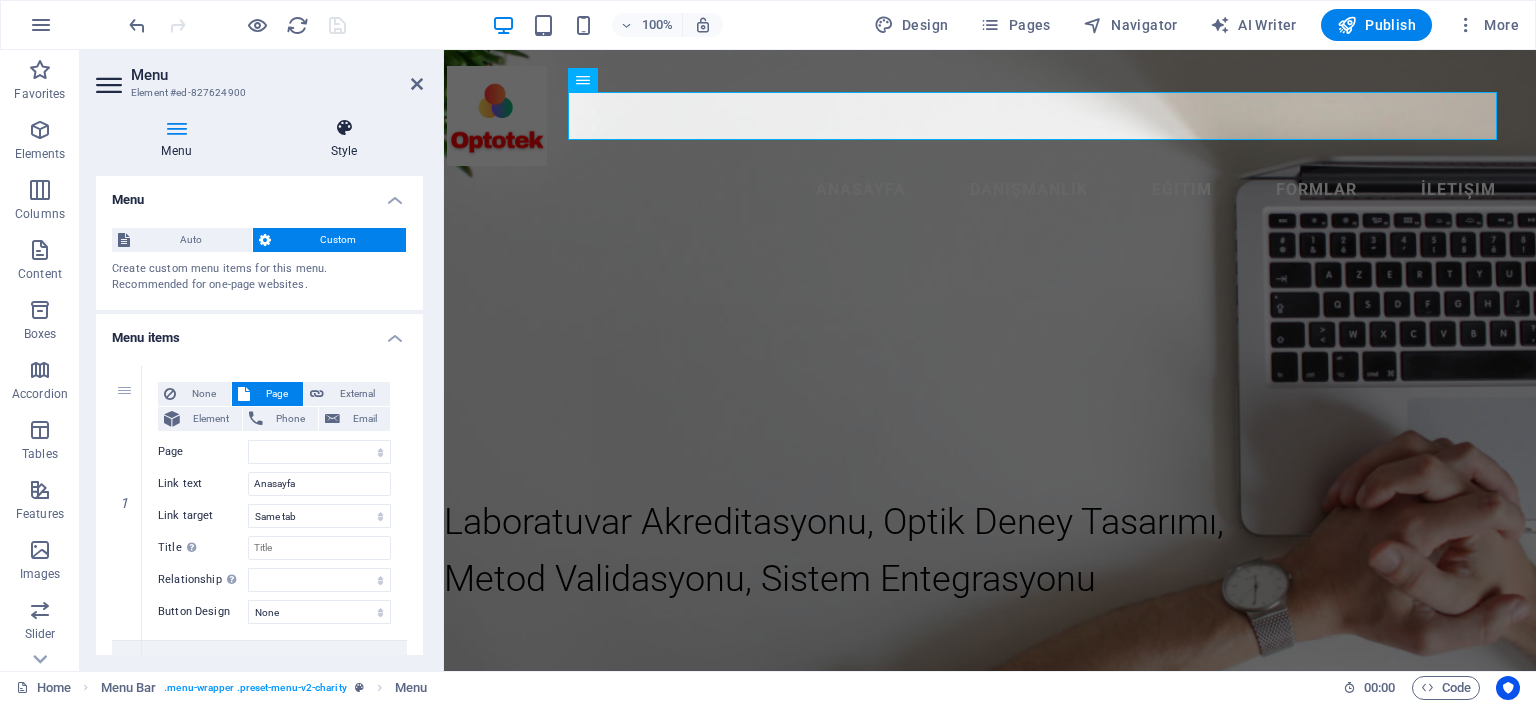 click at bounding box center (344, 128) 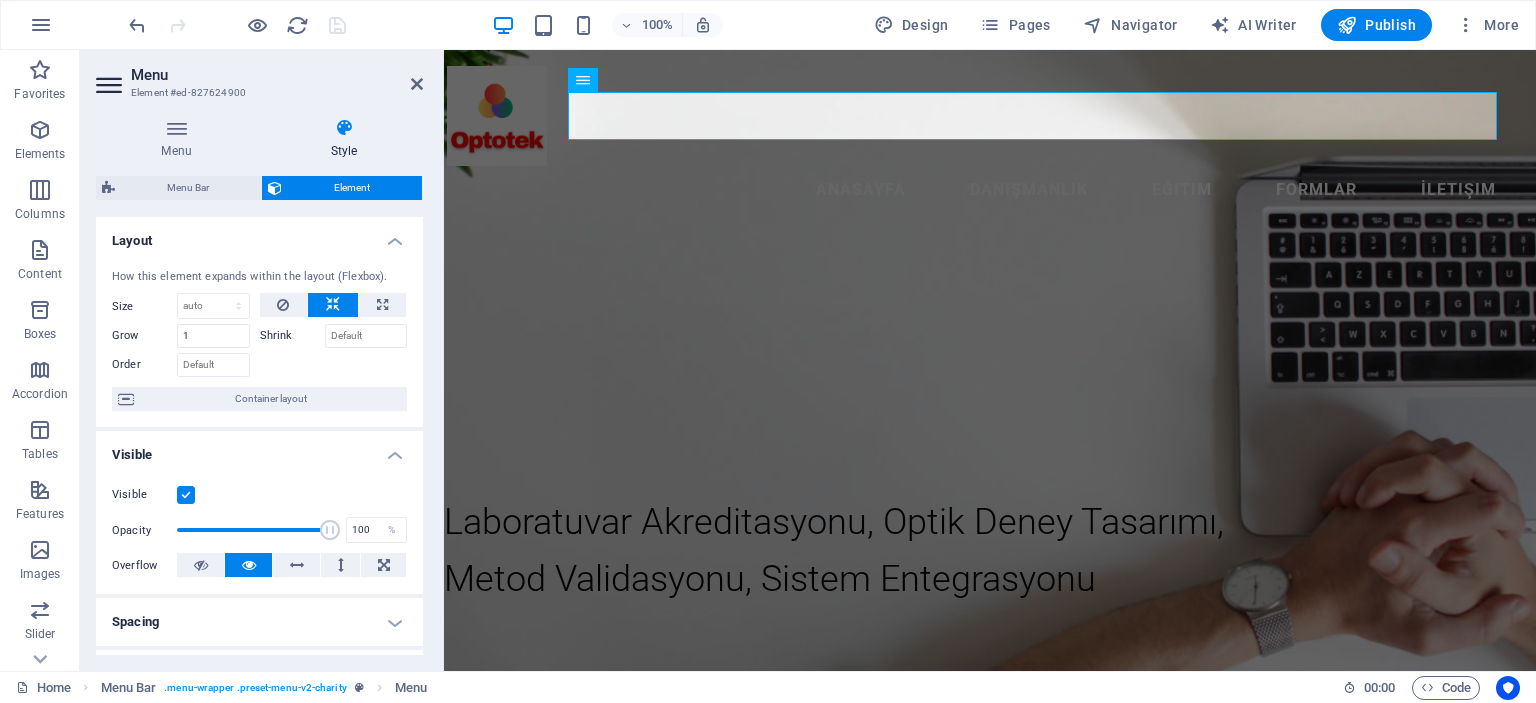 click on "Layout" at bounding box center (259, 235) 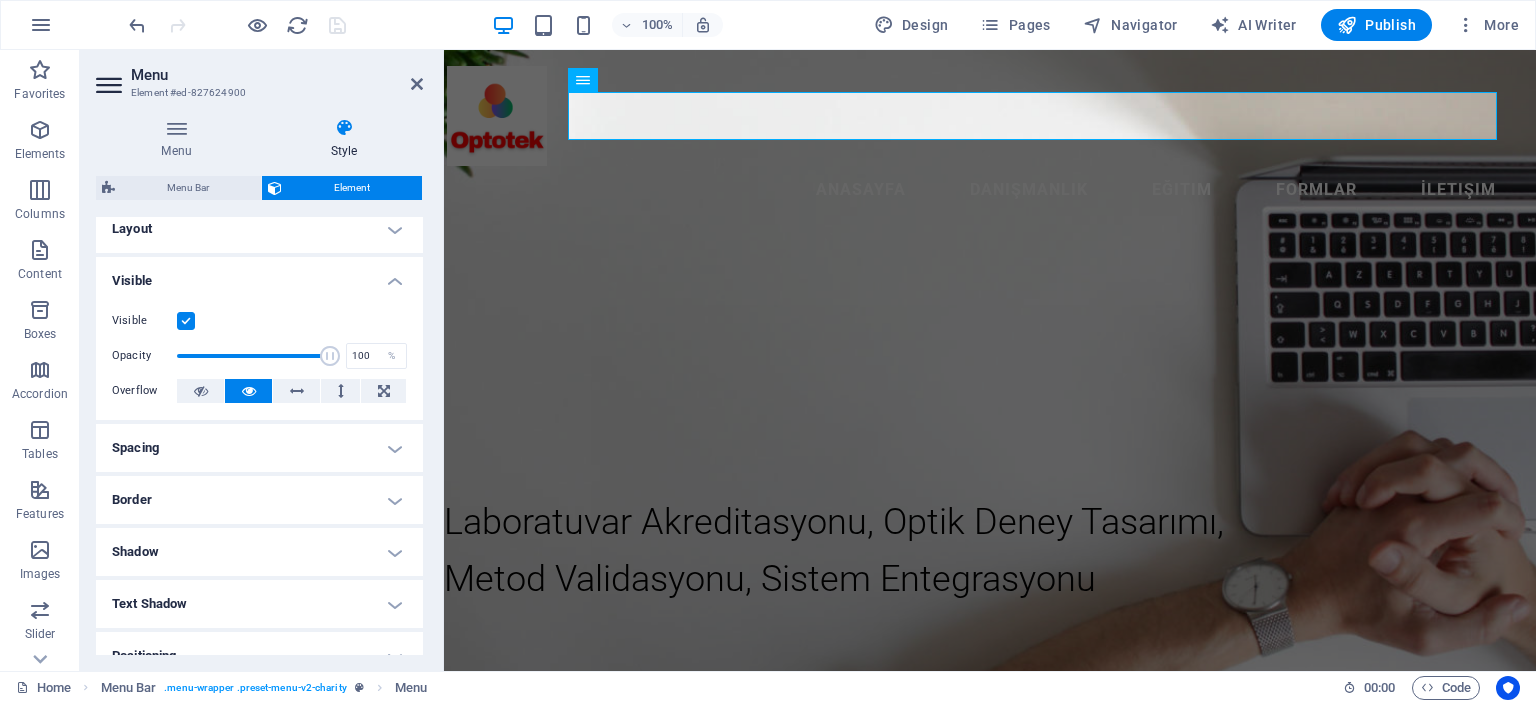 scroll, scrollTop: 0, scrollLeft: 0, axis: both 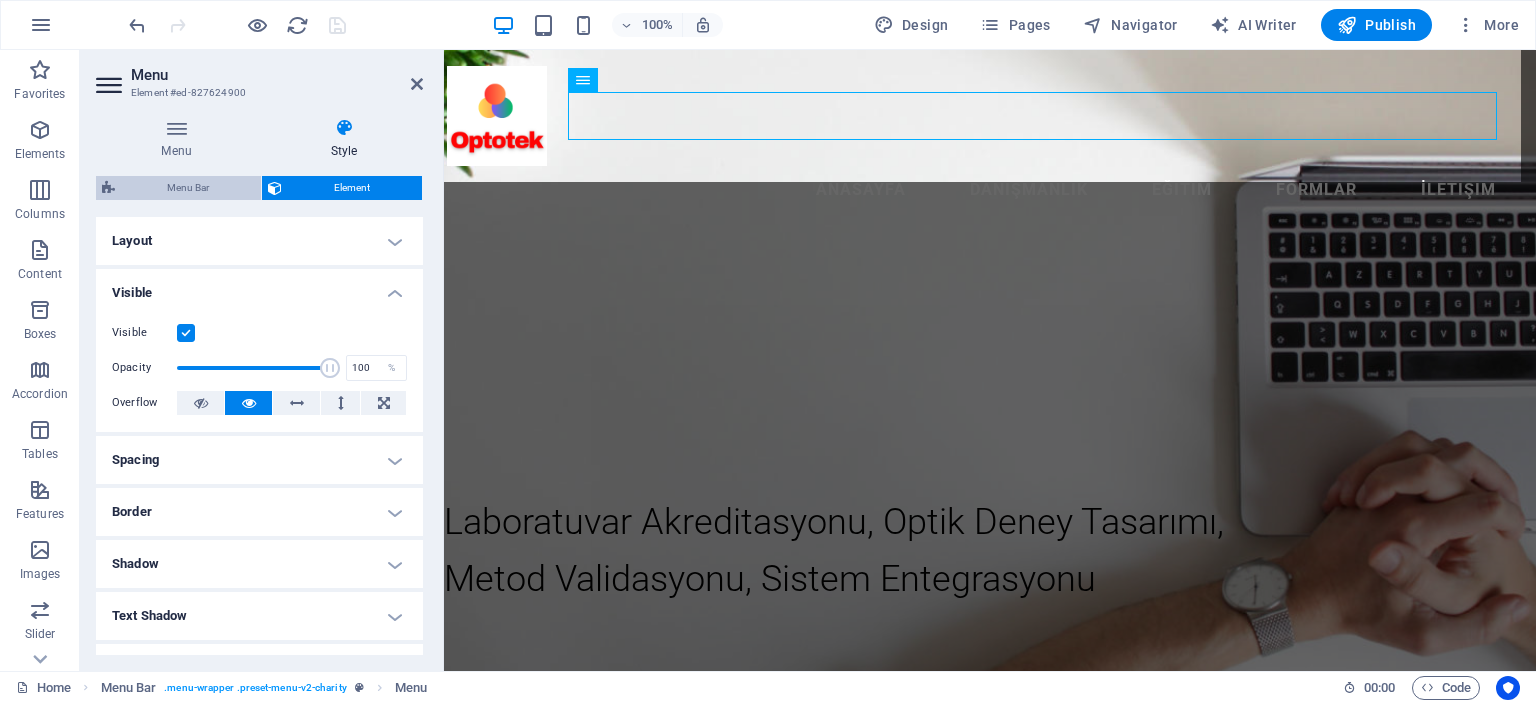 click on "Menu Bar" at bounding box center [188, 188] 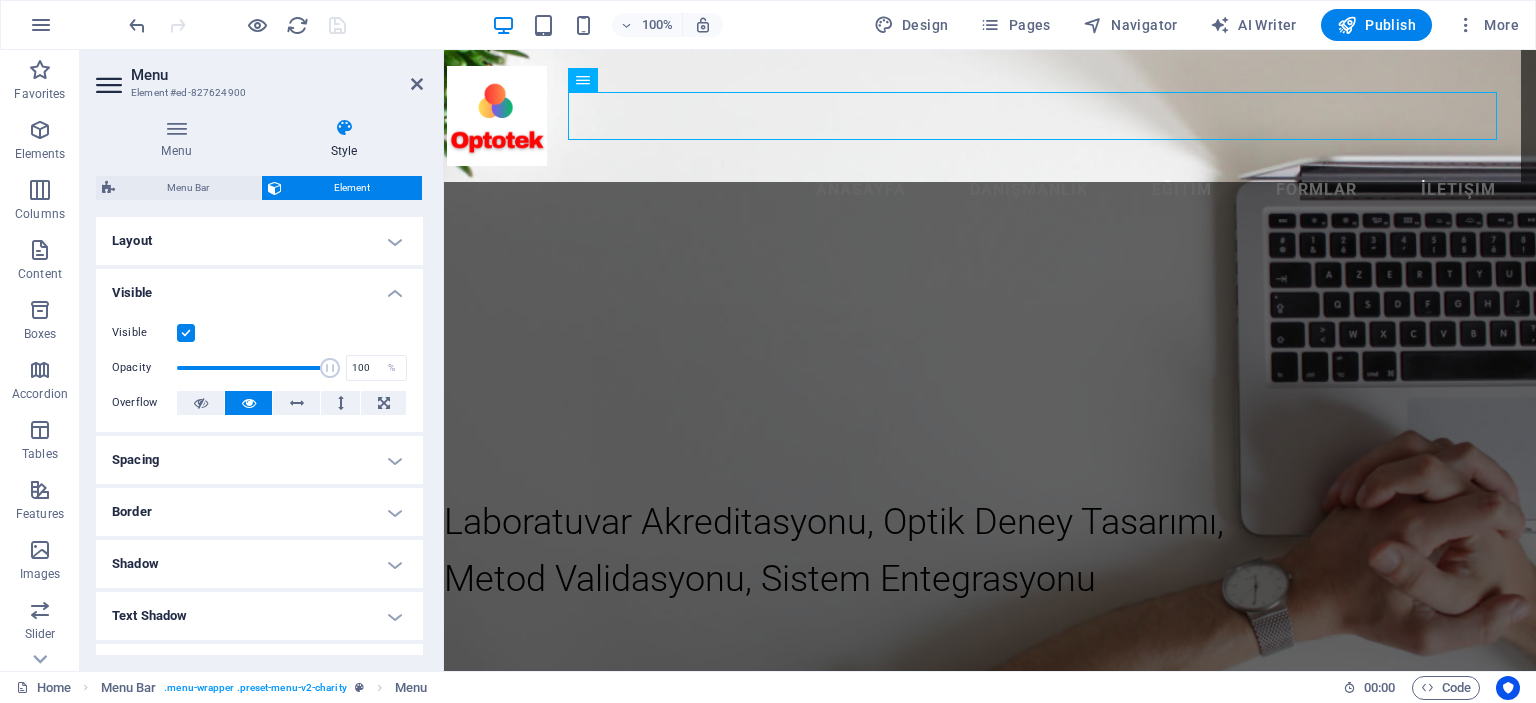 select on "rem" 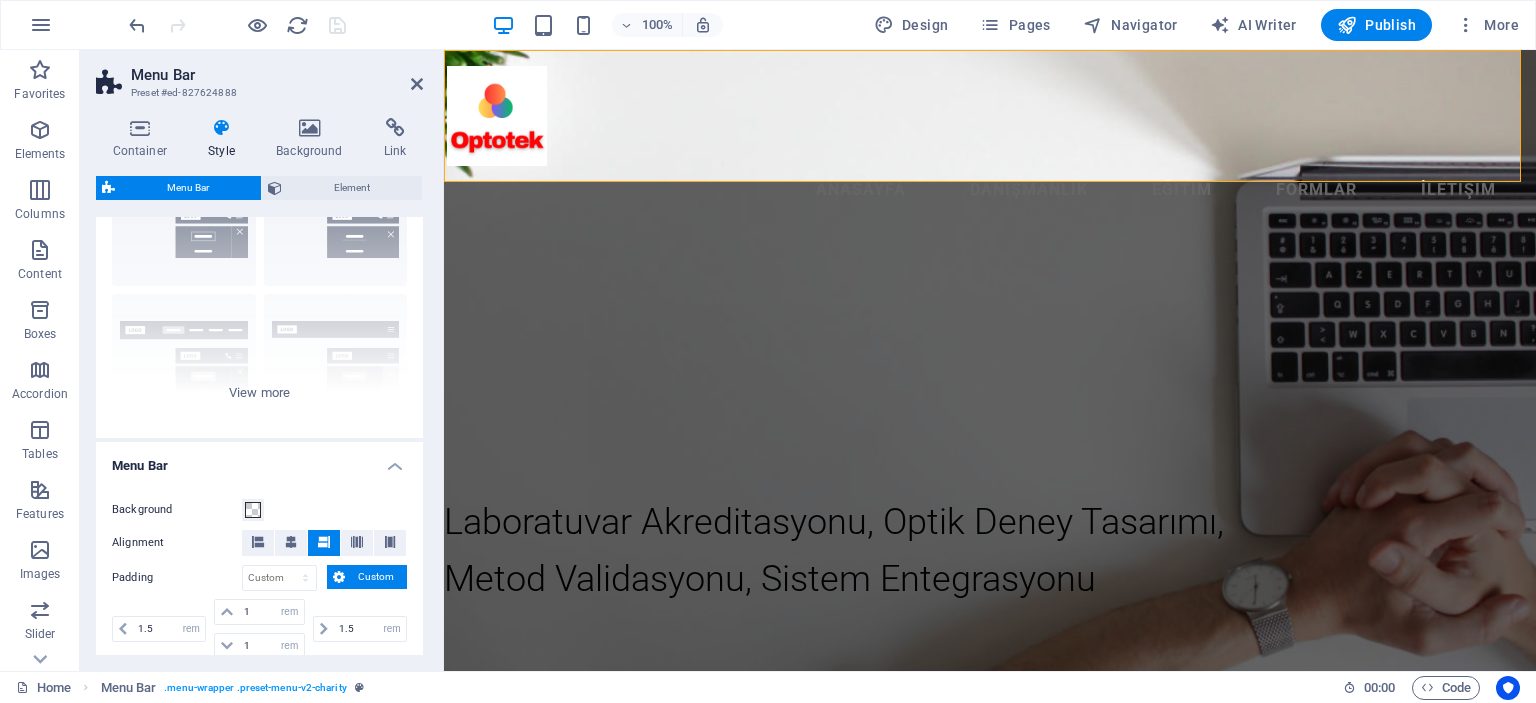 scroll, scrollTop: 0, scrollLeft: 0, axis: both 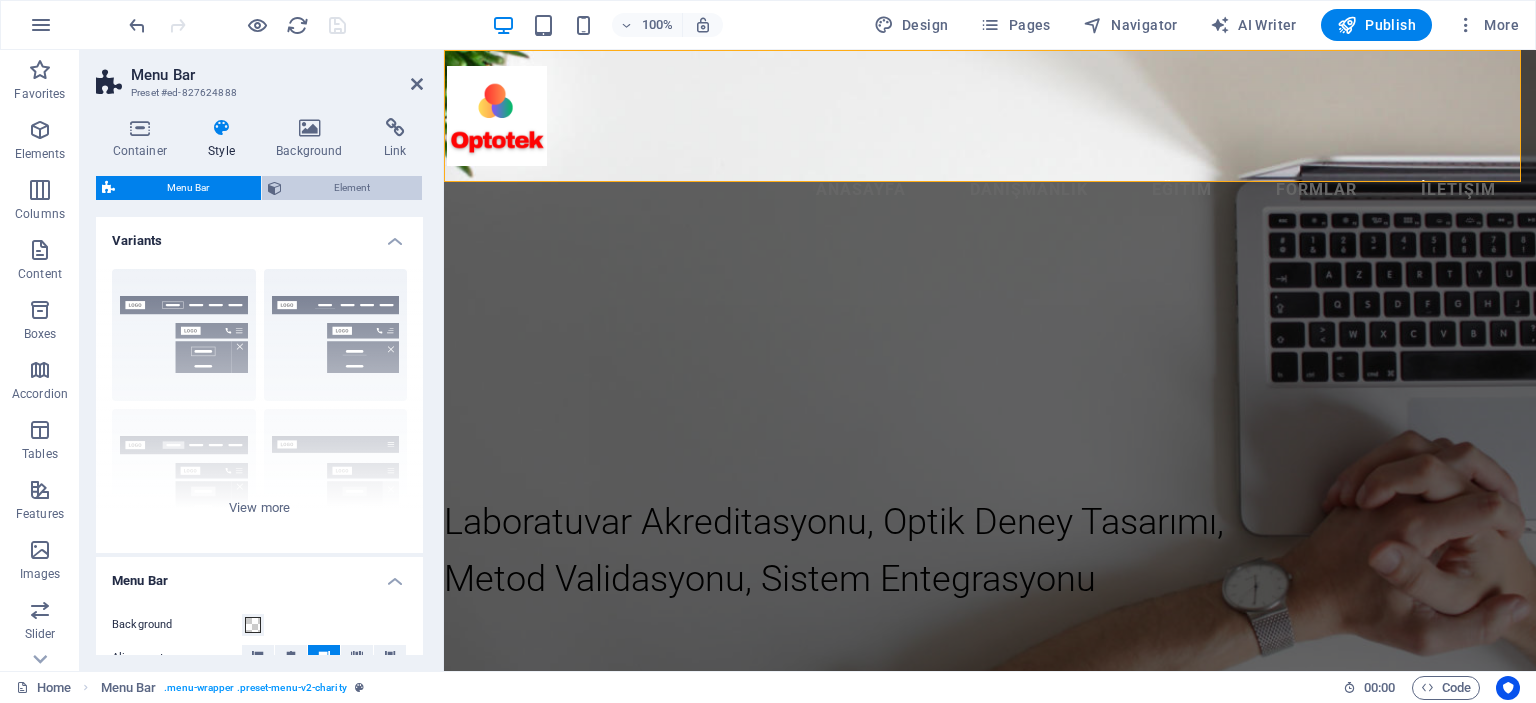 click on "Element" at bounding box center (352, 188) 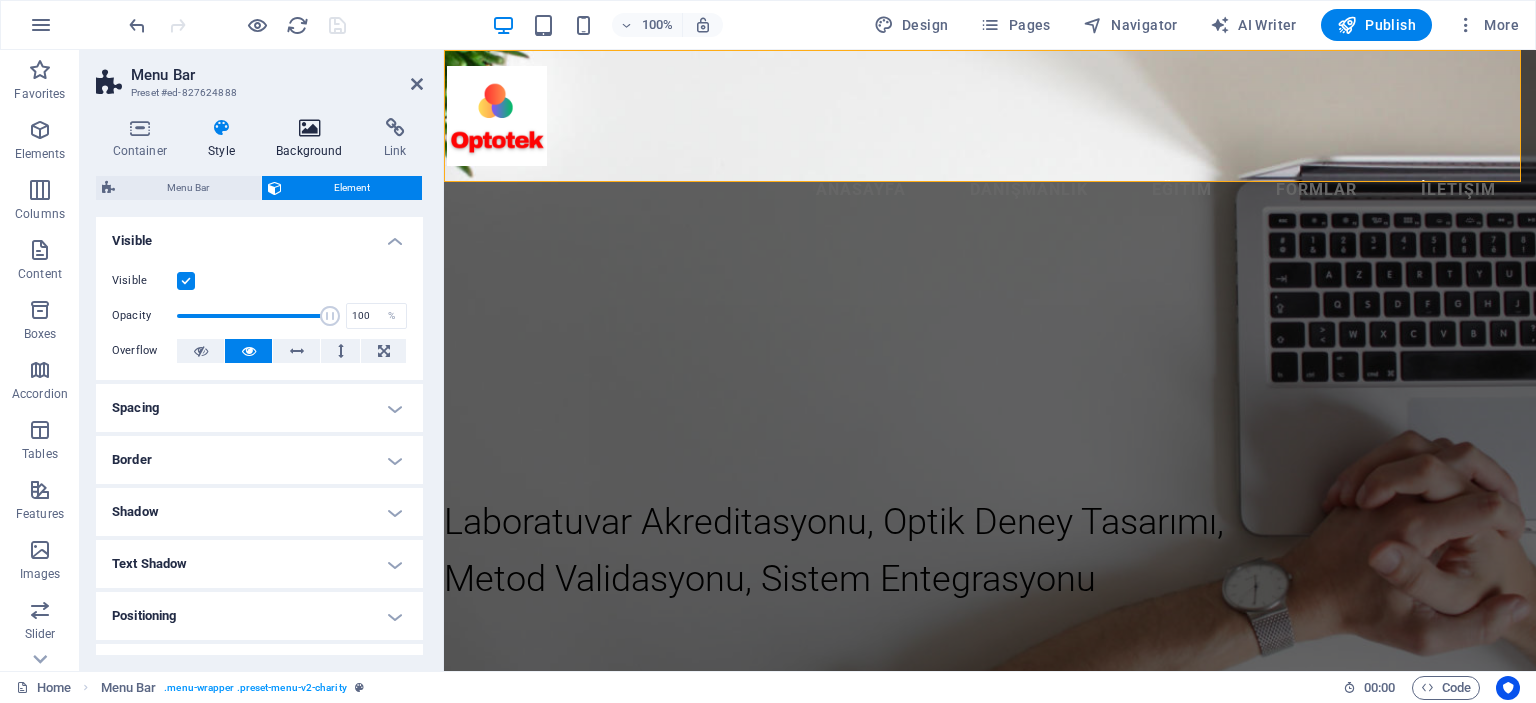 click on "Background" at bounding box center [314, 139] 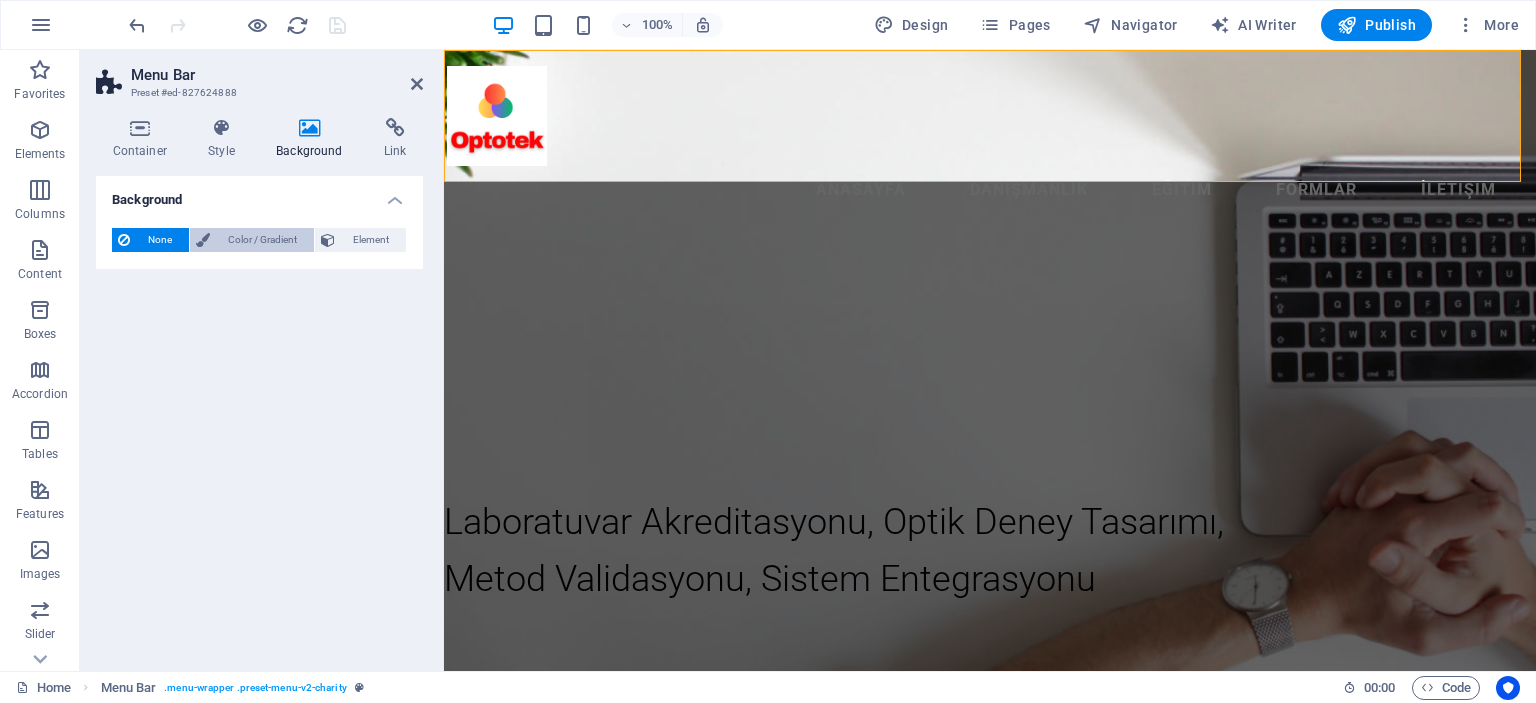 click on "Color / Gradient" at bounding box center (262, 240) 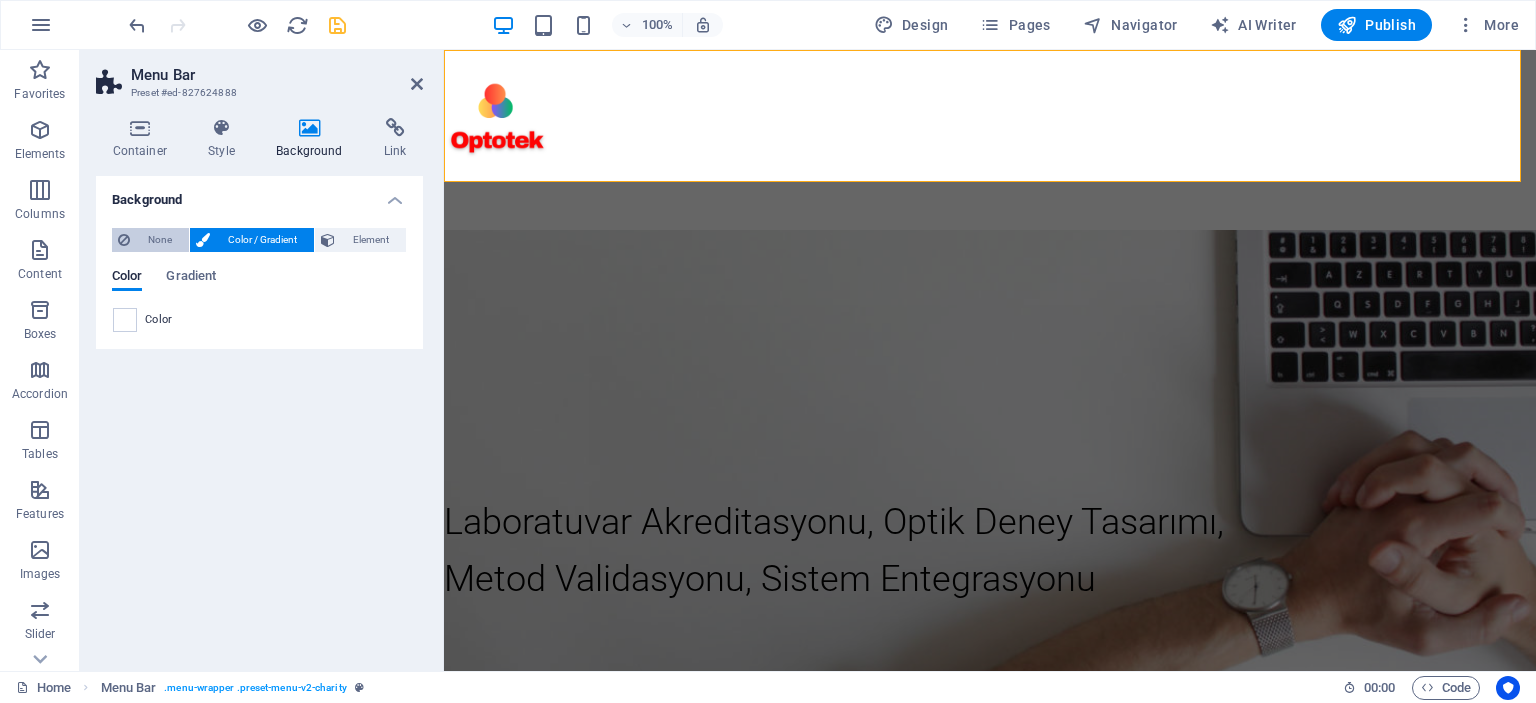 click on "None" at bounding box center [159, 240] 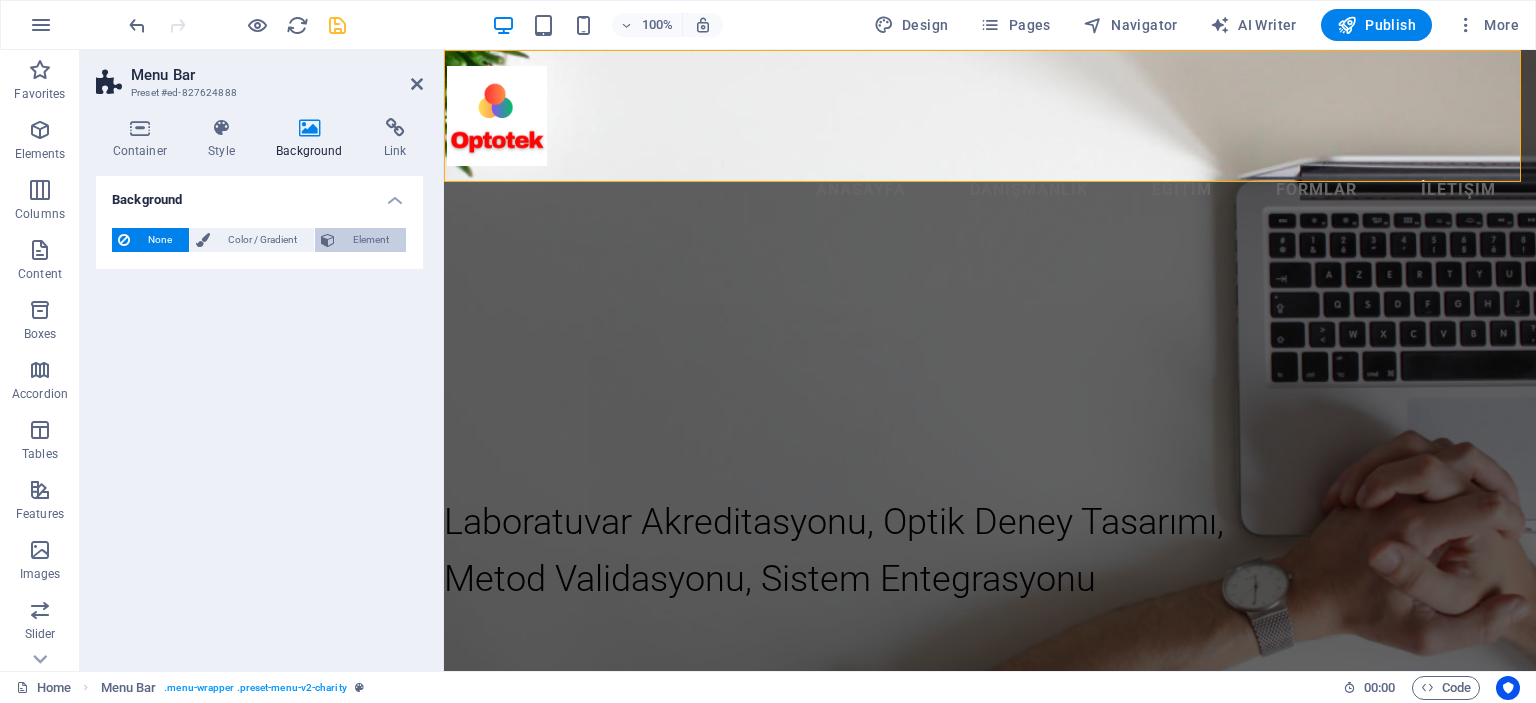 click on "Element" at bounding box center (370, 240) 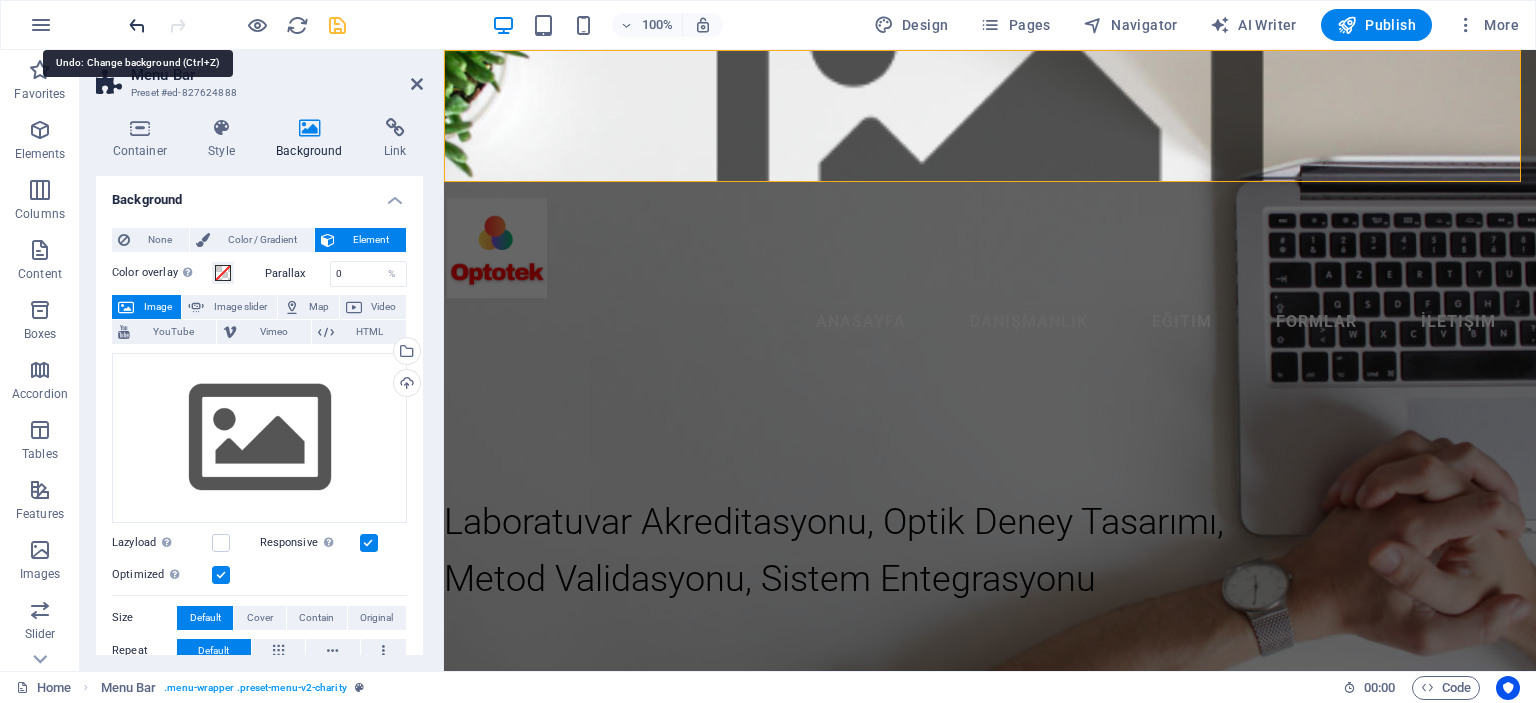 click at bounding box center (137, 25) 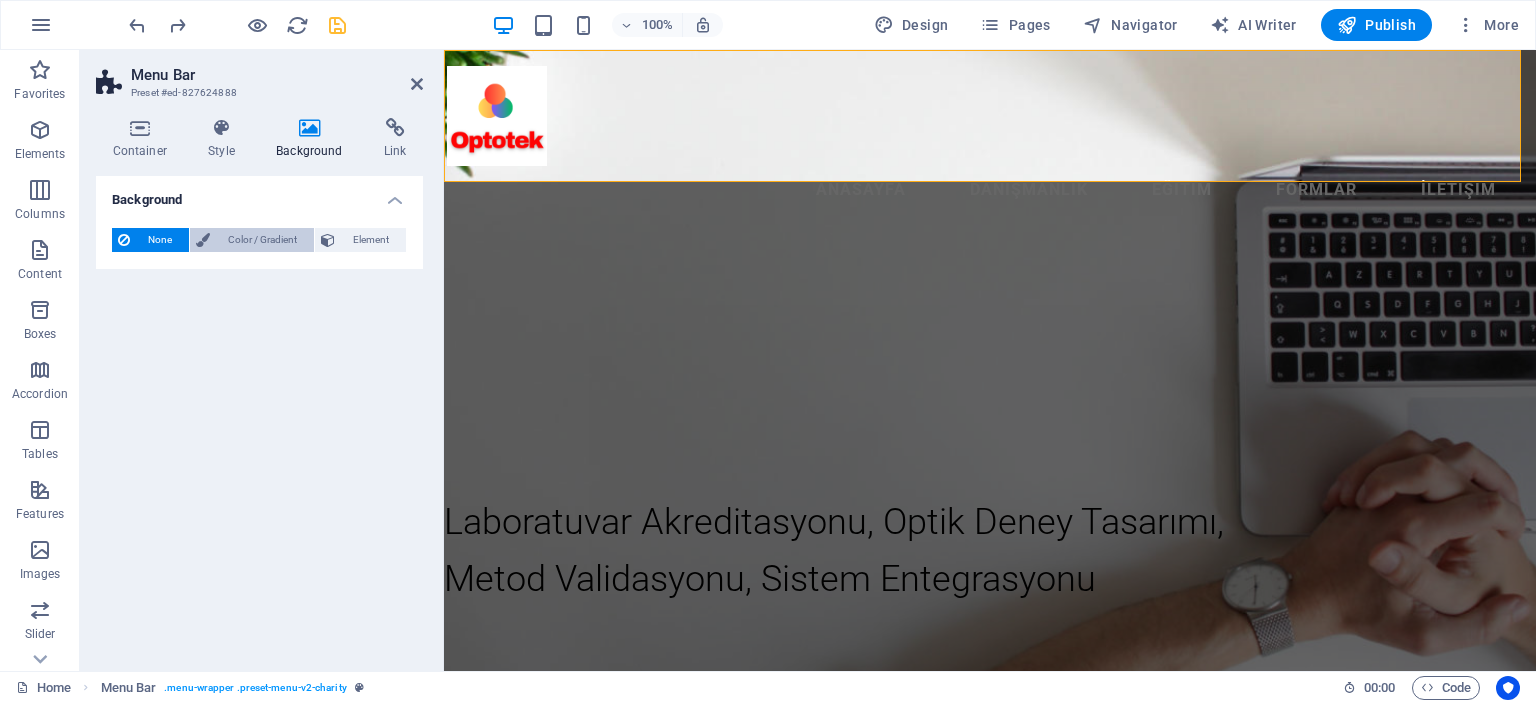 click on "Color / Gradient" at bounding box center [262, 240] 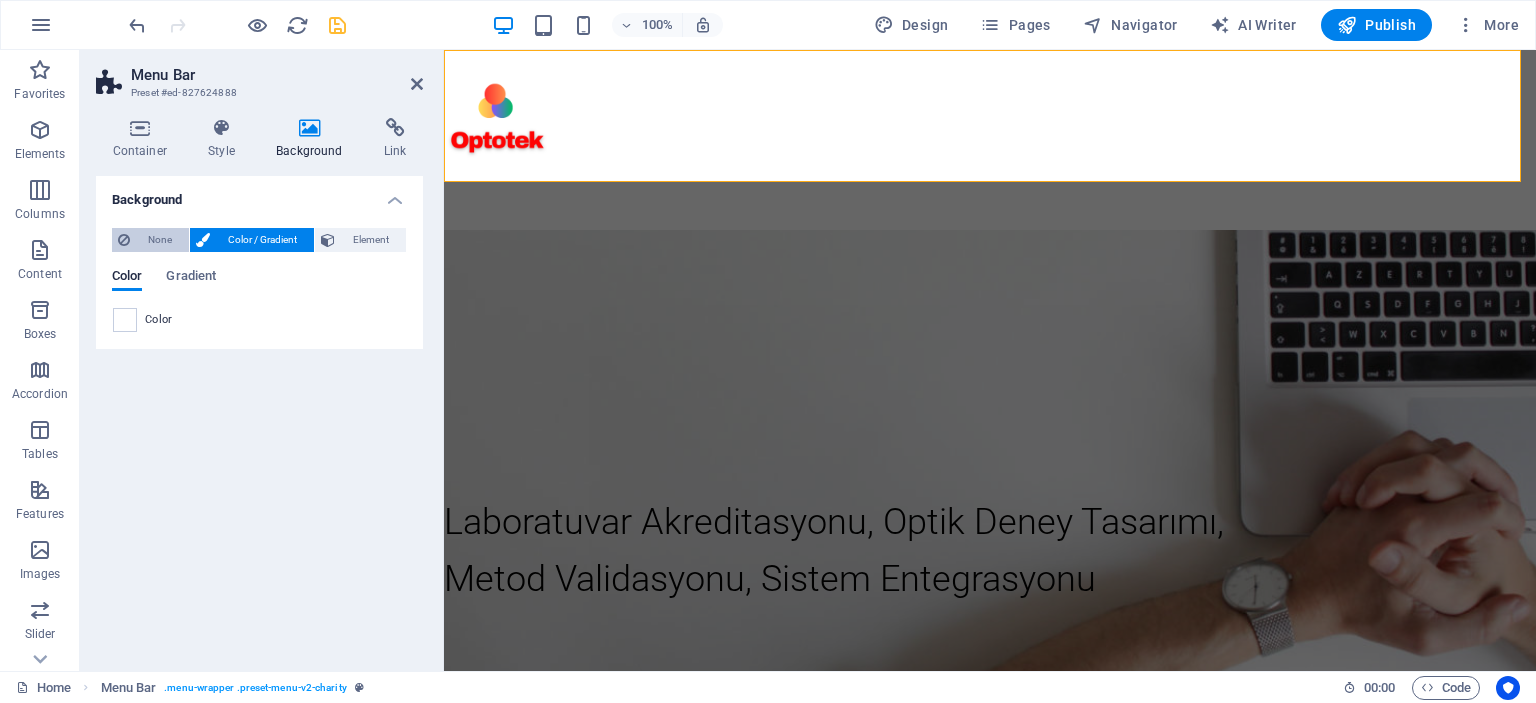 click on "None" at bounding box center [159, 240] 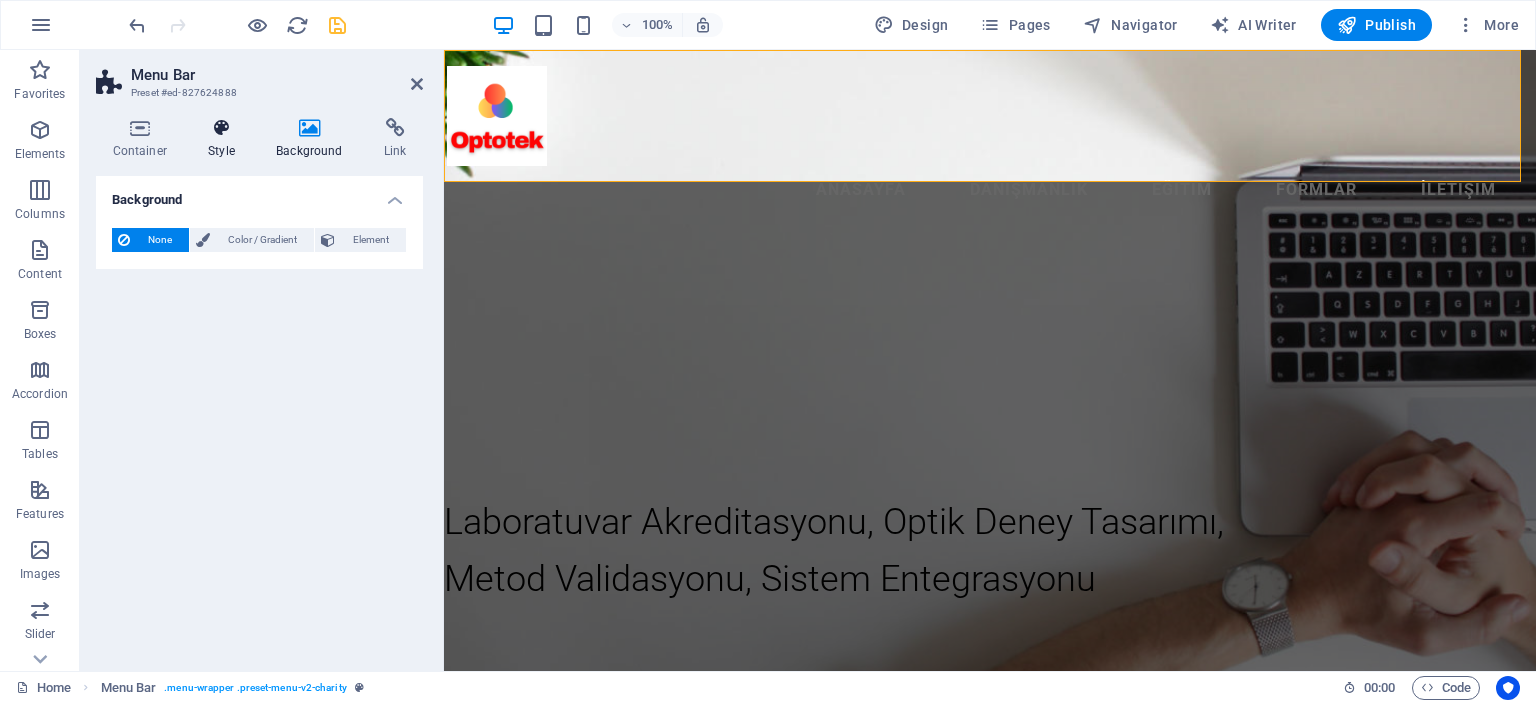 click on "Style" at bounding box center [226, 139] 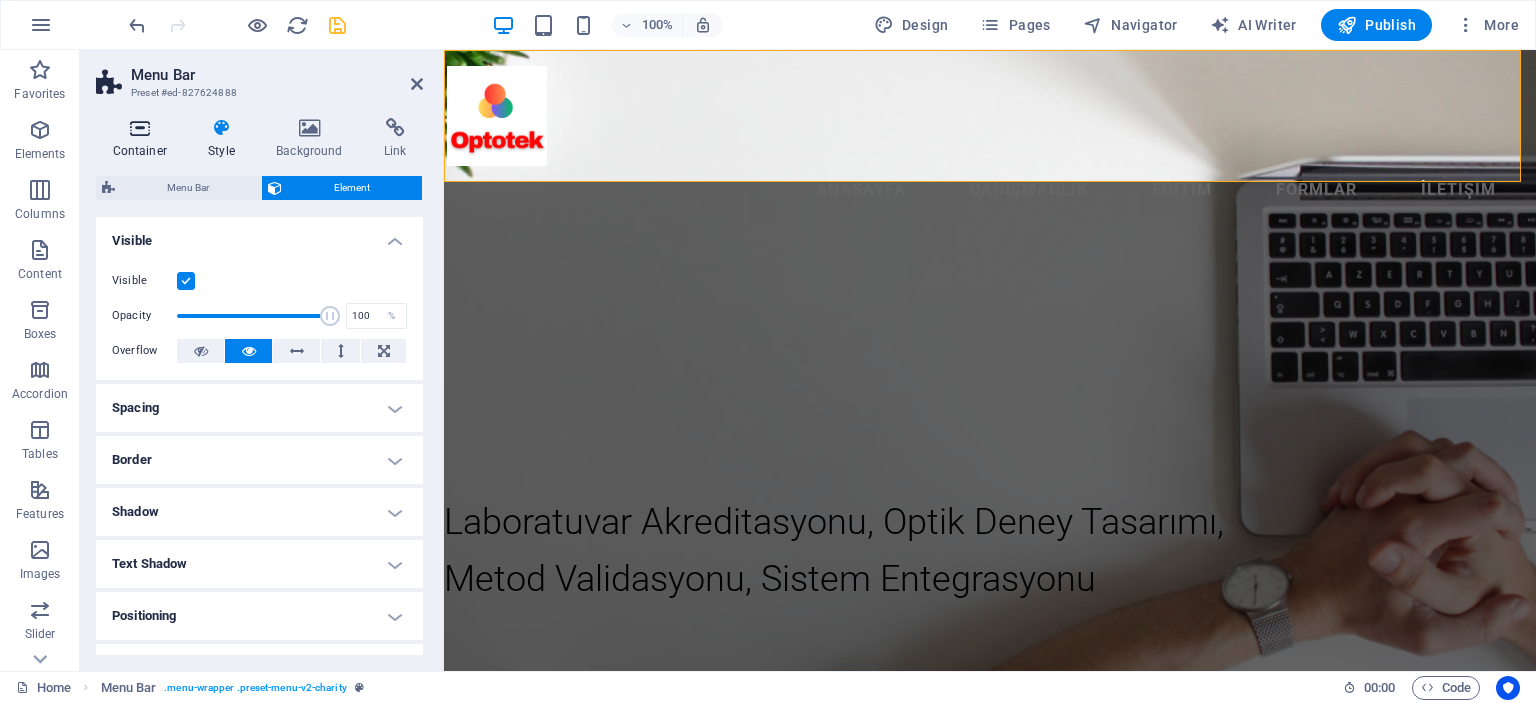 click on "Container" at bounding box center (144, 139) 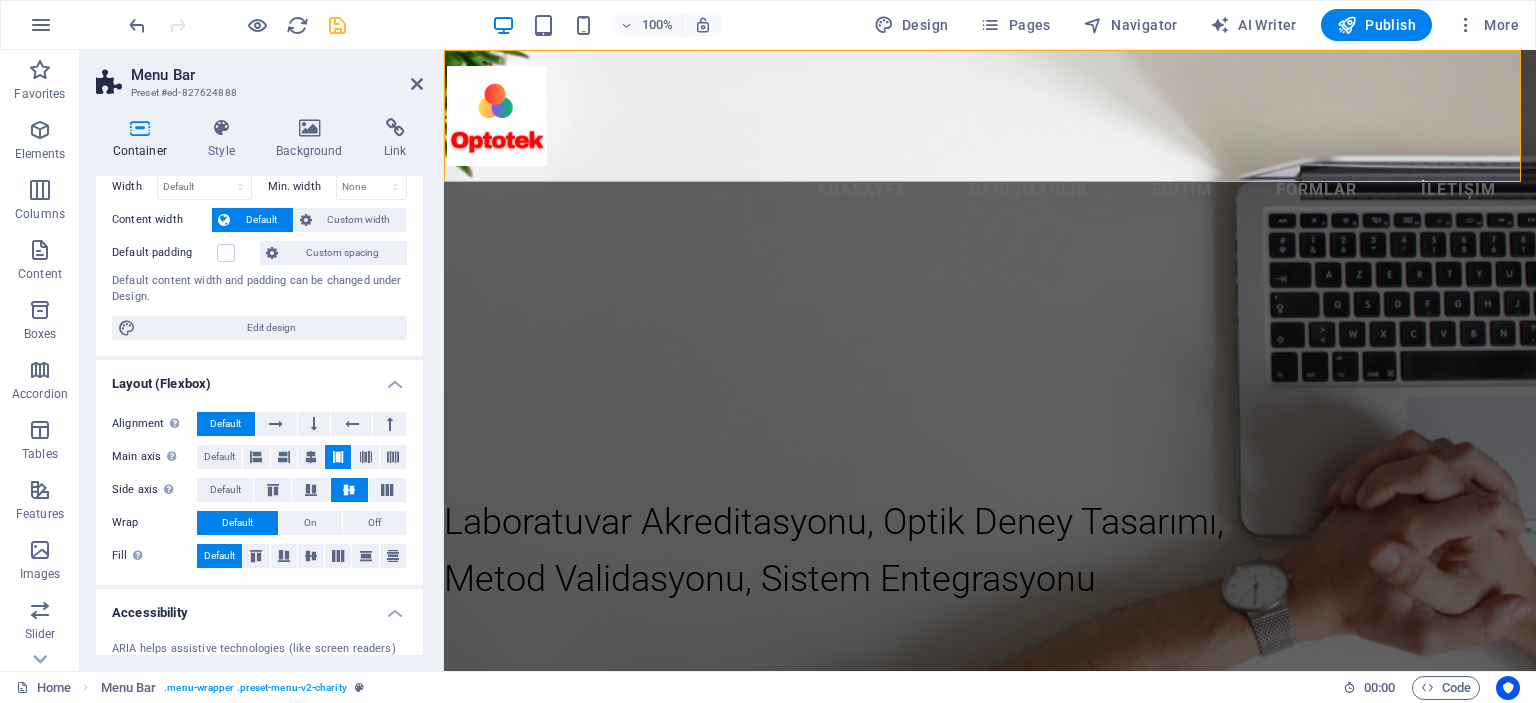 scroll, scrollTop: 0, scrollLeft: 0, axis: both 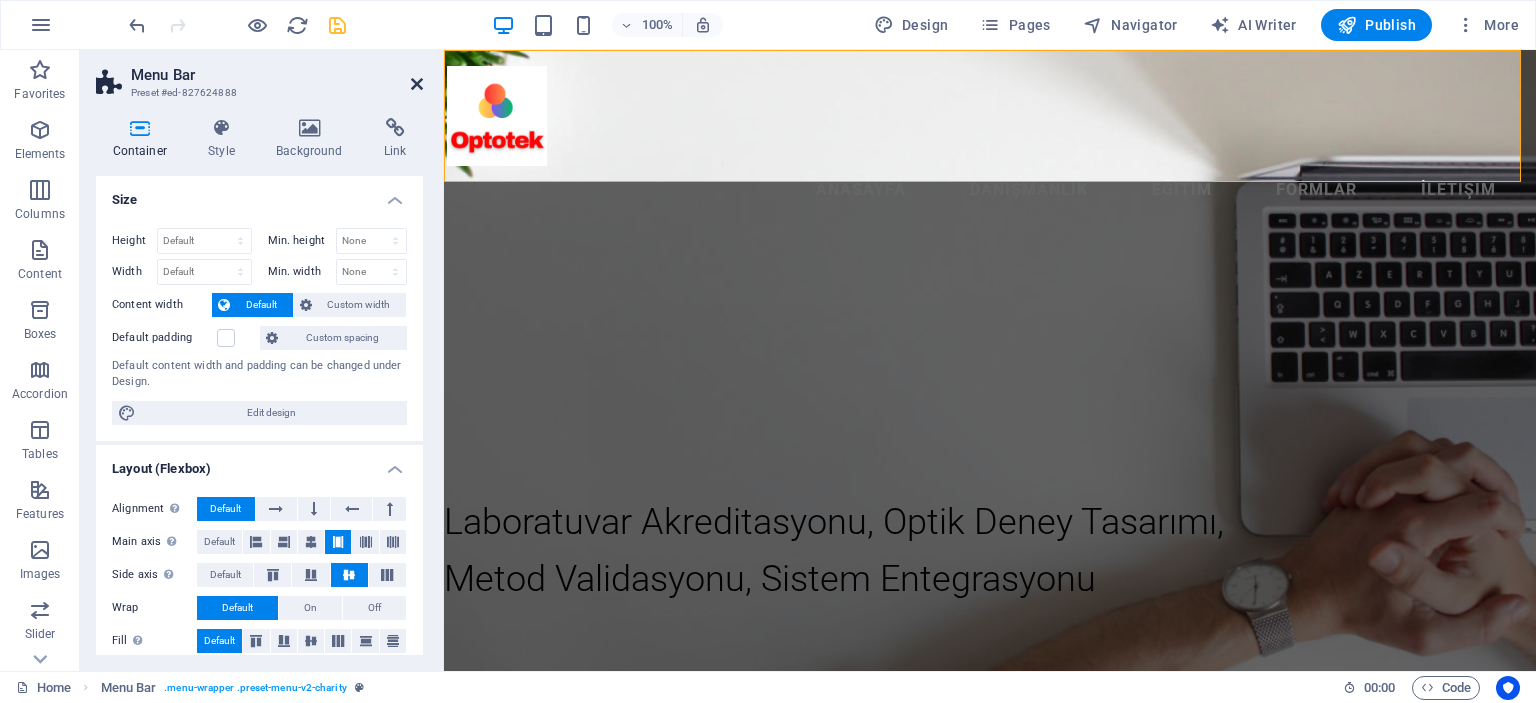 click at bounding box center (417, 84) 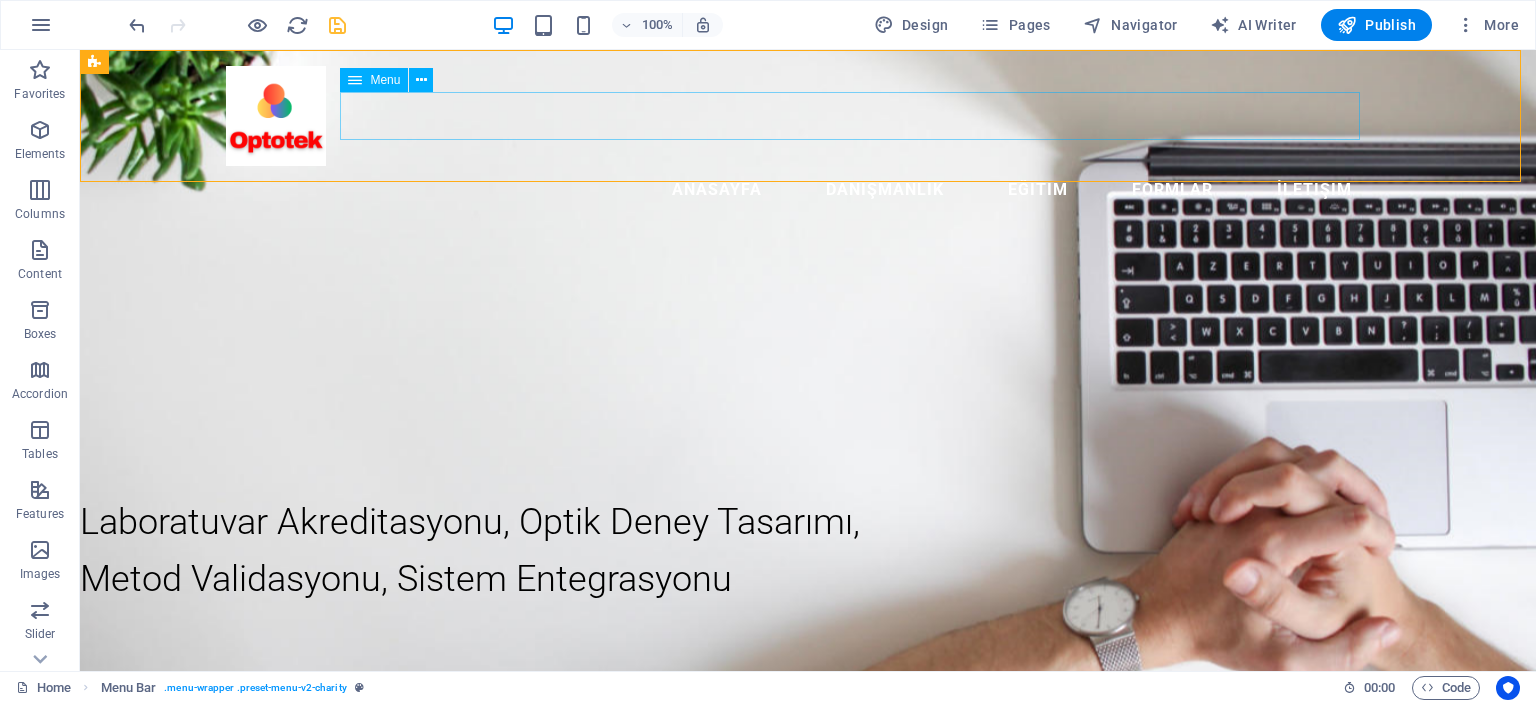 click on "Anasayfa Danışmanlık Eğitim Formlar İletişim" at bounding box center (808, 190) 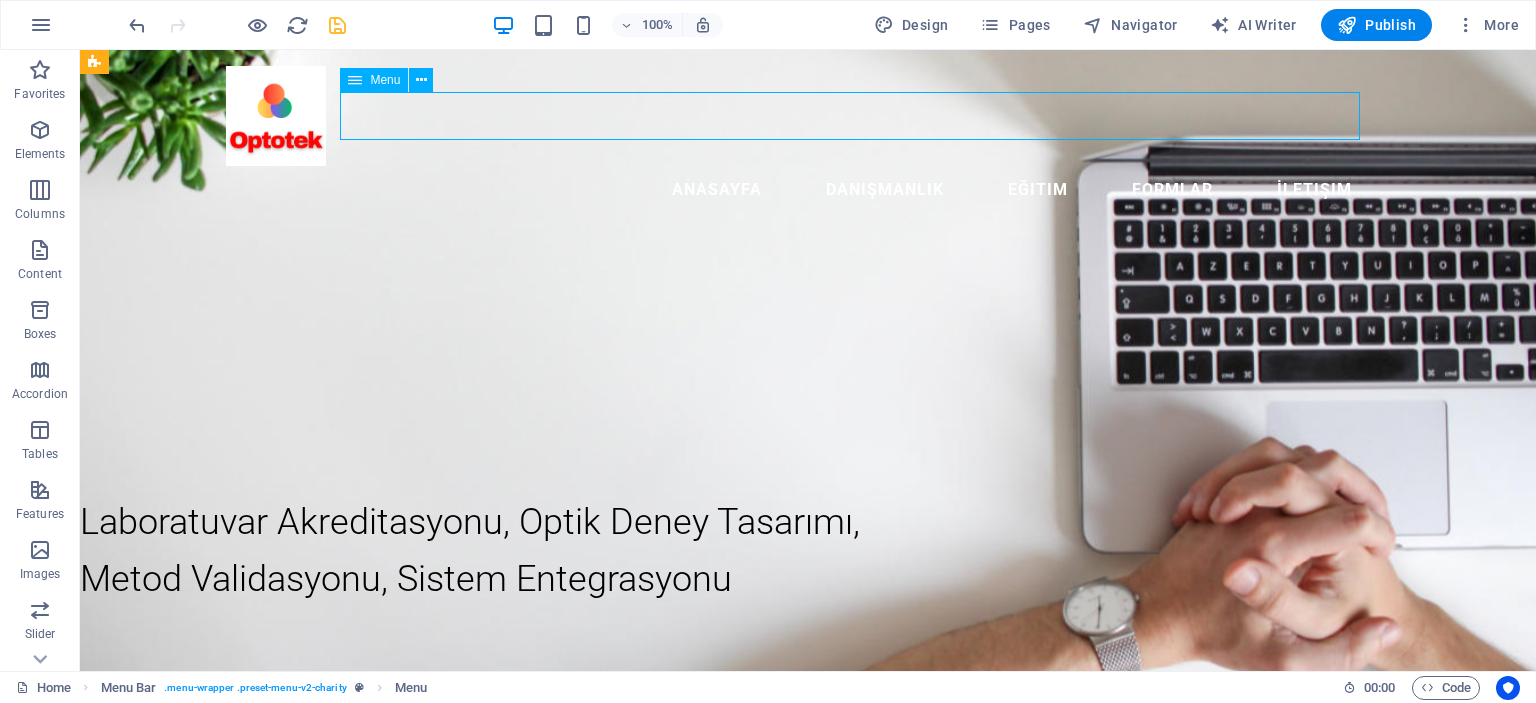 click on "Anasayfa Danışmanlık Eğitim Formlar İletişim" at bounding box center [808, 190] 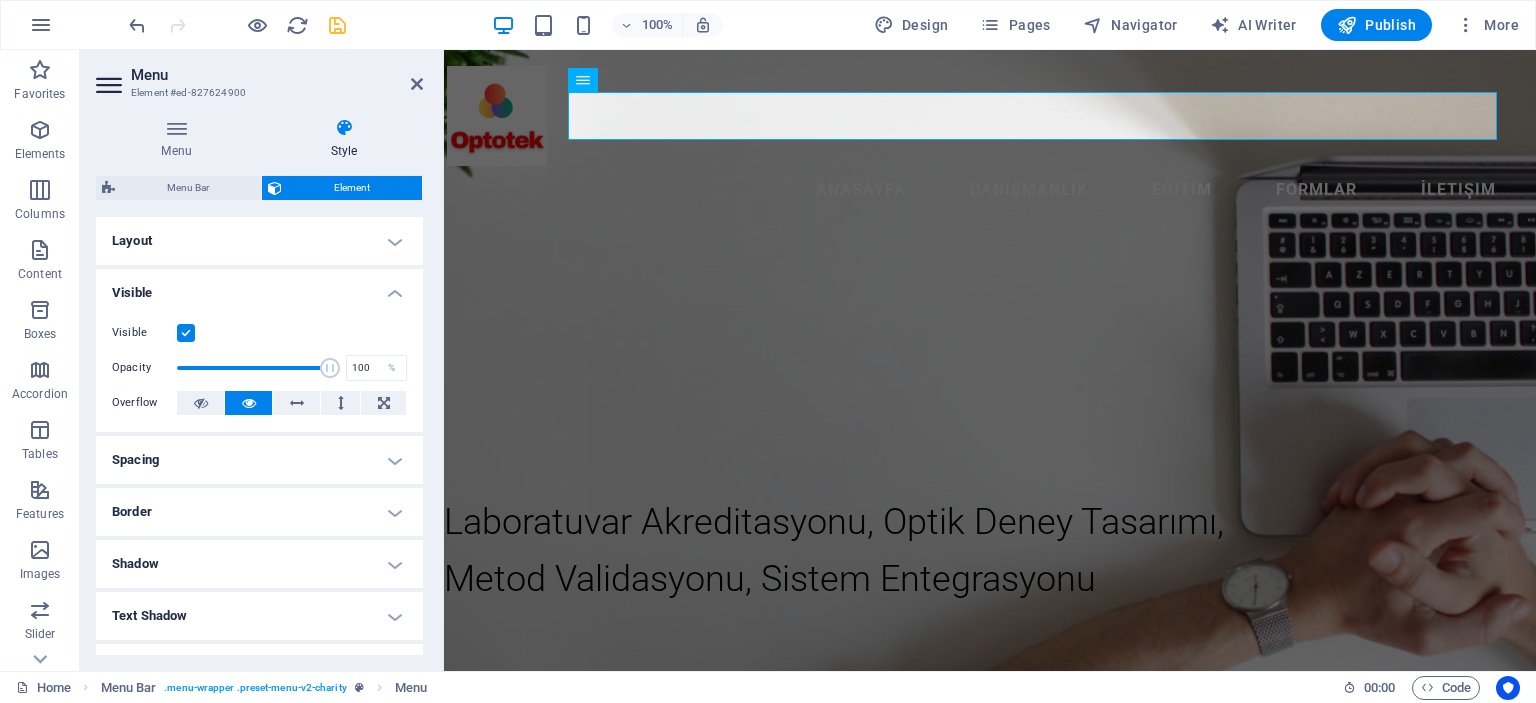 click on "Layout" at bounding box center [259, 241] 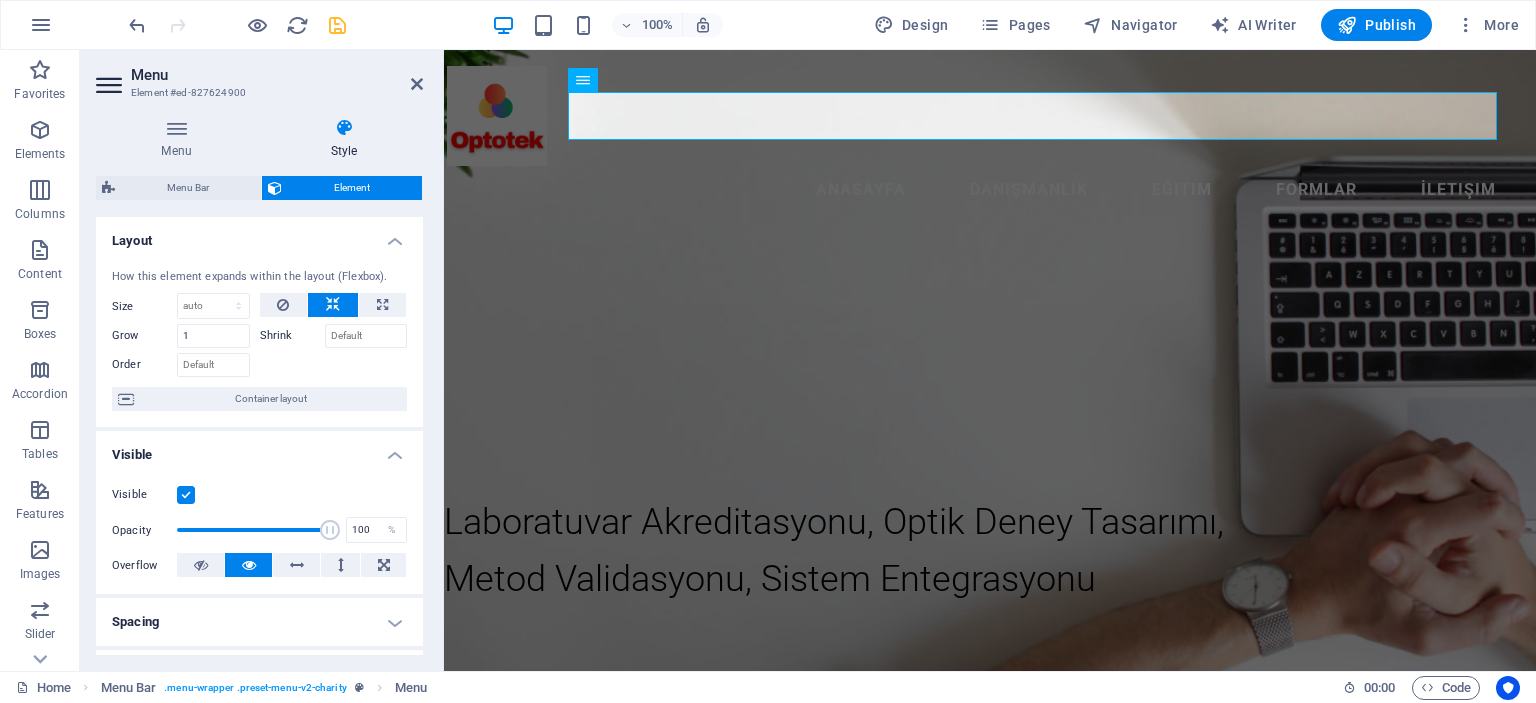 click on "Layout" at bounding box center [259, 235] 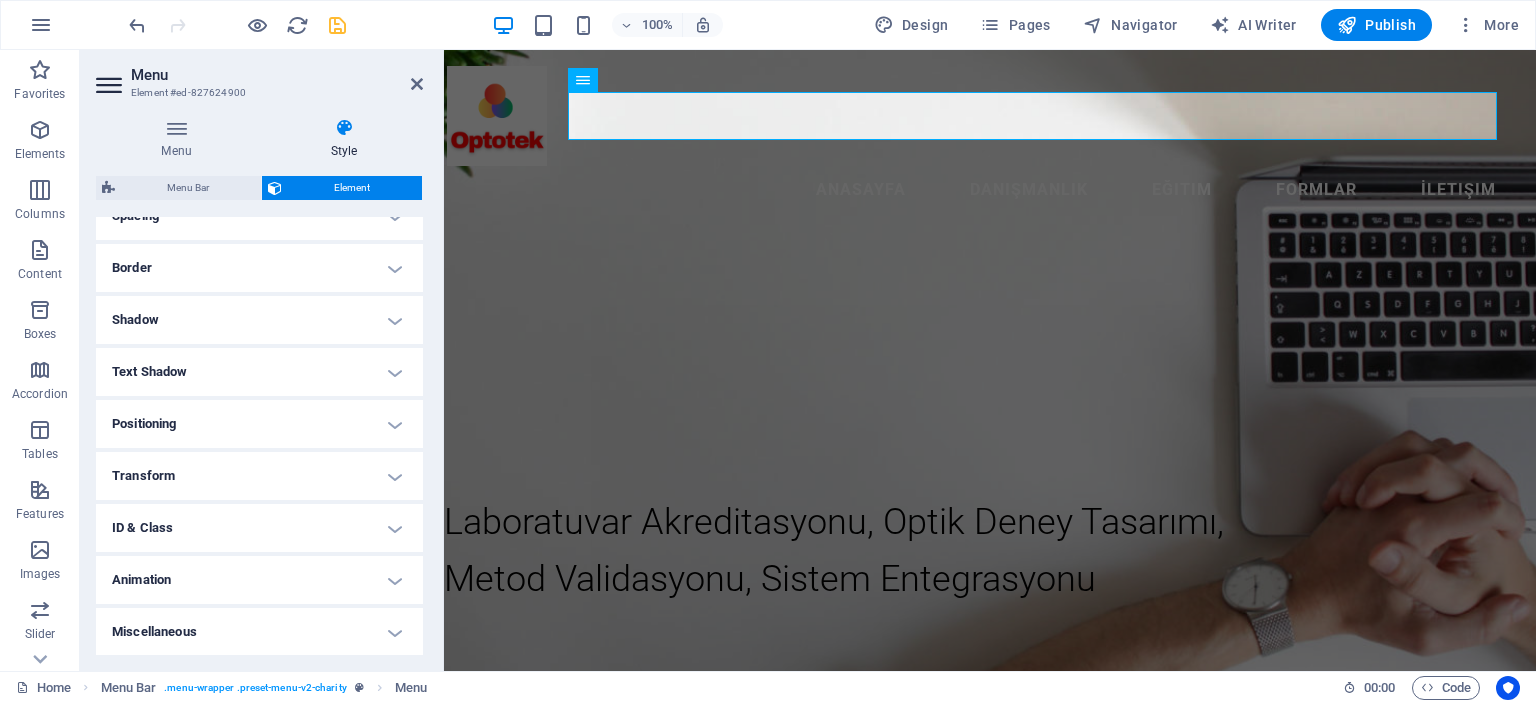 scroll, scrollTop: 0, scrollLeft: 0, axis: both 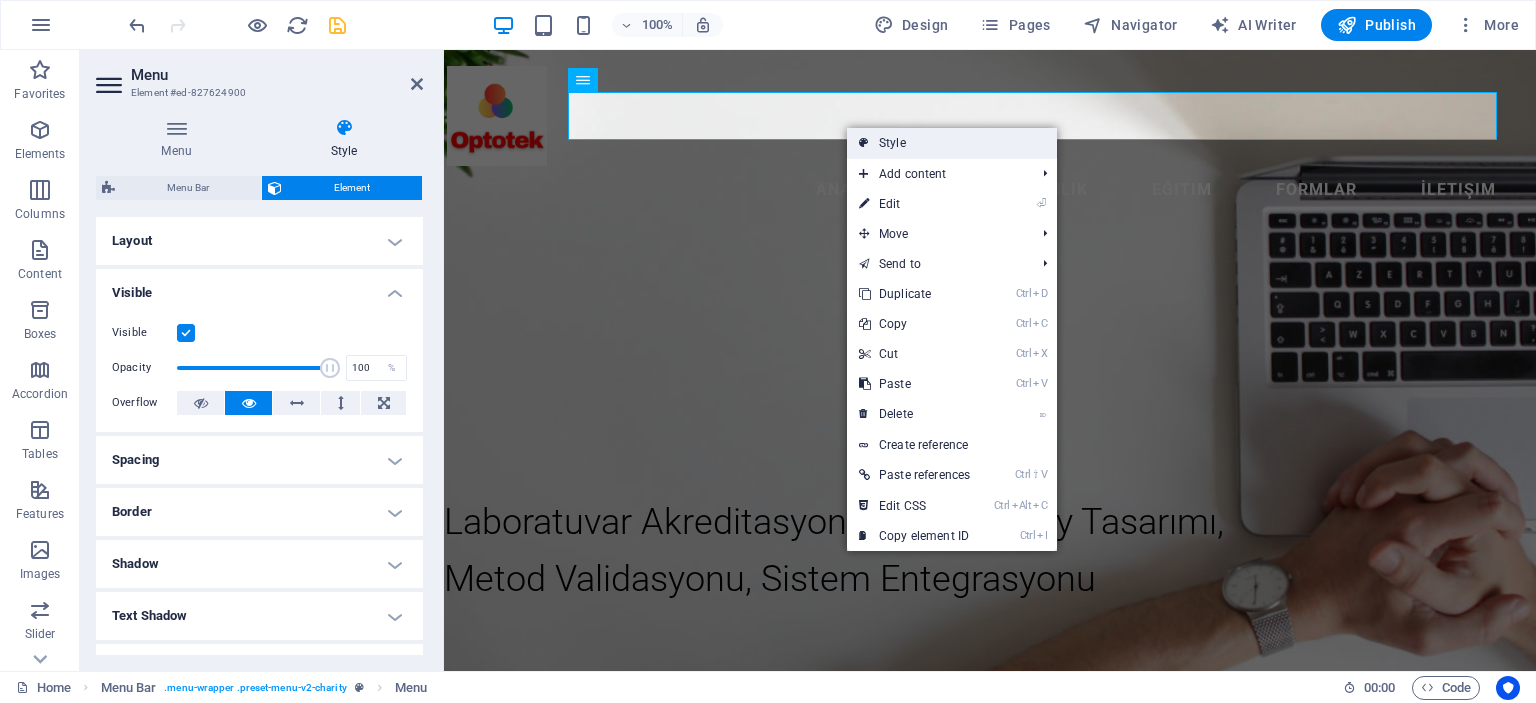 drag, startPoint x: 421, startPoint y: 89, endPoint x: 865, endPoint y: 139, distance: 446.80646 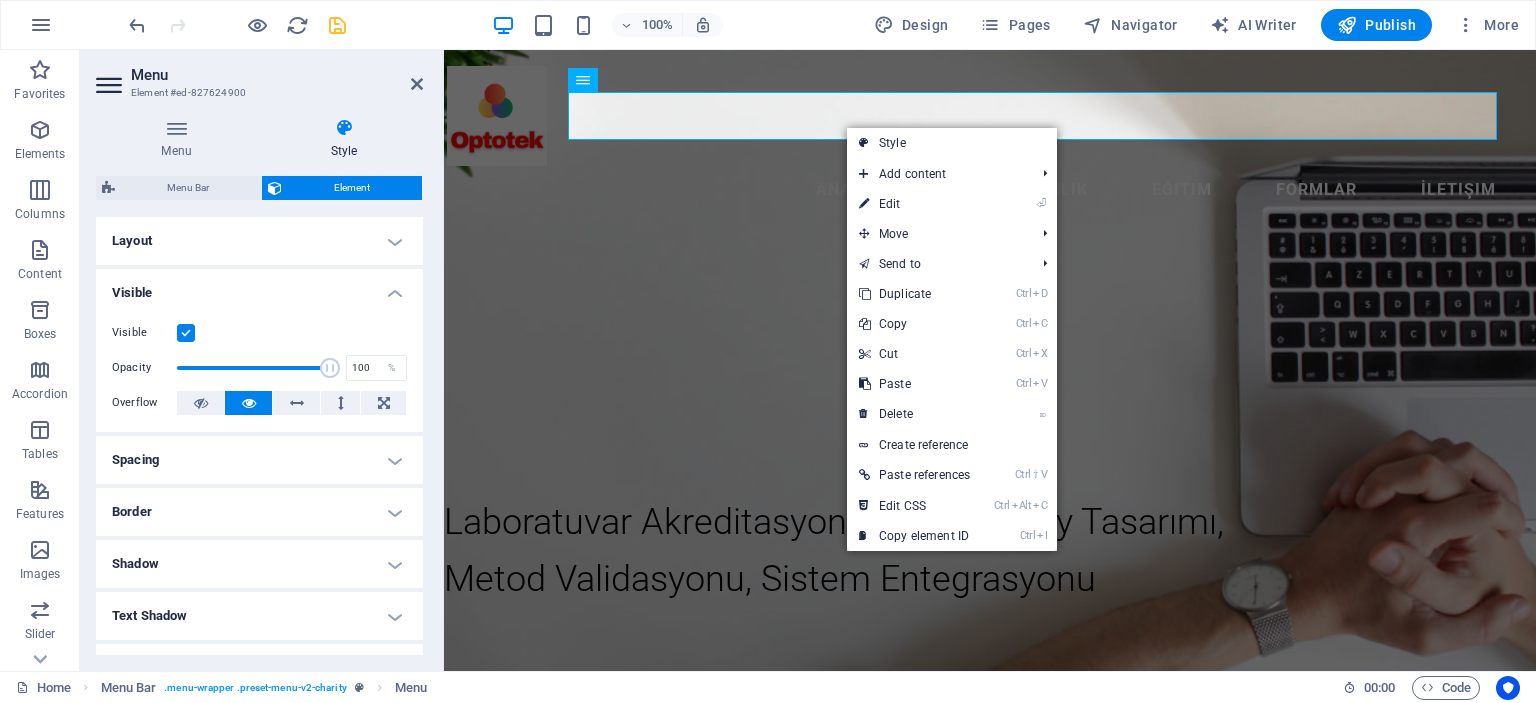 select on "rem" 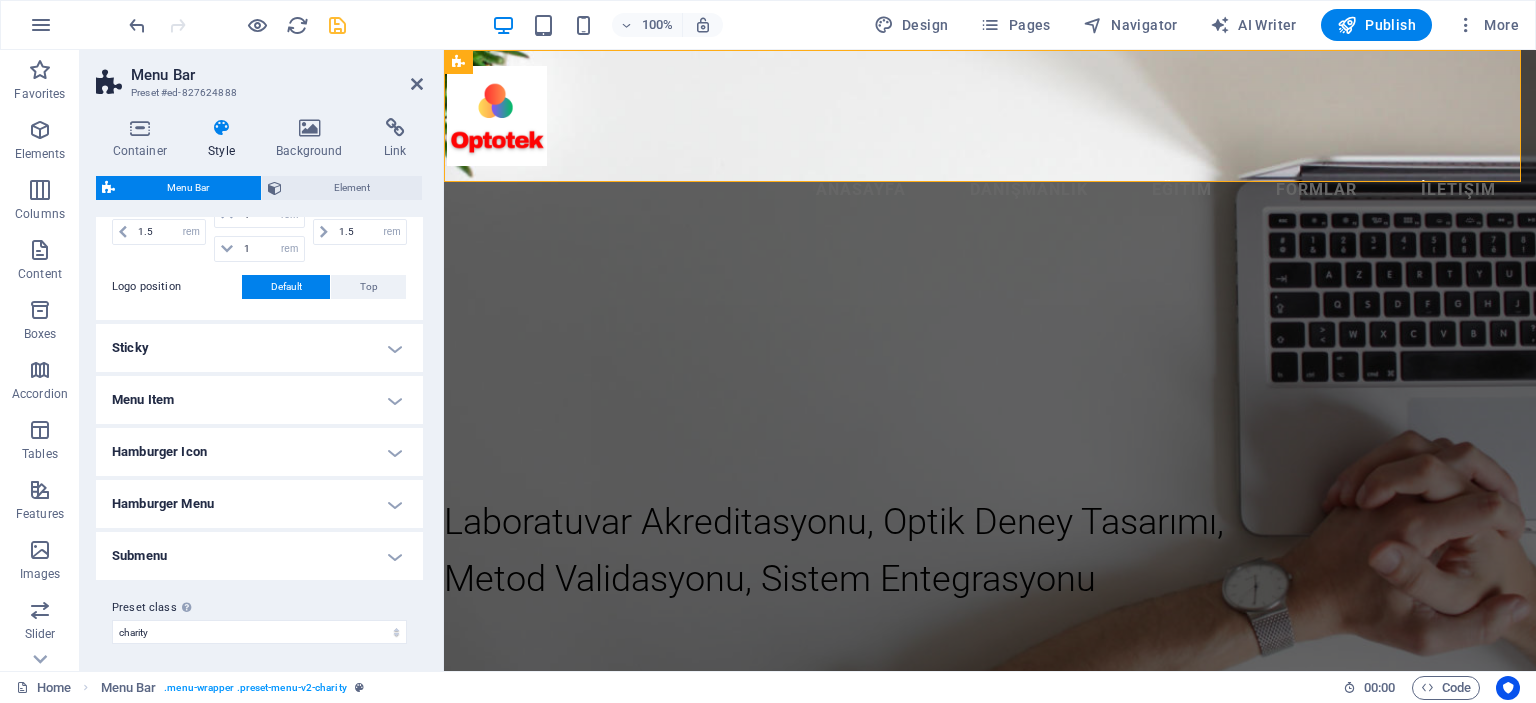 scroll, scrollTop: 515, scrollLeft: 0, axis: vertical 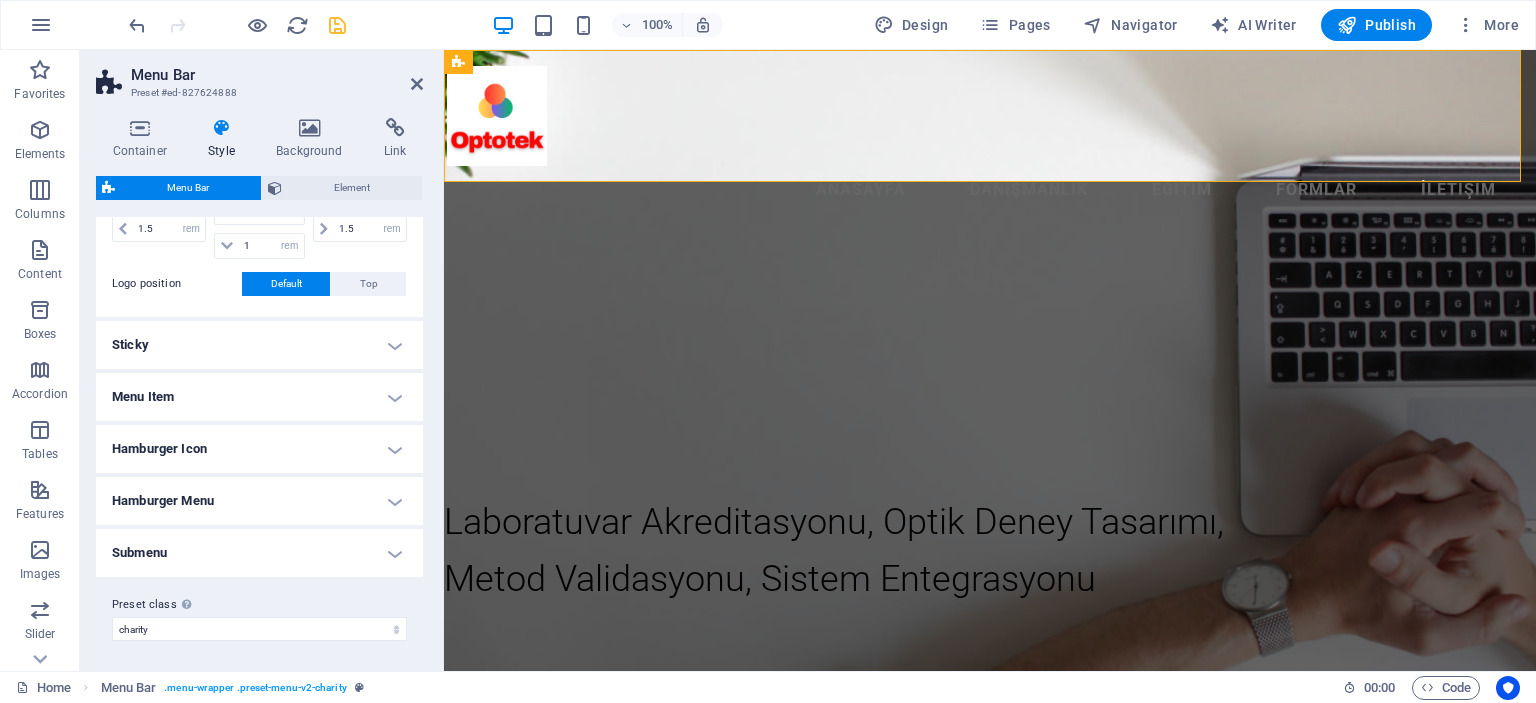 click on "Menu Item" at bounding box center (259, 397) 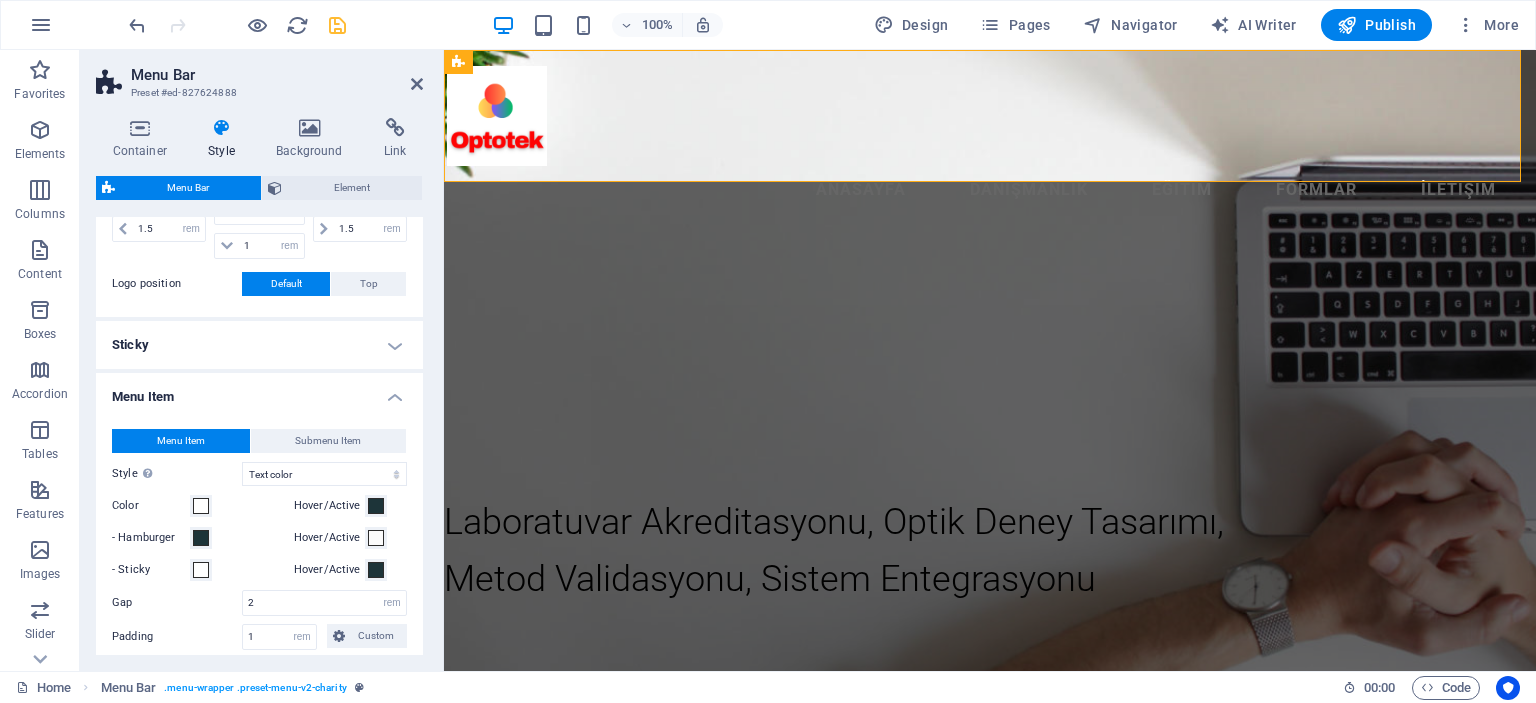 scroll, scrollTop: 615, scrollLeft: 0, axis: vertical 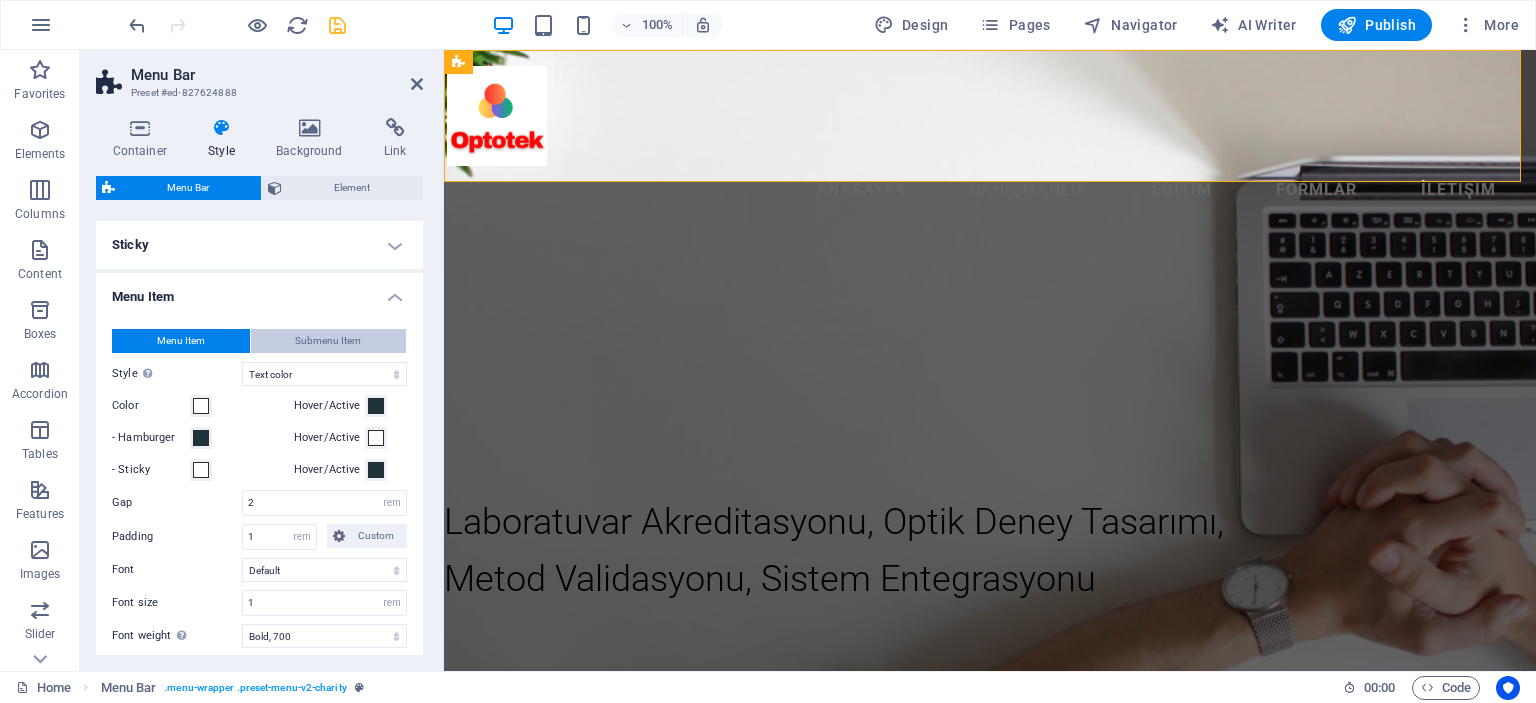 click on "Submenu Item" at bounding box center [328, 341] 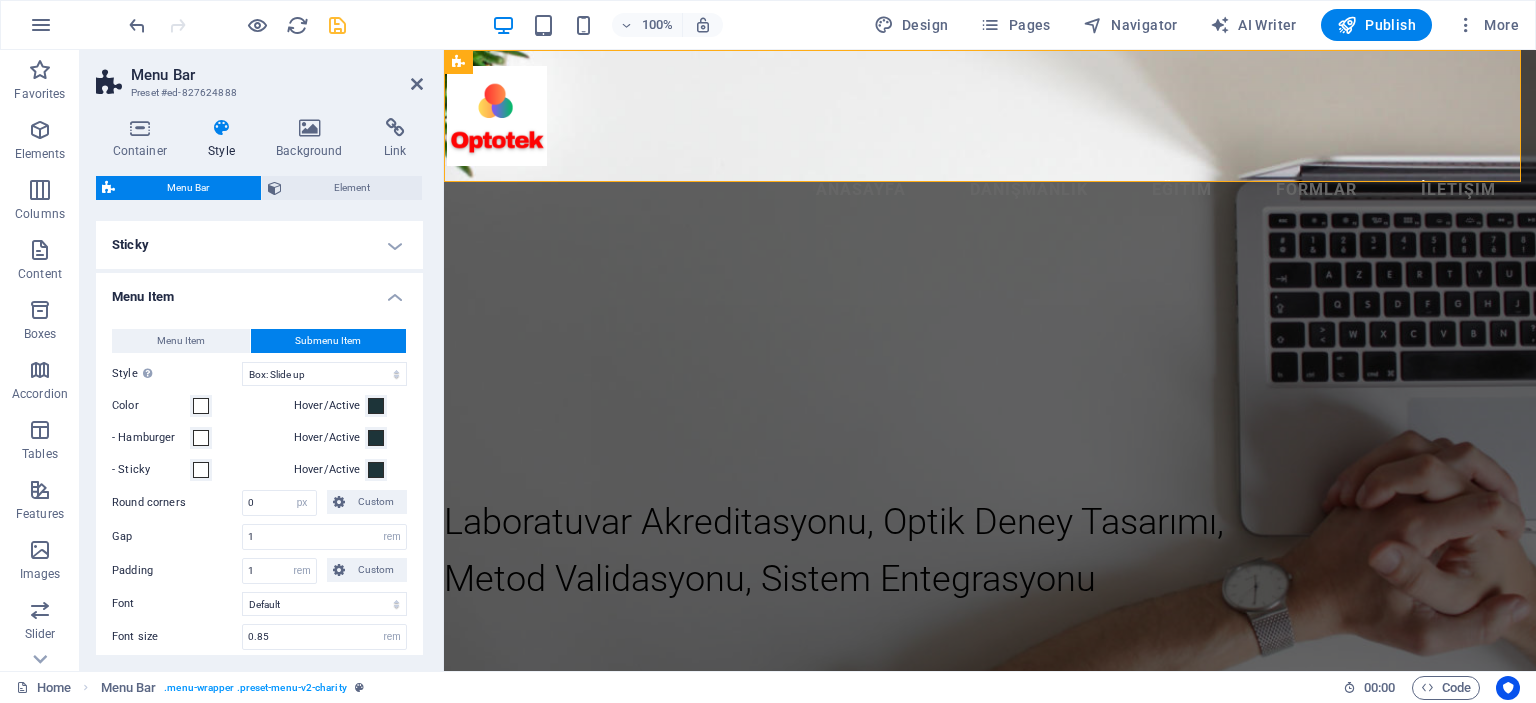 select 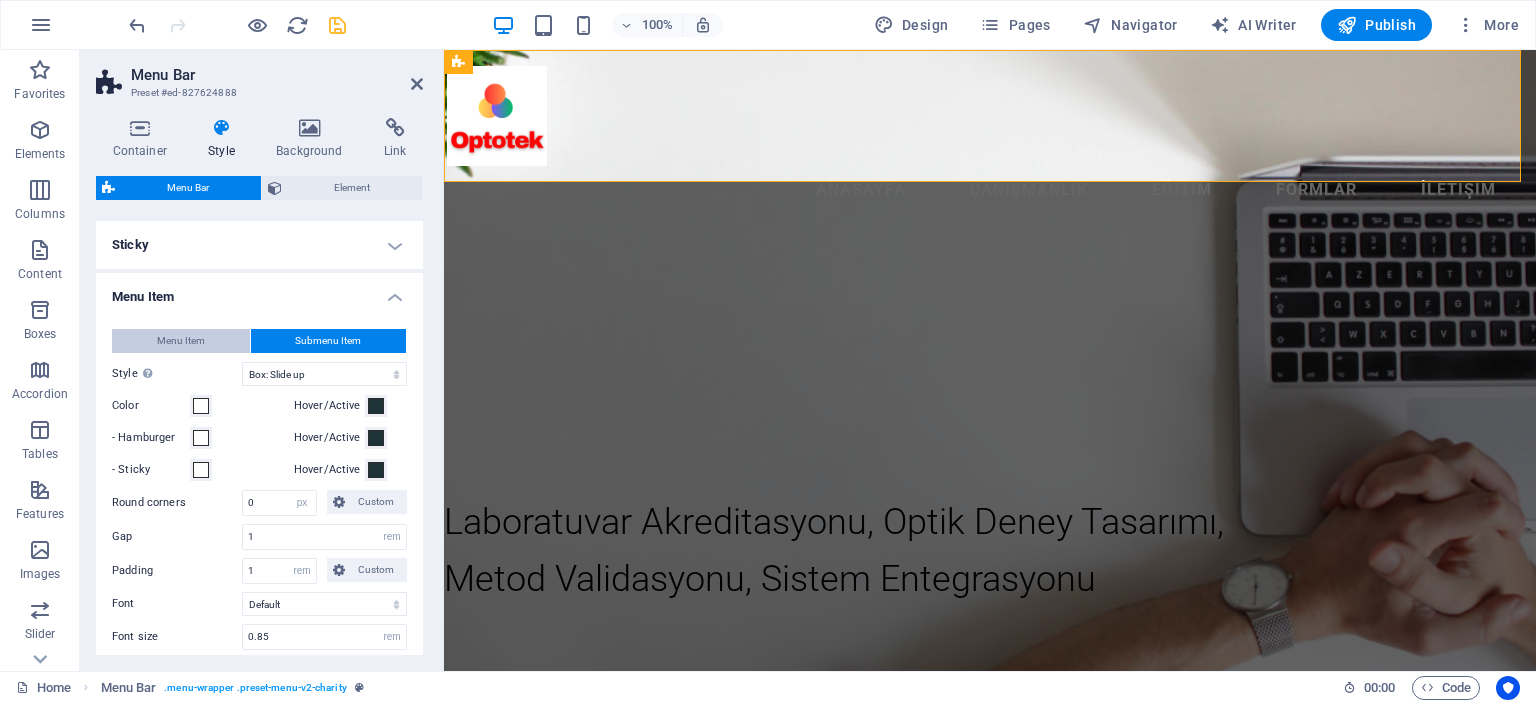 click on "Menu Item" at bounding box center [181, 341] 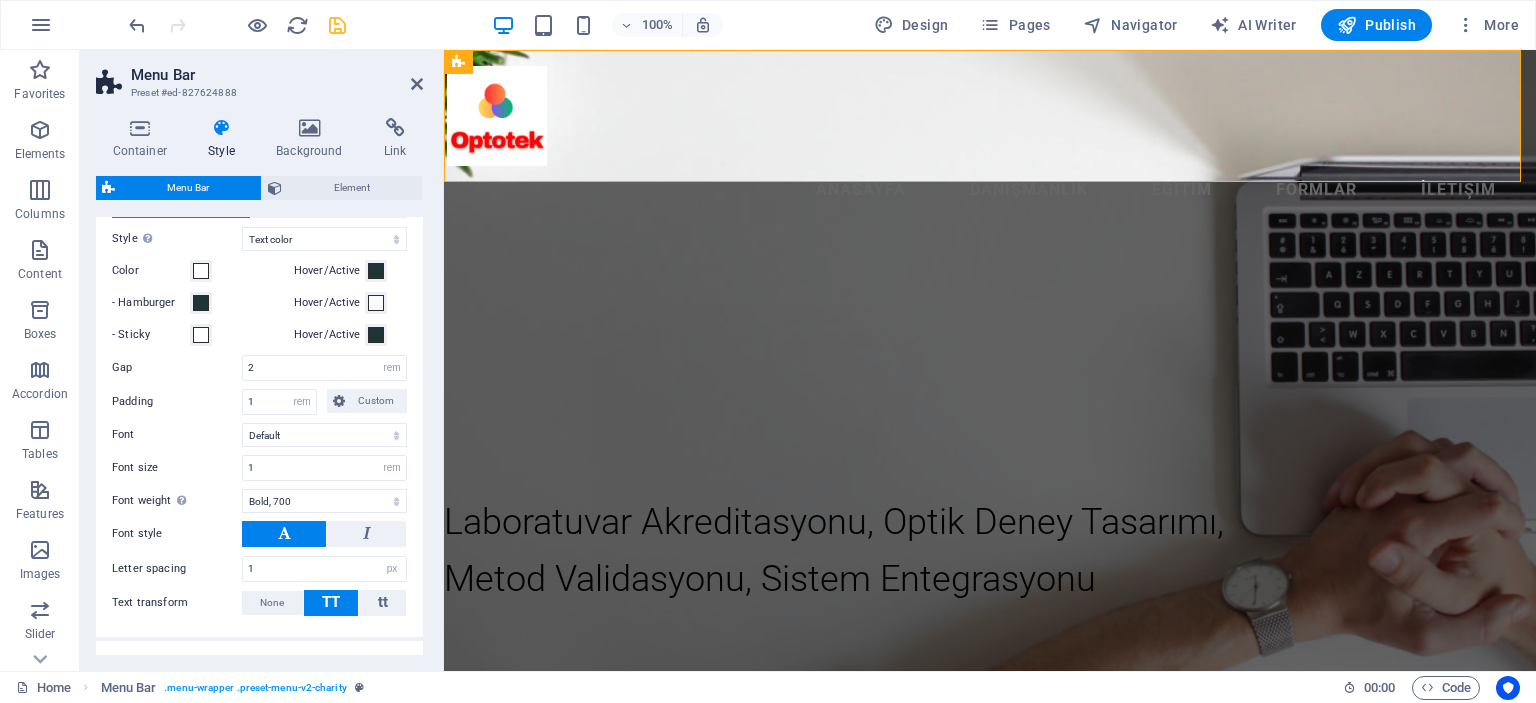 scroll, scrollTop: 800, scrollLeft: 0, axis: vertical 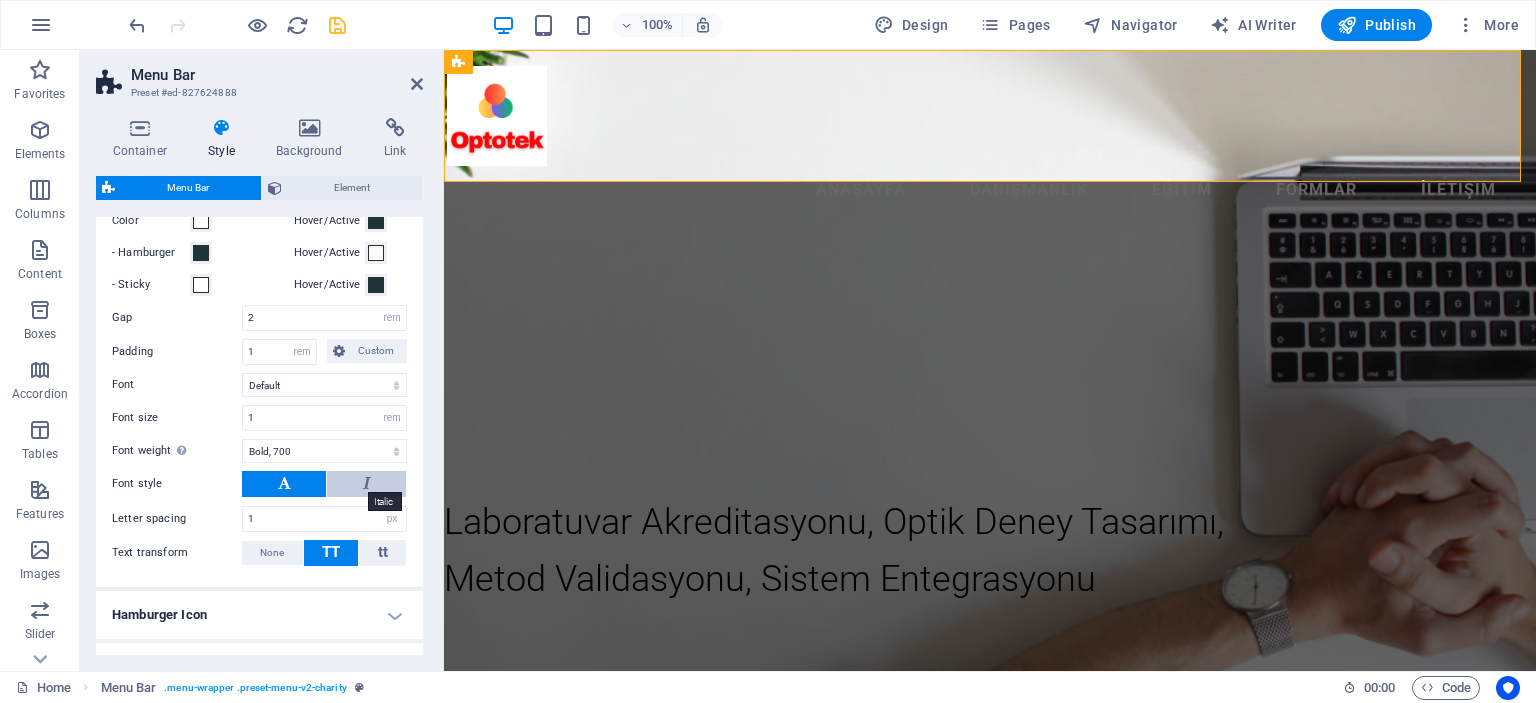 click at bounding box center [367, 483] 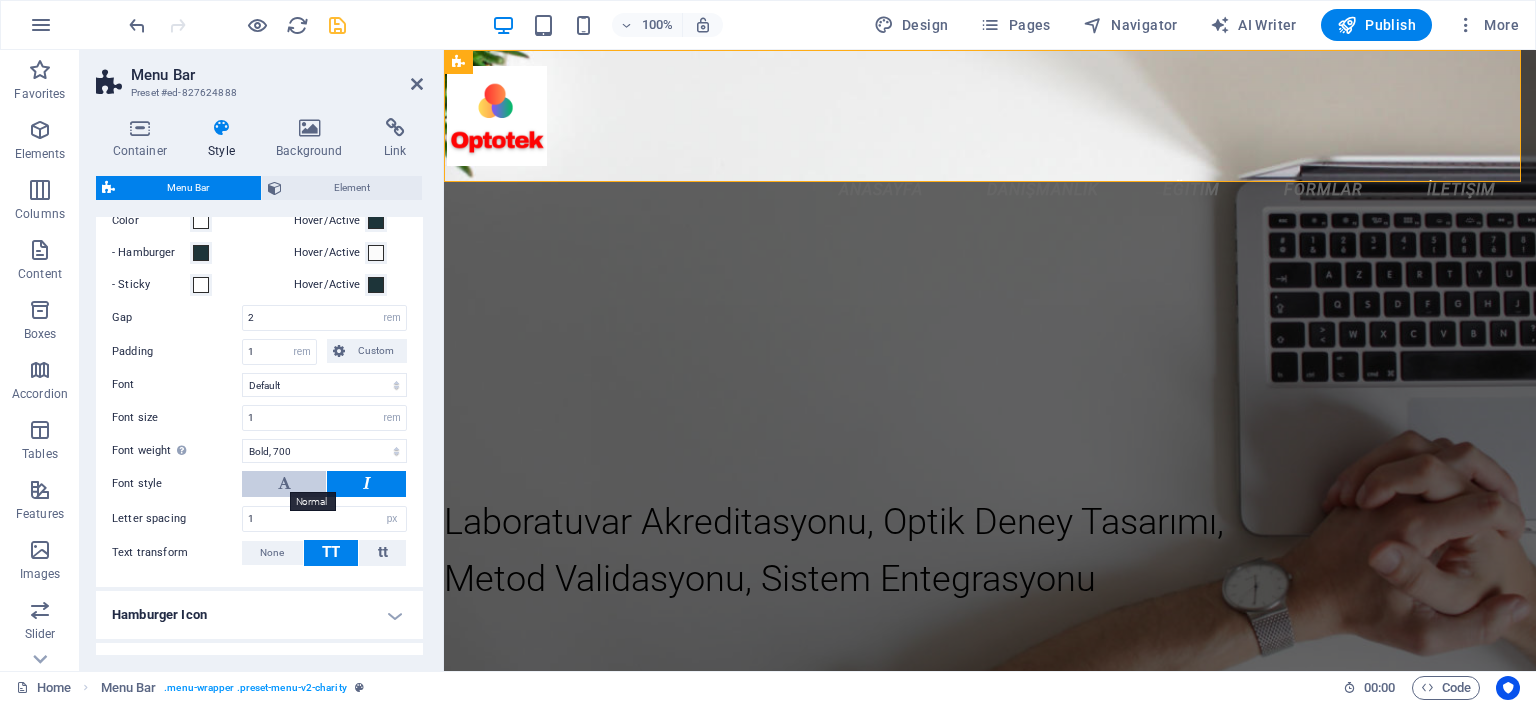 click at bounding box center (284, 483) 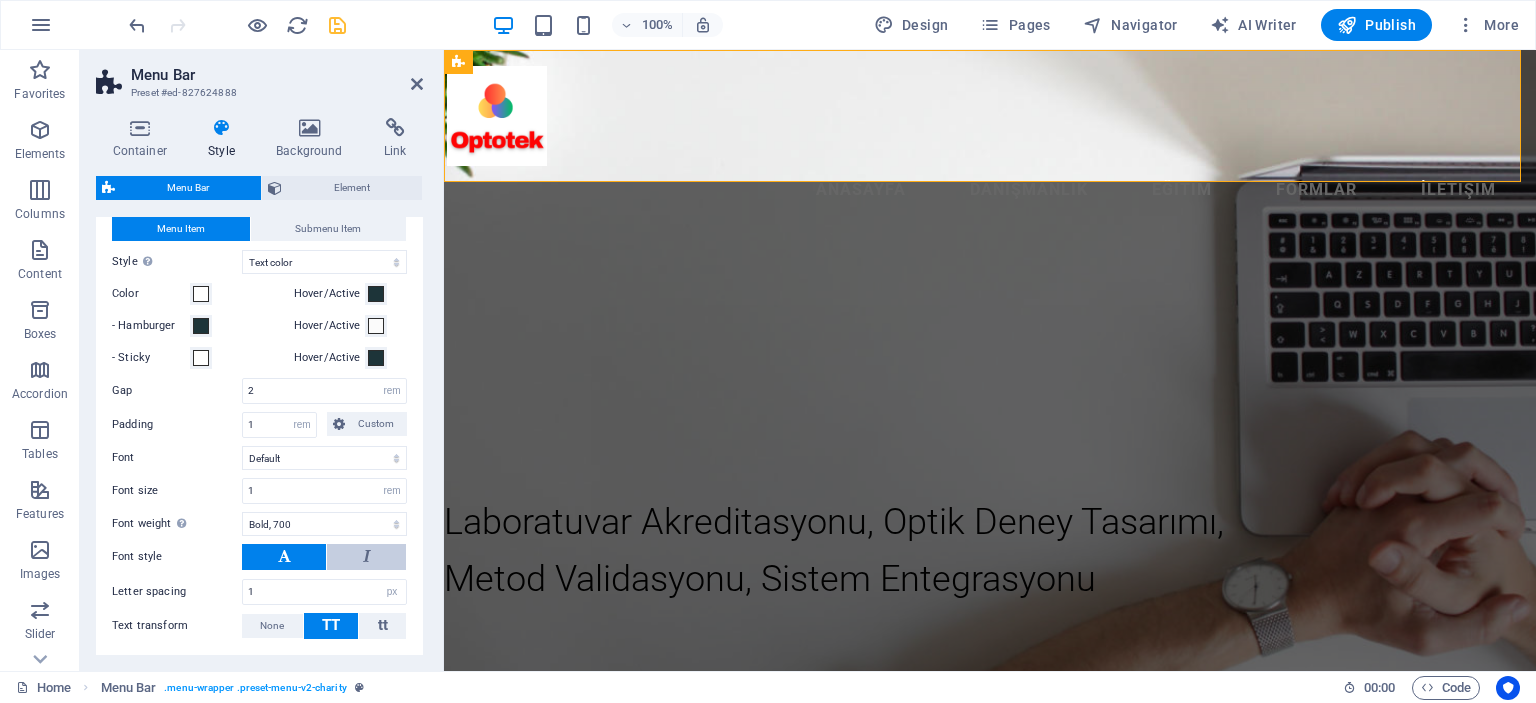 scroll, scrollTop: 700, scrollLeft: 0, axis: vertical 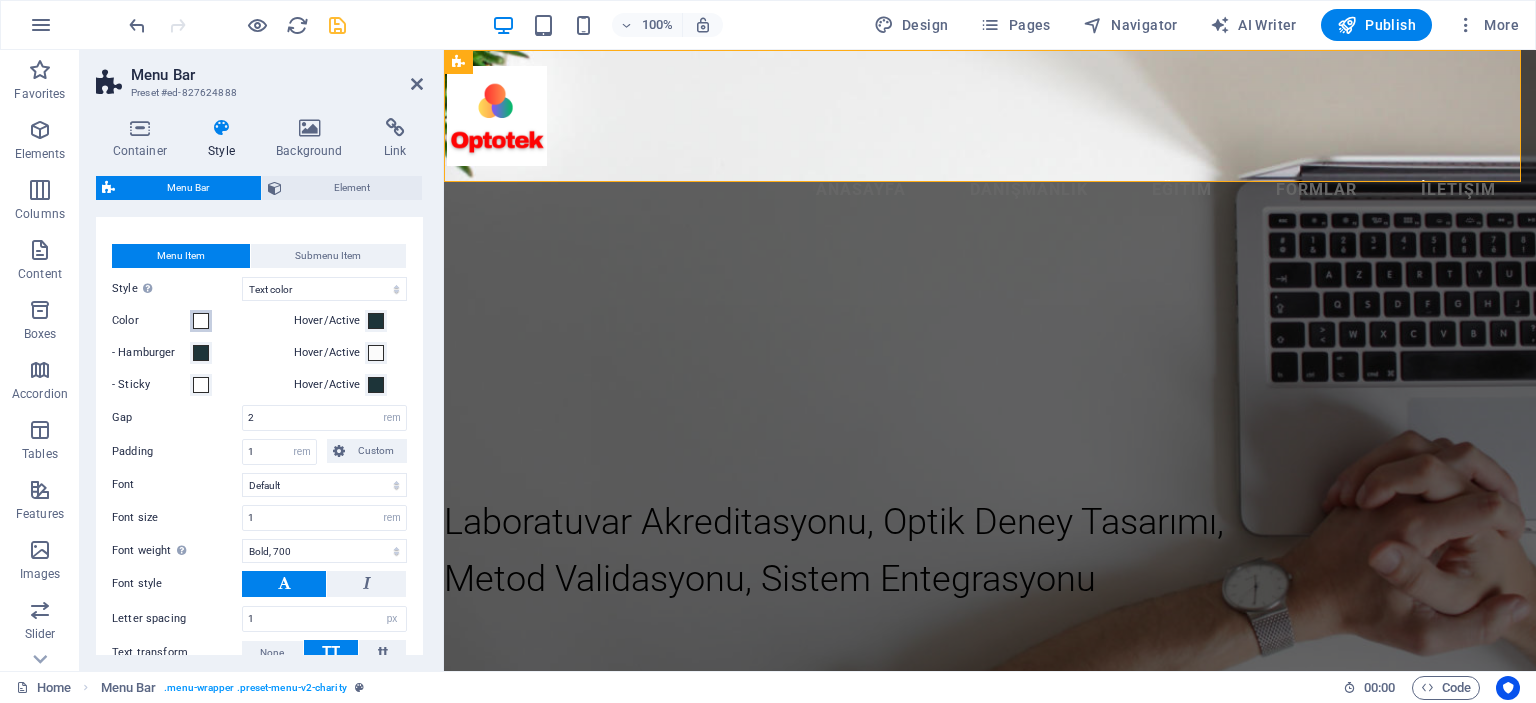 click at bounding box center [201, 321] 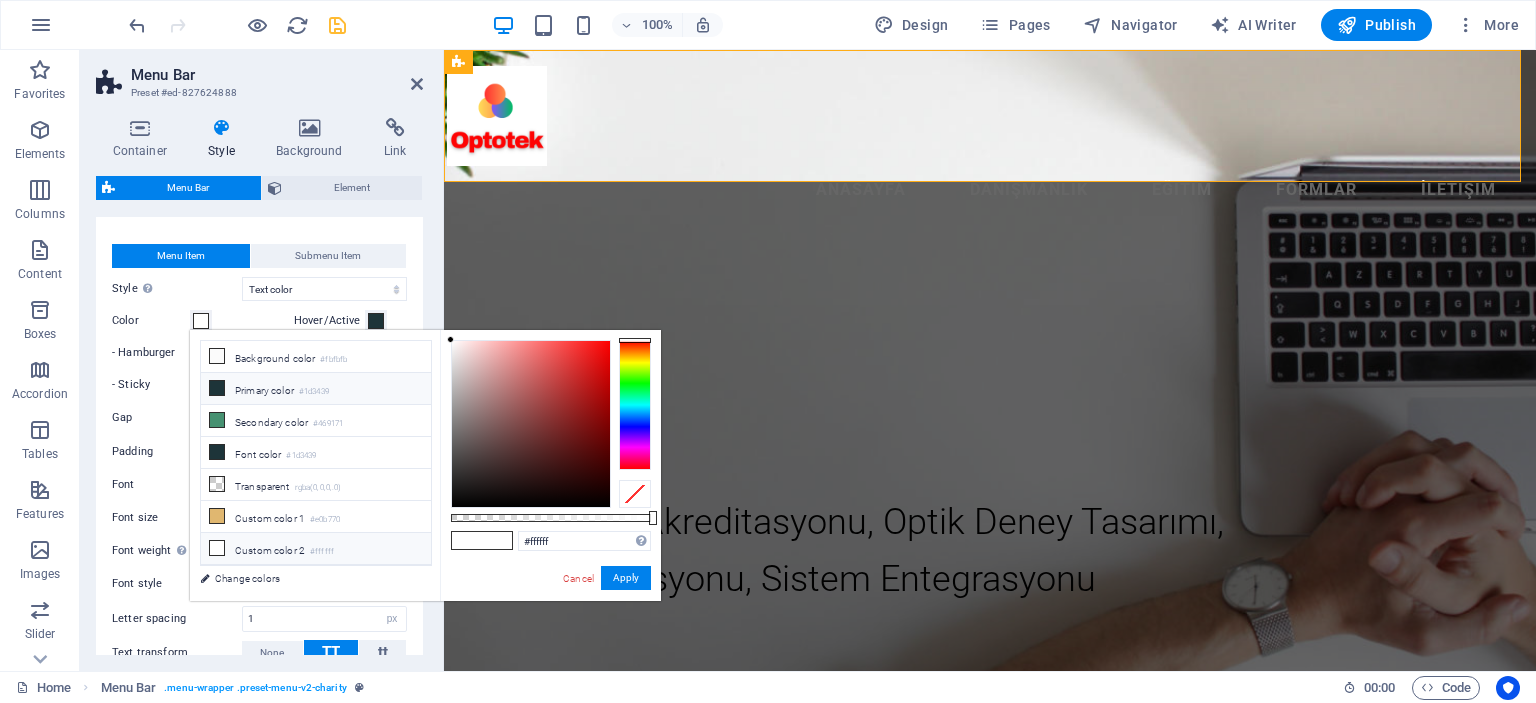 click at bounding box center (217, 388) 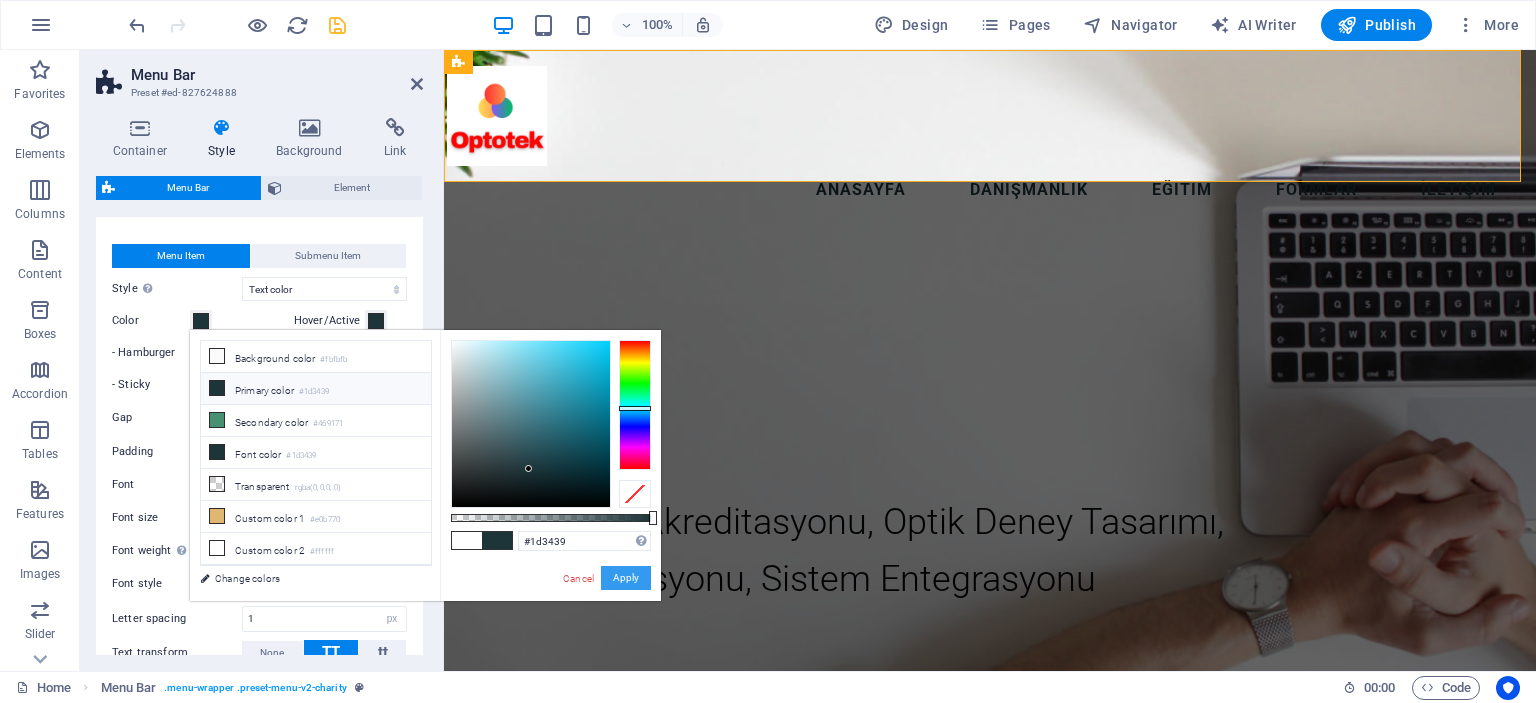 click on "Apply" at bounding box center (626, 578) 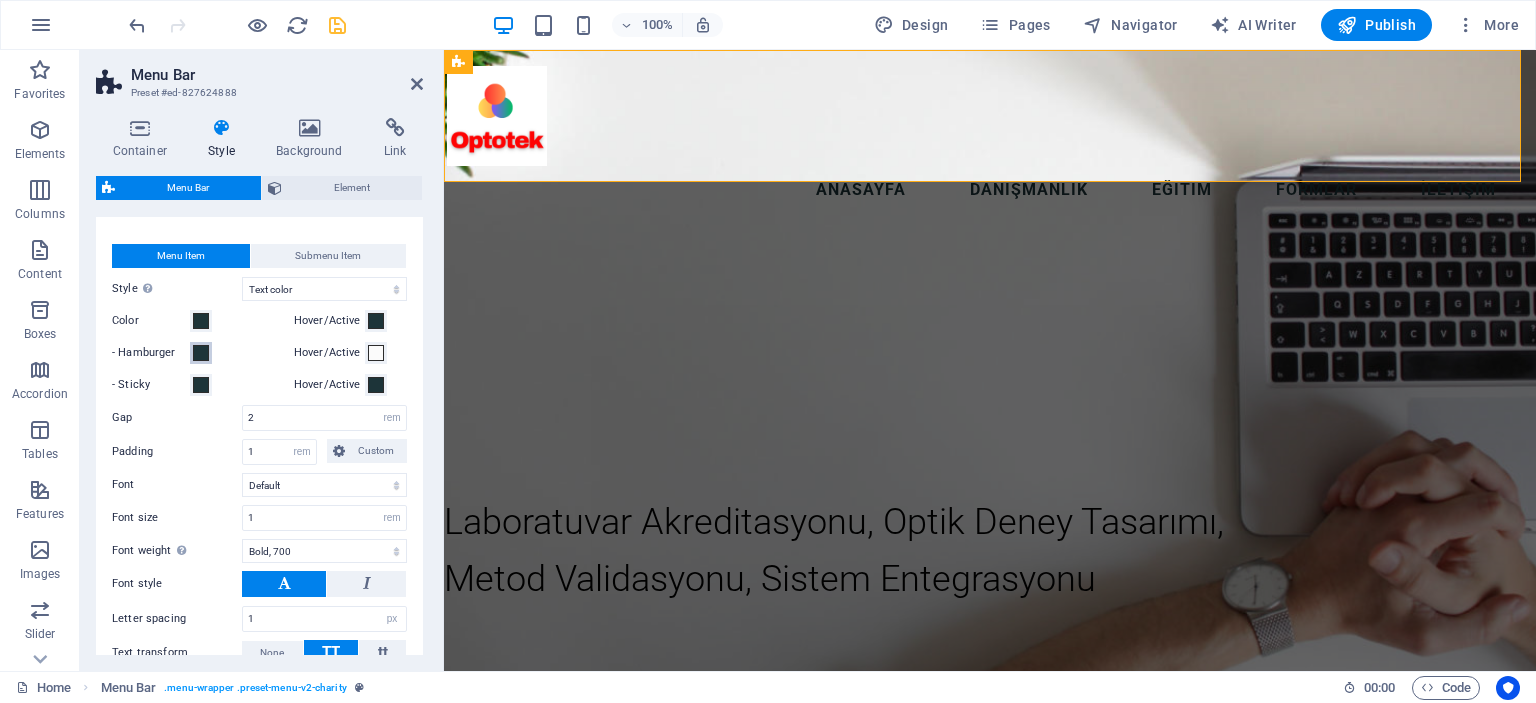 click at bounding box center [201, 353] 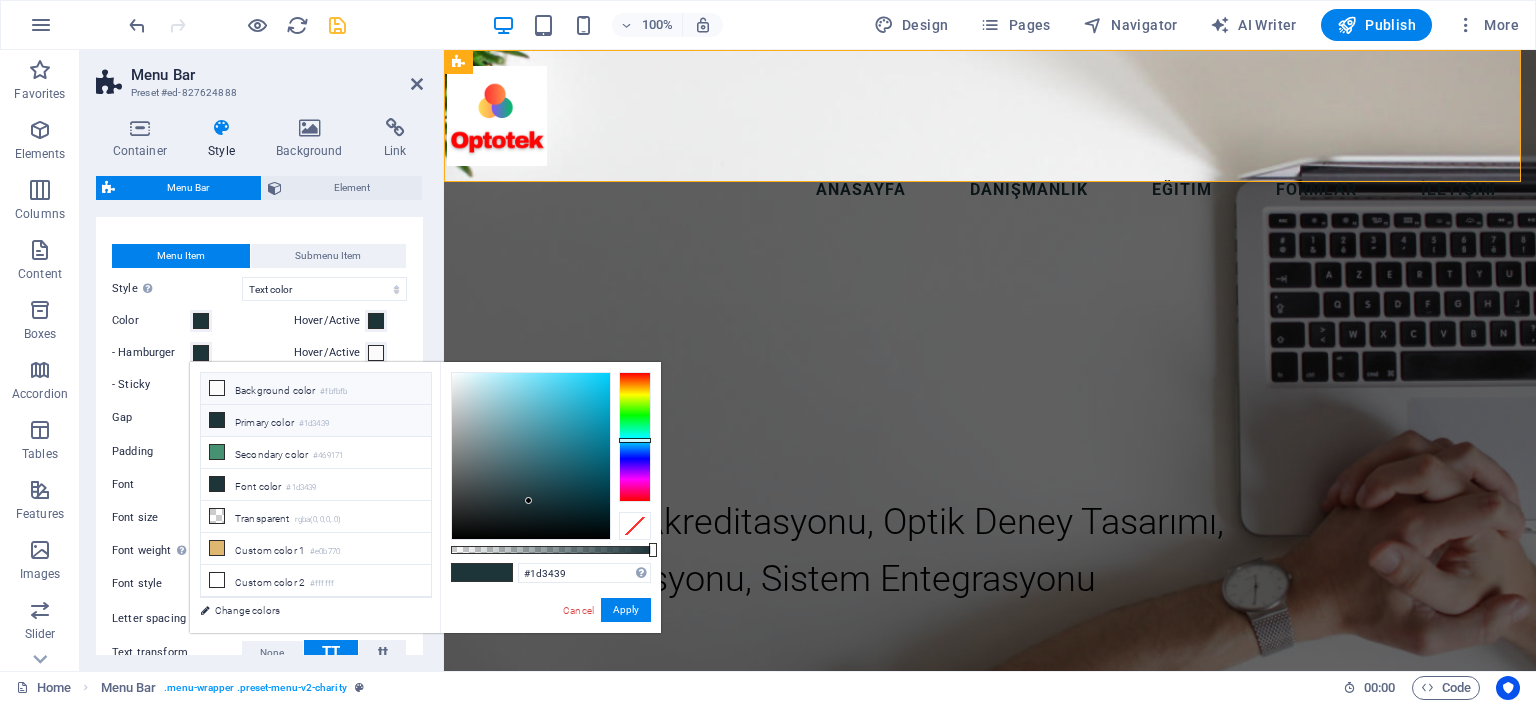 click at bounding box center (217, 388) 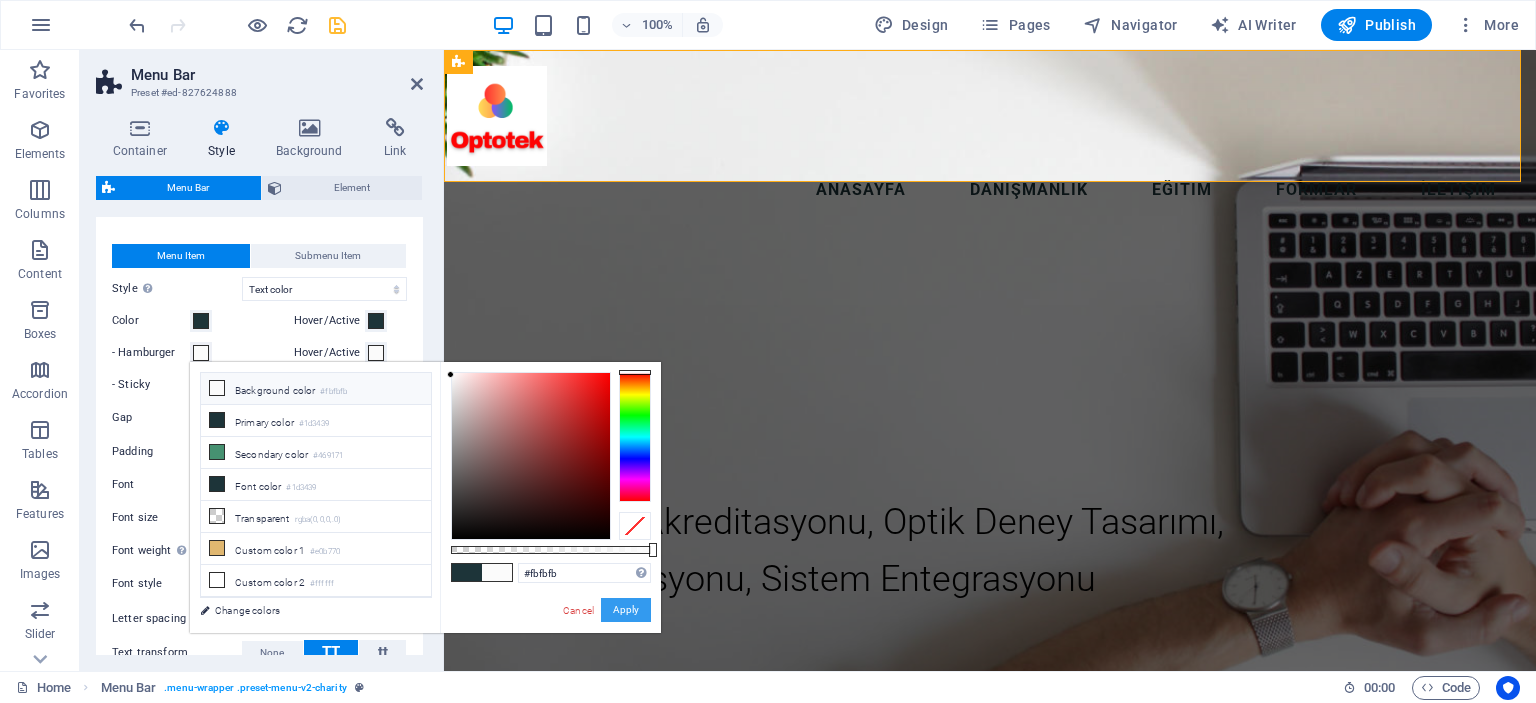 click on "Apply" at bounding box center [626, 610] 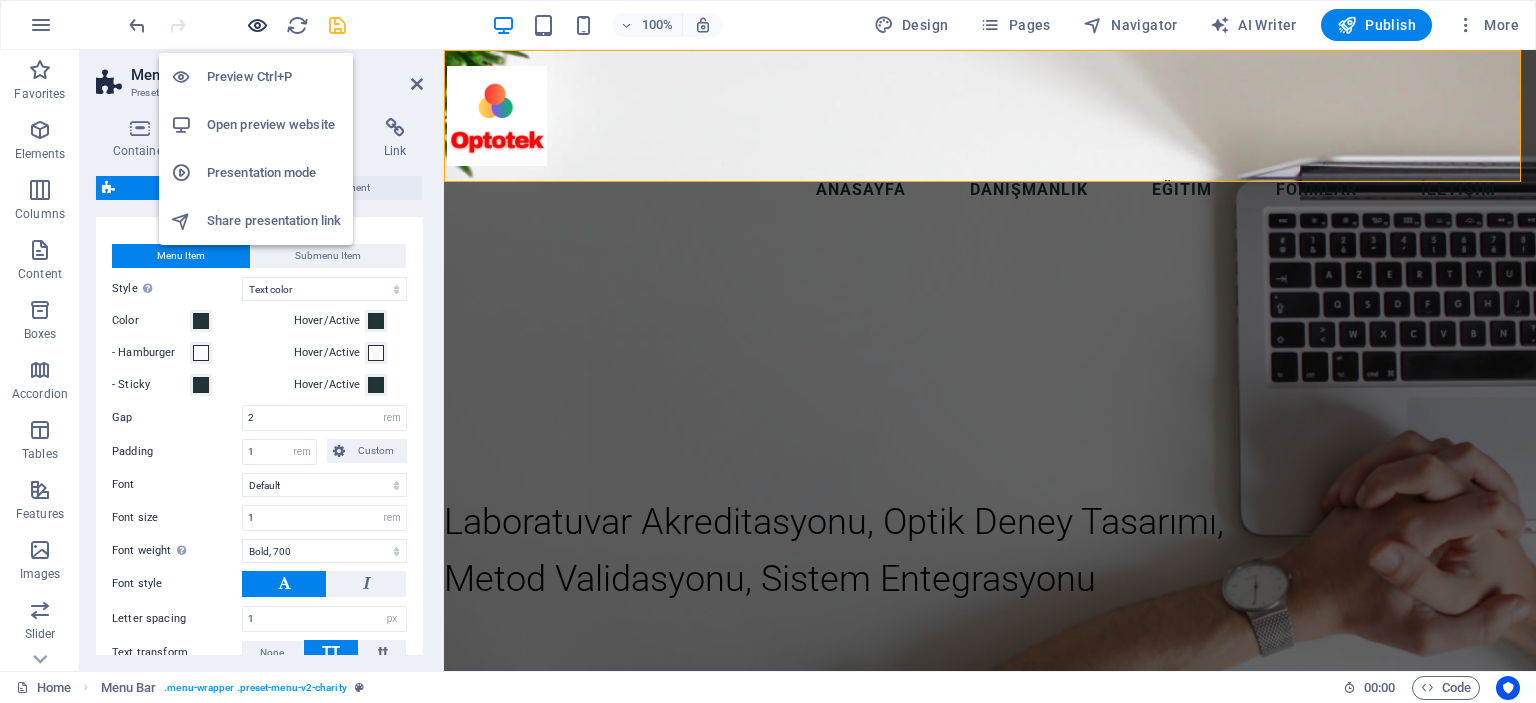 click at bounding box center [257, 25] 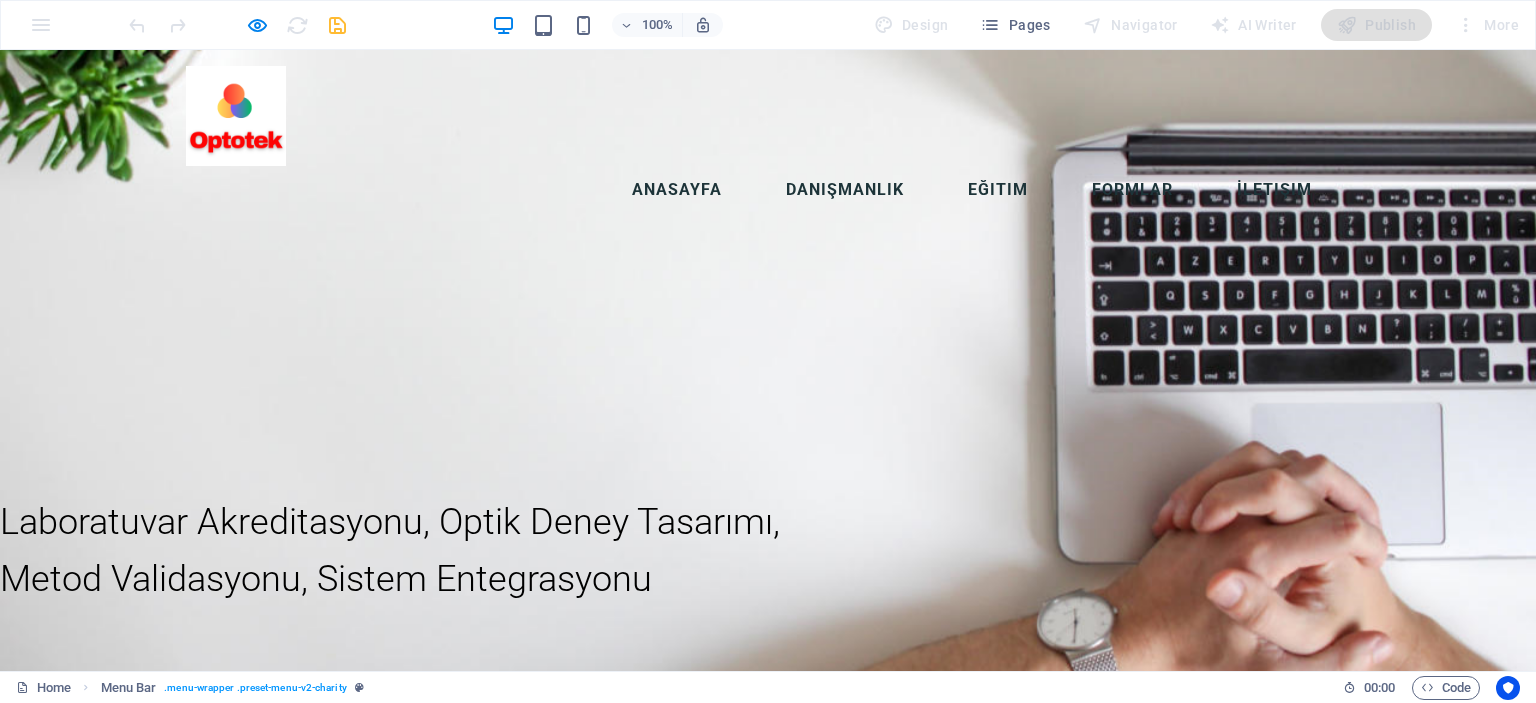 click on "Anasayfa" at bounding box center (677, 190) 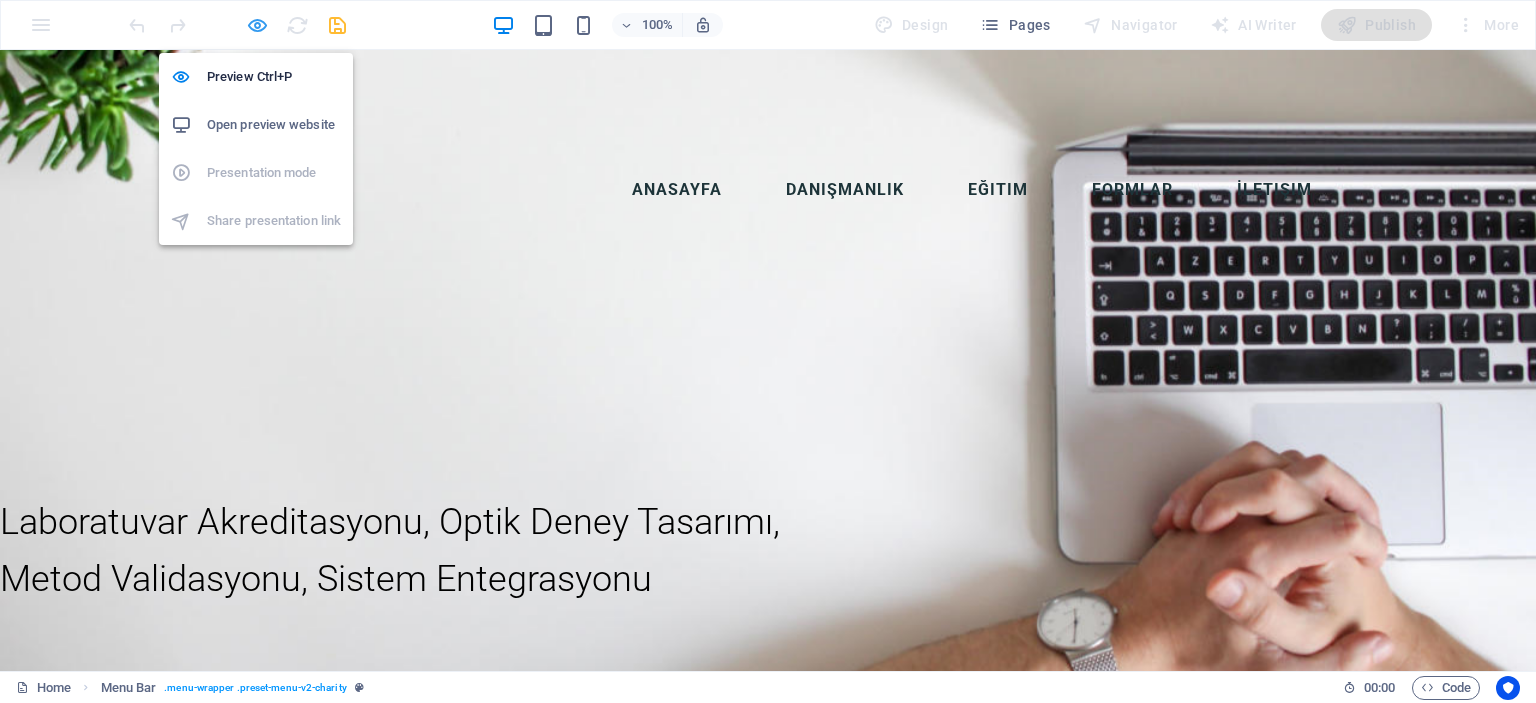 click at bounding box center (257, 25) 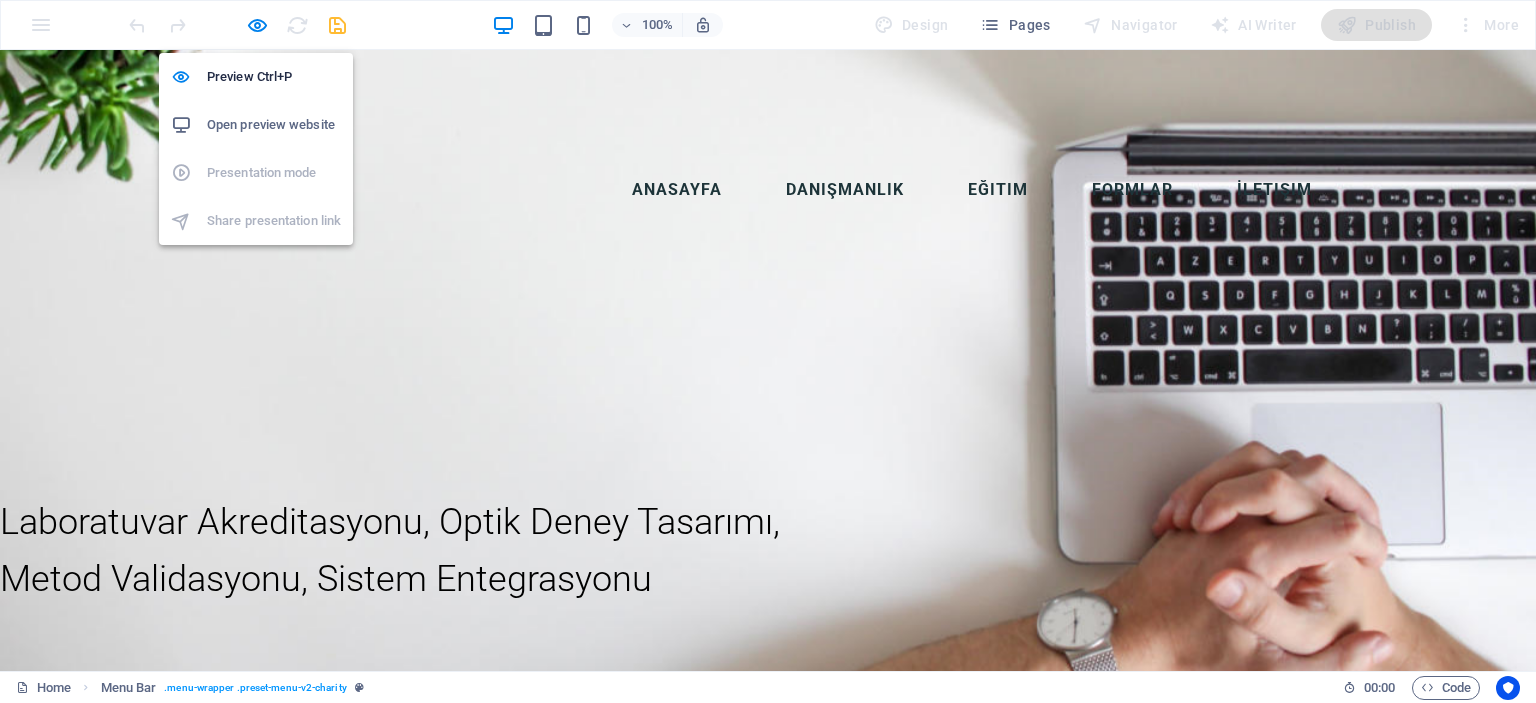 select on "rem" 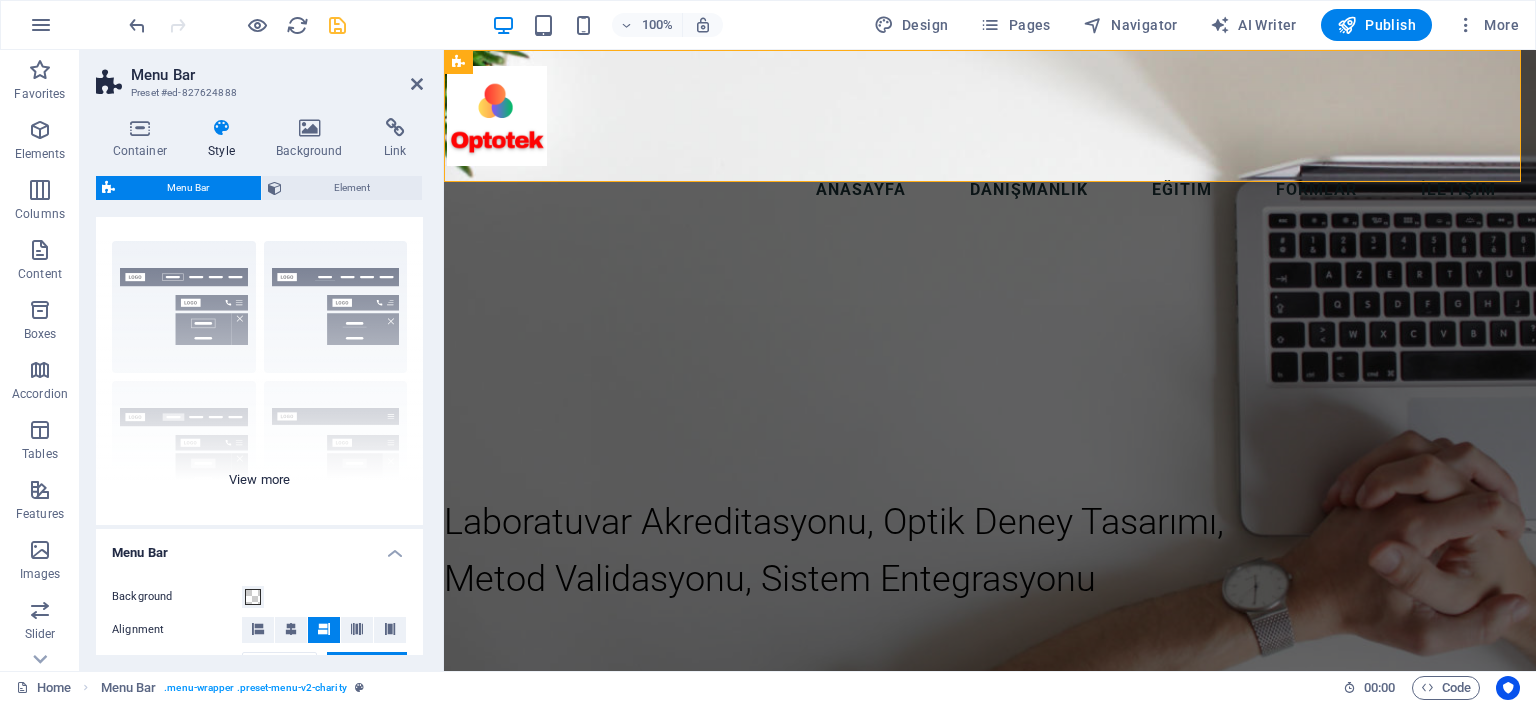 scroll, scrollTop: 0, scrollLeft: 0, axis: both 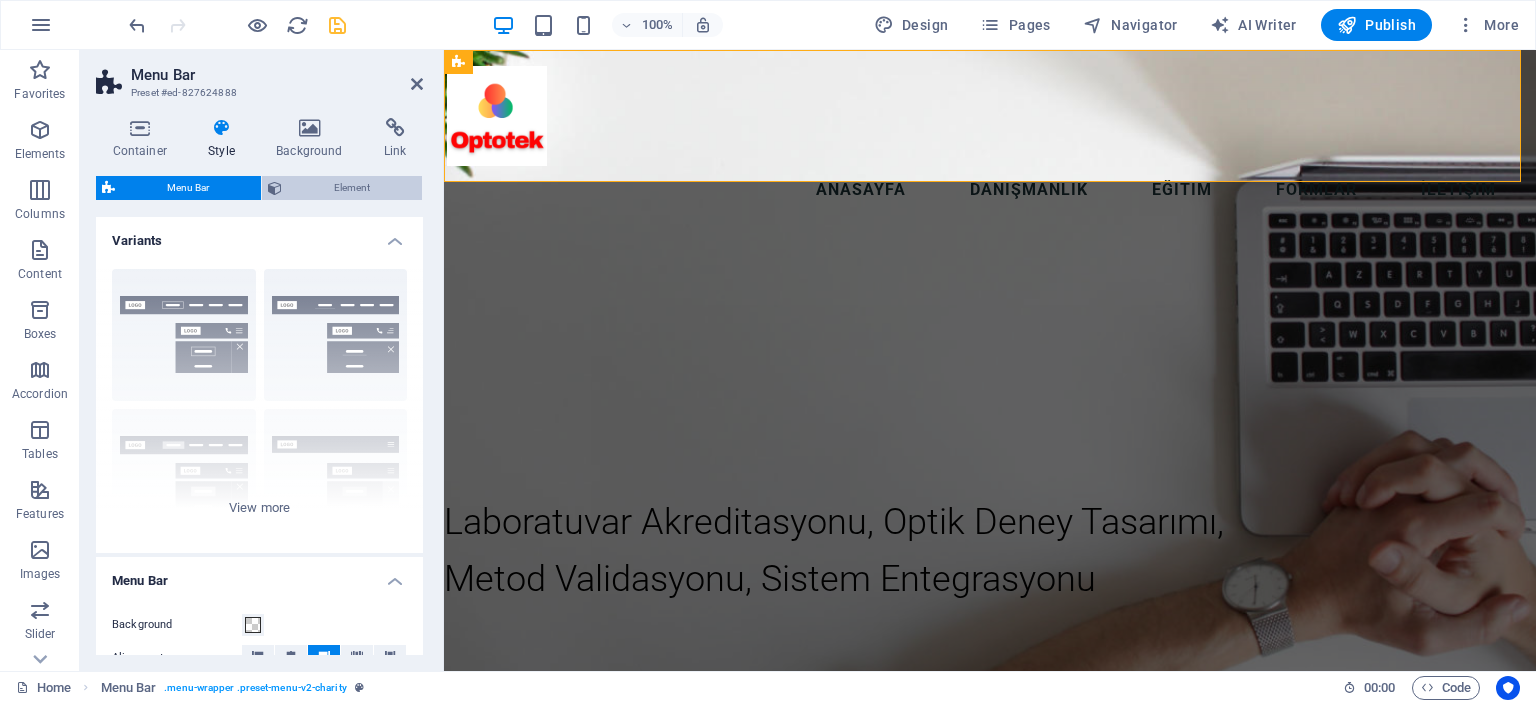 click on "Element" at bounding box center (352, 188) 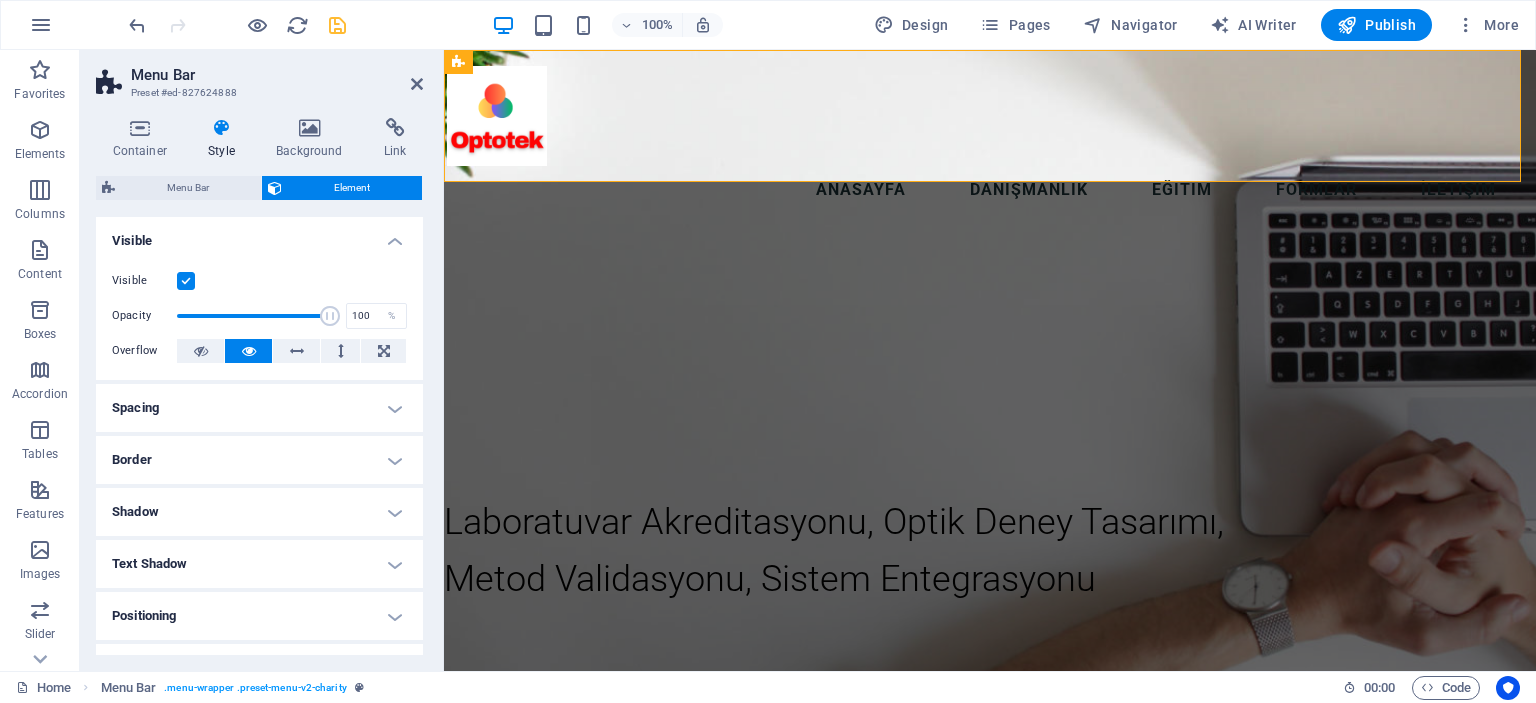 click on "Visible" at bounding box center (259, 235) 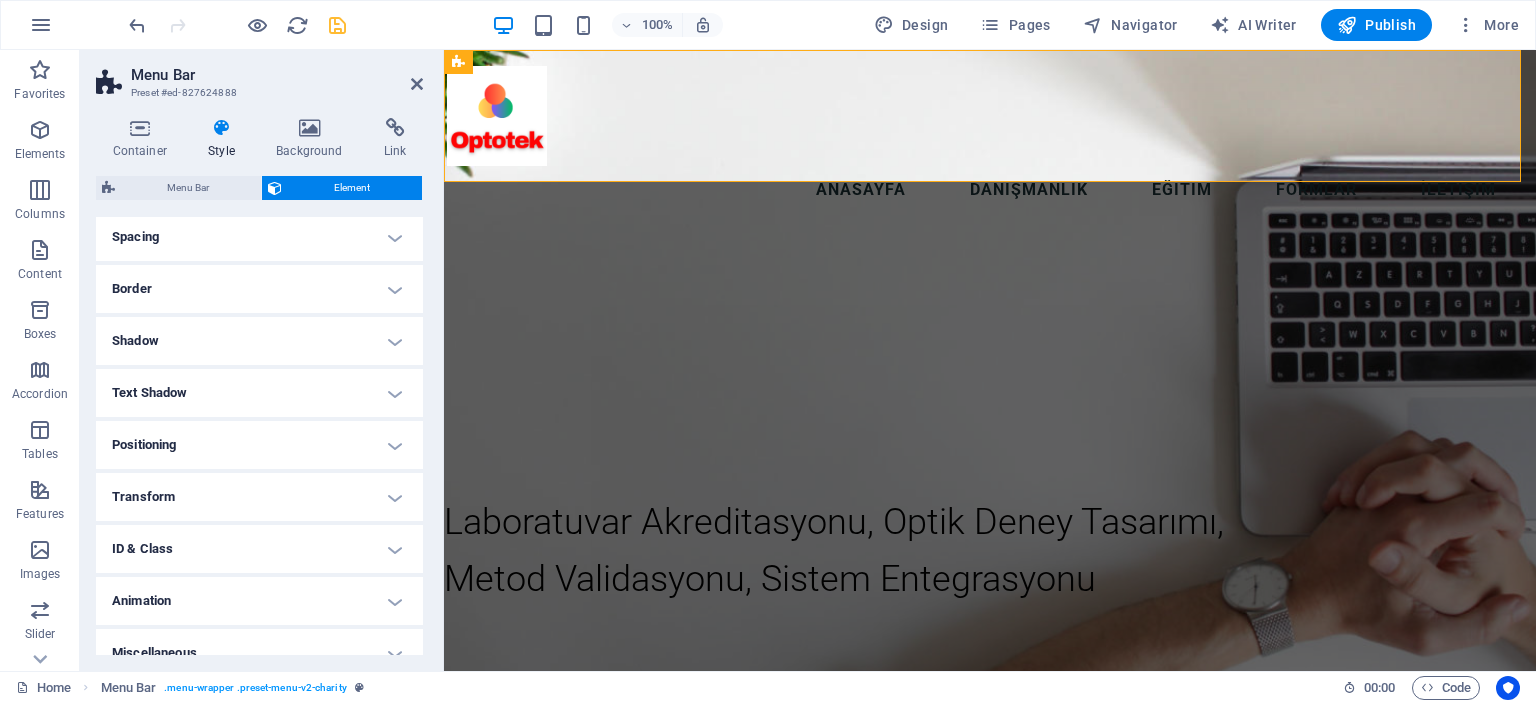 scroll, scrollTop: 77, scrollLeft: 0, axis: vertical 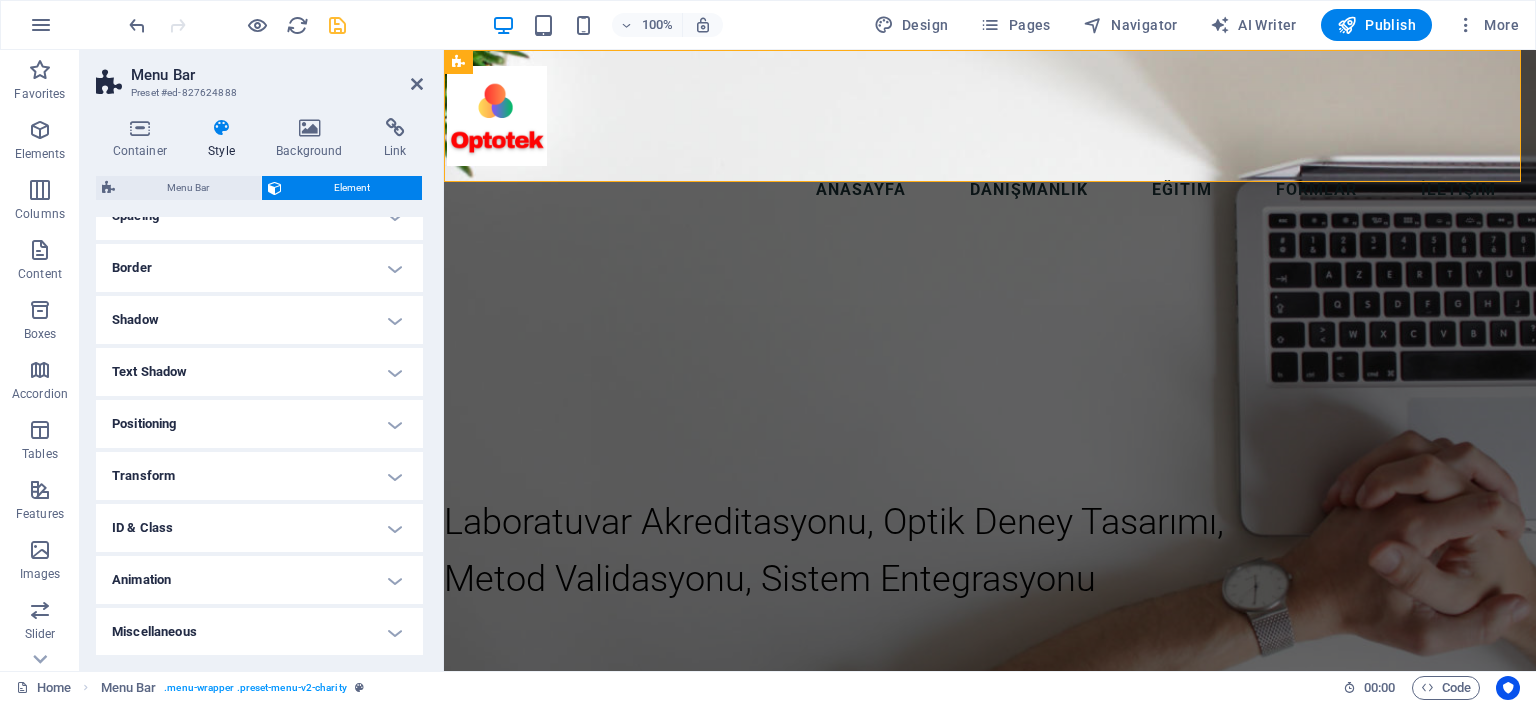 click on "ID & Class" at bounding box center [259, 528] 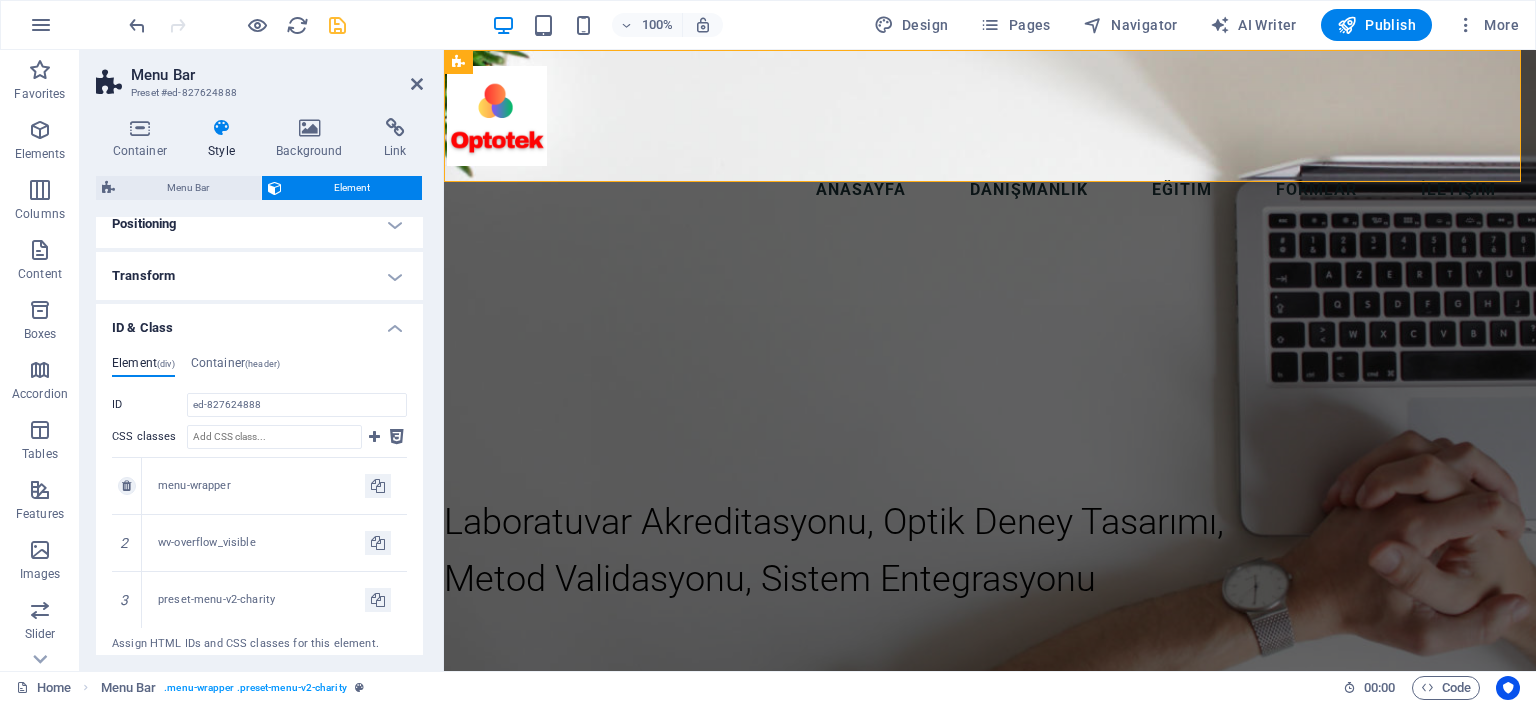 scroll, scrollTop: 177, scrollLeft: 0, axis: vertical 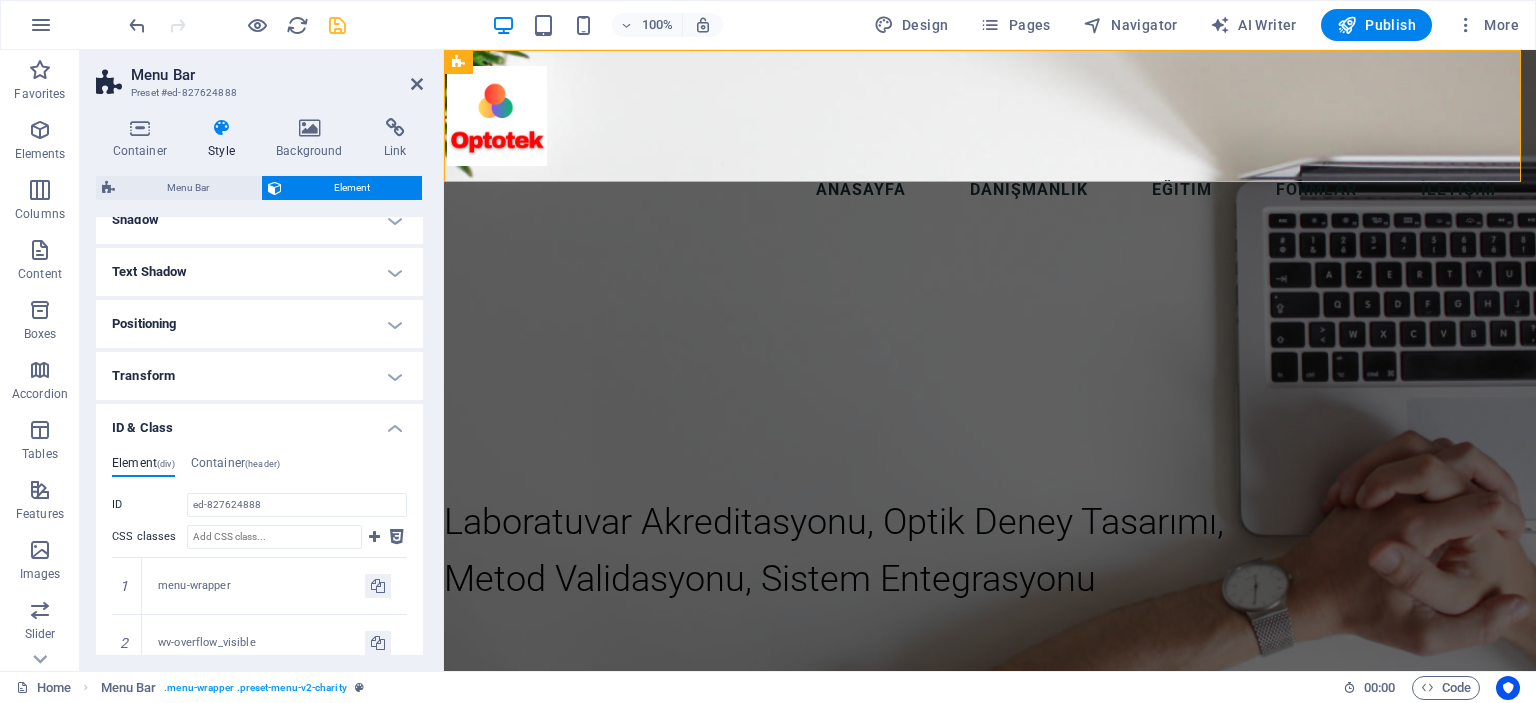 click on "ID & Class" at bounding box center [259, 422] 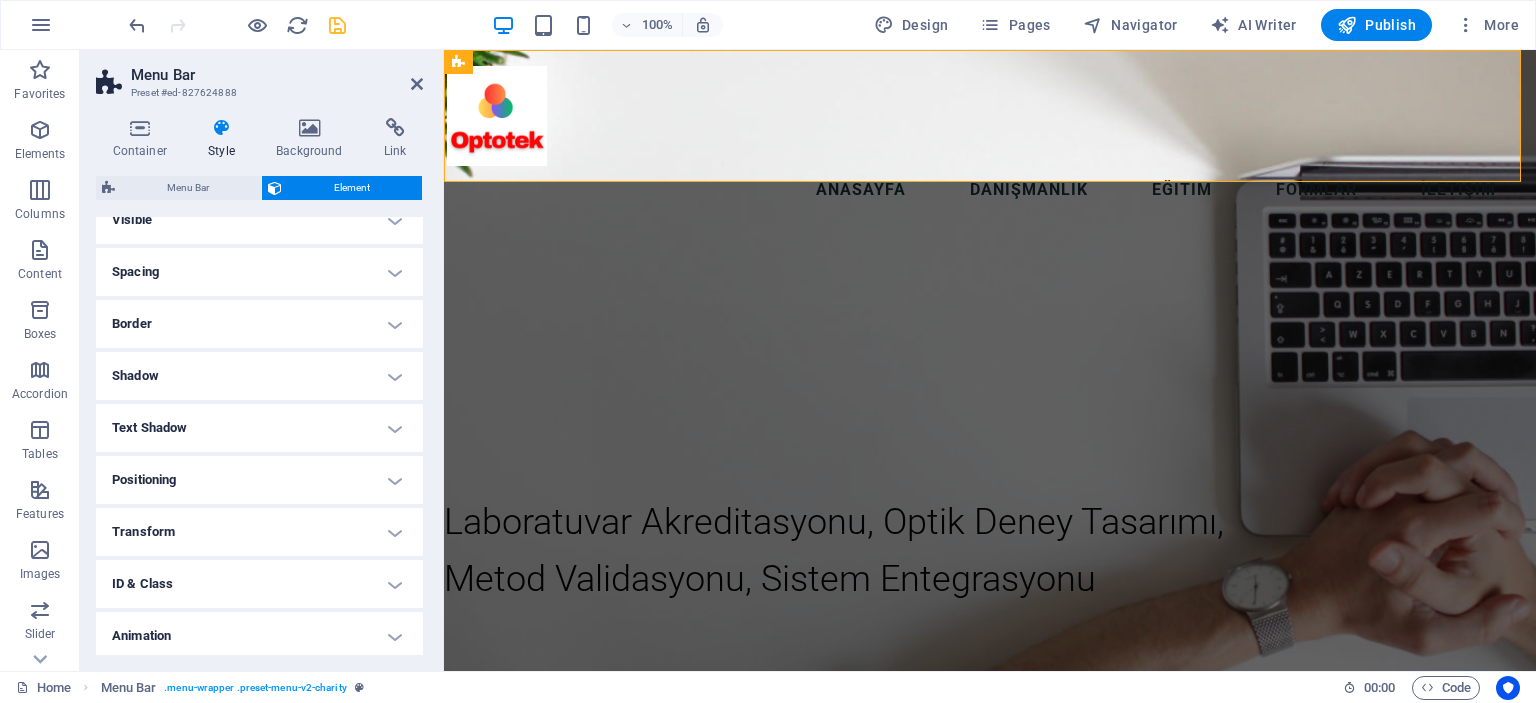 scroll, scrollTop: 0, scrollLeft: 0, axis: both 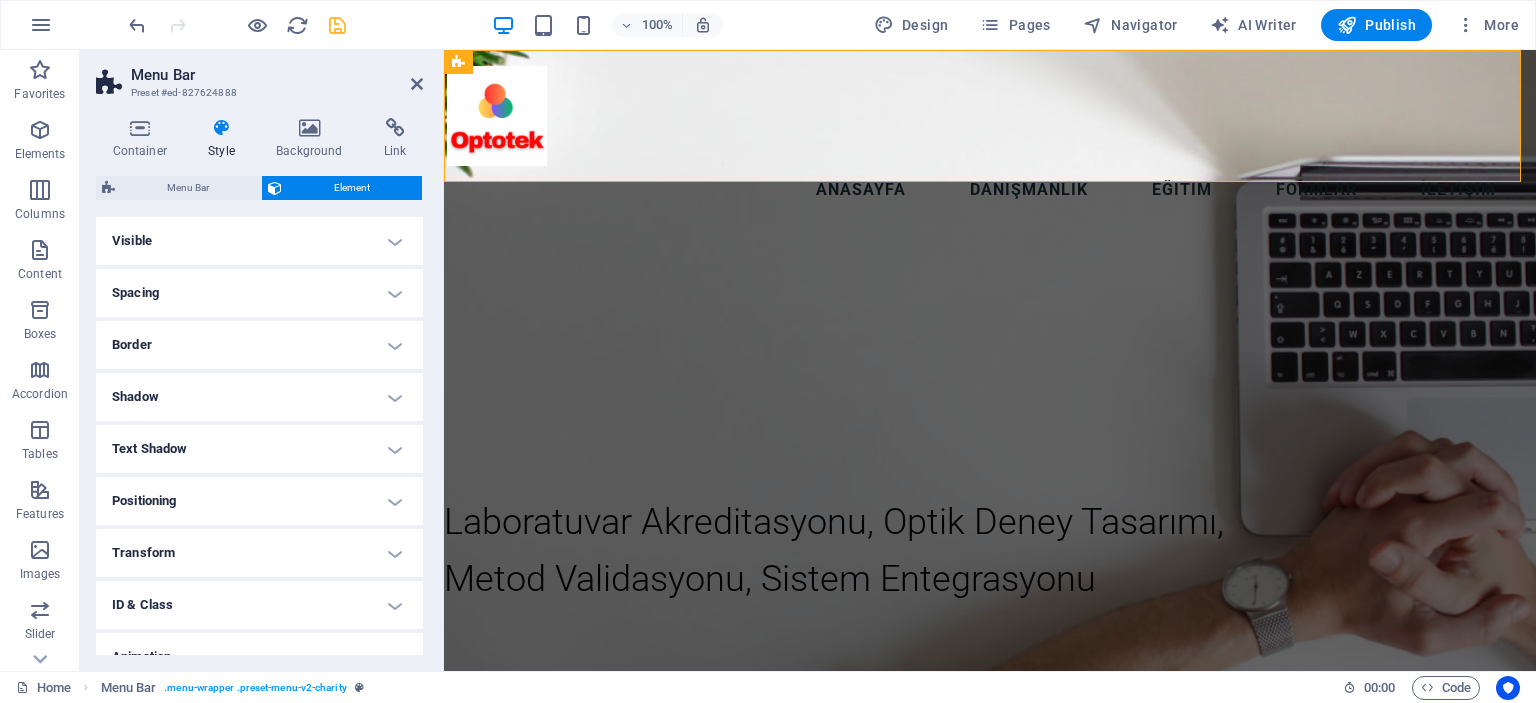 click on "Spacing" at bounding box center [259, 293] 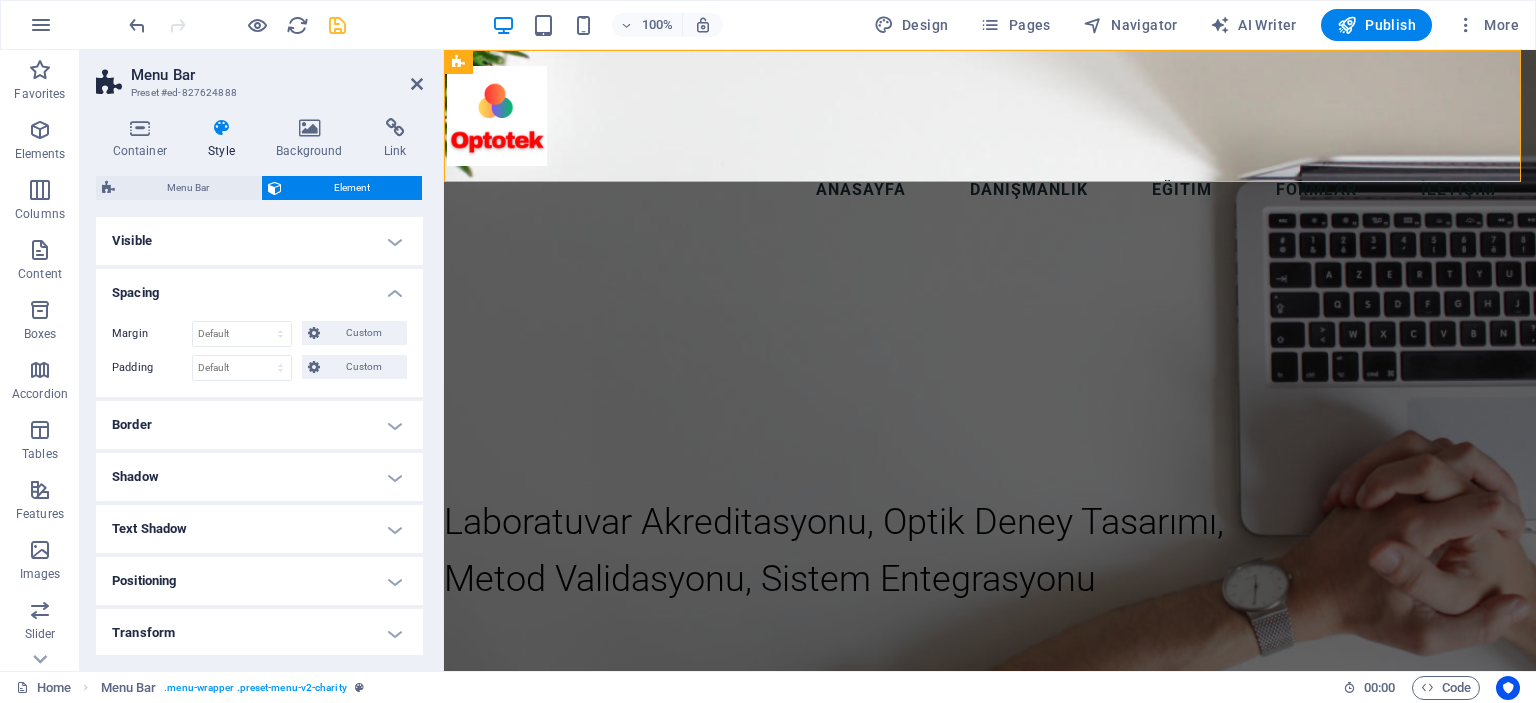 click on "Spacing" at bounding box center [259, 287] 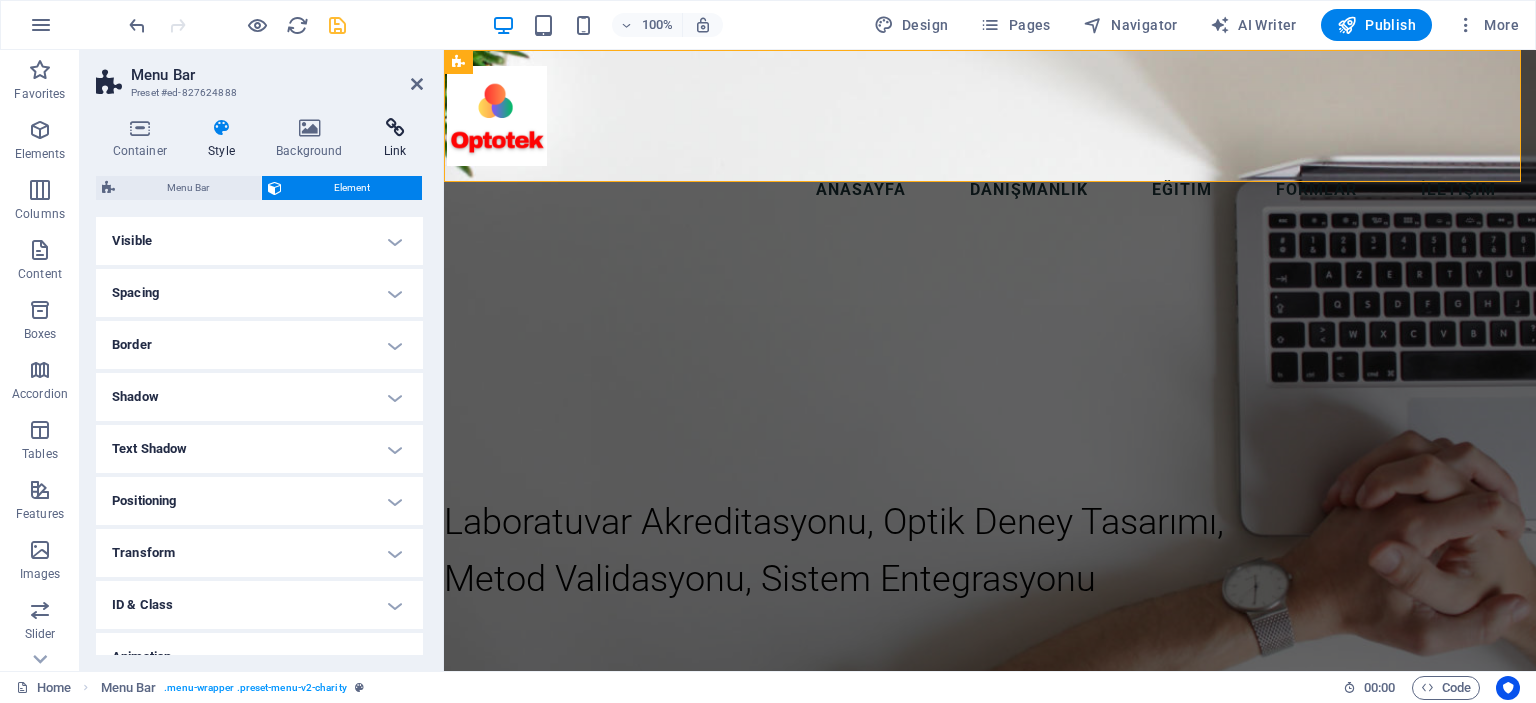 click on "Link" at bounding box center [395, 139] 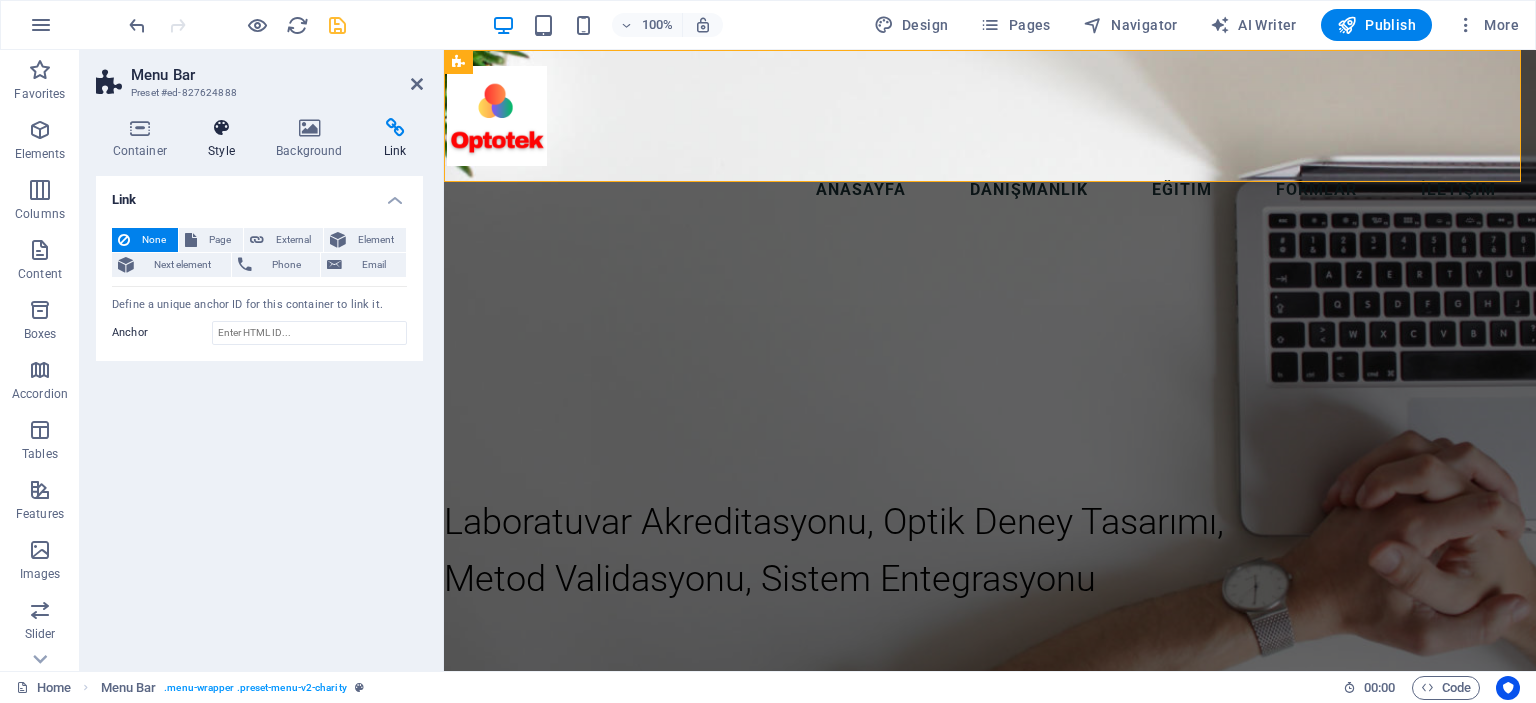 click on "Style" at bounding box center [226, 139] 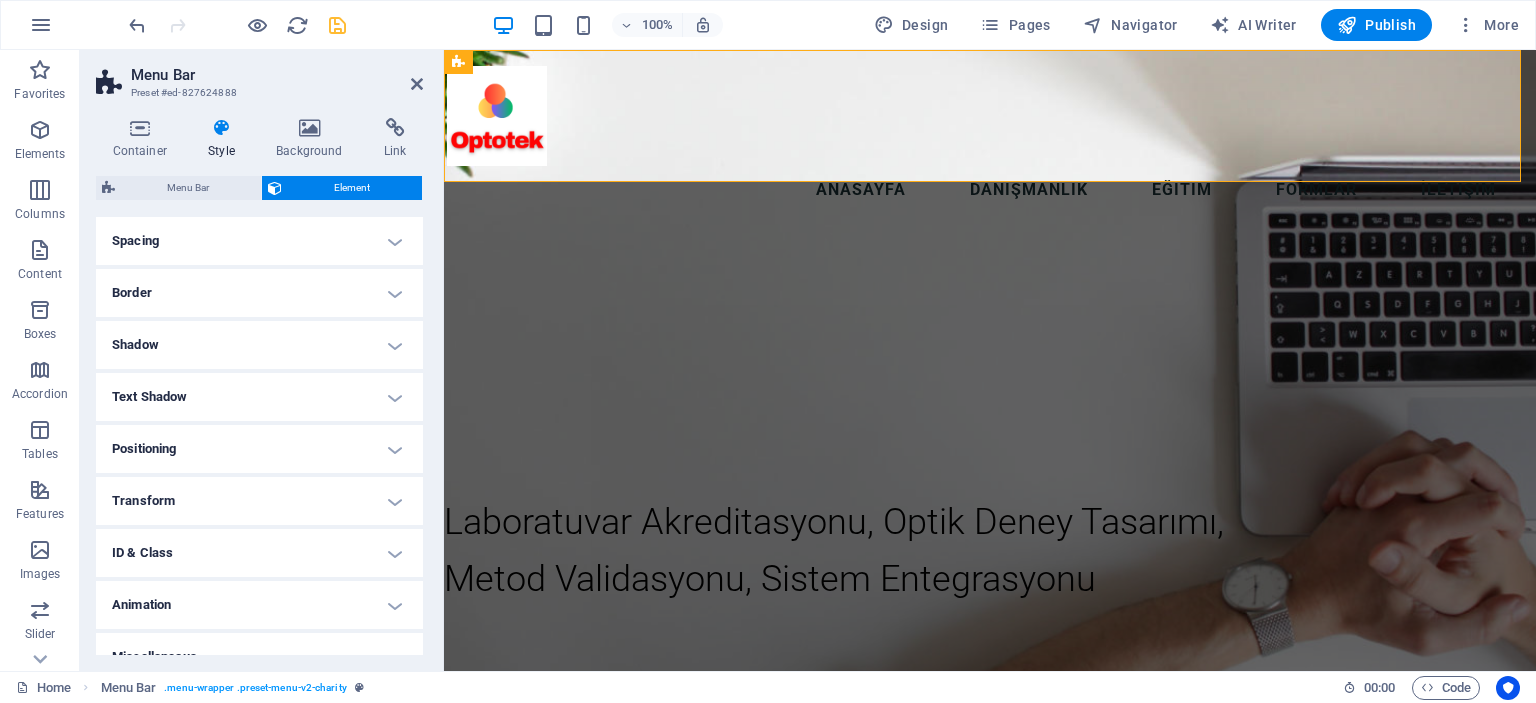 scroll, scrollTop: 77, scrollLeft: 0, axis: vertical 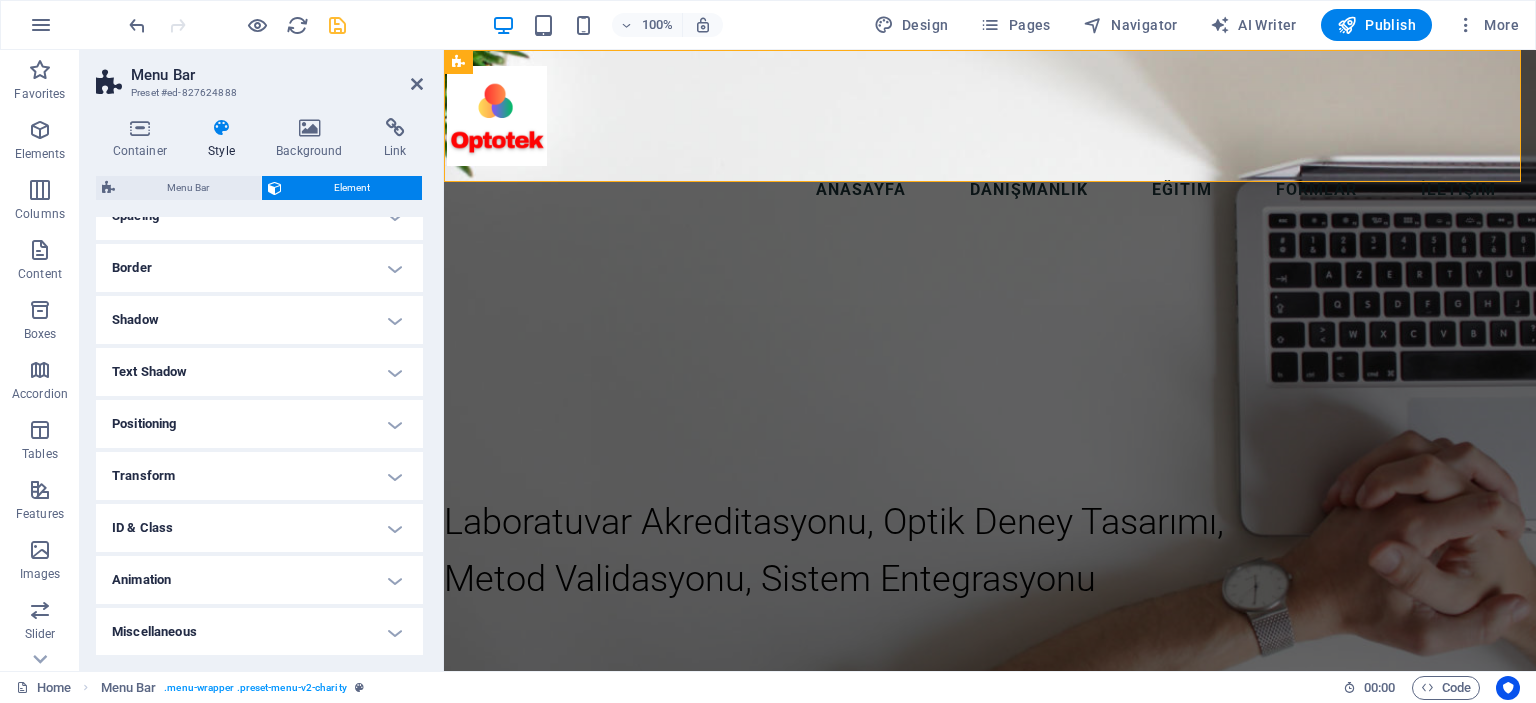 click on "Text Shadow" at bounding box center [259, 372] 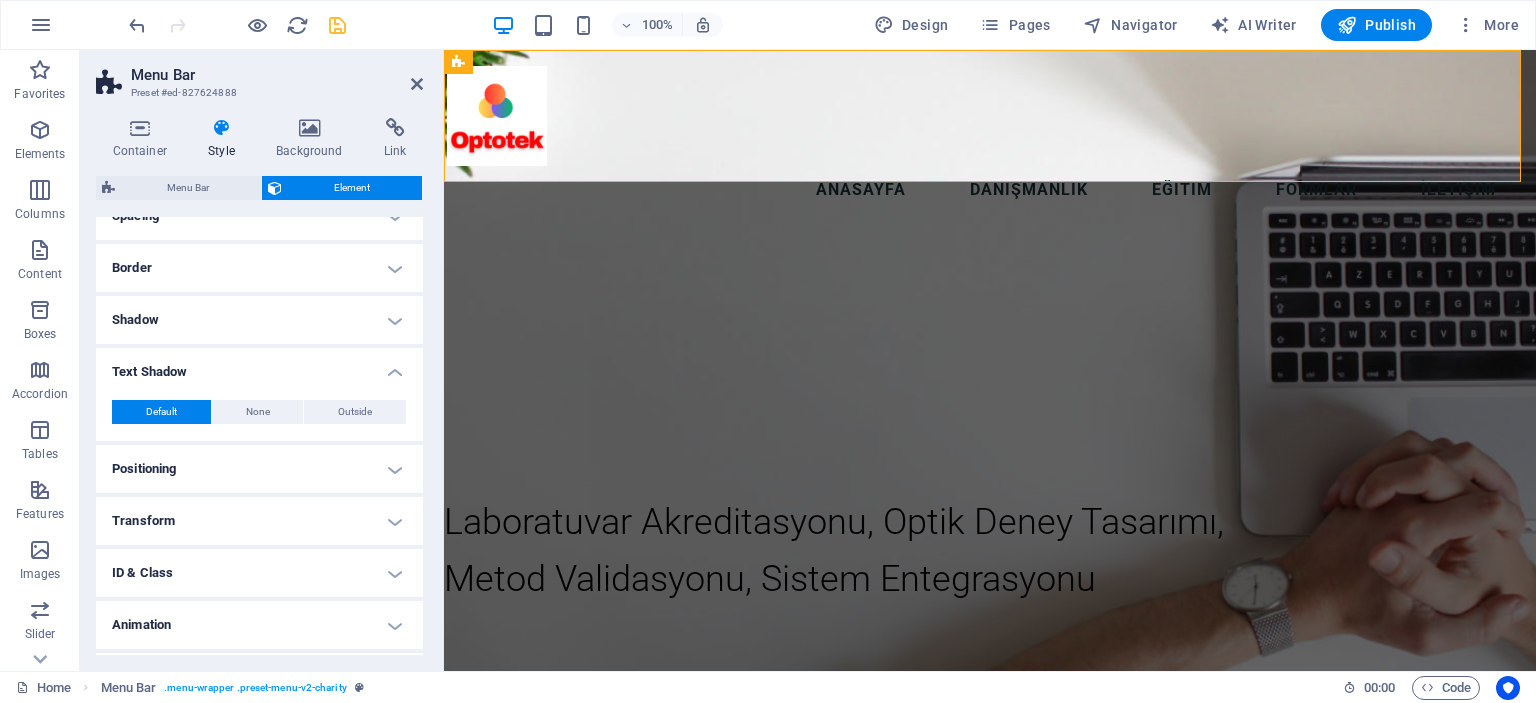 click on "Text Shadow" at bounding box center [259, 366] 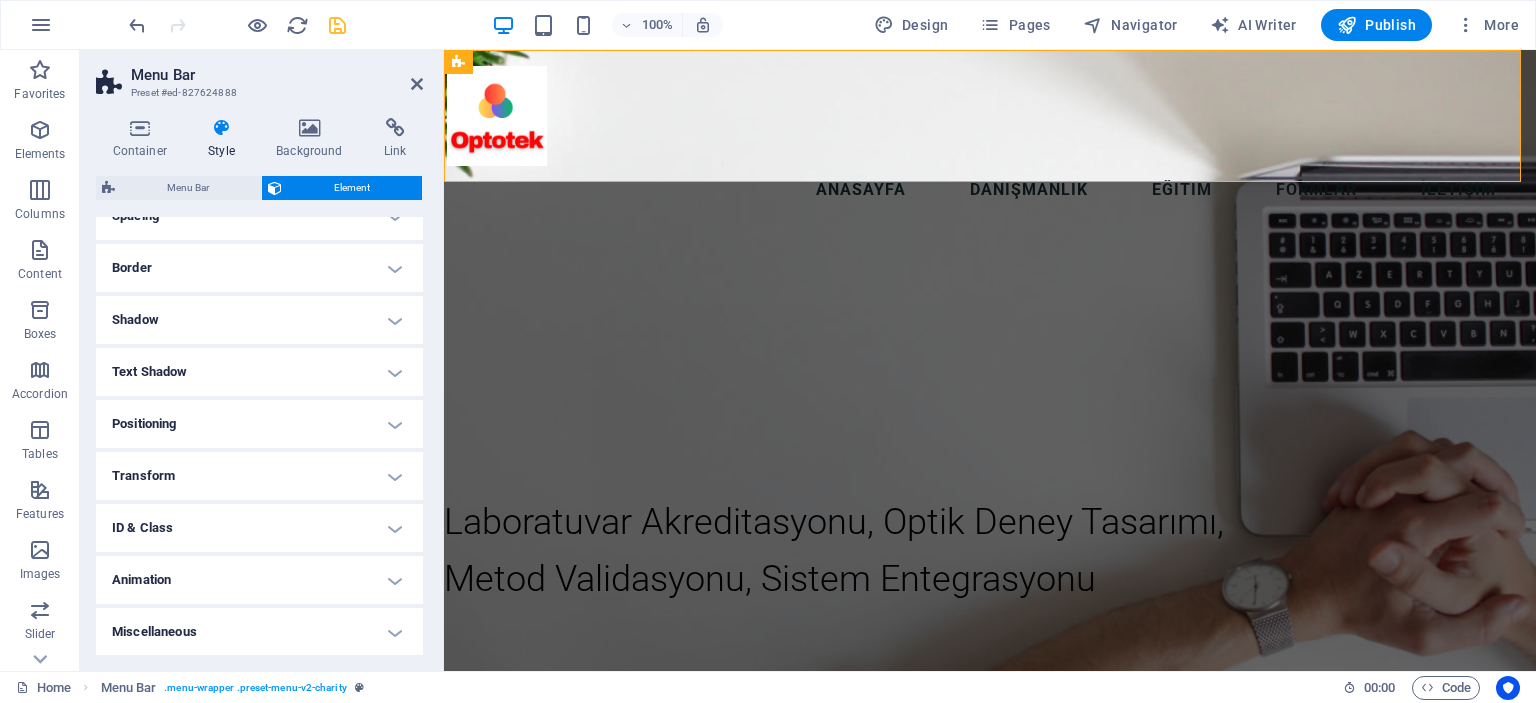 click on "Transform" at bounding box center [259, 476] 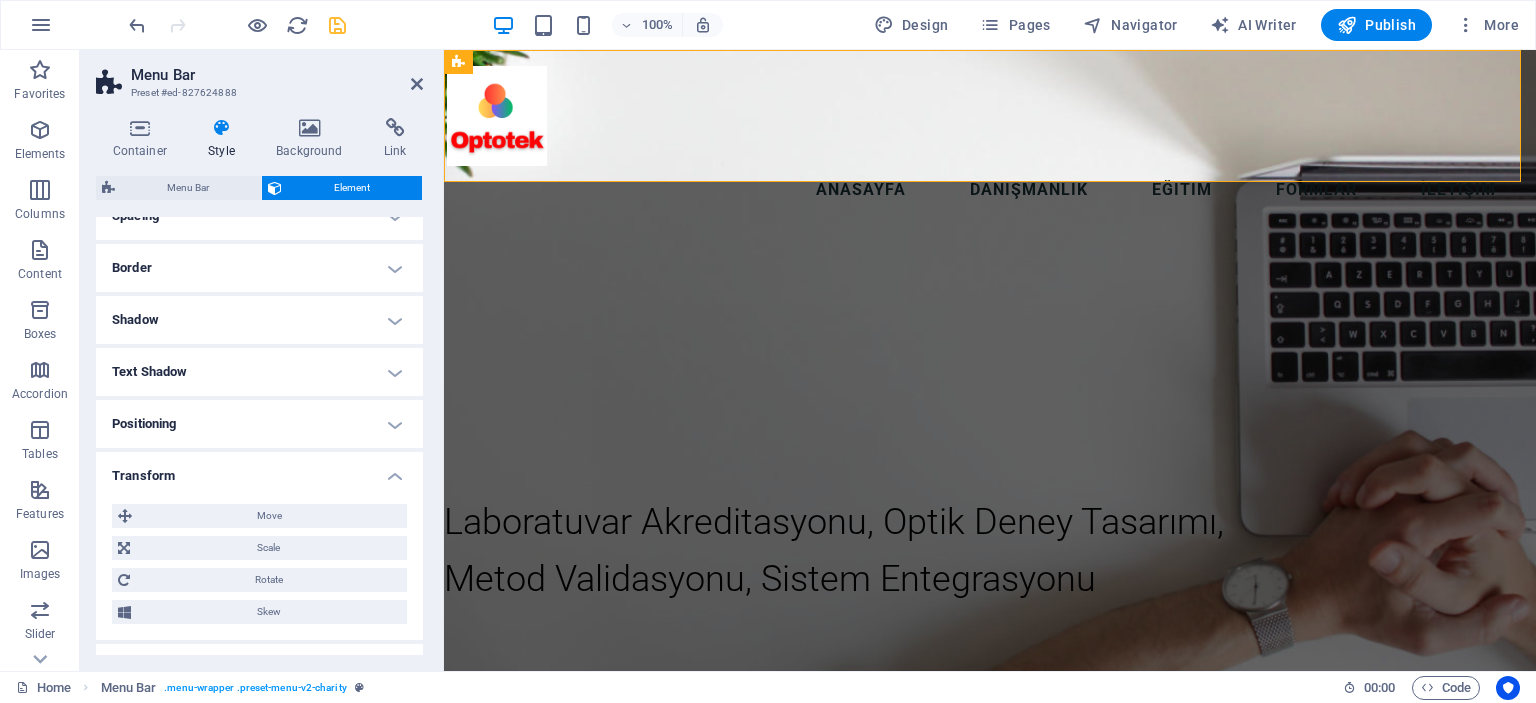 click on "Transform" at bounding box center [259, 470] 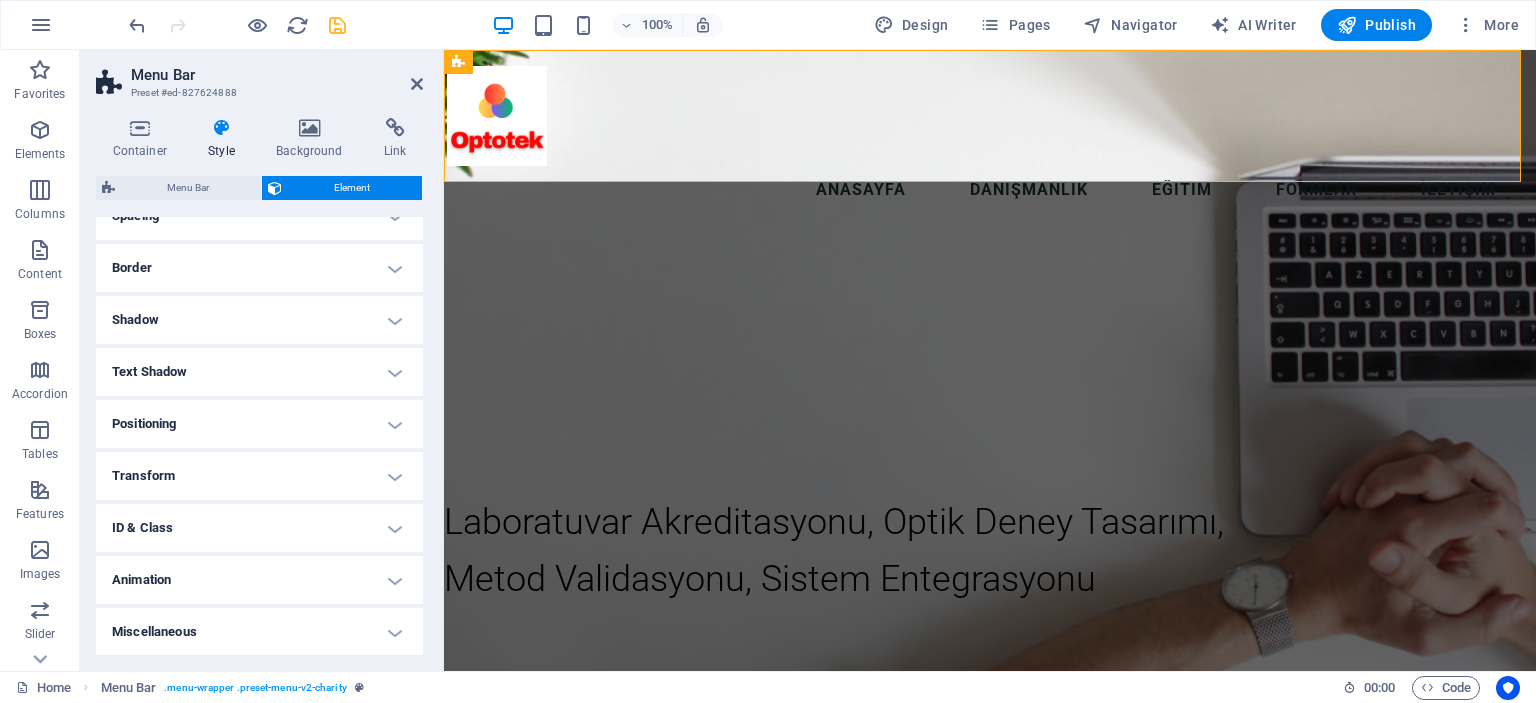 click on "Animation" at bounding box center [259, 580] 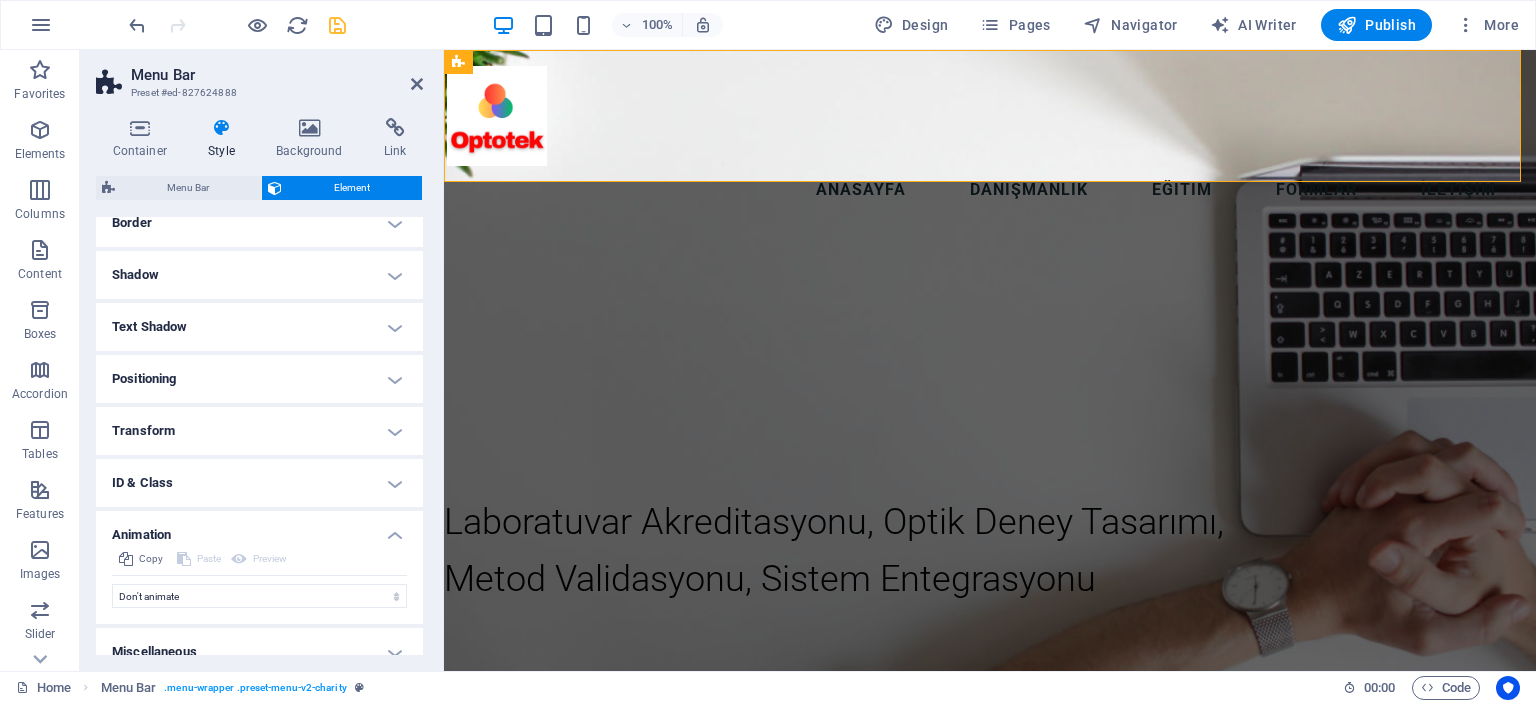 scroll, scrollTop: 142, scrollLeft: 0, axis: vertical 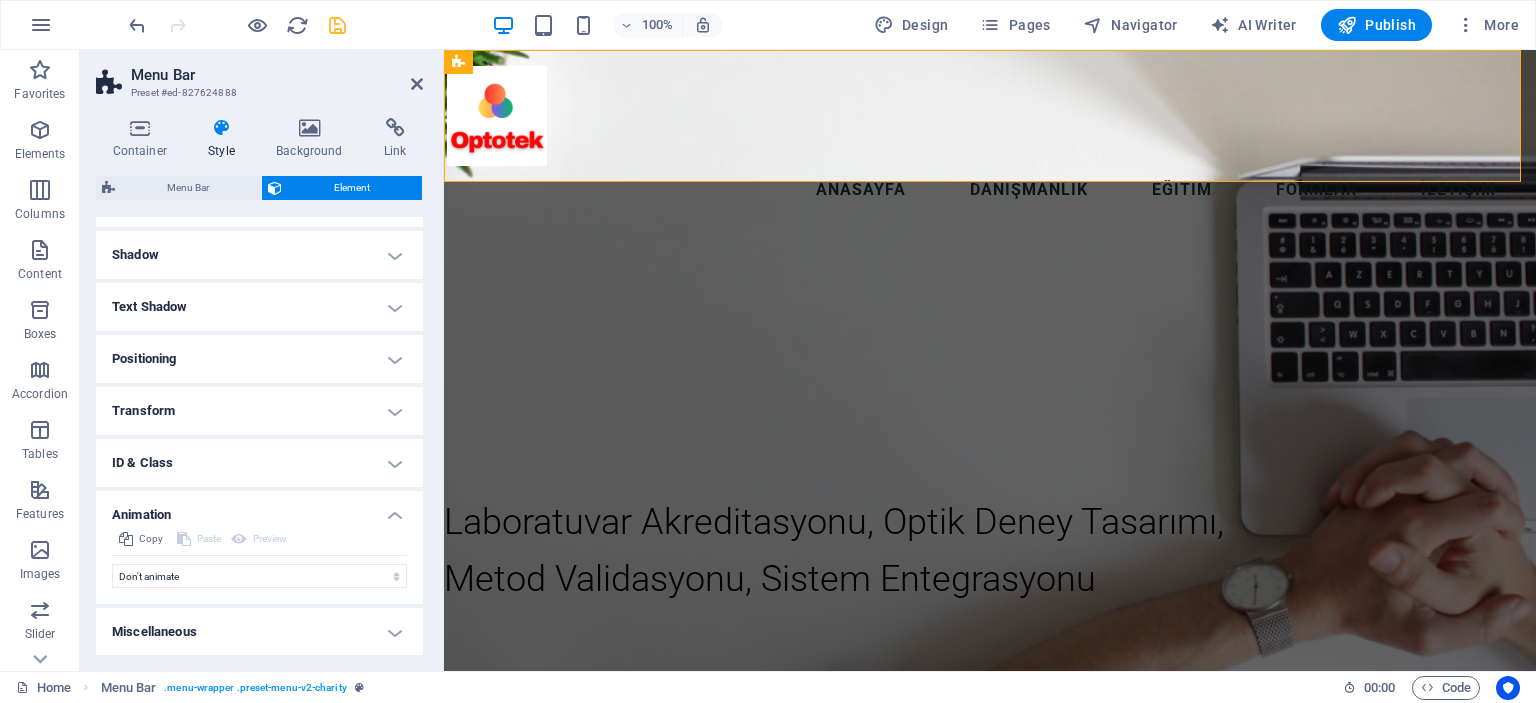 click on "Animation" at bounding box center [259, 509] 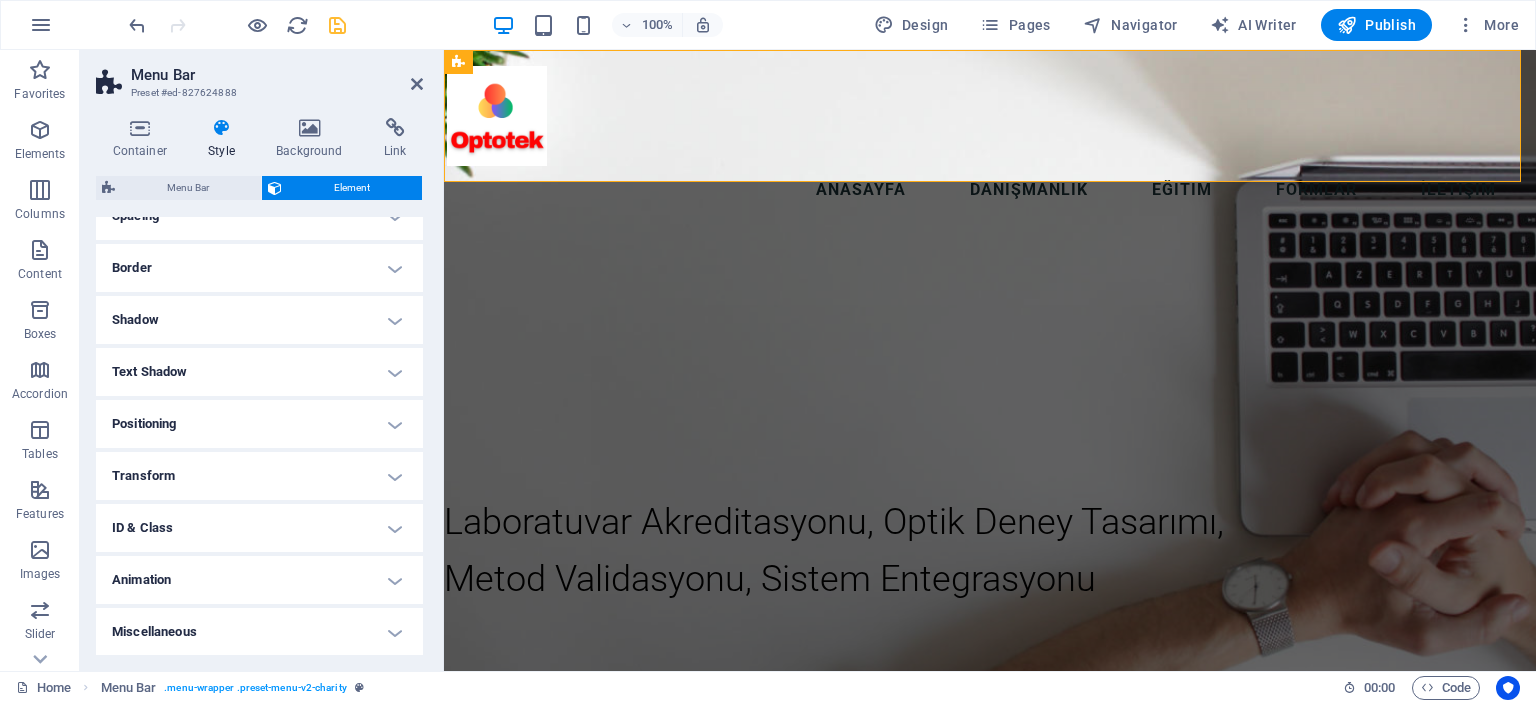 scroll, scrollTop: 0, scrollLeft: 0, axis: both 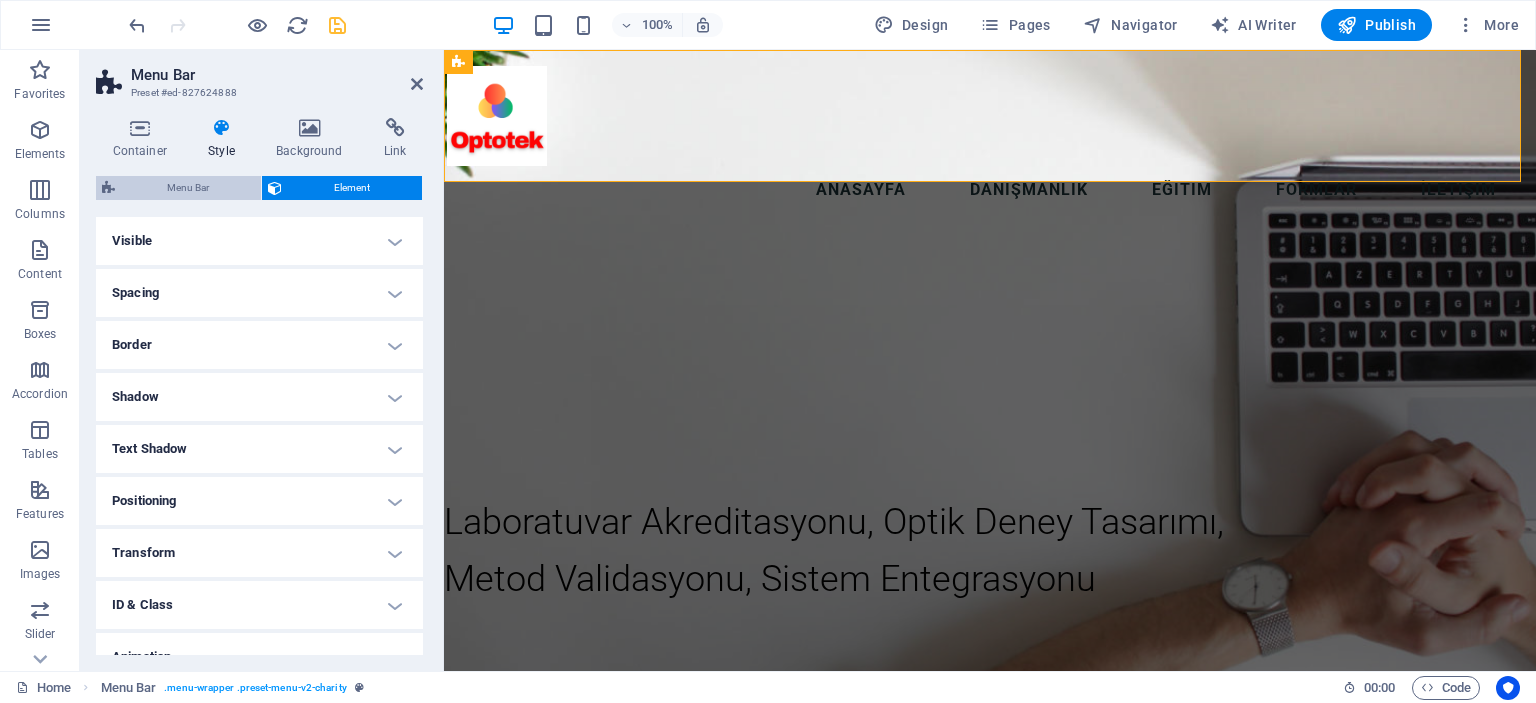 click on "Menu Bar" at bounding box center [188, 188] 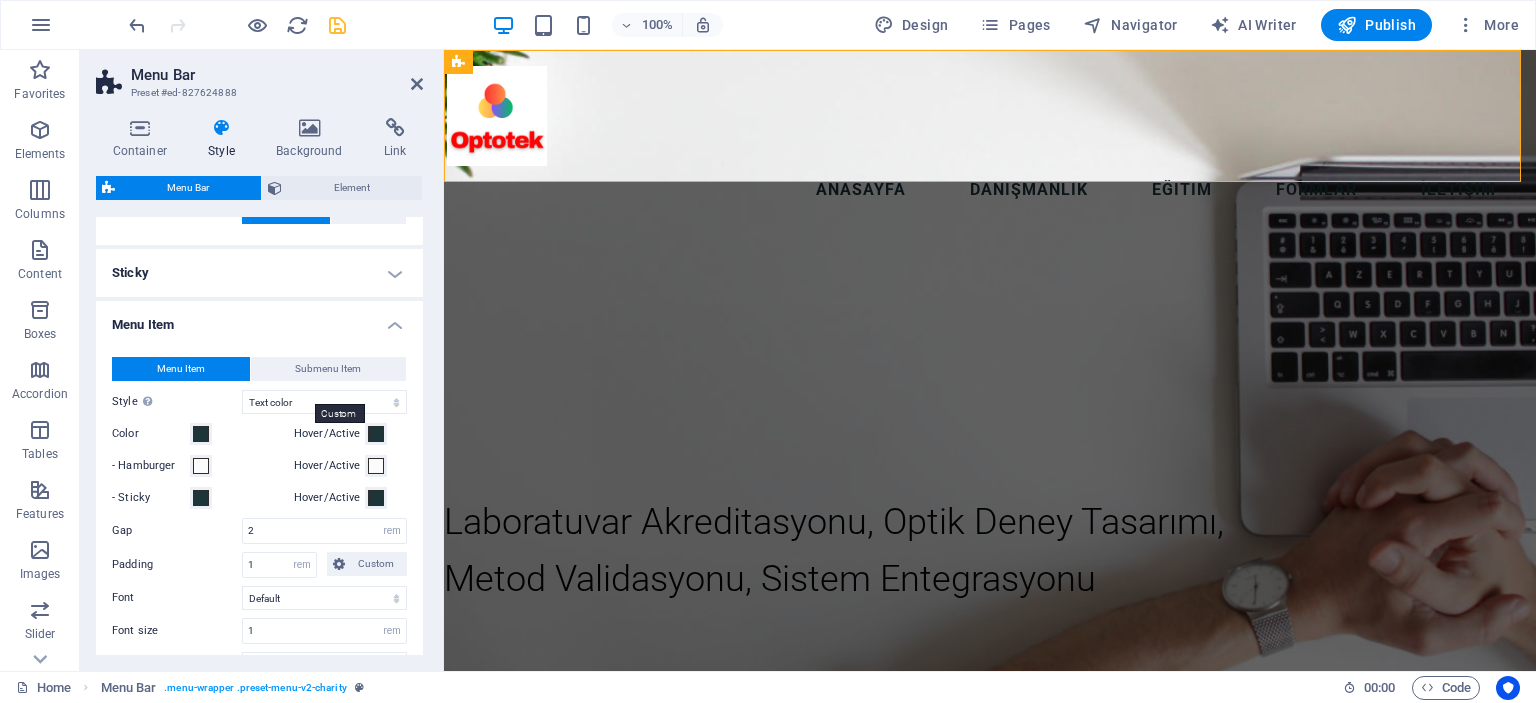 scroll, scrollTop: 600, scrollLeft: 0, axis: vertical 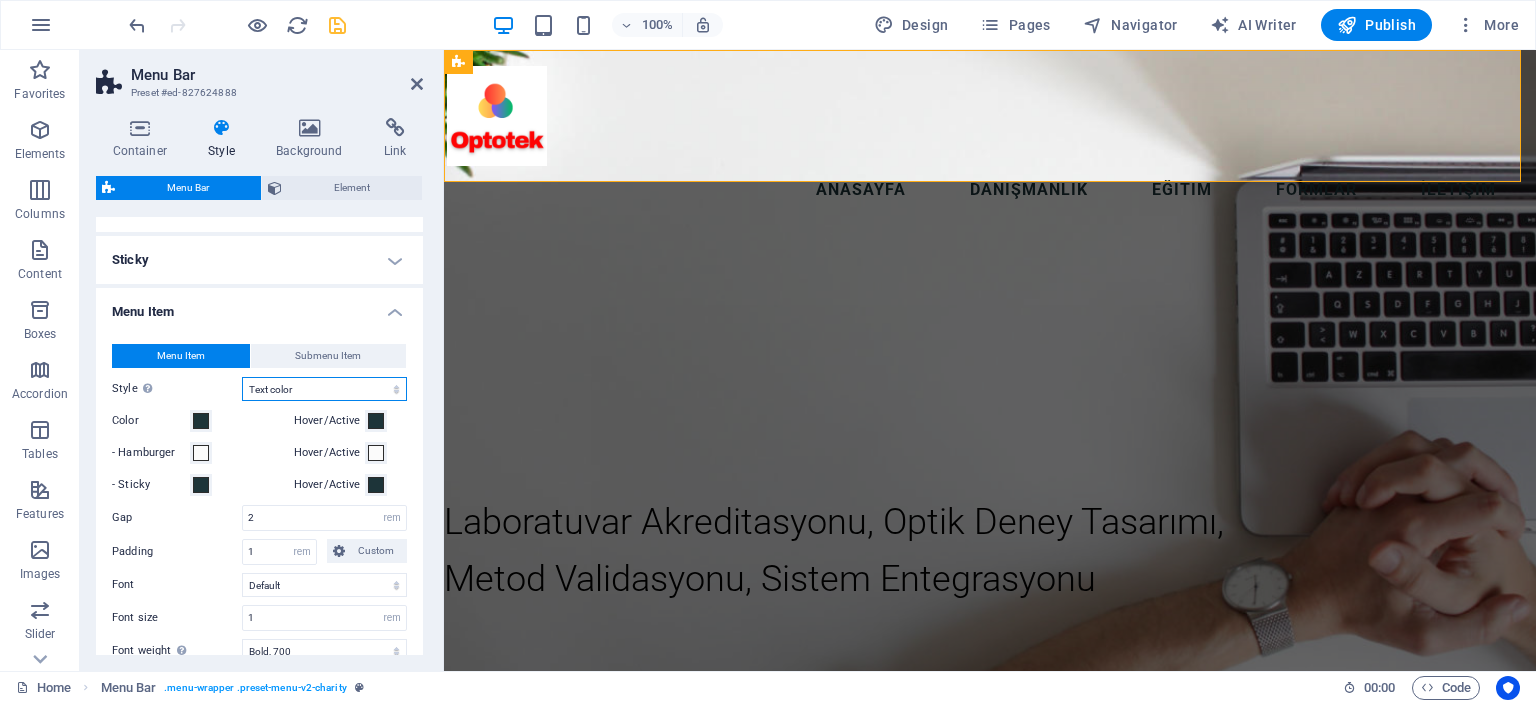click on "Plain Text color Box: Fade Box: Flip vertical Box: Flip horizontal Box: Slide down Box: Slide up Box: Slide right Box: Slide left Box: Zoom effect Border Border top & bottom Border left & right Border top Border bottom" at bounding box center (324, 389) 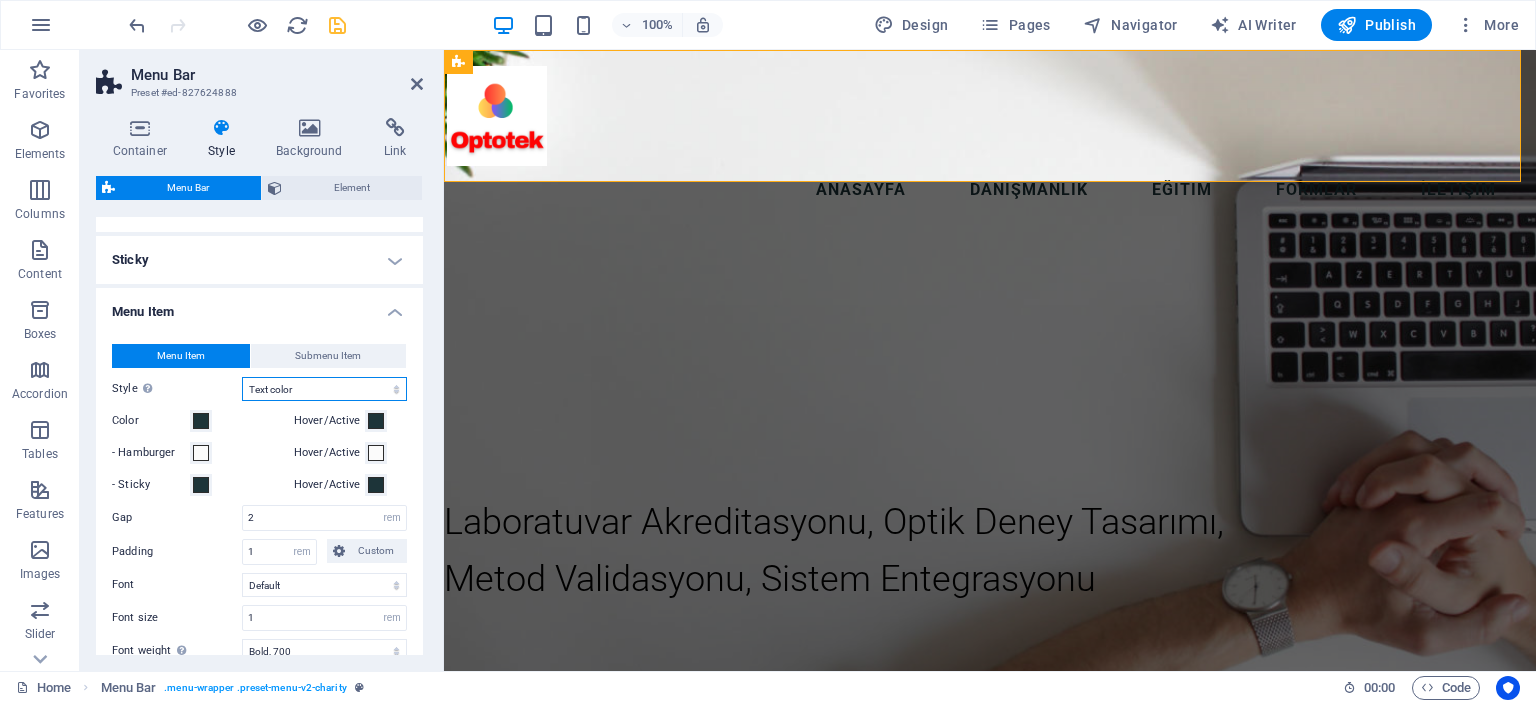 click on "Plain Text color Box: Fade Box: Flip vertical Box: Flip horizontal Box: Slide down Box: Slide up Box: Slide right Box: Slide left Box: Zoom effect Border Border top & bottom Border left & right Border top Border bottom" at bounding box center [324, 389] 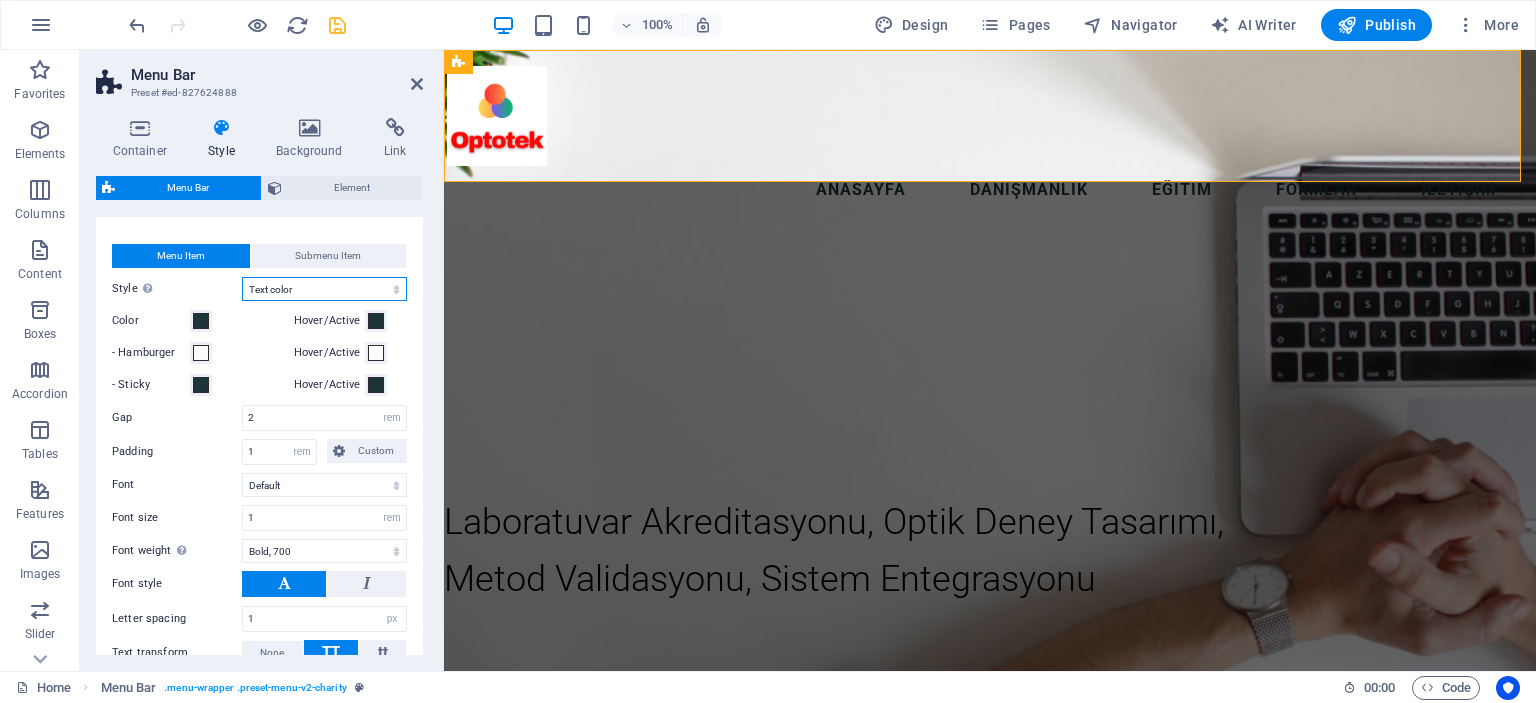 scroll, scrollTop: 600, scrollLeft: 0, axis: vertical 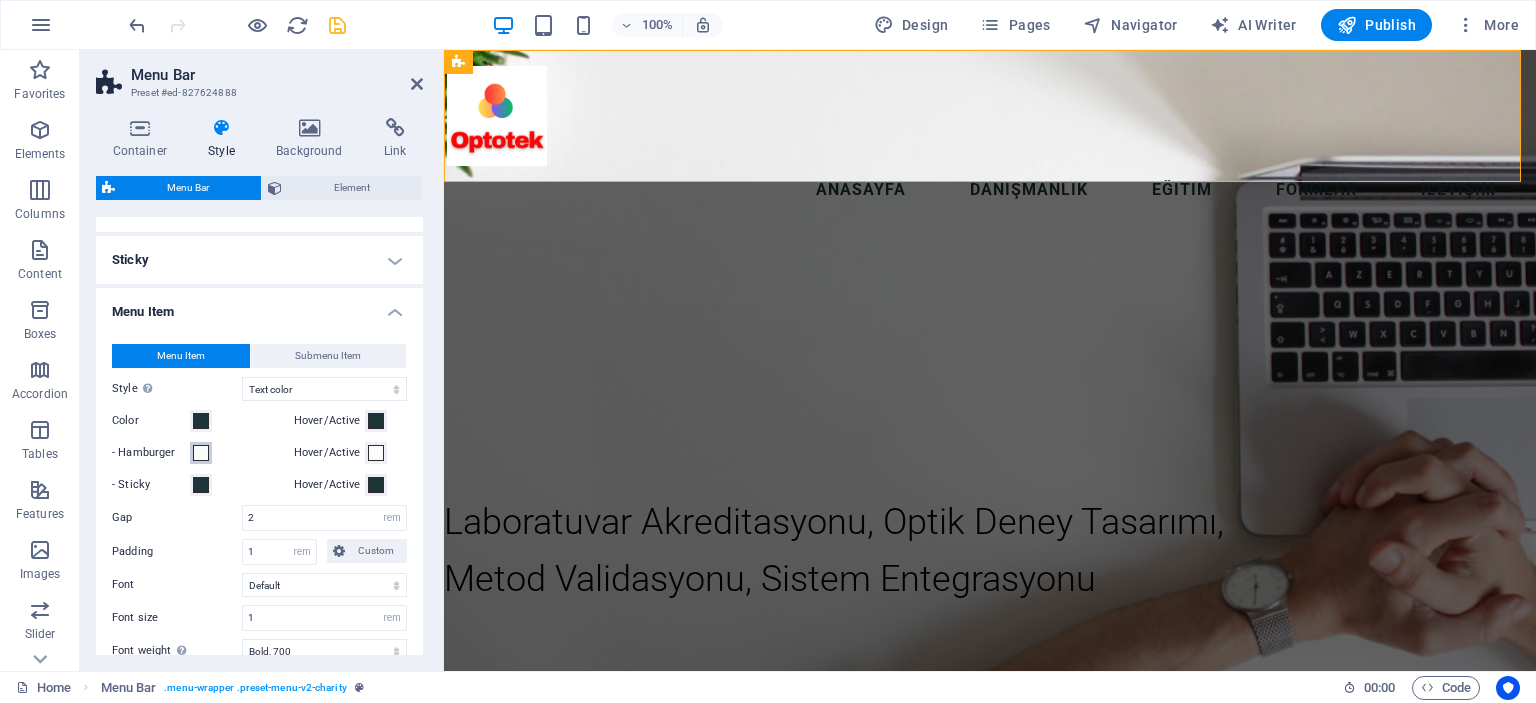 click at bounding box center [201, 453] 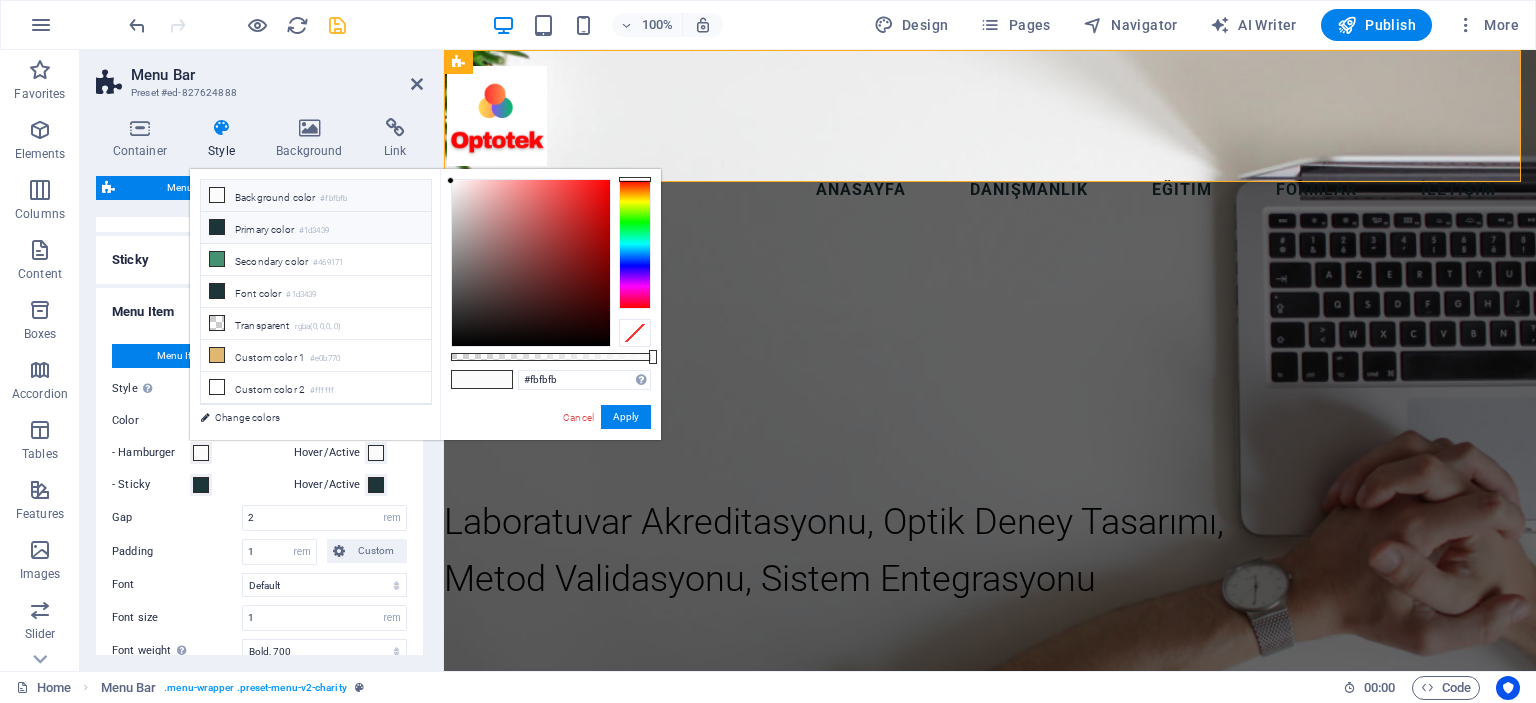 click on "Primary color
#1d3439" at bounding box center [316, 228] 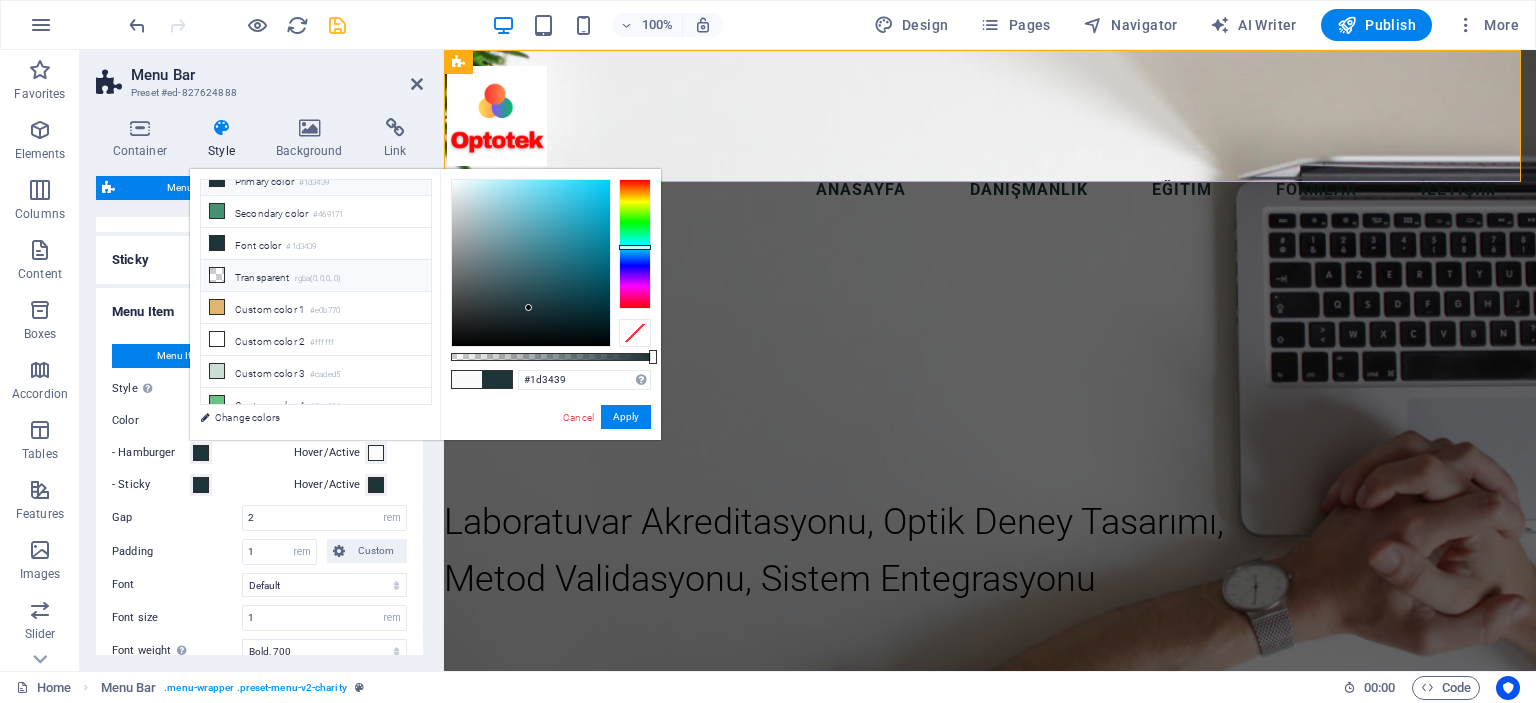 scroll, scrollTop: 83, scrollLeft: 0, axis: vertical 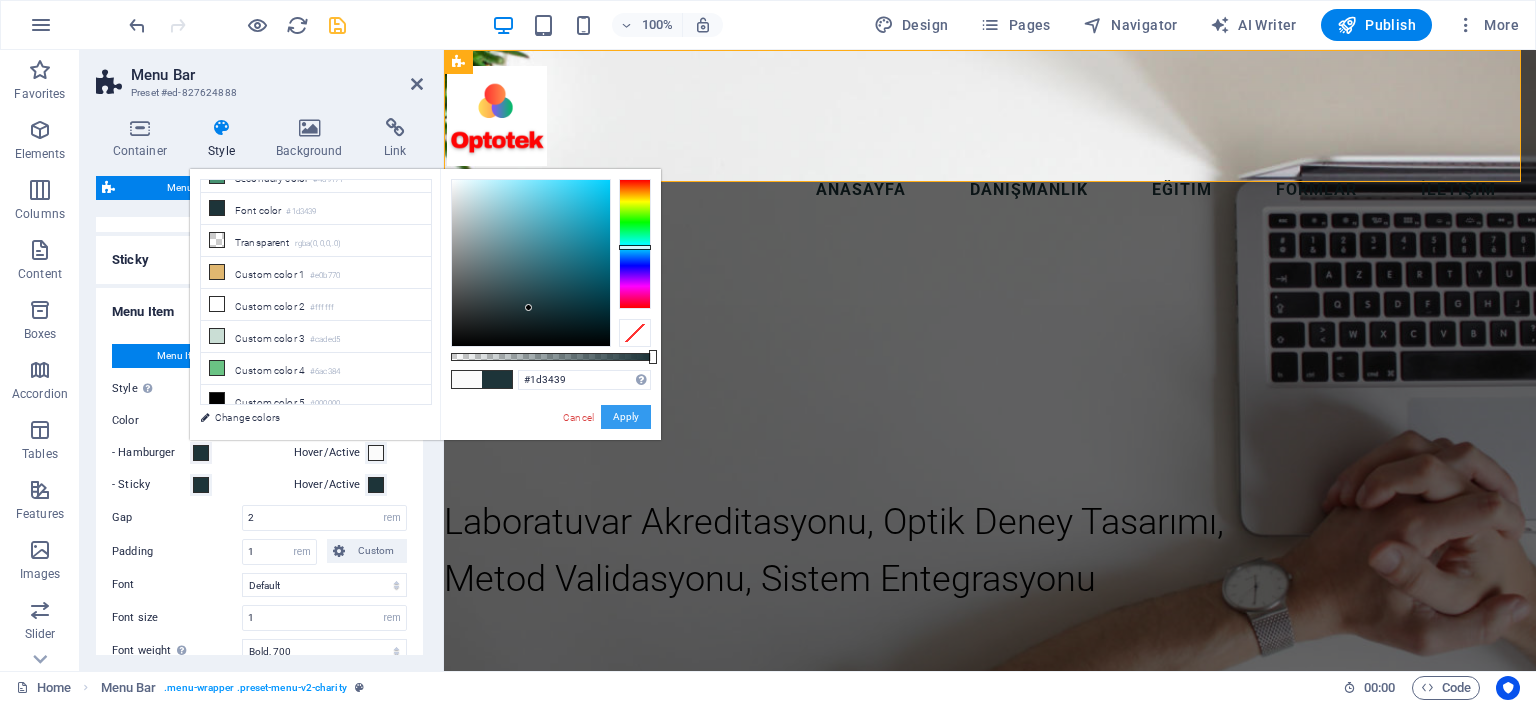 click on "Apply" at bounding box center (626, 417) 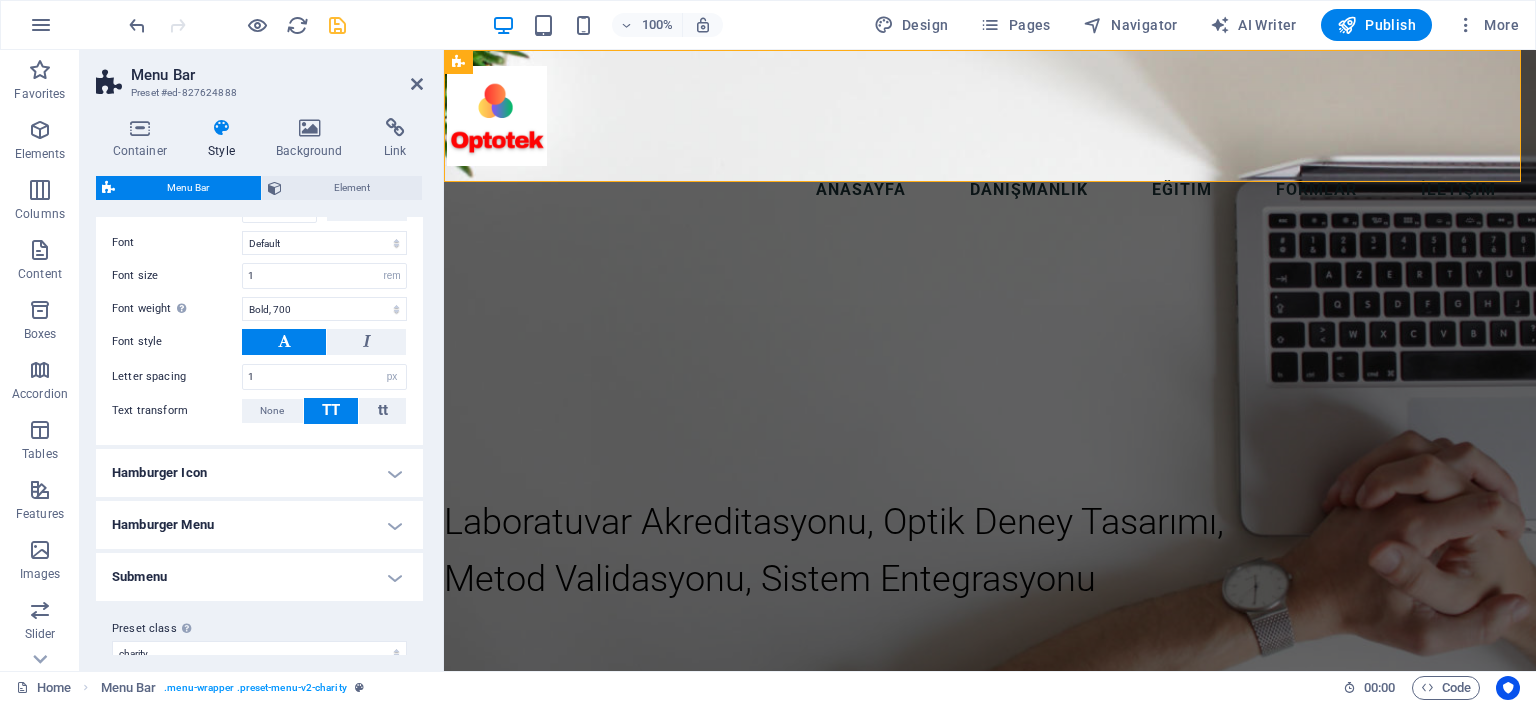 scroll, scrollTop: 963, scrollLeft: 0, axis: vertical 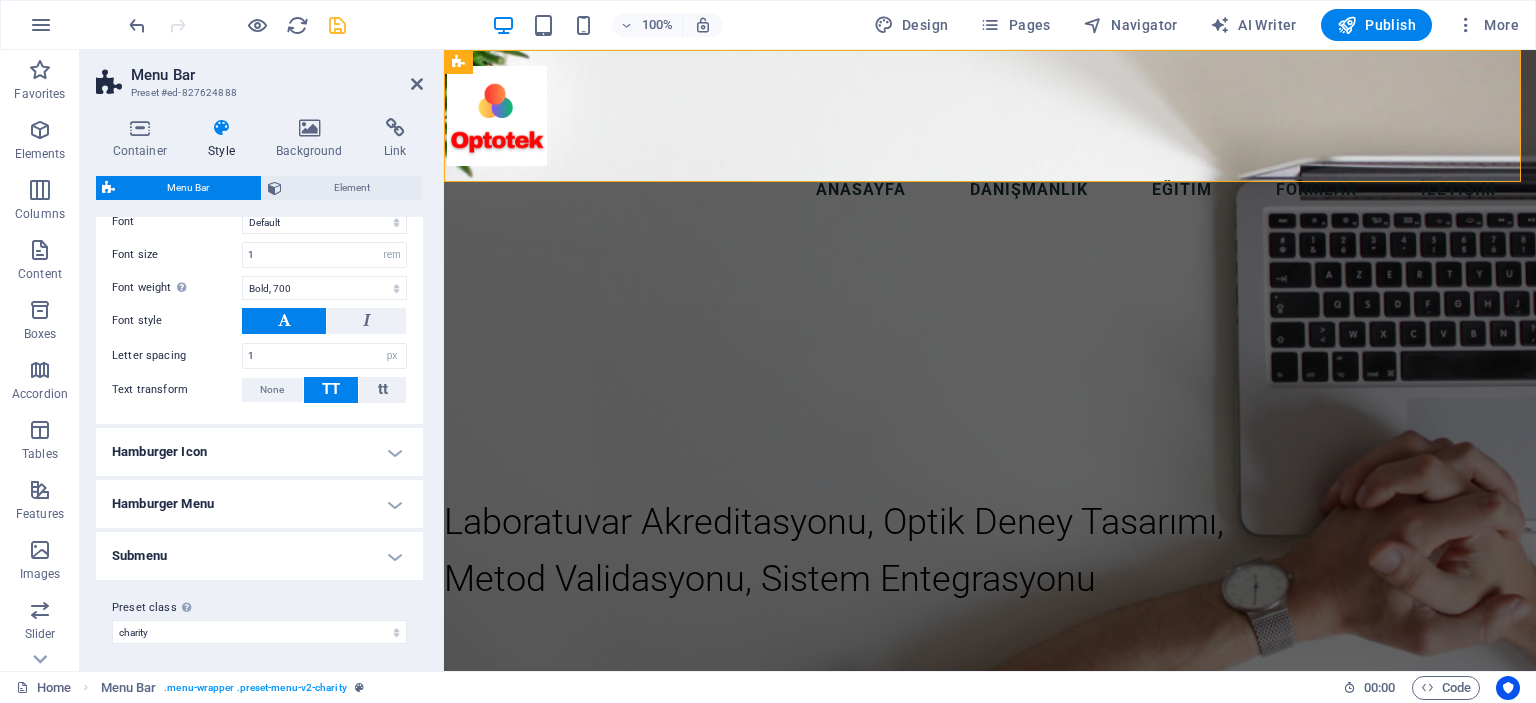click on "Hamburger Icon" at bounding box center [259, 452] 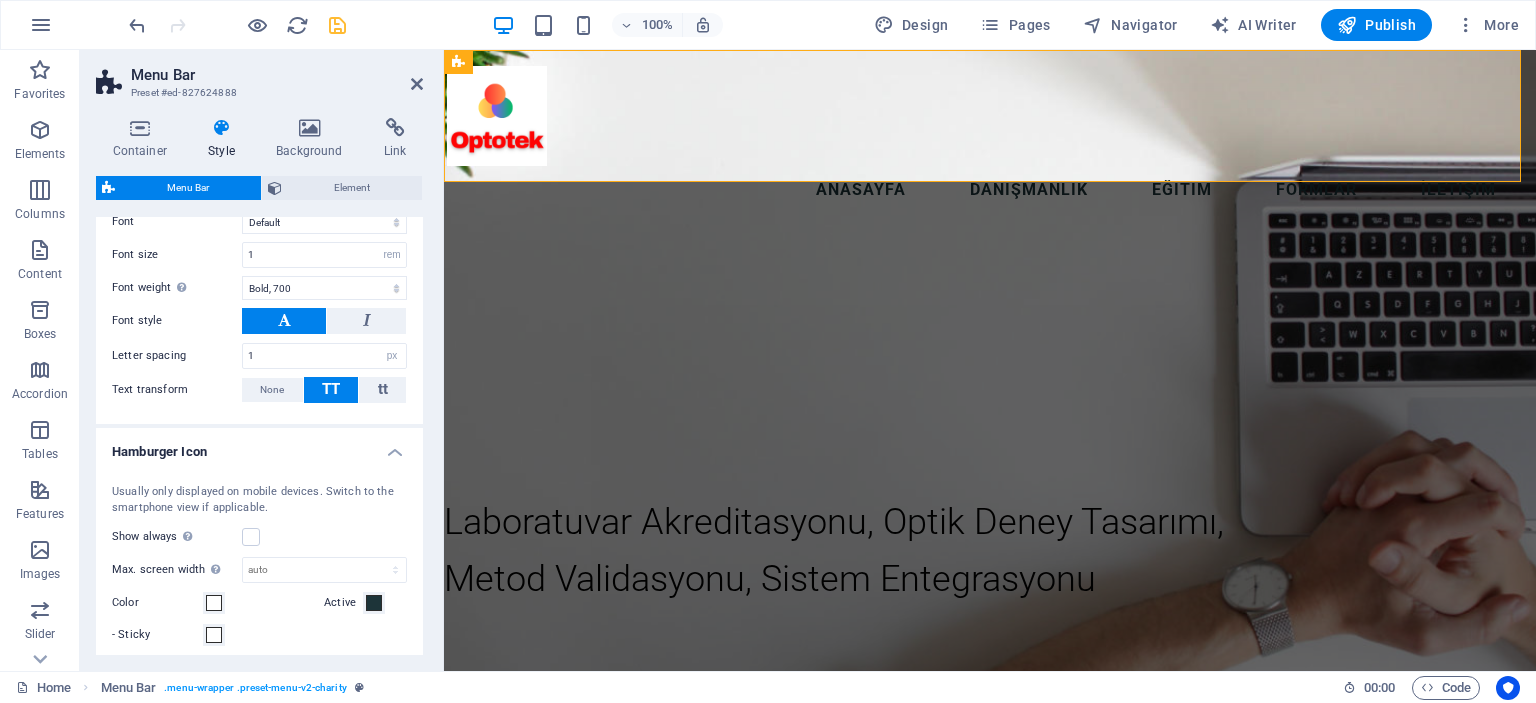 click on "Hamburger Icon" at bounding box center (259, 446) 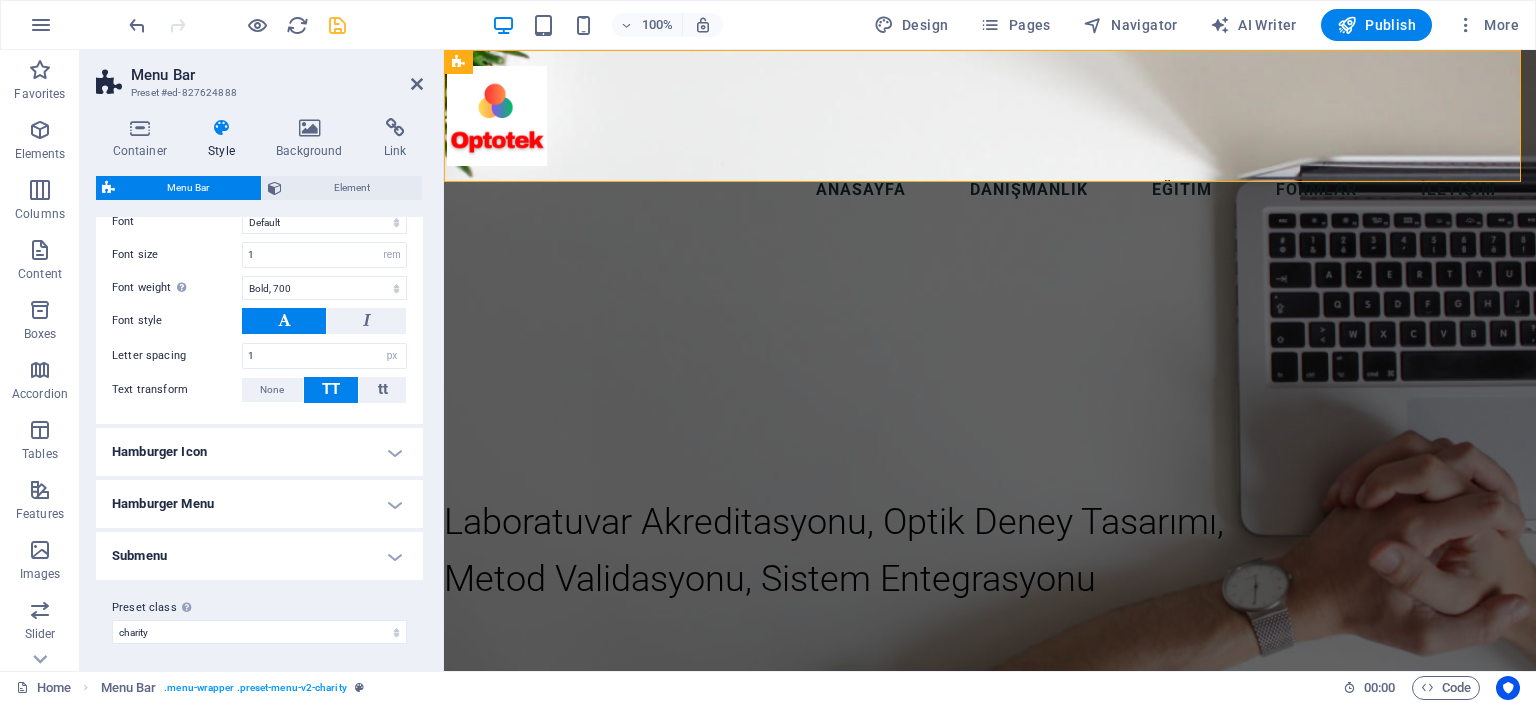 click on "Submenu" at bounding box center [259, 556] 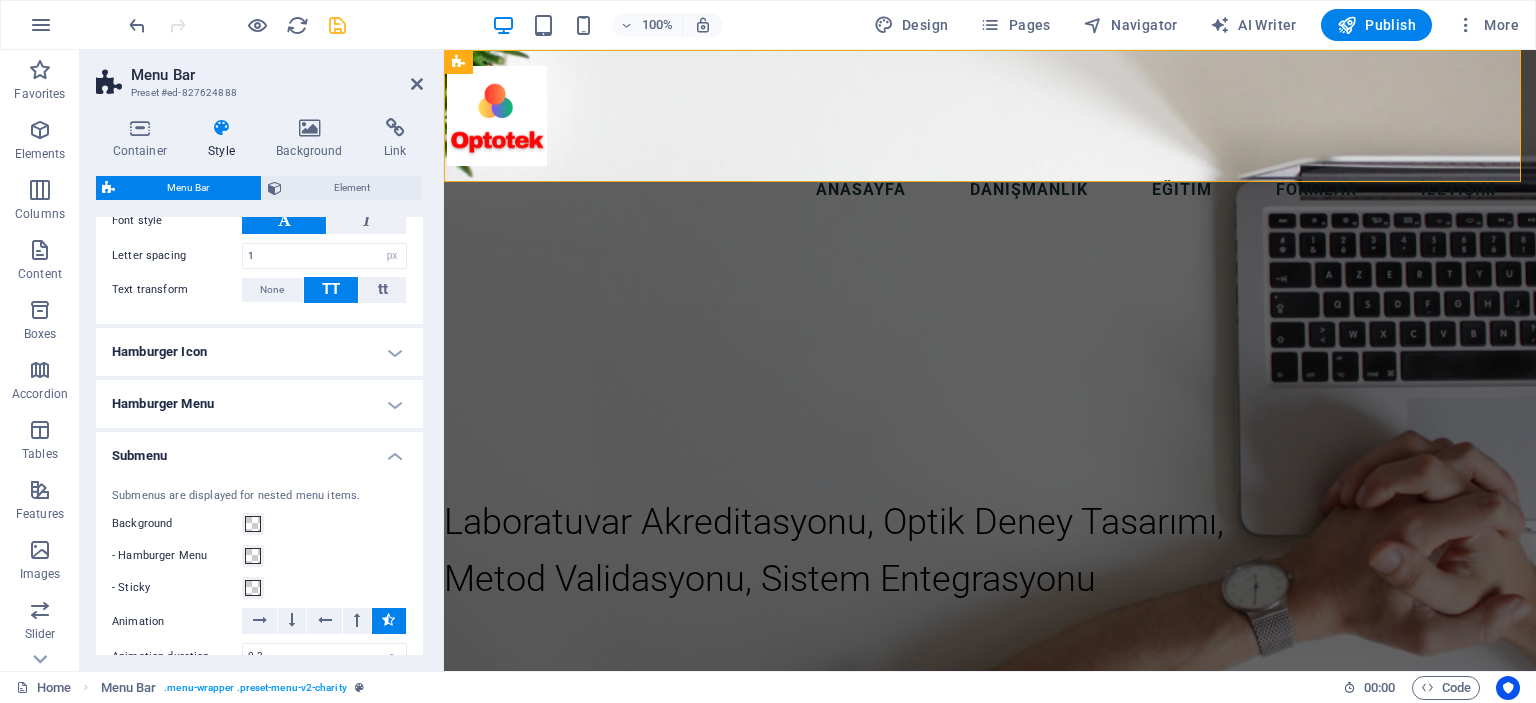 click on "Submenu" at bounding box center (259, 450) 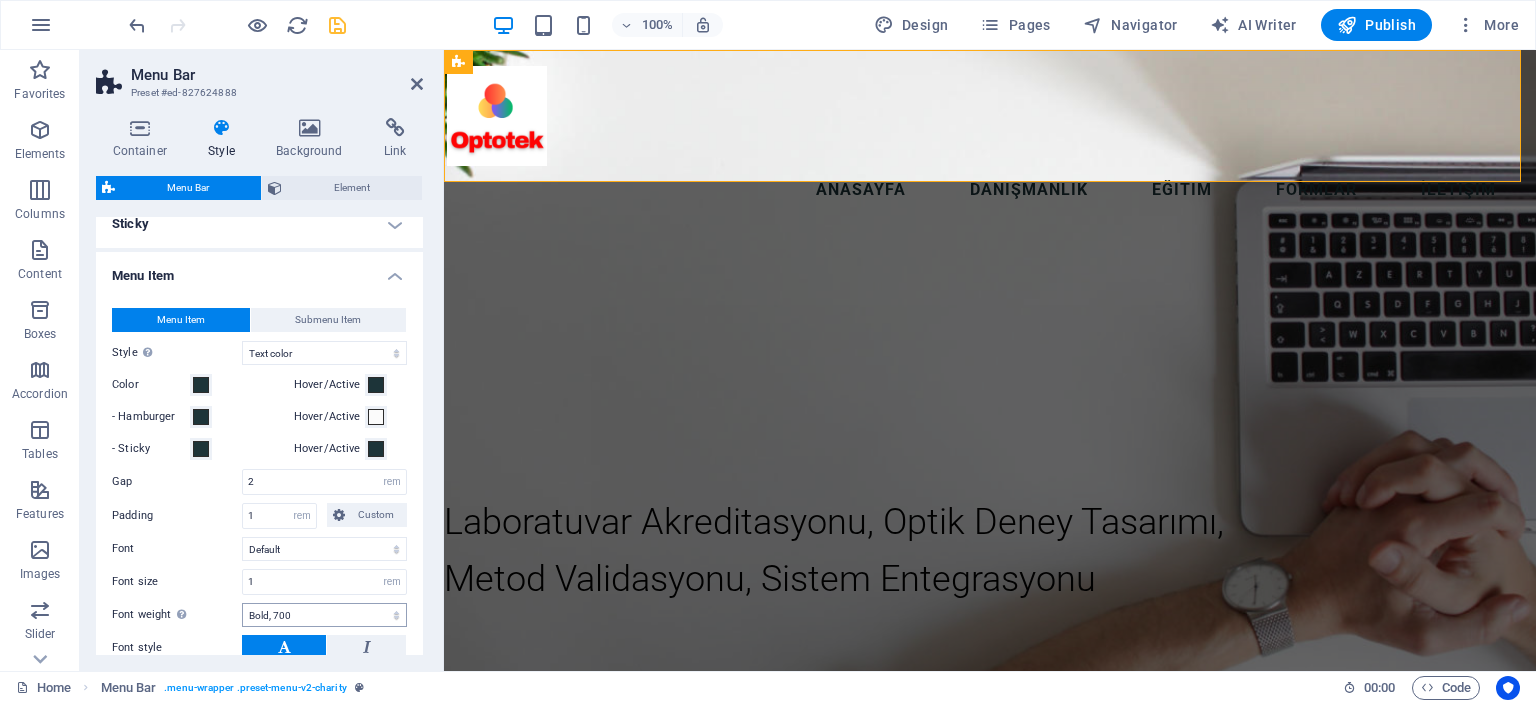 scroll, scrollTop: 564, scrollLeft: 0, axis: vertical 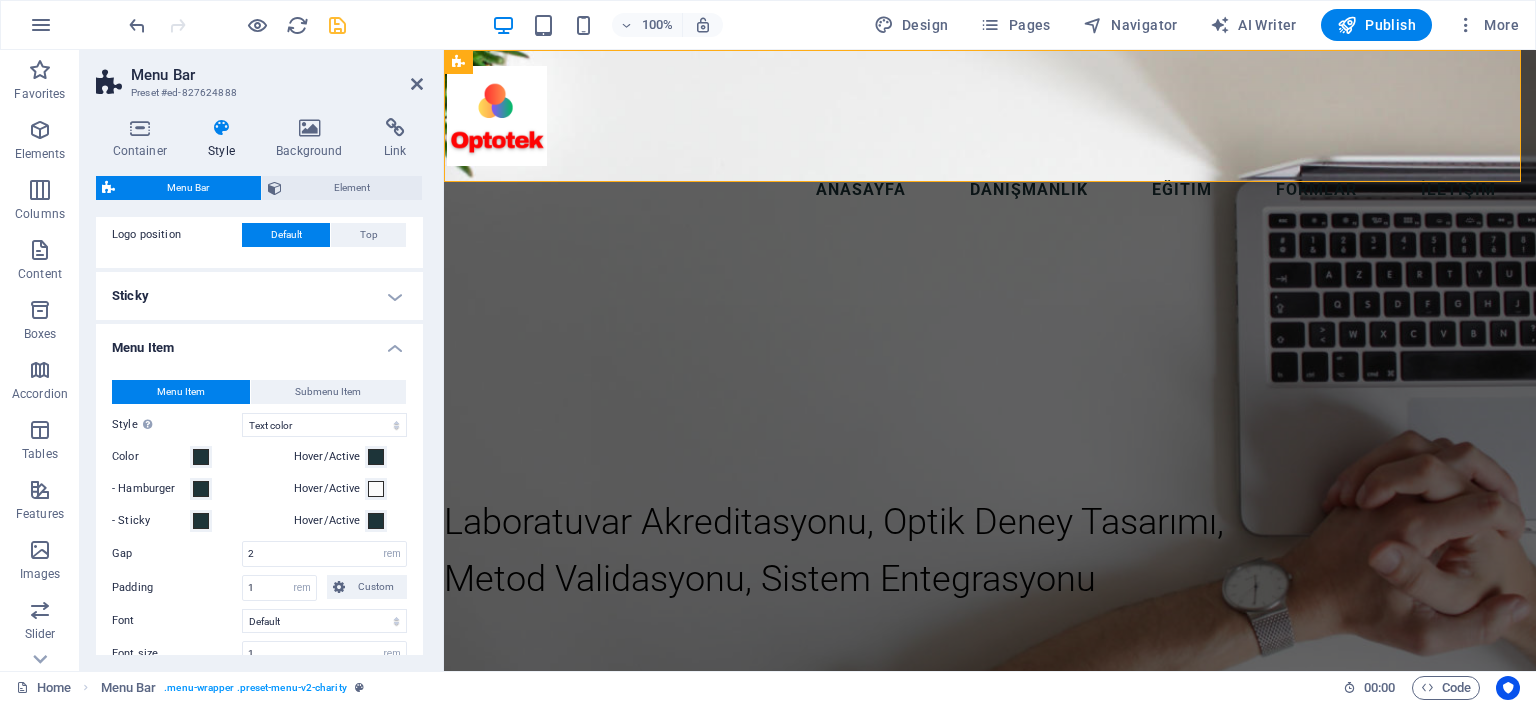 click on "Menu Item" at bounding box center (259, 342) 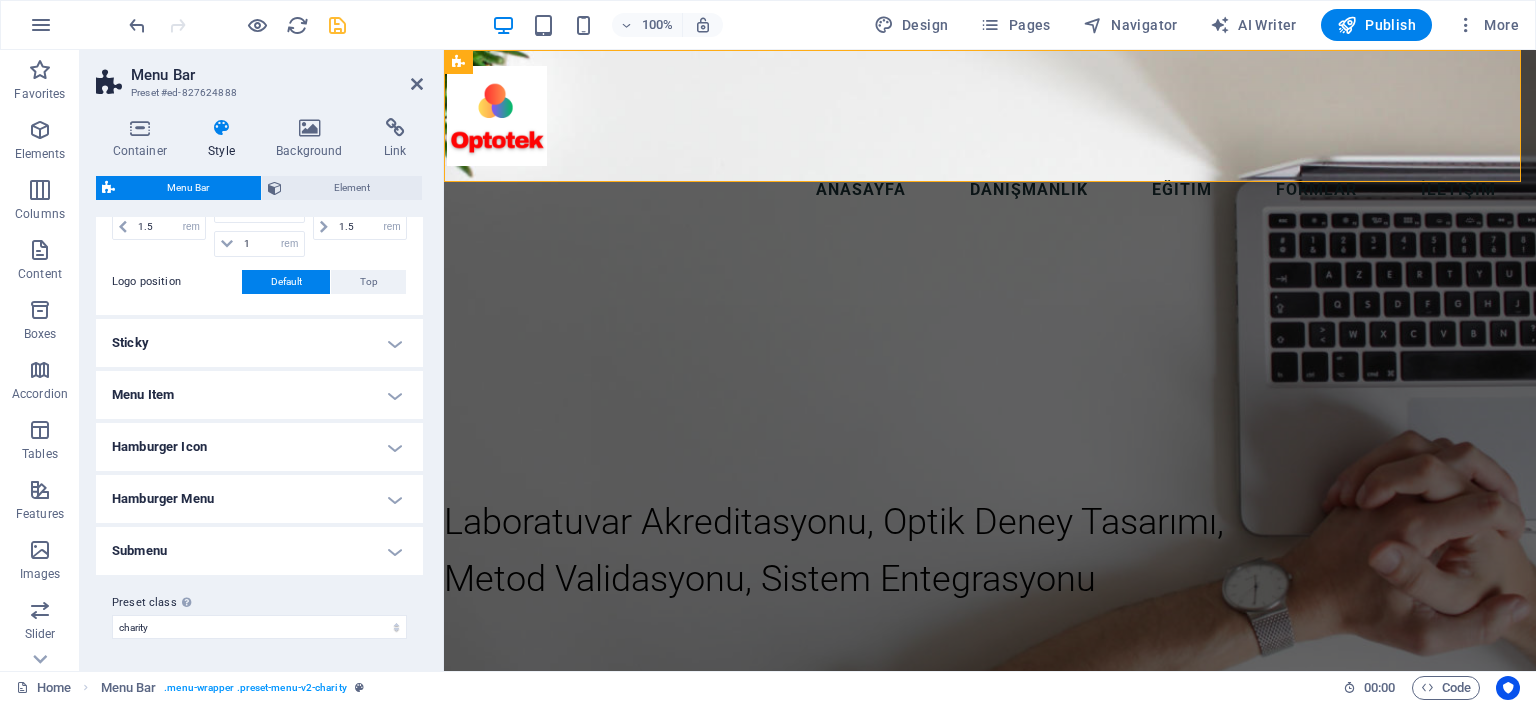 scroll, scrollTop: 515, scrollLeft: 0, axis: vertical 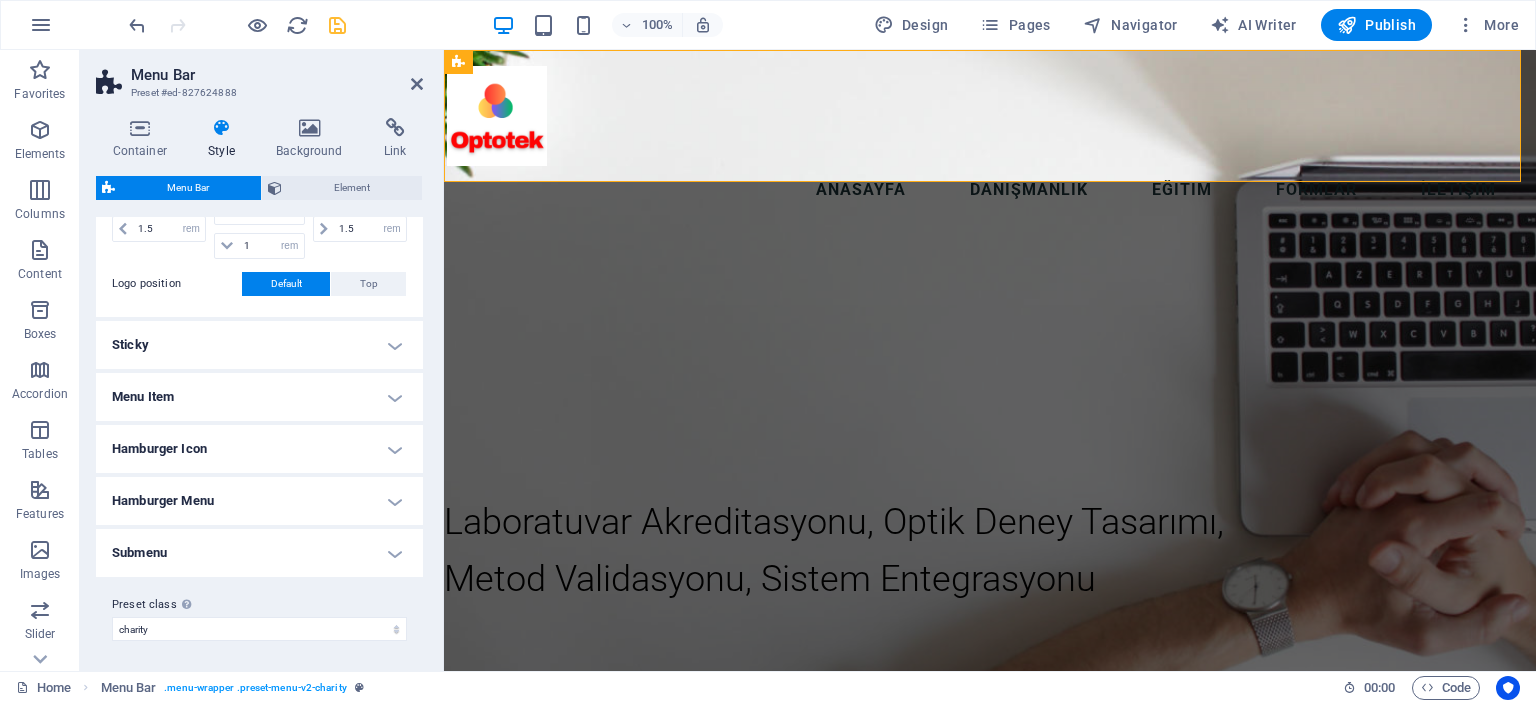 click on "Menu Item" at bounding box center [259, 397] 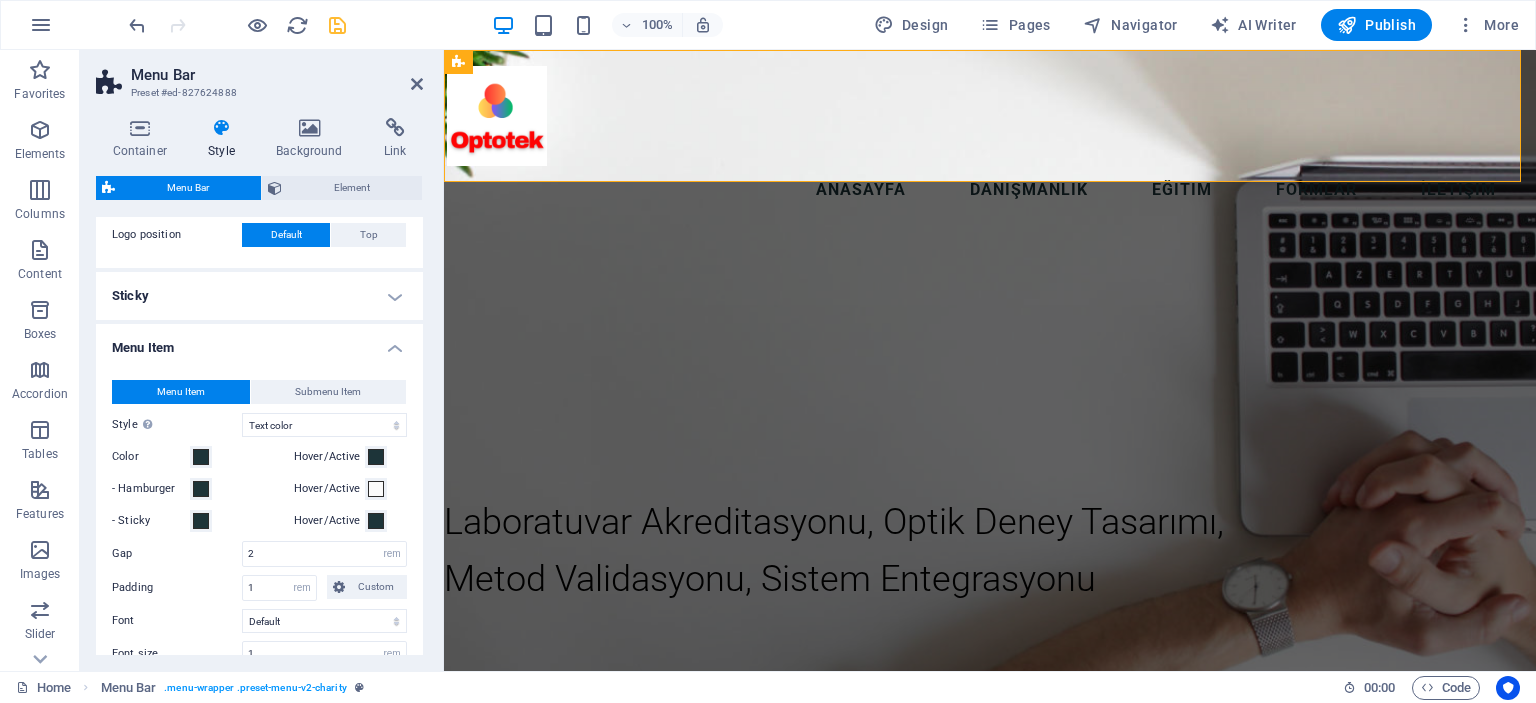 click on "Menu Item" at bounding box center [259, 342] 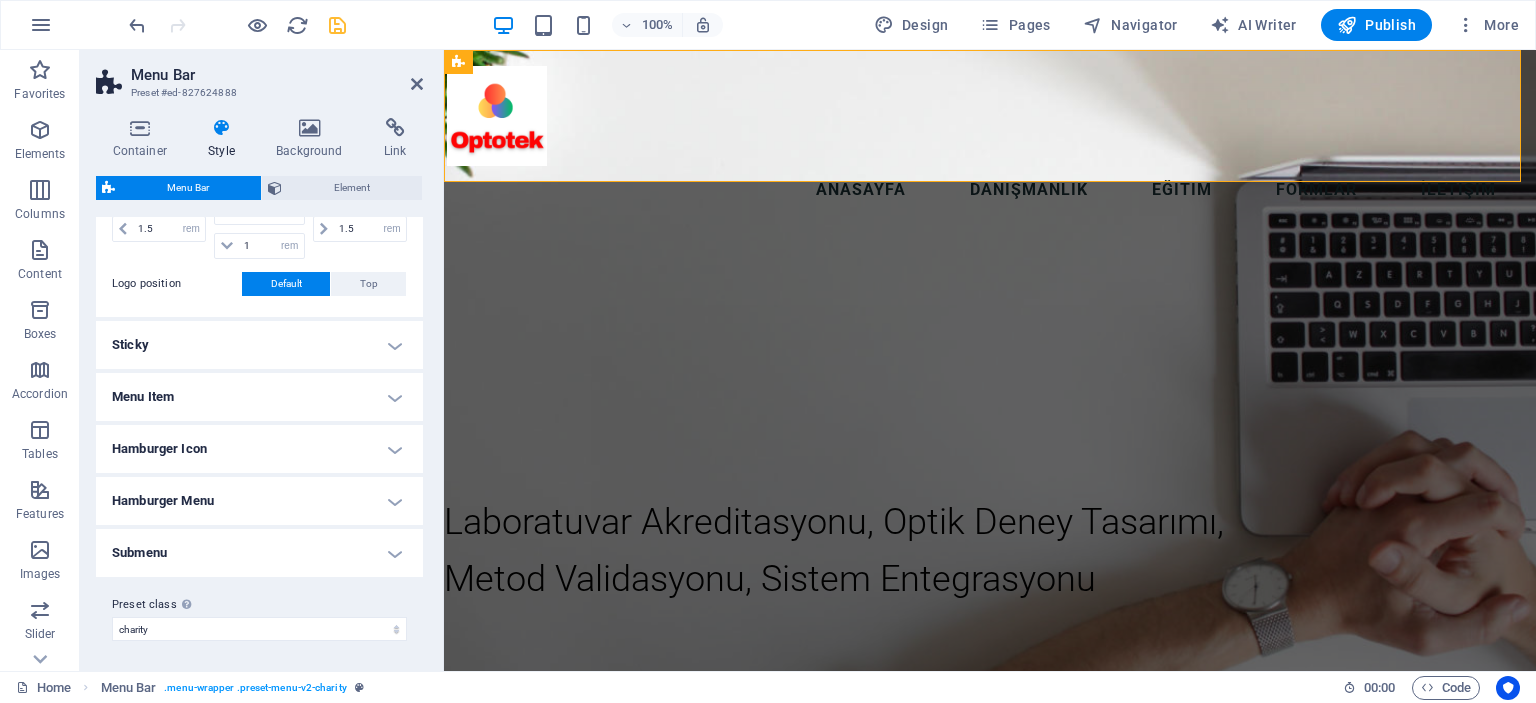 click on "Sticky" at bounding box center [259, 345] 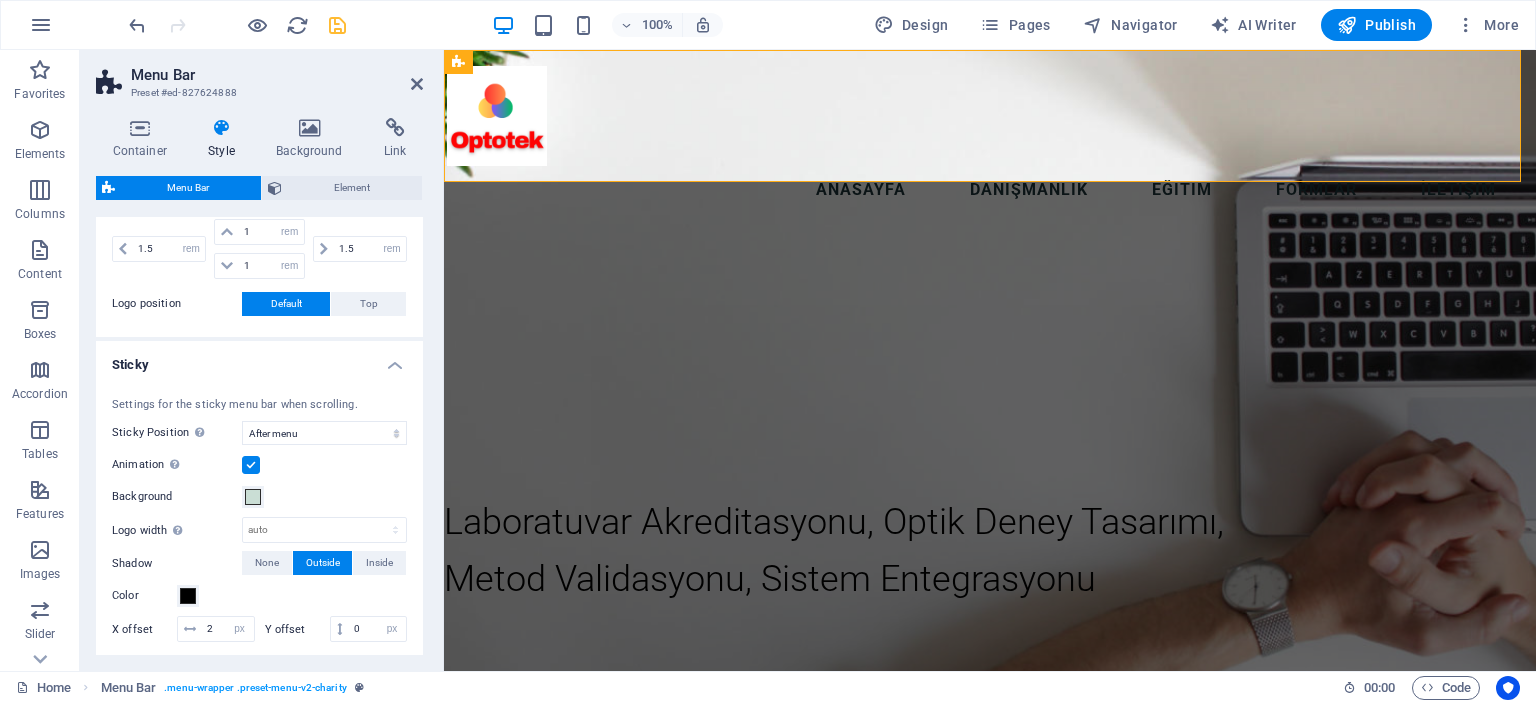scroll, scrollTop: 464, scrollLeft: 0, axis: vertical 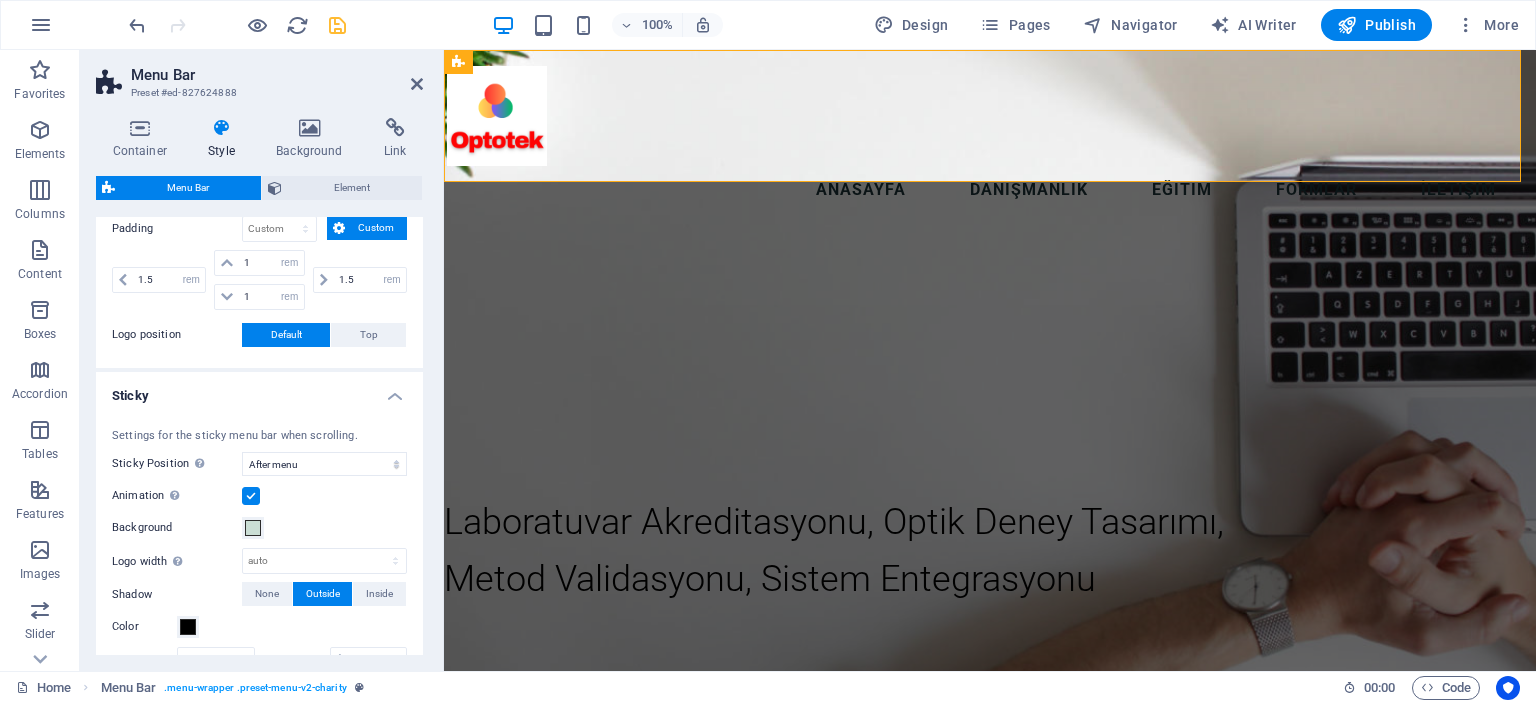 click on "Sticky" at bounding box center [259, 390] 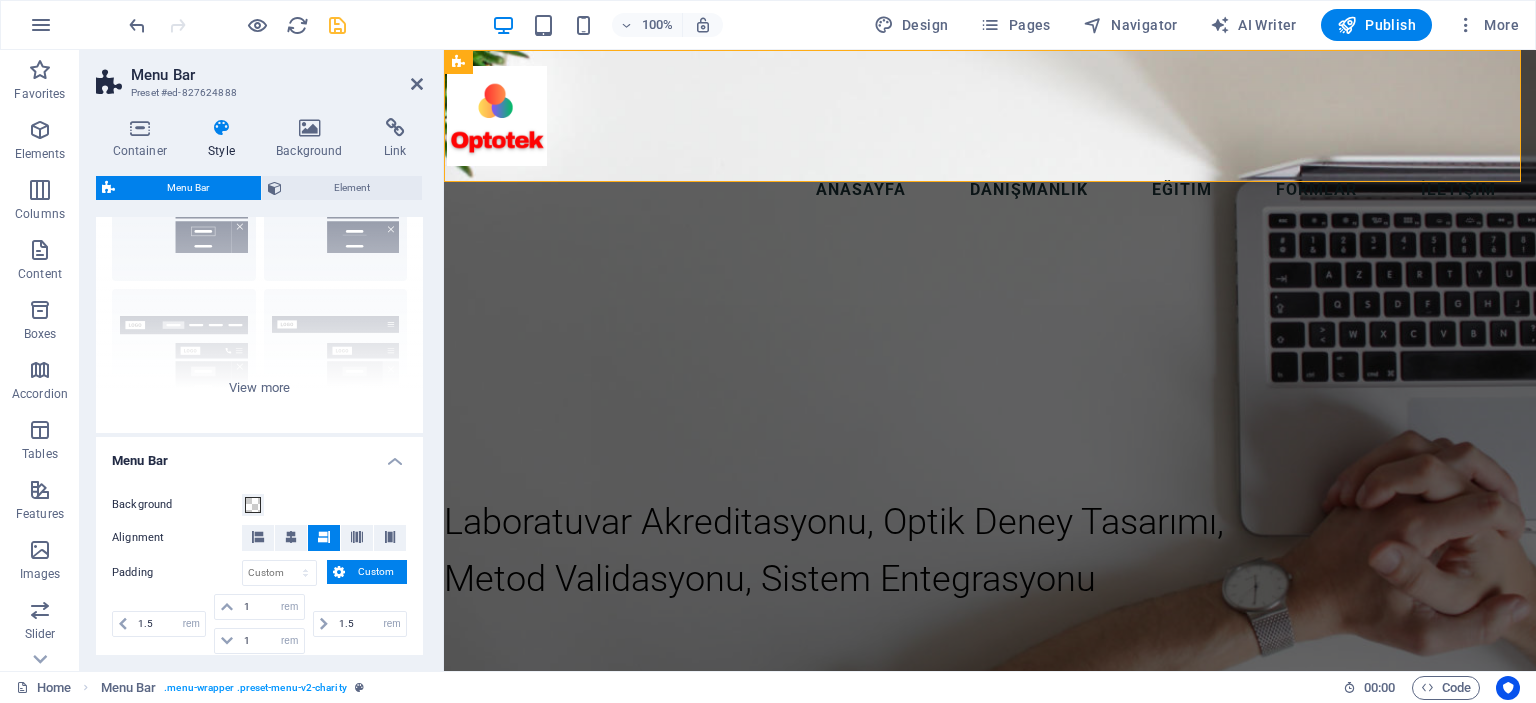 scroll, scrollTop: 0, scrollLeft: 0, axis: both 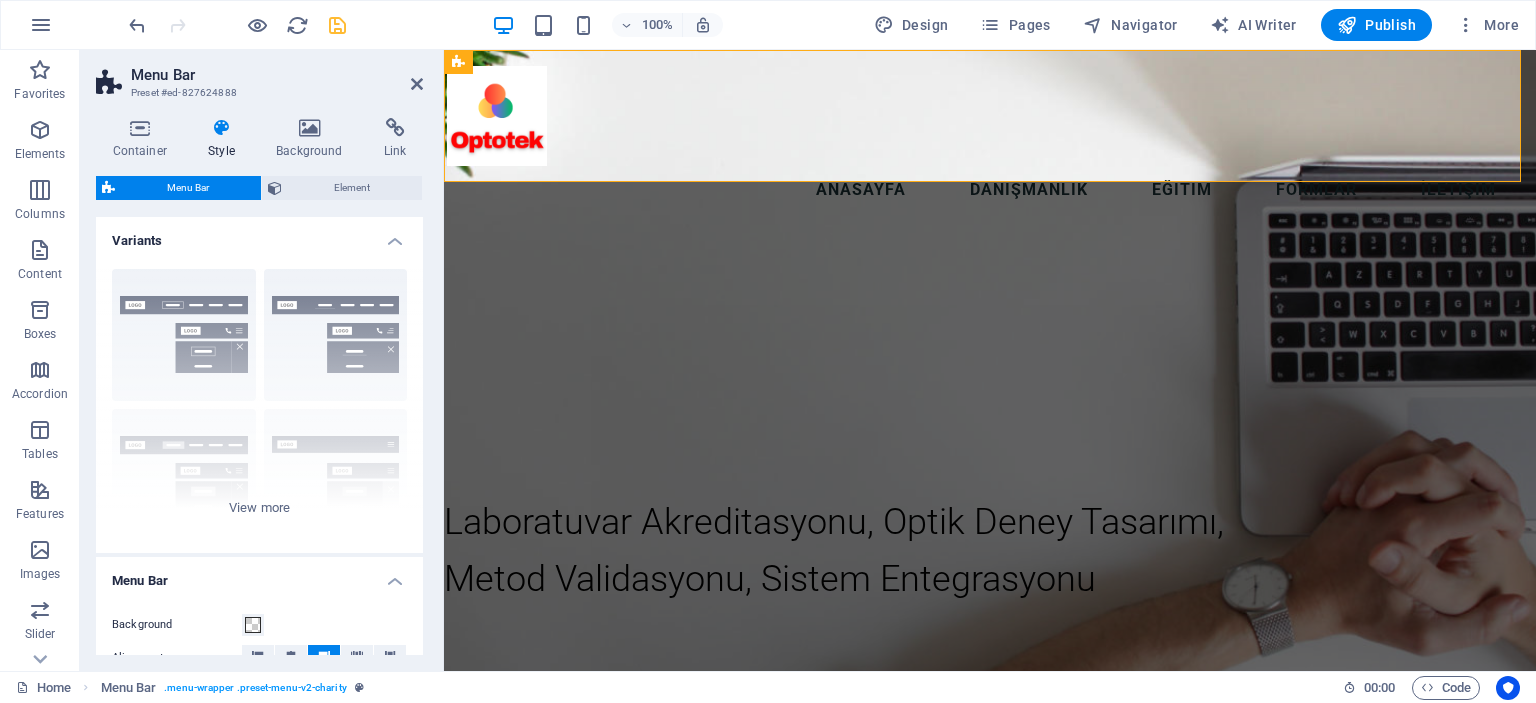 click on "Variants" at bounding box center (259, 235) 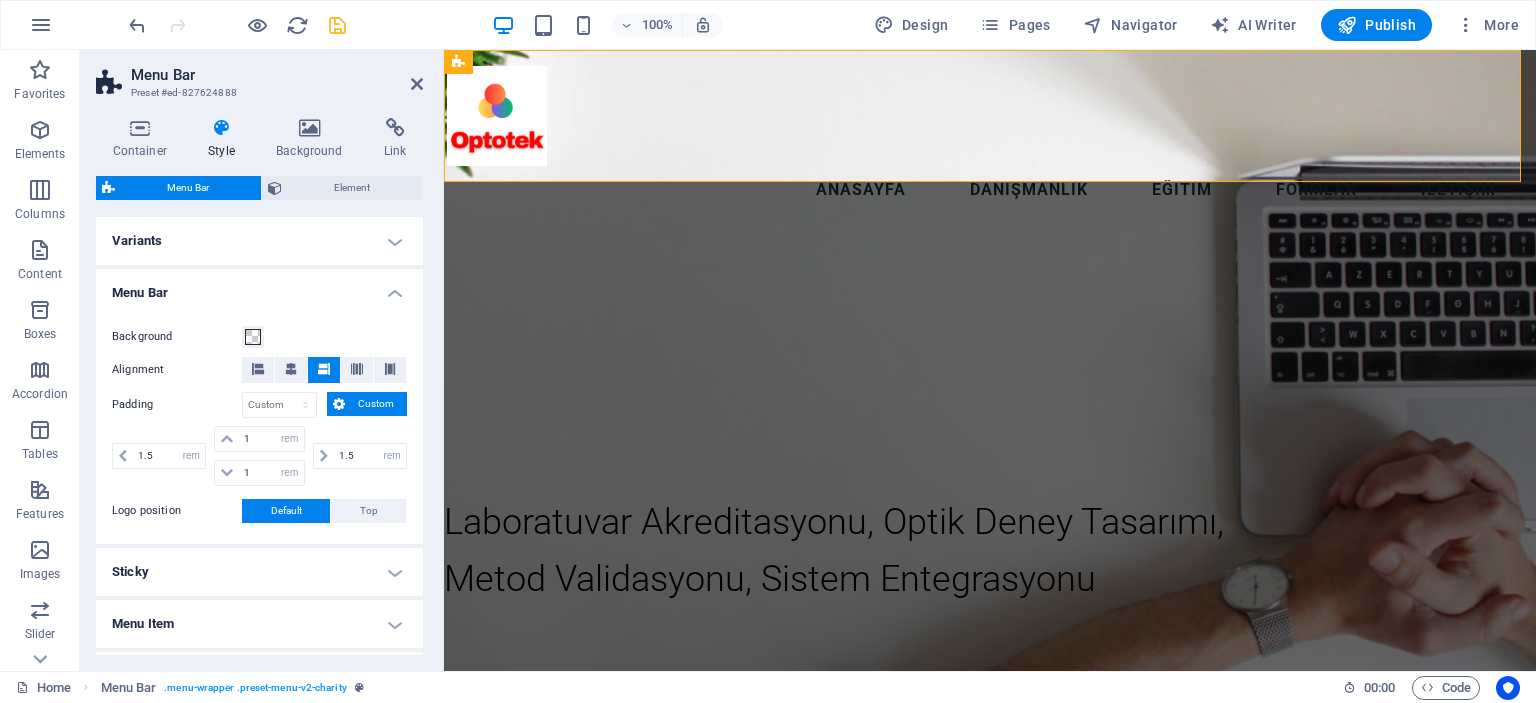 click on "Menu Bar" at bounding box center [259, 287] 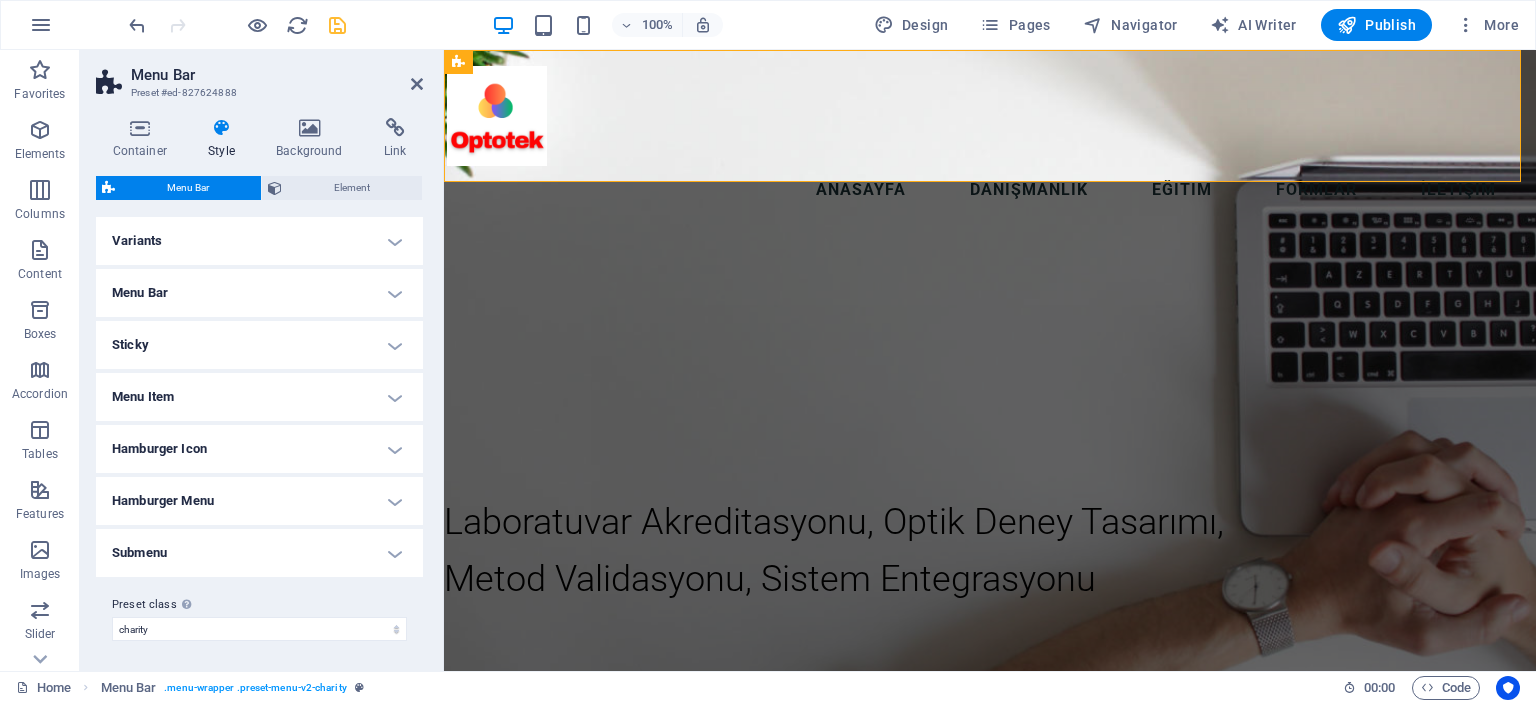 scroll, scrollTop: 0, scrollLeft: 0, axis: both 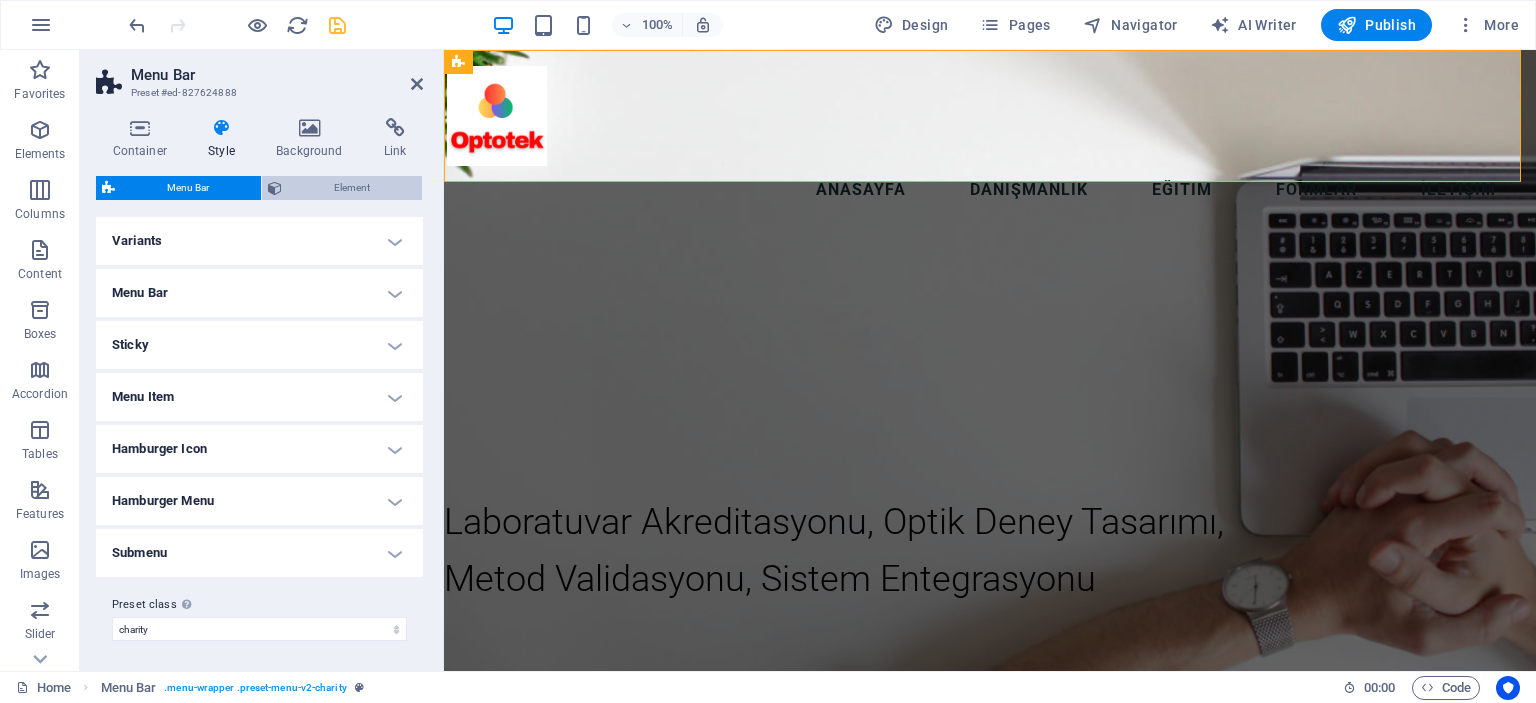 click on "Element" at bounding box center [352, 188] 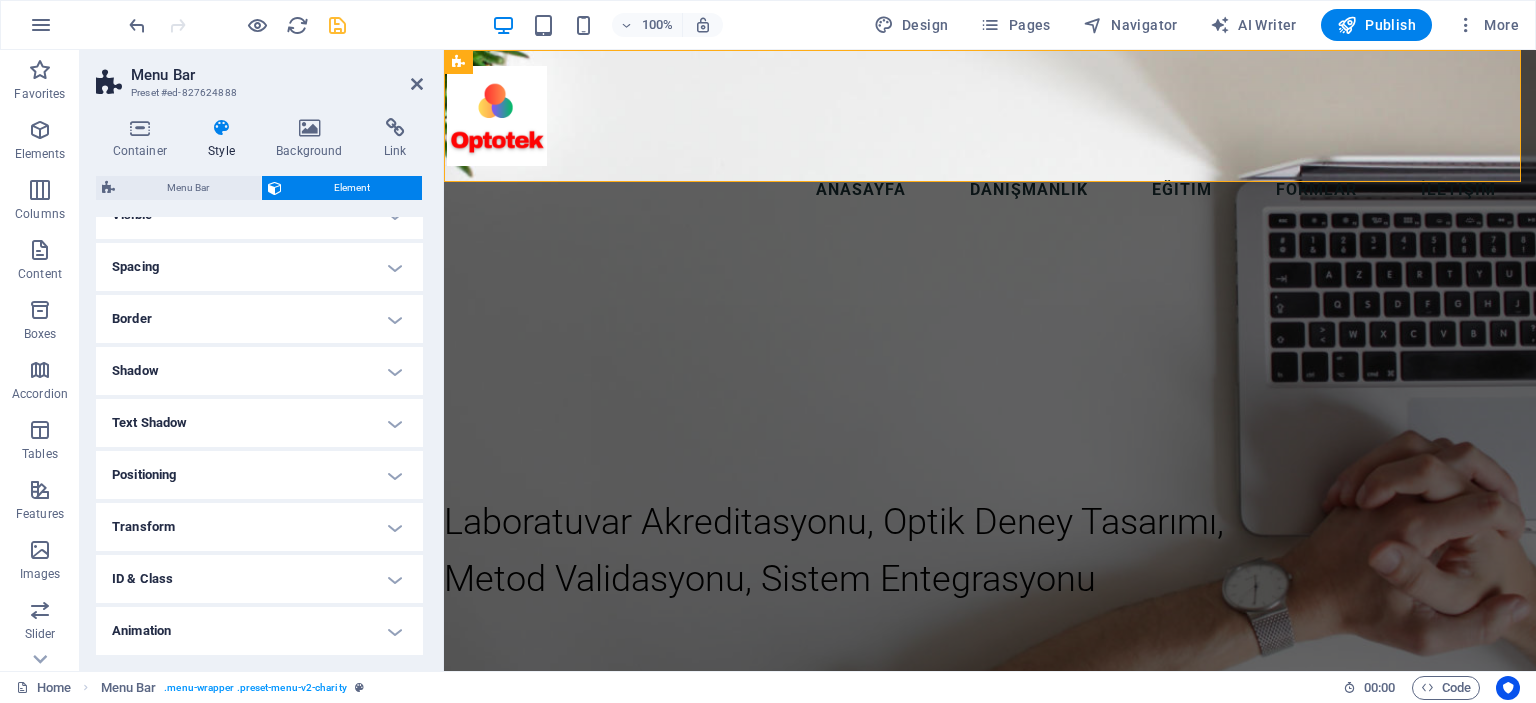 scroll, scrollTop: 0, scrollLeft: 0, axis: both 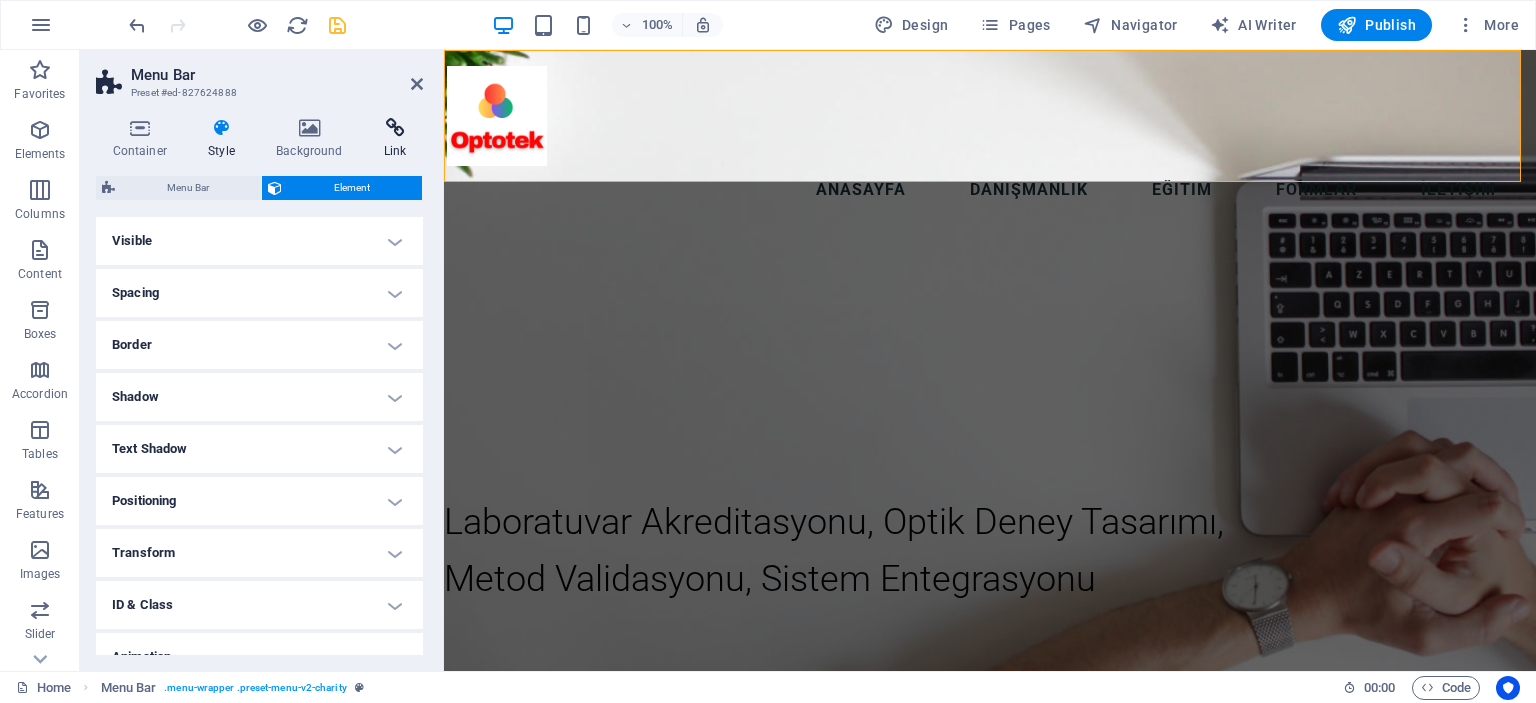 click on "Link" at bounding box center [395, 139] 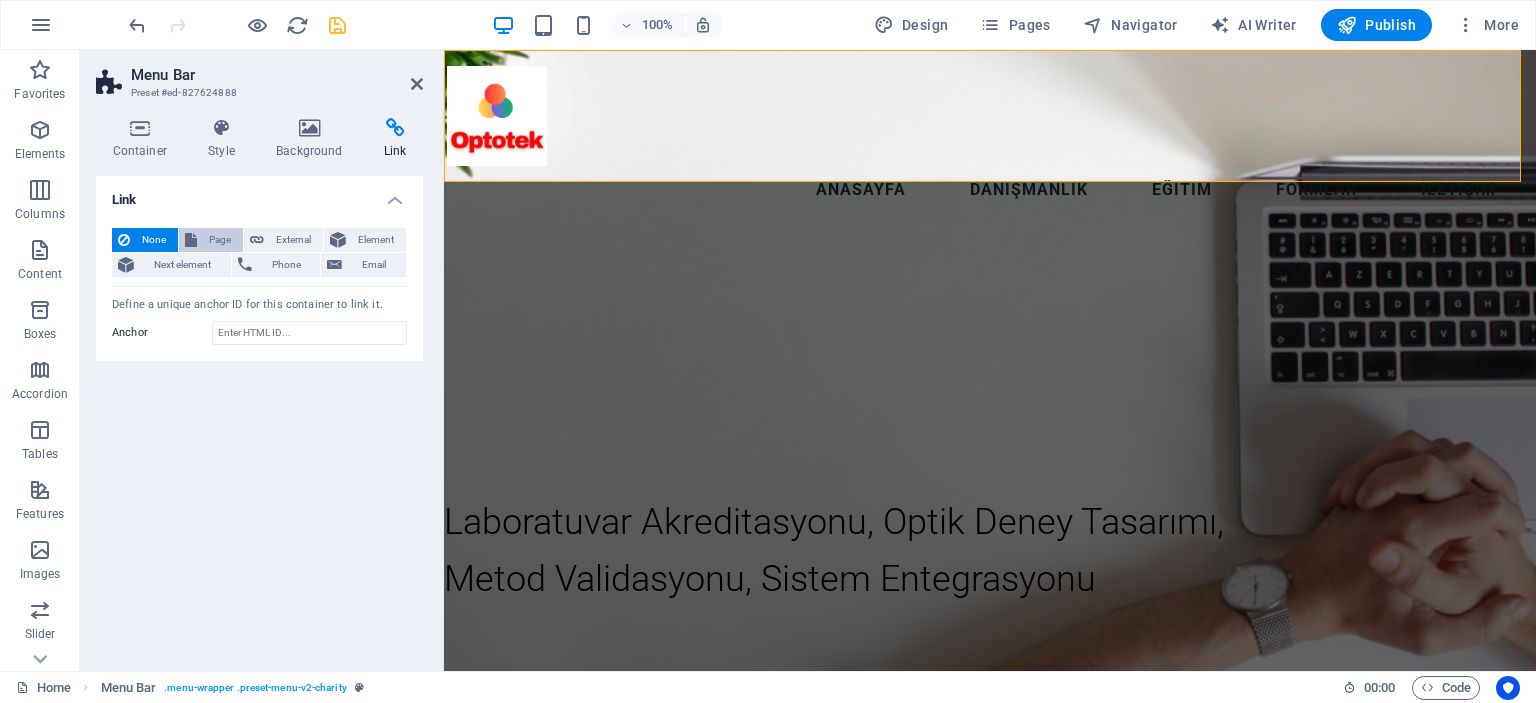 click on "Page" at bounding box center [220, 240] 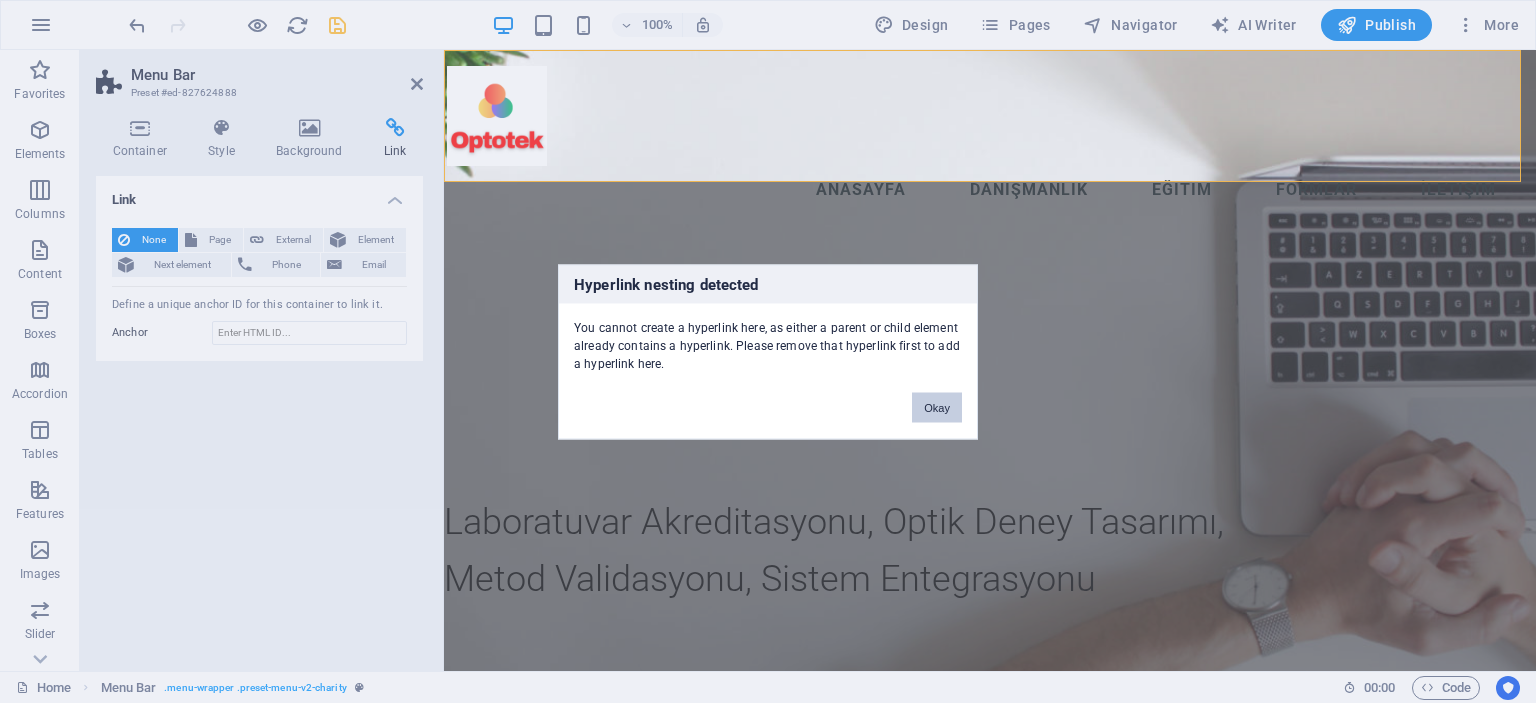 click on "Okay" at bounding box center (937, 407) 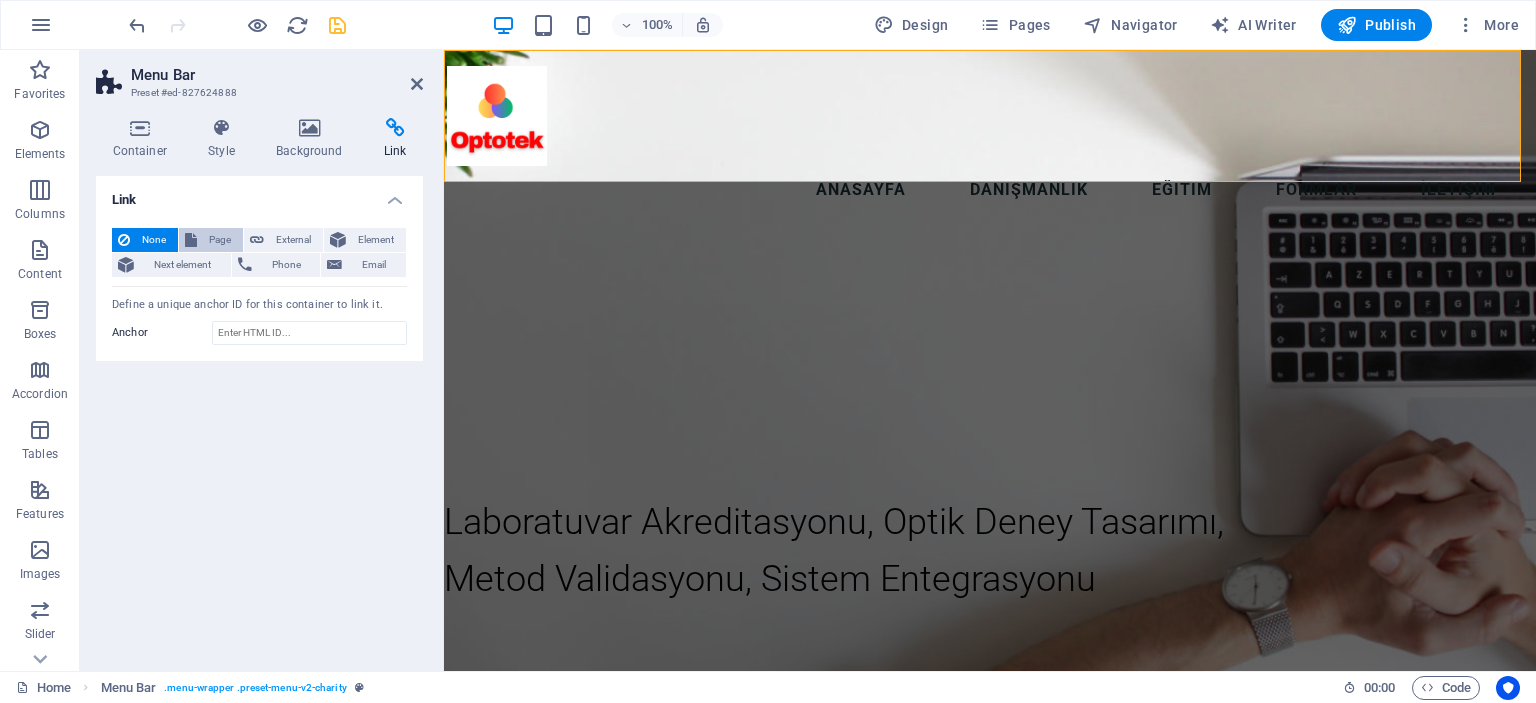 click at bounding box center [191, 240] 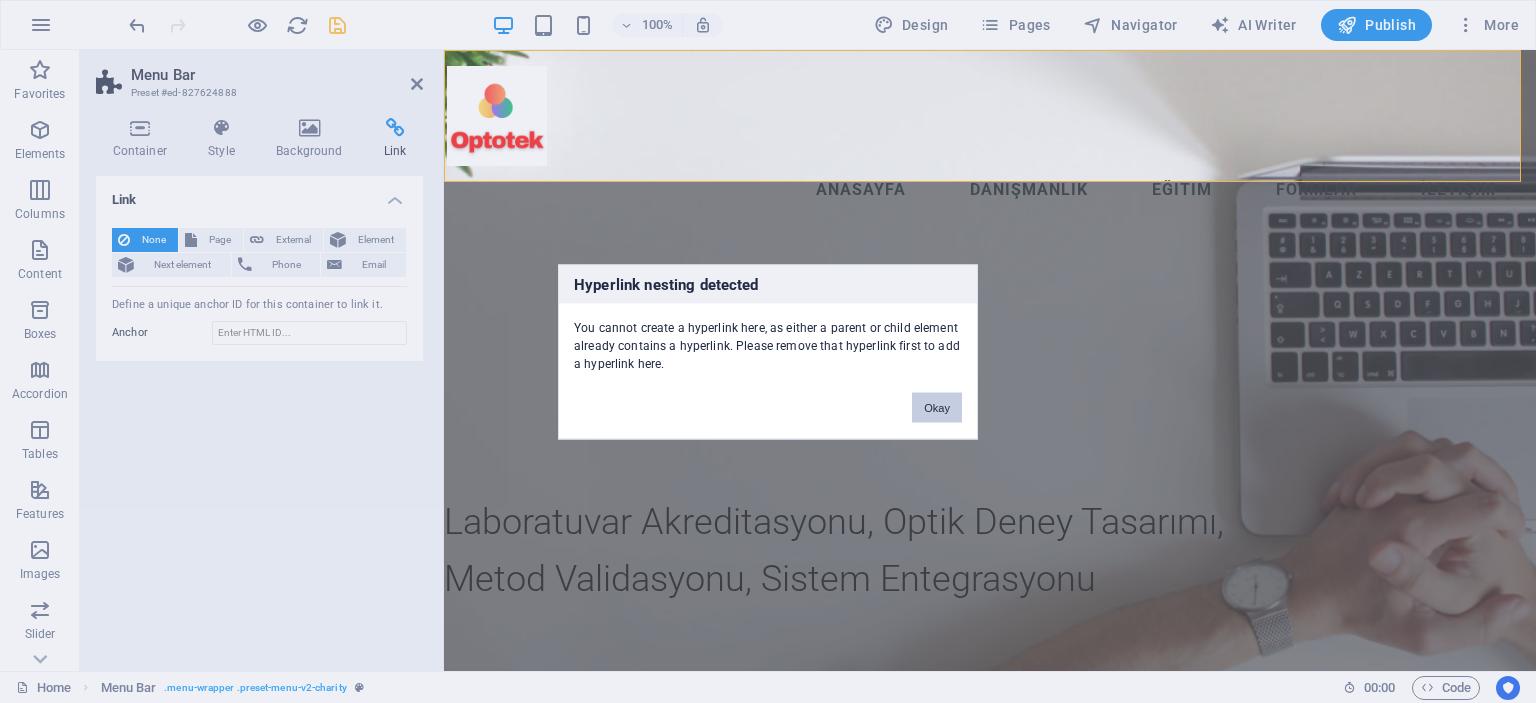 click on "Okay" at bounding box center (937, 407) 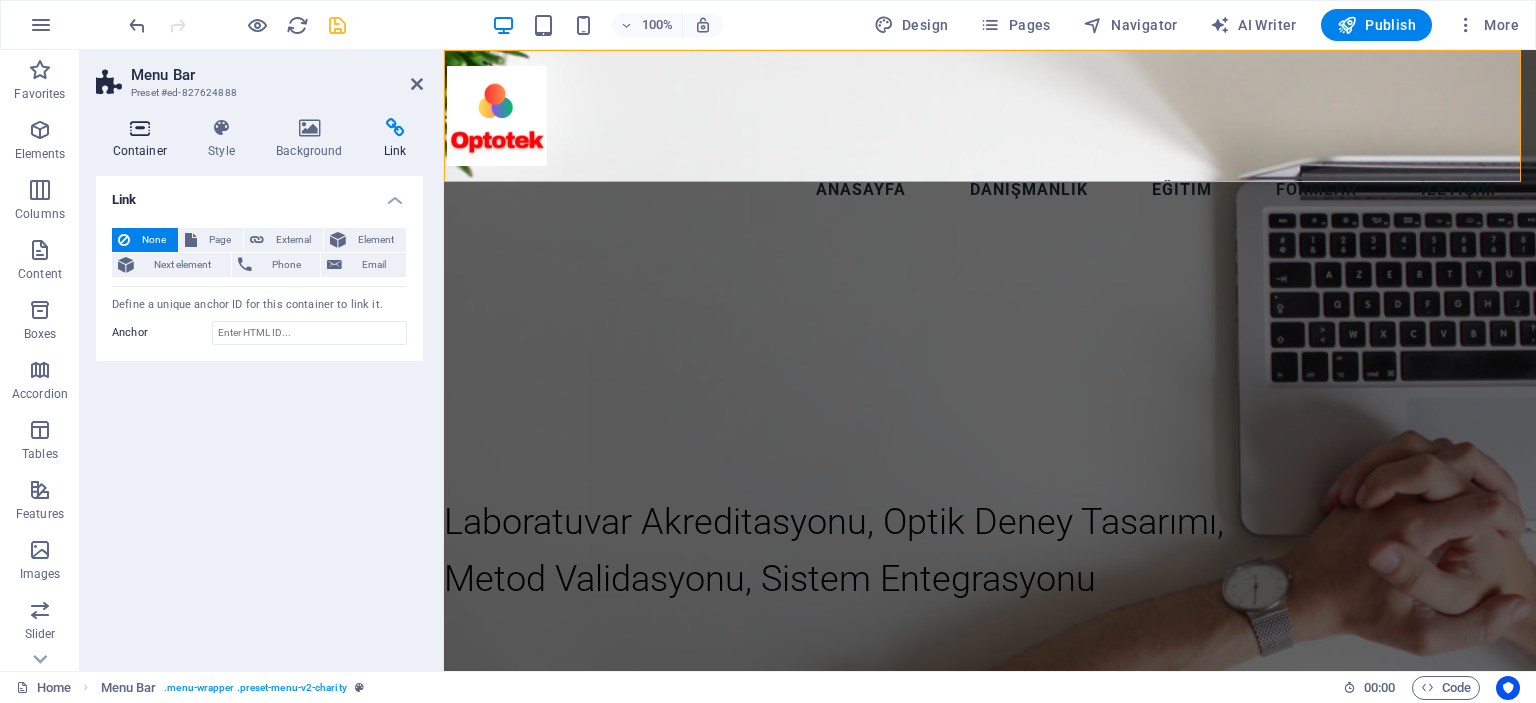 click on "Container" at bounding box center (144, 139) 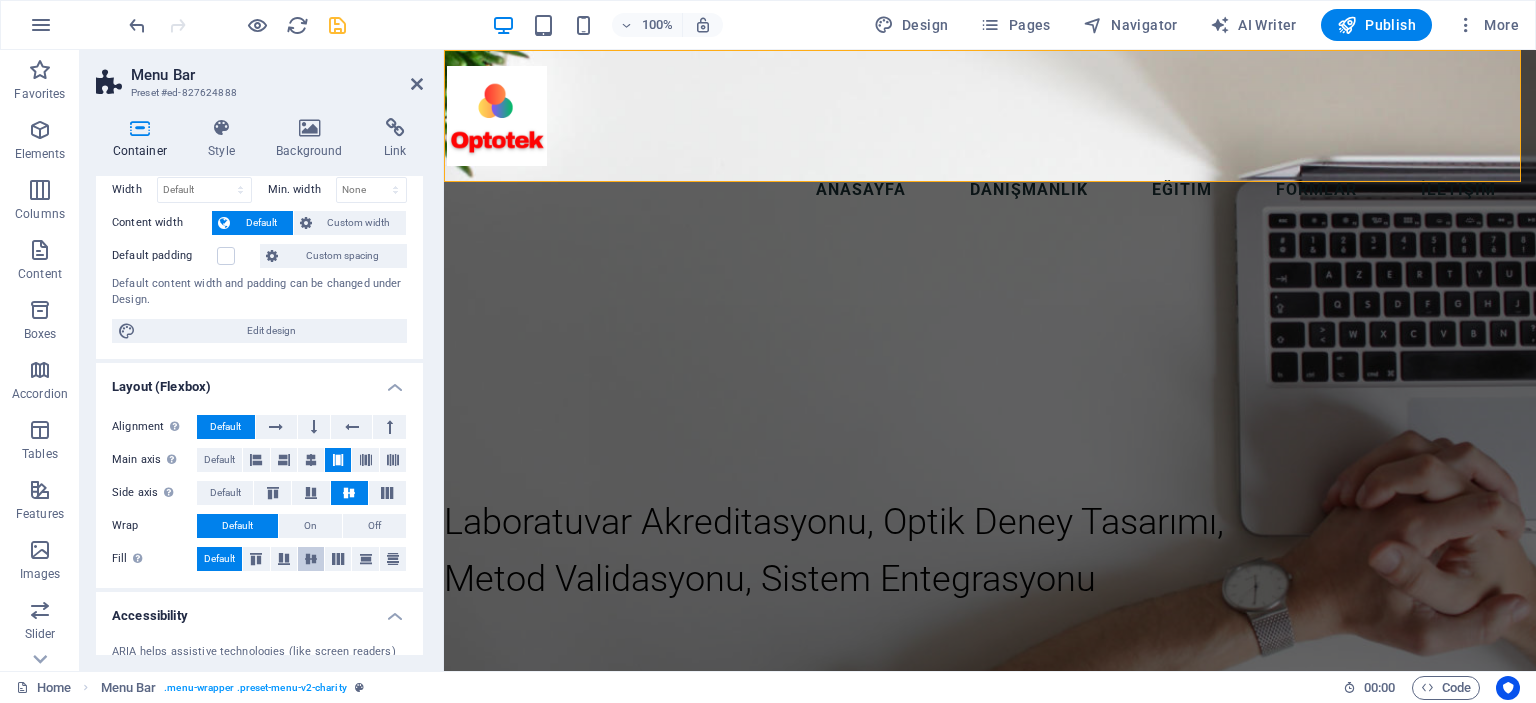 scroll, scrollTop: 0, scrollLeft: 0, axis: both 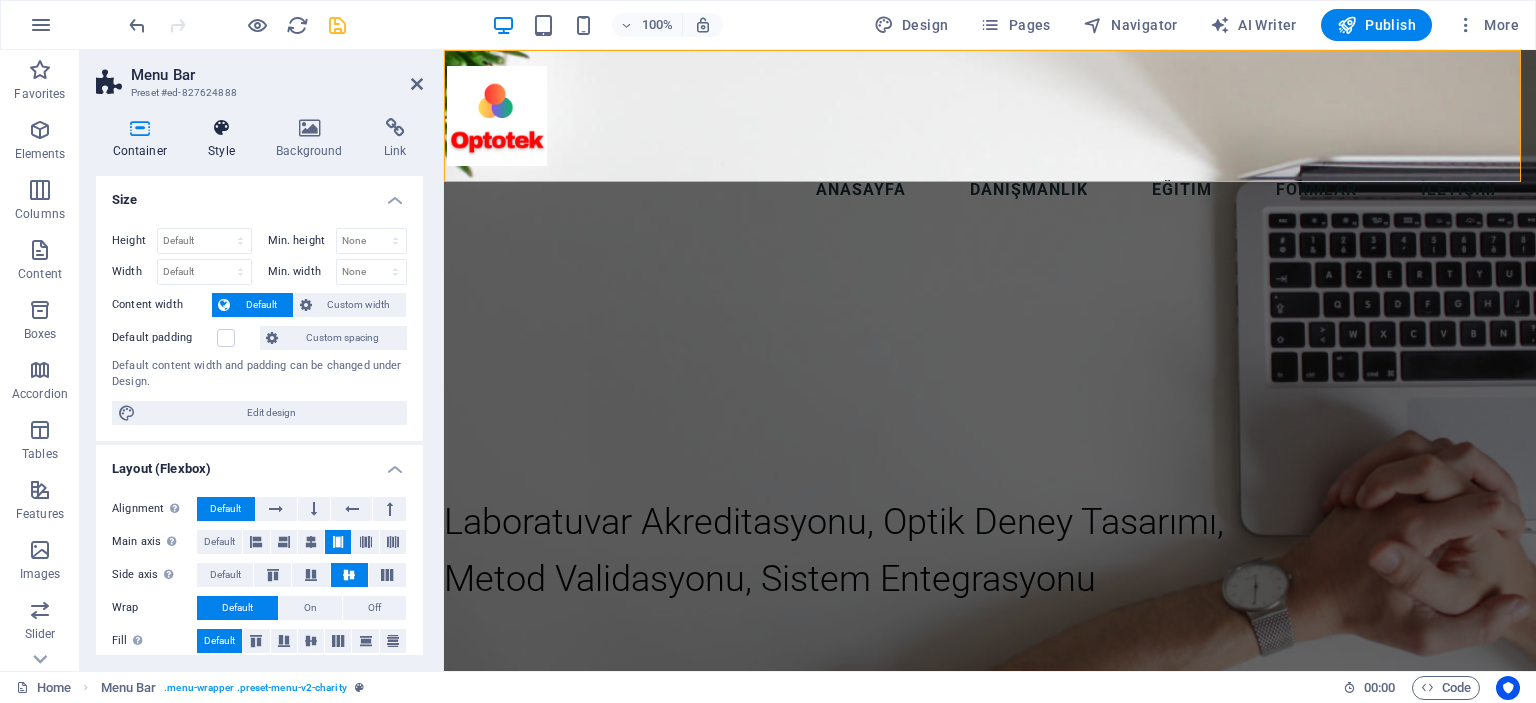 click on "Style" at bounding box center (226, 139) 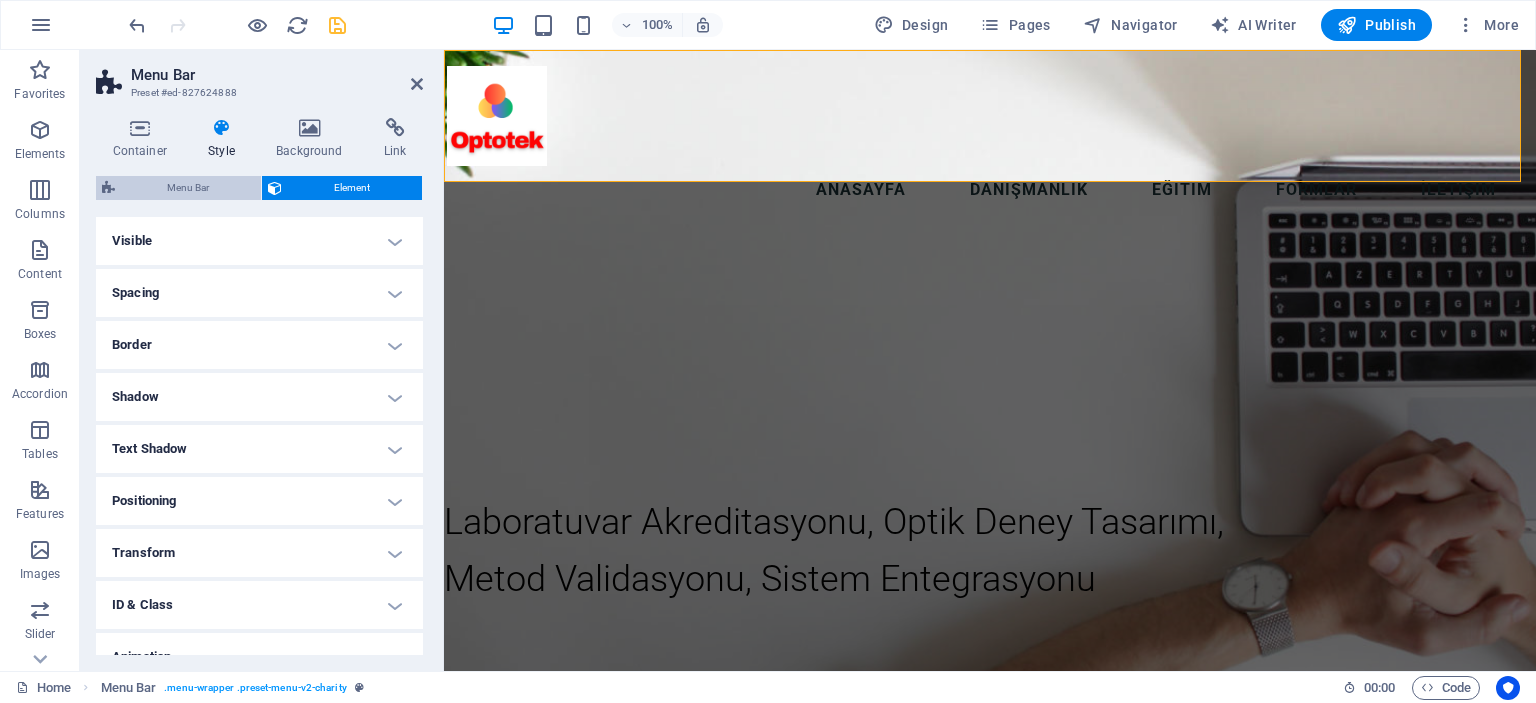 click on "Menu Bar" at bounding box center [188, 188] 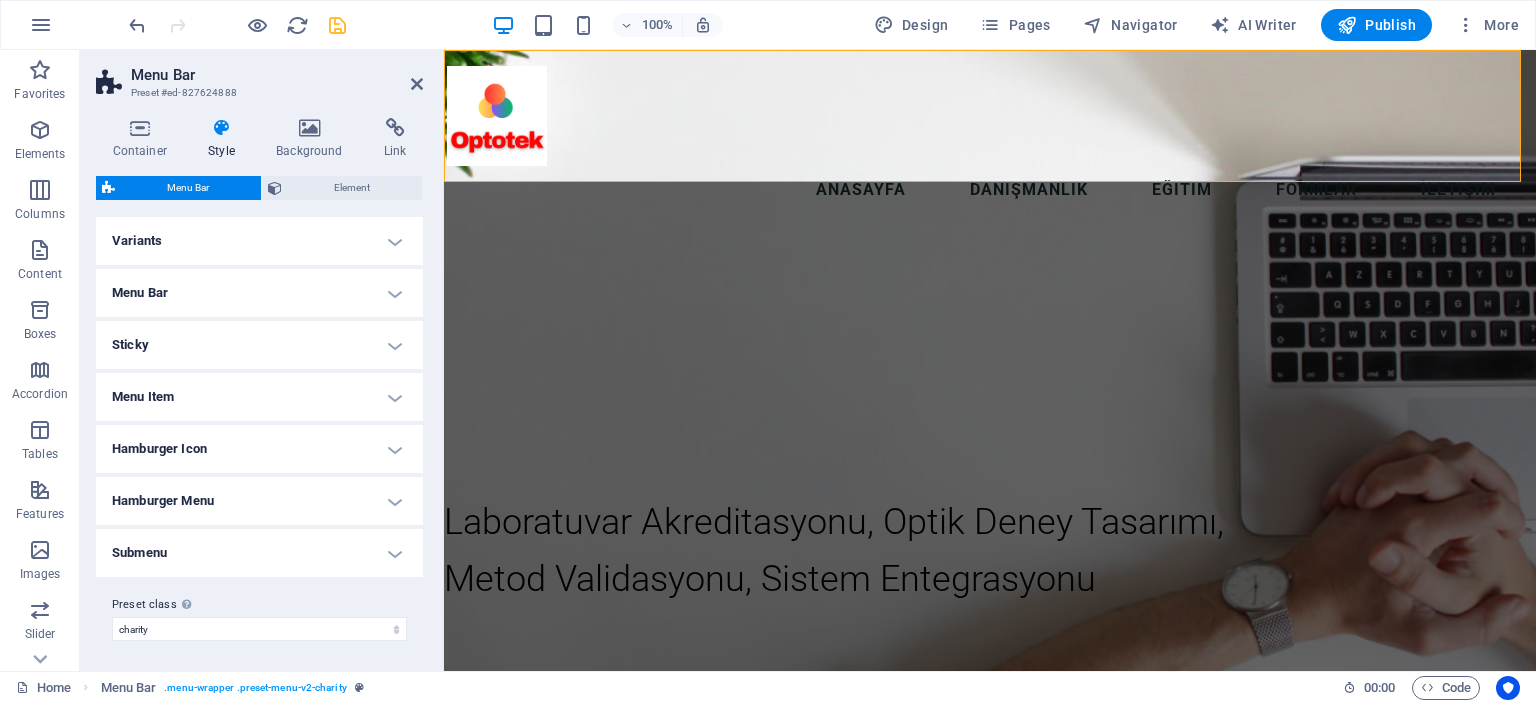click on "Menu Bar" at bounding box center (259, 293) 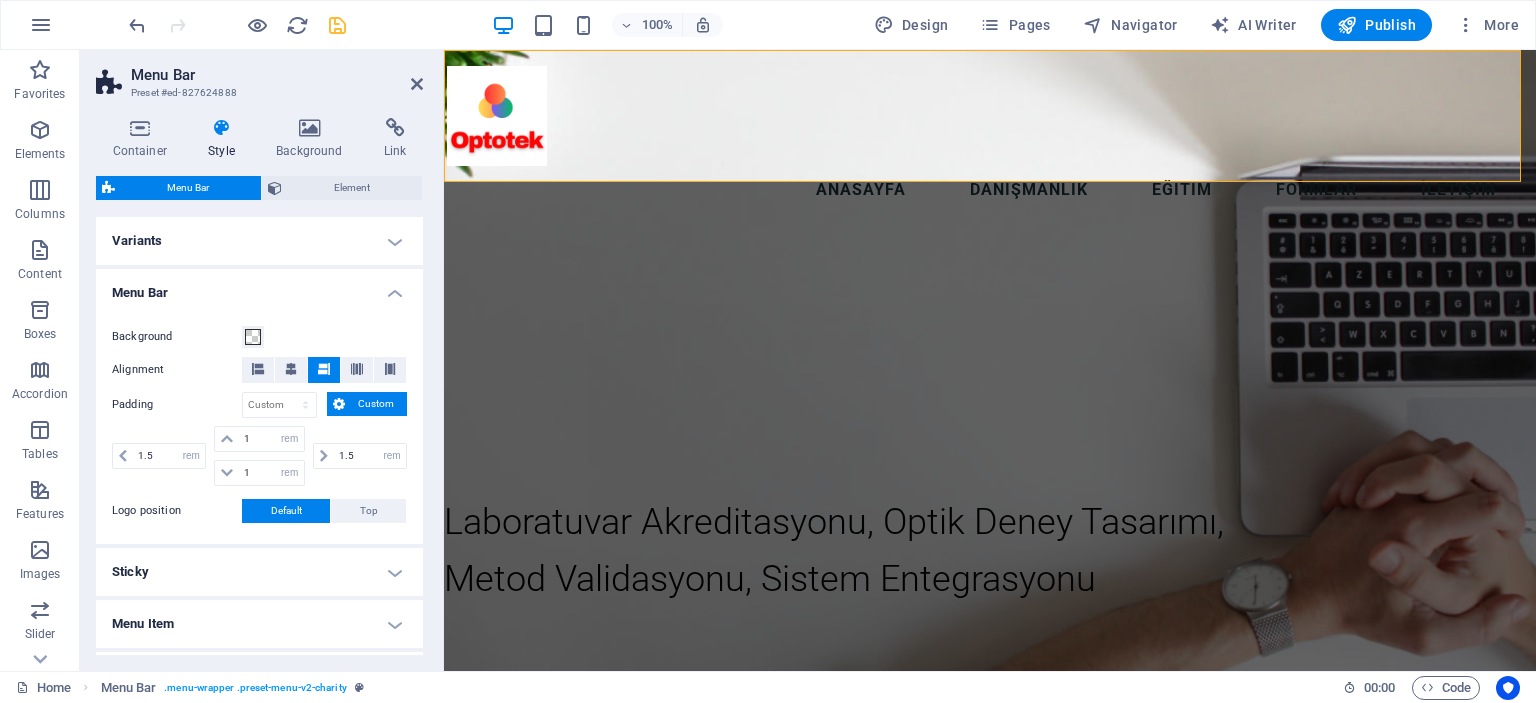click on "Menu Bar" at bounding box center (259, 287) 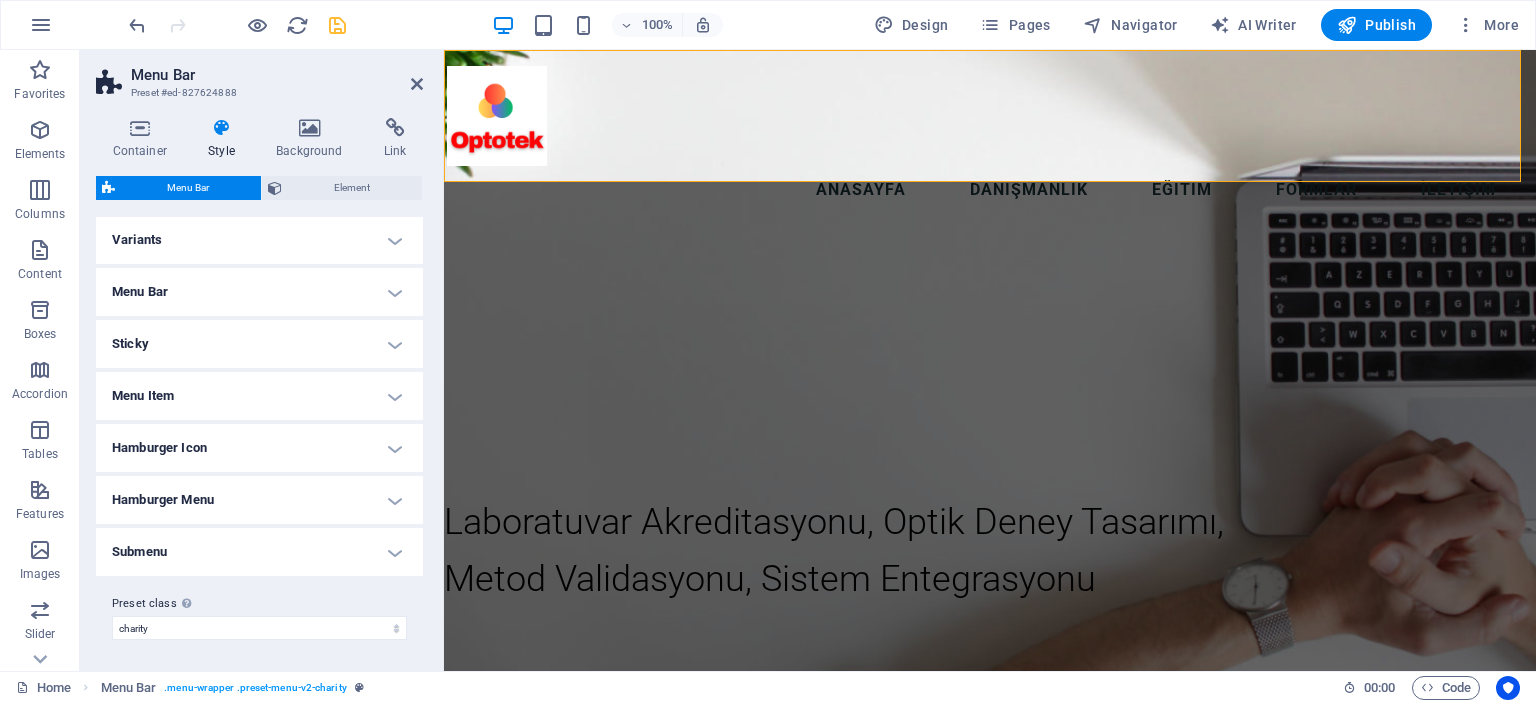 scroll, scrollTop: 0, scrollLeft: 0, axis: both 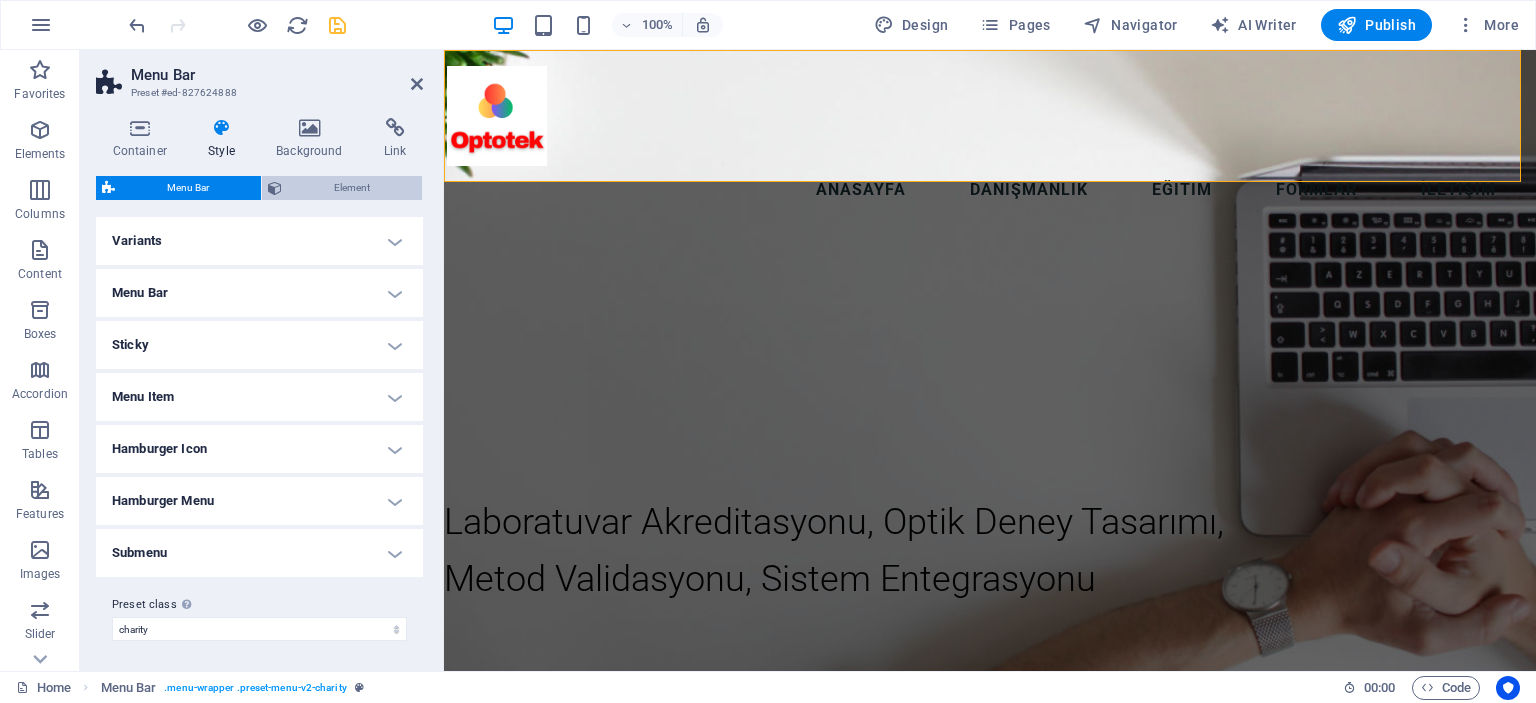 click on "Element" at bounding box center (352, 188) 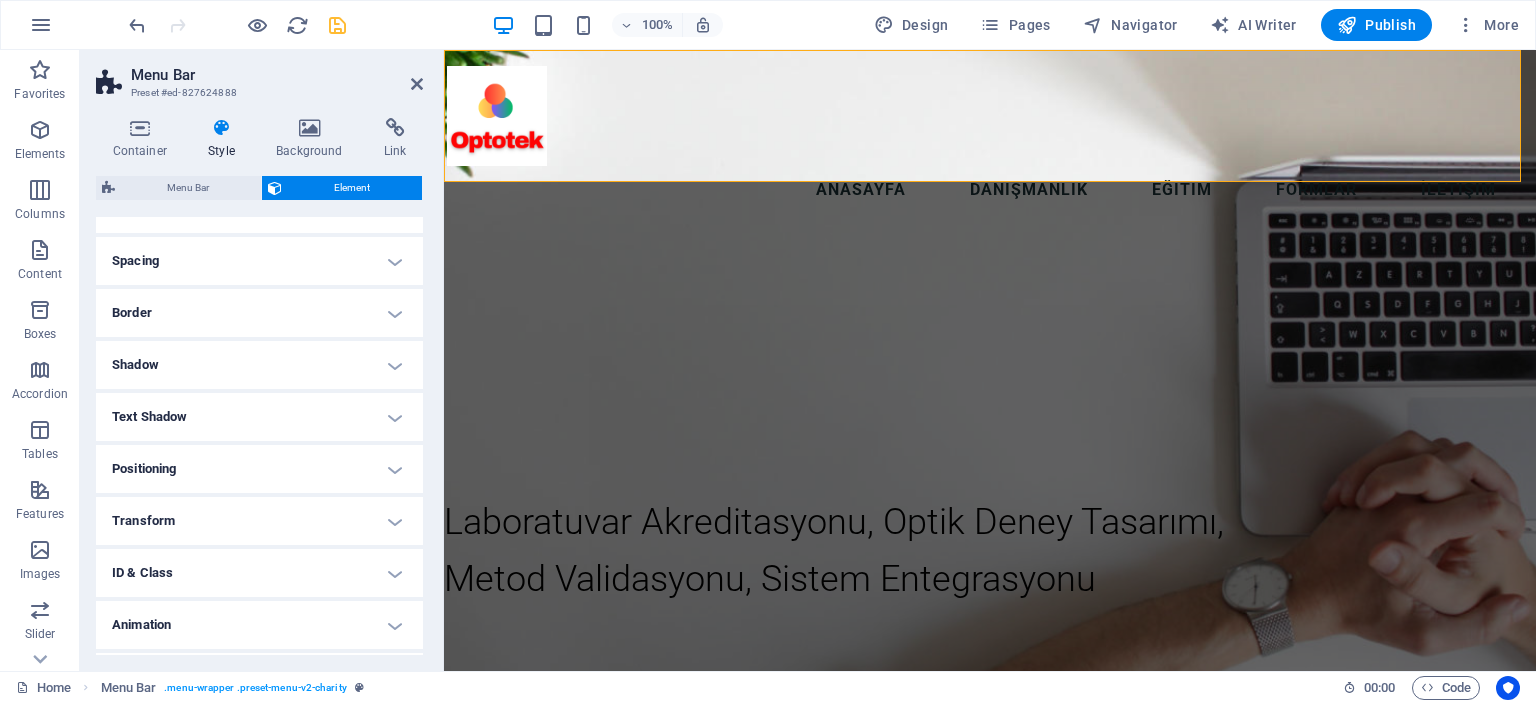 scroll, scrollTop: 0, scrollLeft: 0, axis: both 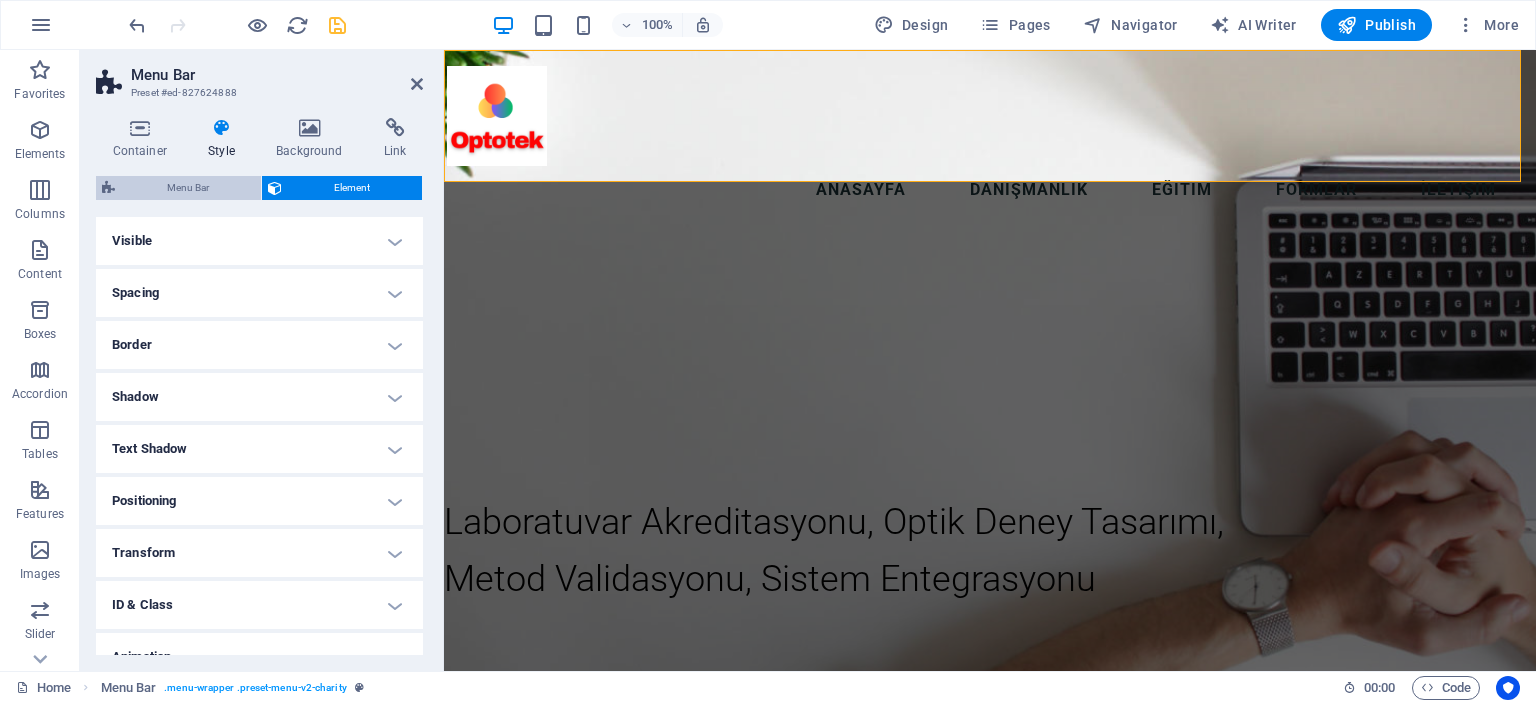 click on "Menu Bar" at bounding box center [188, 188] 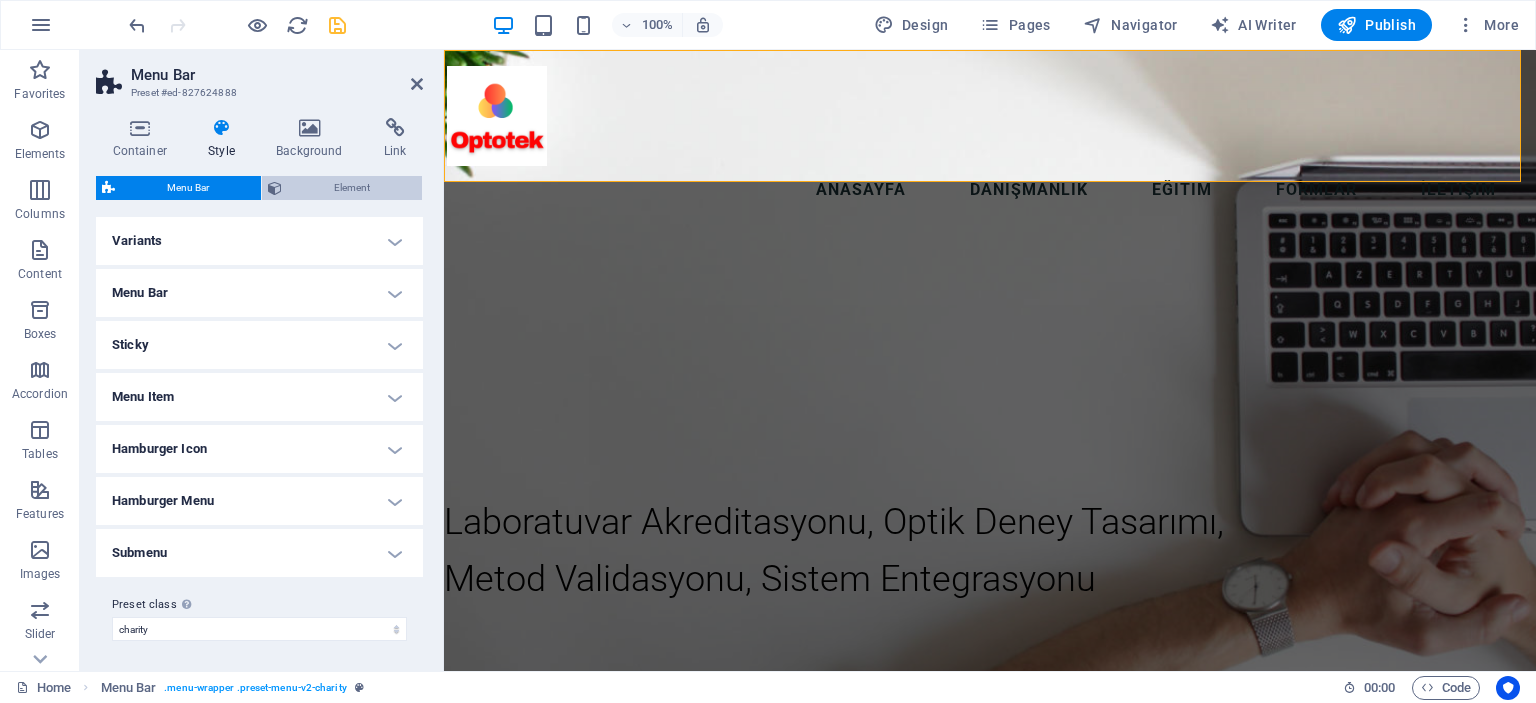 click on "Element" at bounding box center [342, 188] 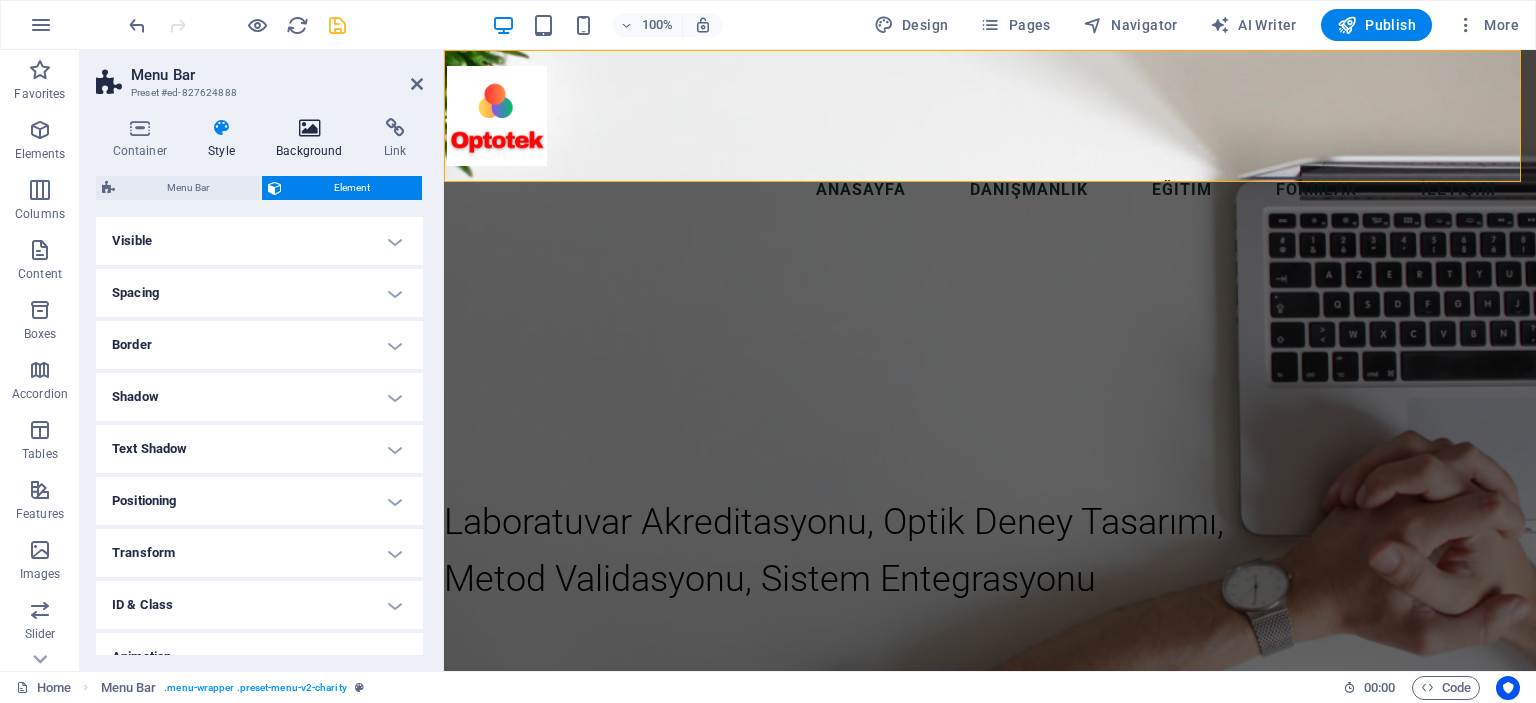 click on "Background" at bounding box center (314, 139) 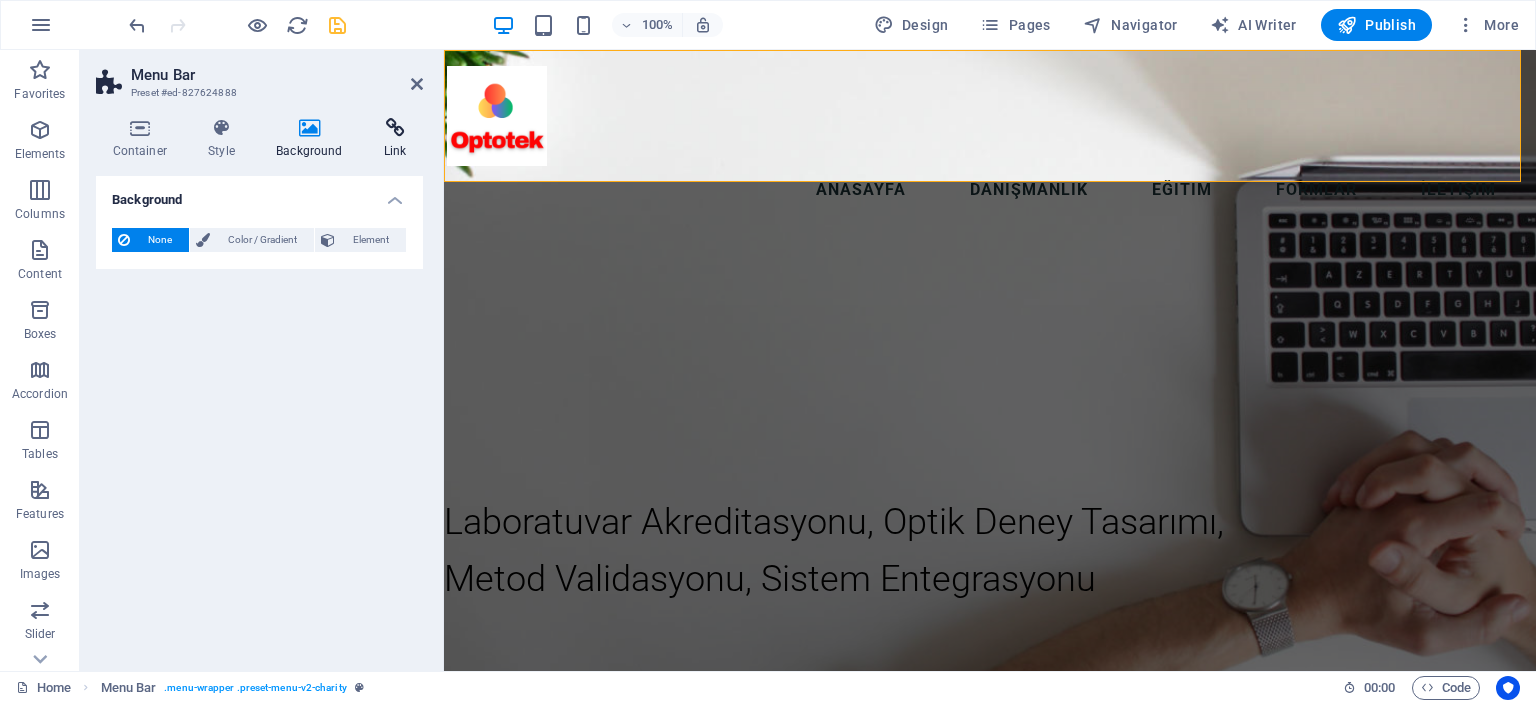 click on "Link" at bounding box center (395, 139) 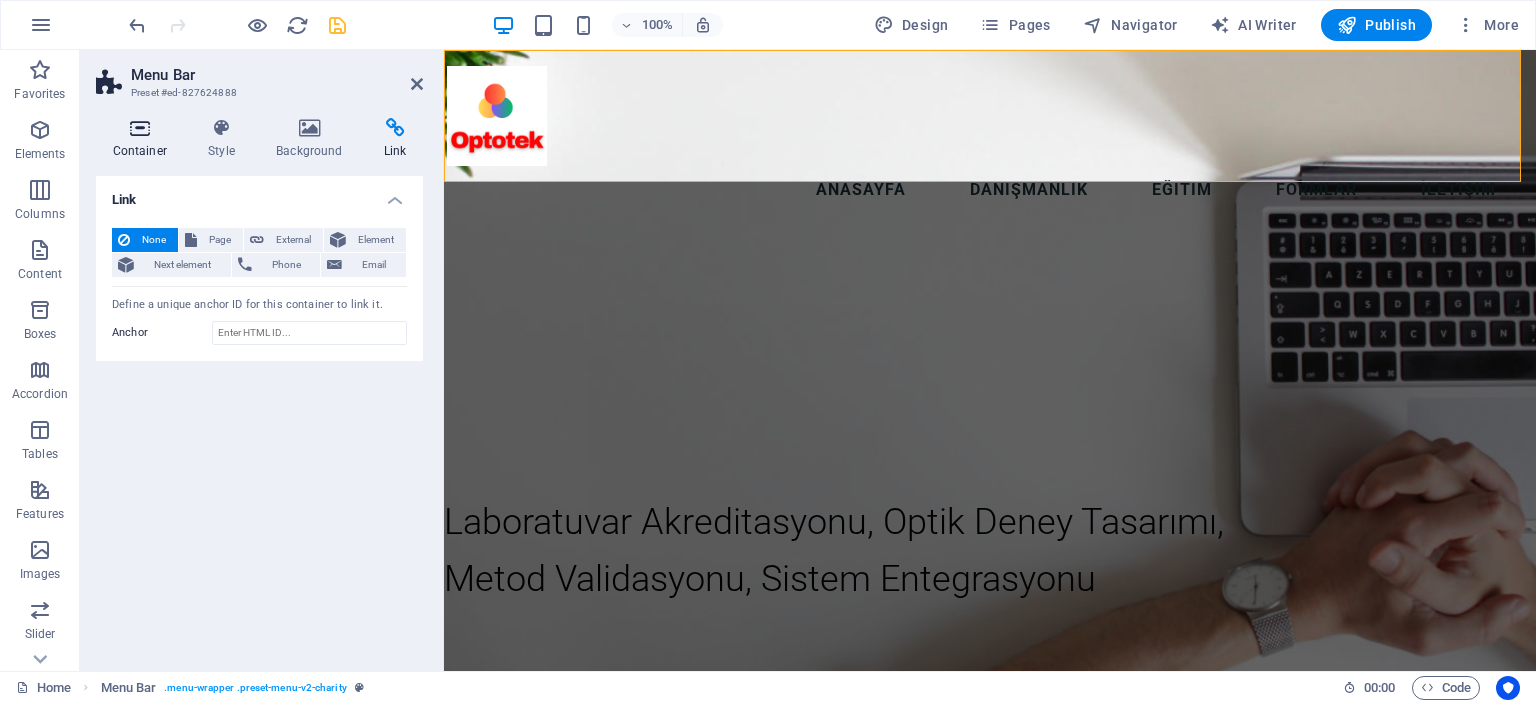 click on "Container" at bounding box center [144, 139] 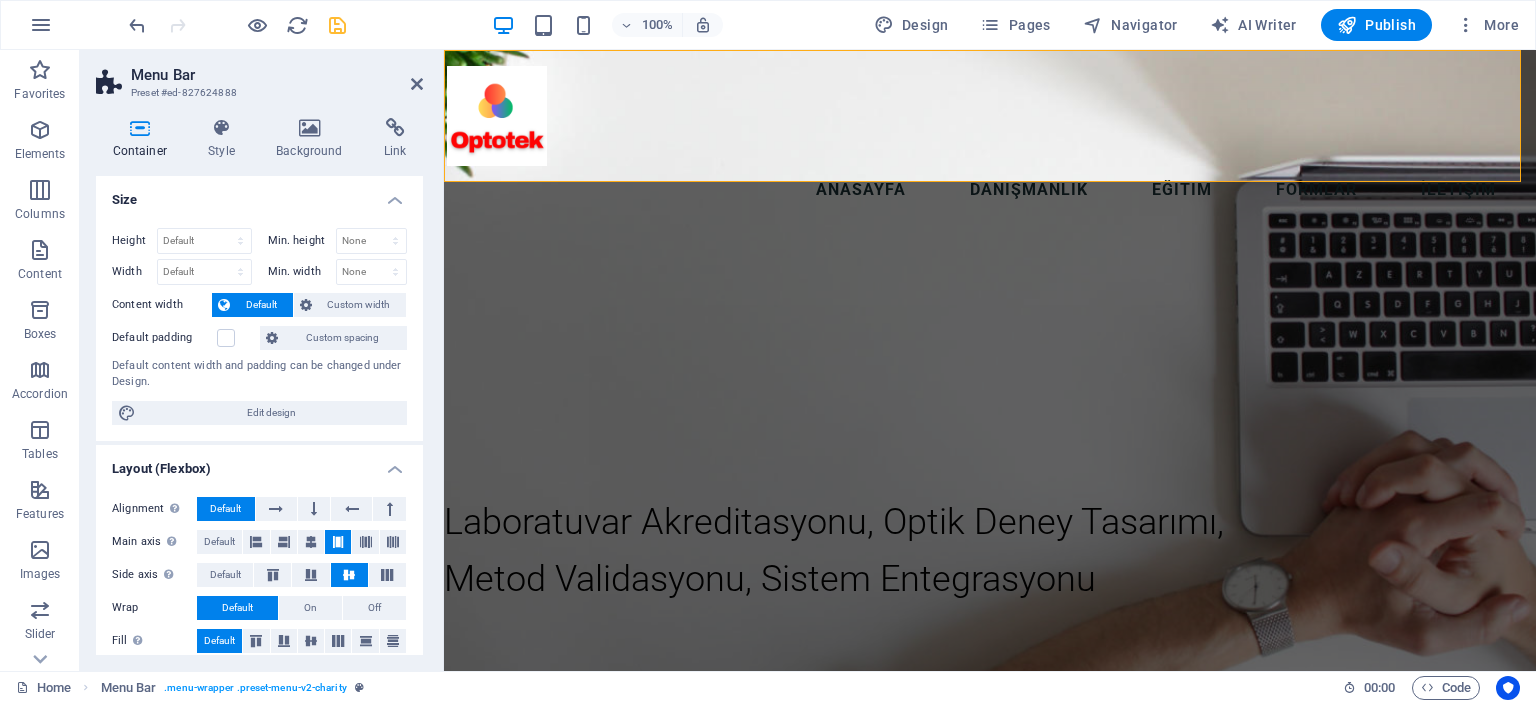 click on "Size" at bounding box center [259, 194] 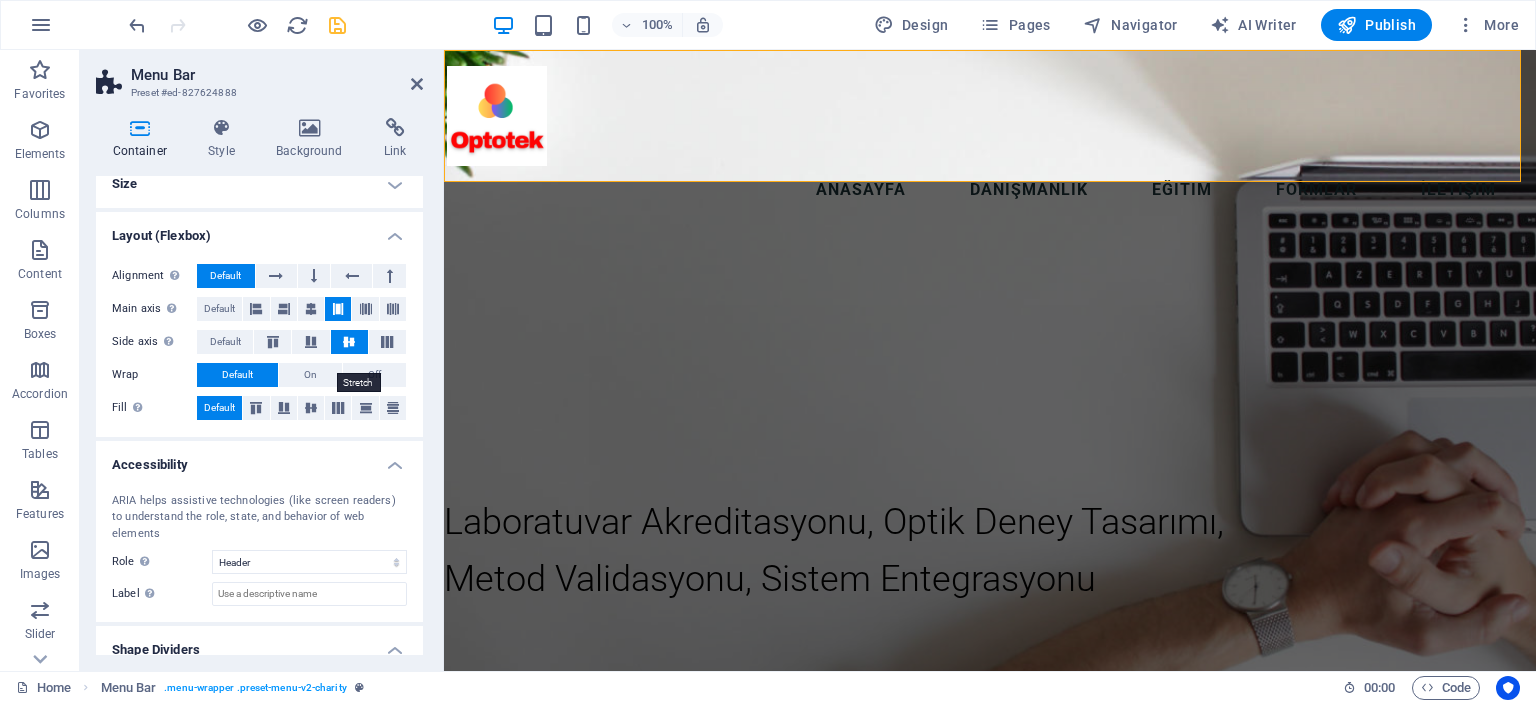 scroll, scrollTop: 0, scrollLeft: 0, axis: both 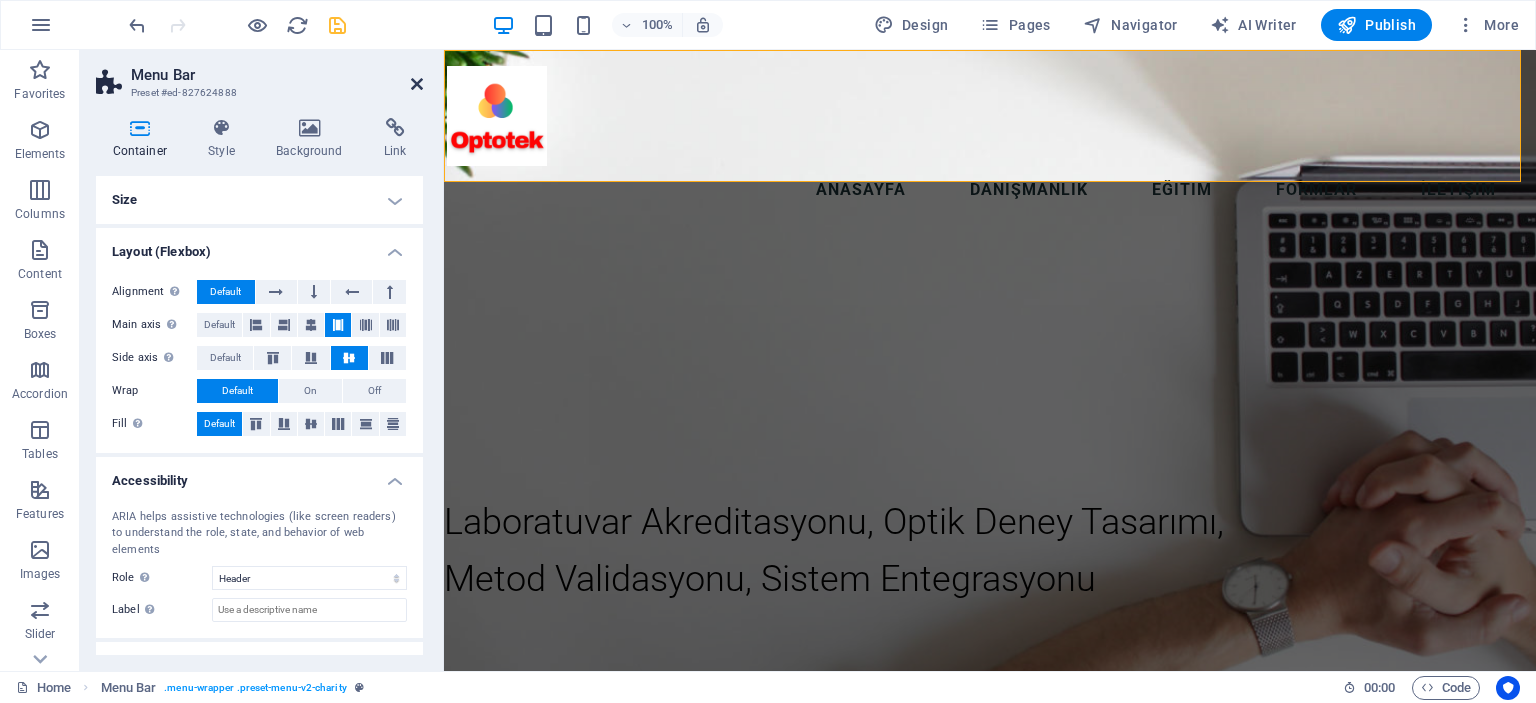 click at bounding box center (417, 84) 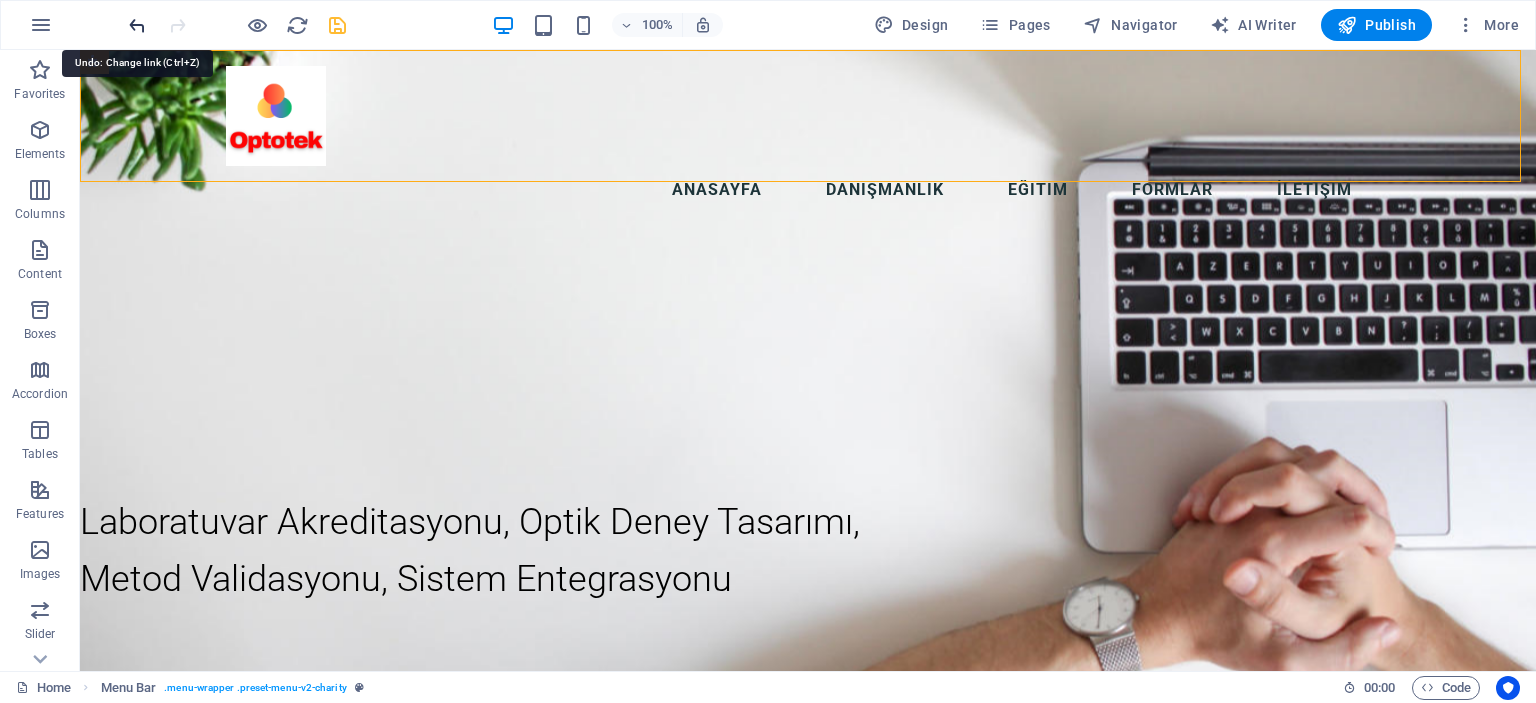 click at bounding box center [137, 25] 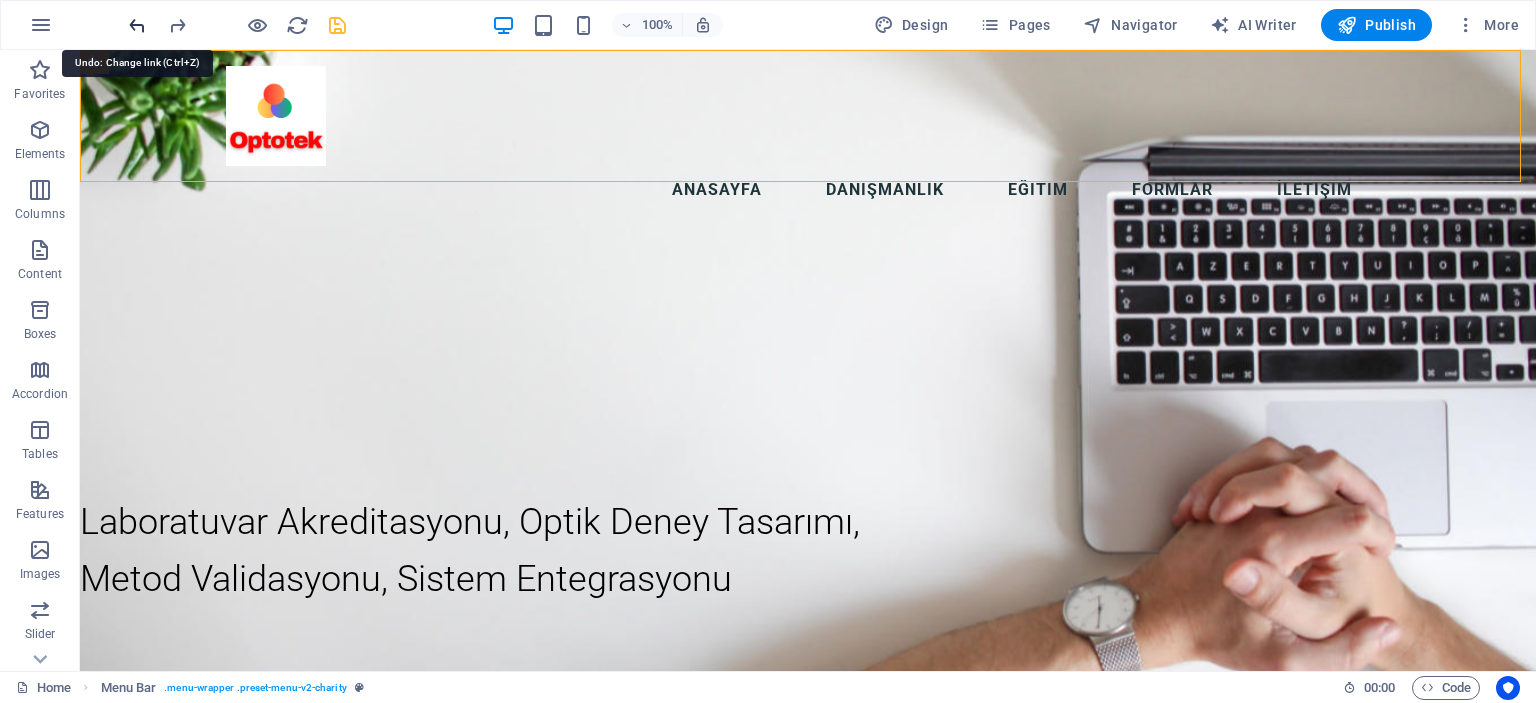 click at bounding box center [137, 25] 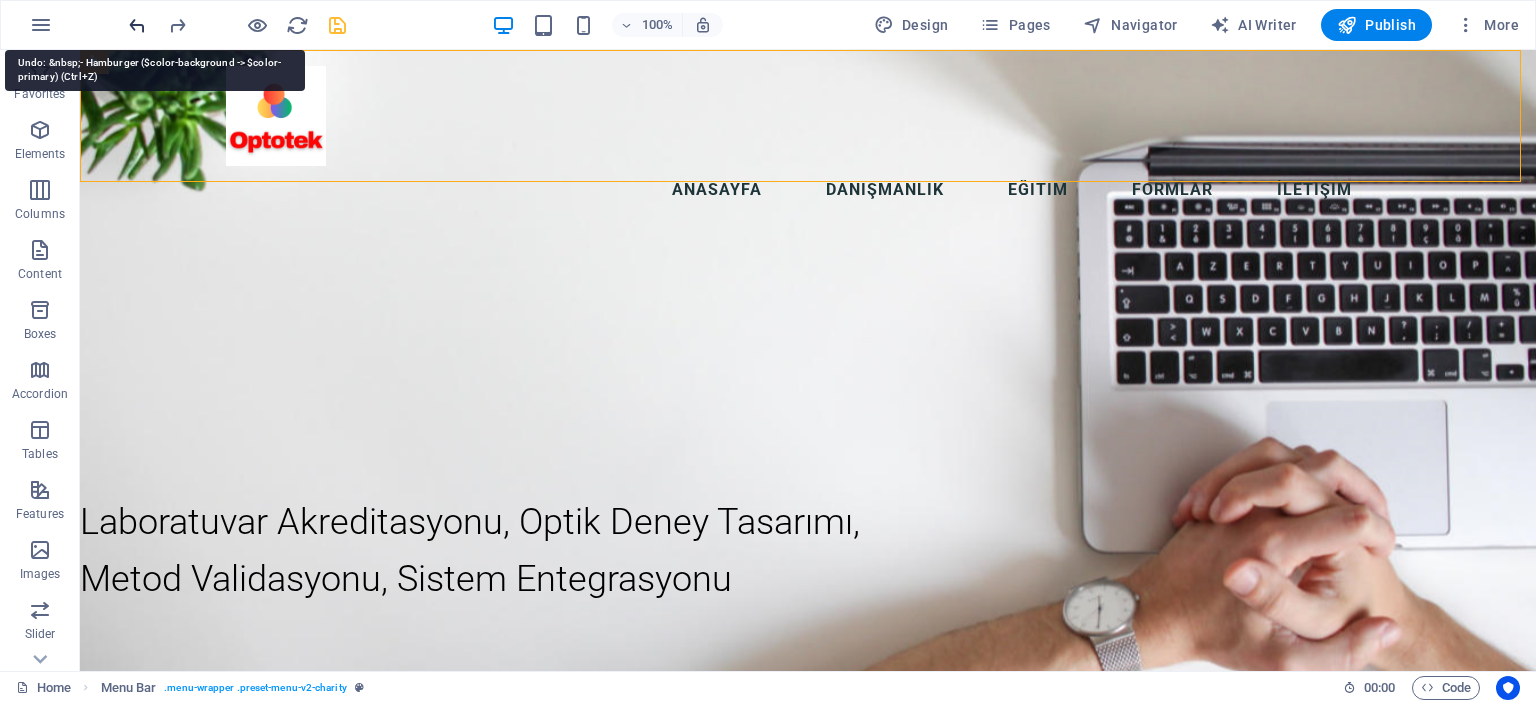 click at bounding box center (137, 25) 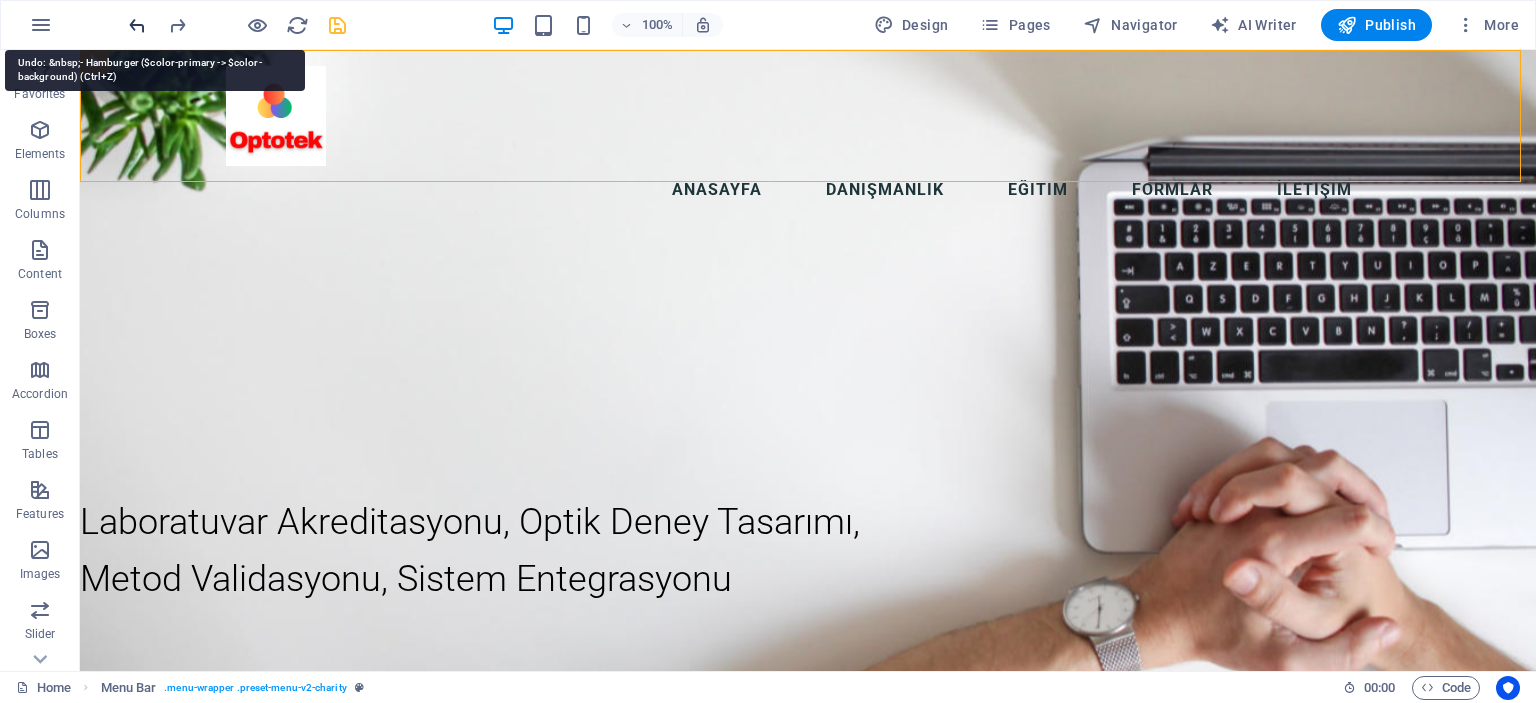 click at bounding box center [137, 25] 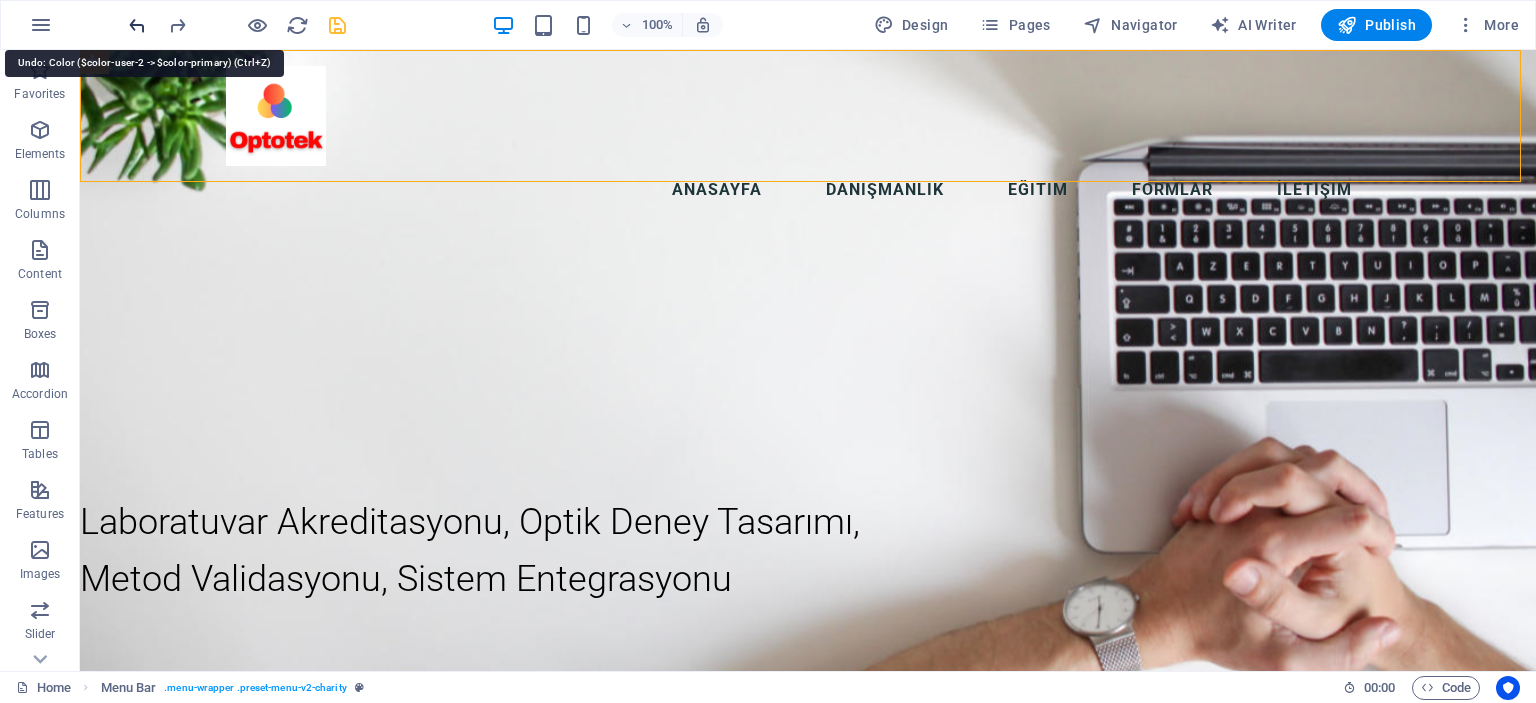 click at bounding box center (137, 25) 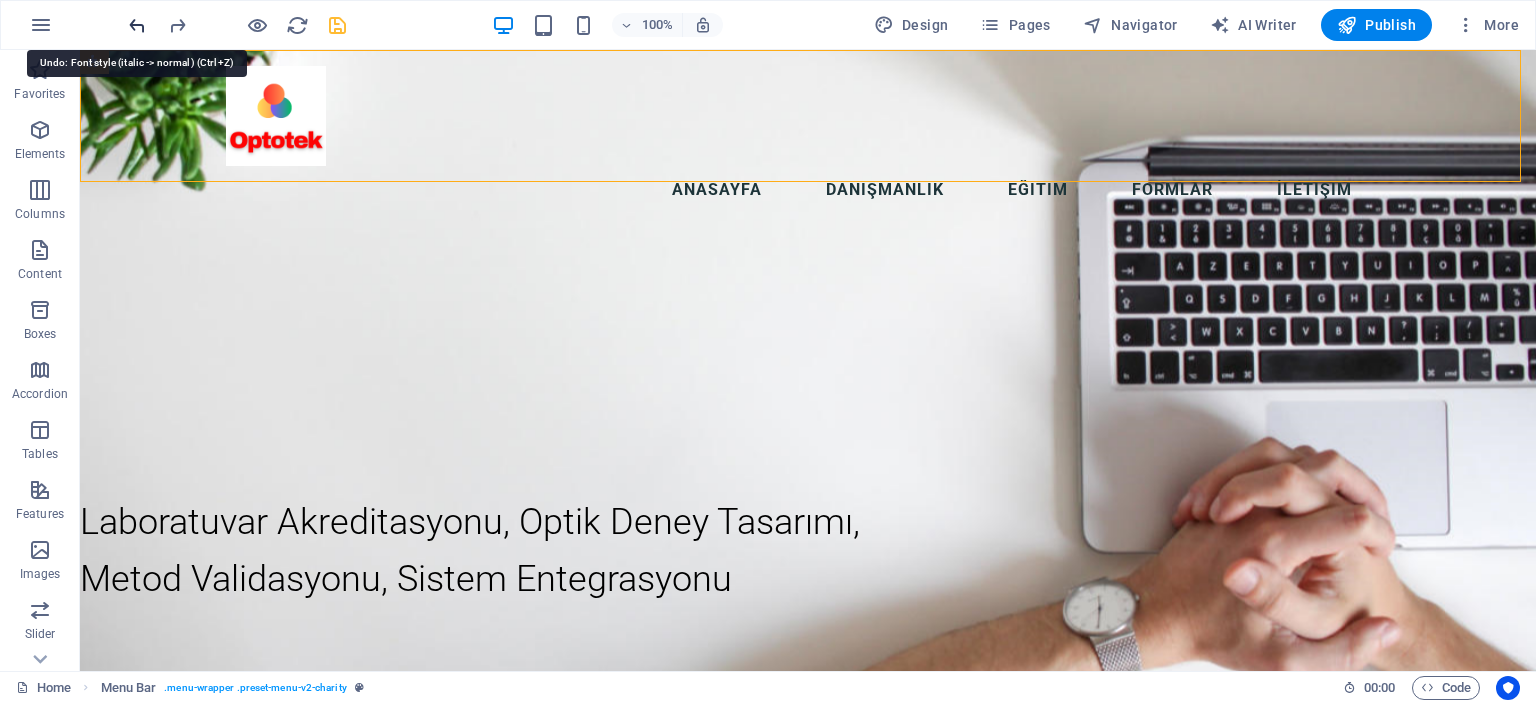click at bounding box center [137, 25] 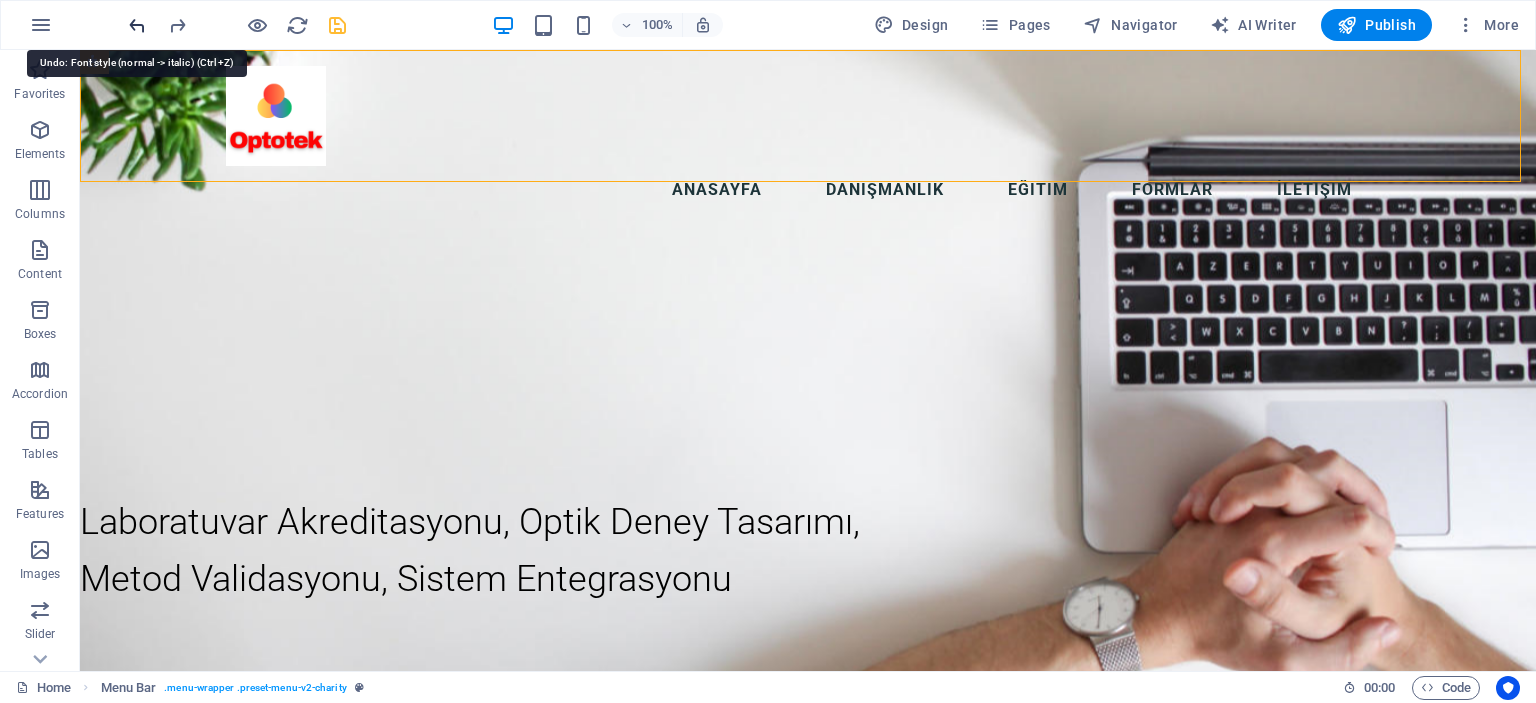 click at bounding box center (137, 25) 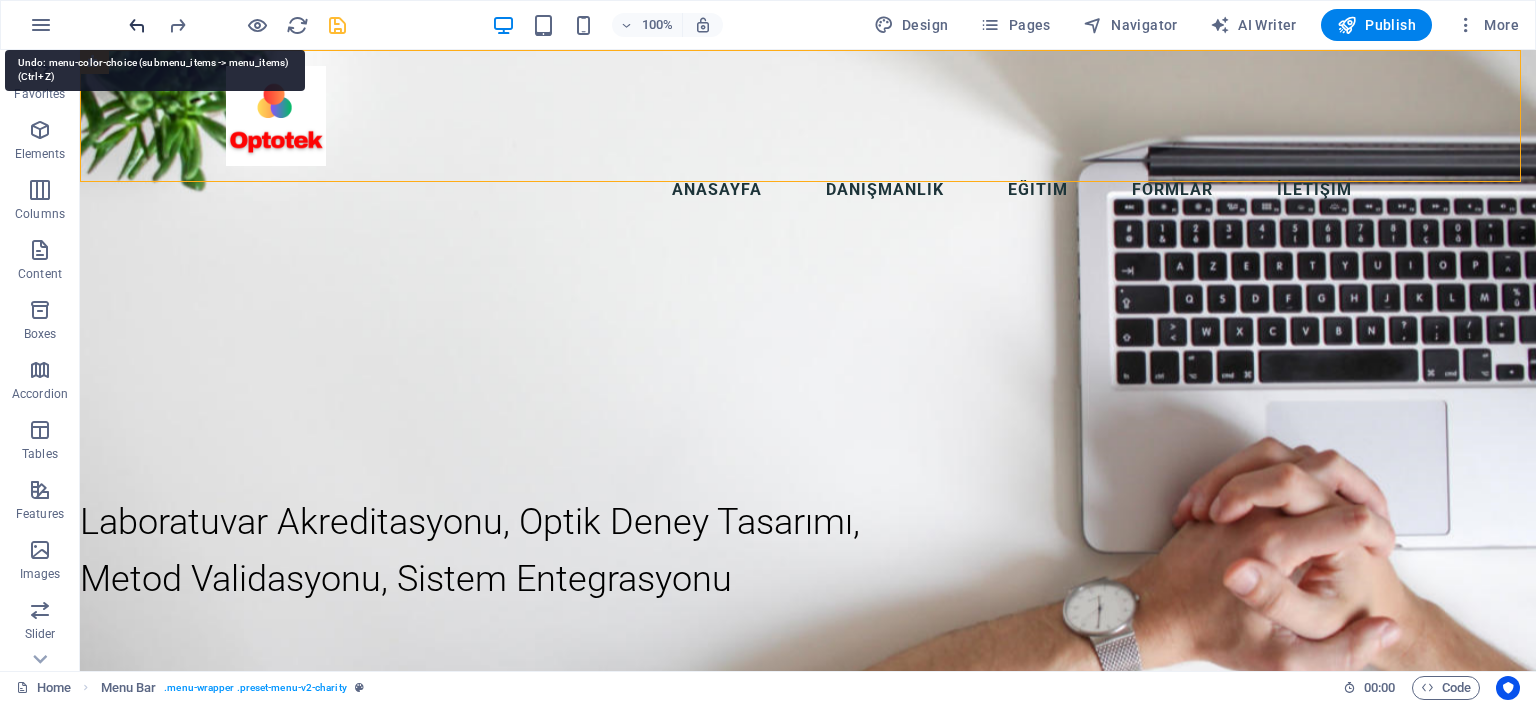 click at bounding box center [137, 25] 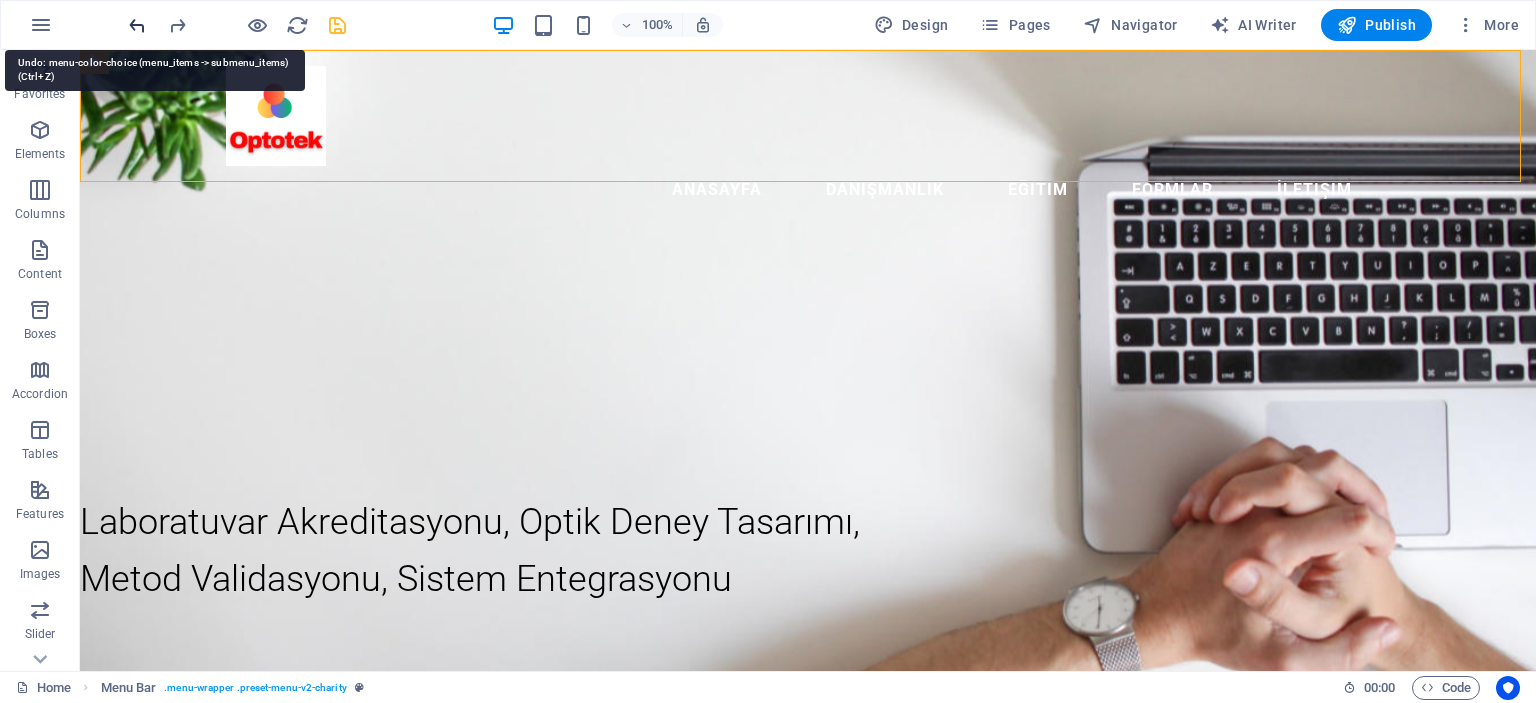 click at bounding box center (137, 25) 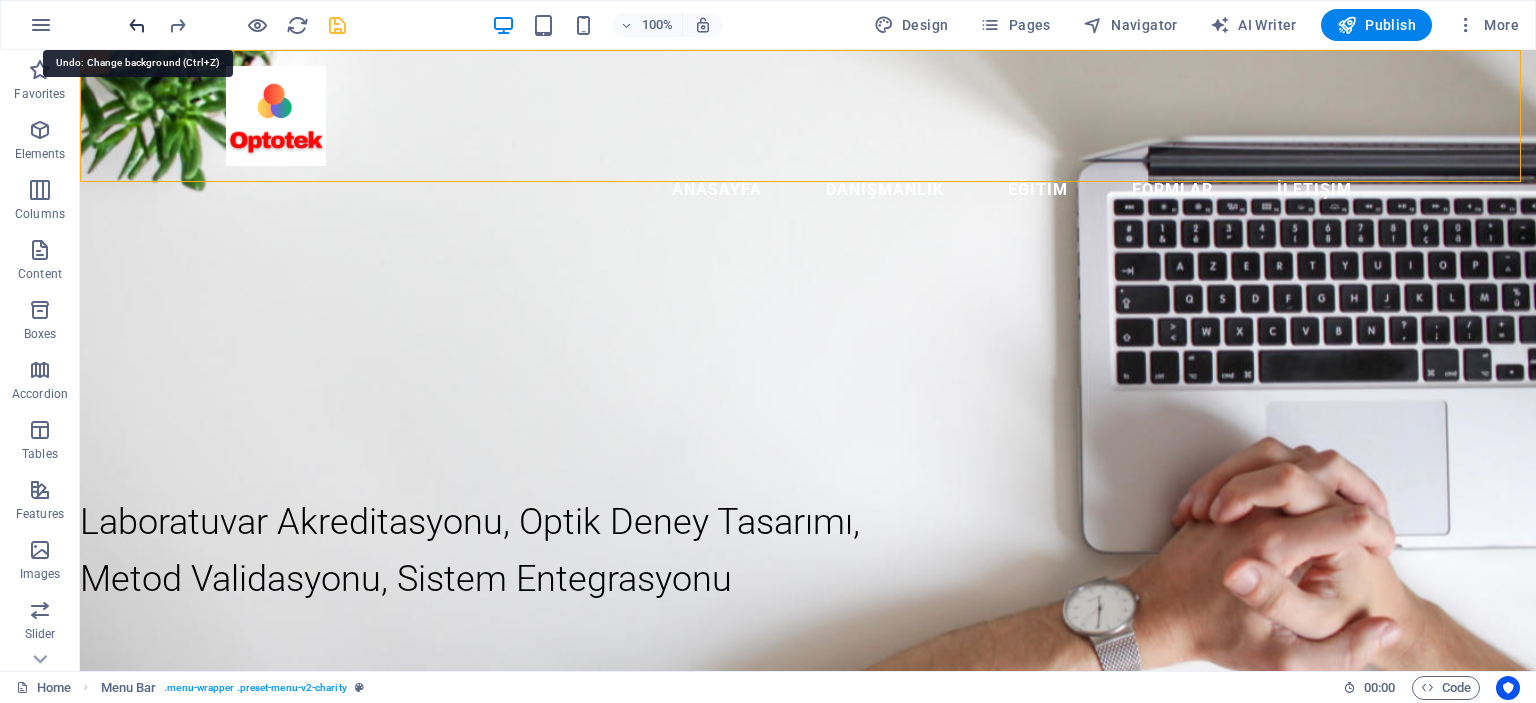 click at bounding box center (137, 25) 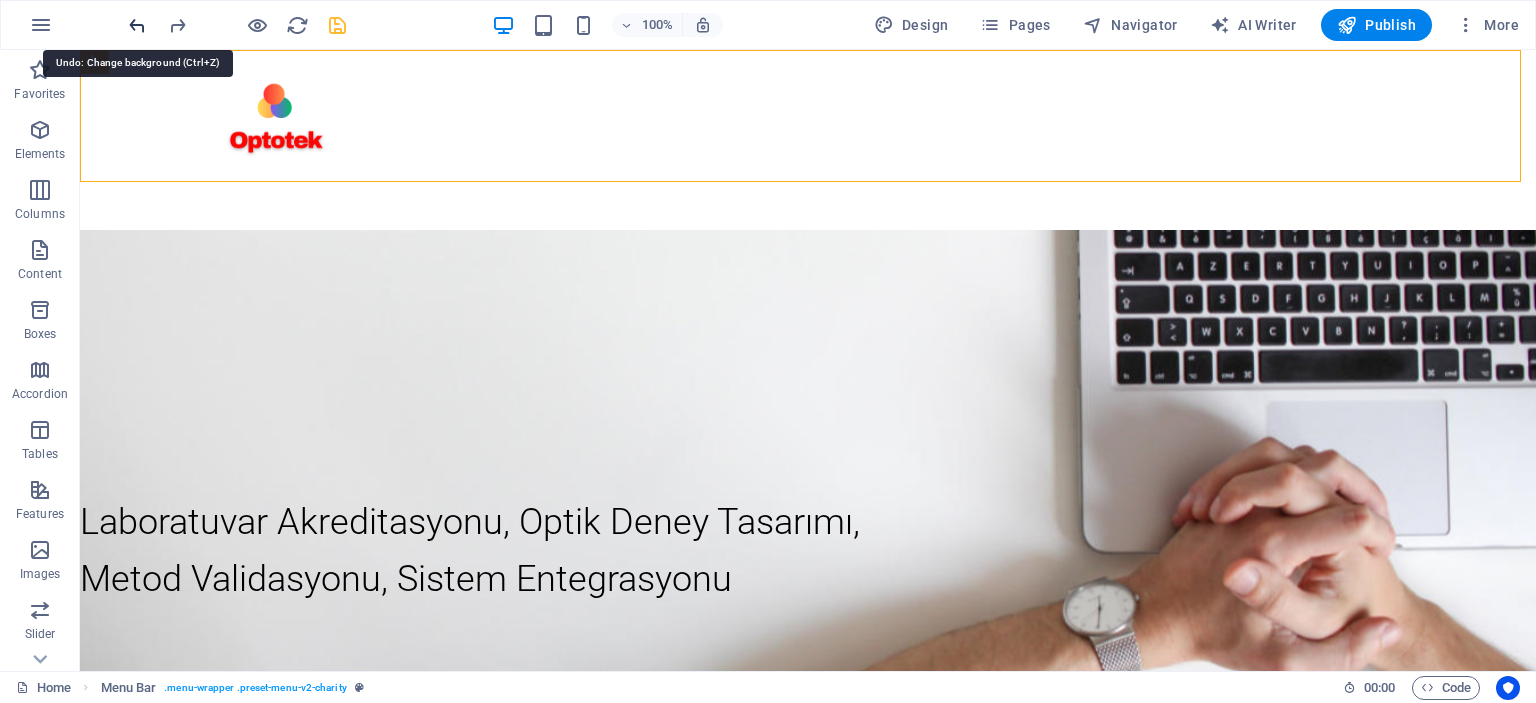 click at bounding box center (137, 25) 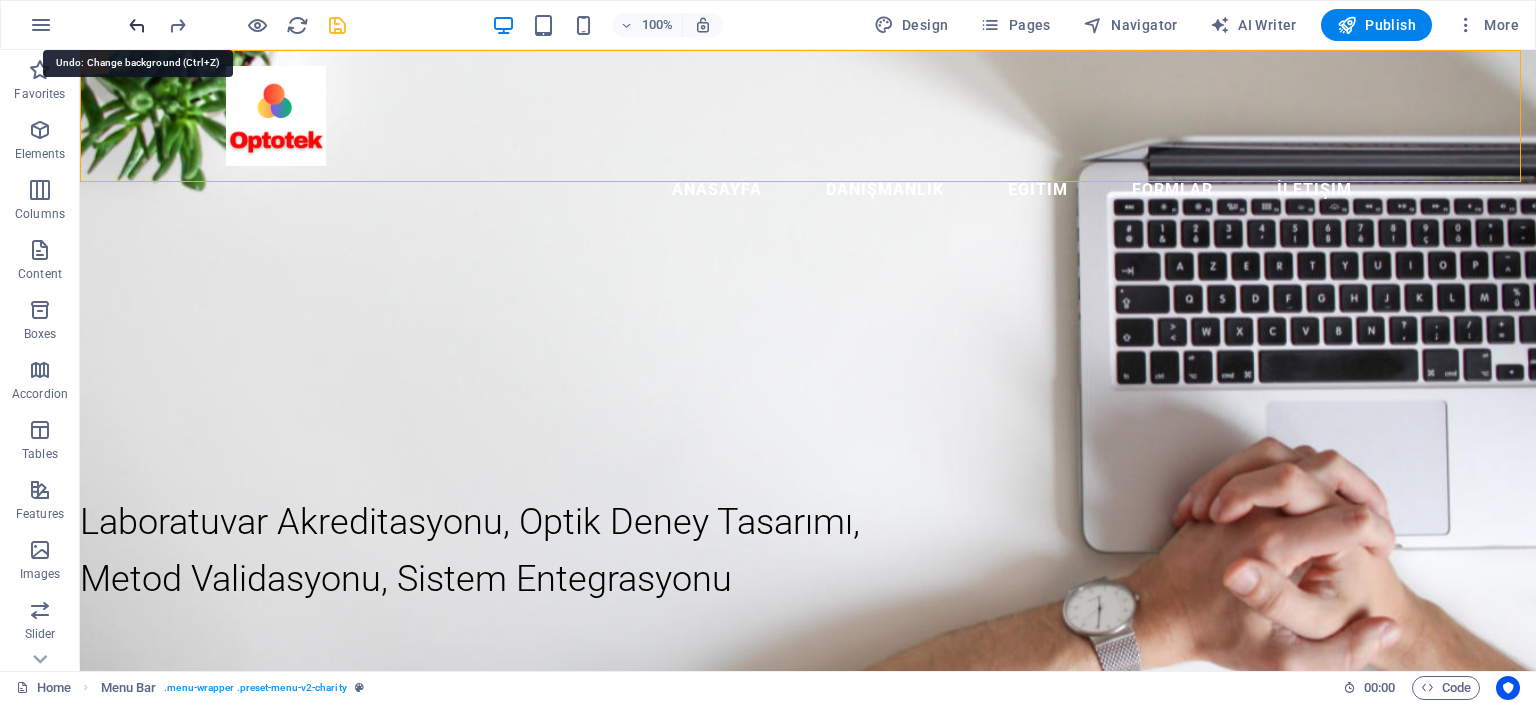 click at bounding box center (137, 25) 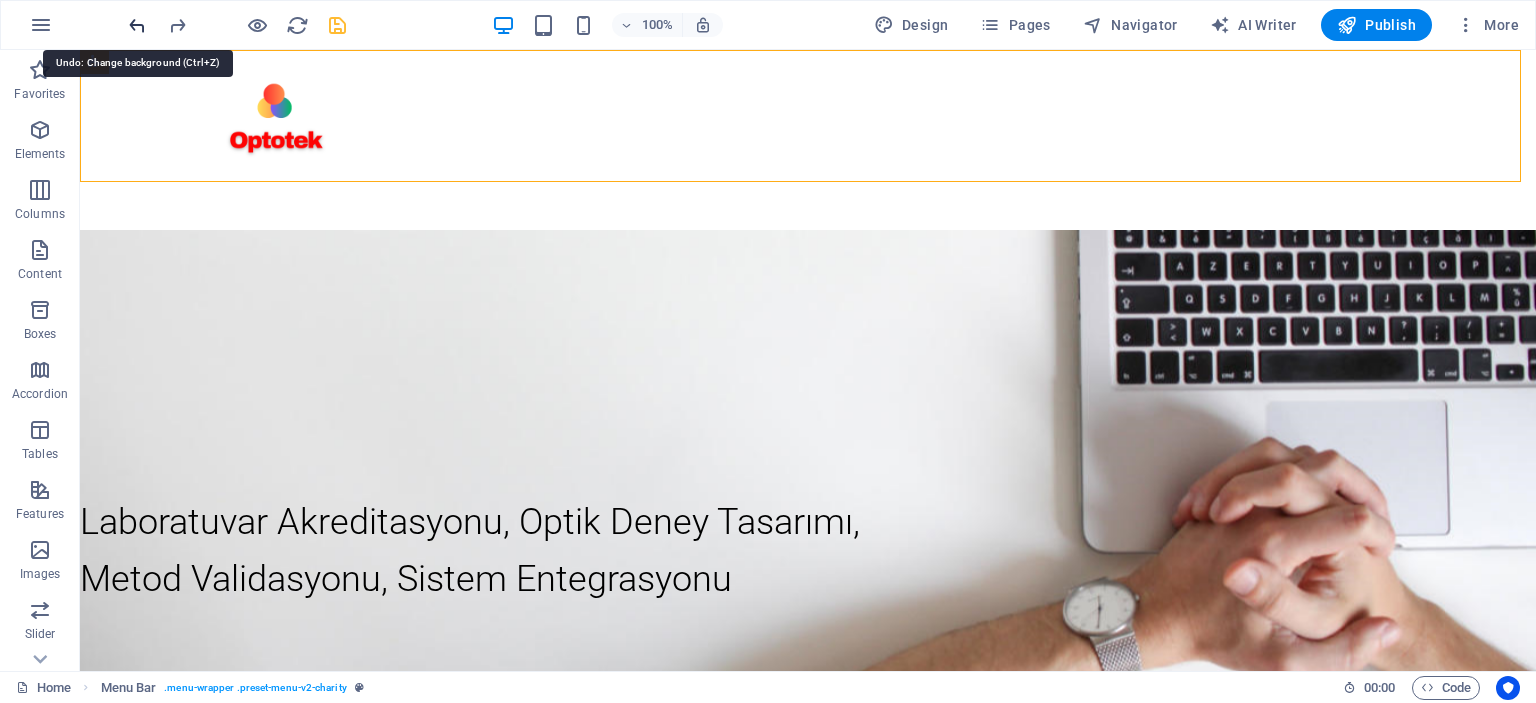click at bounding box center (137, 25) 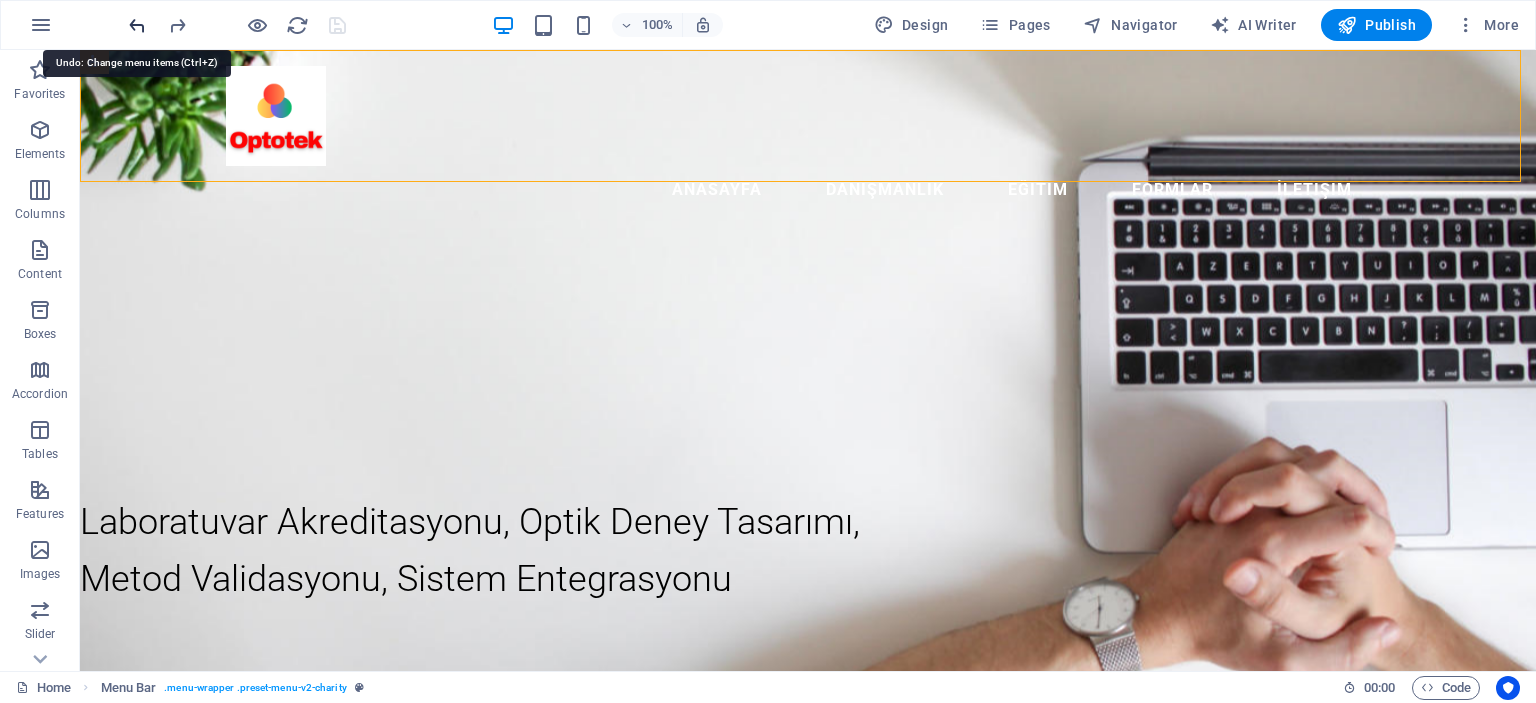 click at bounding box center [137, 25] 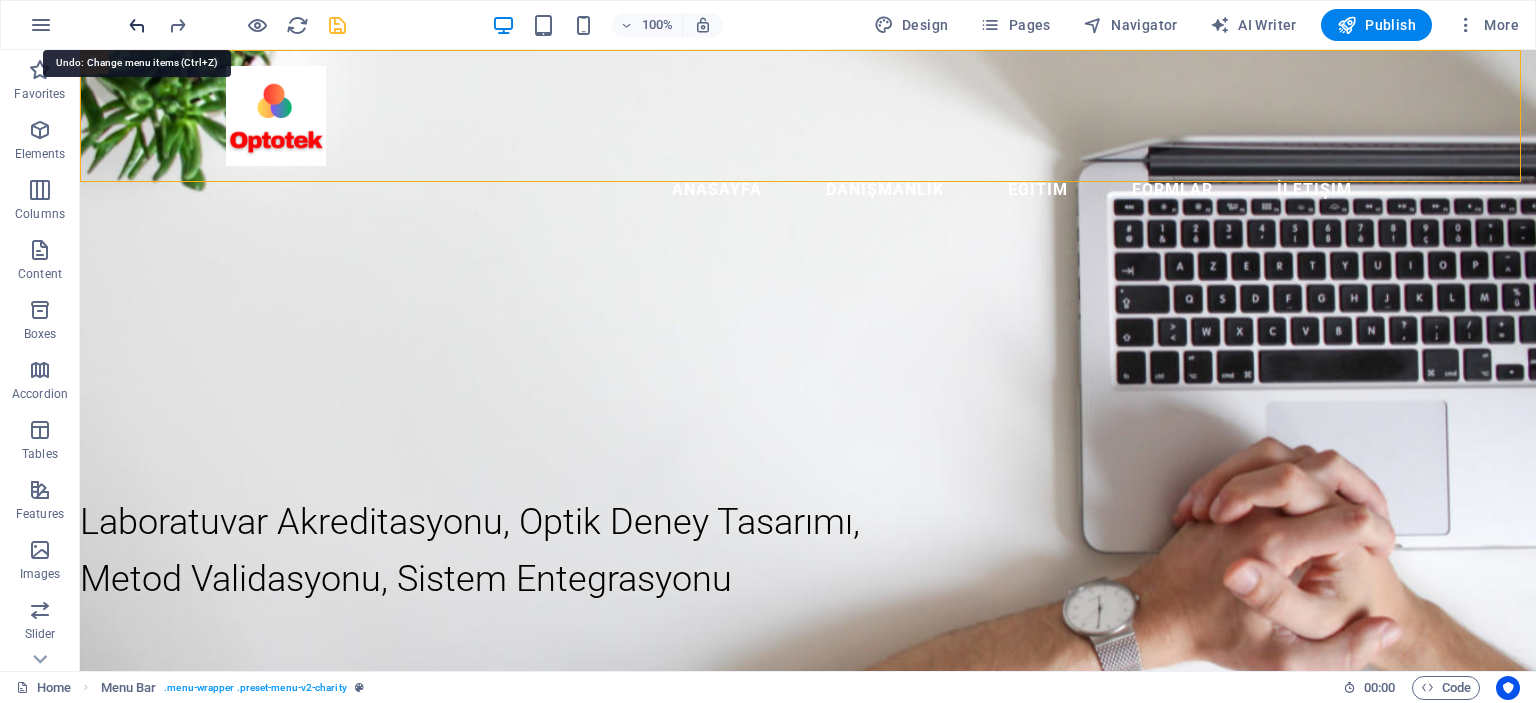 click at bounding box center (137, 25) 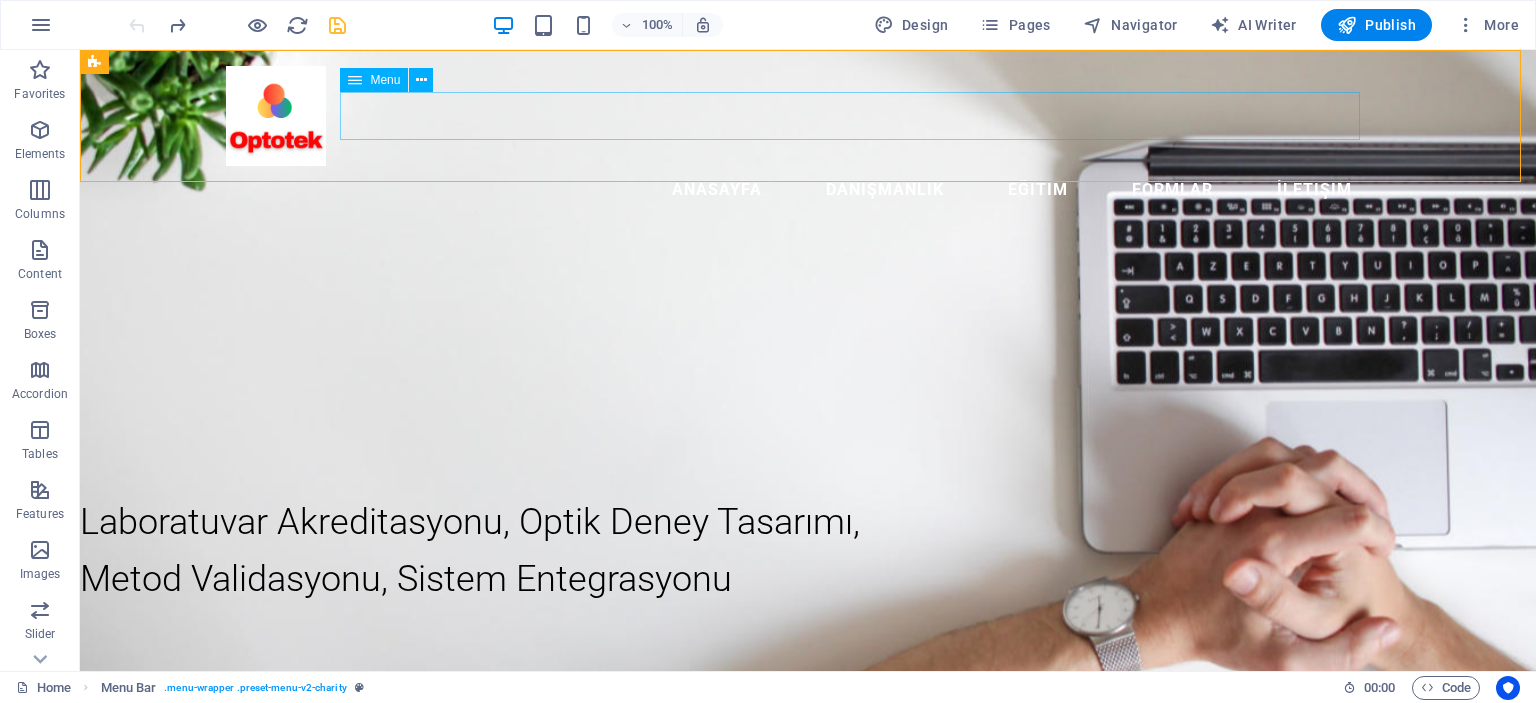 click on "Anasayfa Danışmanlık Eğitim Formlar İletişim" at bounding box center [808, 190] 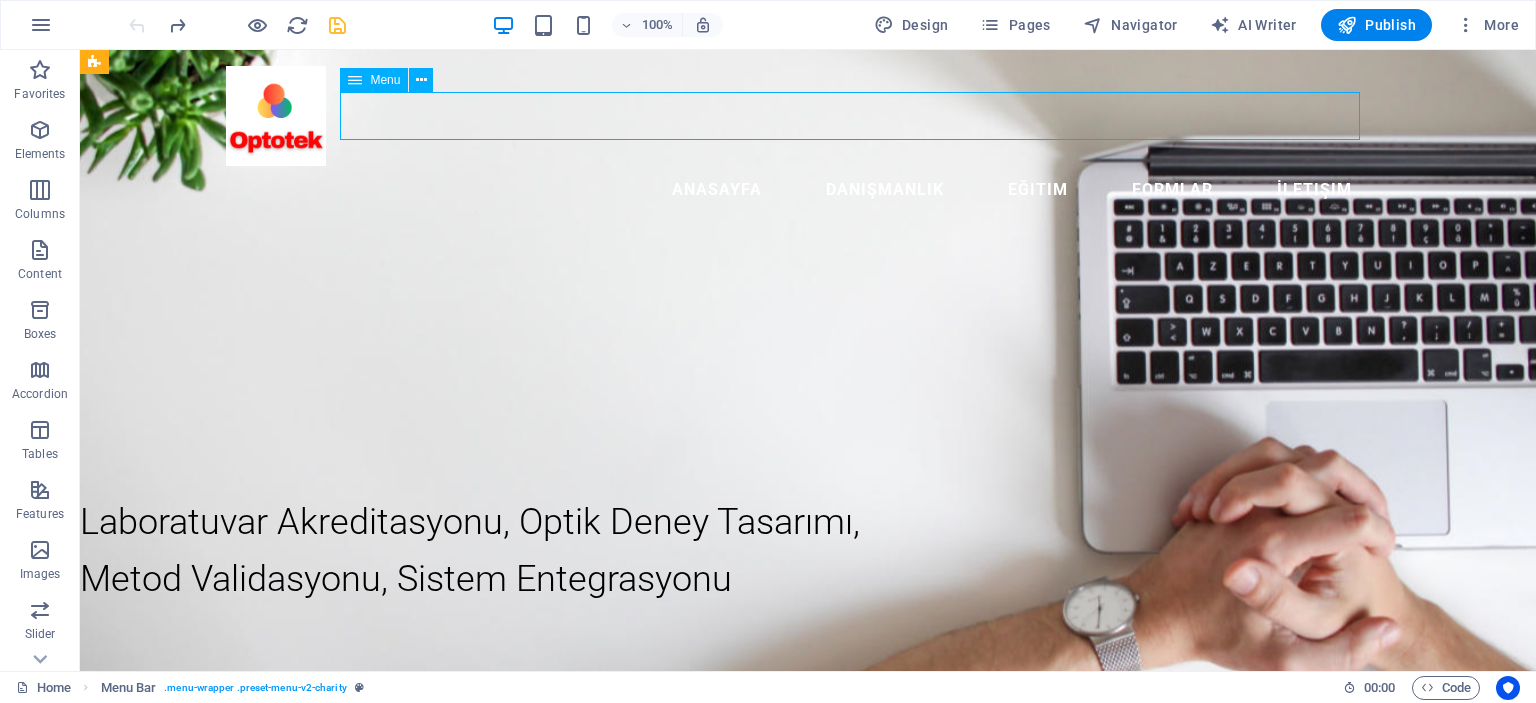 click on "Anasayfa Danışmanlık Eğitim Formlar İletişim" at bounding box center [808, 190] 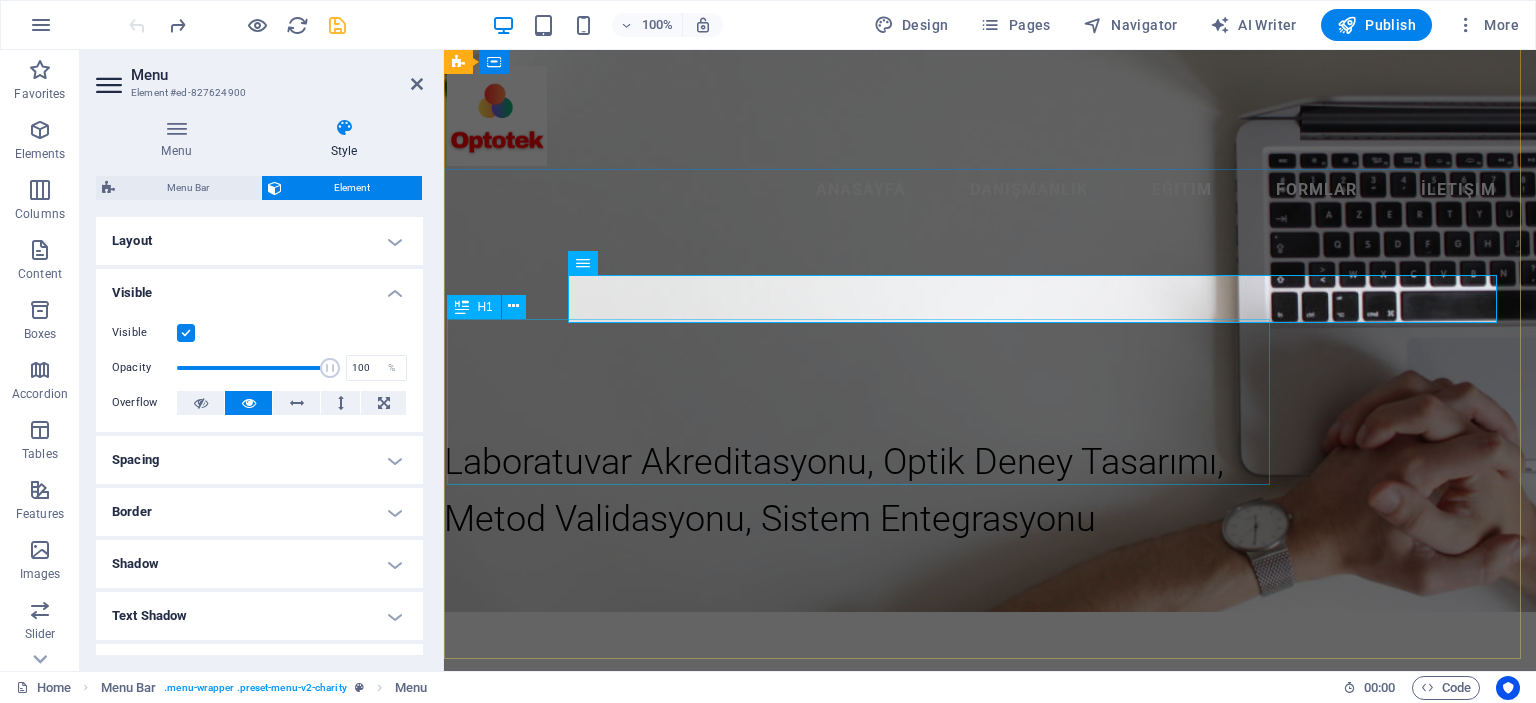 scroll, scrollTop: 0, scrollLeft: 0, axis: both 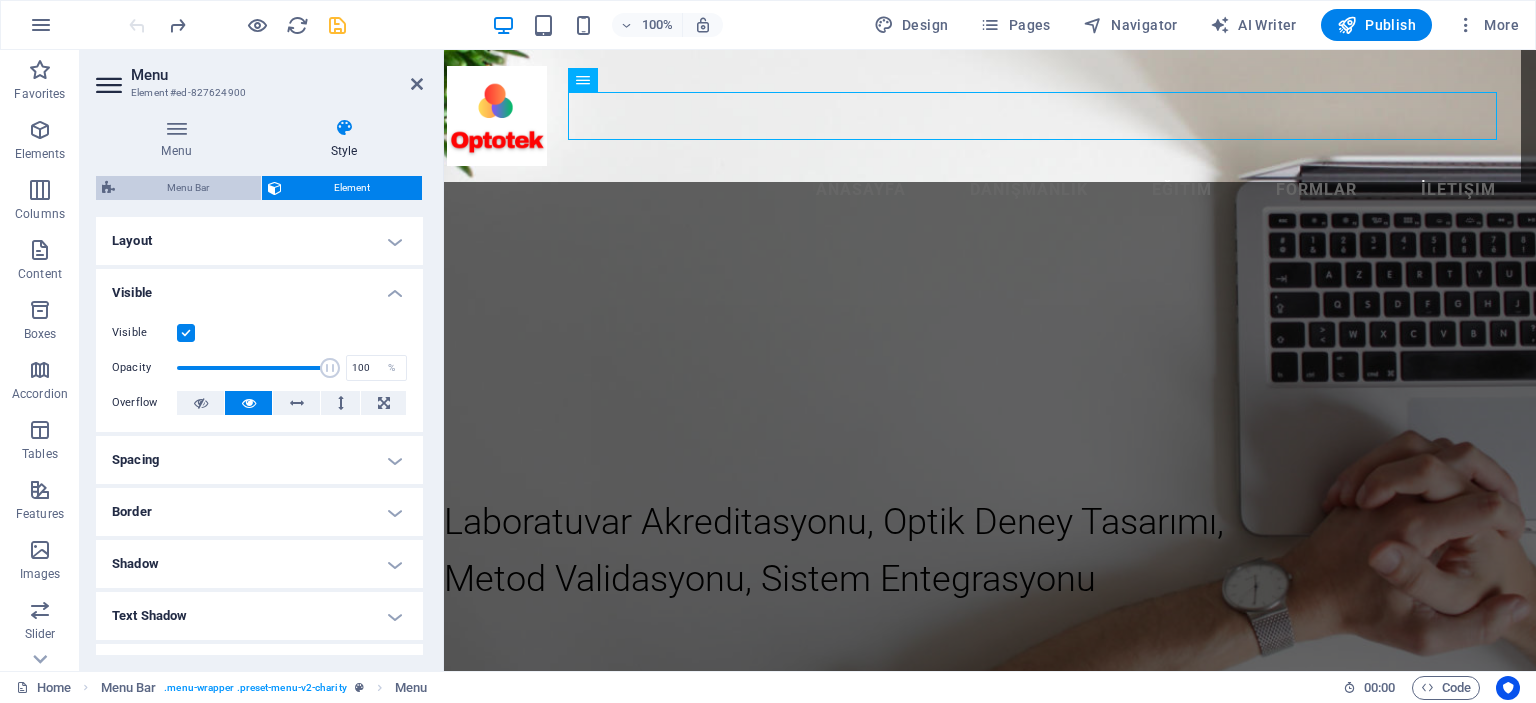 click on "Menu Bar" at bounding box center (188, 188) 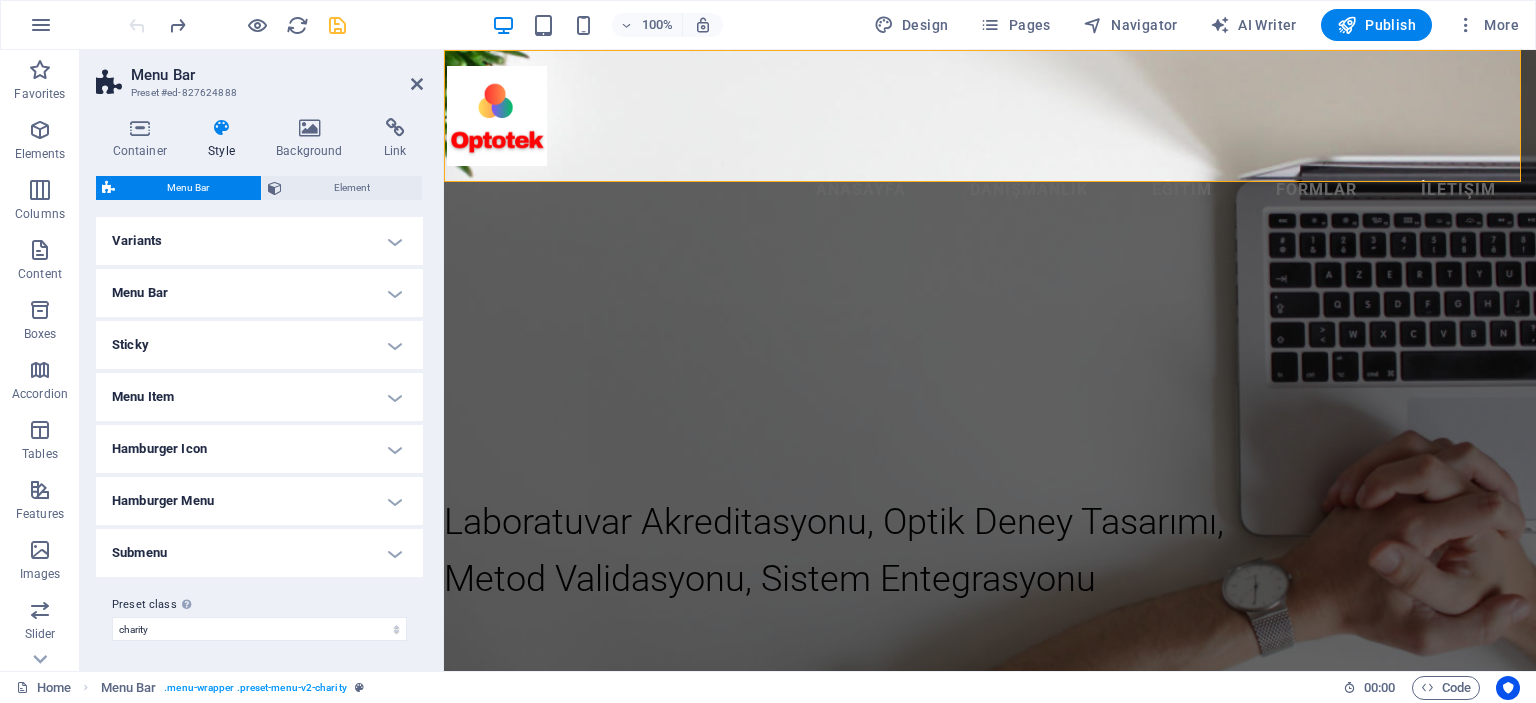 click on "Variants" at bounding box center (259, 241) 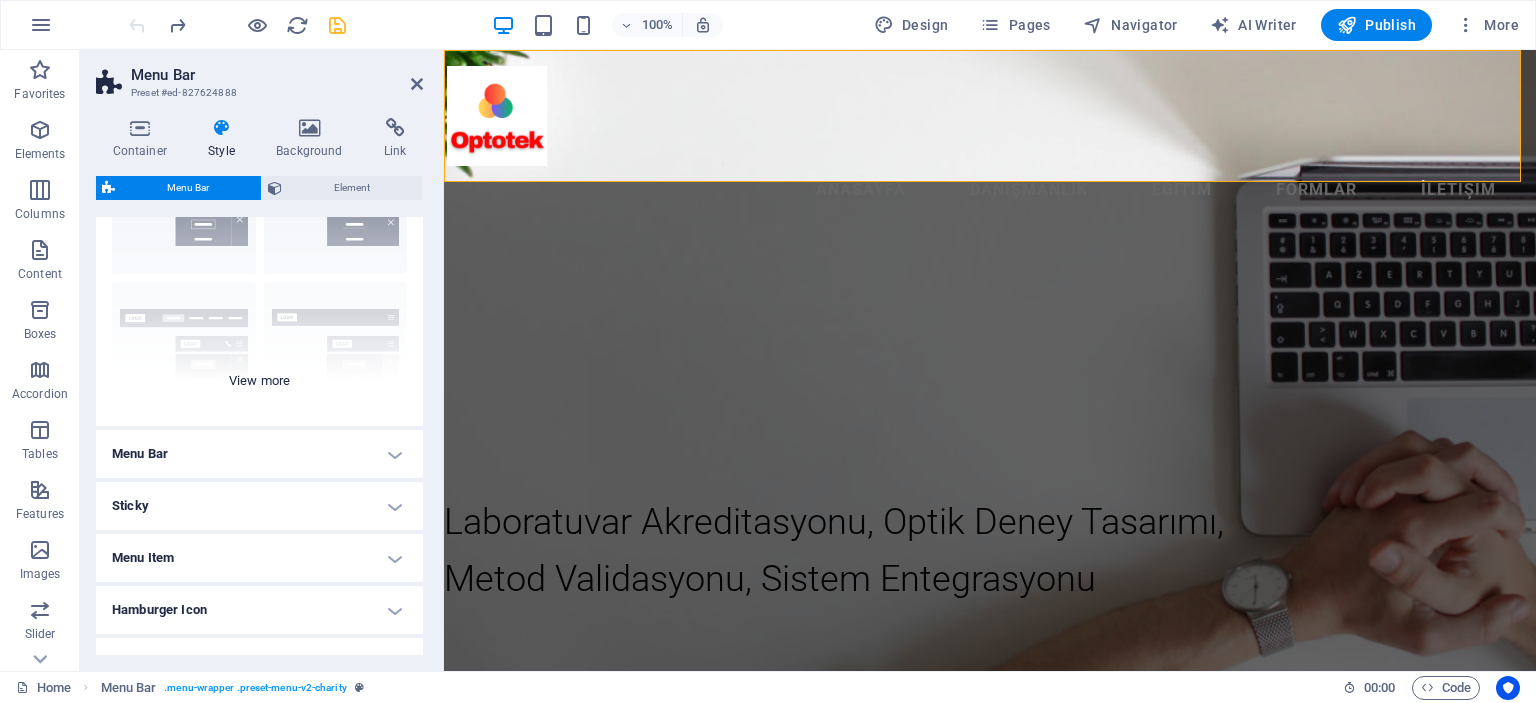 scroll, scrollTop: 289, scrollLeft: 0, axis: vertical 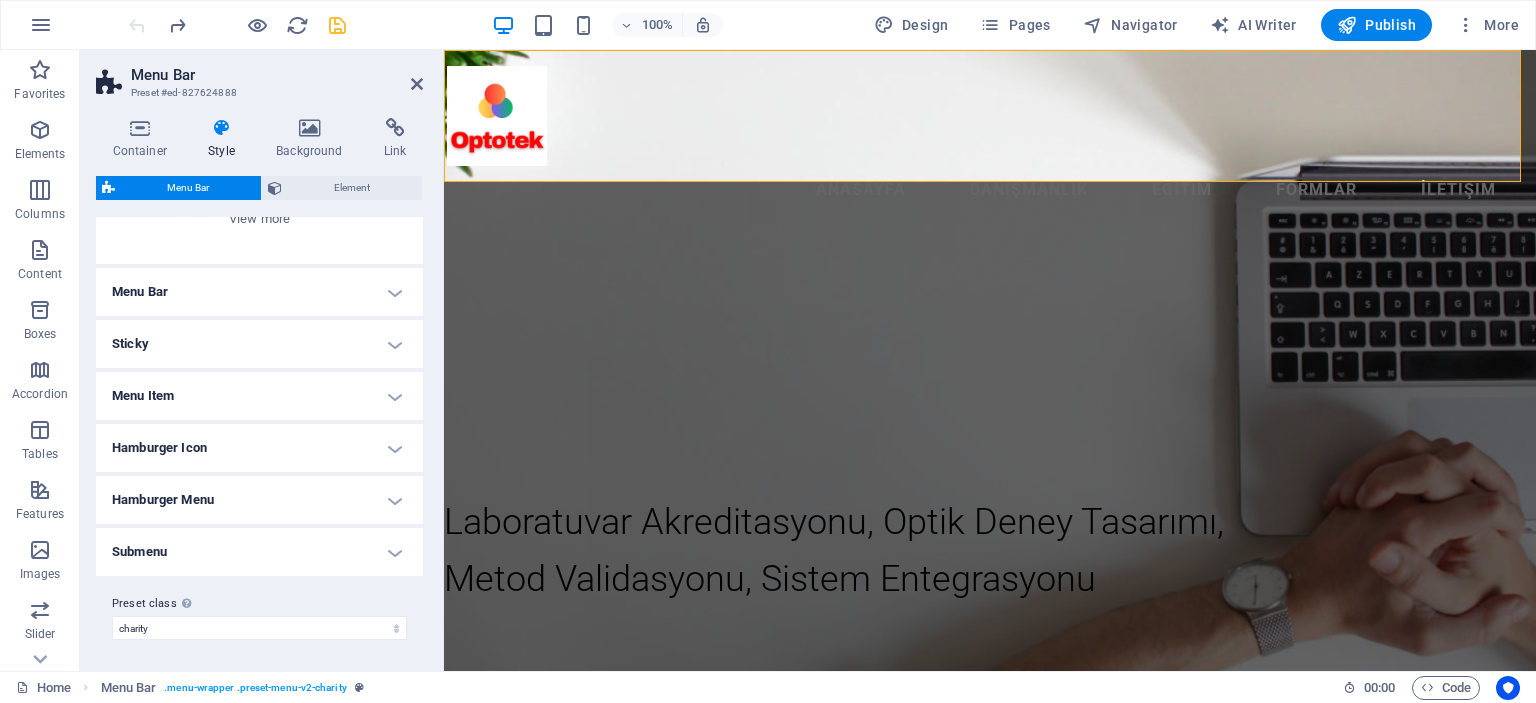 click on "Menu Bar" at bounding box center [259, 292] 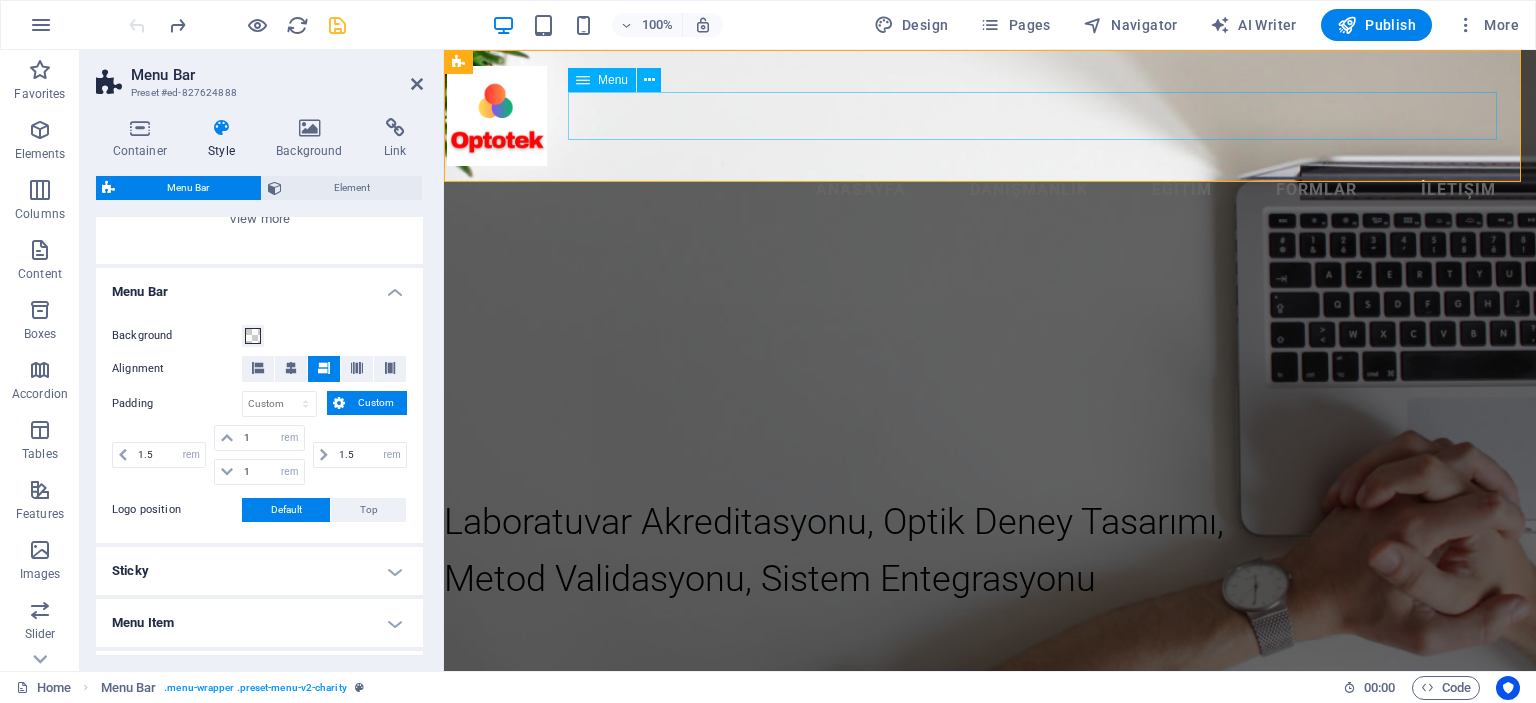 click on "Anasayfa Danışmanlık Eğitim Formlar İletişim" at bounding box center (990, 190) 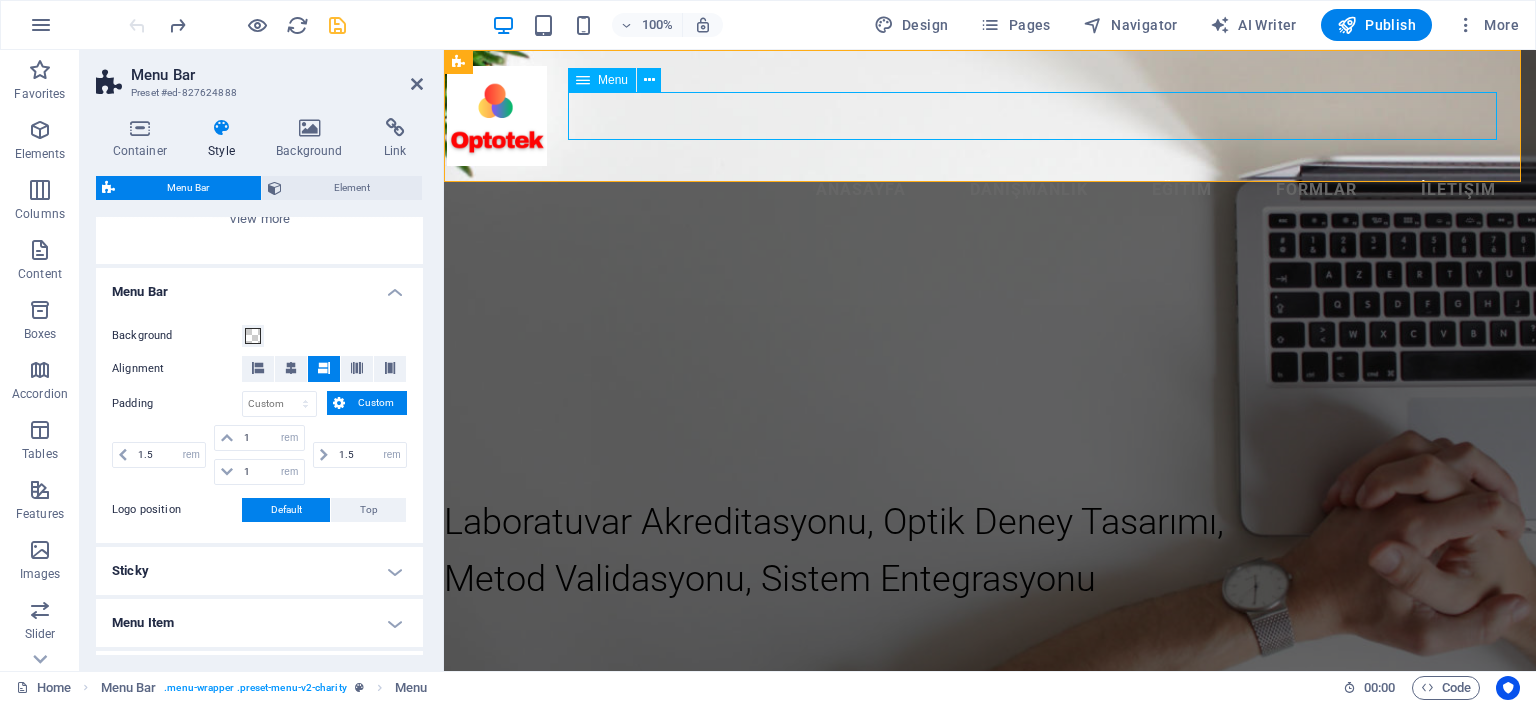 click on "Anasayfa Danışmanlık Eğitim Formlar İletişim" at bounding box center (990, 190) 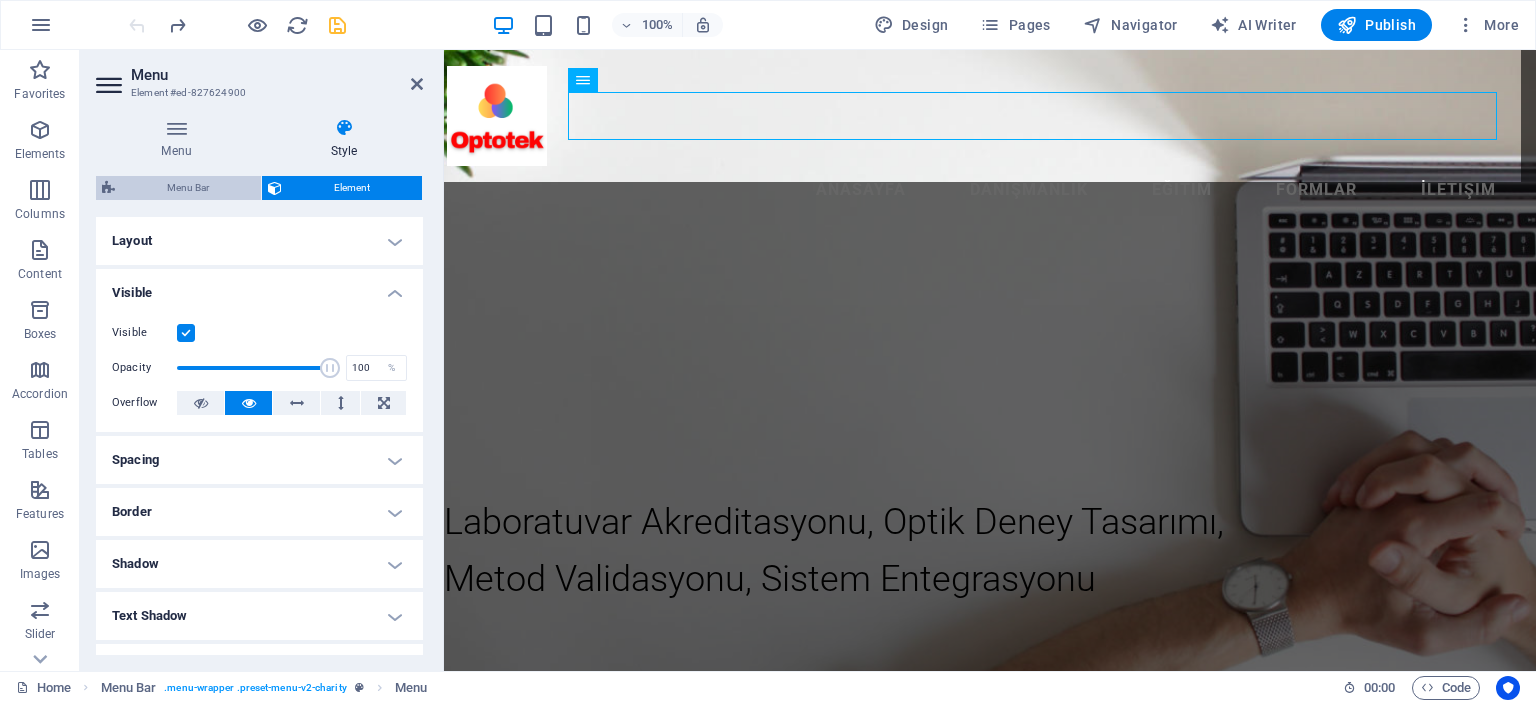 click on "Menu Bar" at bounding box center (188, 188) 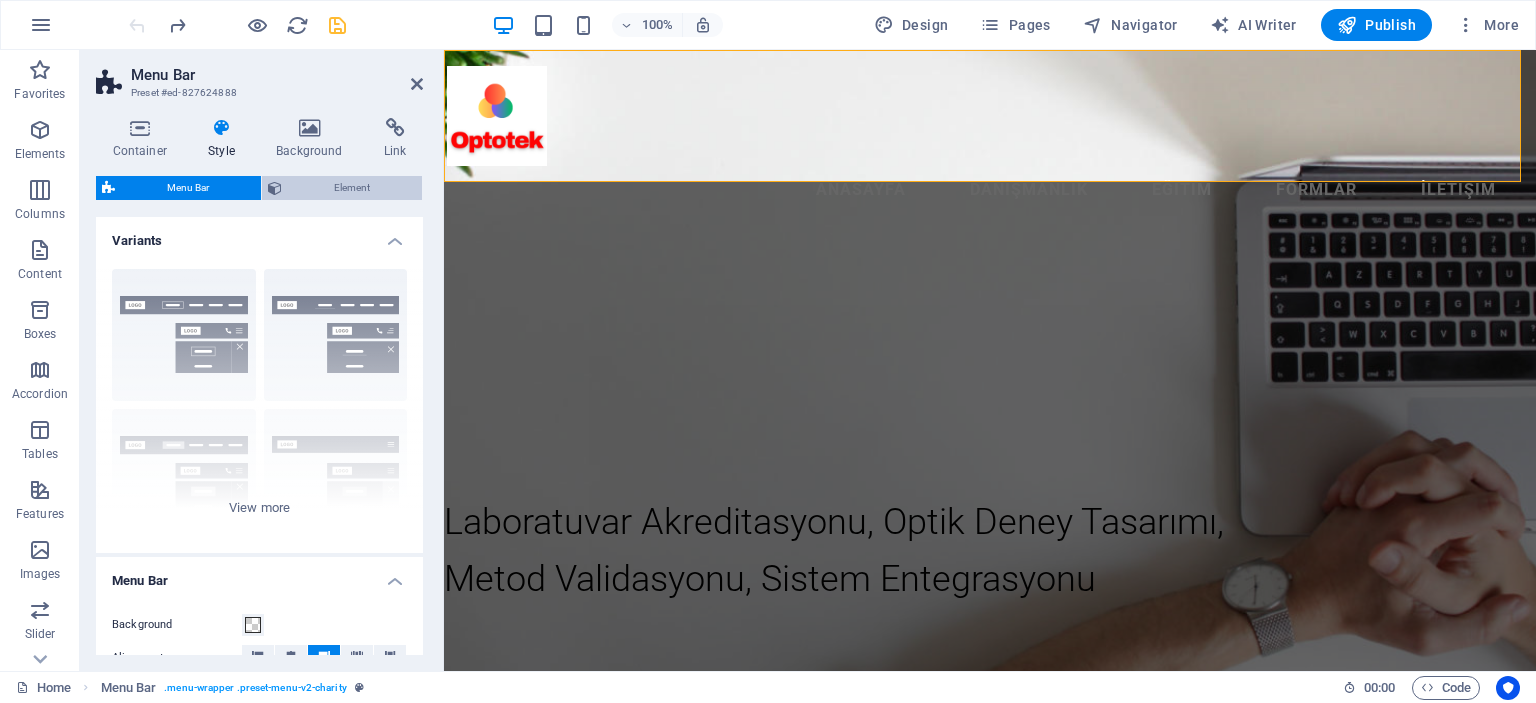 click on "Element" at bounding box center (352, 188) 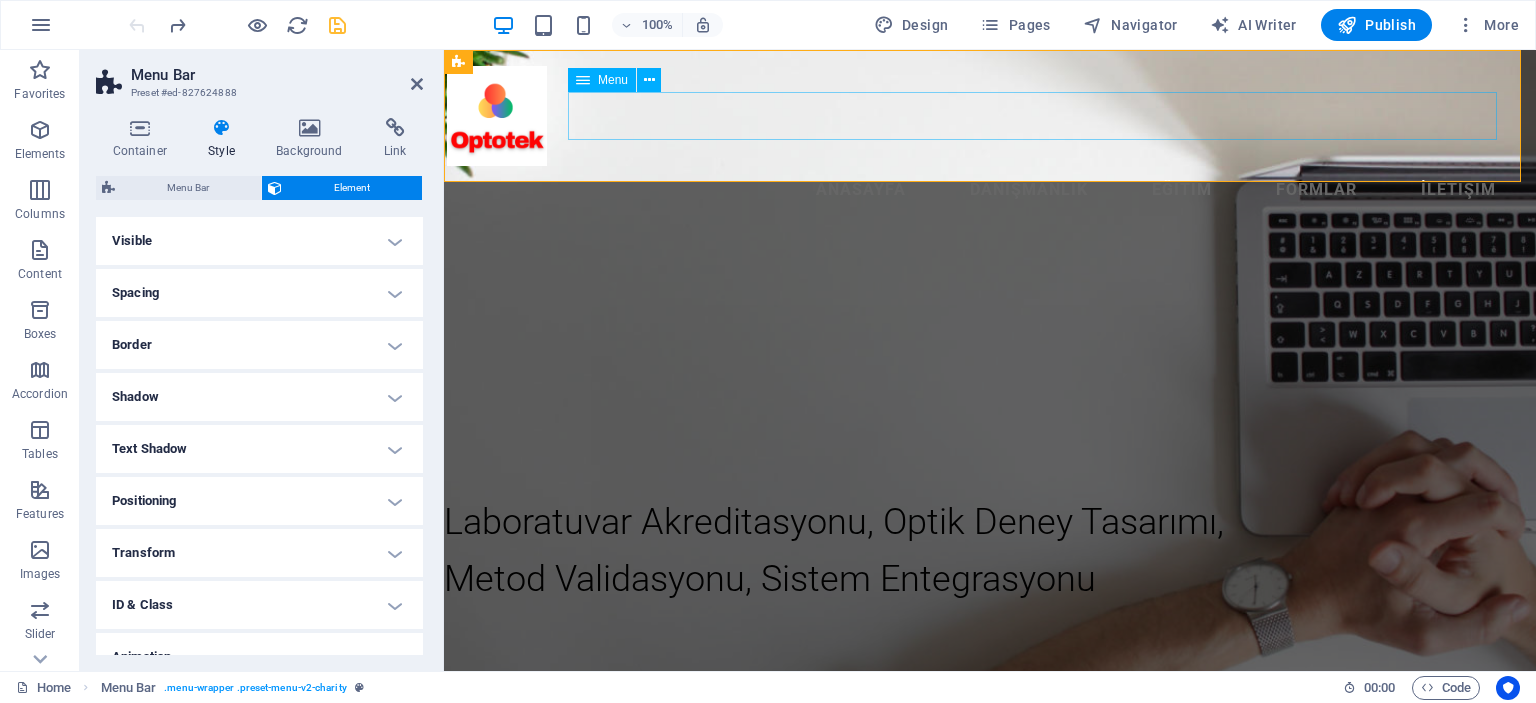 click on "Anasayfa Danışmanlık Eğitim Formlar İletişim" at bounding box center (990, 190) 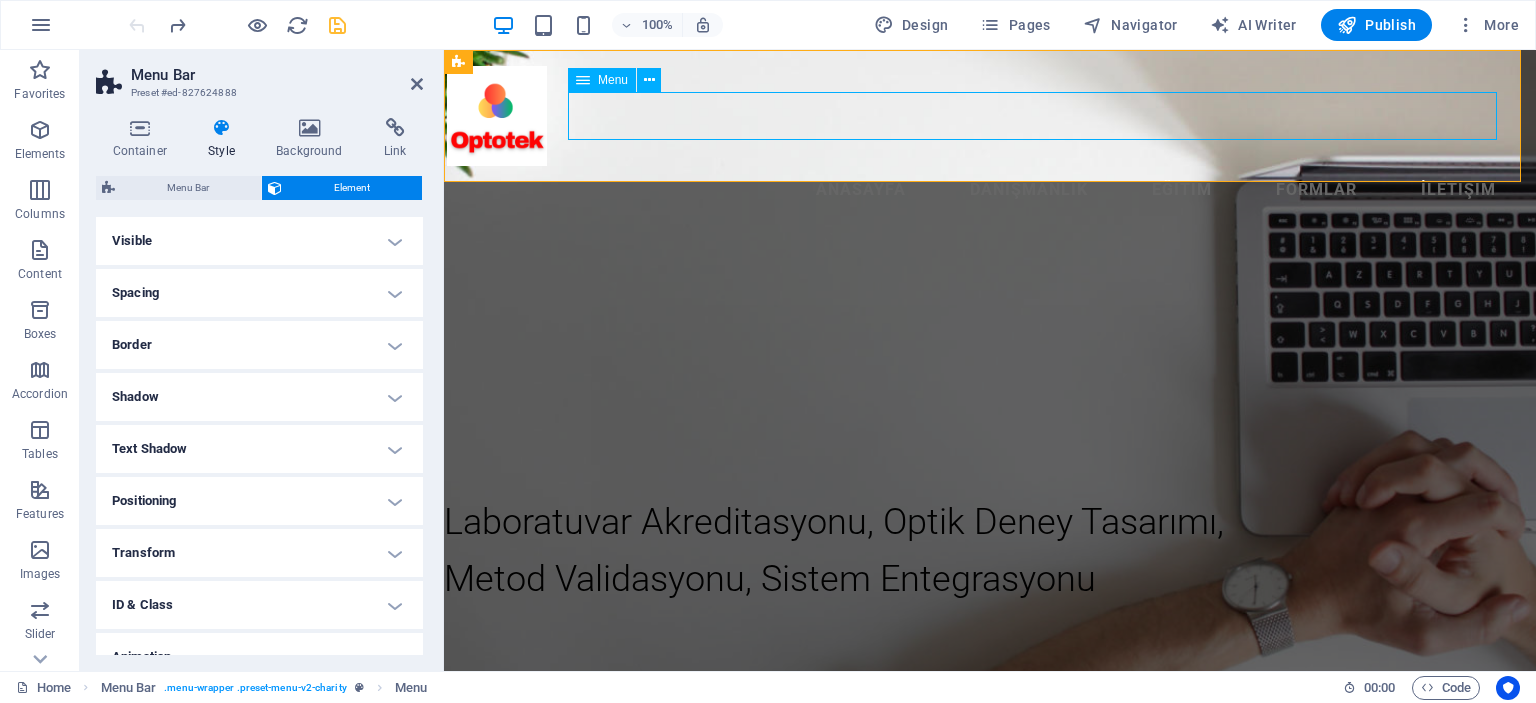 click on "Anasayfa Danışmanlık Eğitim Formlar İletişim" at bounding box center [990, 190] 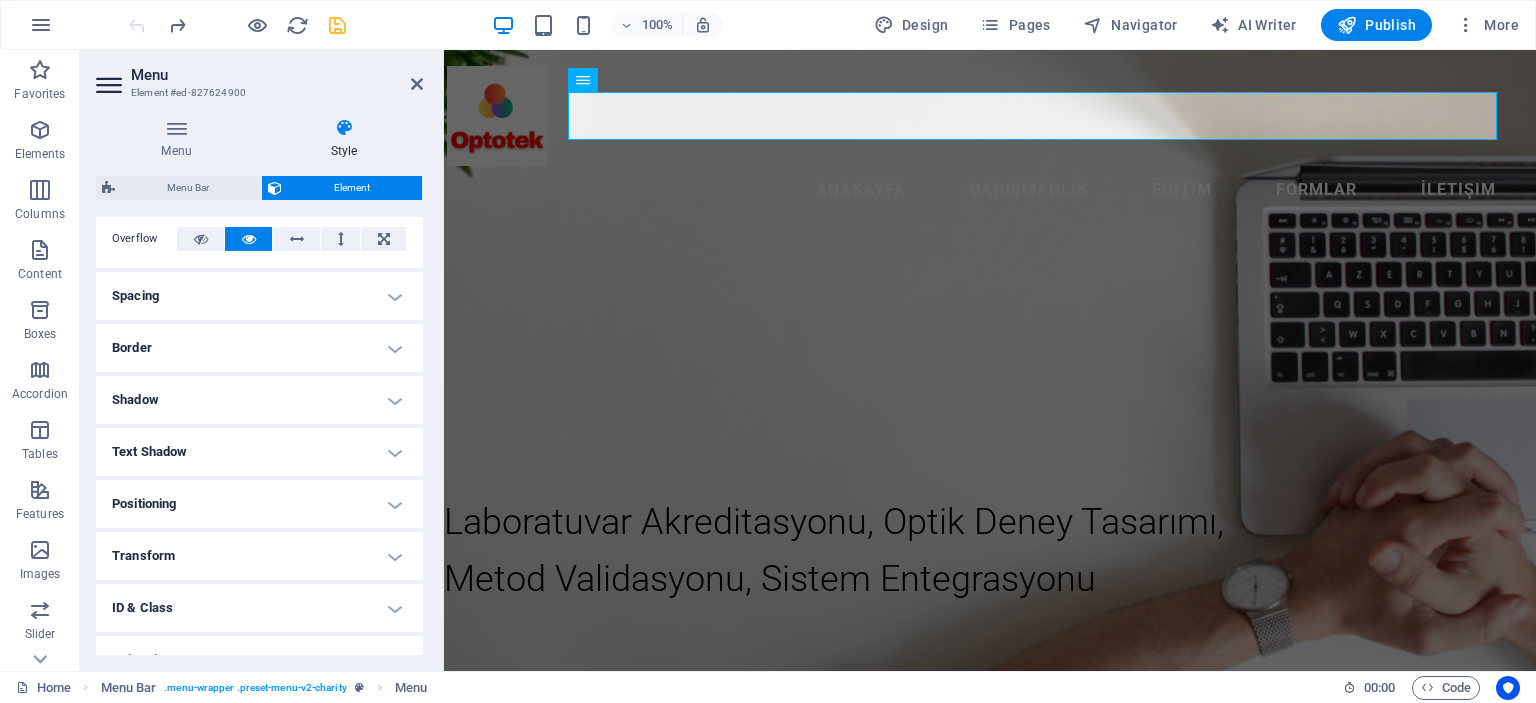 scroll, scrollTop: 200, scrollLeft: 0, axis: vertical 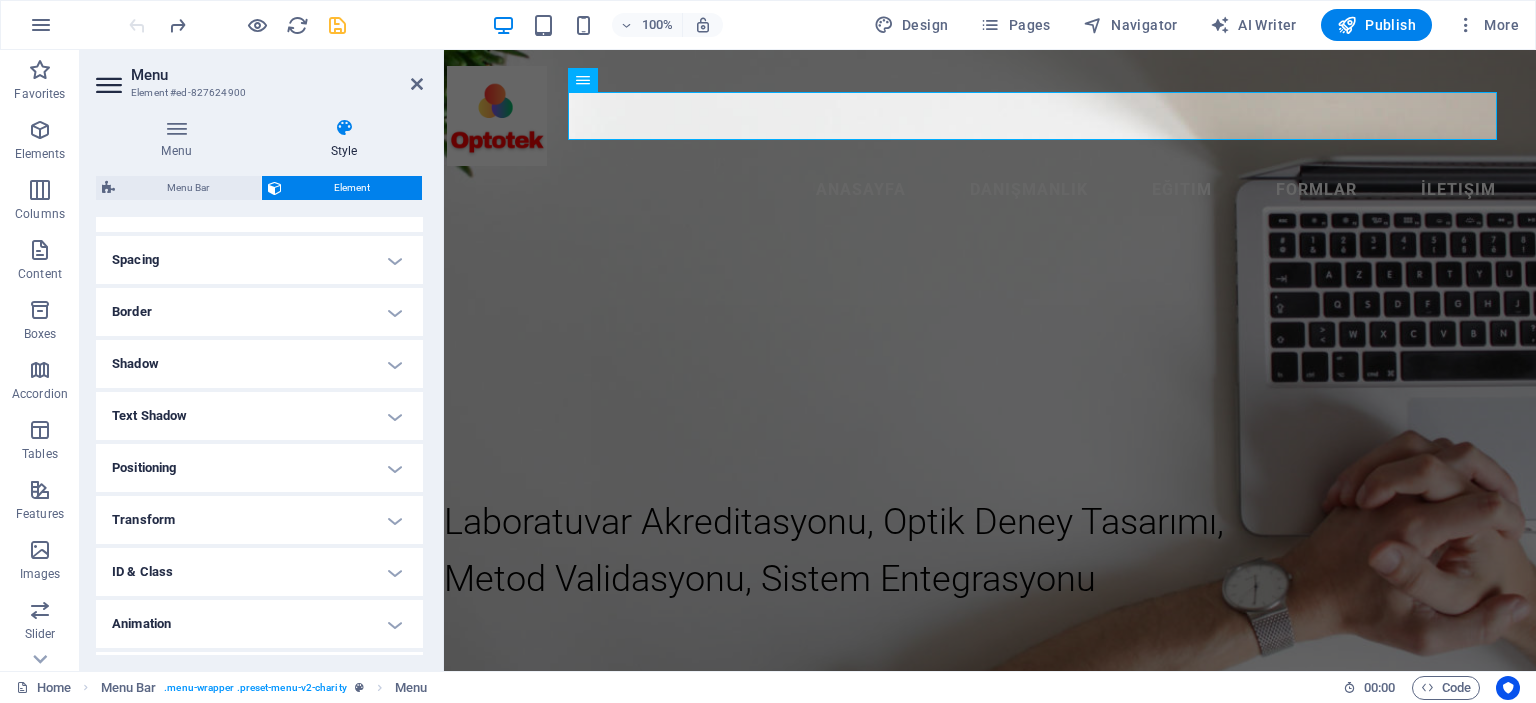 click on "Border" at bounding box center (259, 312) 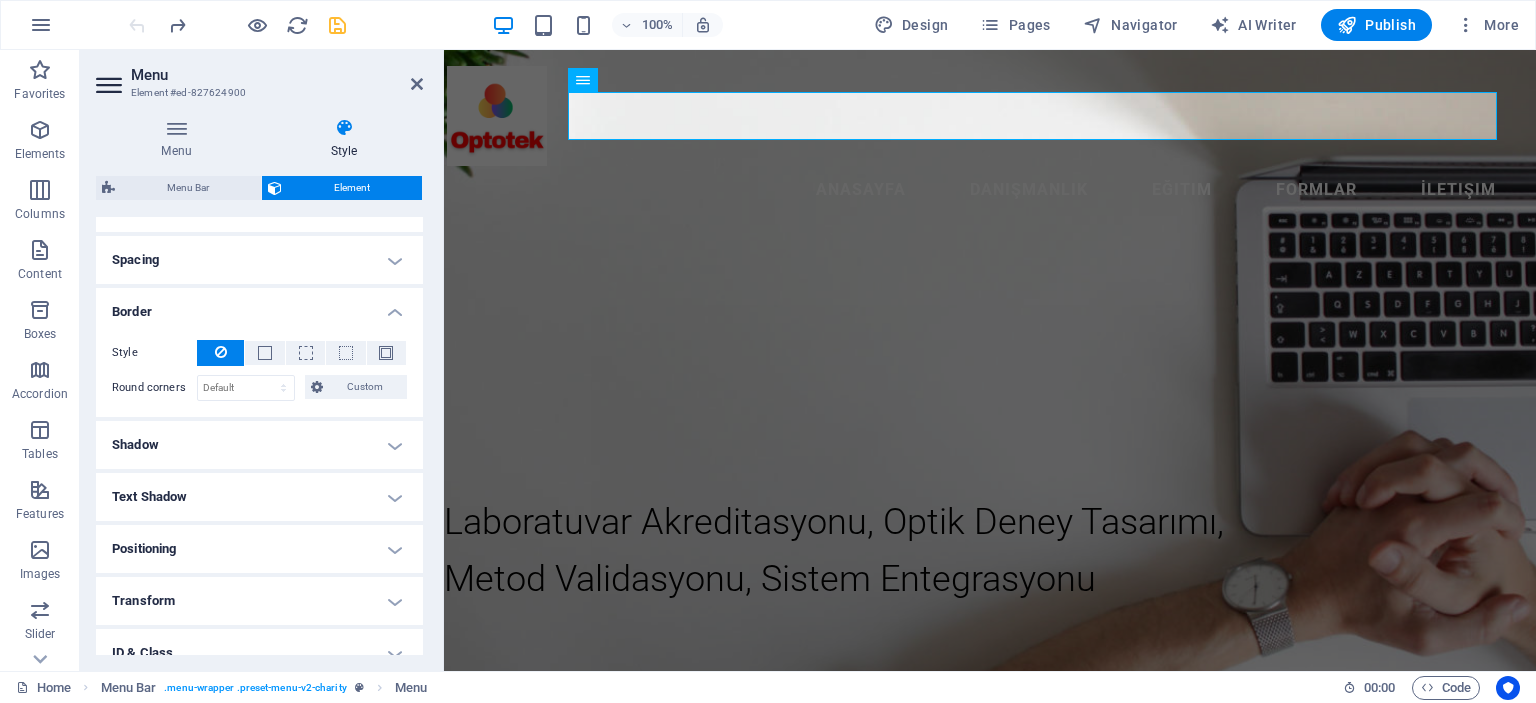 click on "Border" at bounding box center (259, 306) 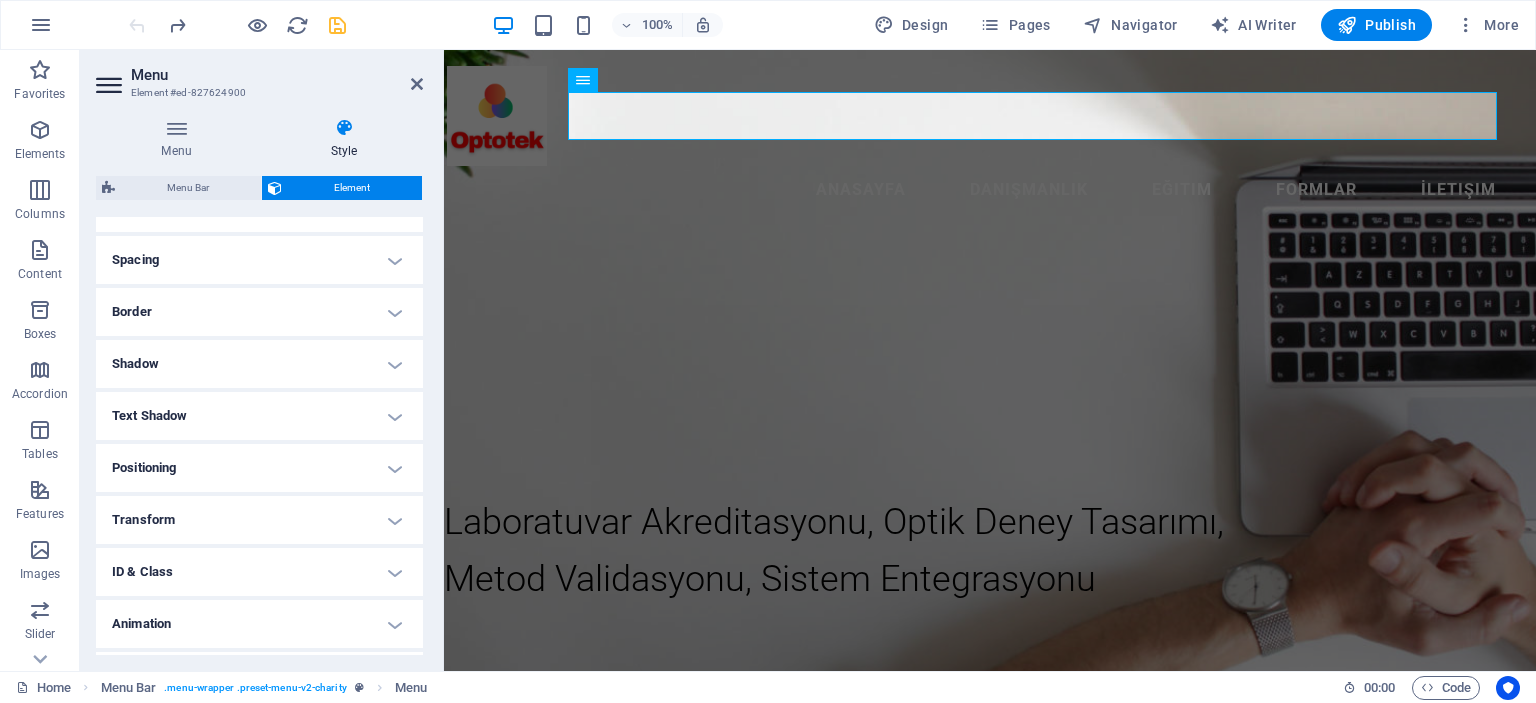 click on "Text Shadow" at bounding box center (259, 416) 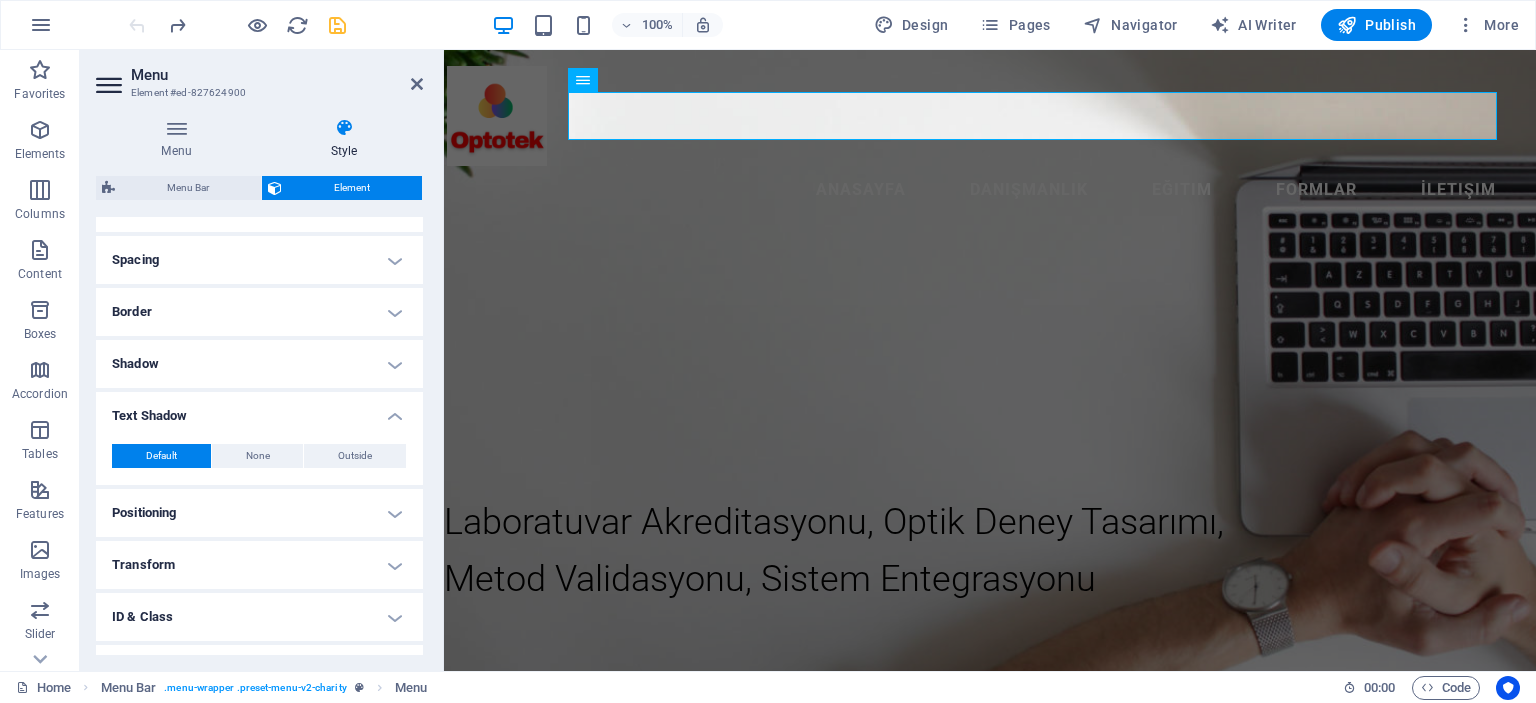 click on "Text Shadow" at bounding box center [259, 410] 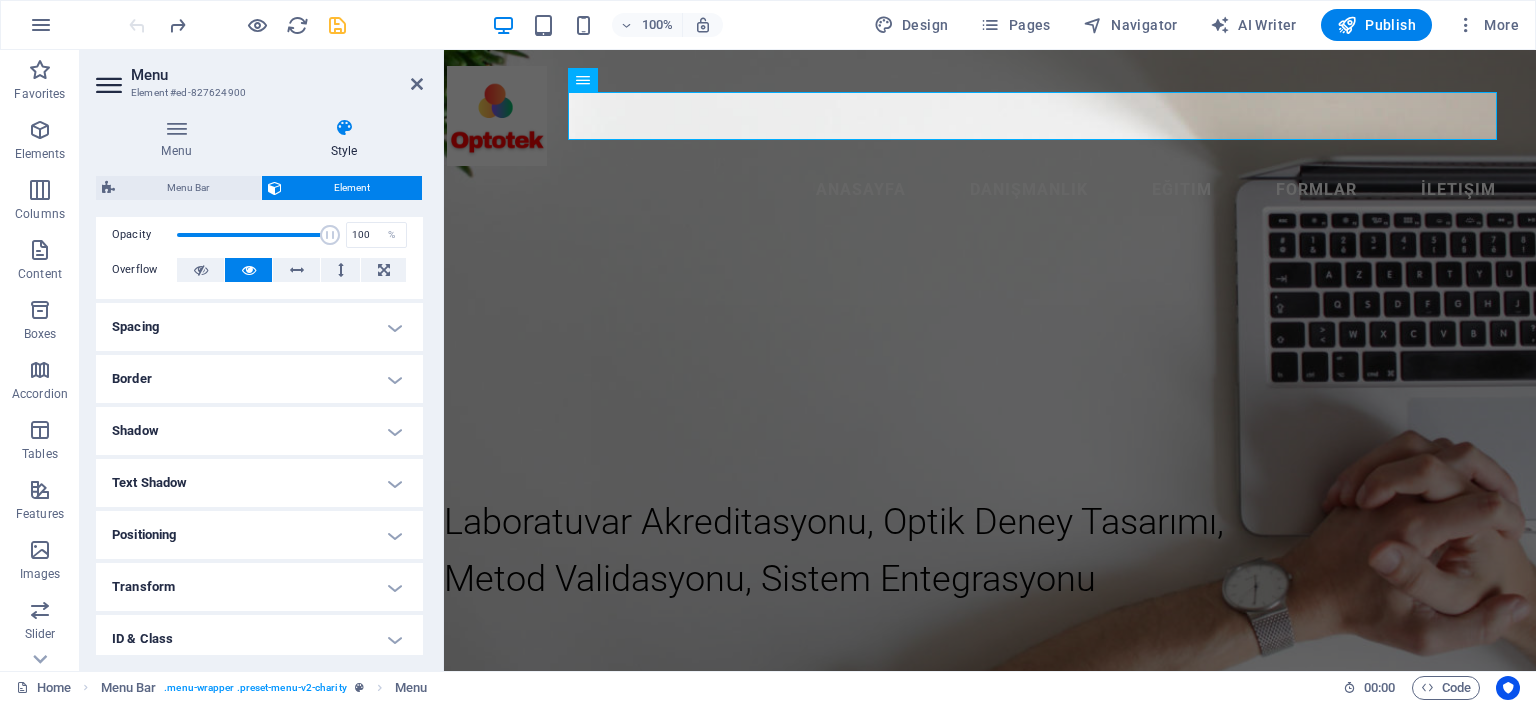 scroll, scrollTop: 0, scrollLeft: 0, axis: both 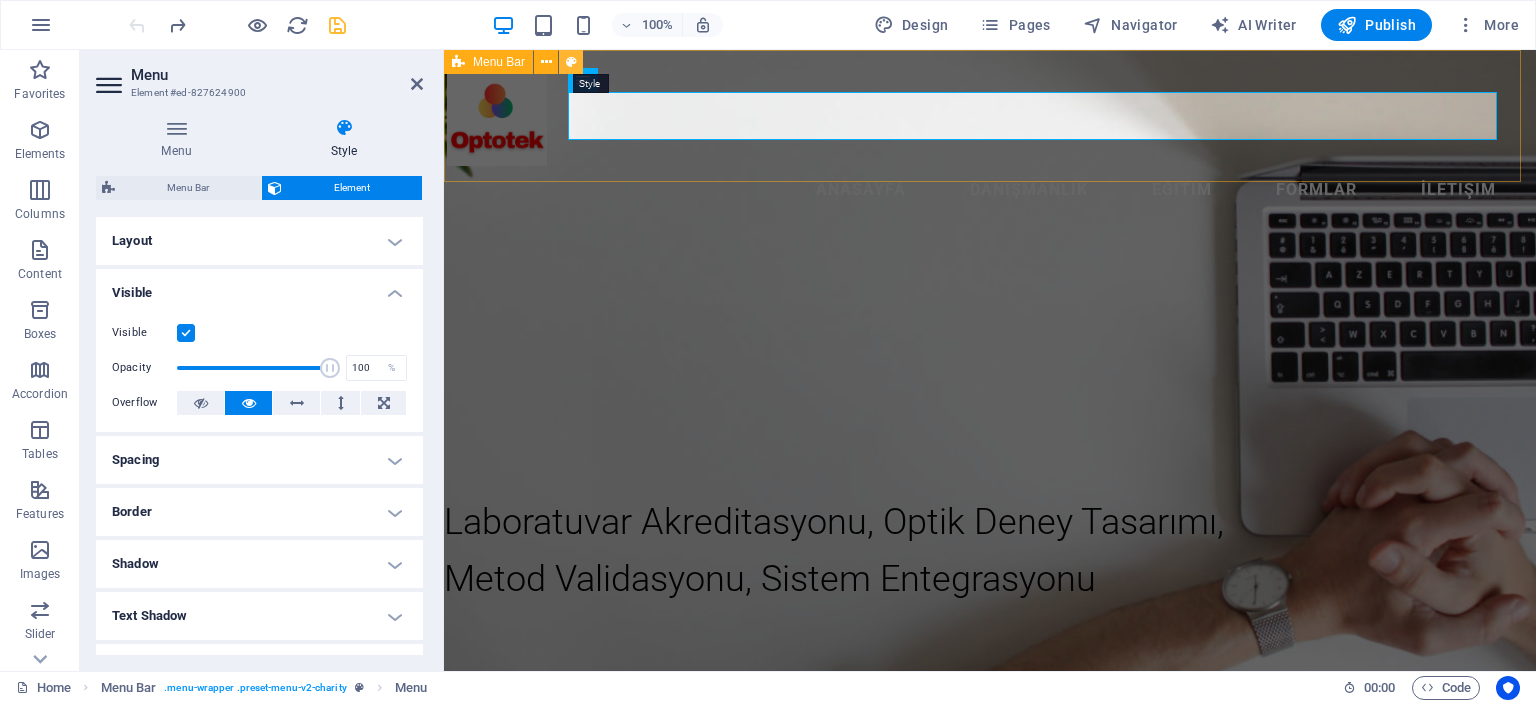 click at bounding box center [571, 62] 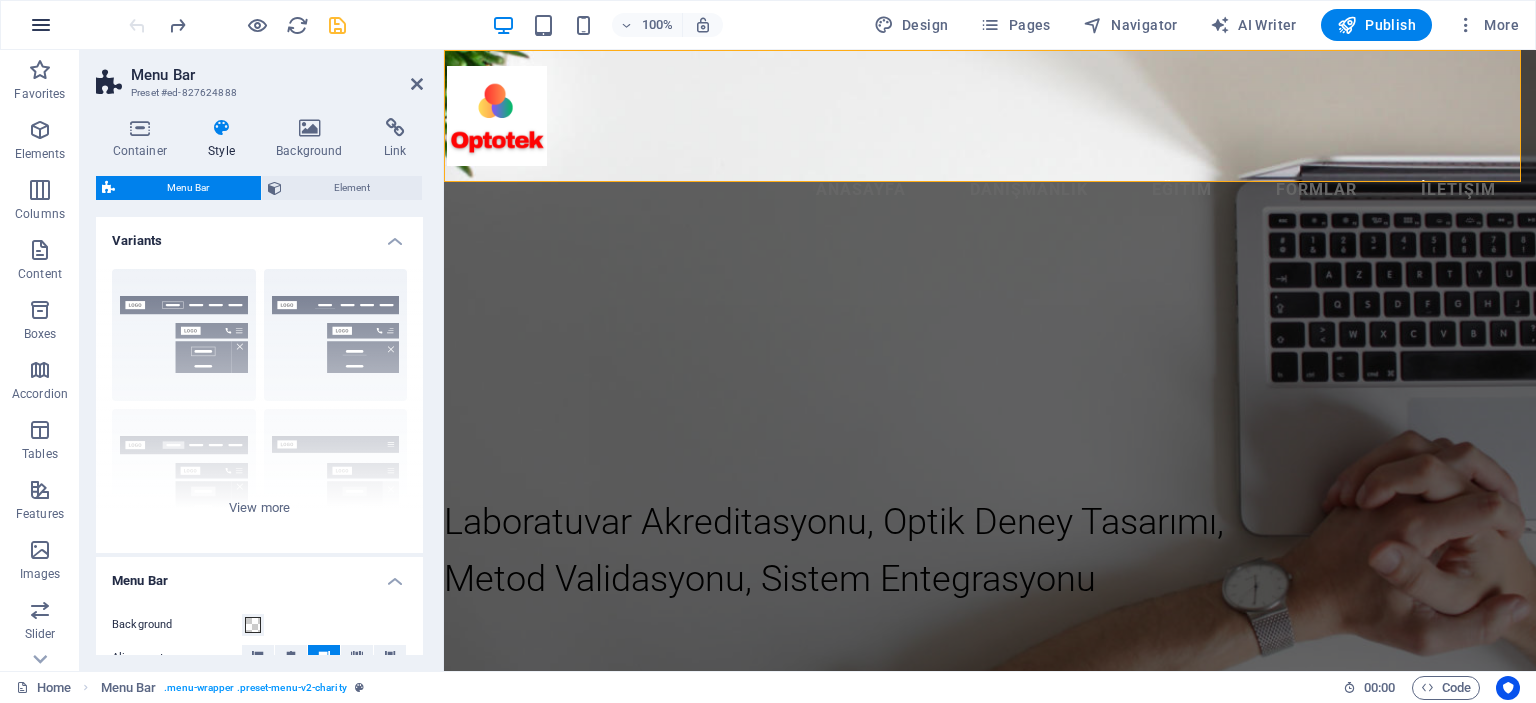 click at bounding box center [41, 25] 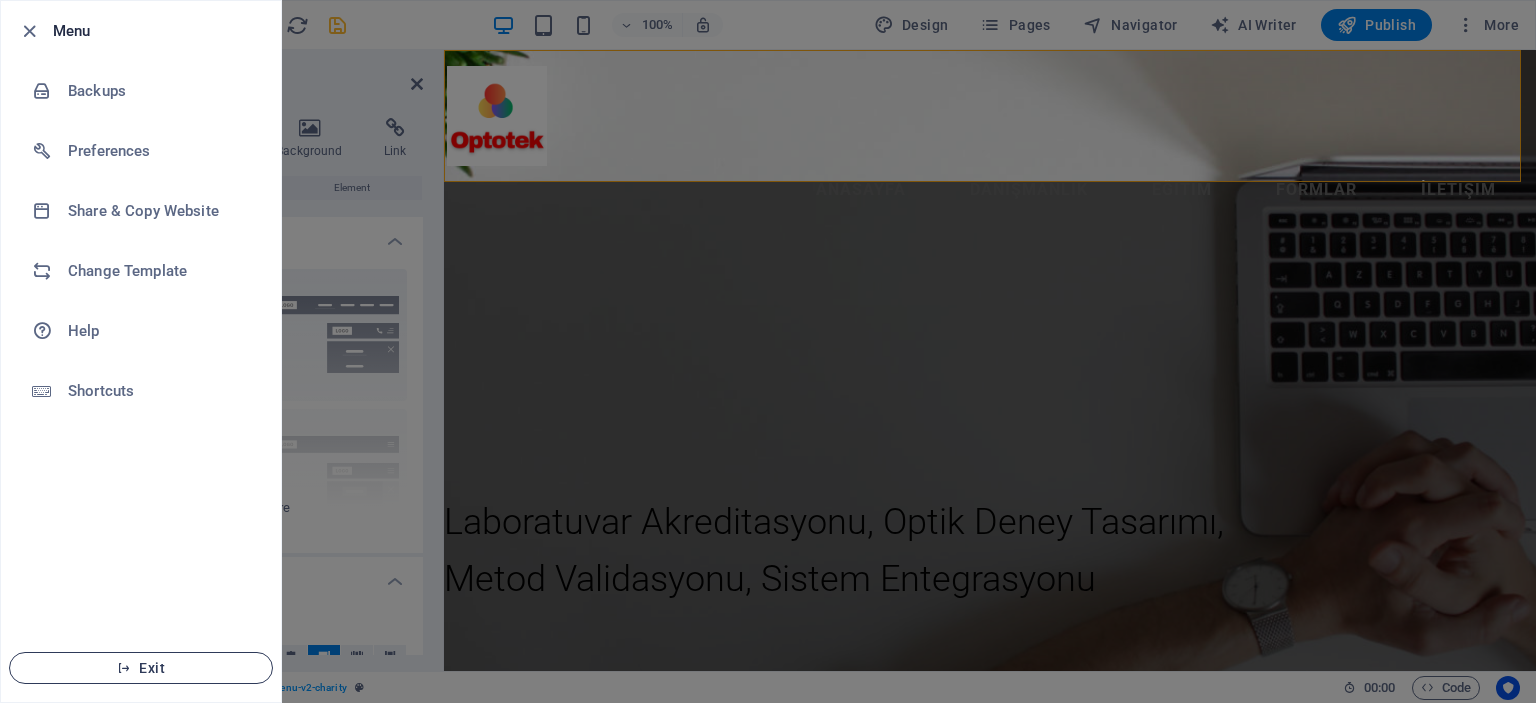click on "Exit" at bounding box center (141, 668) 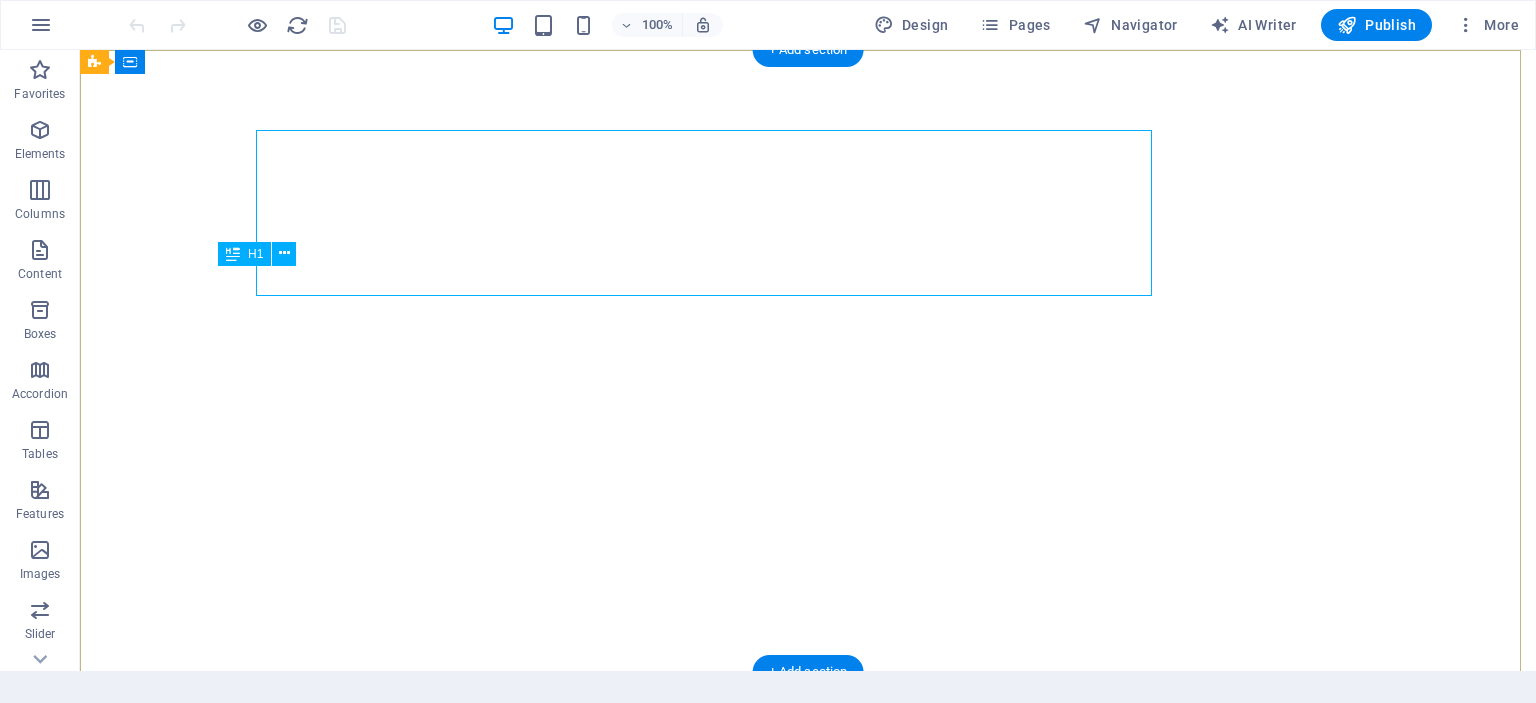 scroll, scrollTop: 0, scrollLeft: 0, axis: both 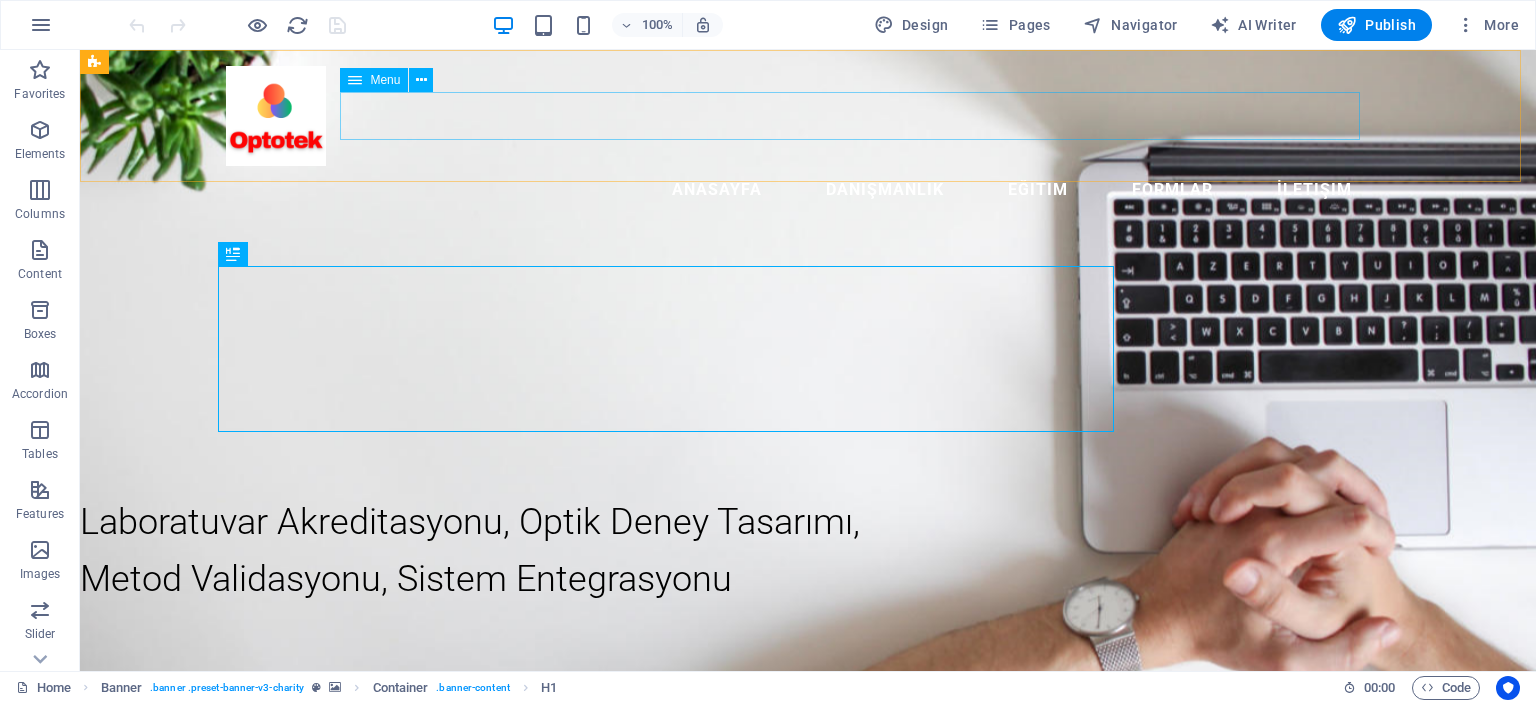click on "Anasayfa Danışmanlık Eğitim Formlar İletişim" at bounding box center [808, 190] 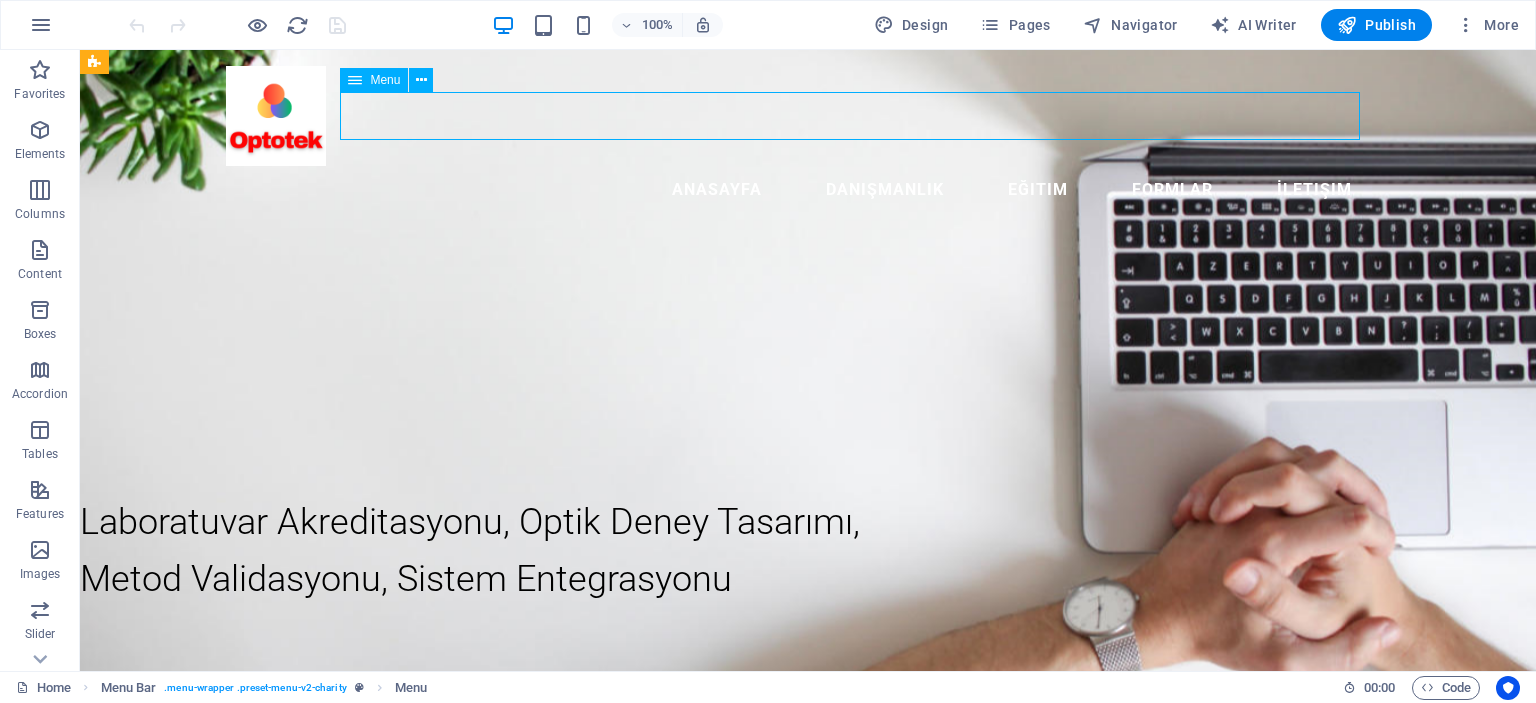 click on "Anasayfa Danışmanlık Eğitim Formlar İletişim" at bounding box center (808, 190) 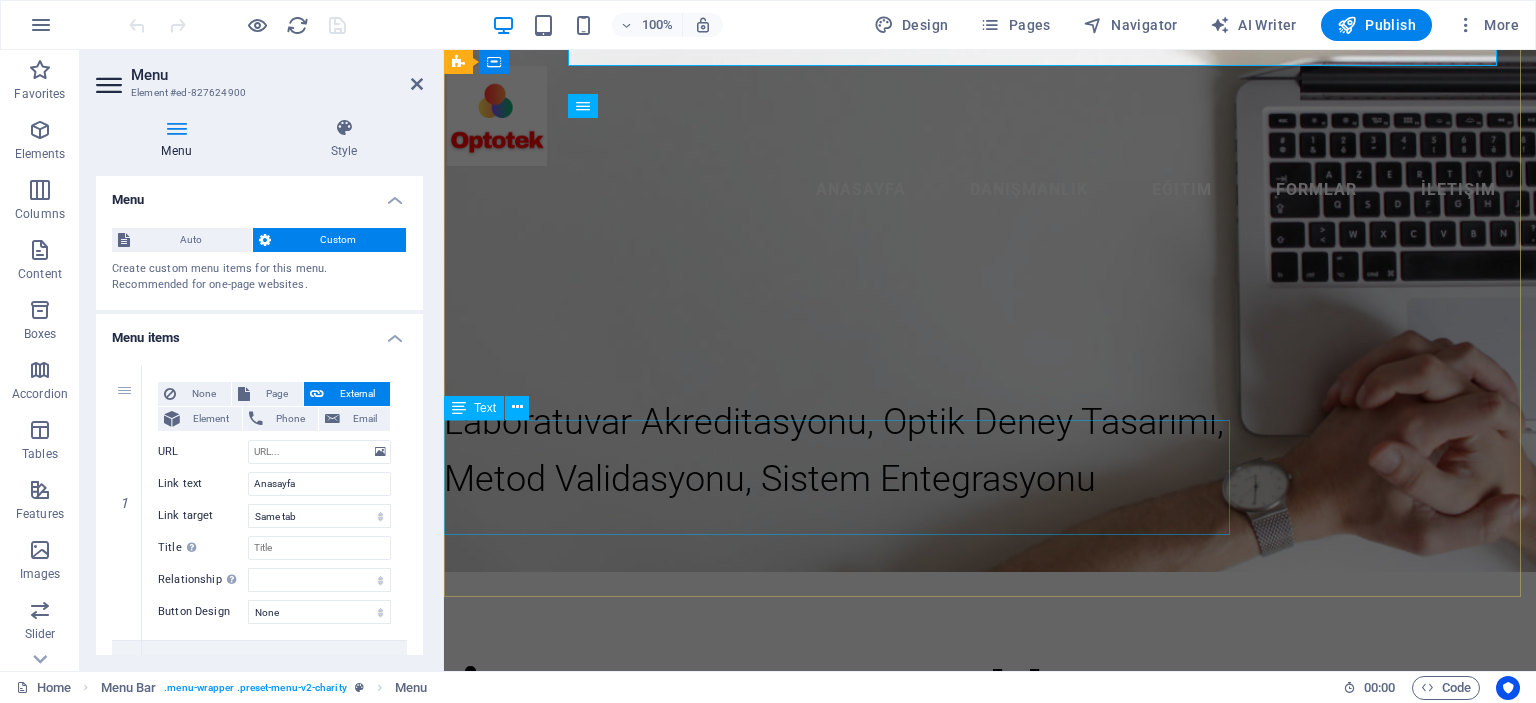 scroll, scrollTop: 0, scrollLeft: 0, axis: both 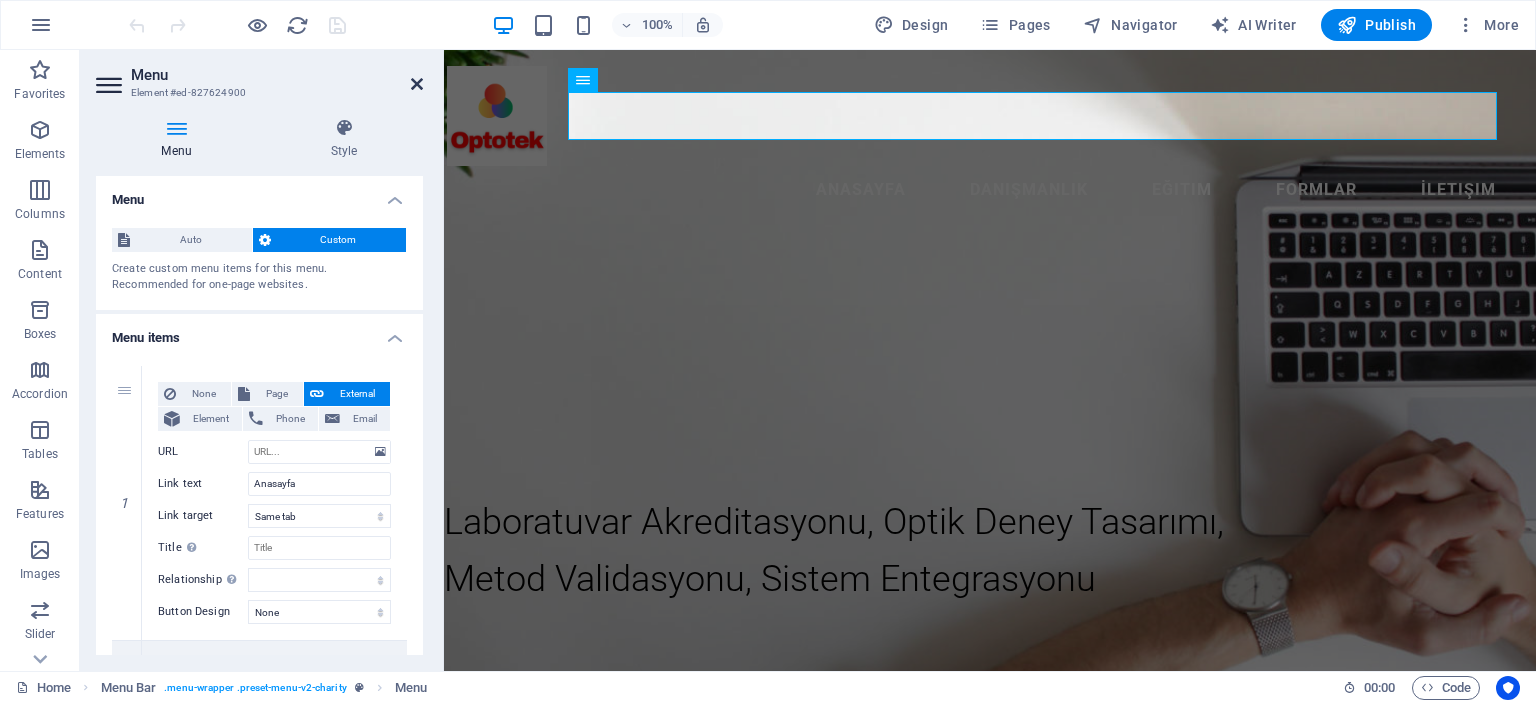 click at bounding box center [417, 84] 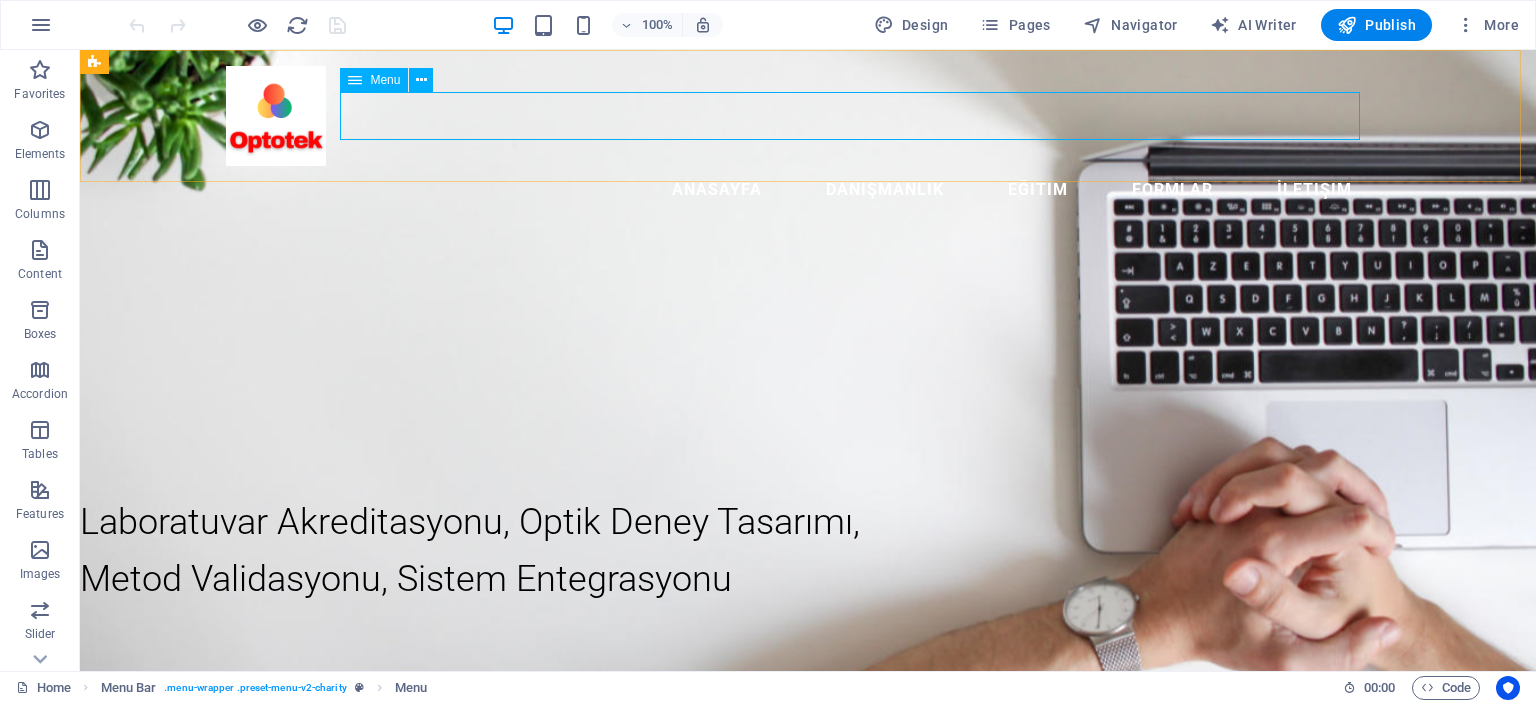 click on "Anasayfa Danışmanlık Eğitim Formlar İletişim" at bounding box center [808, 190] 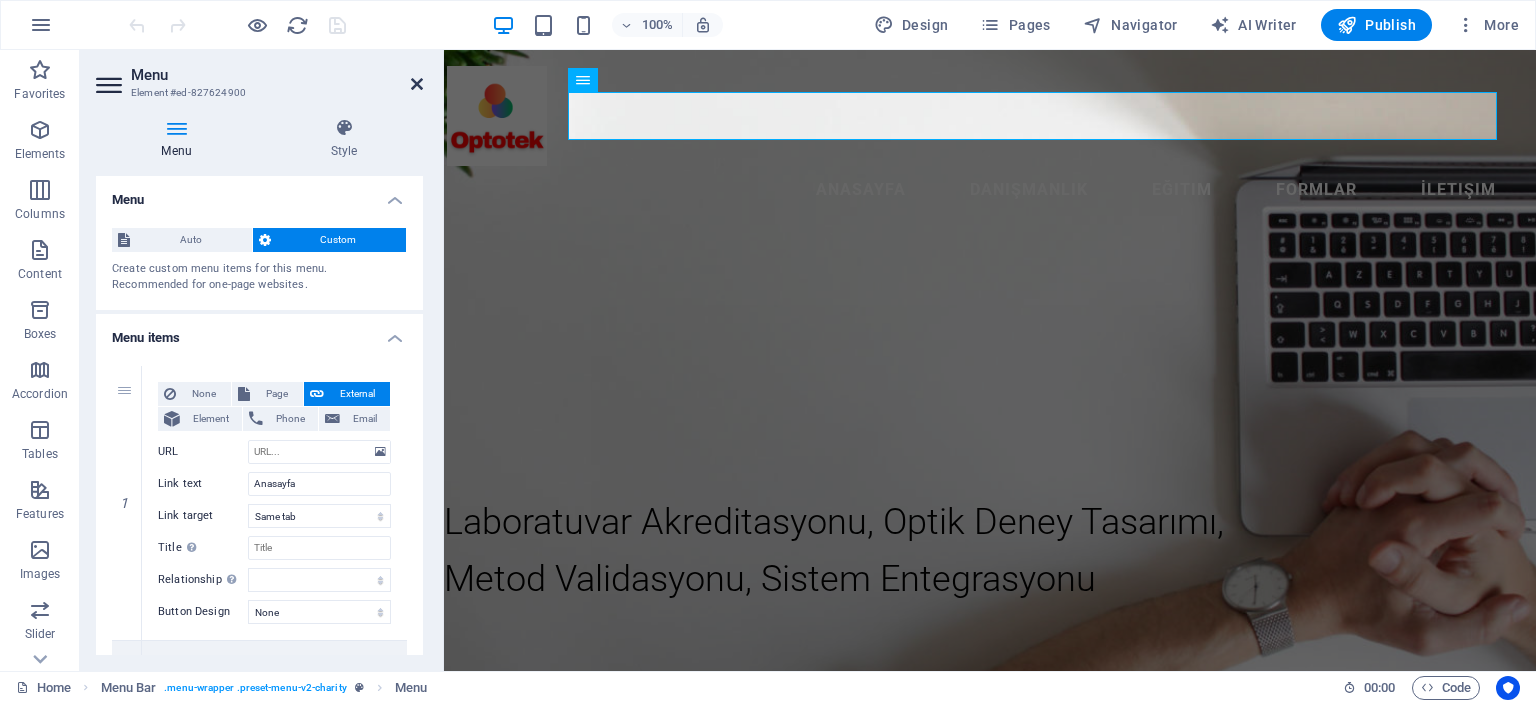 drag, startPoint x: 412, startPoint y: 87, endPoint x: 338, endPoint y: 39, distance: 88.20431 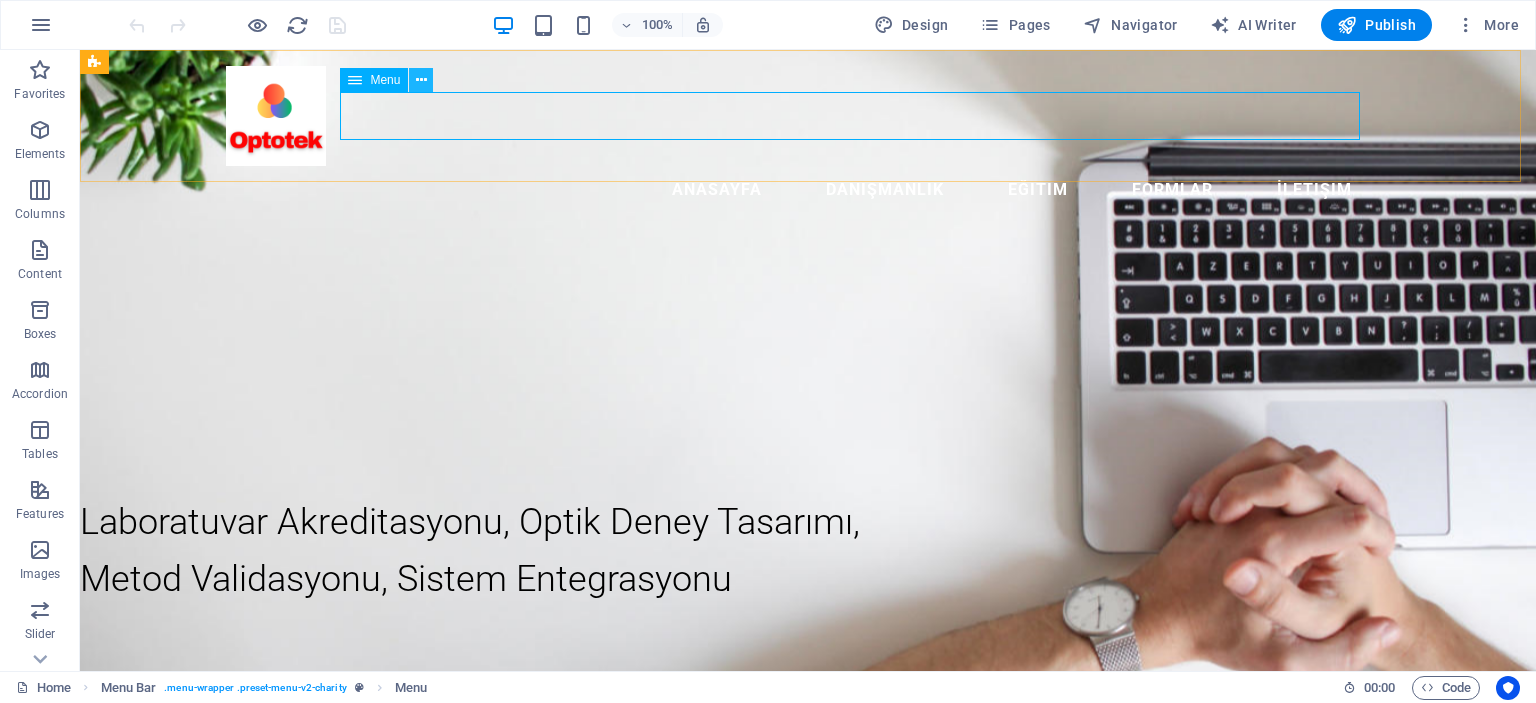 click at bounding box center (421, 80) 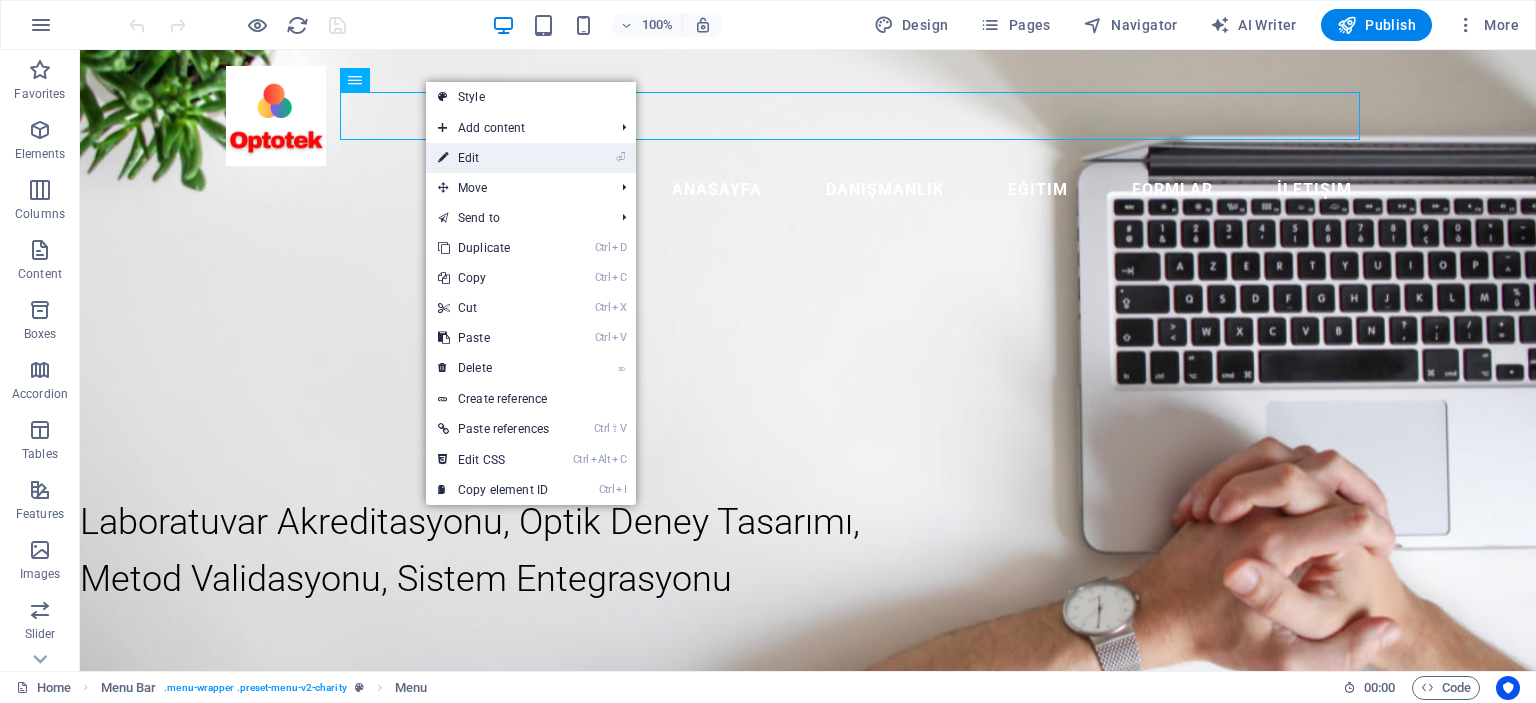 click on "⏎  Edit" at bounding box center [493, 158] 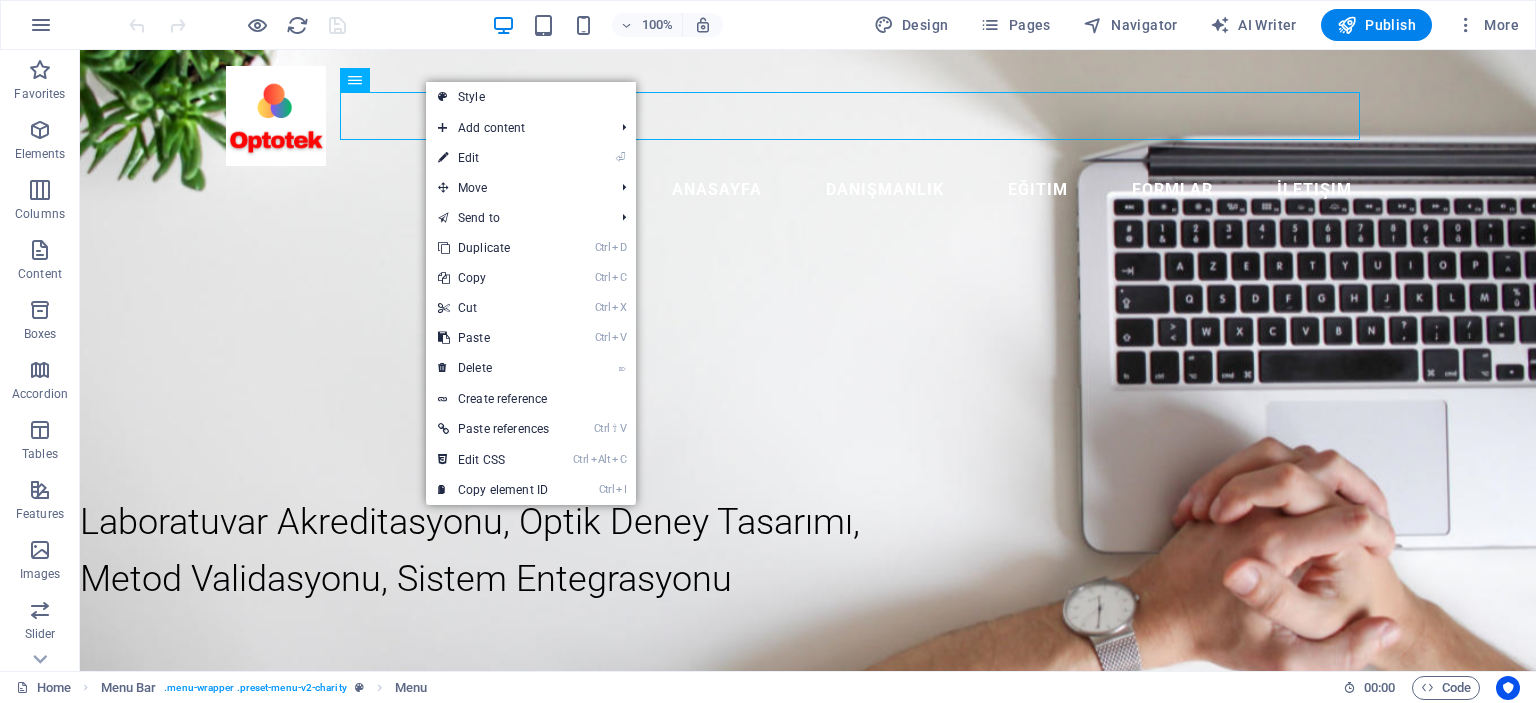 select 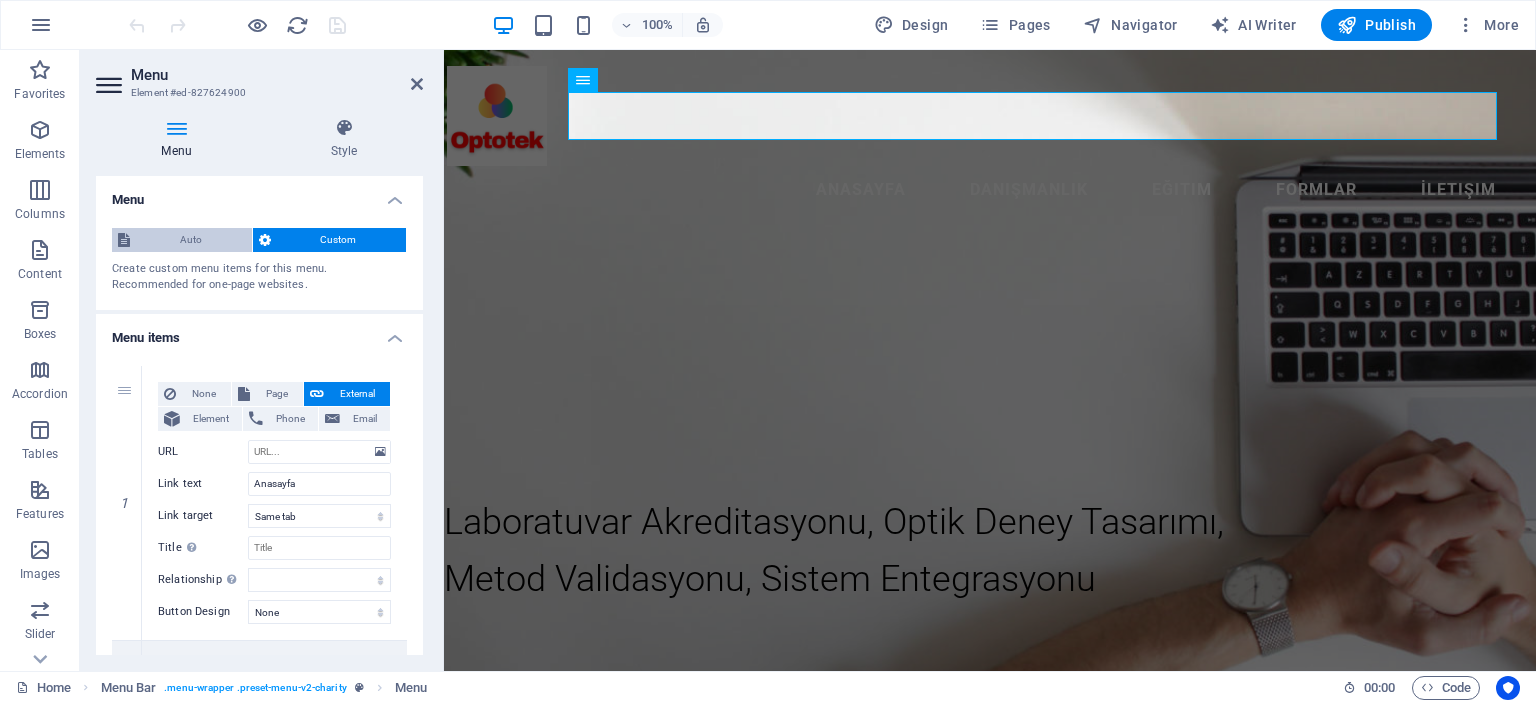 click on "Auto" at bounding box center (191, 240) 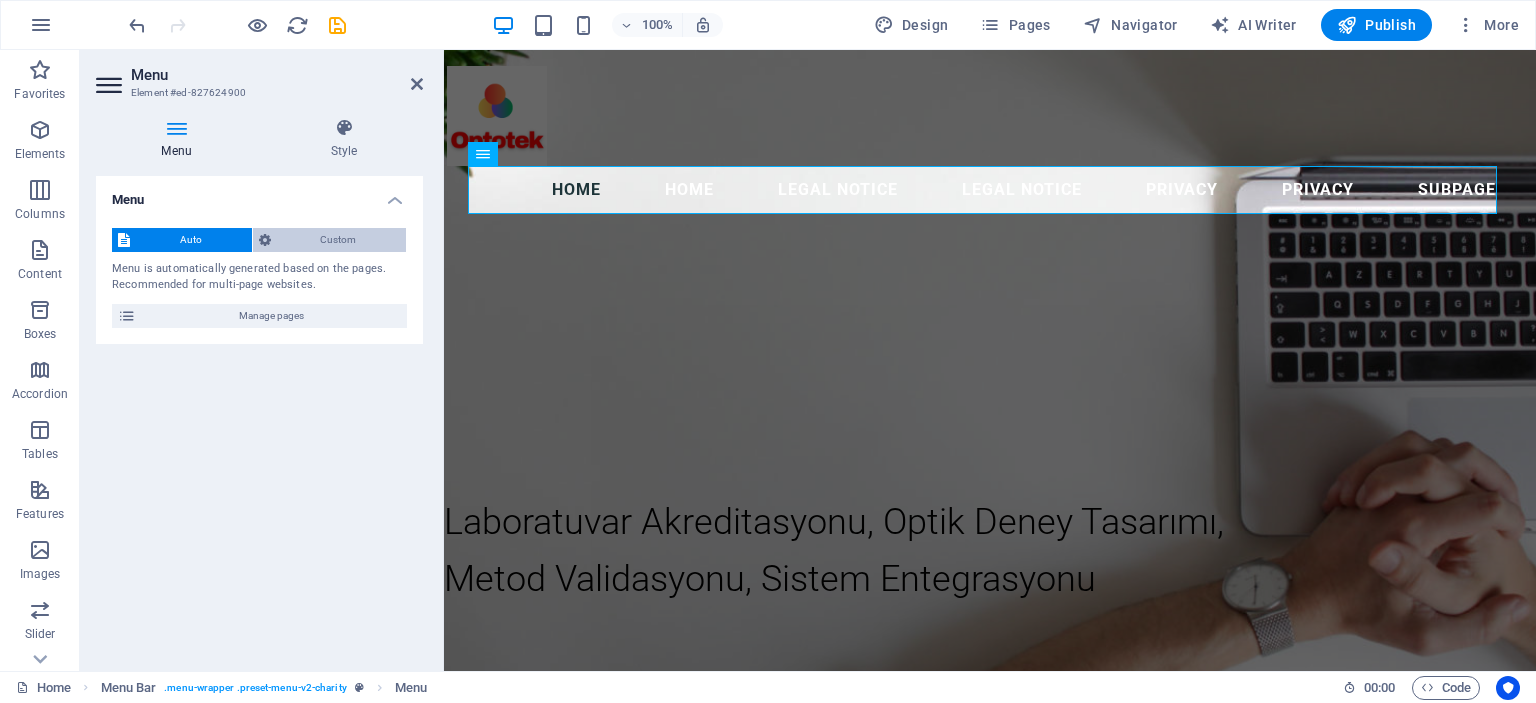 click on "Custom" at bounding box center (339, 240) 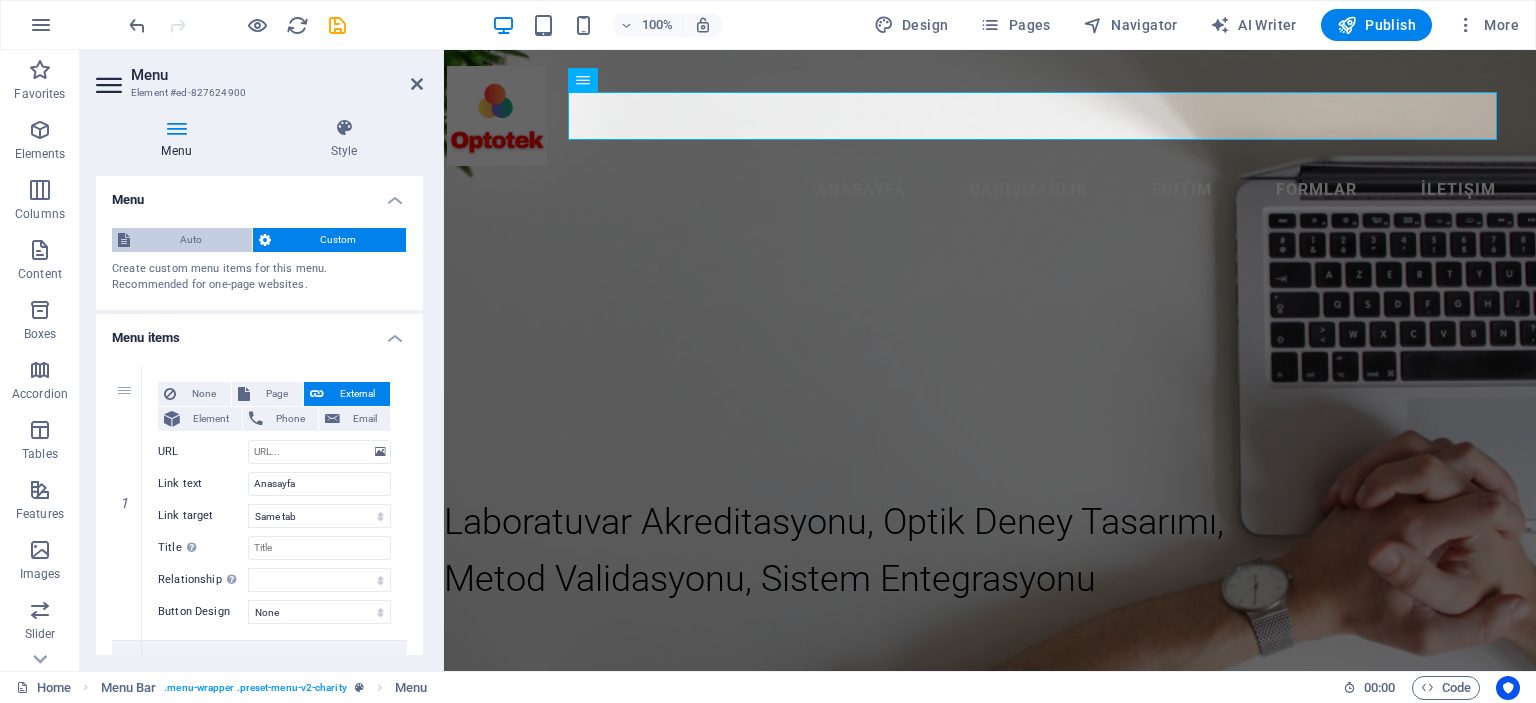 click on "Auto" at bounding box center (191, 240) 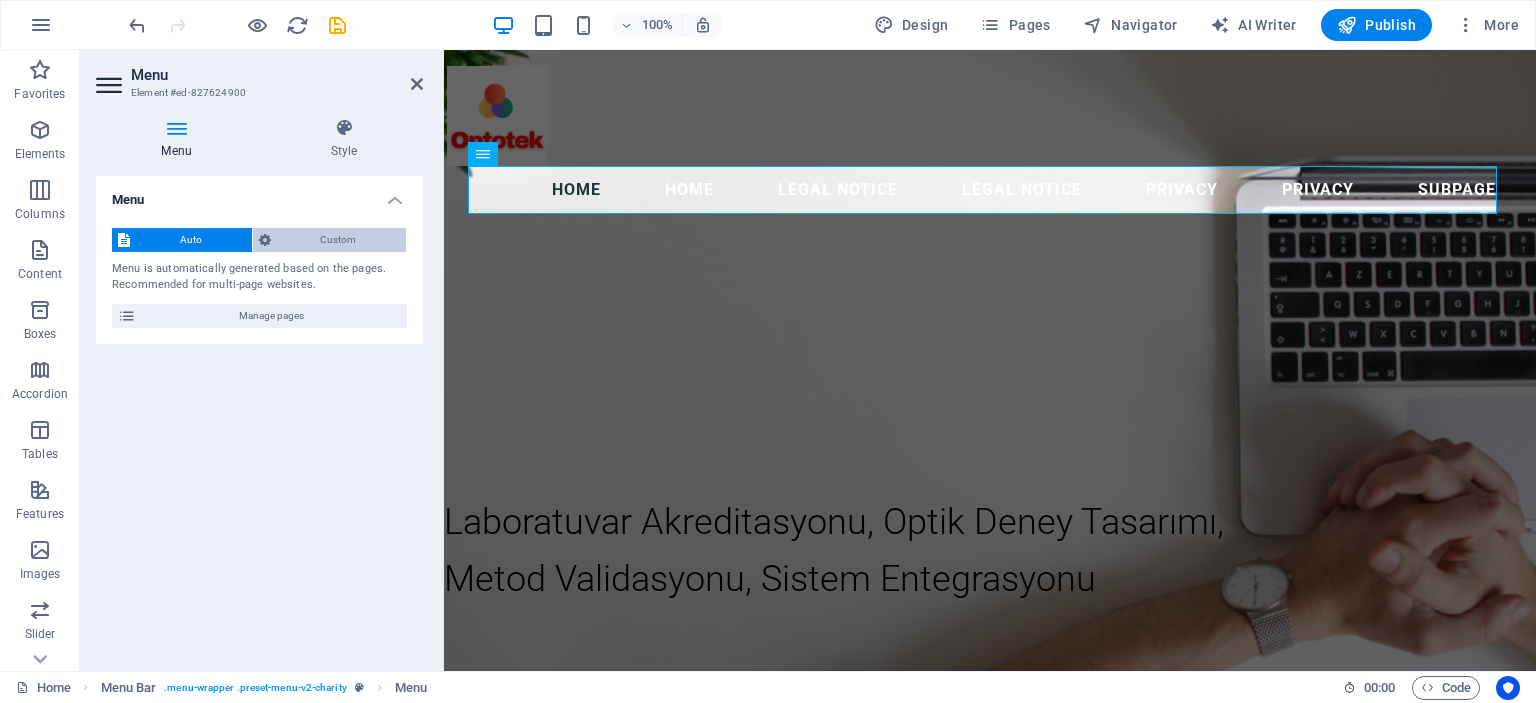 click on "Custom" at bounding box center [339, 240] 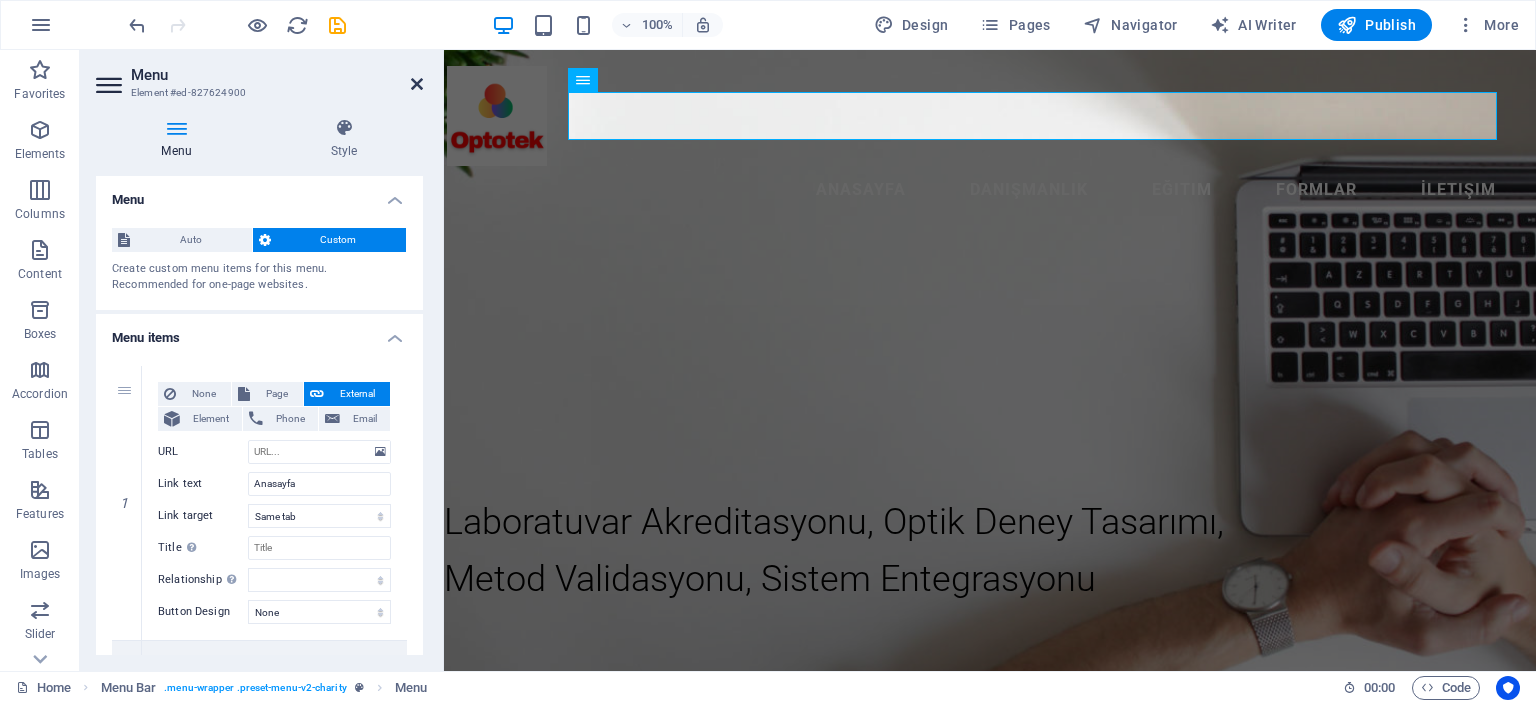 drag, startPoint x: 416, startPoint y: 85, endPoint x: 336, endPoint y: 36, distance: 93.813644 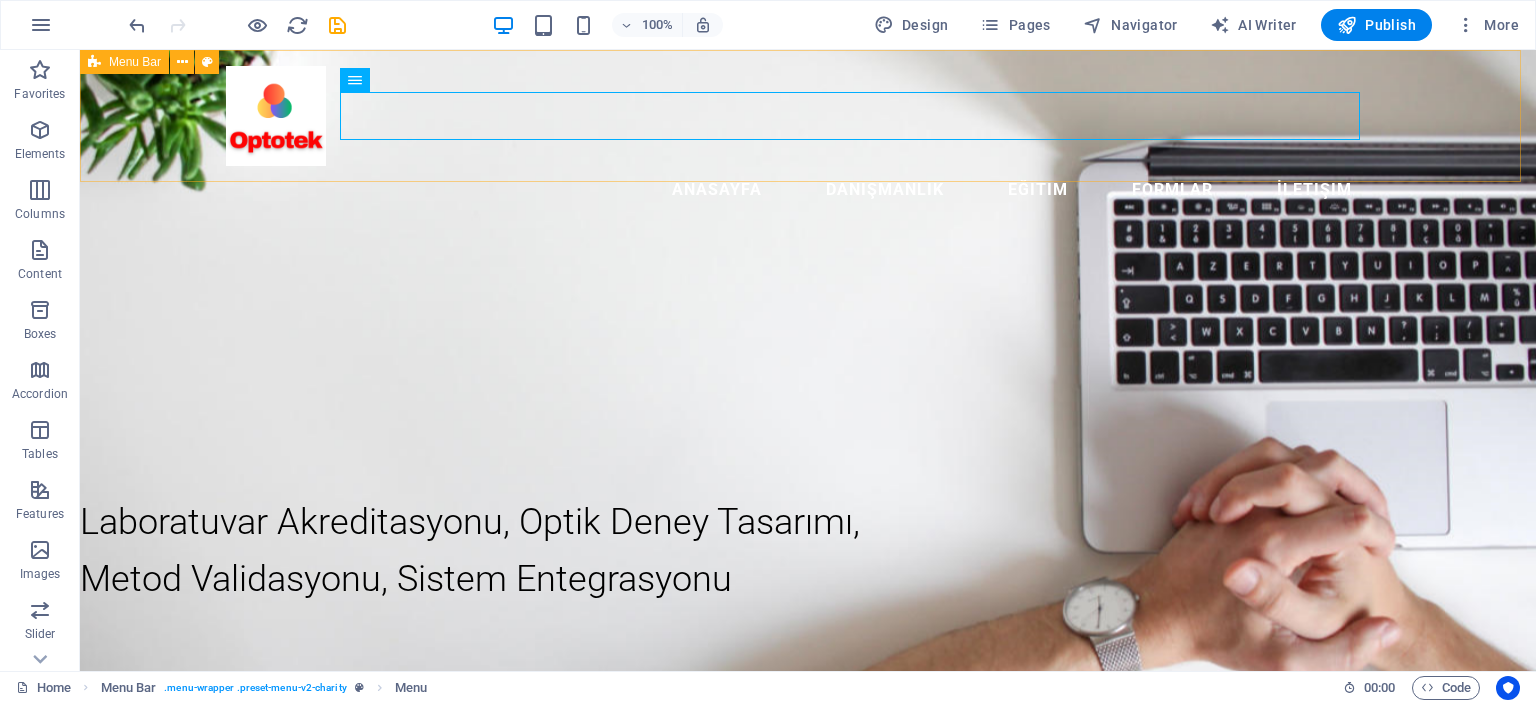 click on "Anasayfa Danışmanlık Eğitim Formlar İletişim" at bounding box center [808, 140] 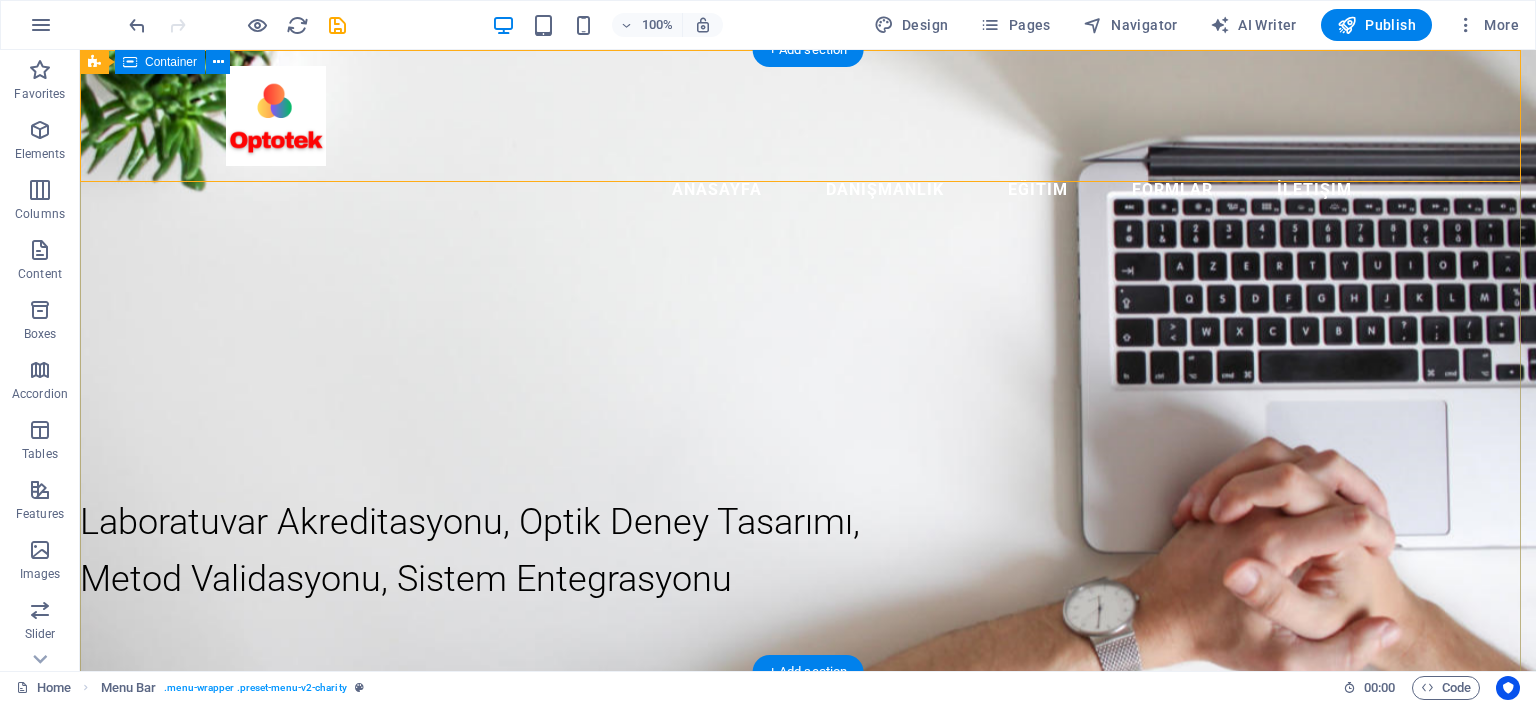 click on "Eğitim ve Danışmanlık Hizmetleri Laboratuvar Akreditasyonu, Optik Deney Tasarımı,  Metod Validasyonu, Sistem Entegrasyonu" at bounding box center [808, 805] 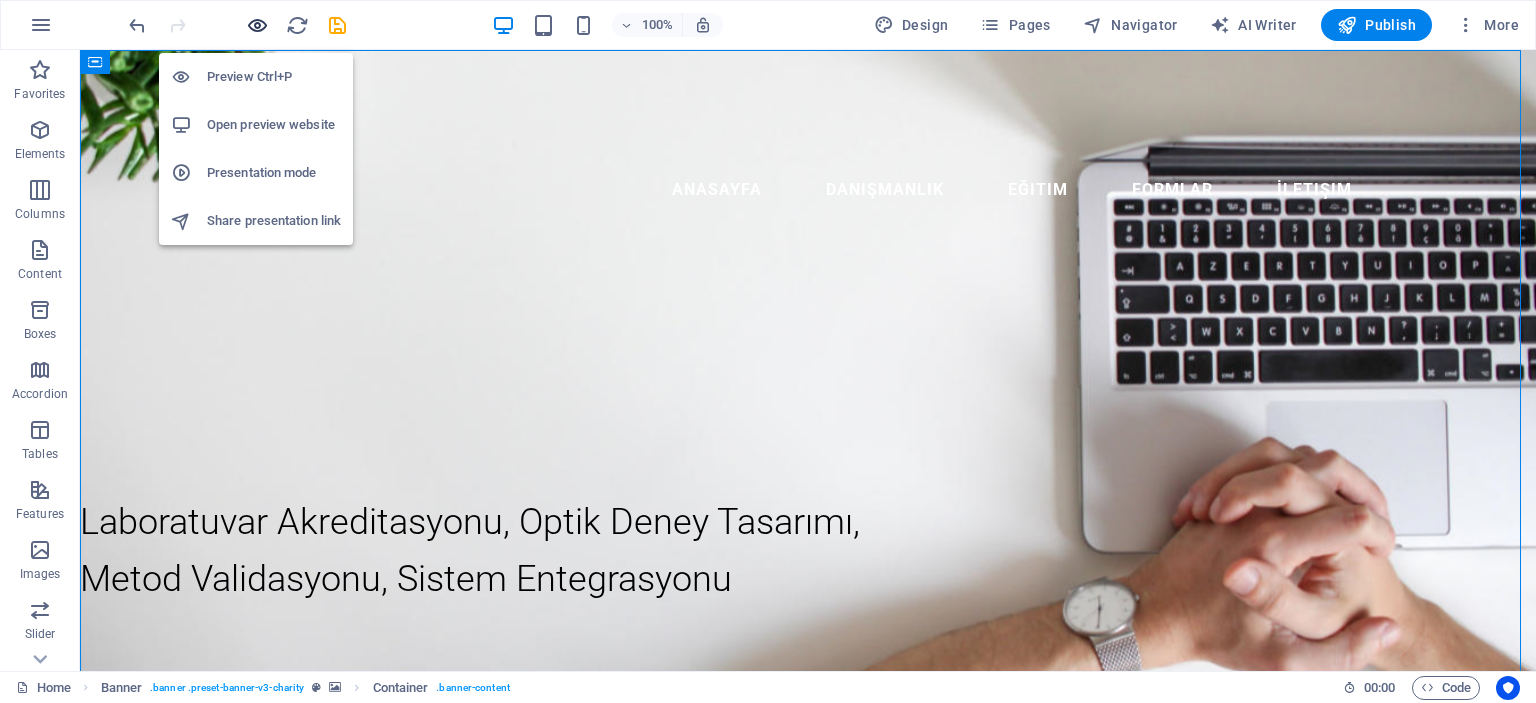 click at bounding box center (257, 25) 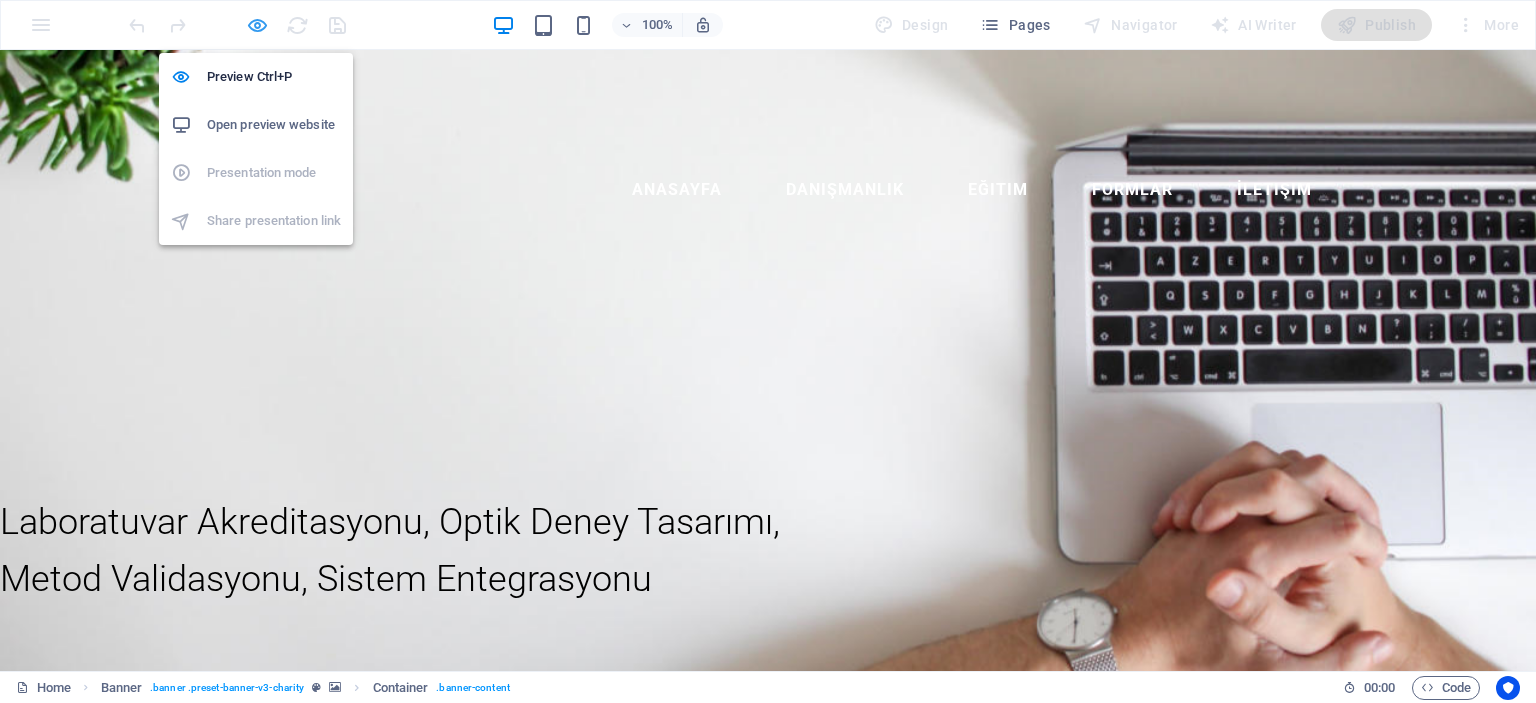 click at bounding box center [257, 25] 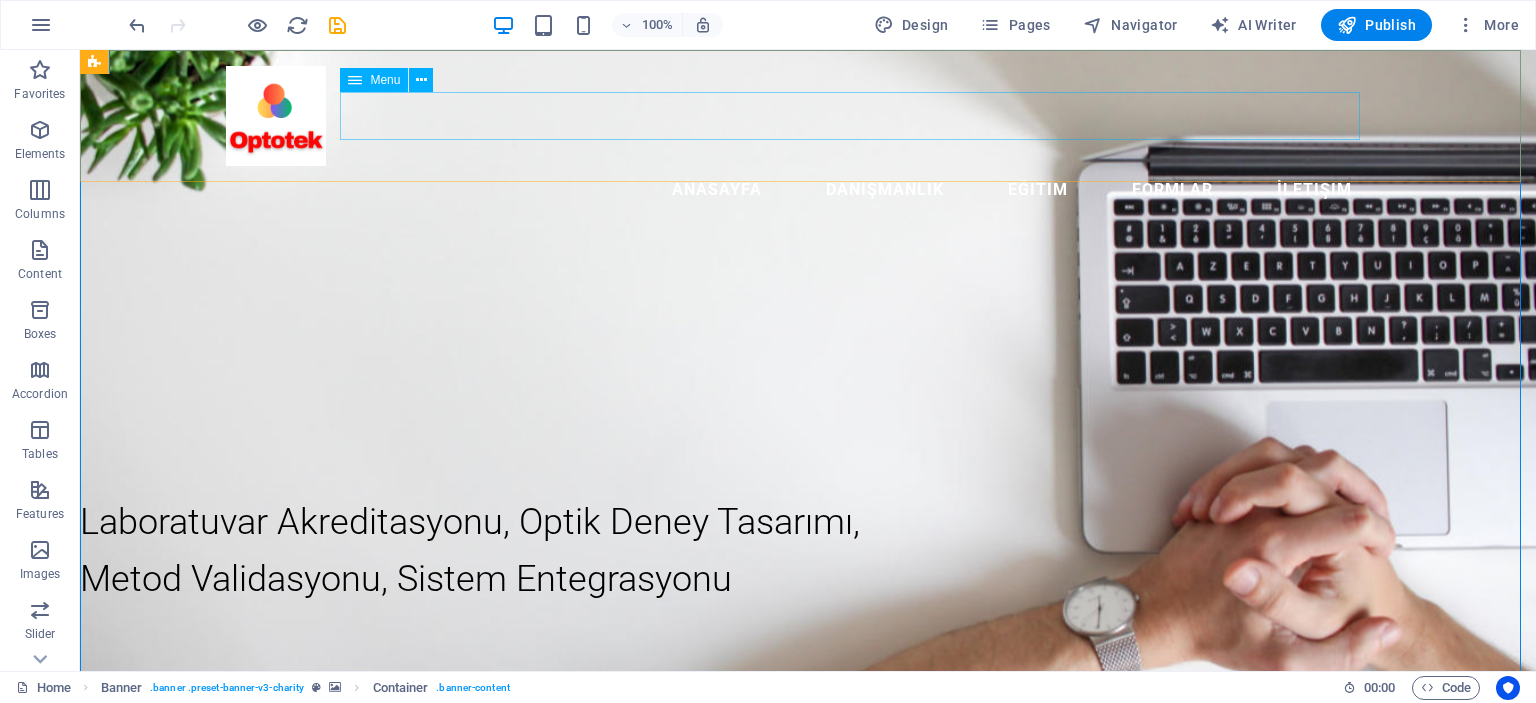 click on "Anasayfa Danışmanlık Eğitim Formlar İletişim" at bounding box center (808, 190) 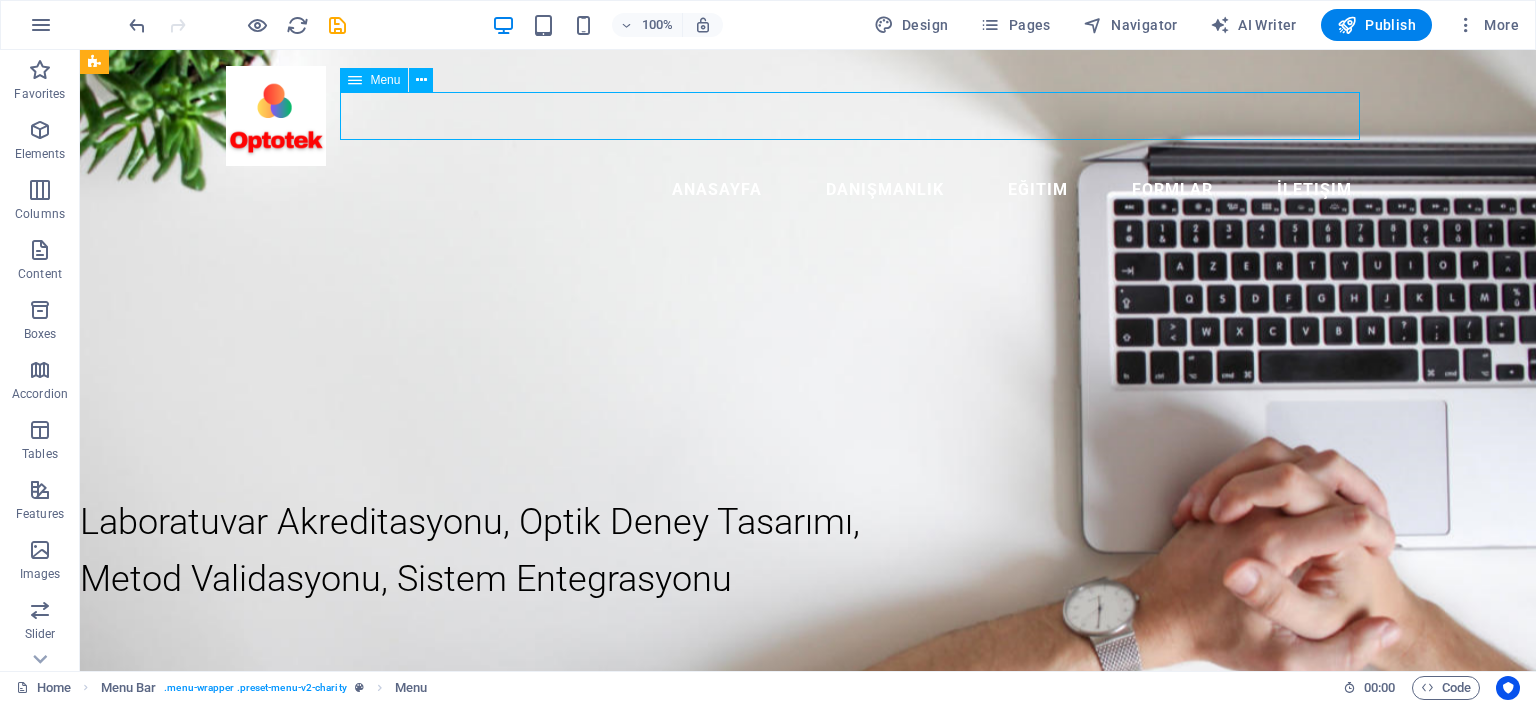 click on "Anasayfa Danışmanlık Eğitim Formlar İletişim" at bounding box center (808, 190) 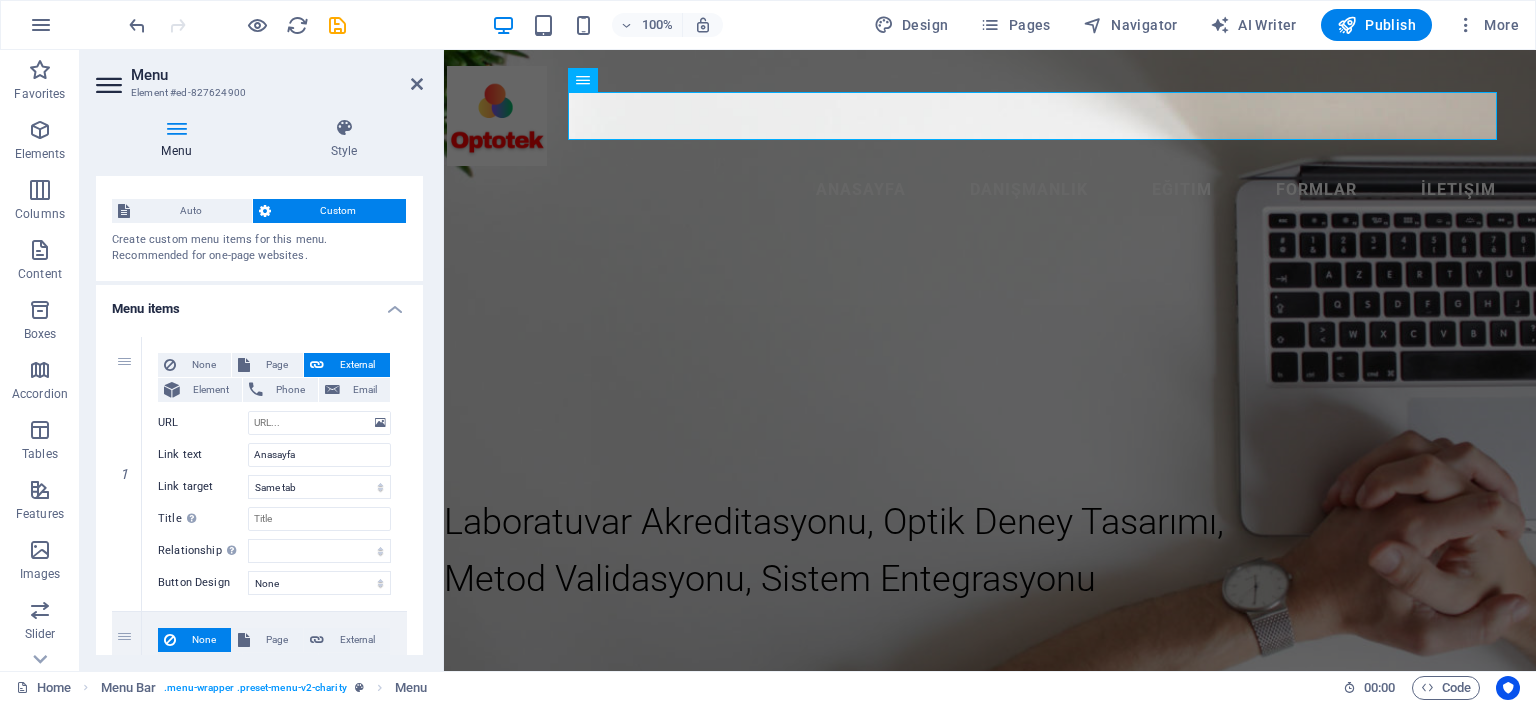 scroll, scrollTop: 0, scrollLeft: 0, axis: both 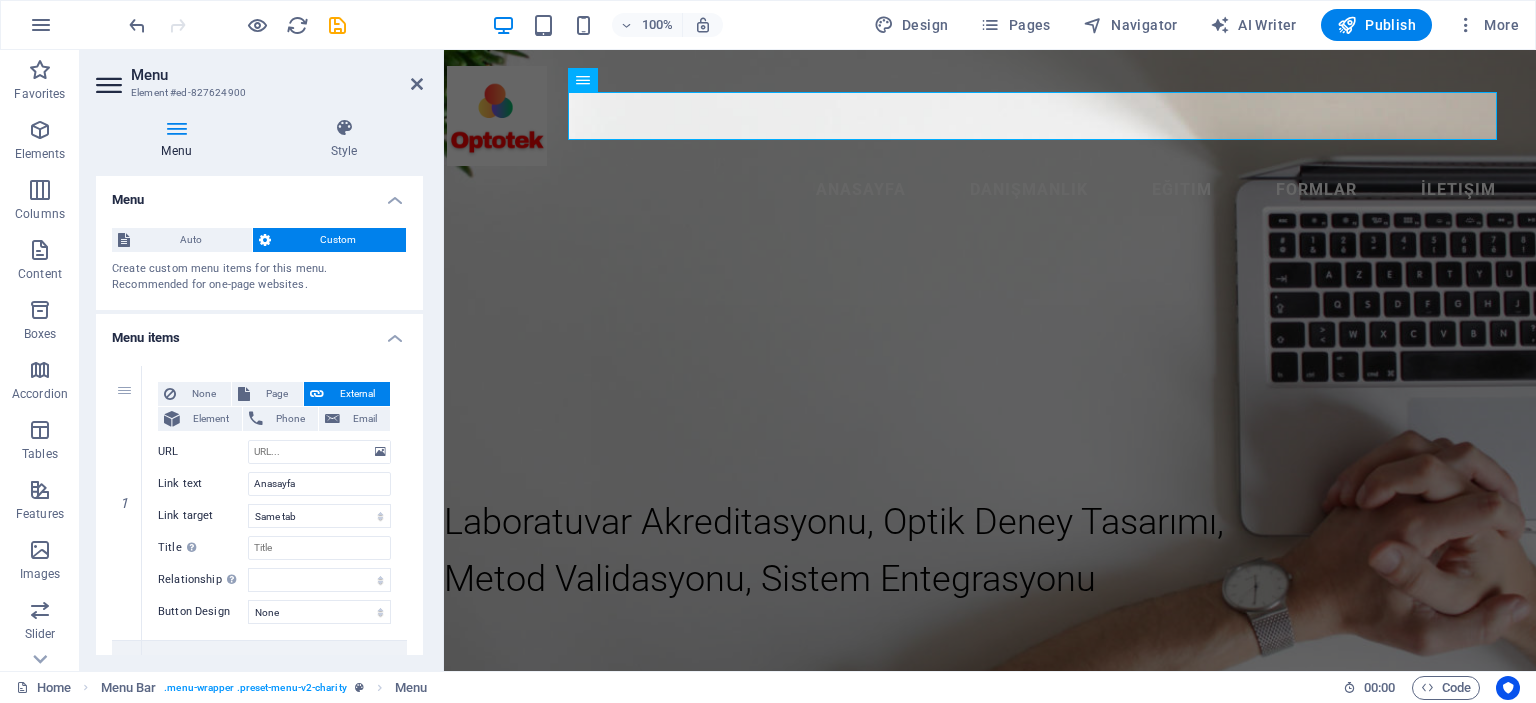click on "Menu" at bounding box center [259, 194] 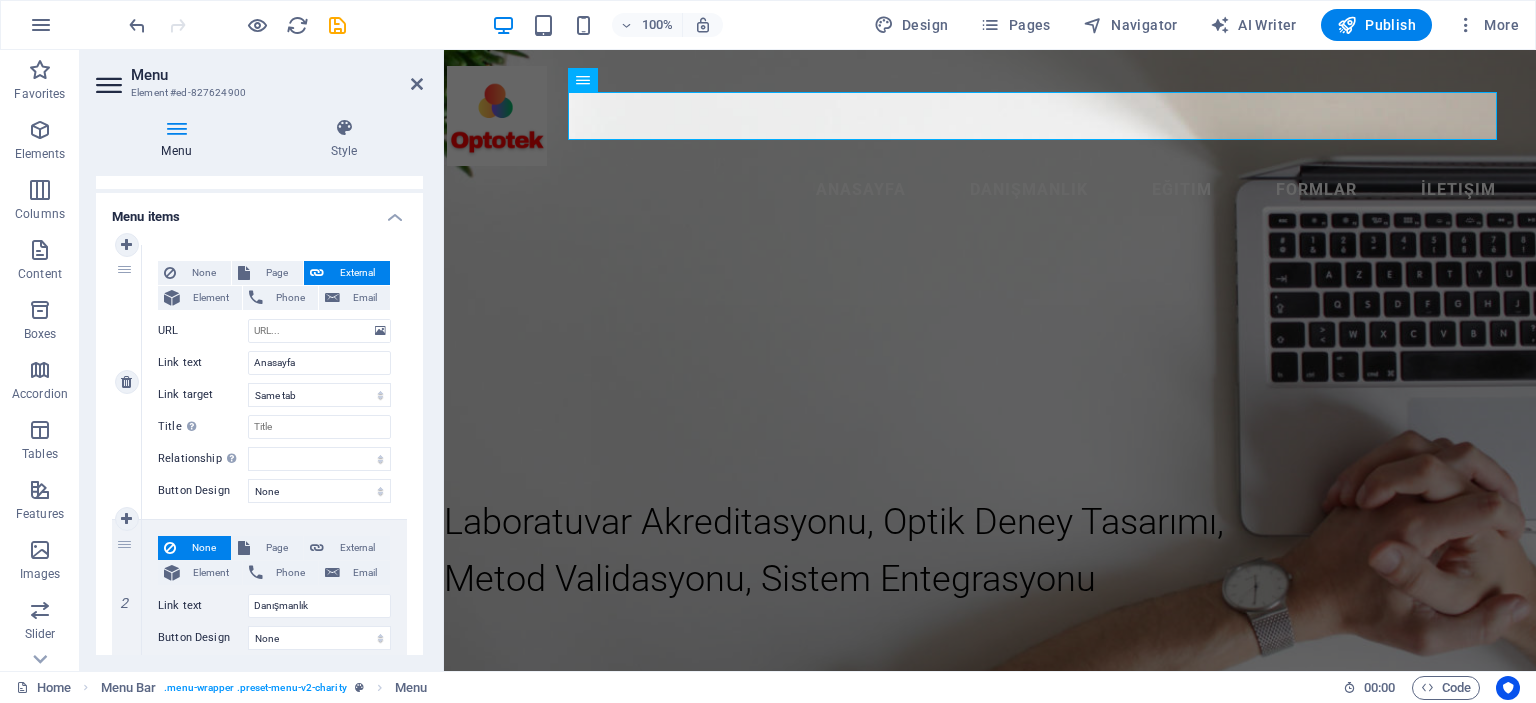 scroll, scrollTop: 0, scrollLeft: 0, axis: both 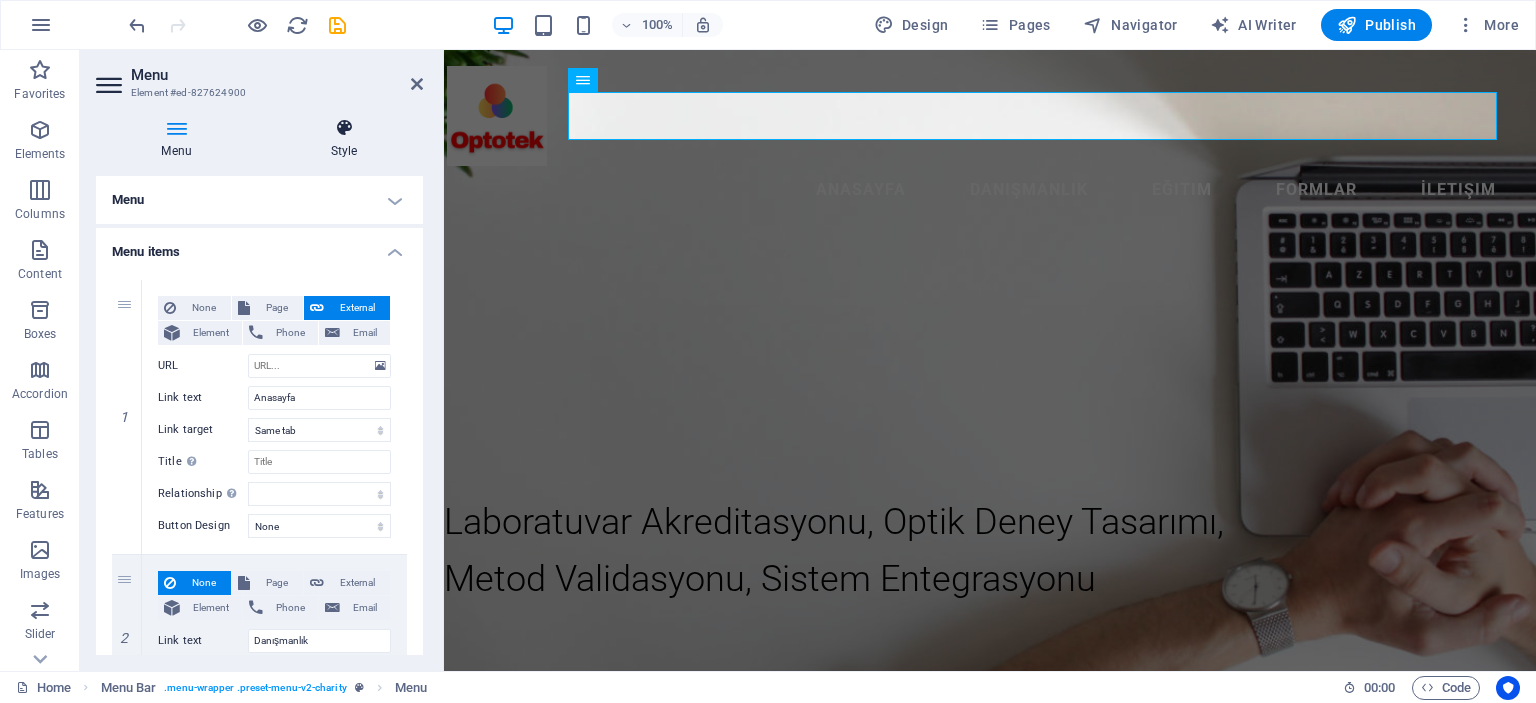 click on "Style" at bounding box center [344, 139] 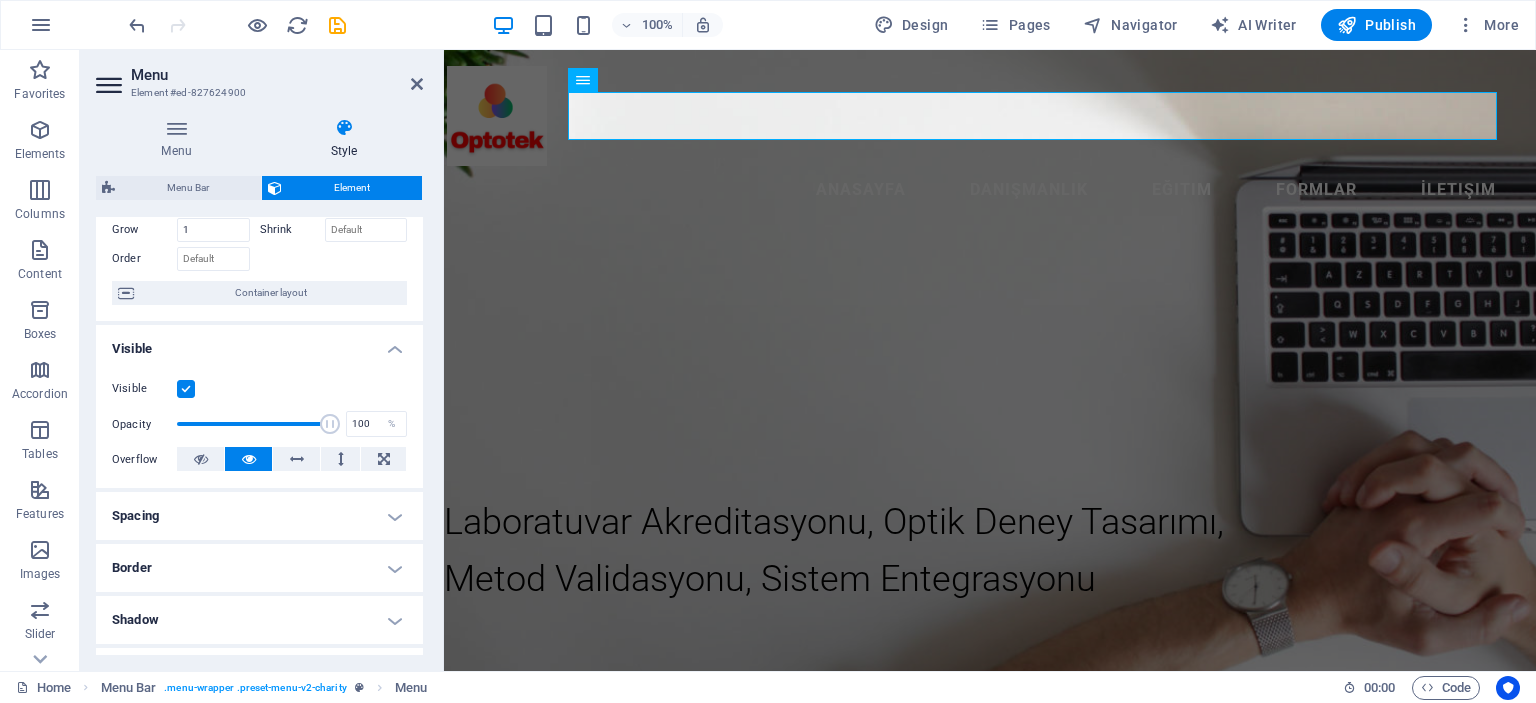 scroll, scrollTop: 0, scrollLeft: 0, axis: both 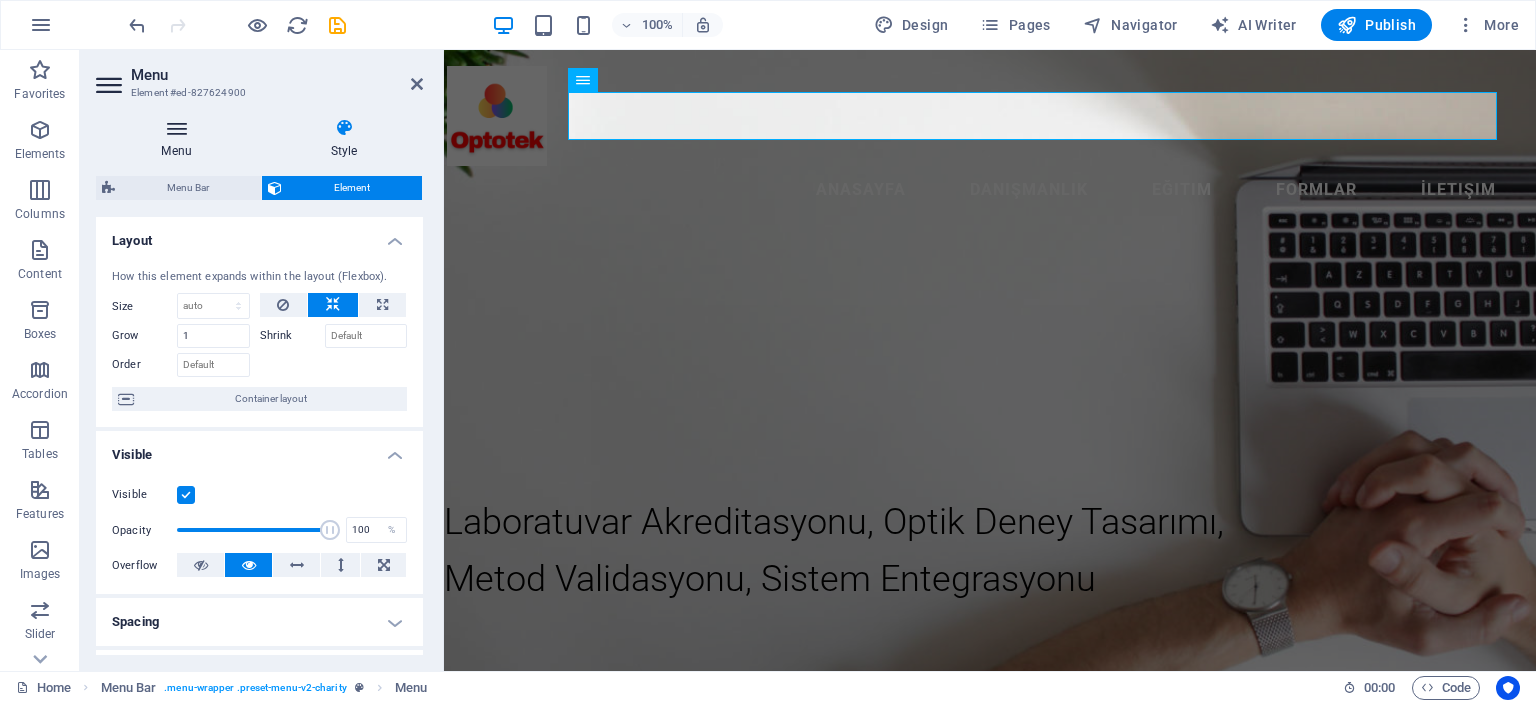 click on "Menu" at bounding box center [180, 139] 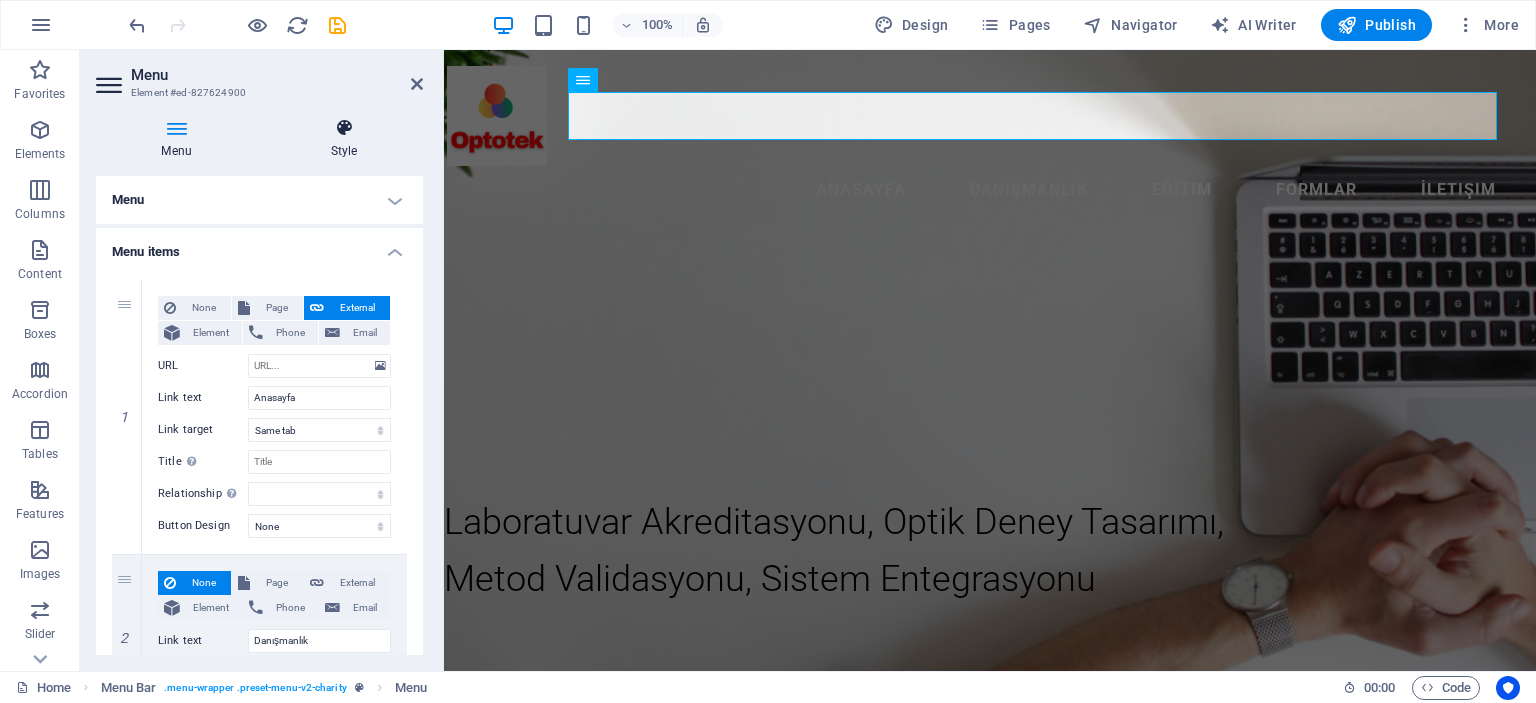 click on "Style" at bounding box center (344, 139) 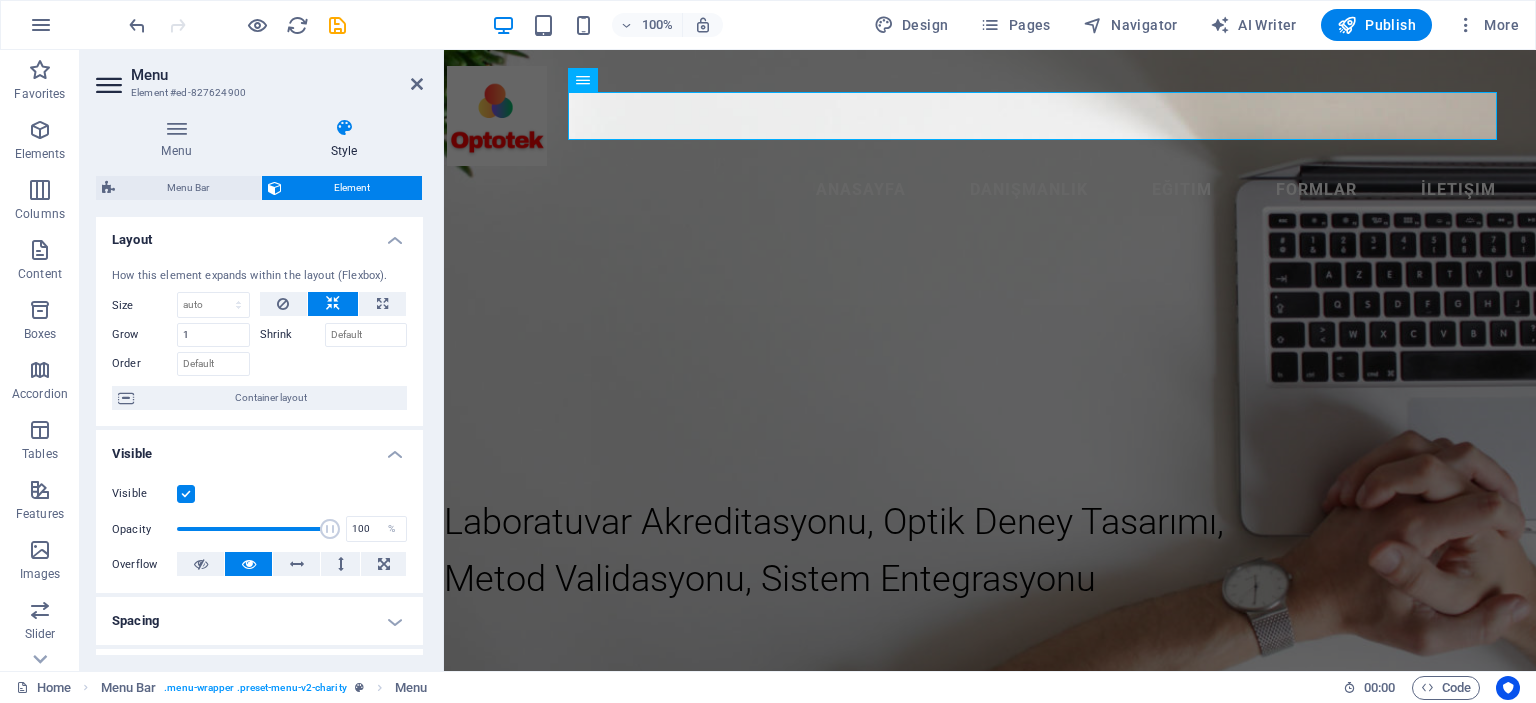 scroll, scrollTop: 0, scrollLeft: 0, axis: both 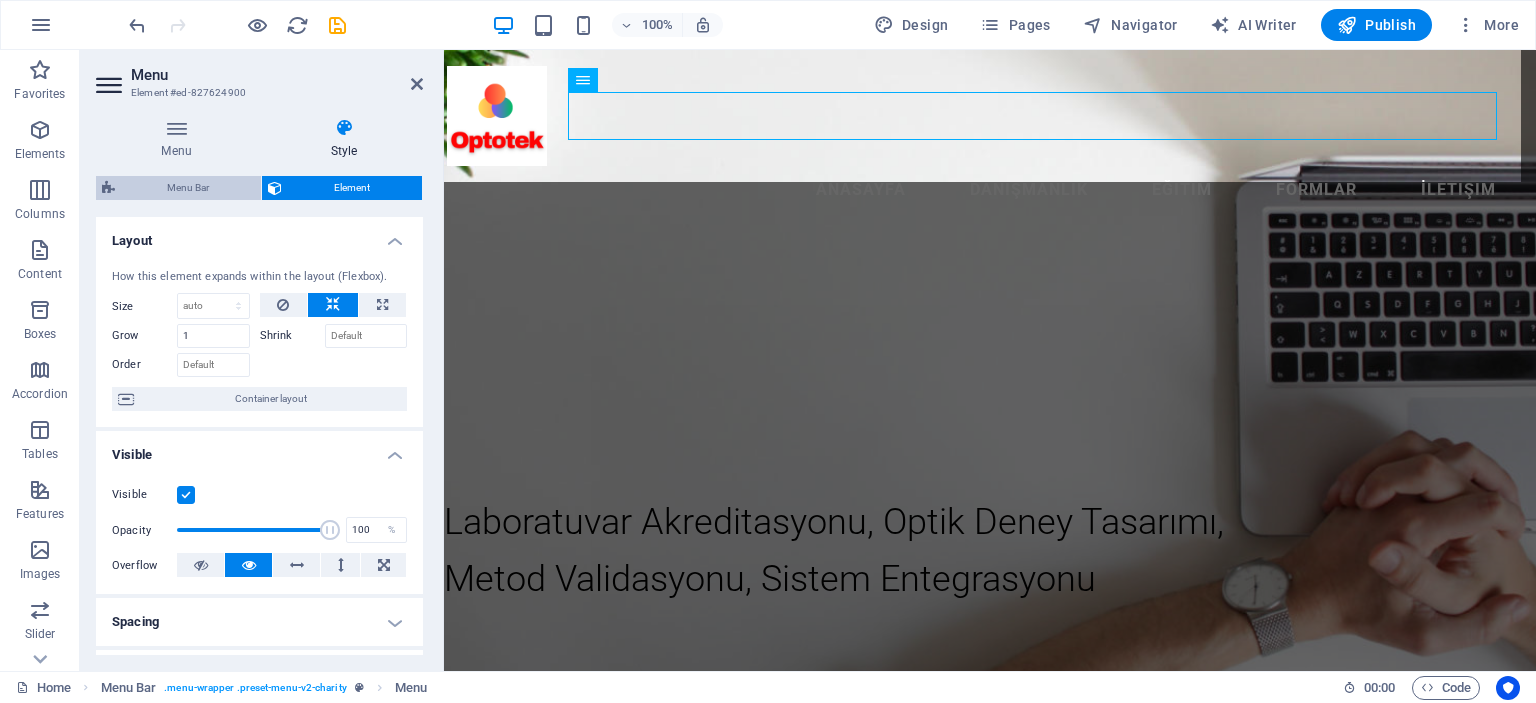 click on "Menu Bar" at bounding box center [188, 188] 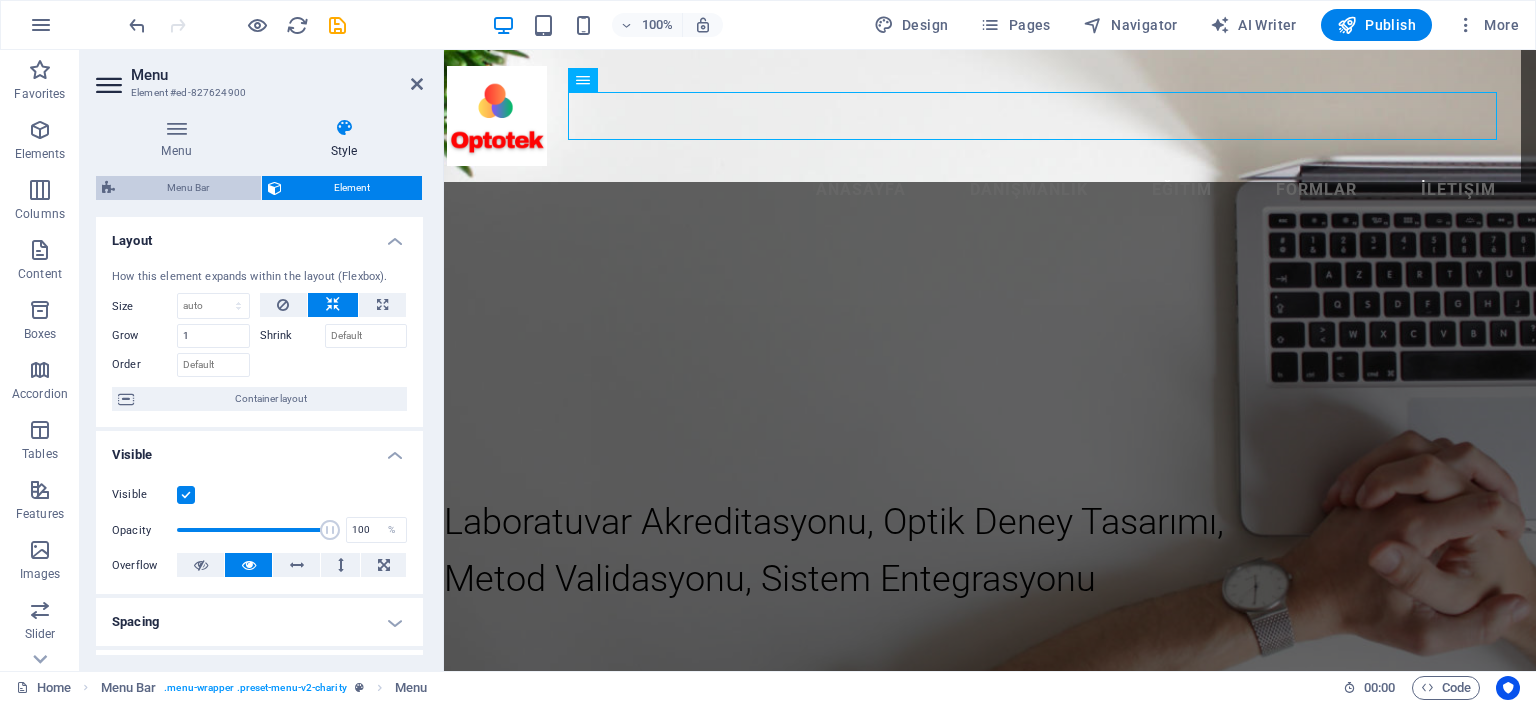 select on "rem" 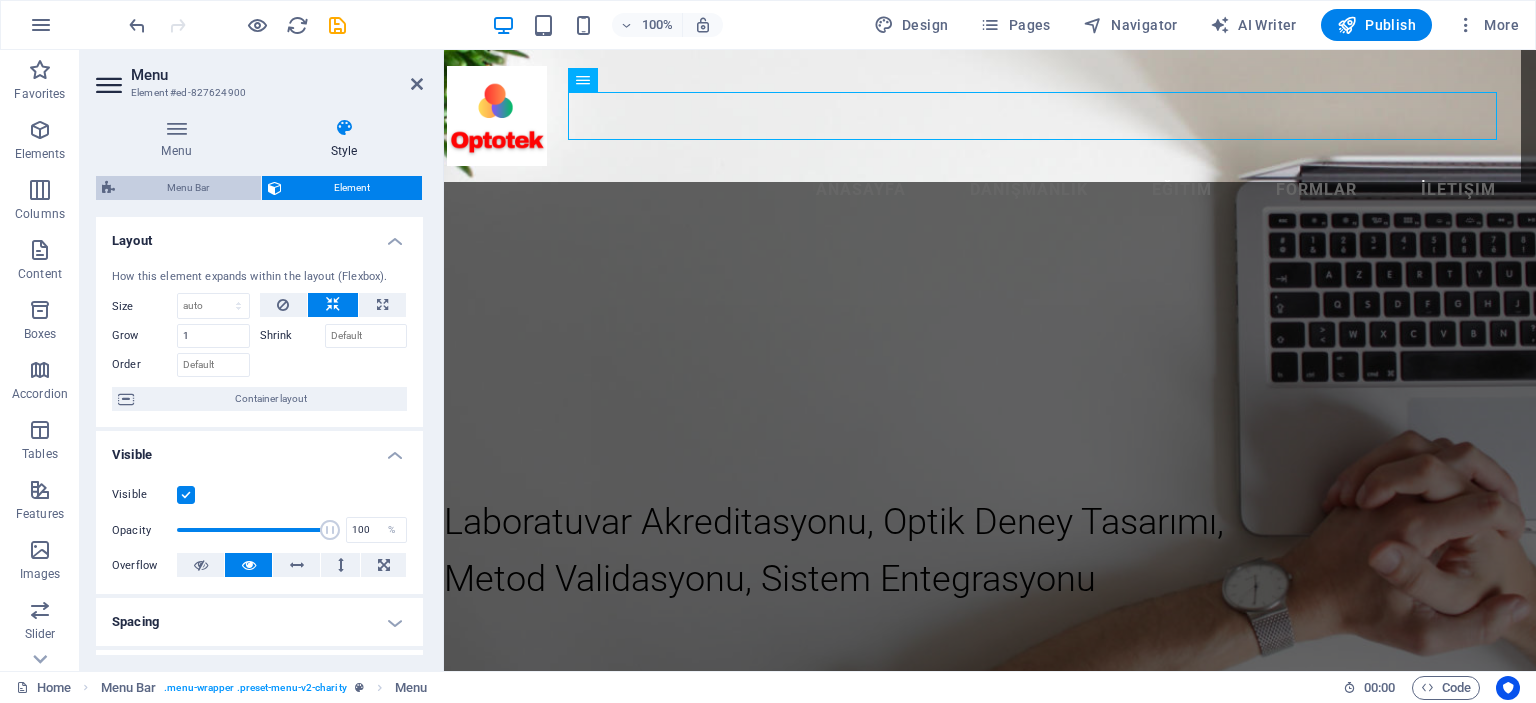 select on "rem" 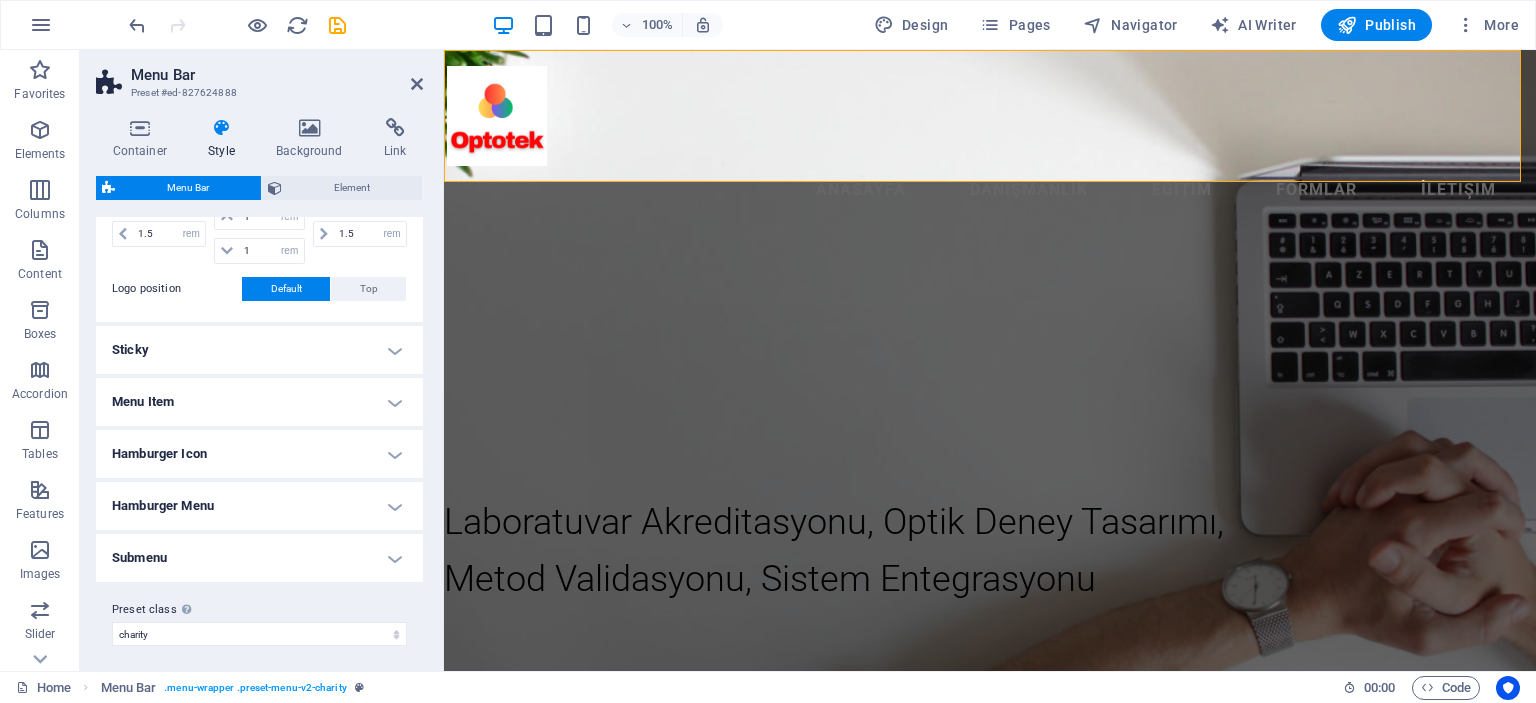 scroll, scrollTop: 515, scrollLeft: 0, axis: vertical 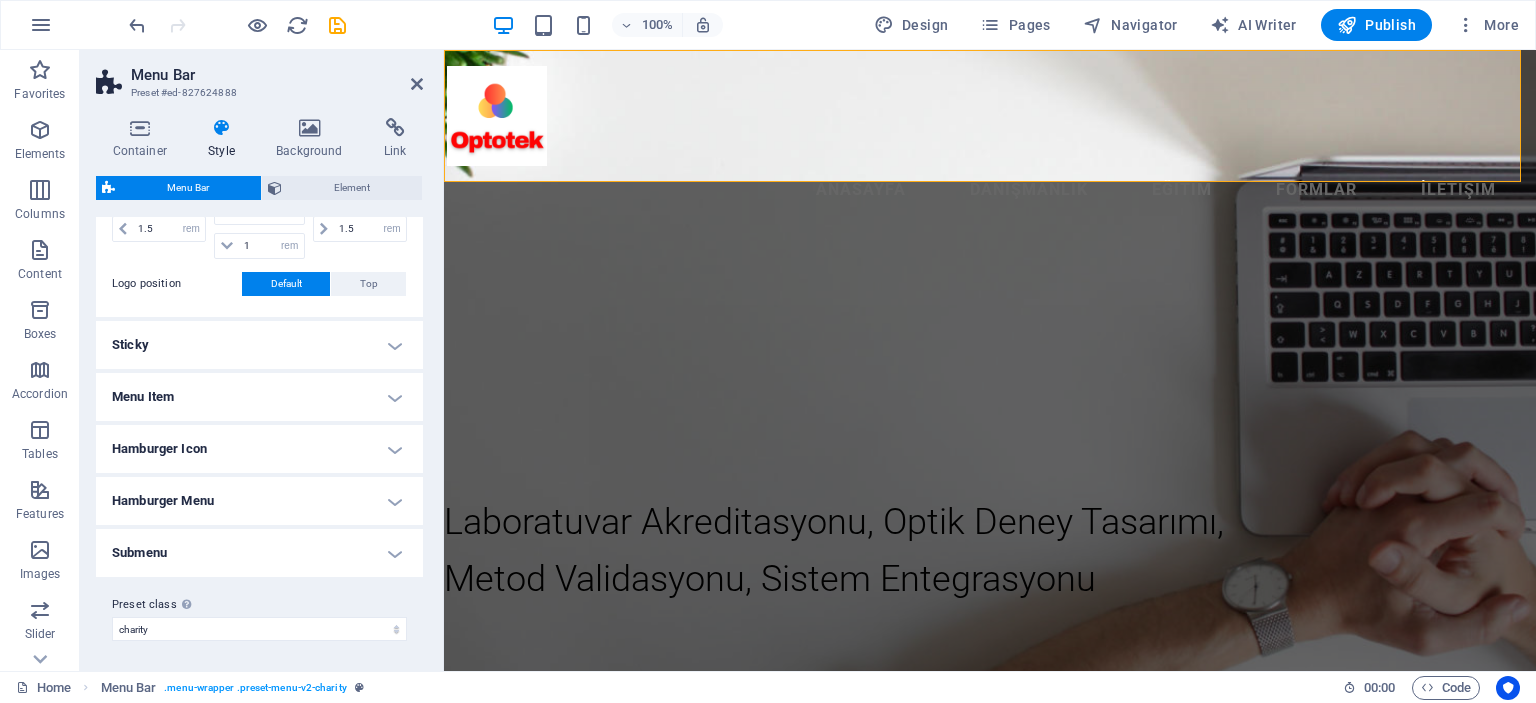 click on "Menu Item" at bounding box center (259, 397) 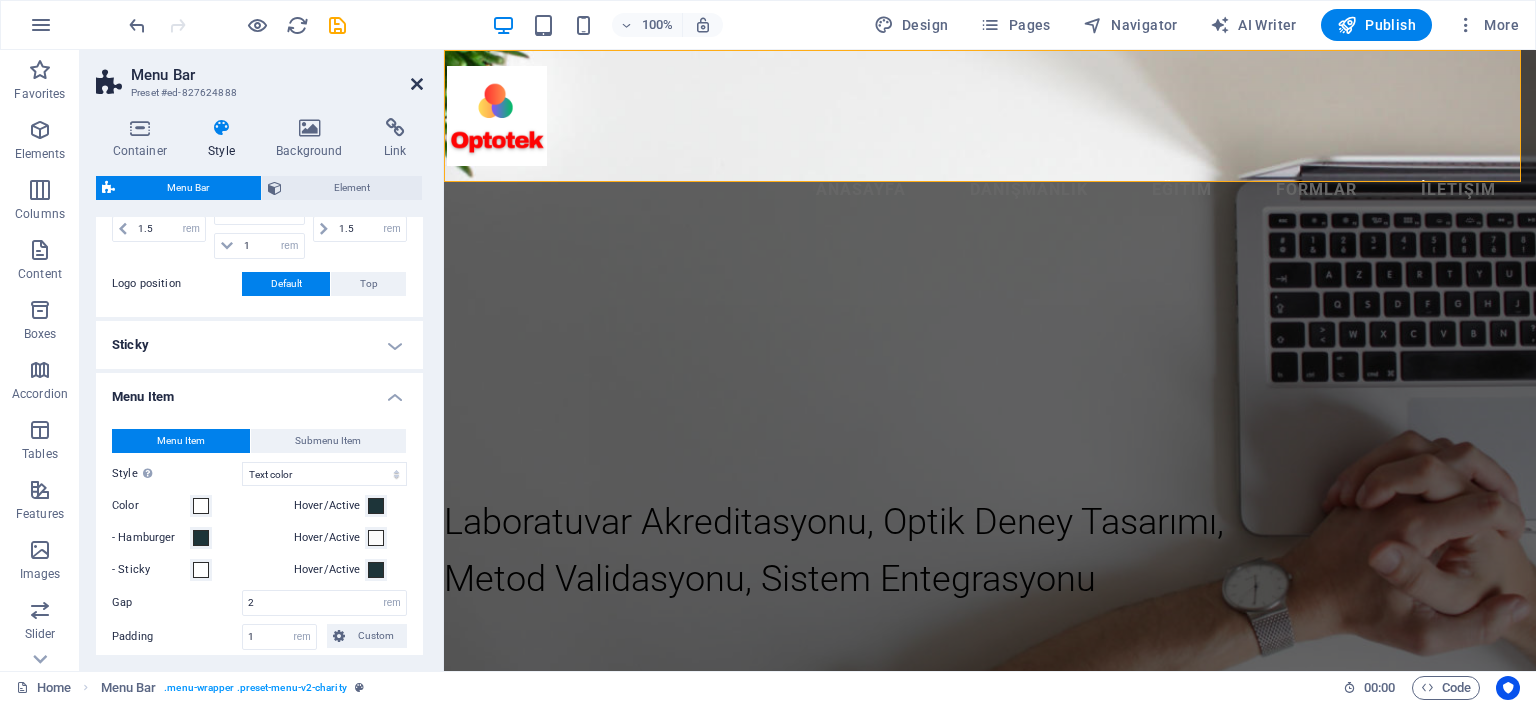 click at bounding box center (417, 84) 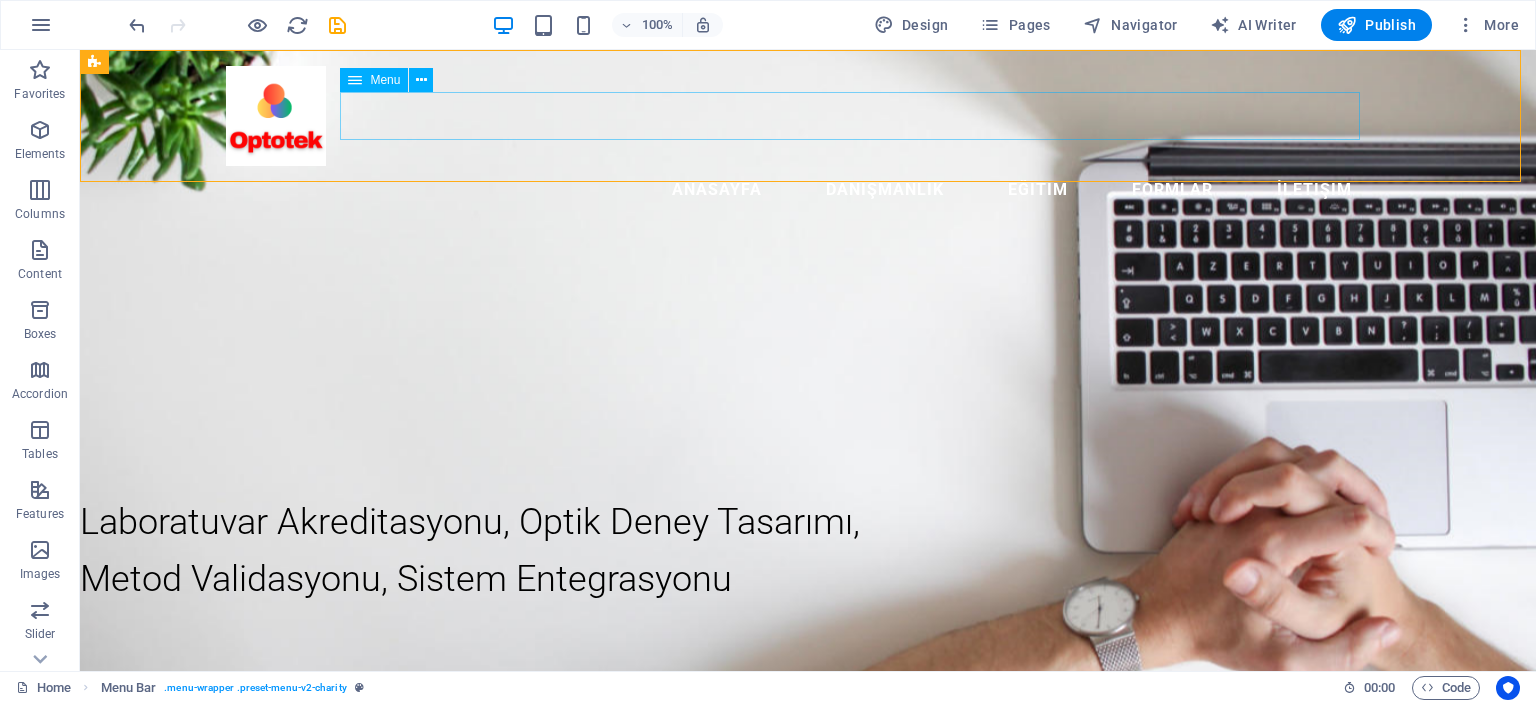 click on "Anasayfa Danışmanlık Eğitim Formlar İletişim" at bounding box center (808, 190) 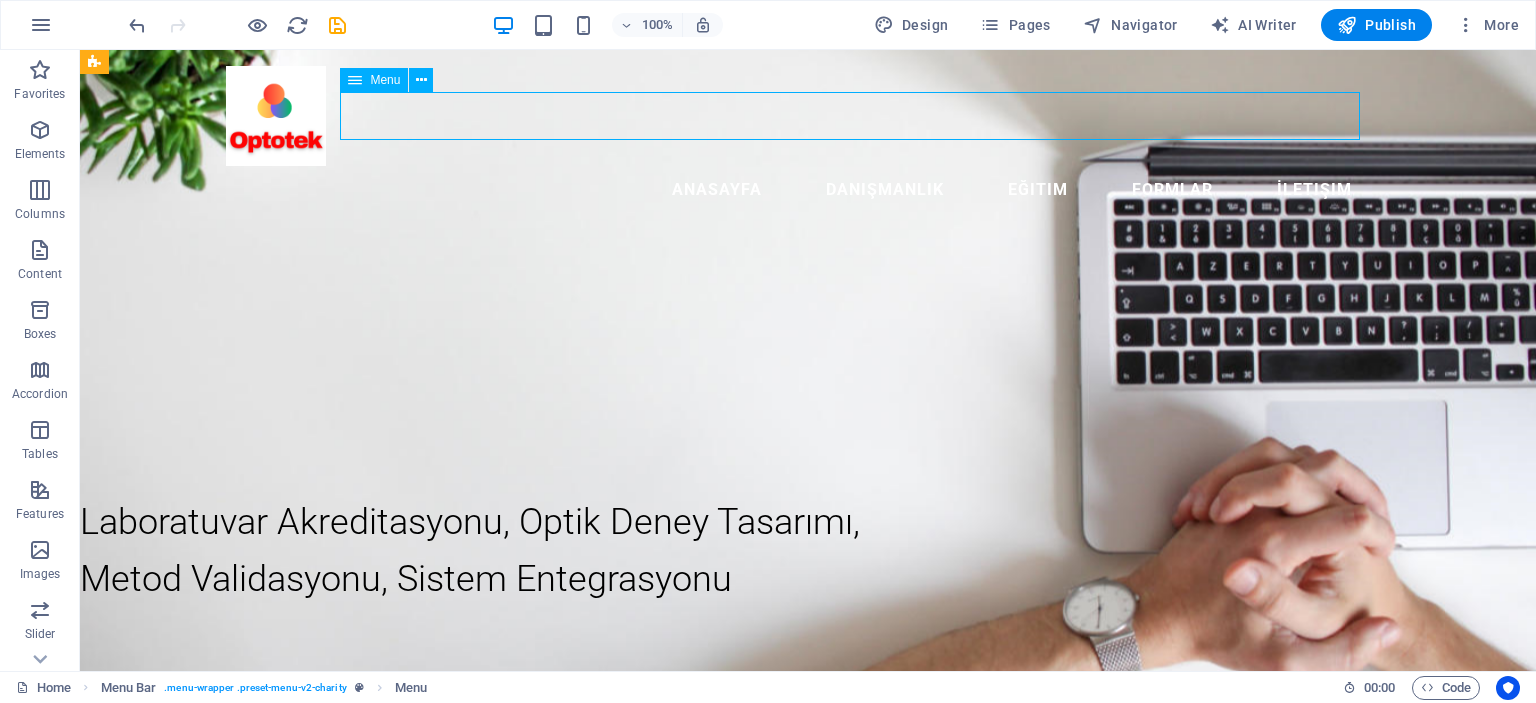click on "Anasayfa Danışmanlık Eğitim Formlar İletişim" at bounding box center (808, 190) 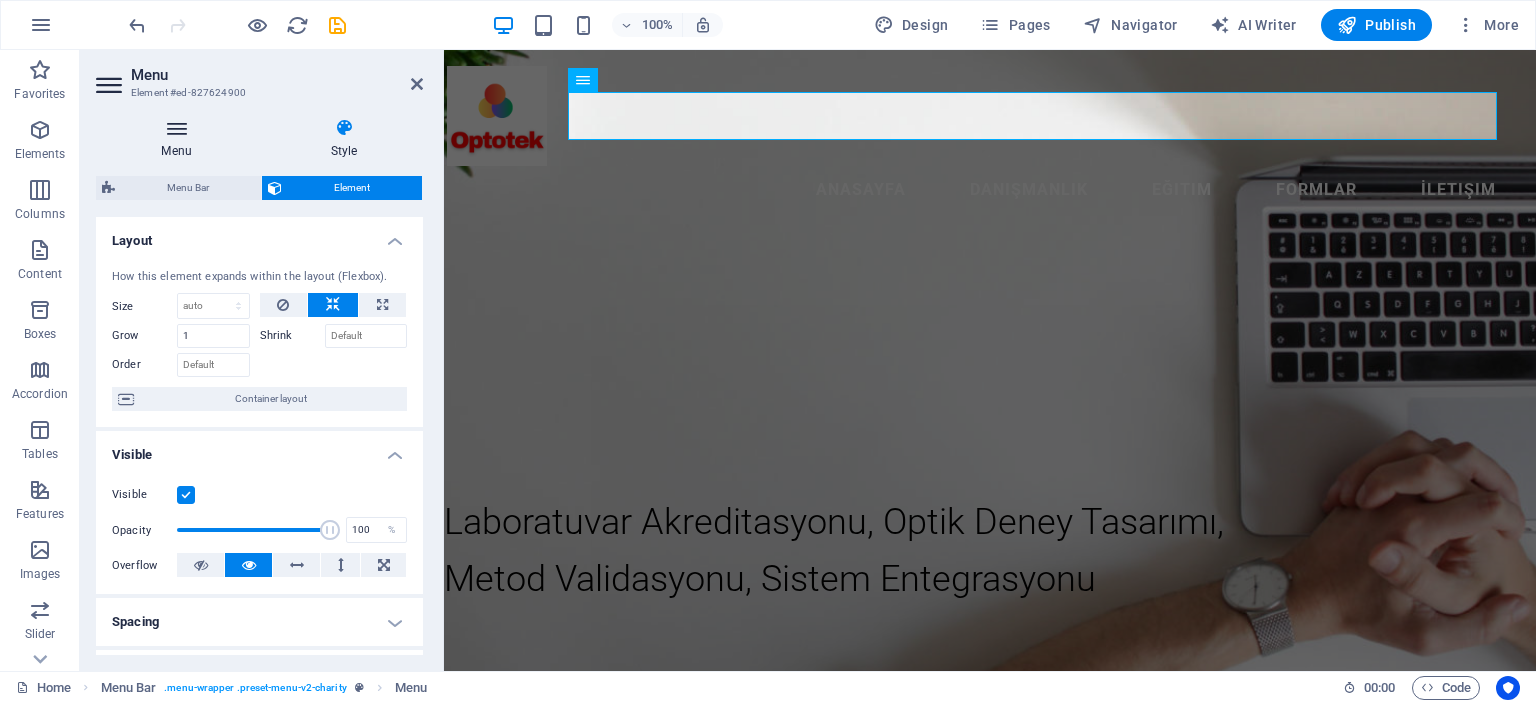 click at bounding box center (176, 128) 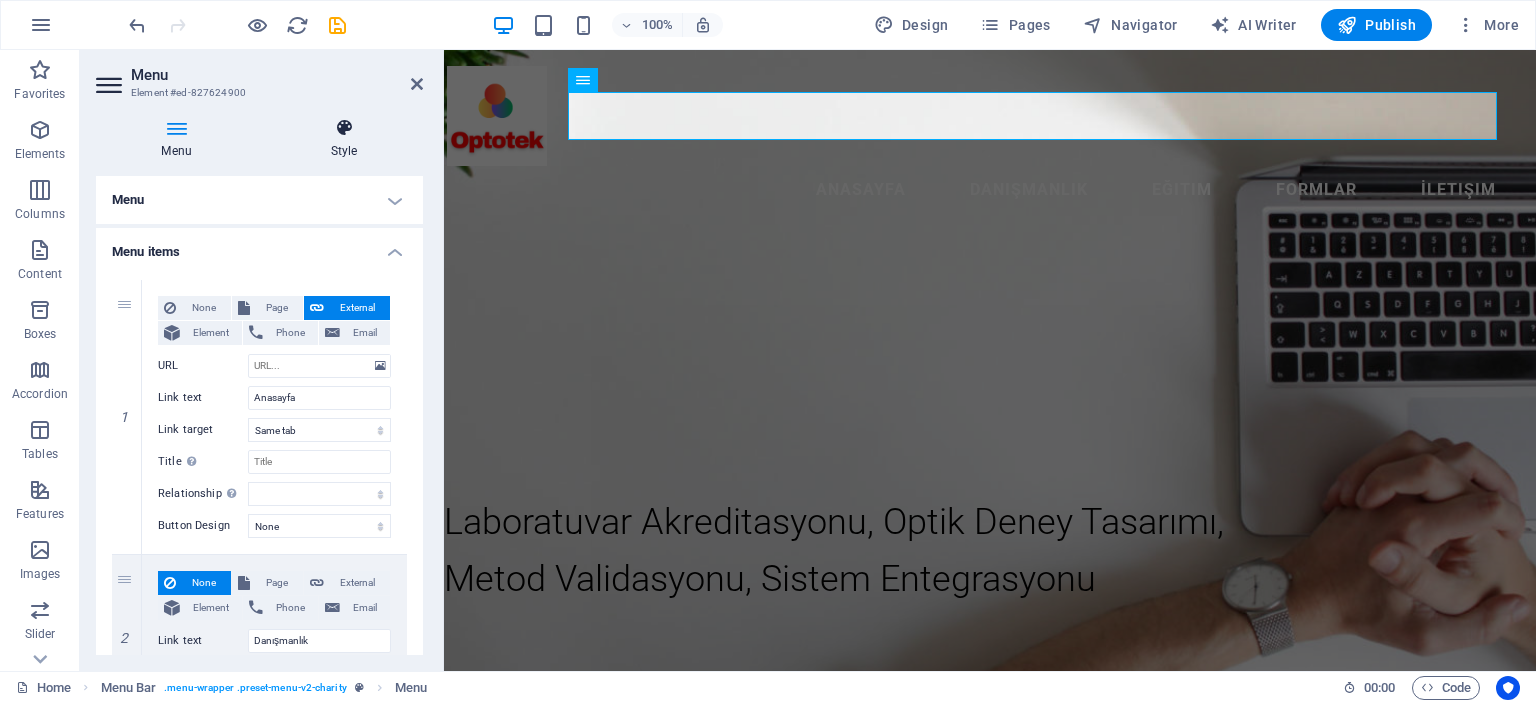 click at bounding box center (344, 128) 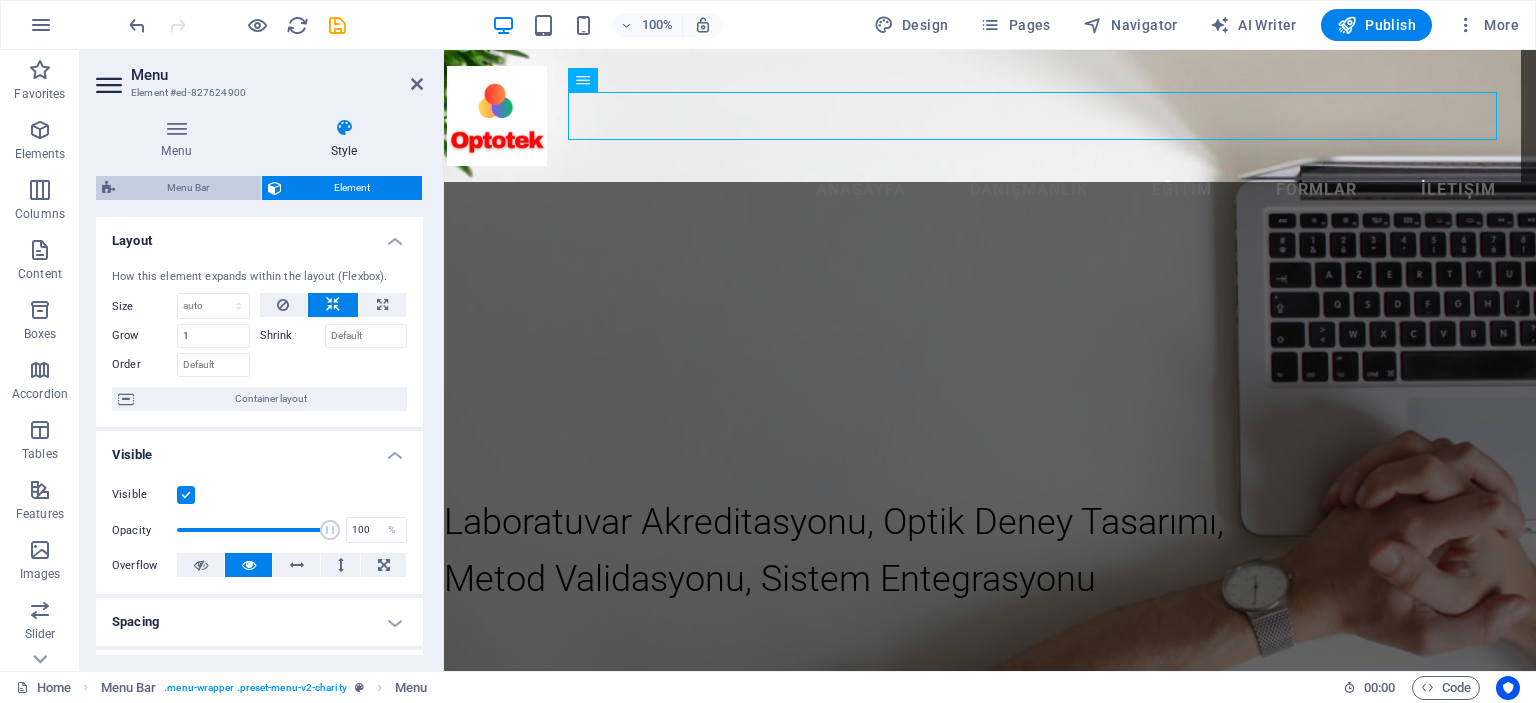 click on "Menu Bar" at bounding box center [188, 188] 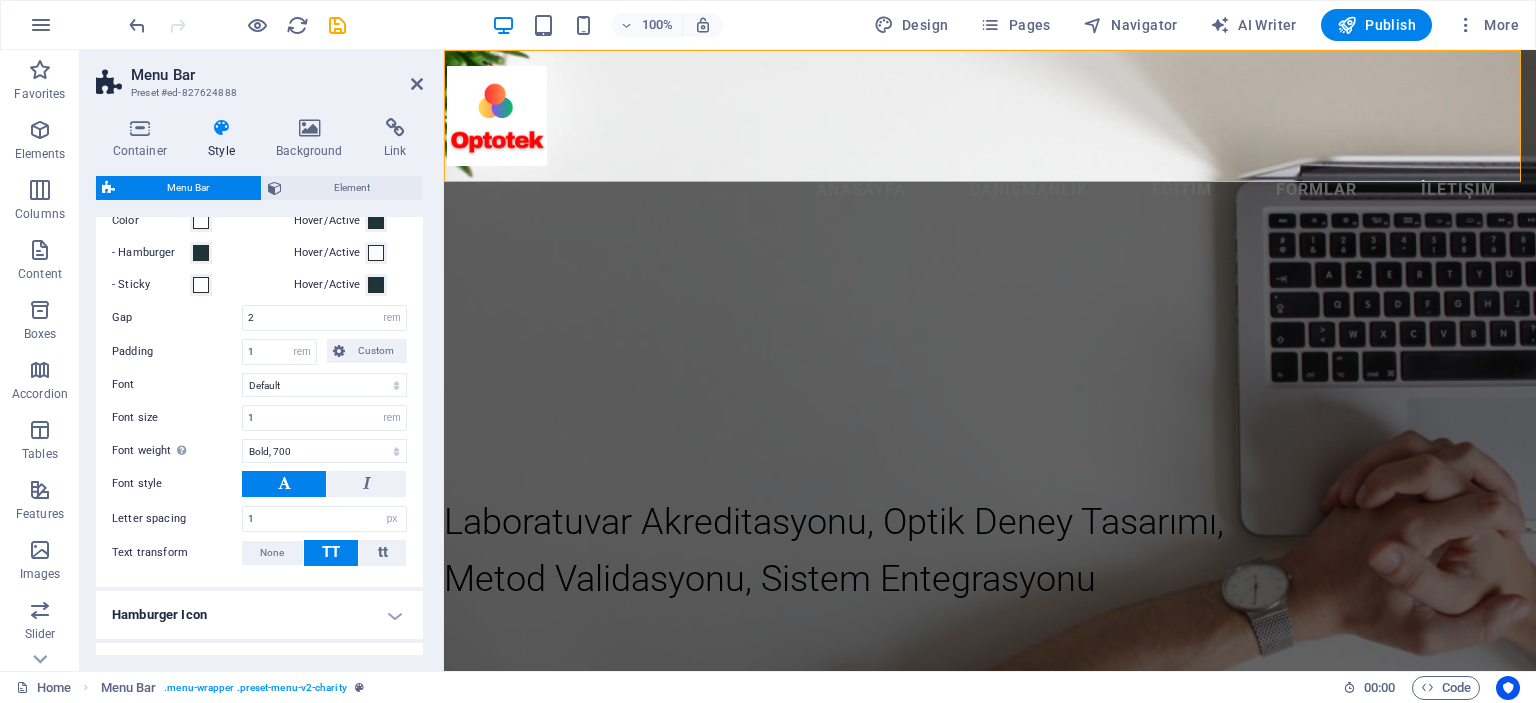scroll, scrollTop: 700, scrollLeft: 0, axis: vertical 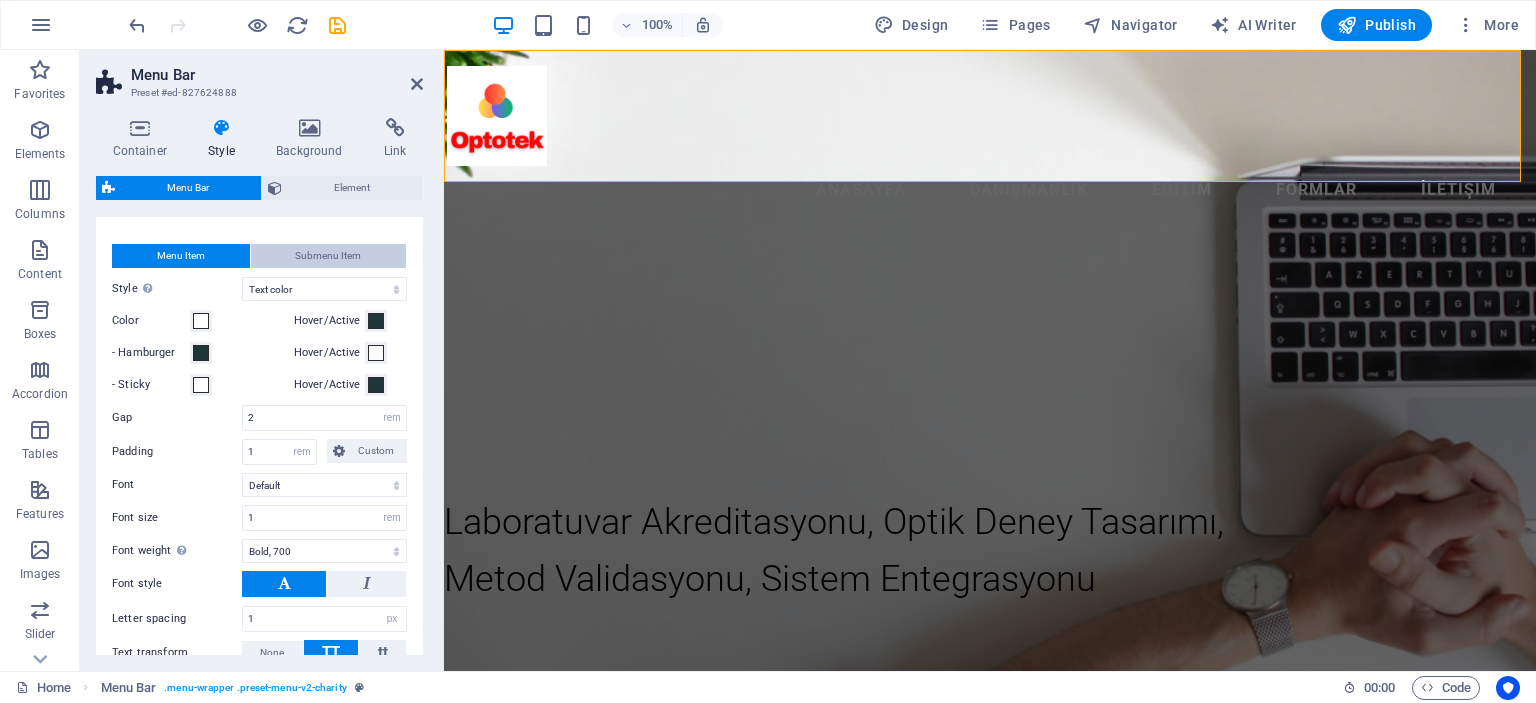 click on "Submenu Item" at bounding box center (328, 256) 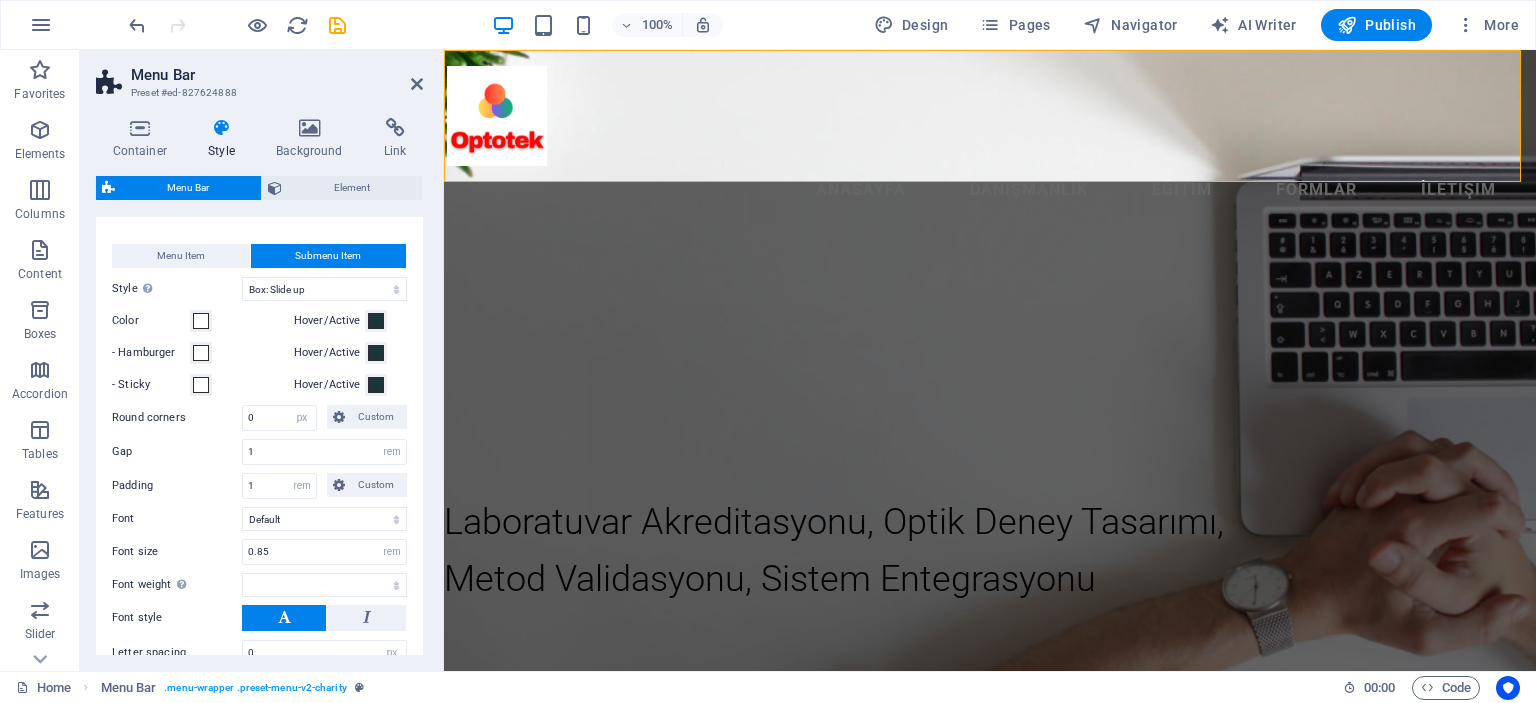 select 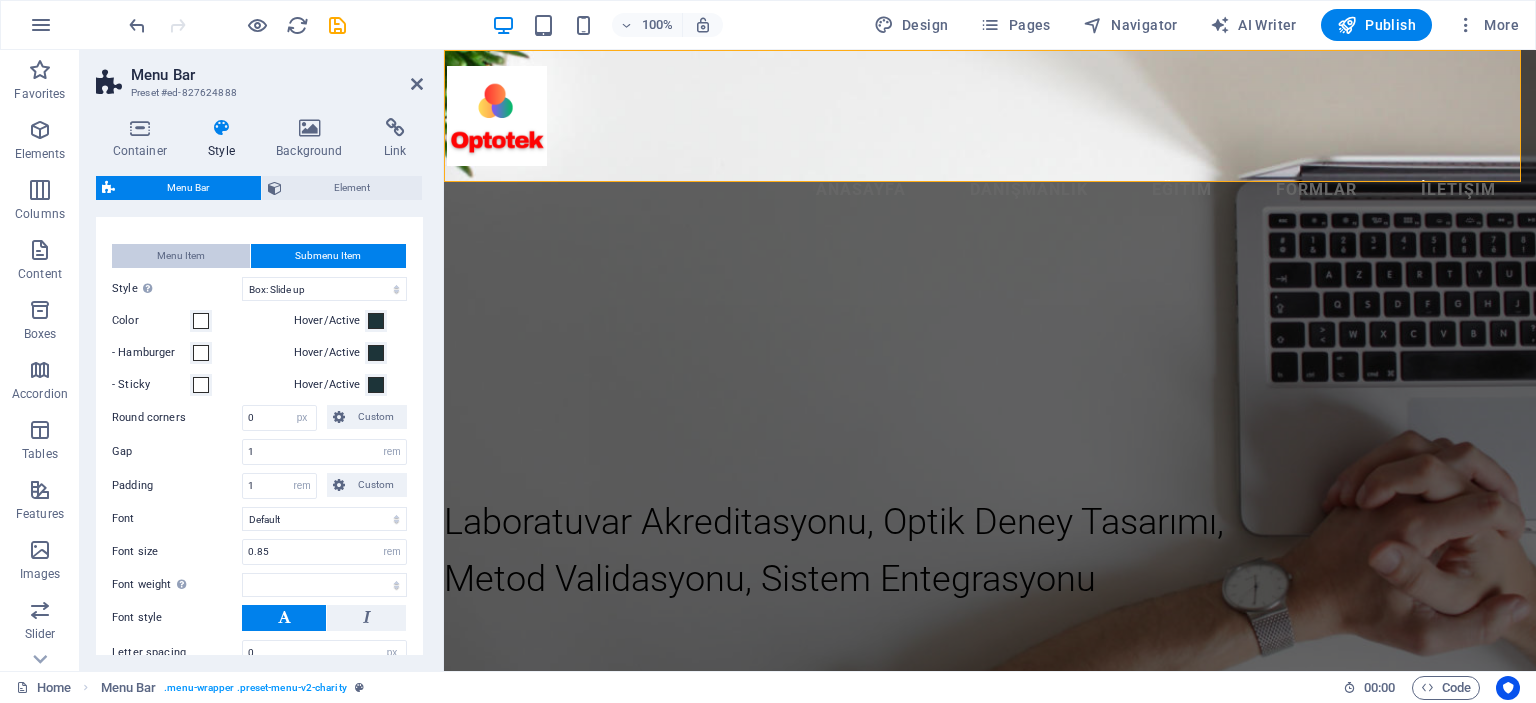 click on "Menu Item" at bounding box center [181, 256] 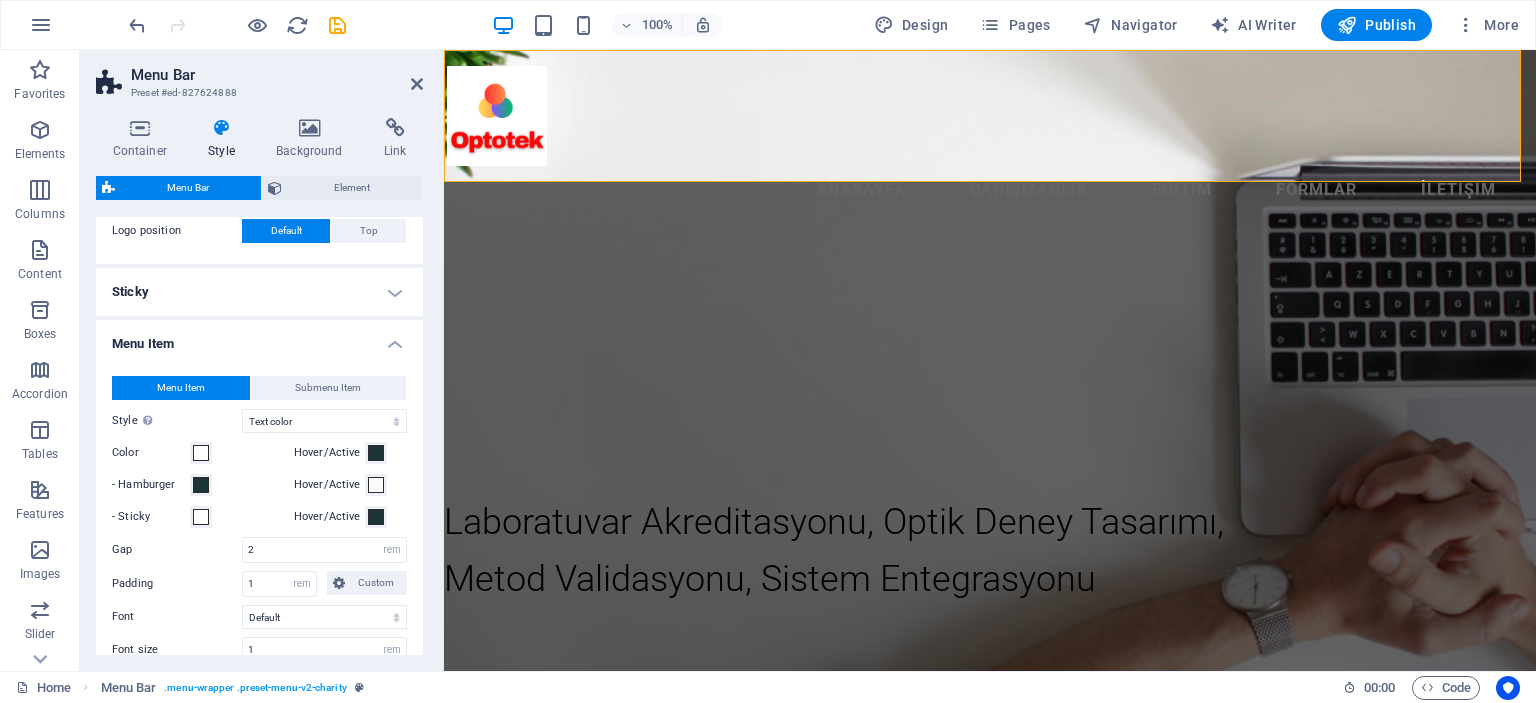 scroll, scrollTop: 700, scrollLeft: 0, axis: vertical 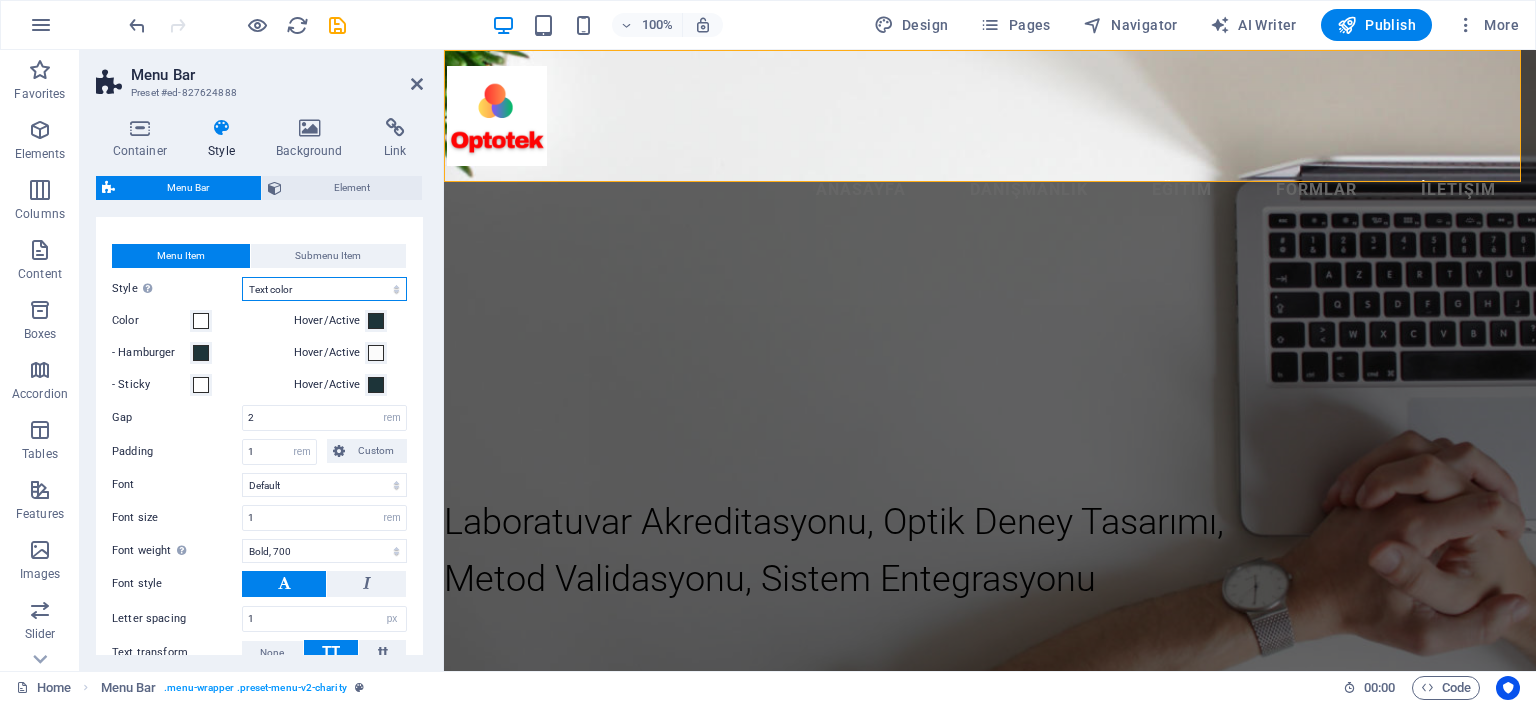 click on "Plain Text color Box: Fade Box: Flip vertical Box: Flip horizontal Box: Slide down Box: Slide up Box: Slide right Box: Slide left Box: Zoom effect Border Border top & bottom Border left & right Border top Border bottom" at bounding box center [324, 289] 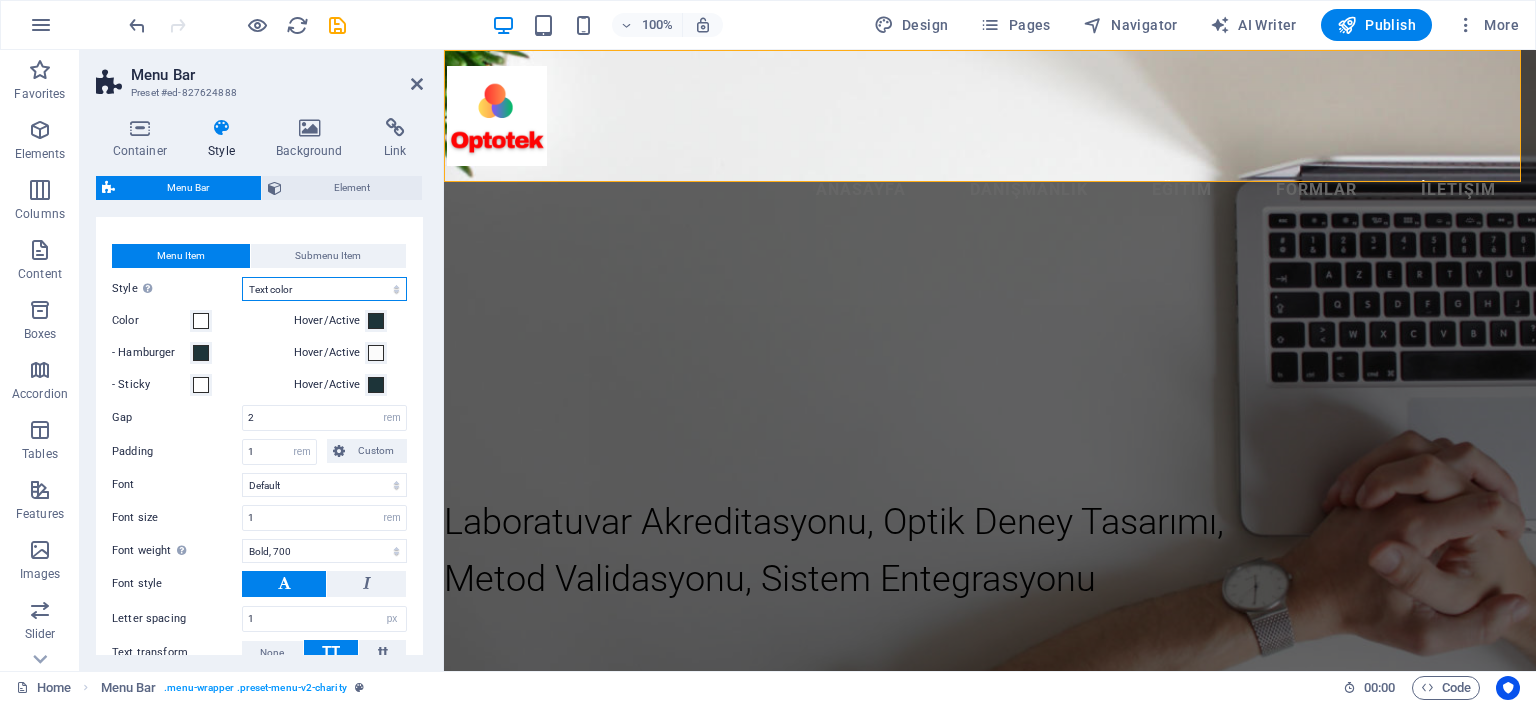 select on "hover_box_fade" 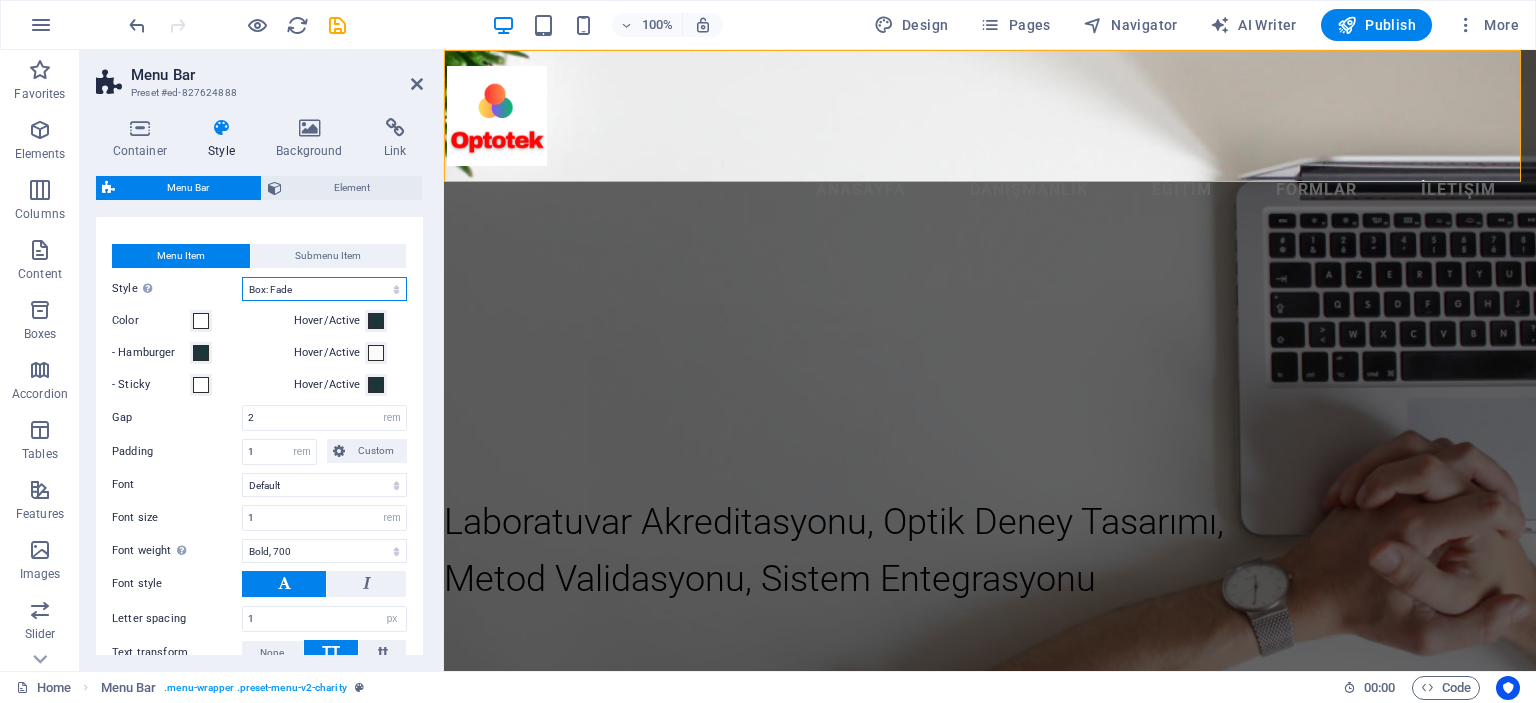 click on "Plain Text color Box: Fade Box: Flip vertical Box: Flip horizontal Box: Slide down Box: Slide up Box: Slide right Box: Slide left Box: Zoom effect Border Border top & bottom Border left & right Border top Border bottom" at bounding box center [324, 289] 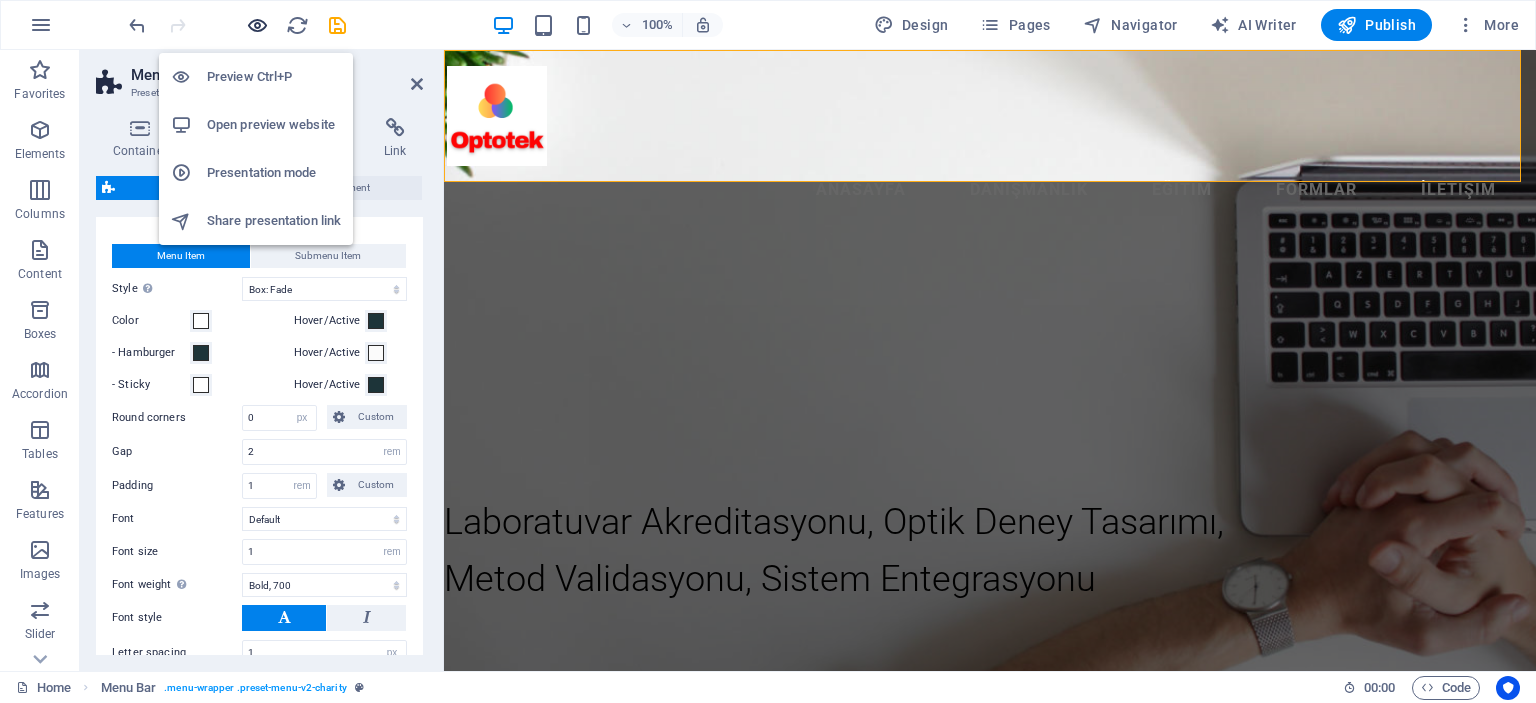 click at bounding box center [257, 25] 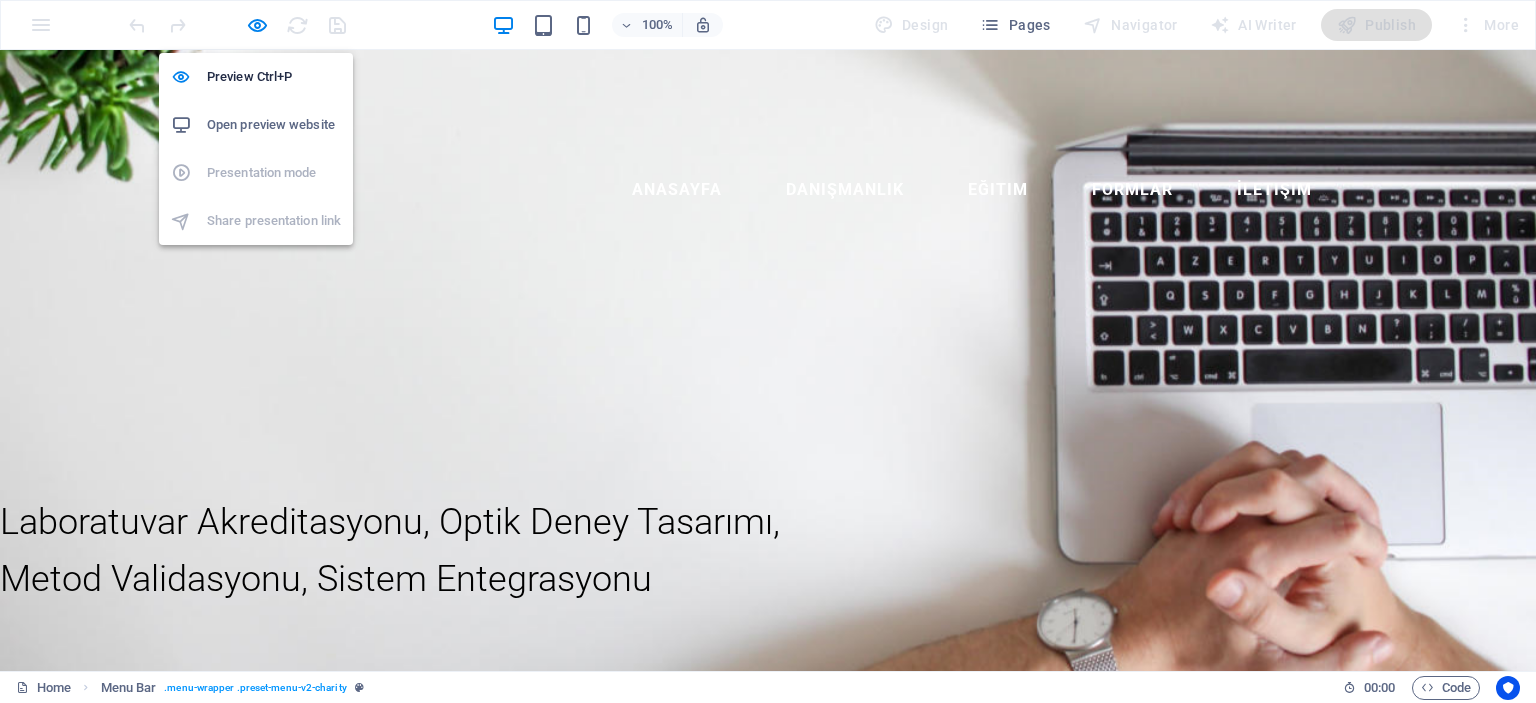 click on "Open preview website" at bounding box center (274, 125) 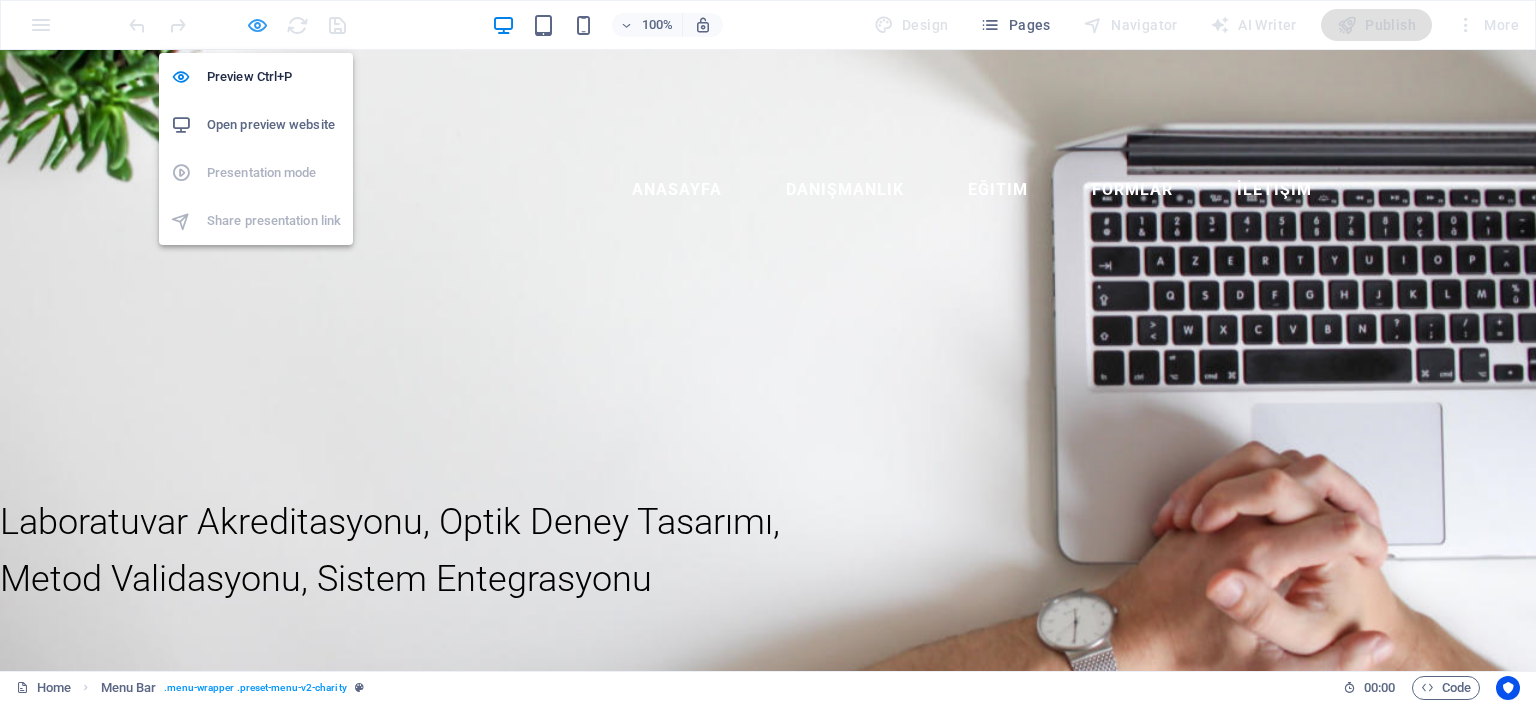 click at bounding box center [257, 25] 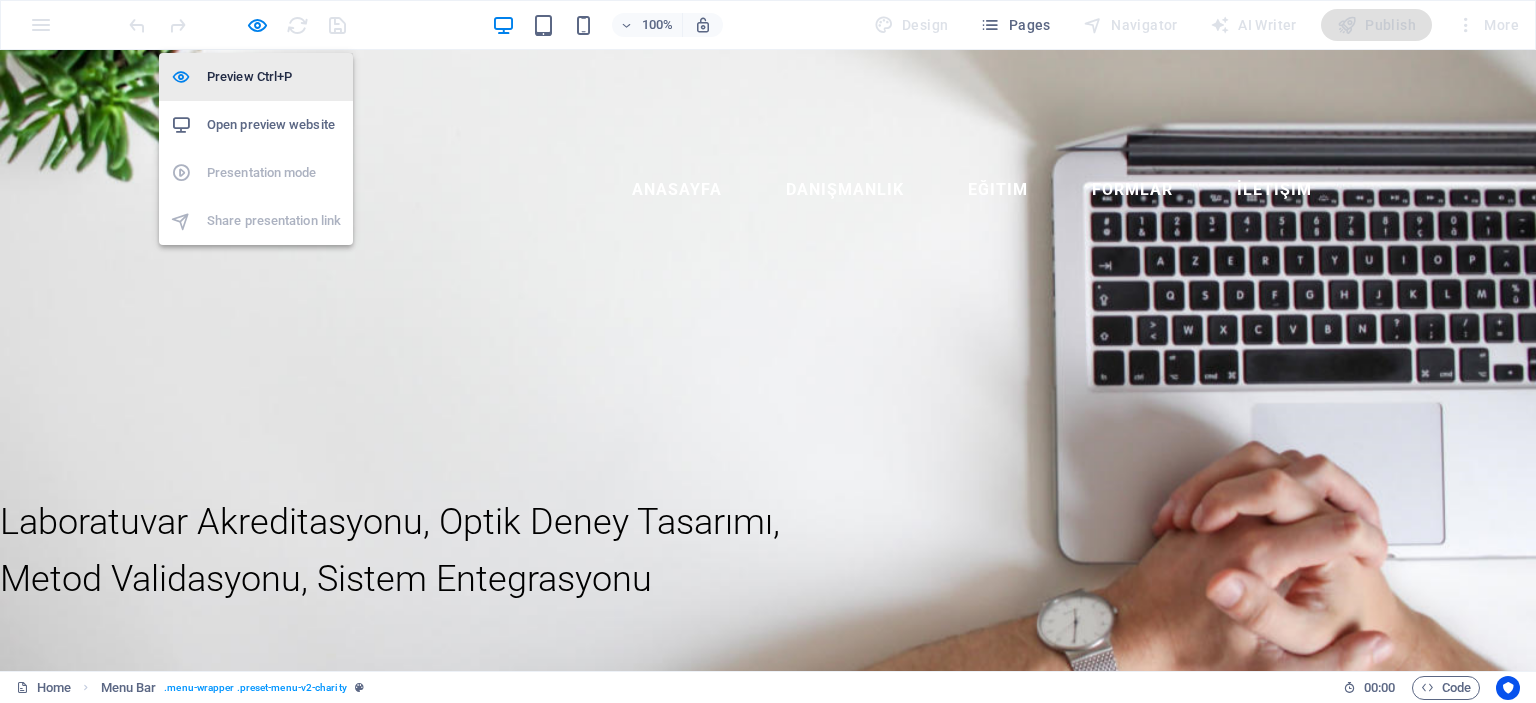 select on "rem" 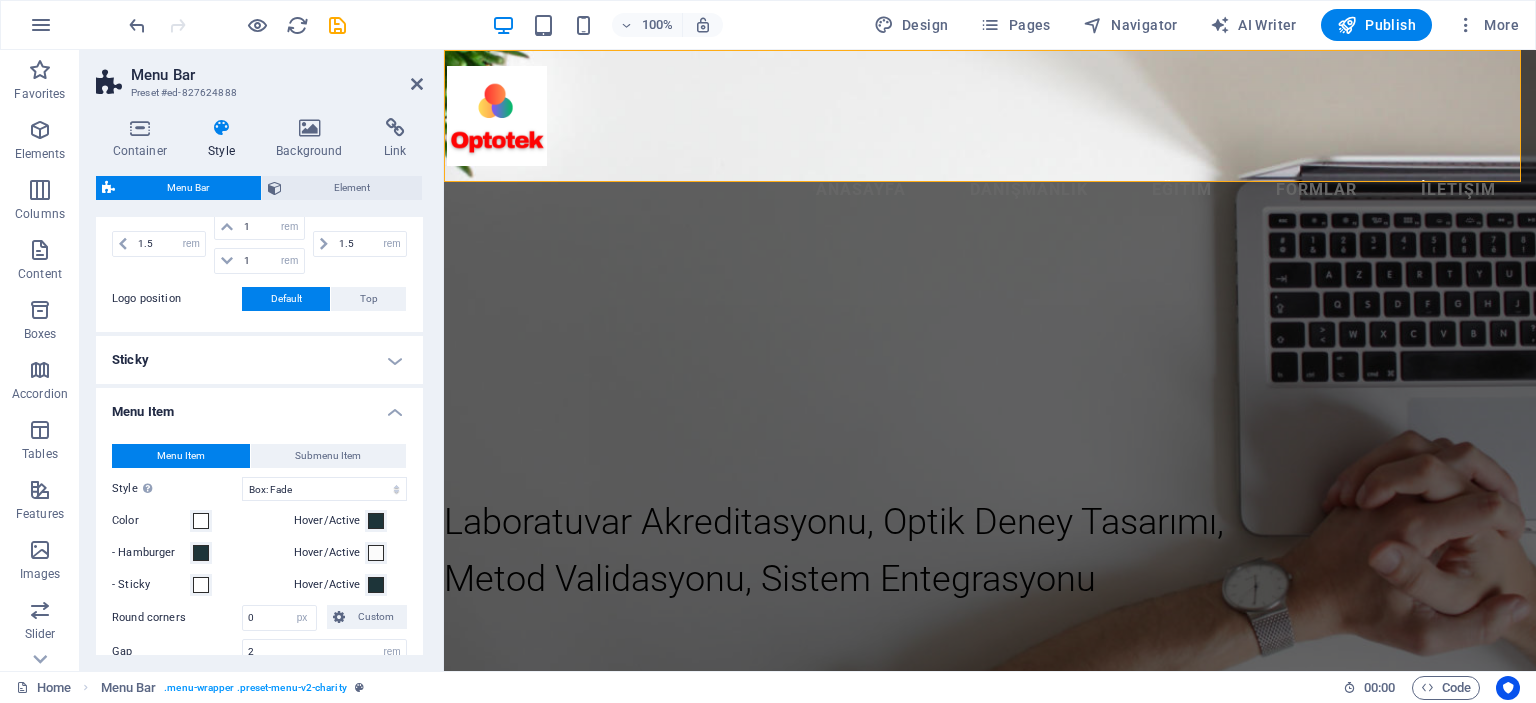 scroll, scrollTop: 700, scrollLeft: 0, axis: vertical 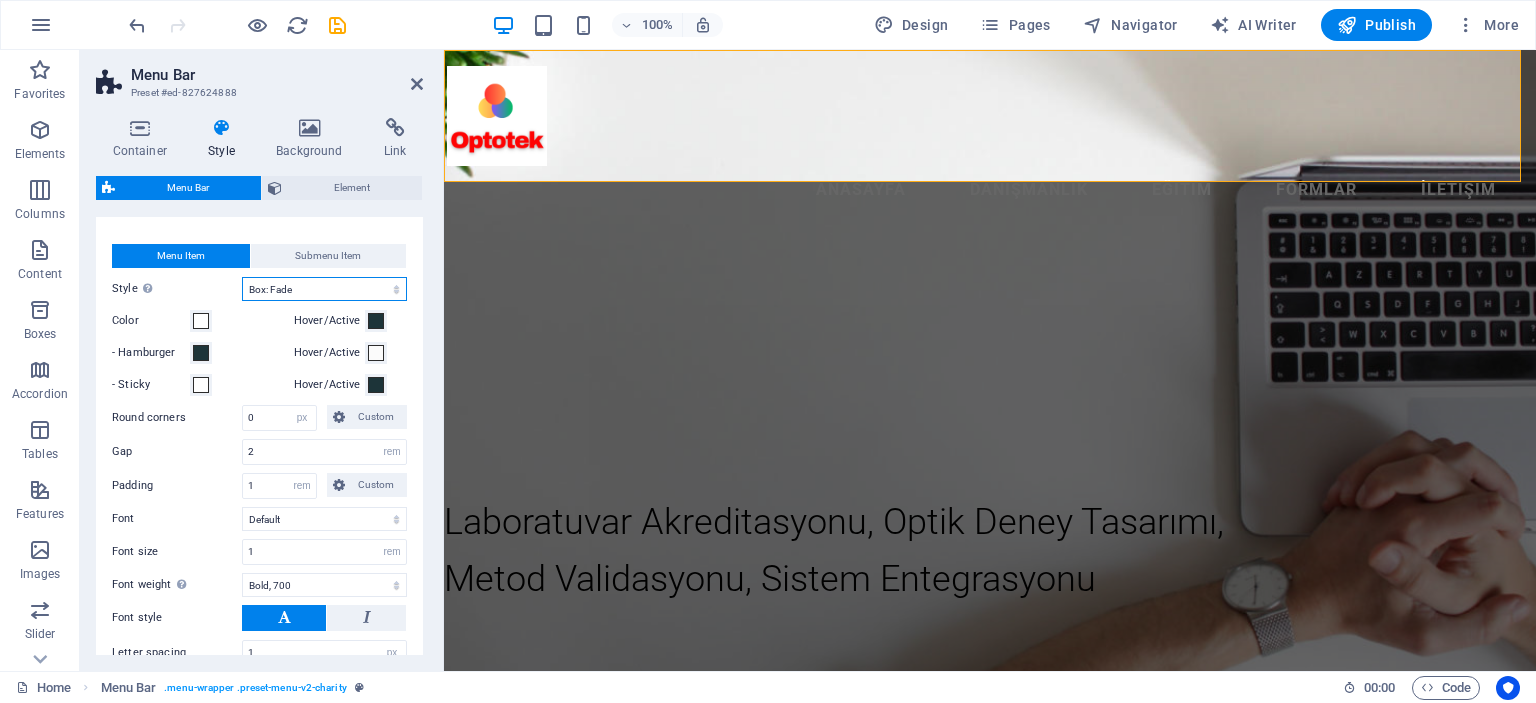 click on "Plain Text color Box: Fade Box: Flip vertical Box: Flip horizontal Box: Slide down Box: Slide up Box: Slide right Box: Slide left Box: Zoom effect Border Border top & bottom Border left & right Border top Border bottom" at bounding box center (324, 289) 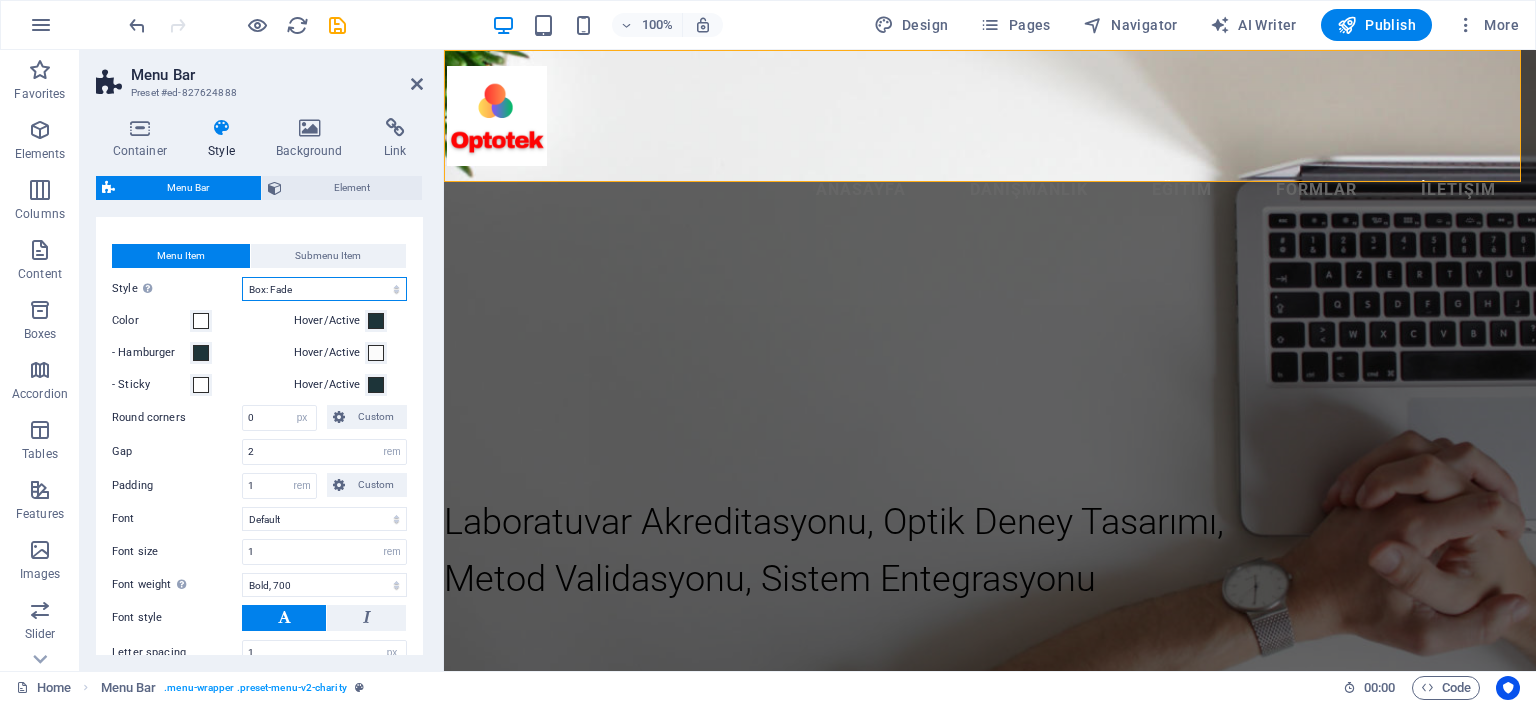 select on "hover_box_vertical" 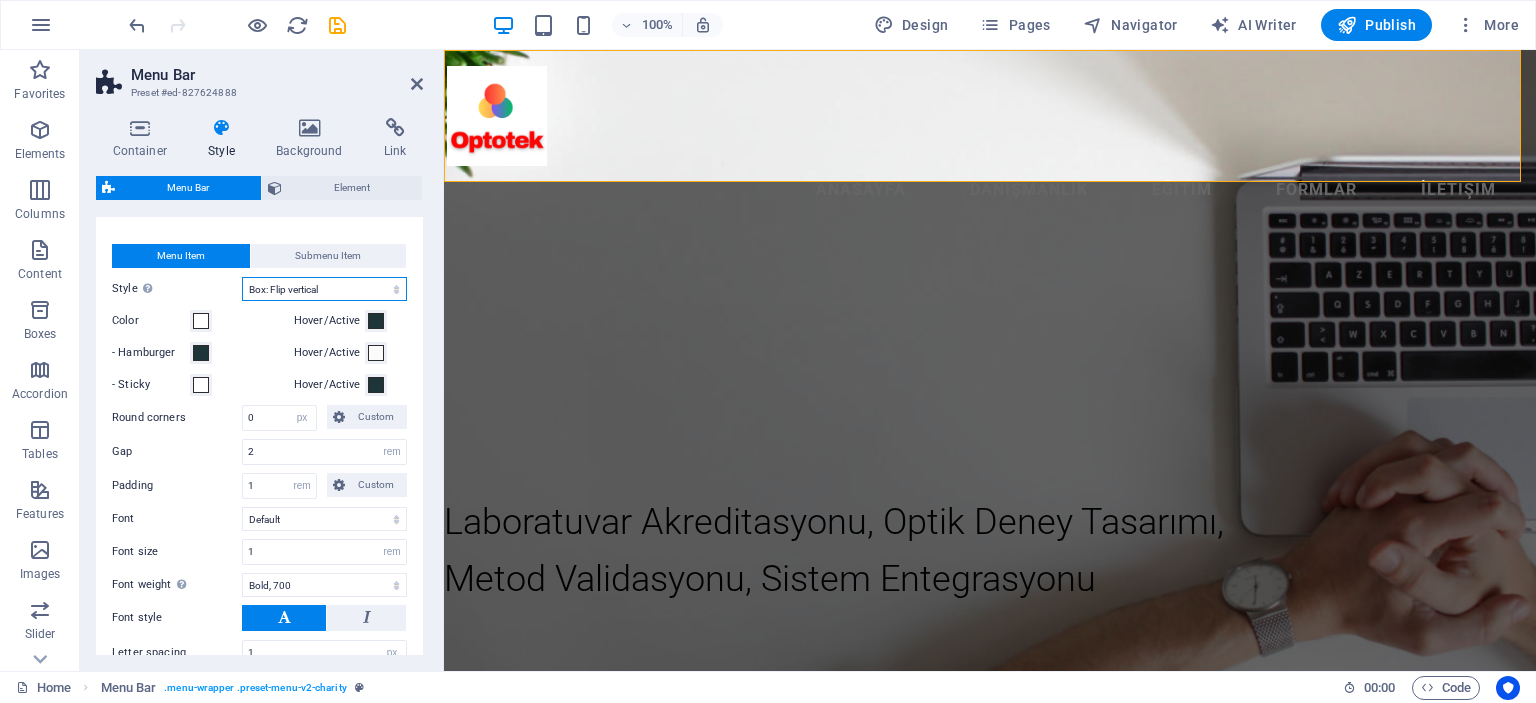 click on "Plain Text color Box: Fade Box: Flip vertical Box: Flip horizontal Box: Slide down Box: Slide up Box: Slide right Box: Slide left Box: Zoom effect Border Border top & bottom Border left & right Border top Border bottom" at bounding box center [324, 289] 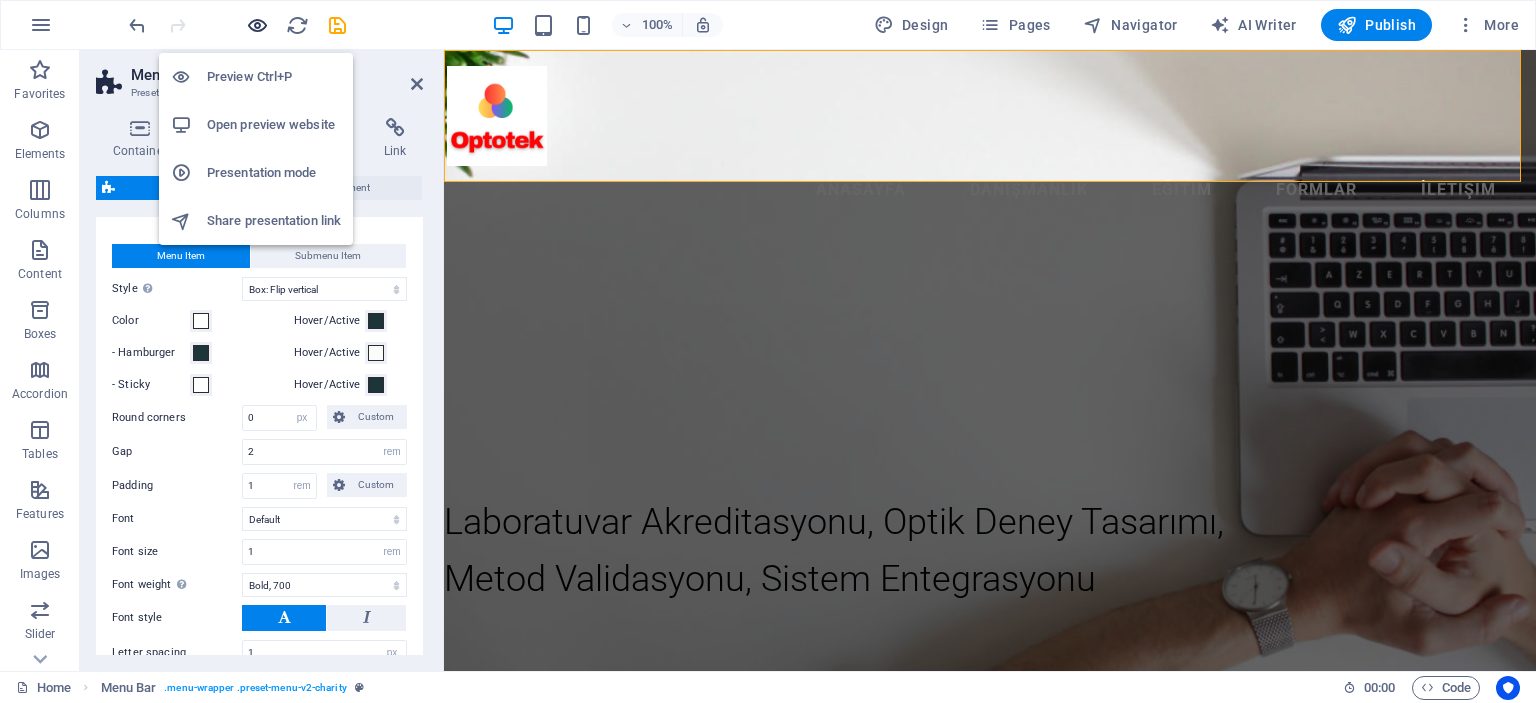 click at bounding box center [257, 25] 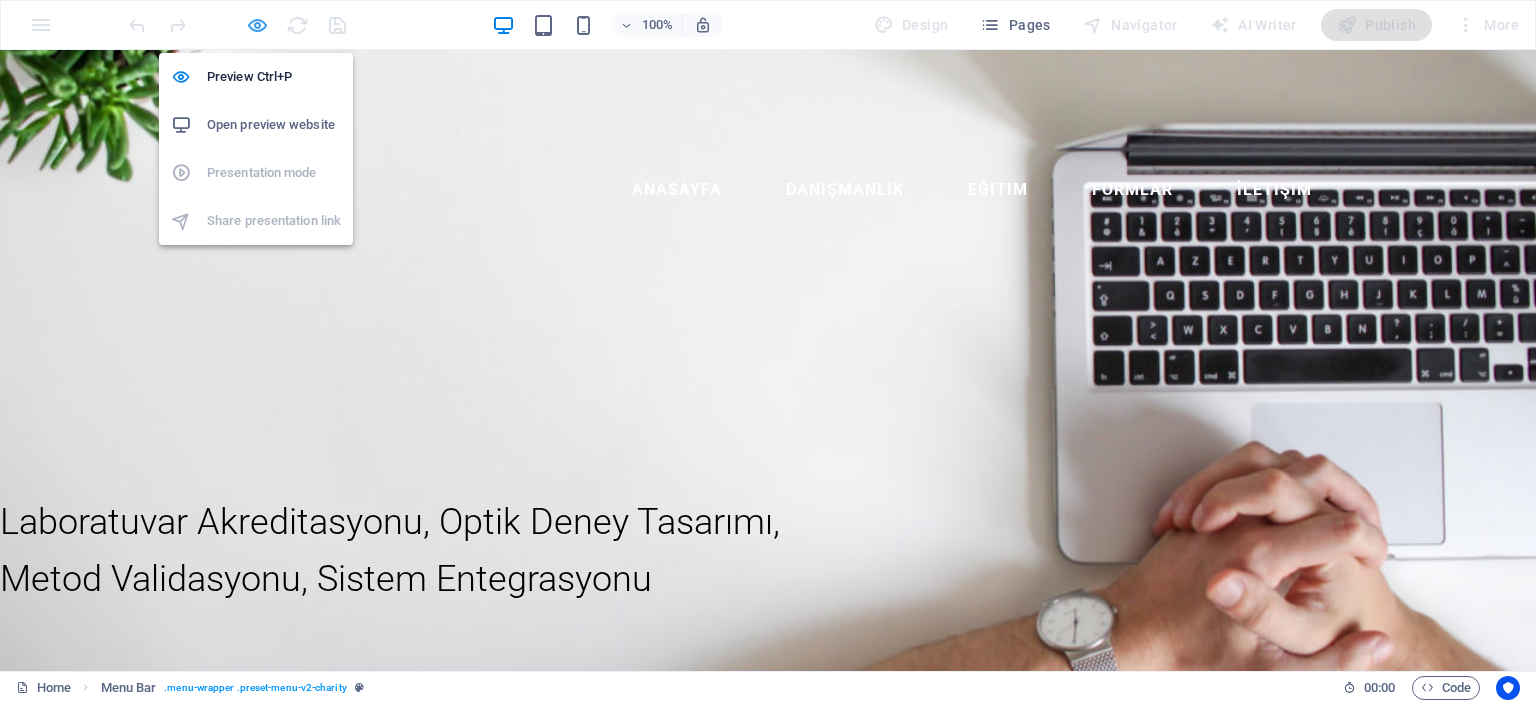 click at bounding box center [257, 25] 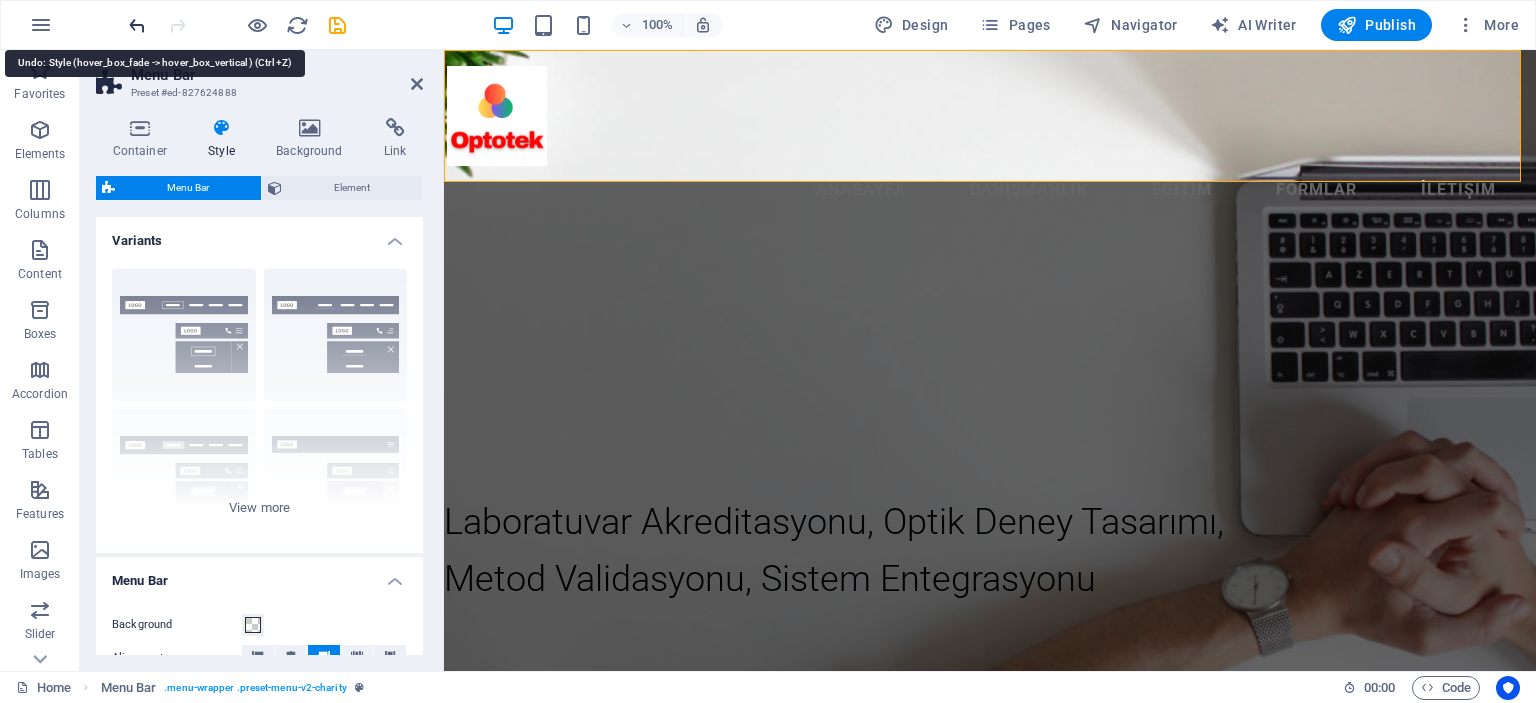 click at bounding box center (137, 25) 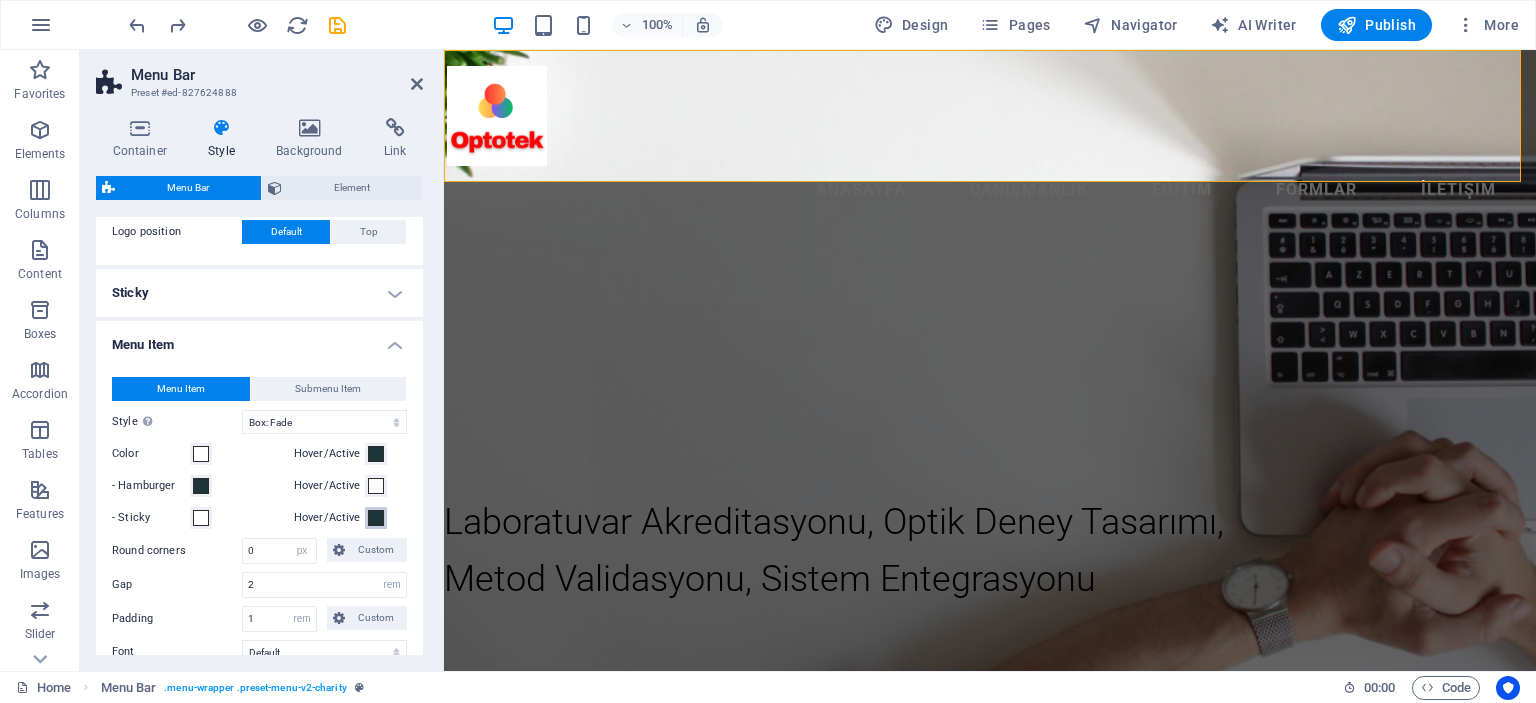 scroll, scrollTop: 600, scrollLeft: 0, axis: vertical 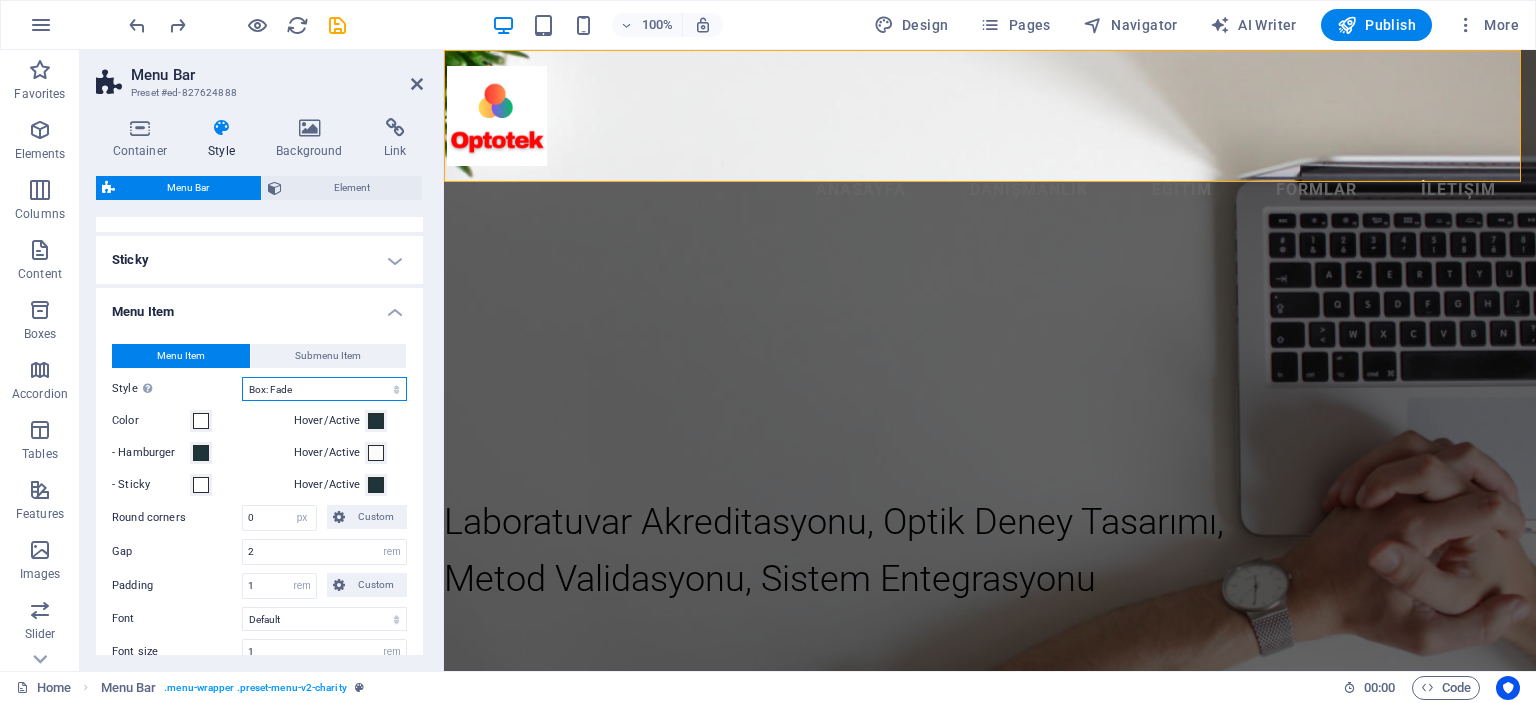 click on "Plain Text color Box: Fade Box: Flip vertical Box: Flip horizontal Box: Slide down Box: Slide up Box: Slide right Box: Slide left Box: Zoom effect Border Border top & bottom Border left & right Border top Border bottom" at bounding box center (324, 389) 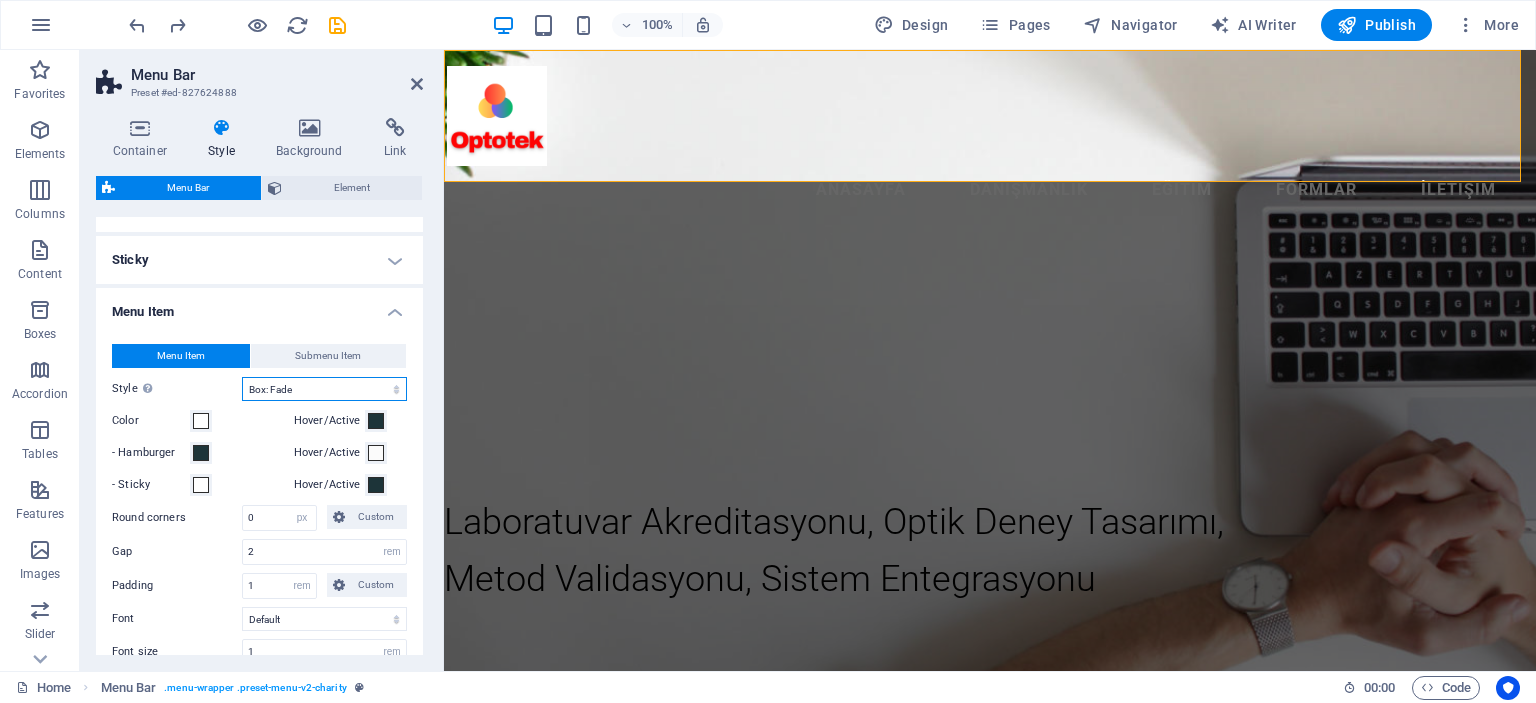 select on "hover_text_color" 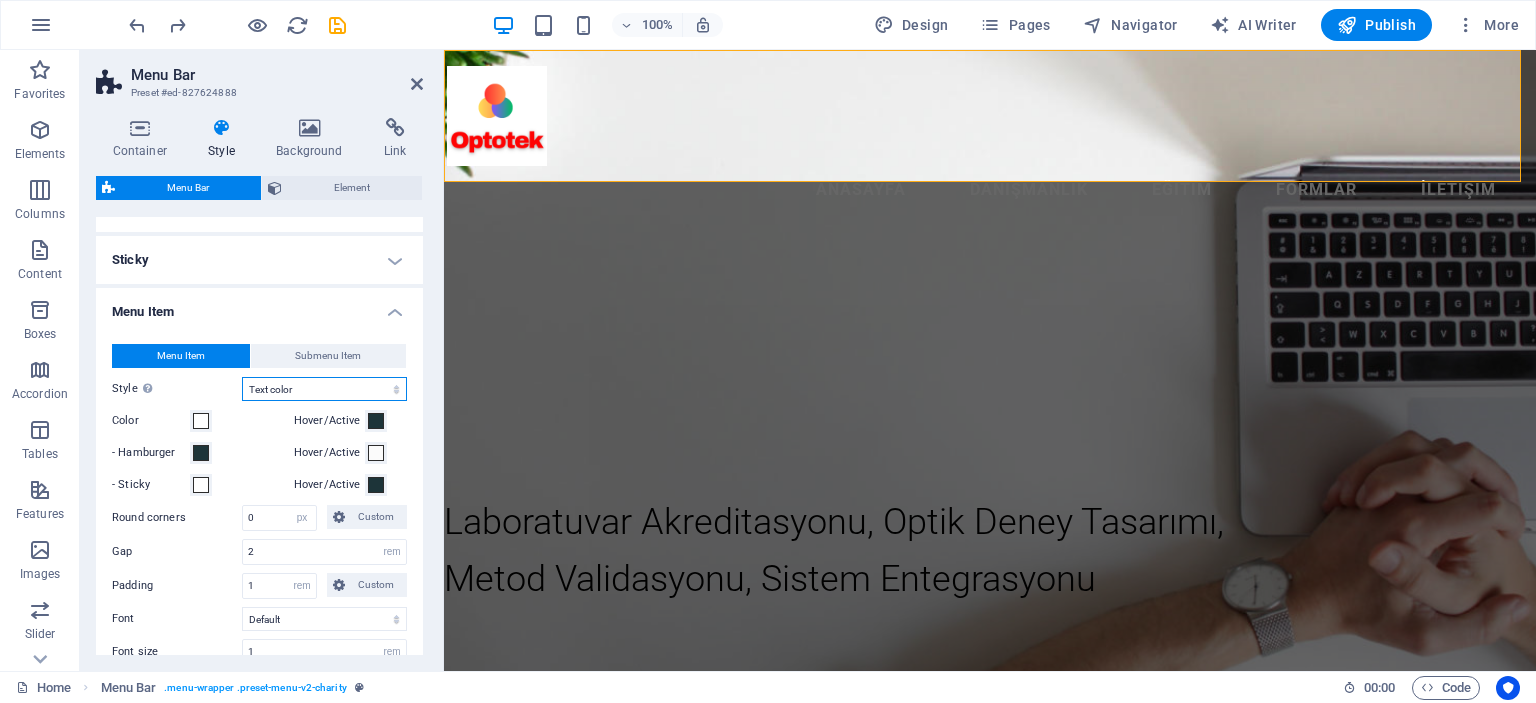 click on "Plain Text color Box: Fade Box: Flip vertical Box: Flip horizontal Box: Slide down Box: Slide up Box: Slide right Box: Slide left Box: Zoom effect Border Border top & bottom Border left & right Border top Border bottom" at bounding box center (324, 389) 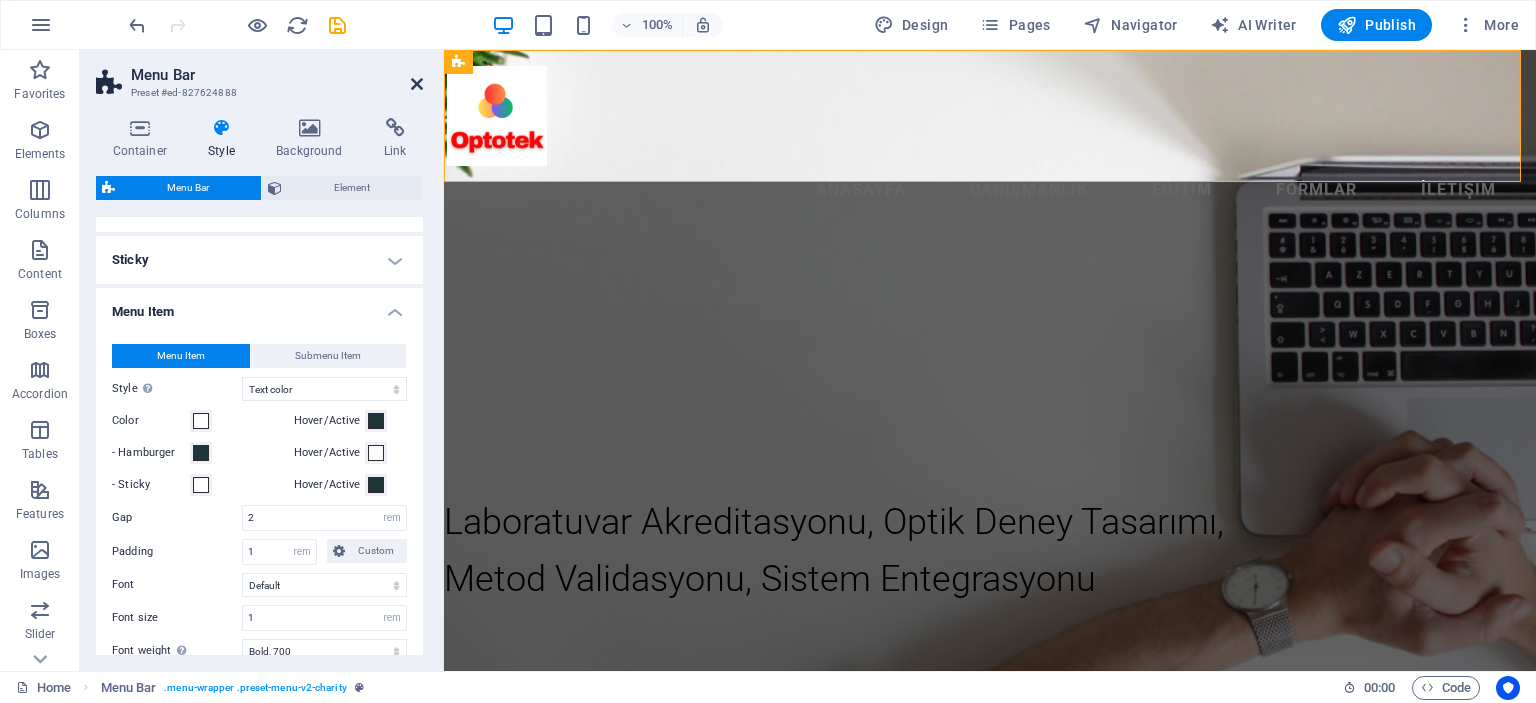 click at bounding box center (417, 84) 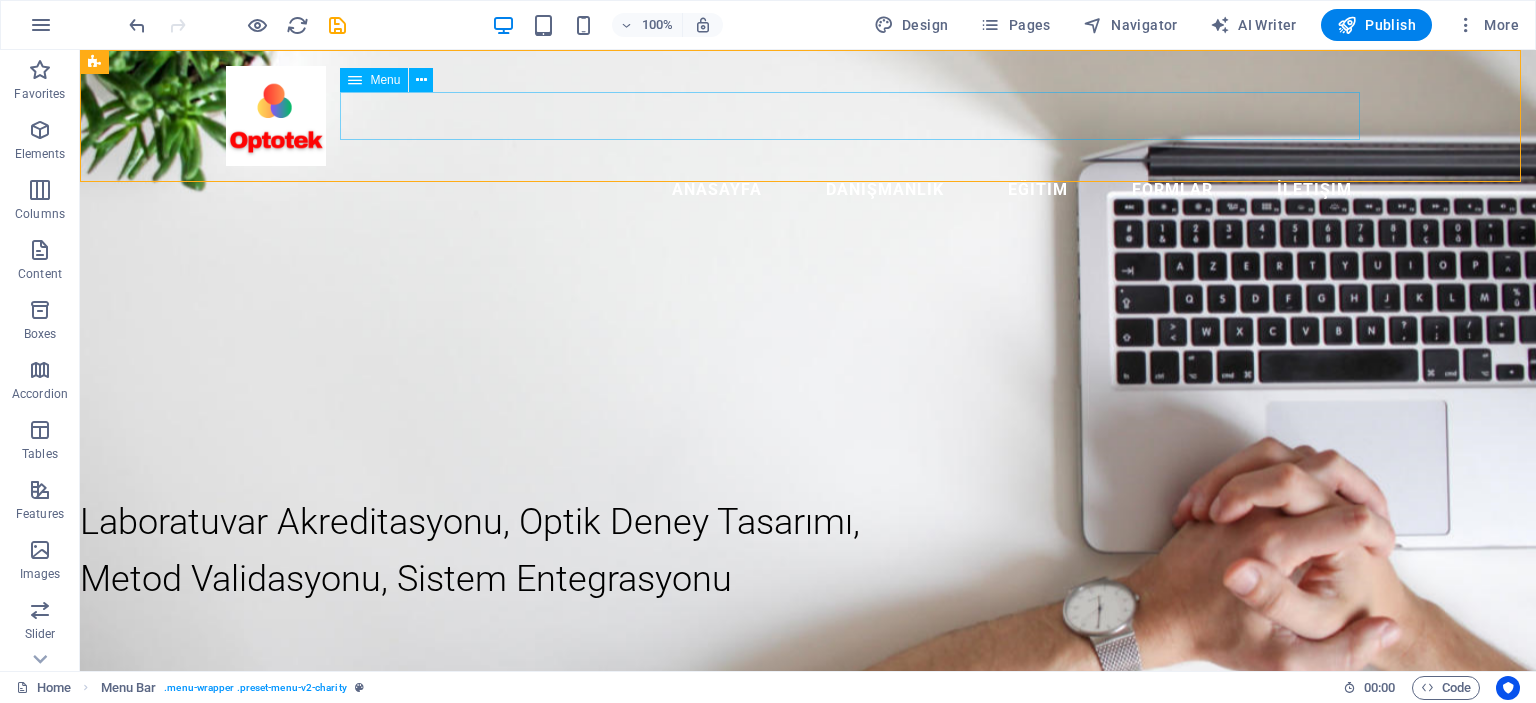 click on "Anasayfa Danışmanlık Eğitim Formlar İletişim" at bounding box center [808, 190] 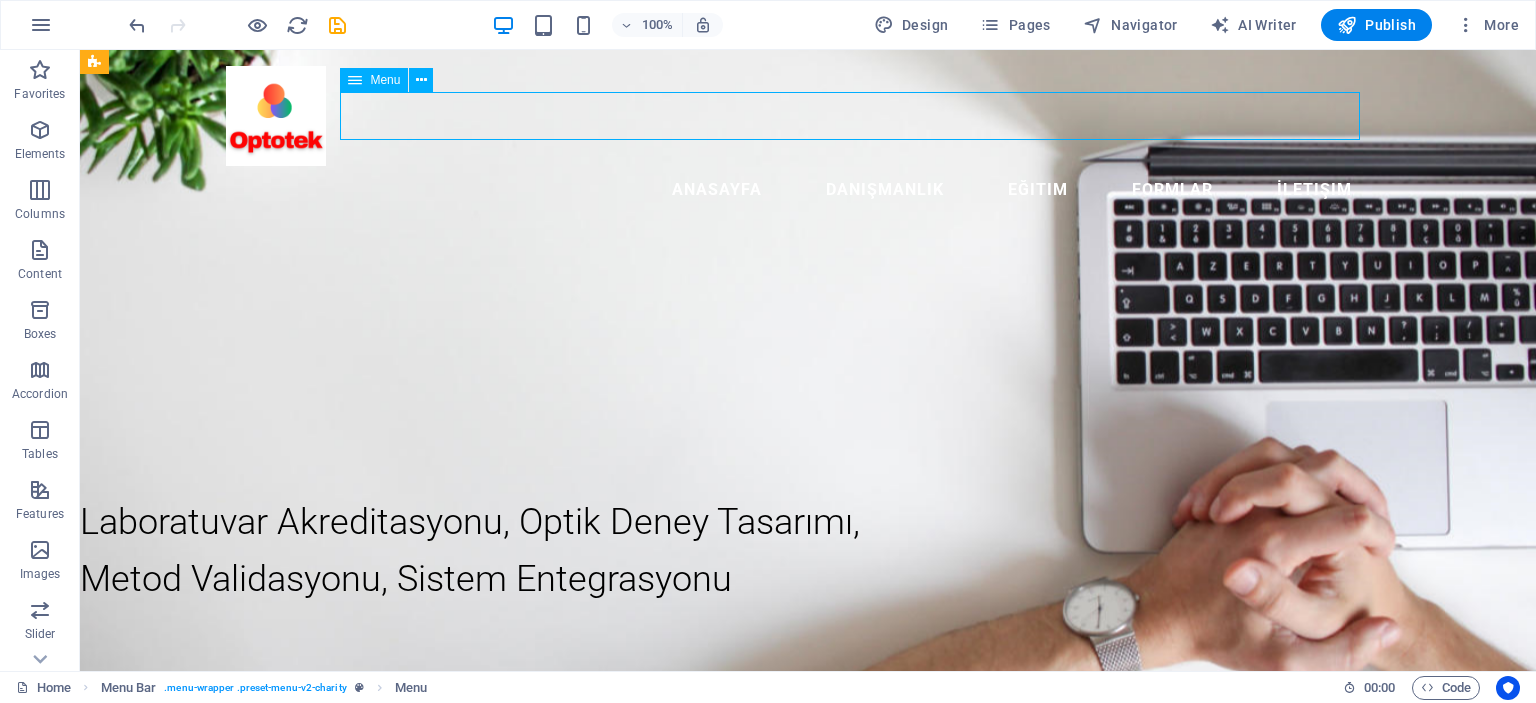 click on "Anasayfa Danışmanlık Eğitim Formlar İletişim" at bounding box center [808, 190] 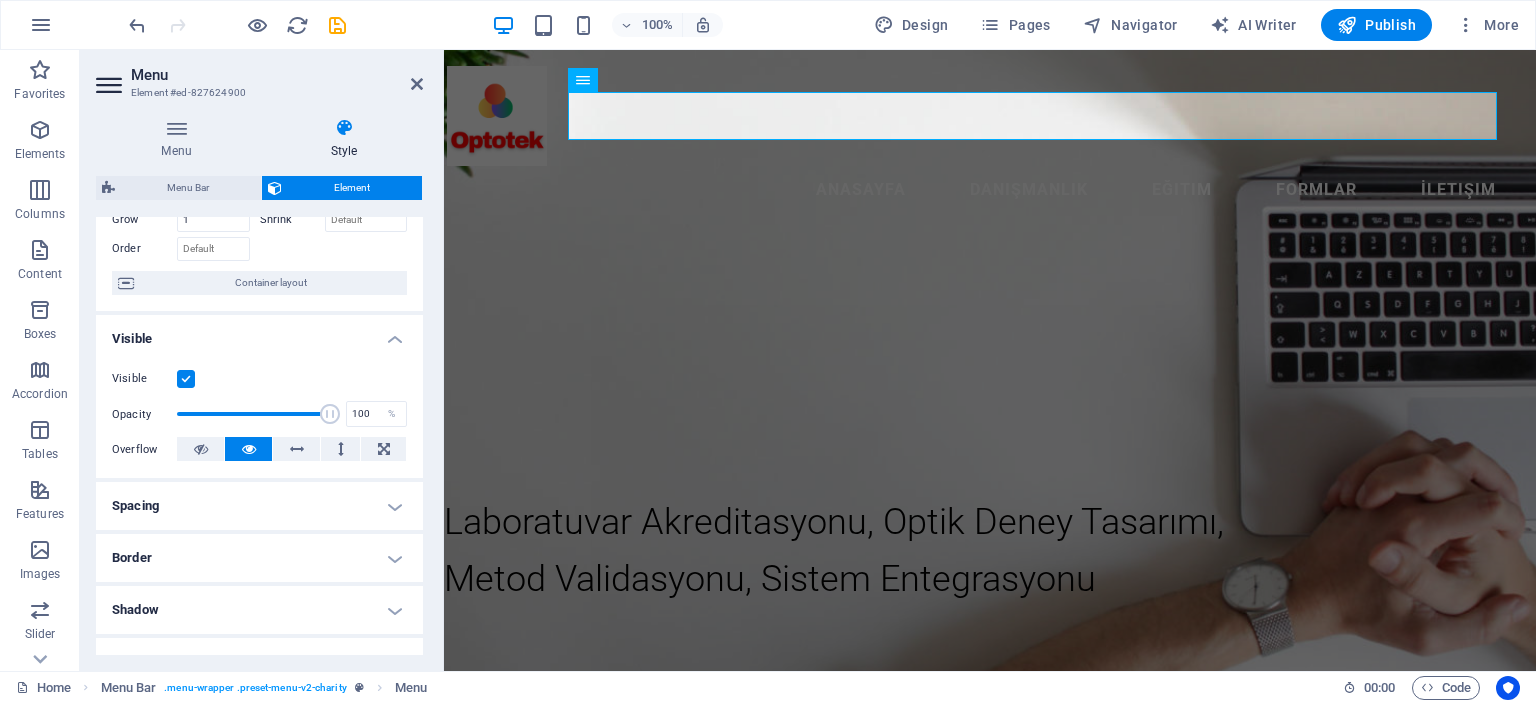 scroll, scrollTop: 0, scrollLeft: 0, axis: both 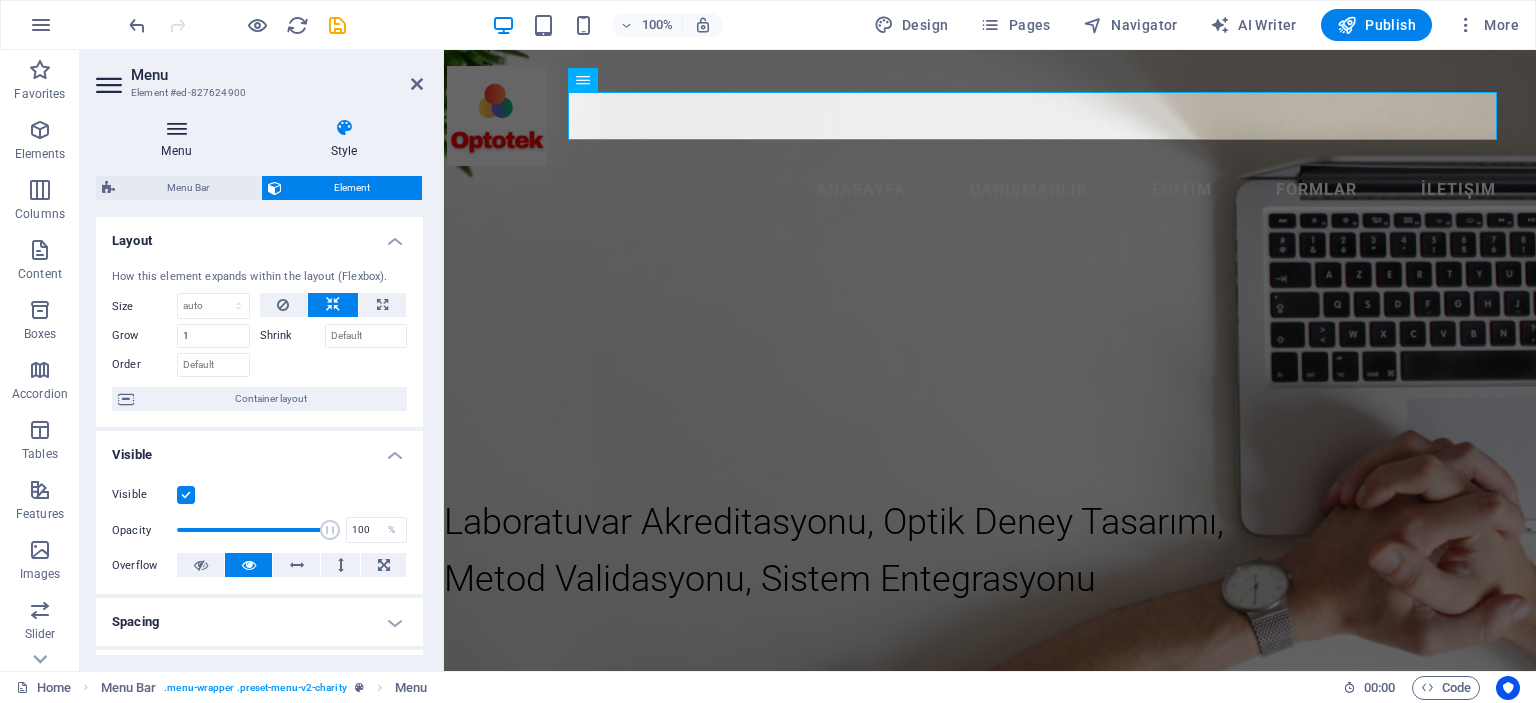 click on "Menu" at bounding box center (180, 139) 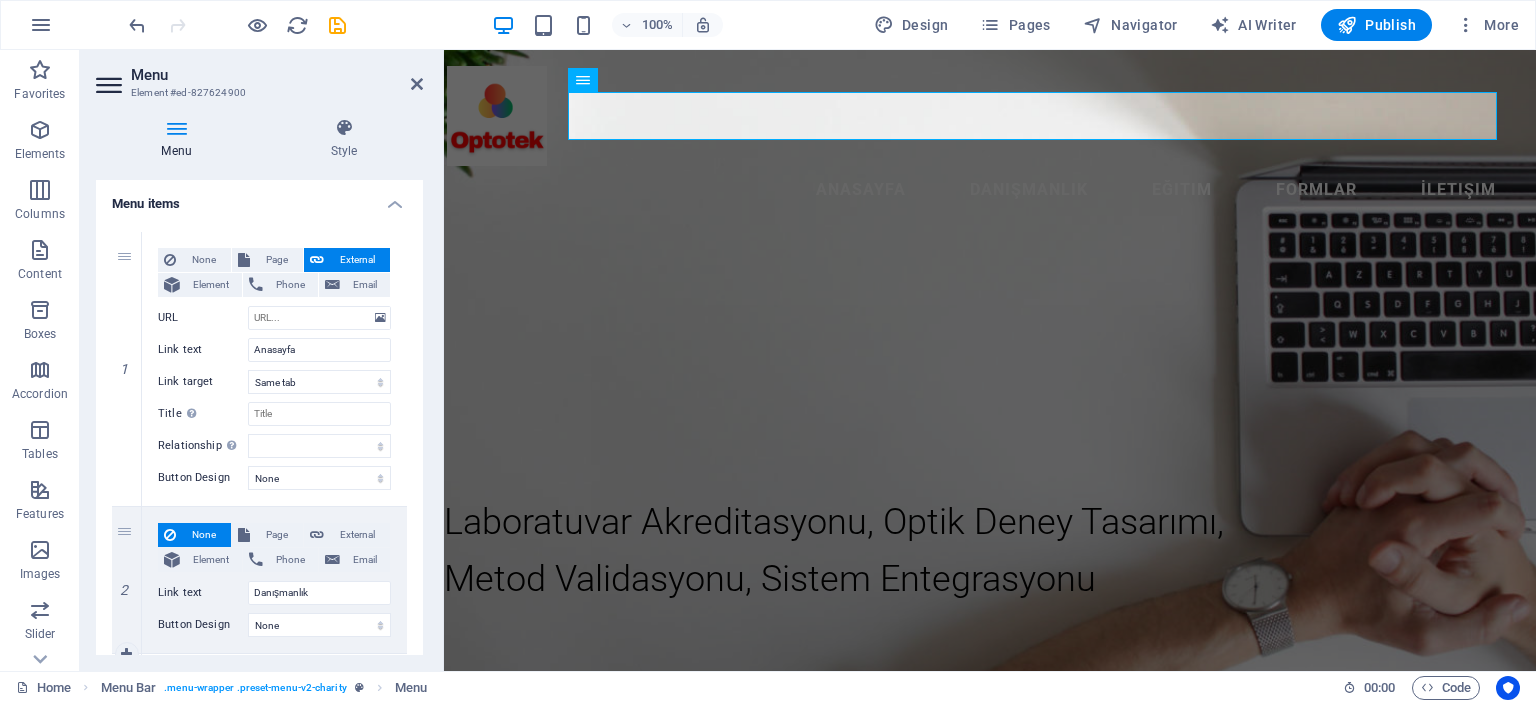 scroll, scrollTop: 0, scrollLeft: 0, axis: both 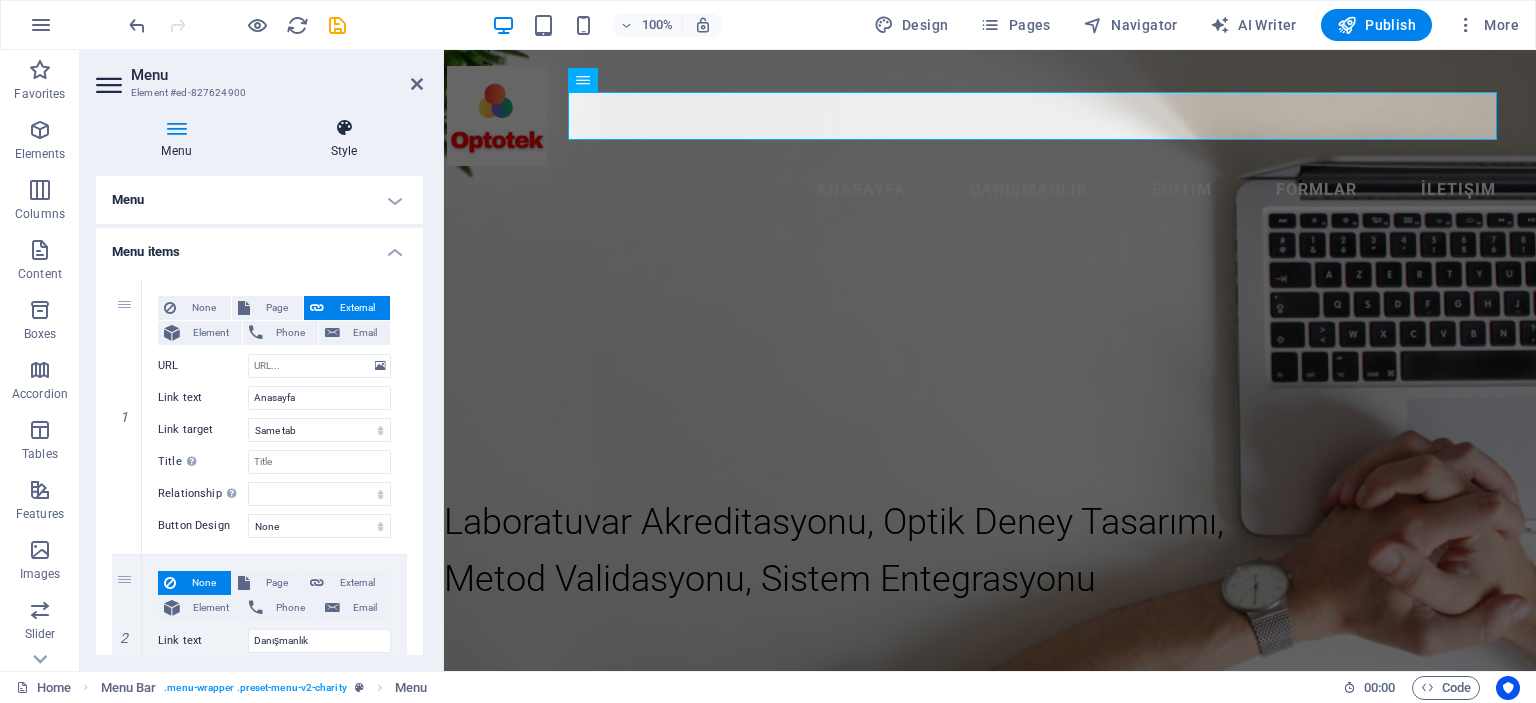 click at bounding box center [344, 128] 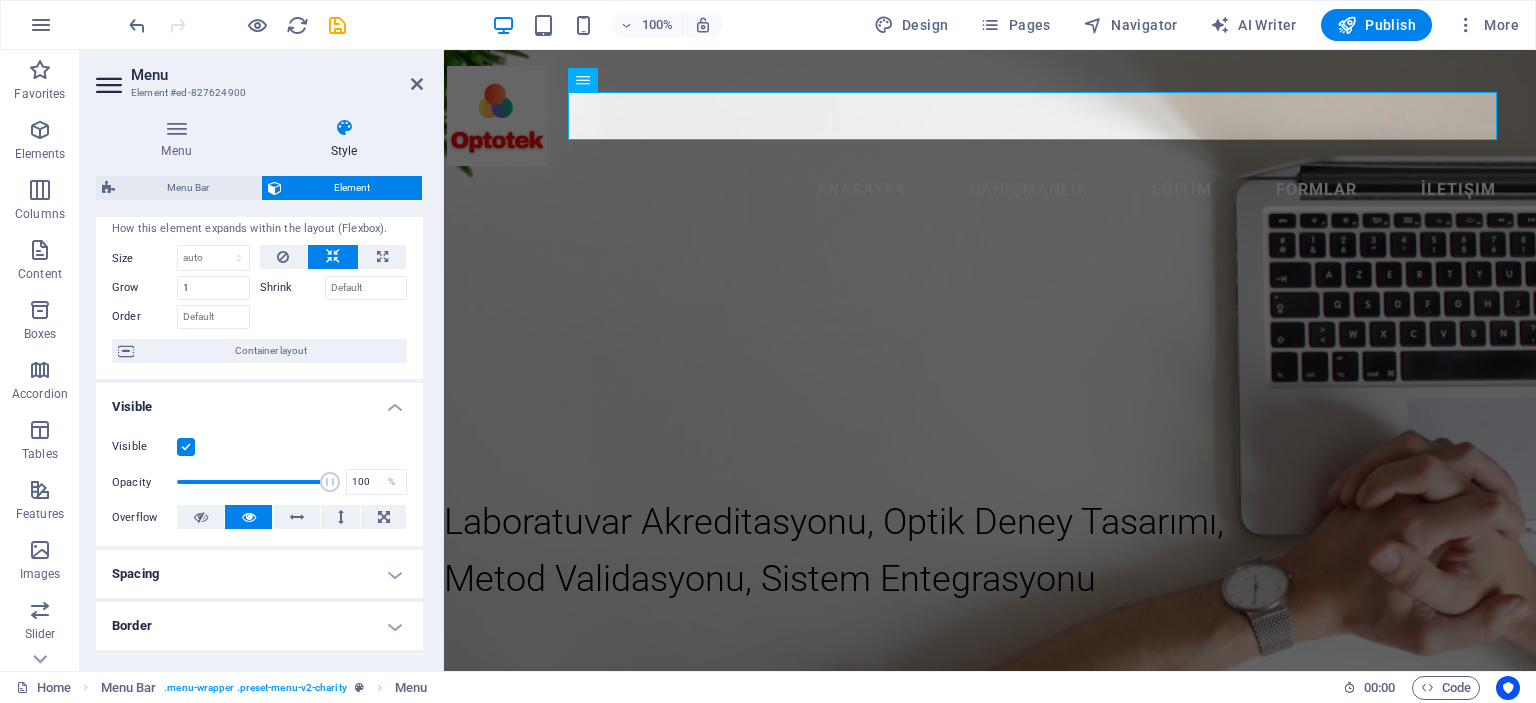 scroll, scrollTop: 0, scrollLeft: 0, axis: both 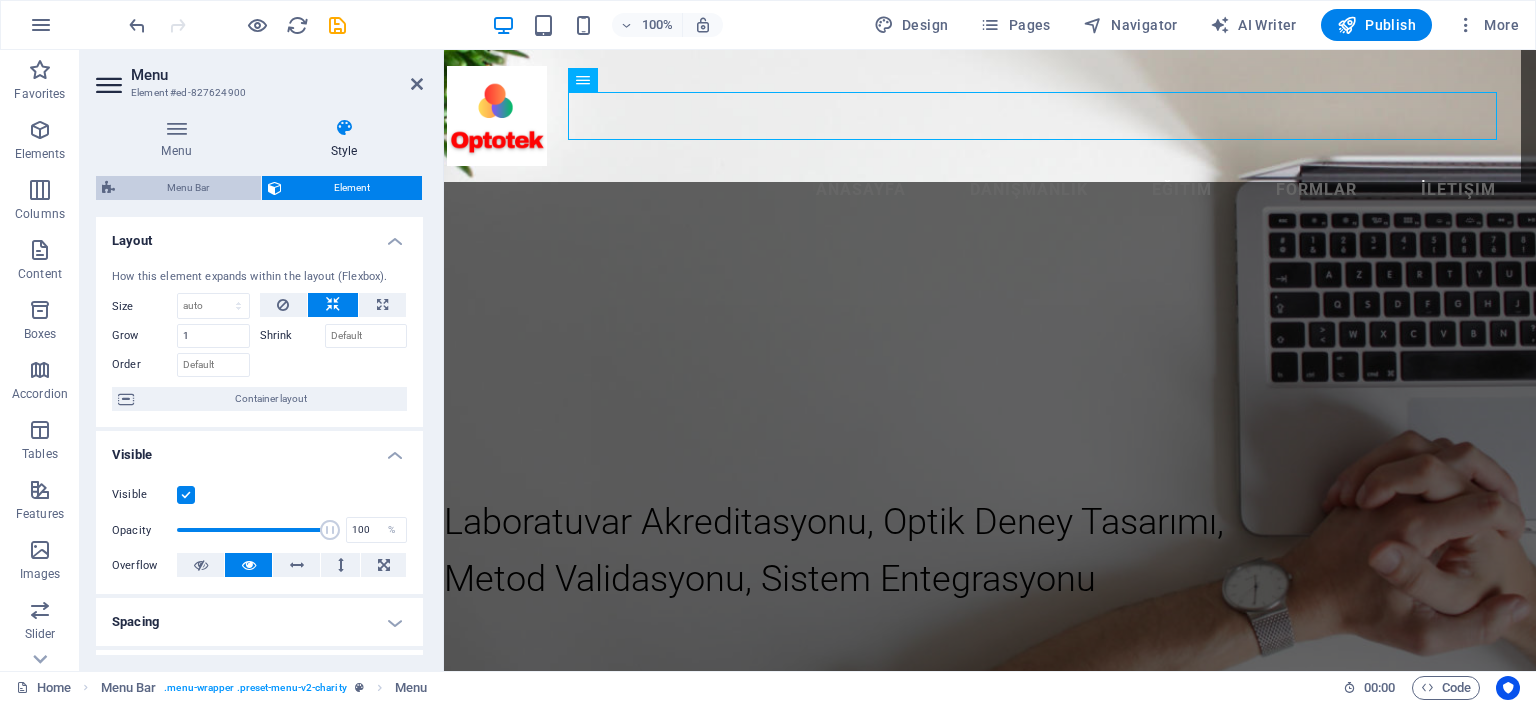 click on "Menu Bar" at bounding box center [188, 188] 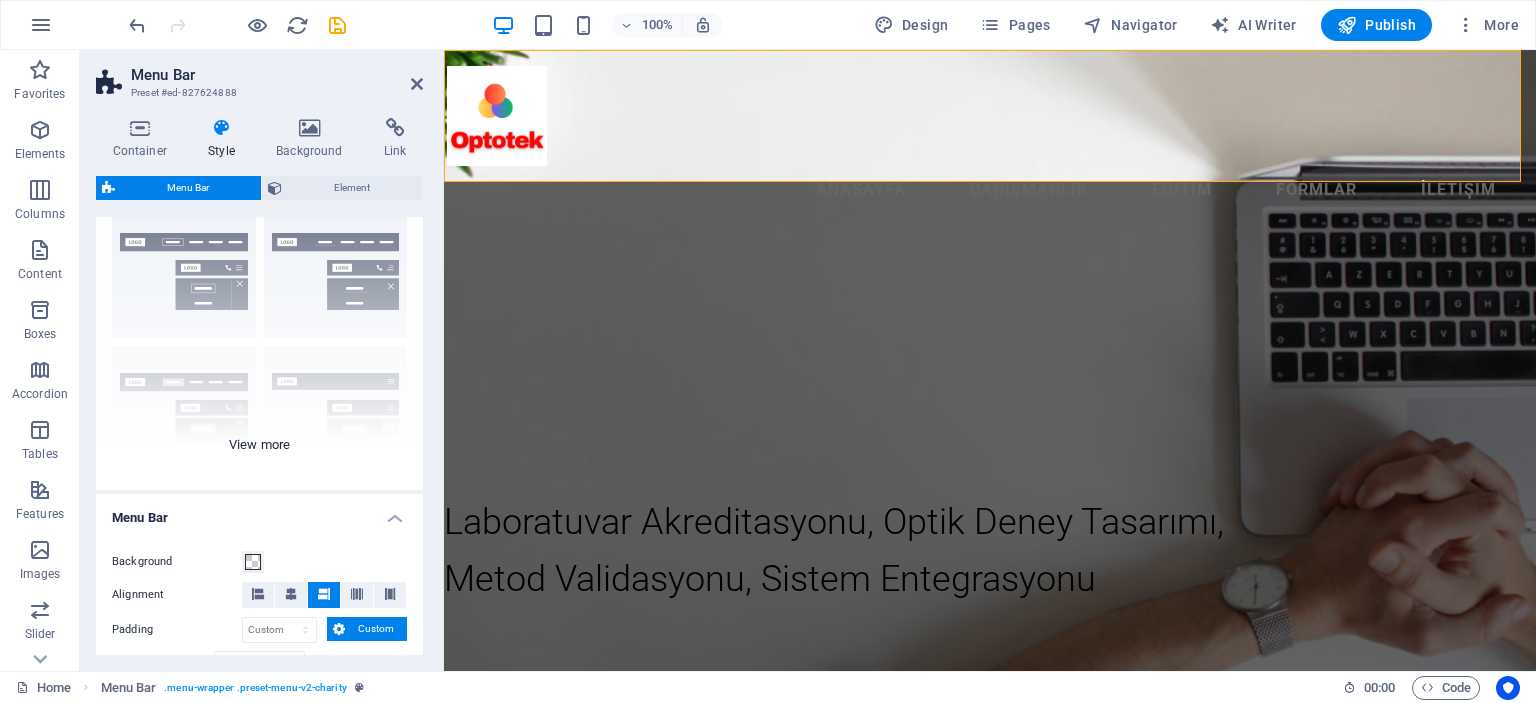 scroll, scrollTop: 0, scrollLeft: 0, axis: both 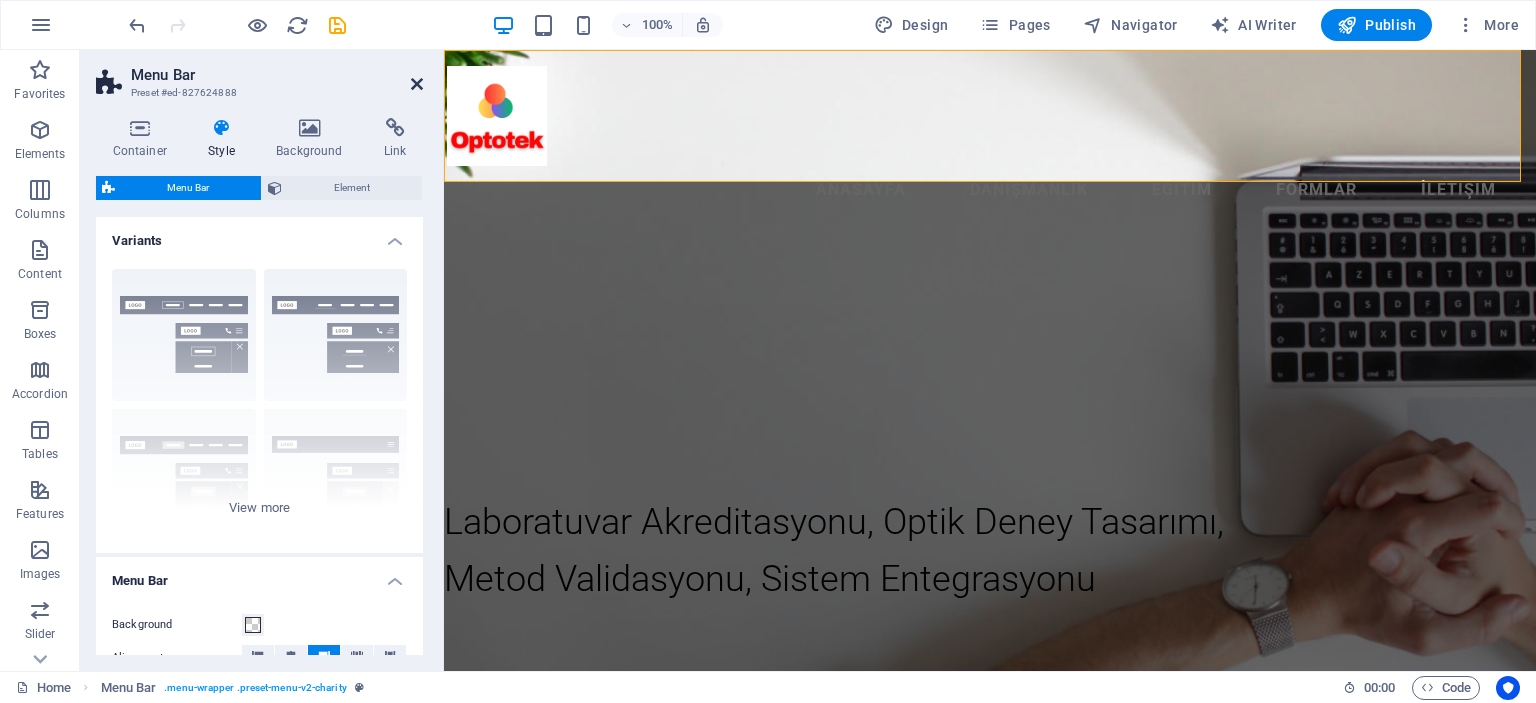 drag, startPoint x: 417, startPoint y: 82, endPoint x: 592, endPoint y: 80, distance: 175.01143 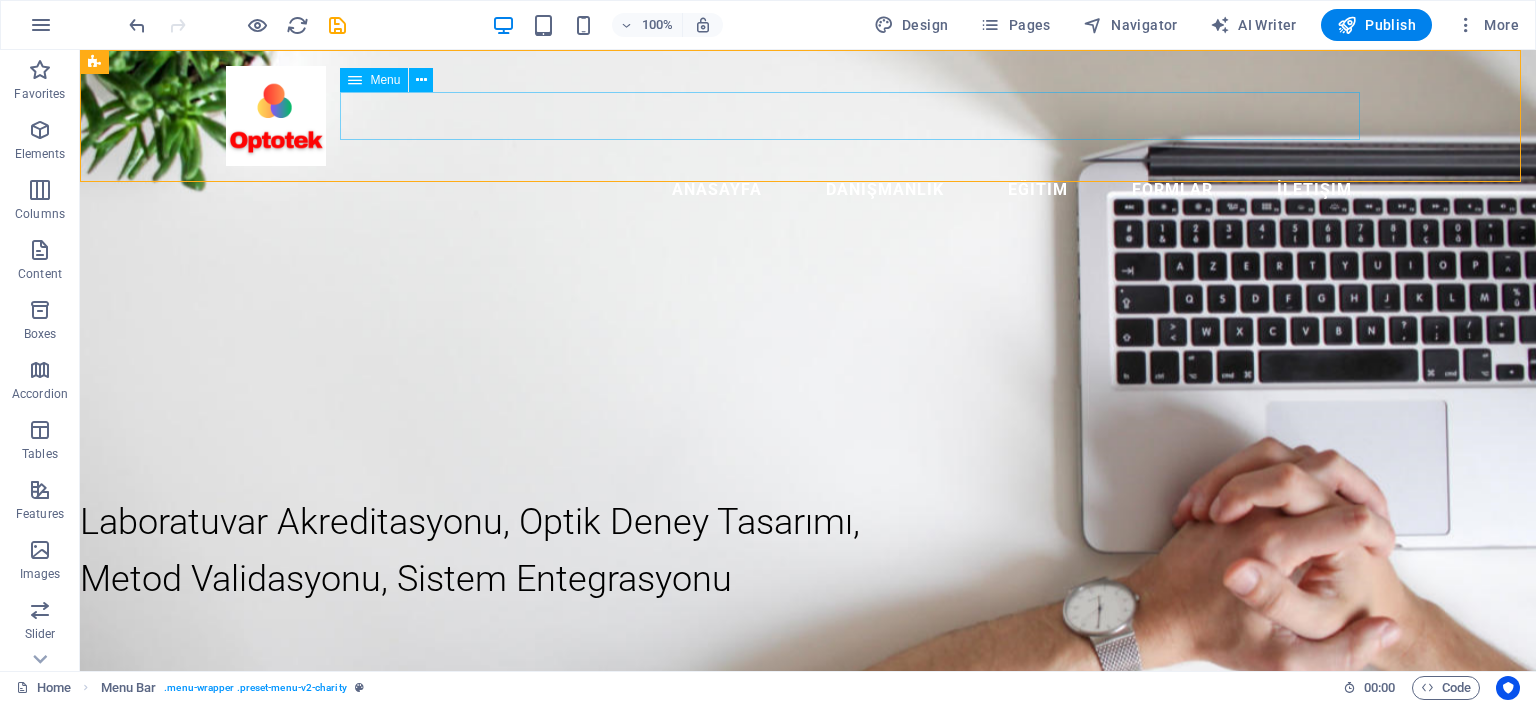 click on "Anasayfa Danışmanlık Eğitim Formlar İletişim" at bounding box center (808, 190) 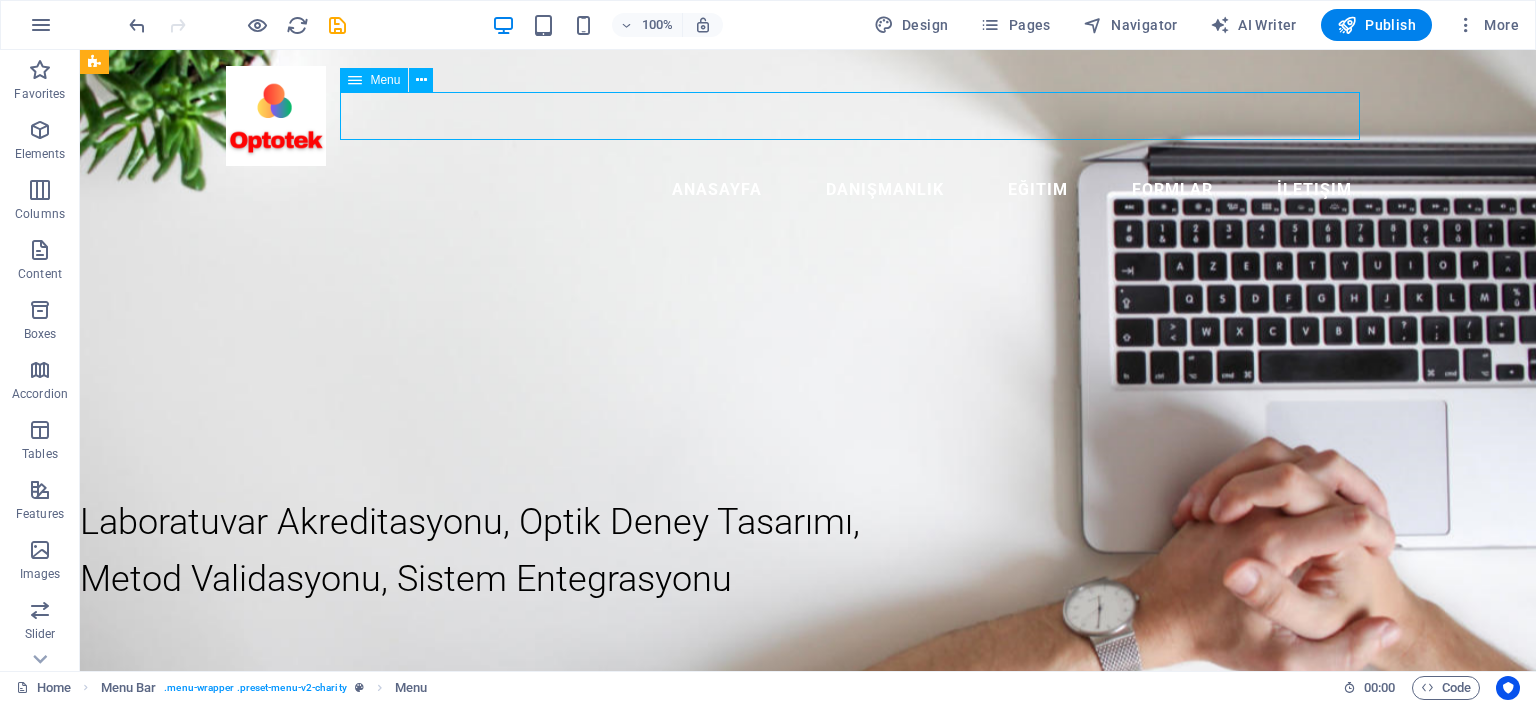 click on "Anasayfa Danışmanlık Eğitim Formlar İletişim" at bounding box center [808, 190] 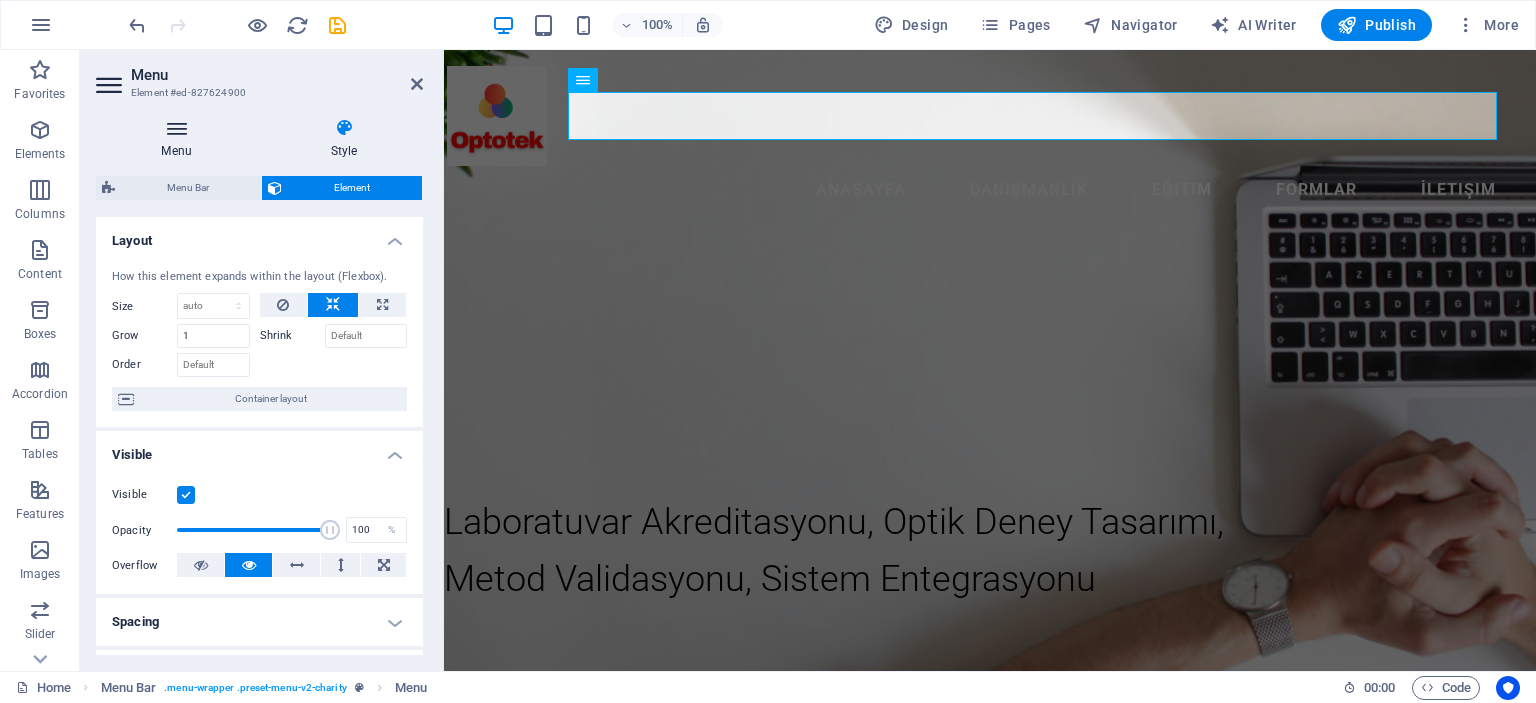 click on "Menu" at bounding box center [180, 139] 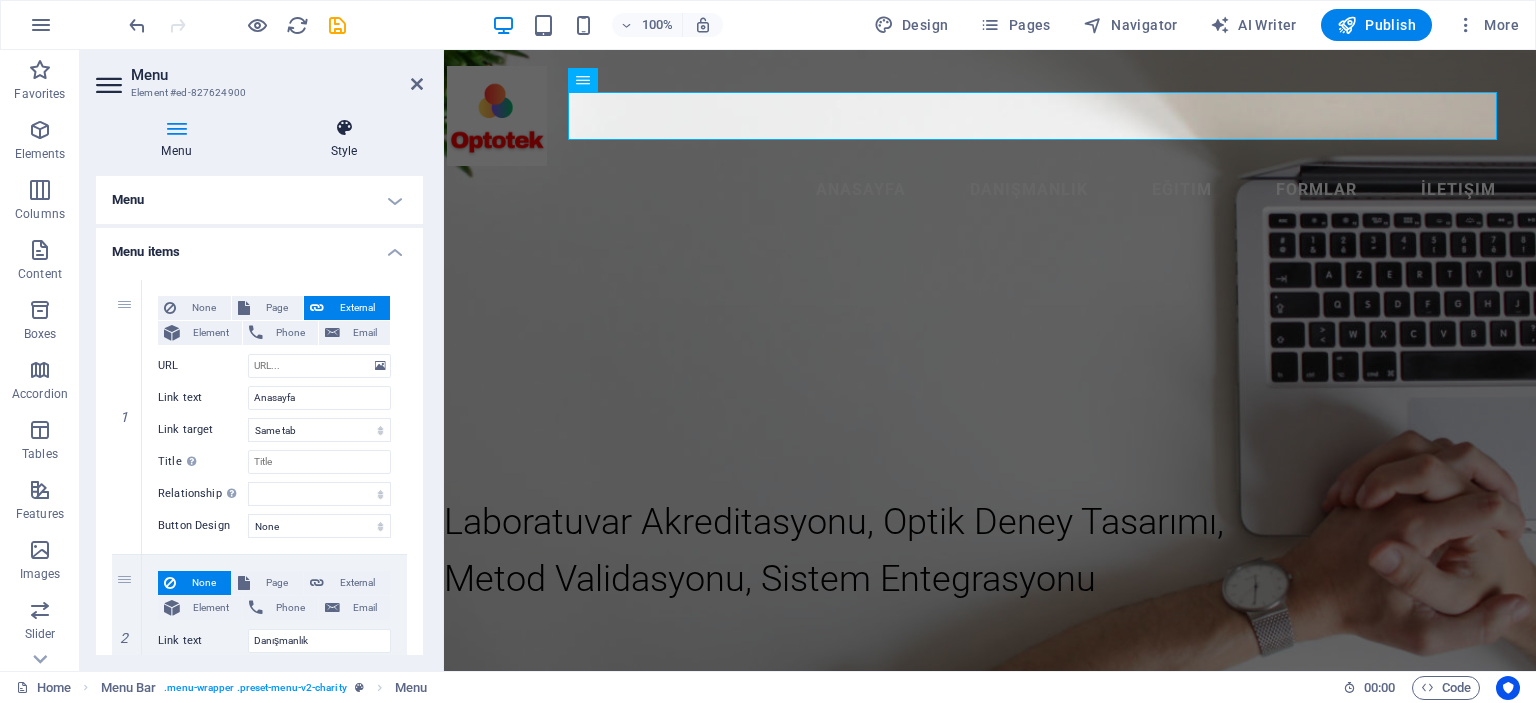 click at bounding box center [344, 128] 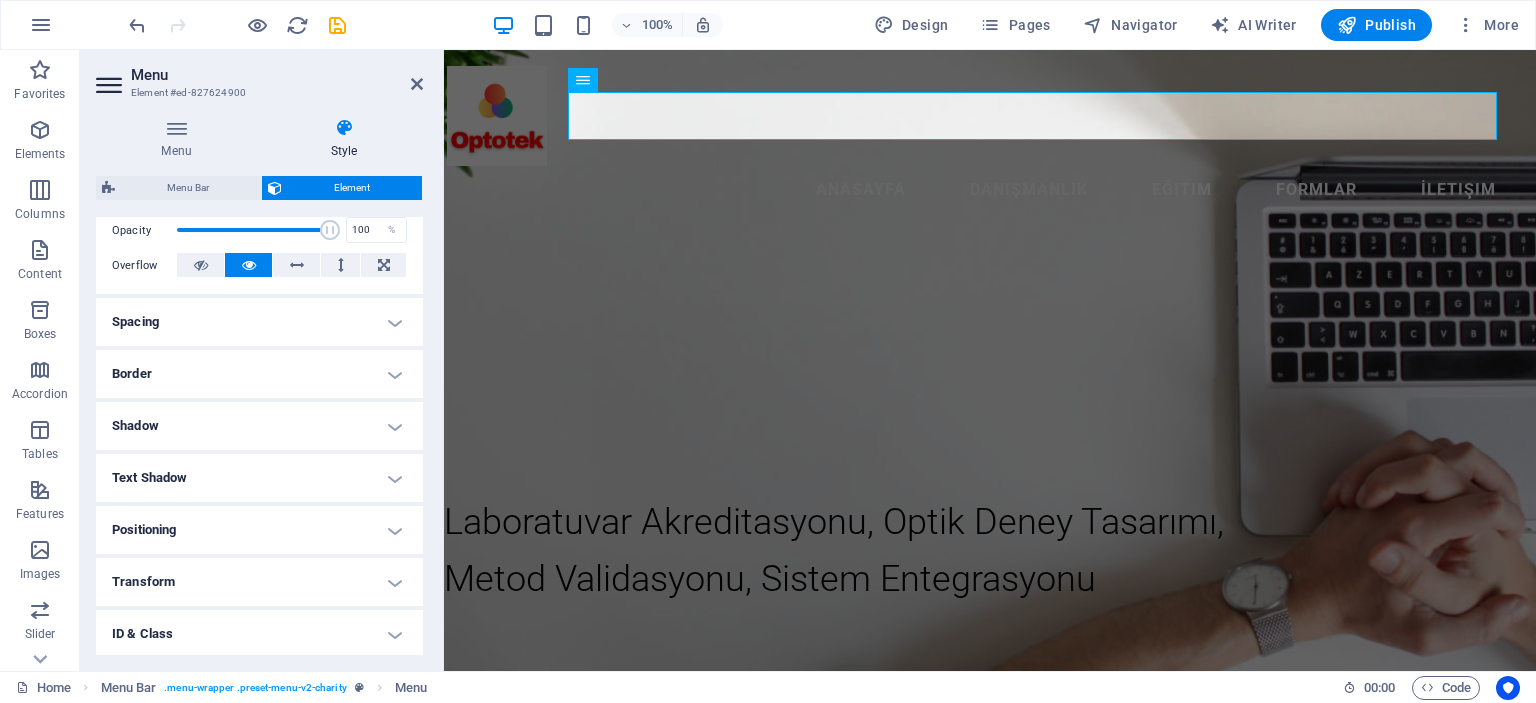 scroll, scrollTop: 400, scrollLeft: 0, axis: vertical 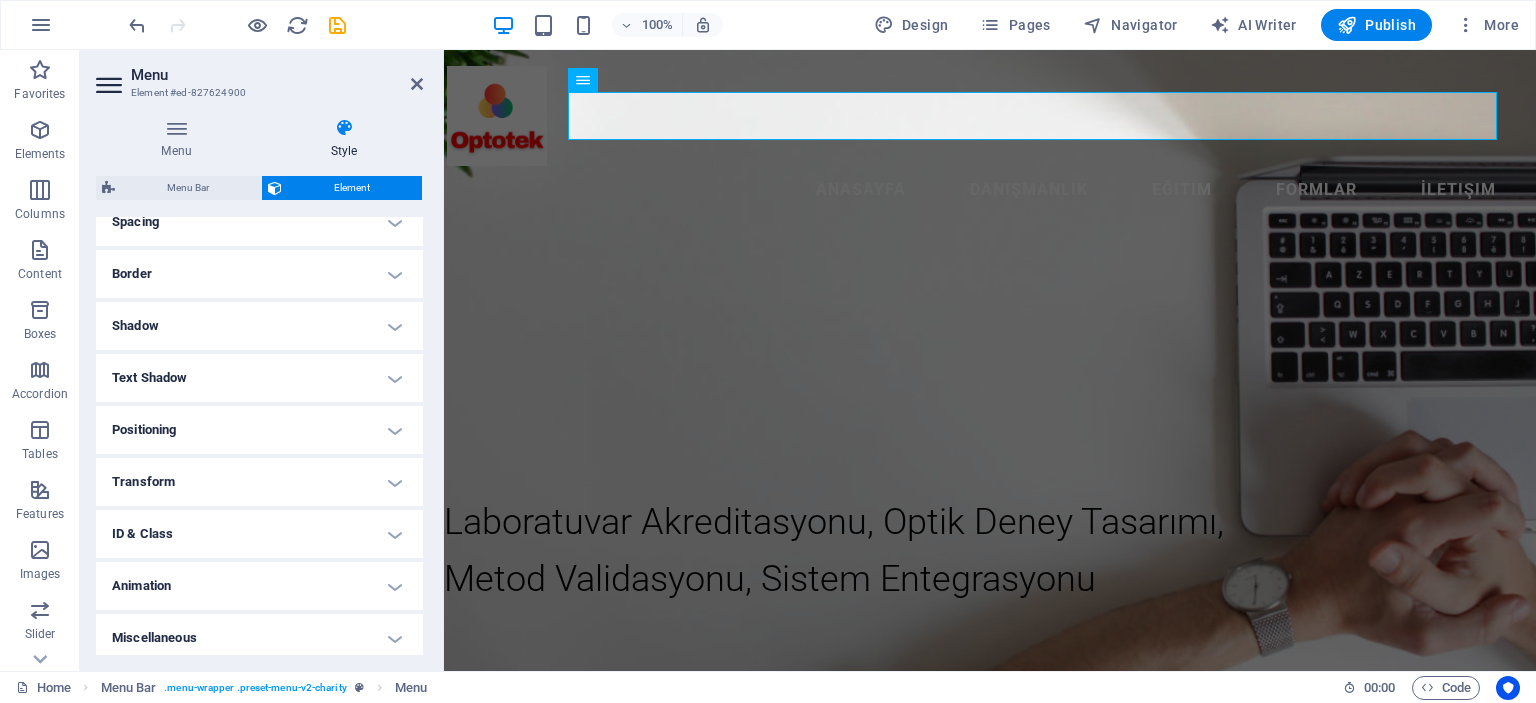 click on "Text Shadow" at bounding box center (259, 378) 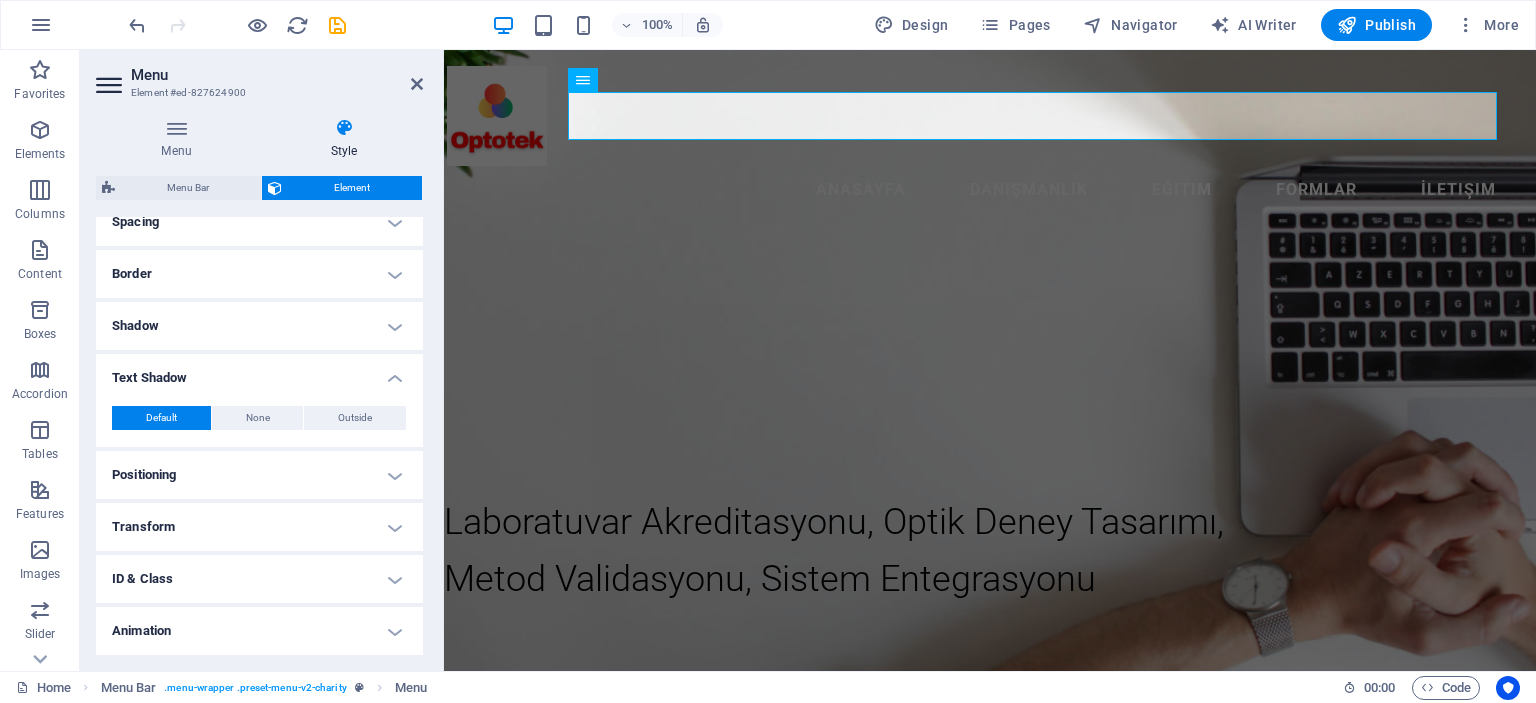 click on "Text Shadow" at bounding box center [259, 372] 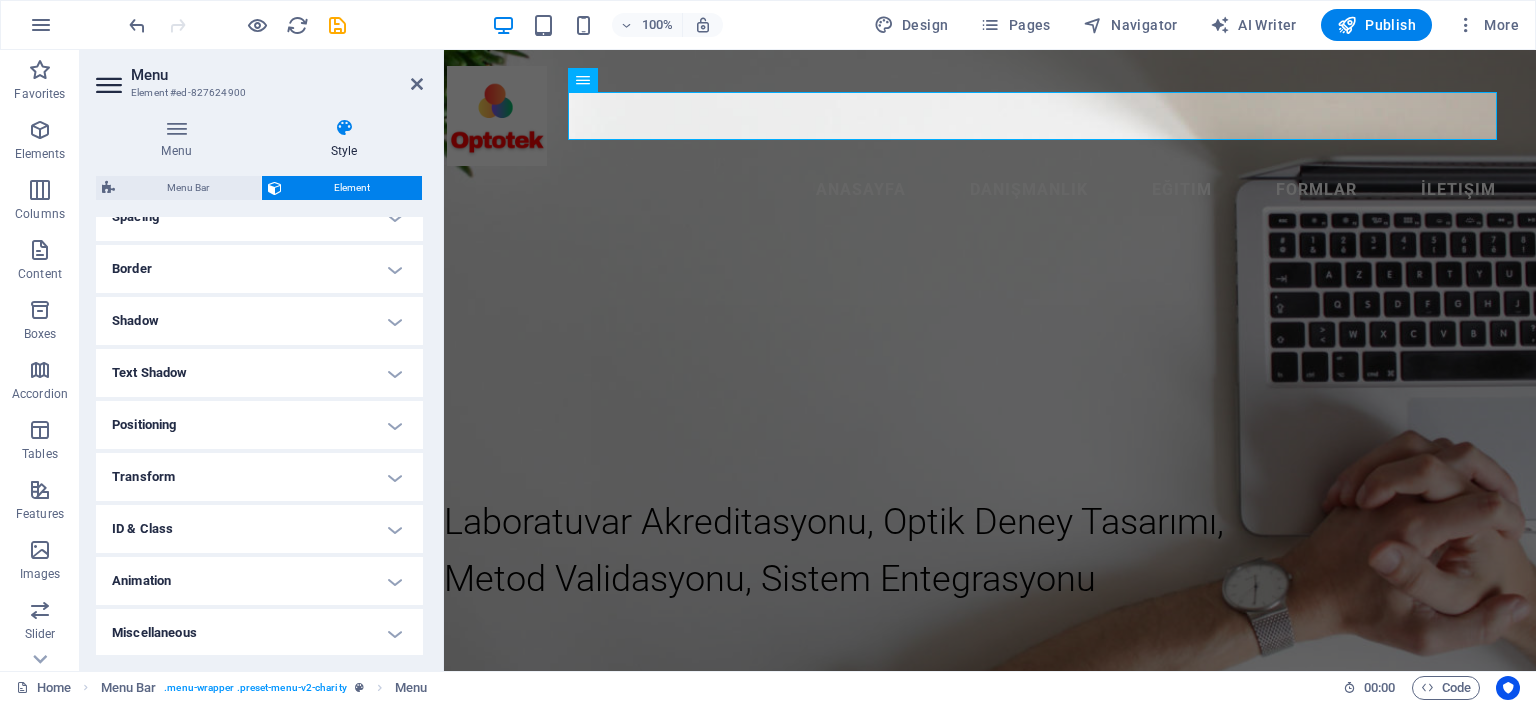 scroll, scrollTop: 406, scrollLeft: 0, axis: vertical 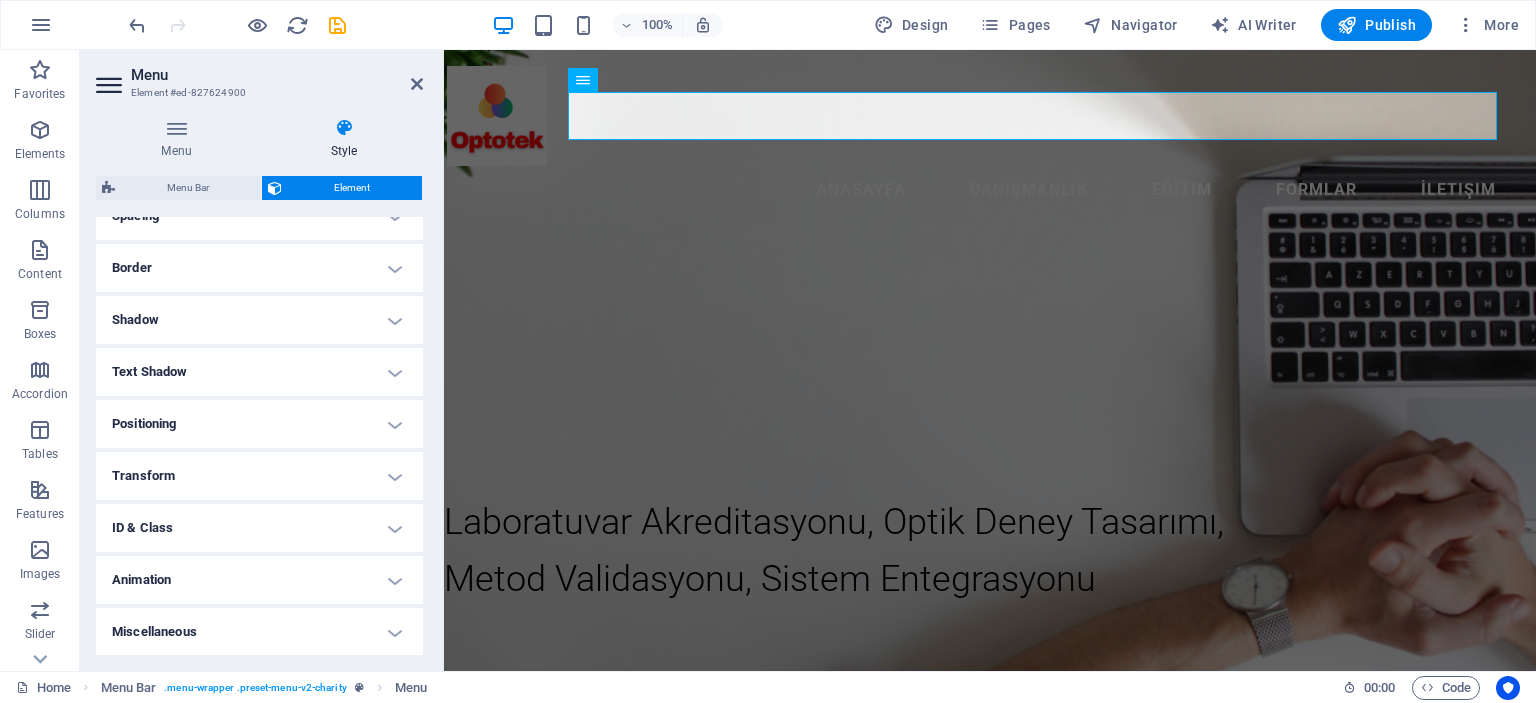 click on "ID & Class" at bounding box center (259, 528) 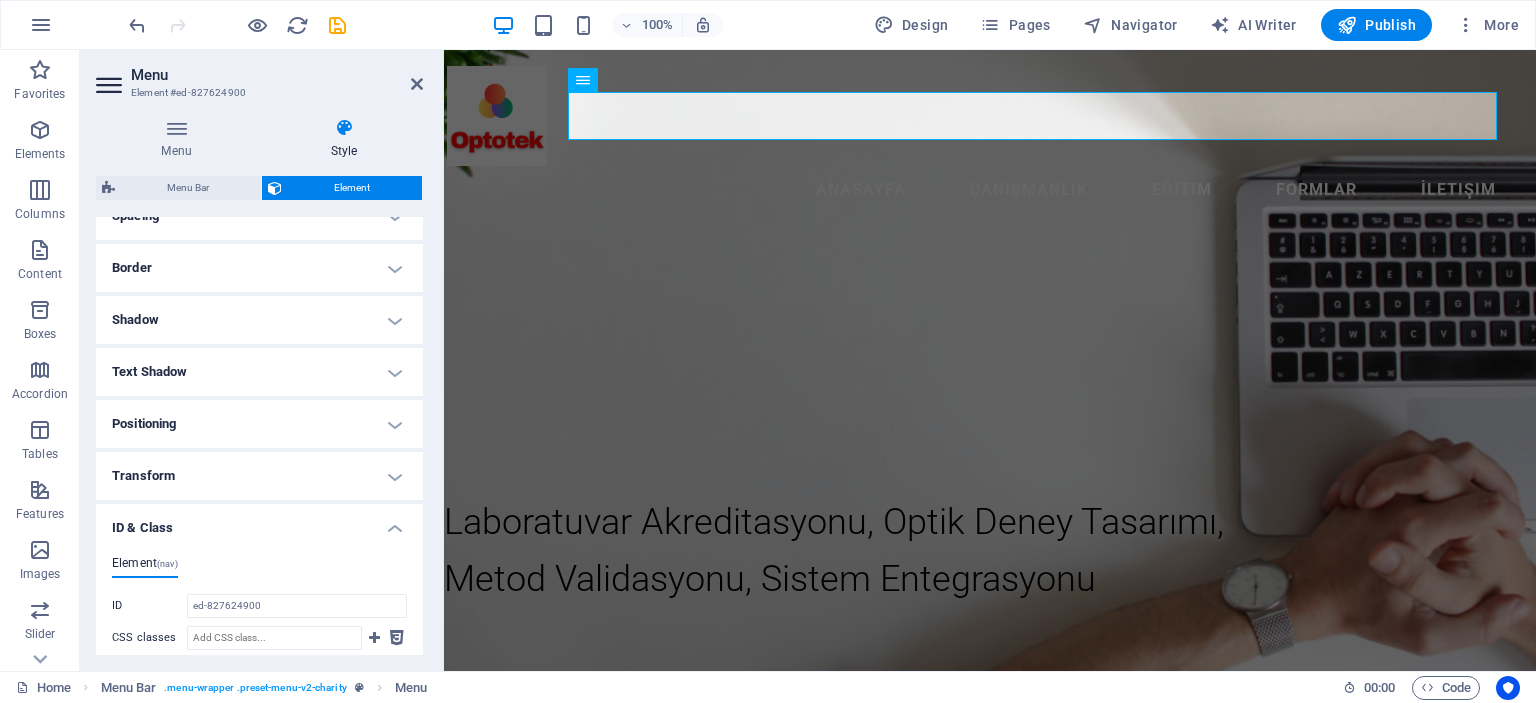 scroll, scrollTop: 506, scrollLeft: 0, axis: vertical 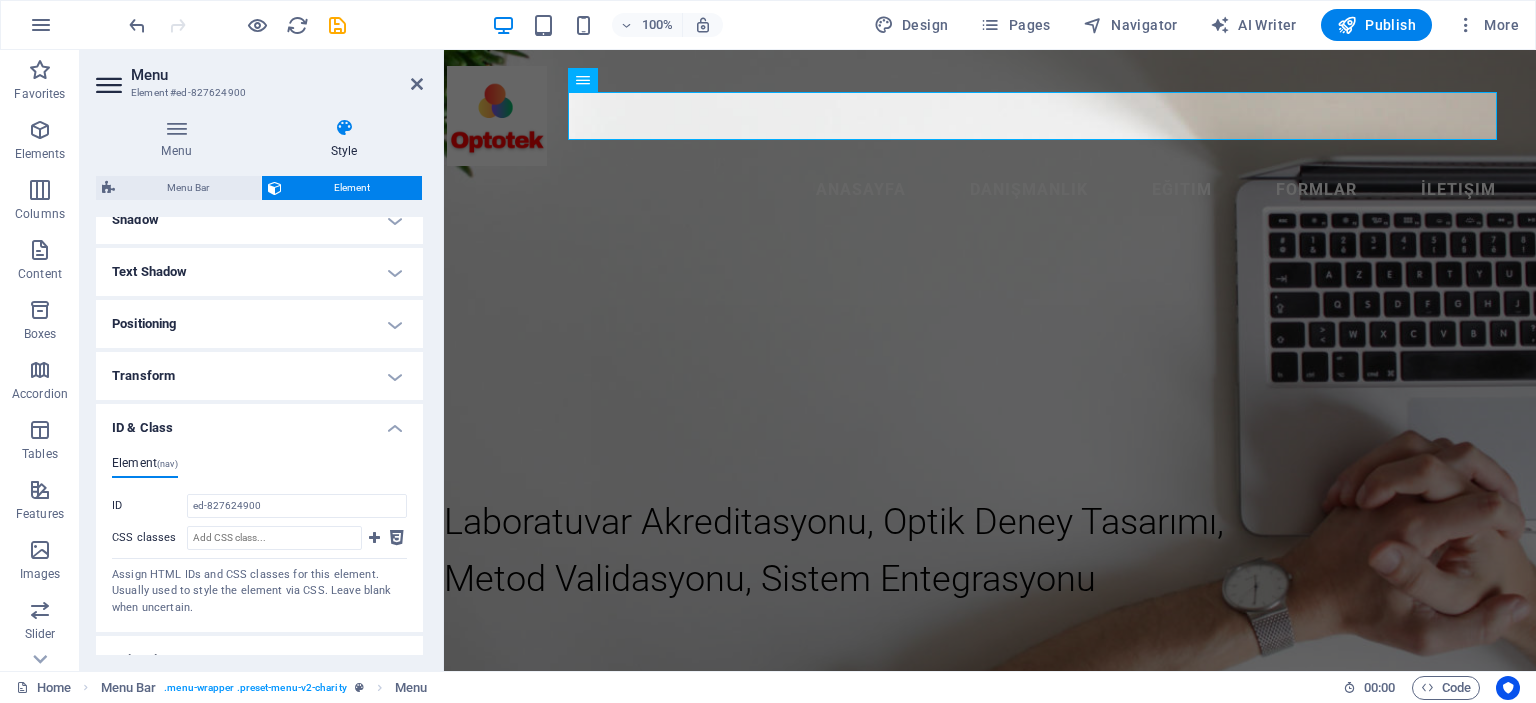 click on "ID & Class" at bounding box center [259, 422] 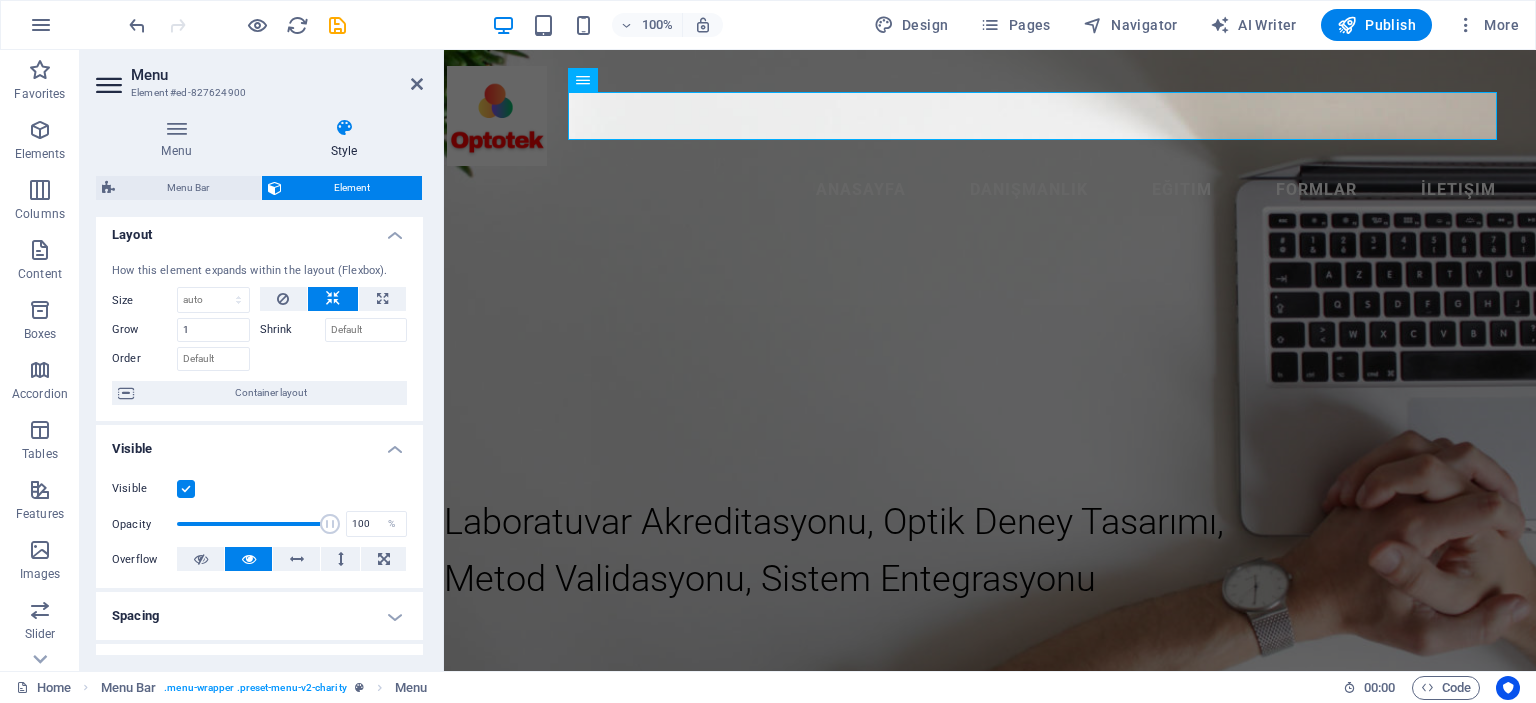 scroll, scrollTop: 0, scrollLeft: 0, axis: both 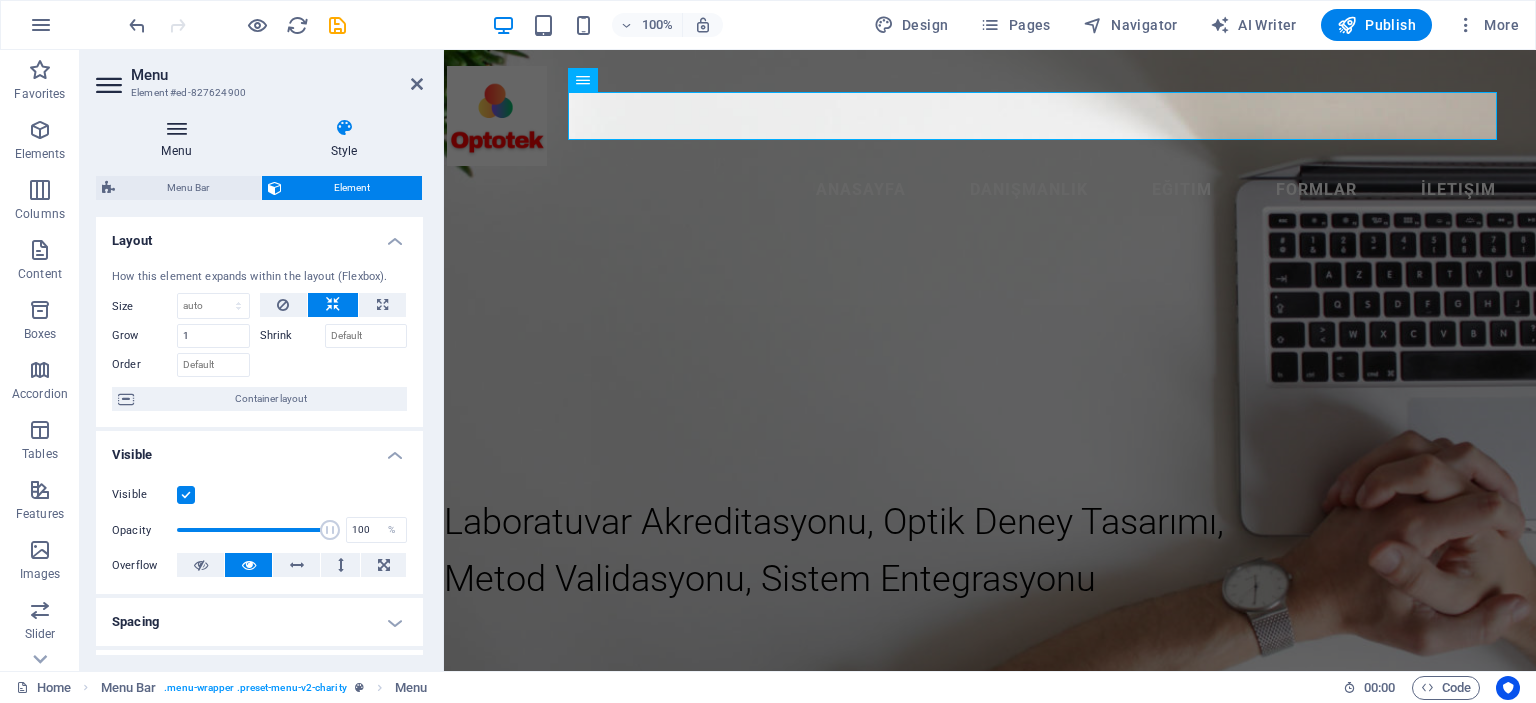 click on "Menu" at bounding box center (180, 139) 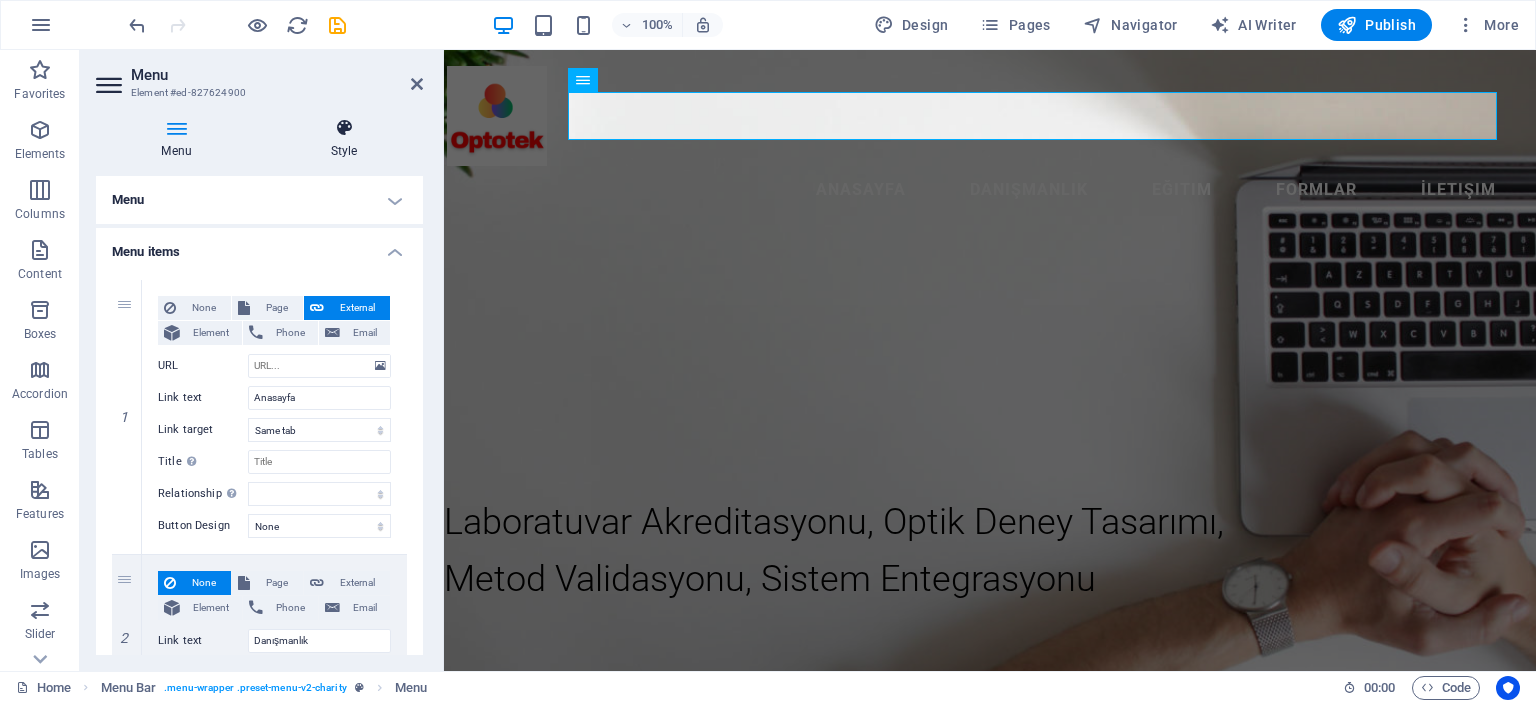 click at bounding box center [344, 128] 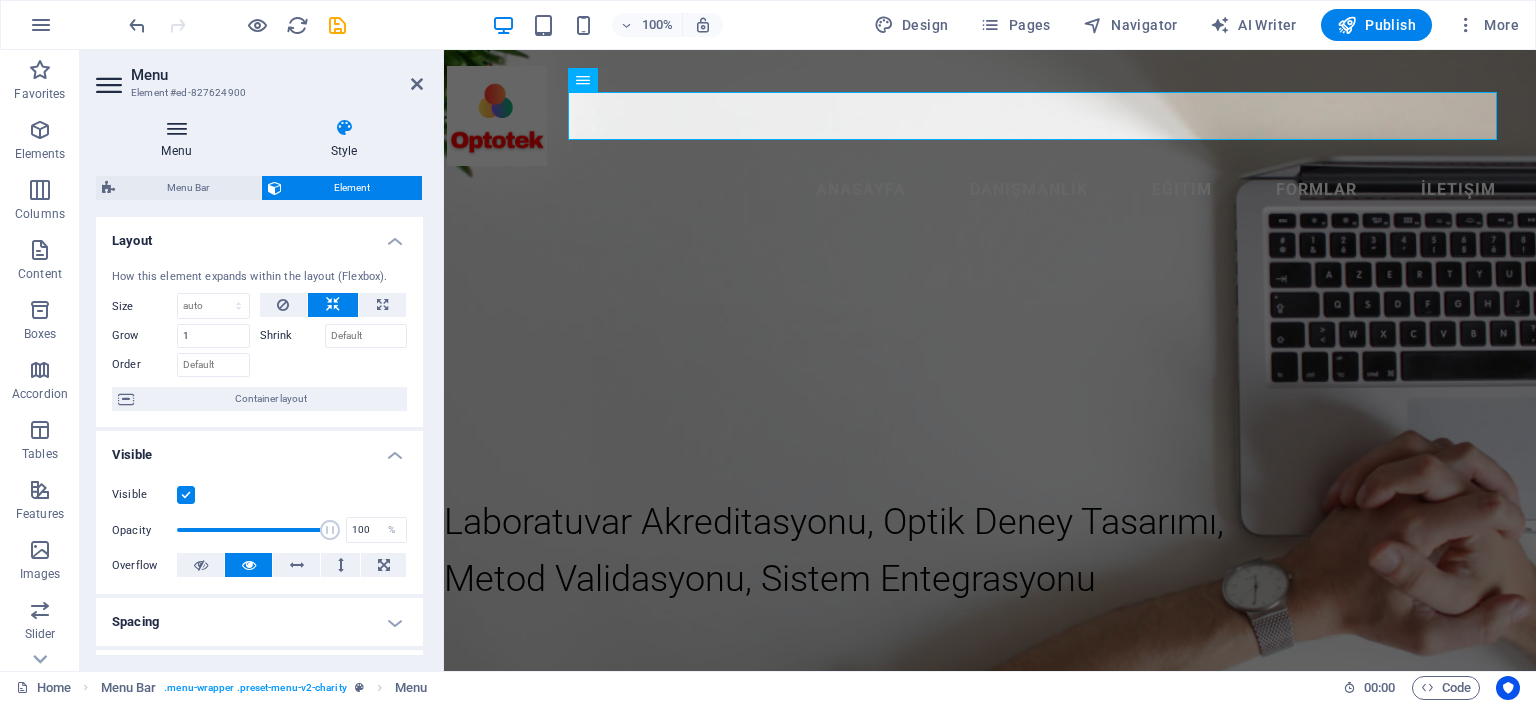 click on "Menu" at bounding box center (180, 139) 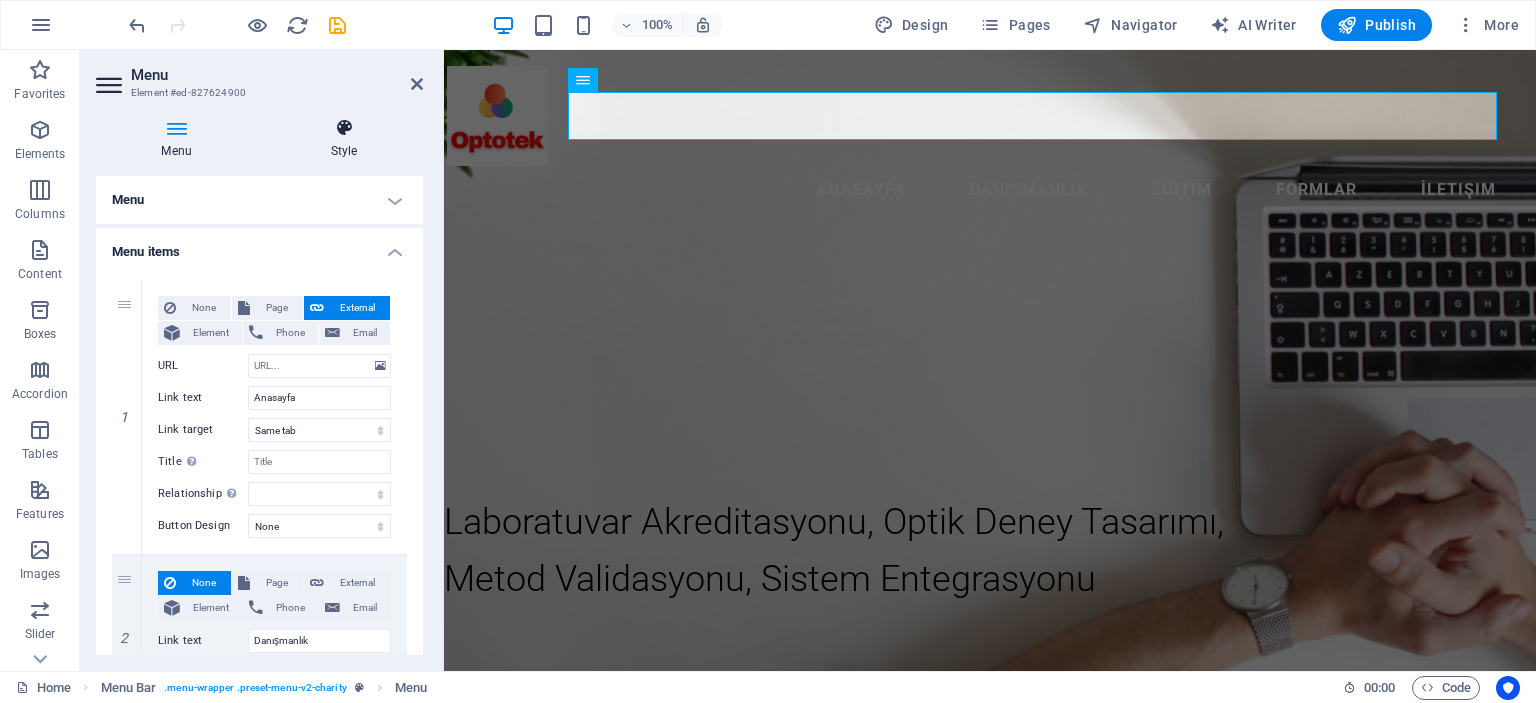 click at bounding box center [344, 128] 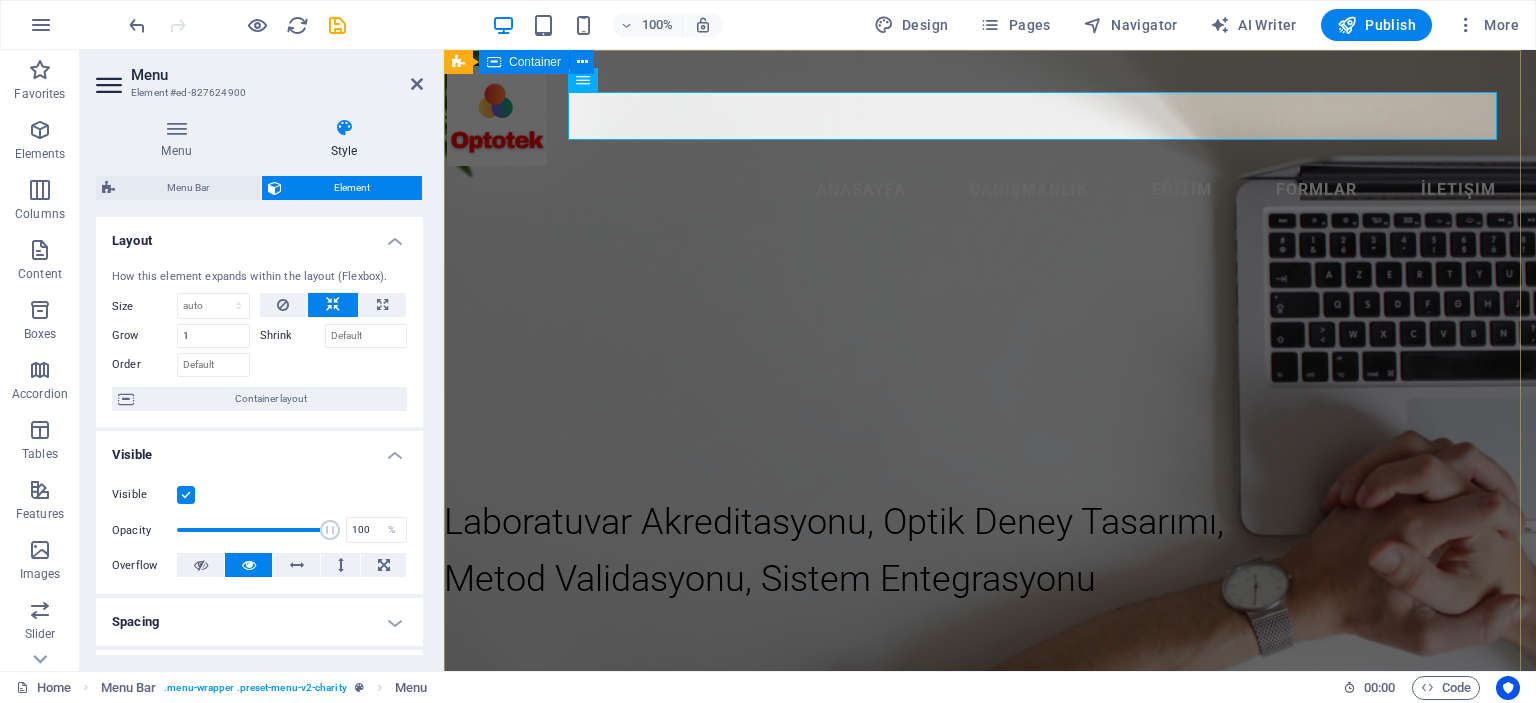 click on "Eğitim ve Danışmanlık Hizmetleri Laboratuvar Akreditasyonu, Optik Deney Tasarımı,  Metod Validasyonu, Sistem Entegrasyonu" at bounding box center [990, 847] 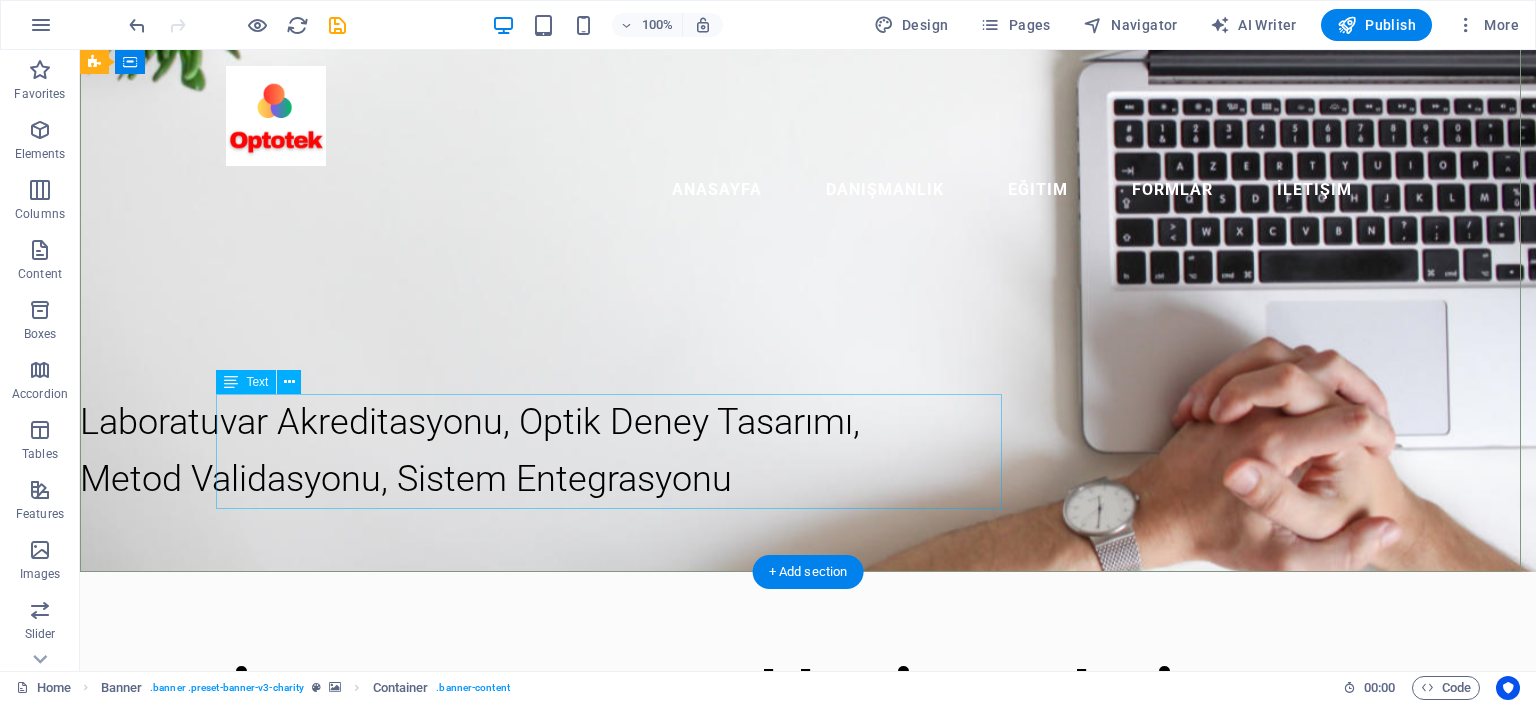 scroll, scrollTop: 0, scrollLeft: 0, axis: both 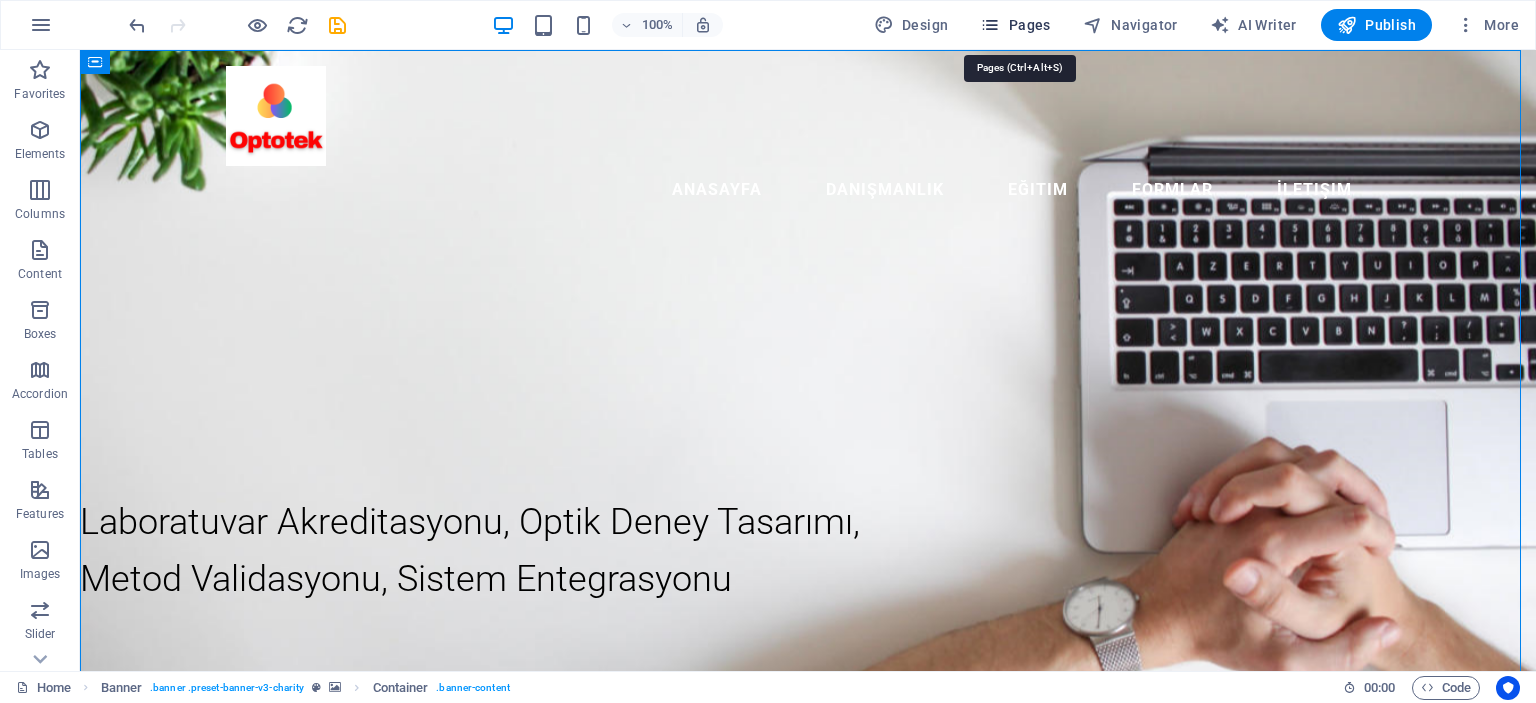 click on "Pages" at bounding box center [1015, 25] 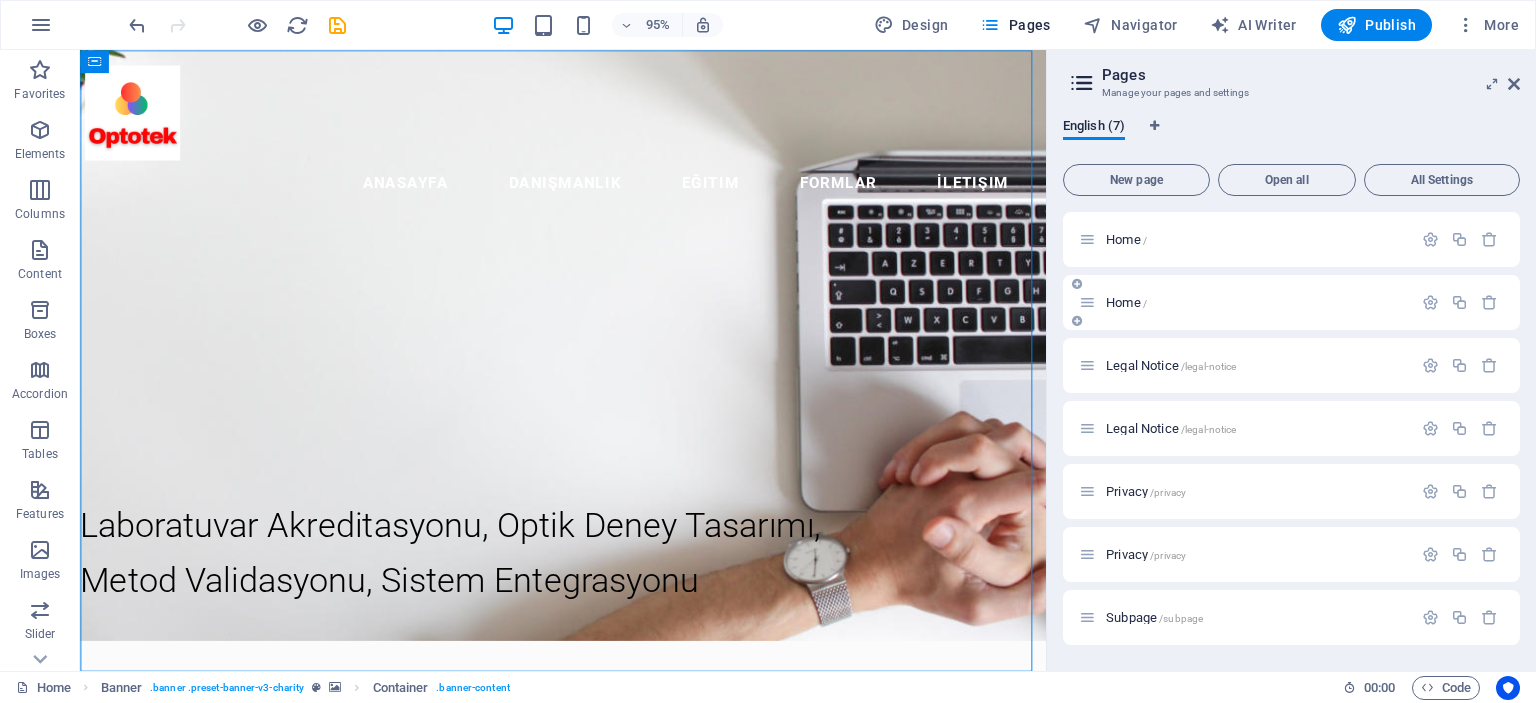 click on "Home /" at bounding box center [1126, 302] 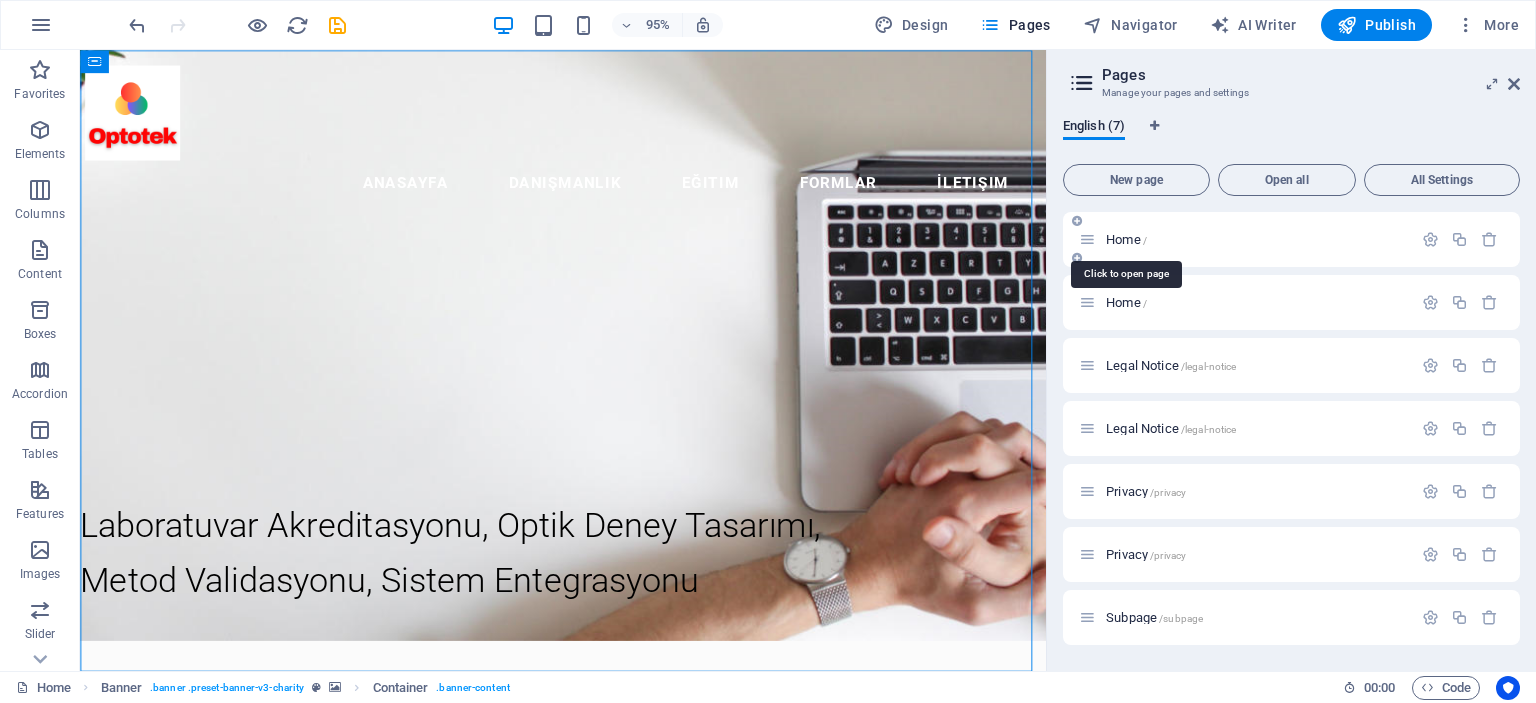 click on "Home /" at bounding box center [1126, 239] 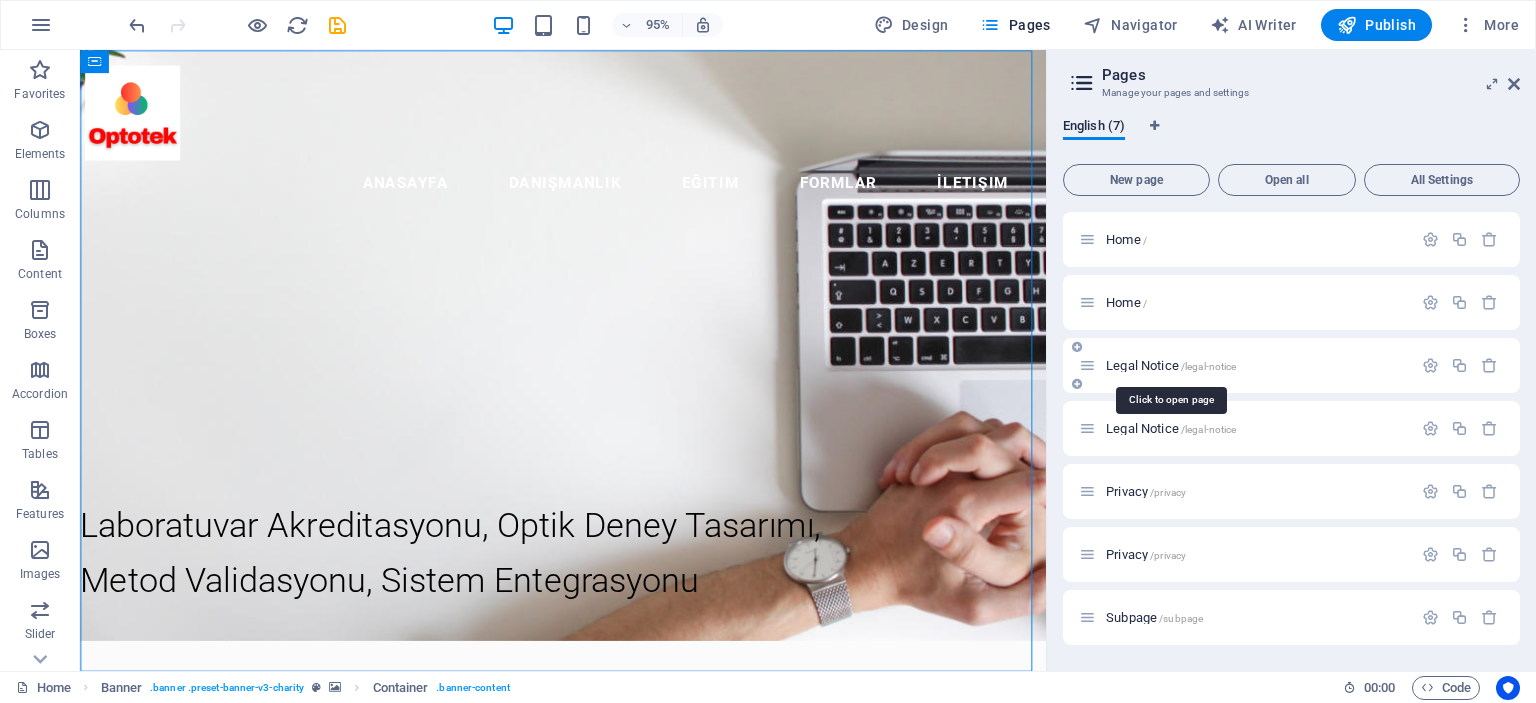 click on "Legal Notice /legal-notice" at bounding box center [1171, 365] 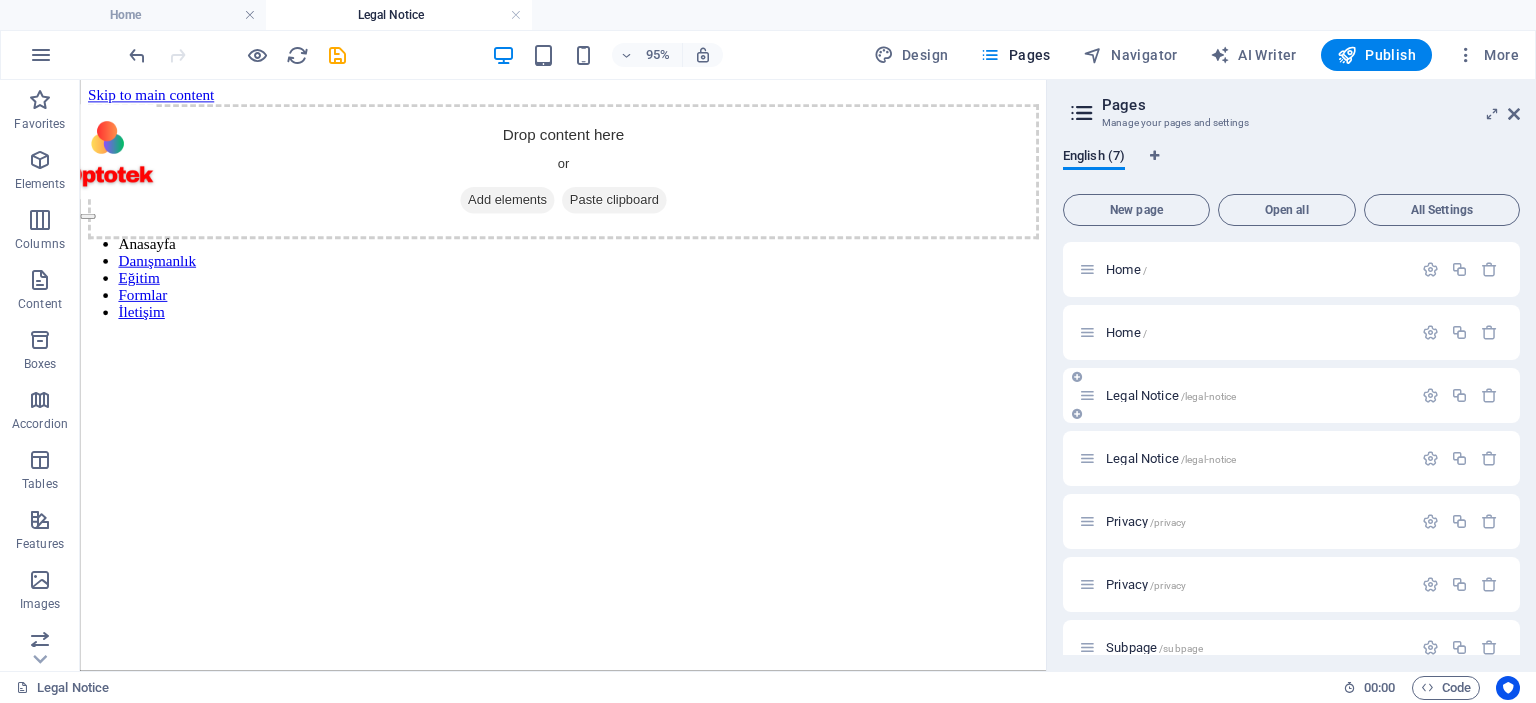 scroll, scrollTop: 0, scrollLeft: 0, axis: both 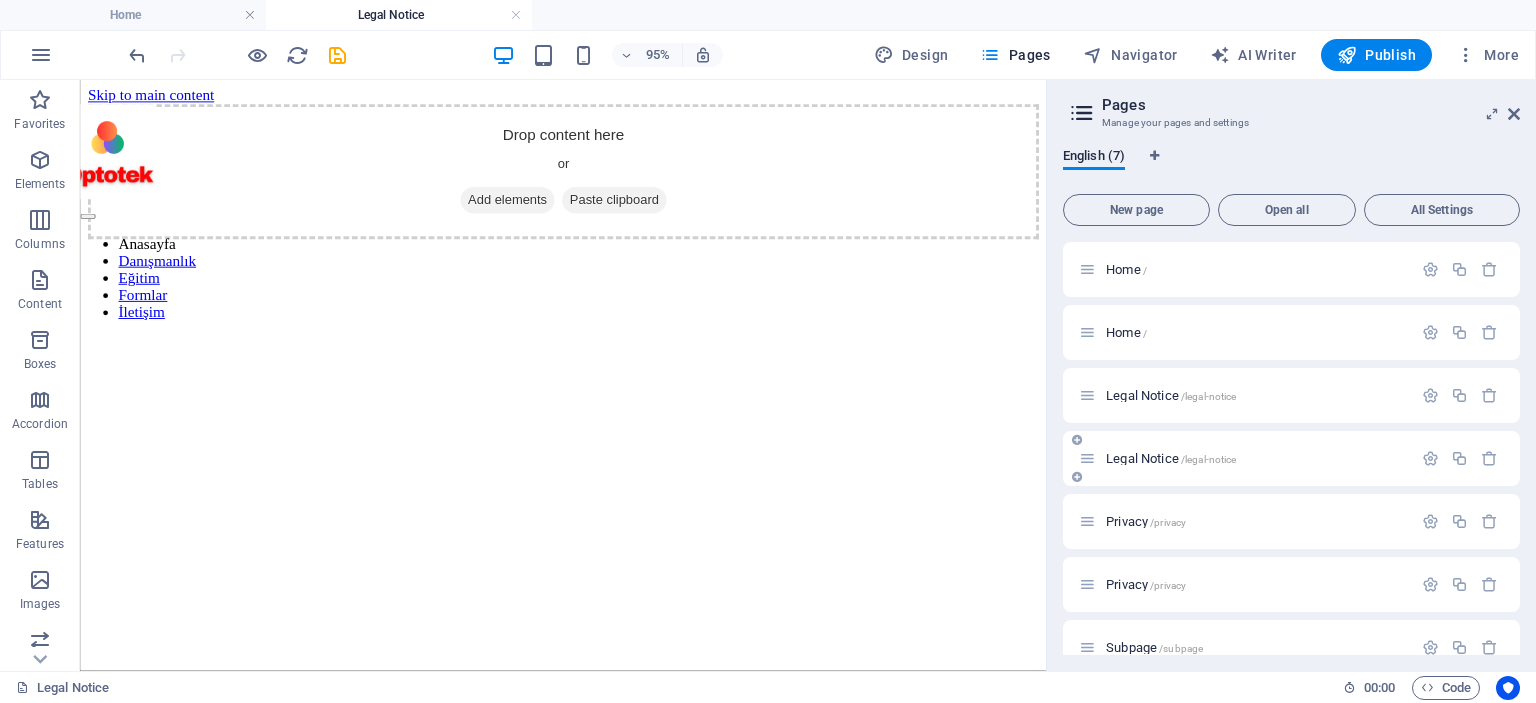 click on "Legal Notice /legal-notice" at bounding box center [1171, 458] 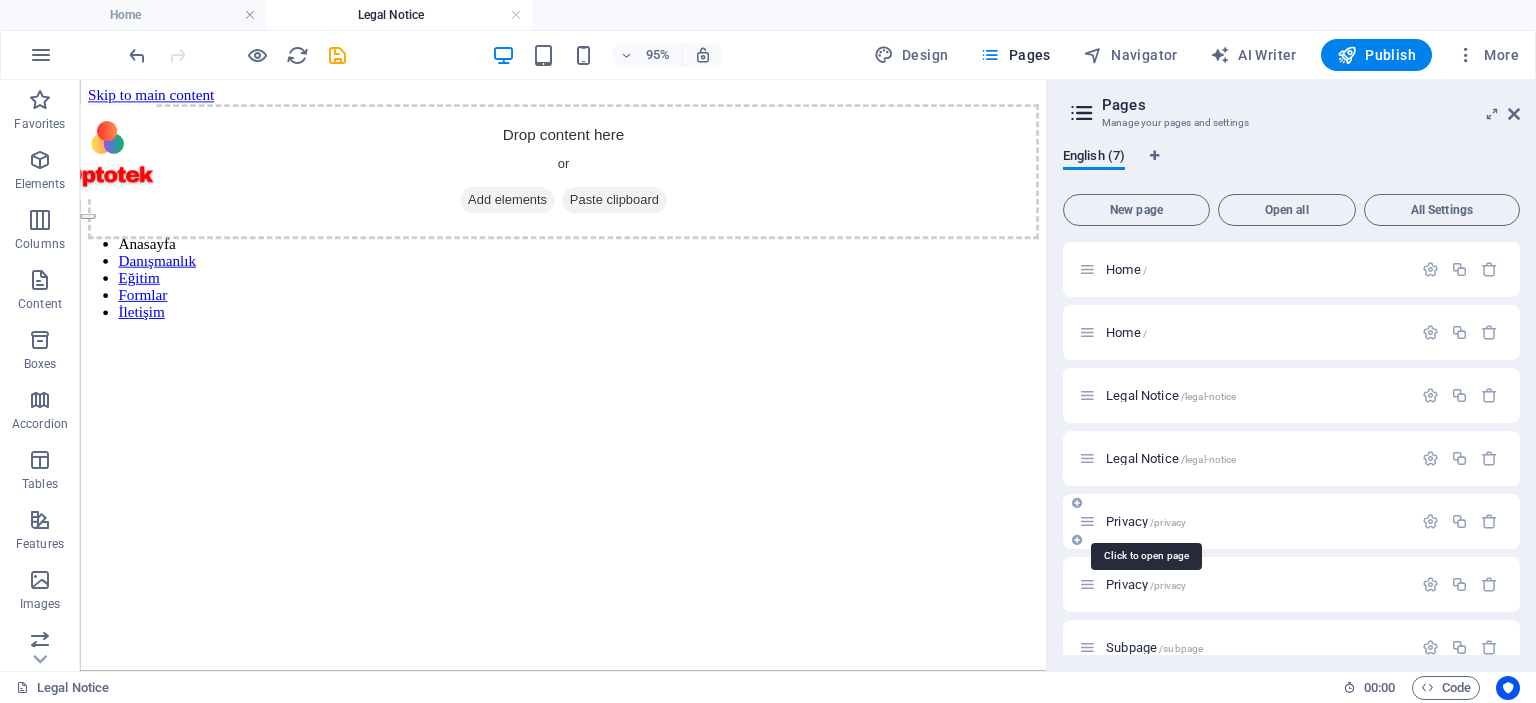click on "Privacy /privacy" at bounding box center [1146, 521] 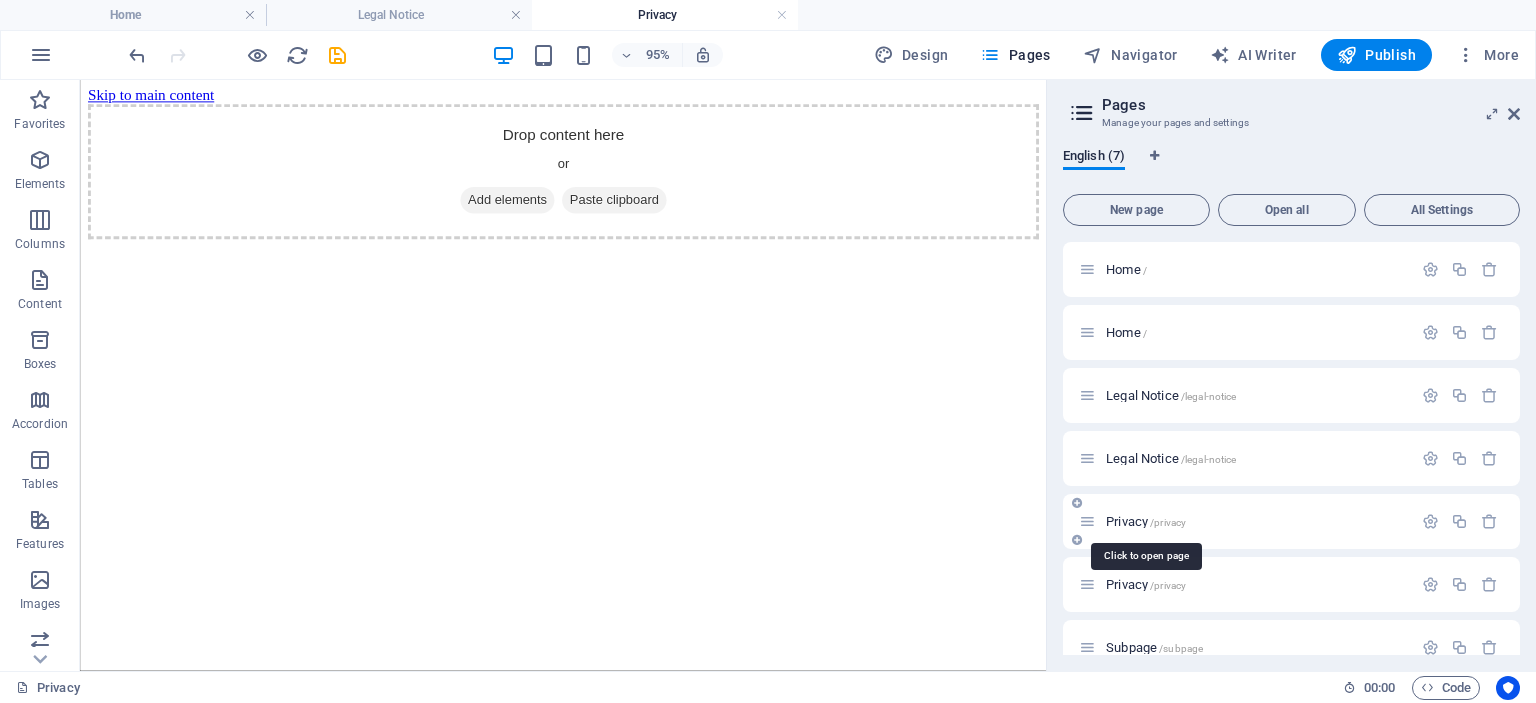 scroll, scrollTop: 0, scrollLeft: 0, axis: both 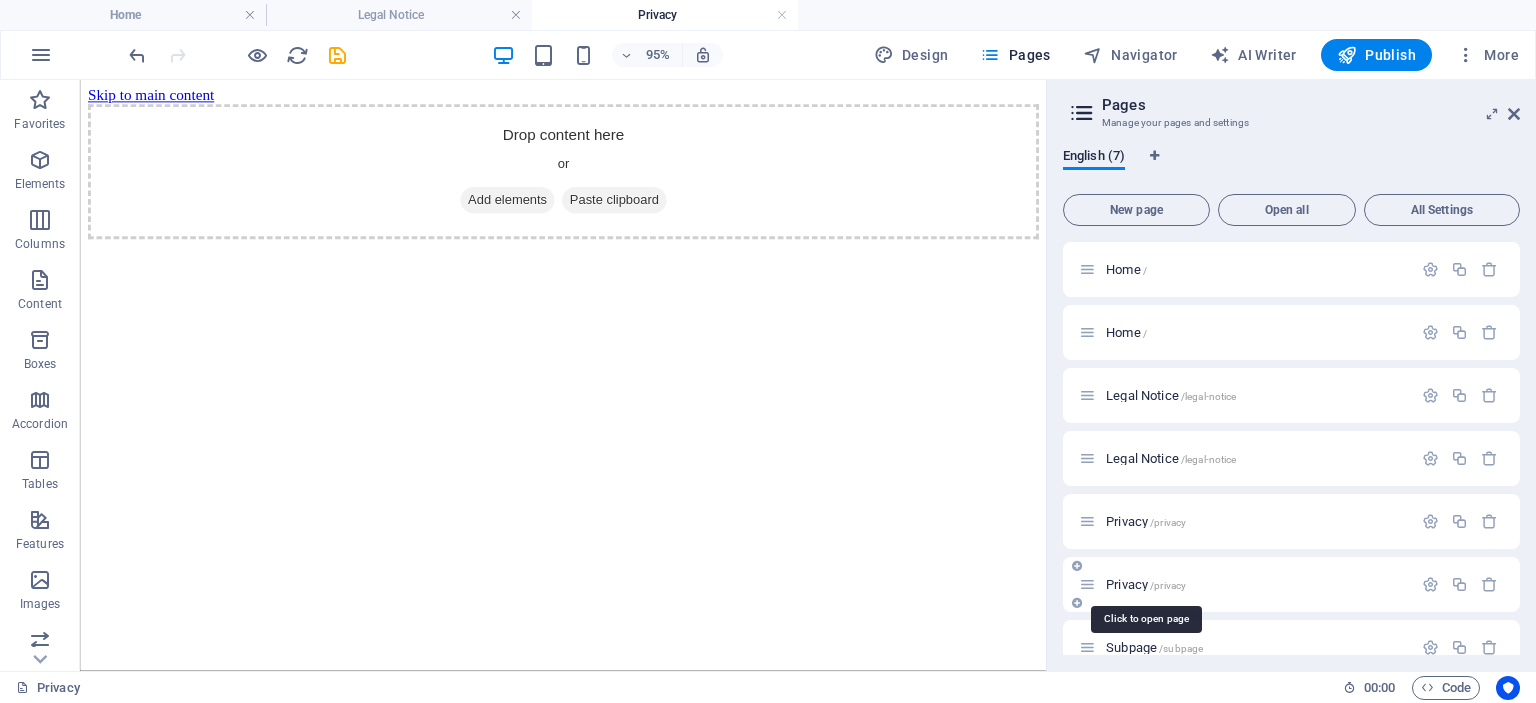 click on "Privacy /privacy" at bounding box center [1146, 584] 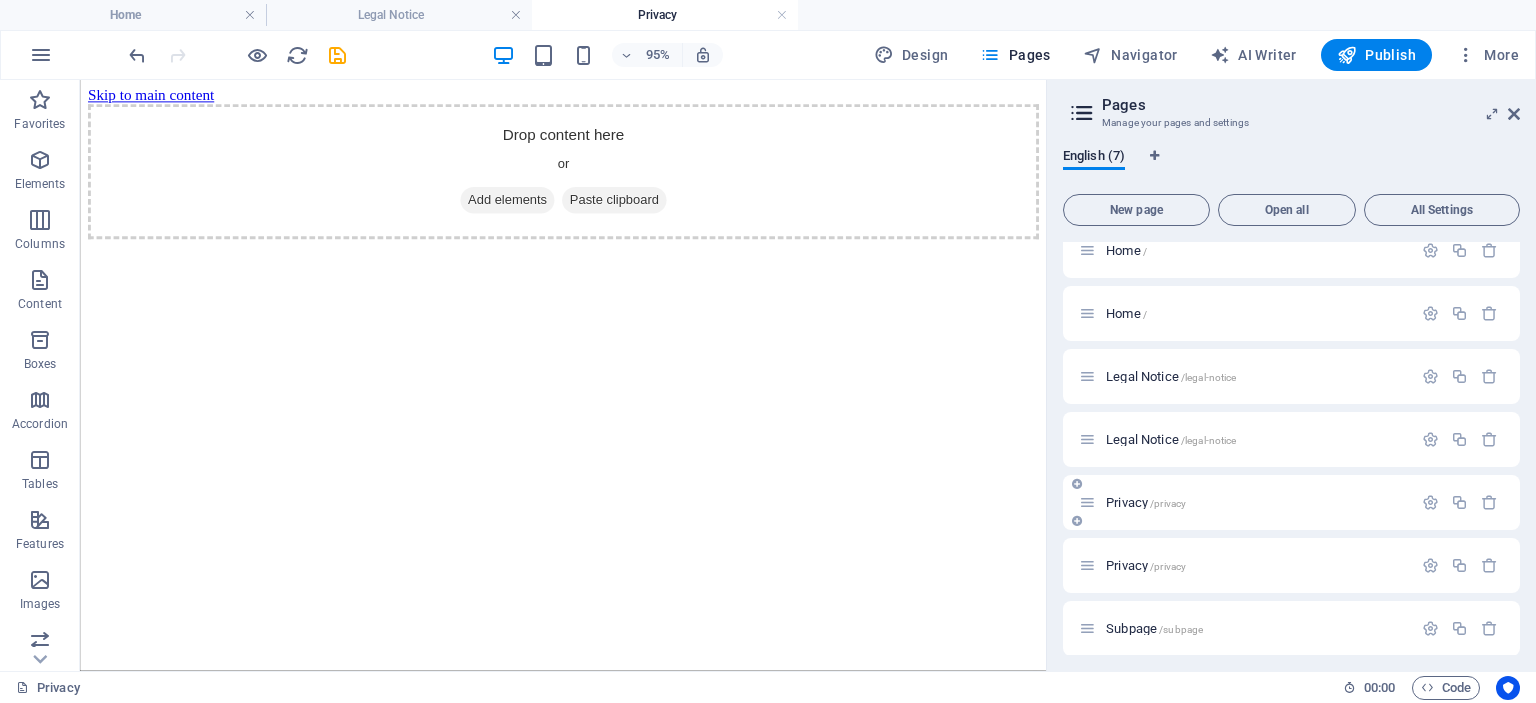 scroll, scrollTop: 27, scrollLeft: 0, axis: vertical 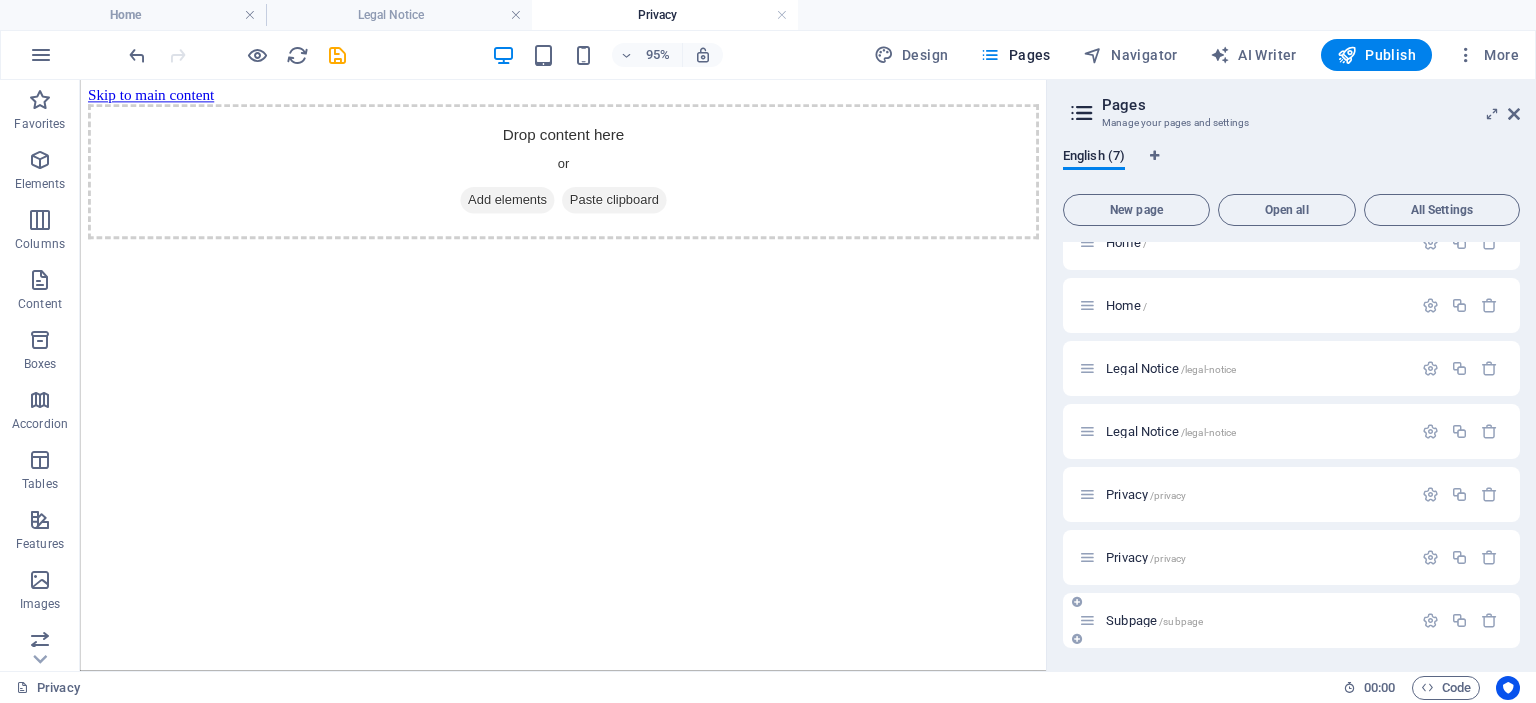 click on "Subpage /subpage" at bounding box center [1154, 620] 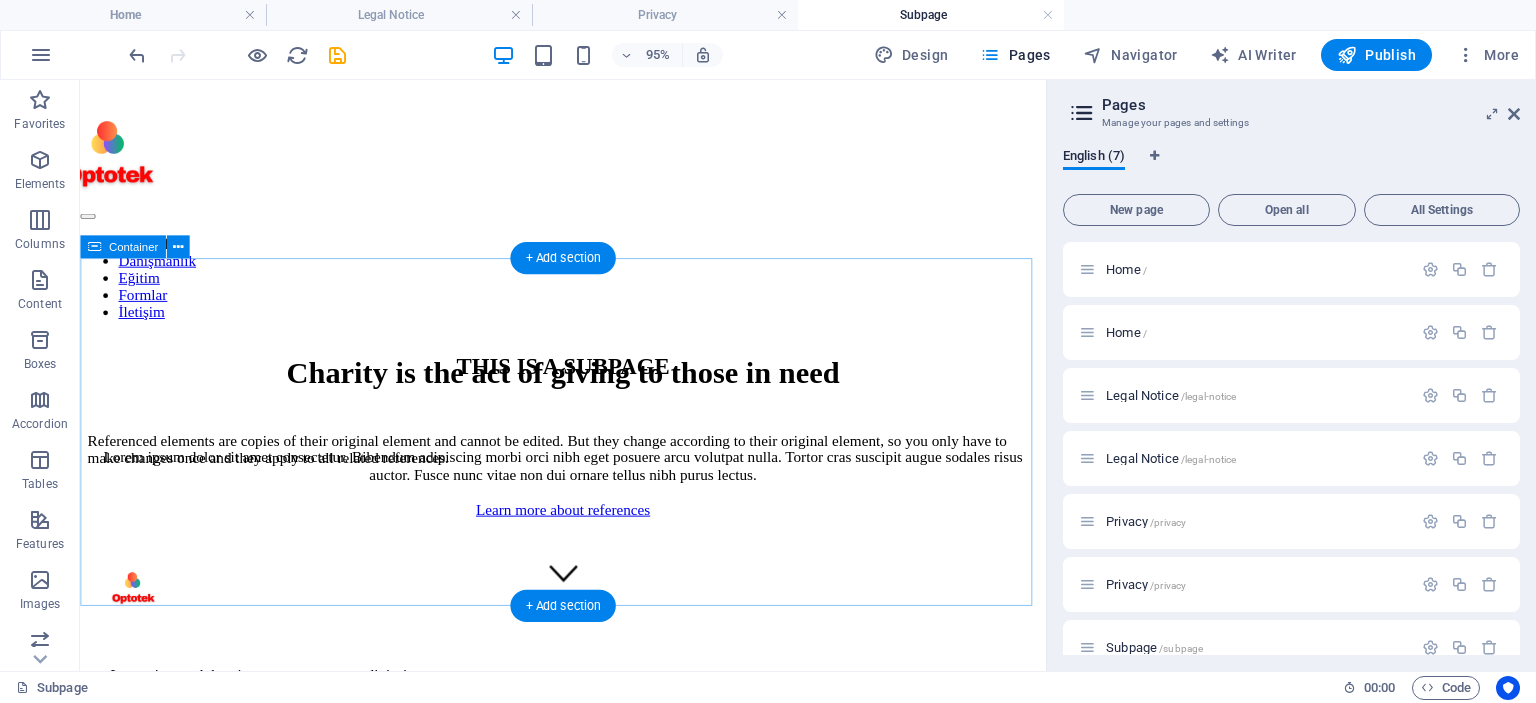 scroll, scrollTop: 0, scrollLeft: 0, axis: both 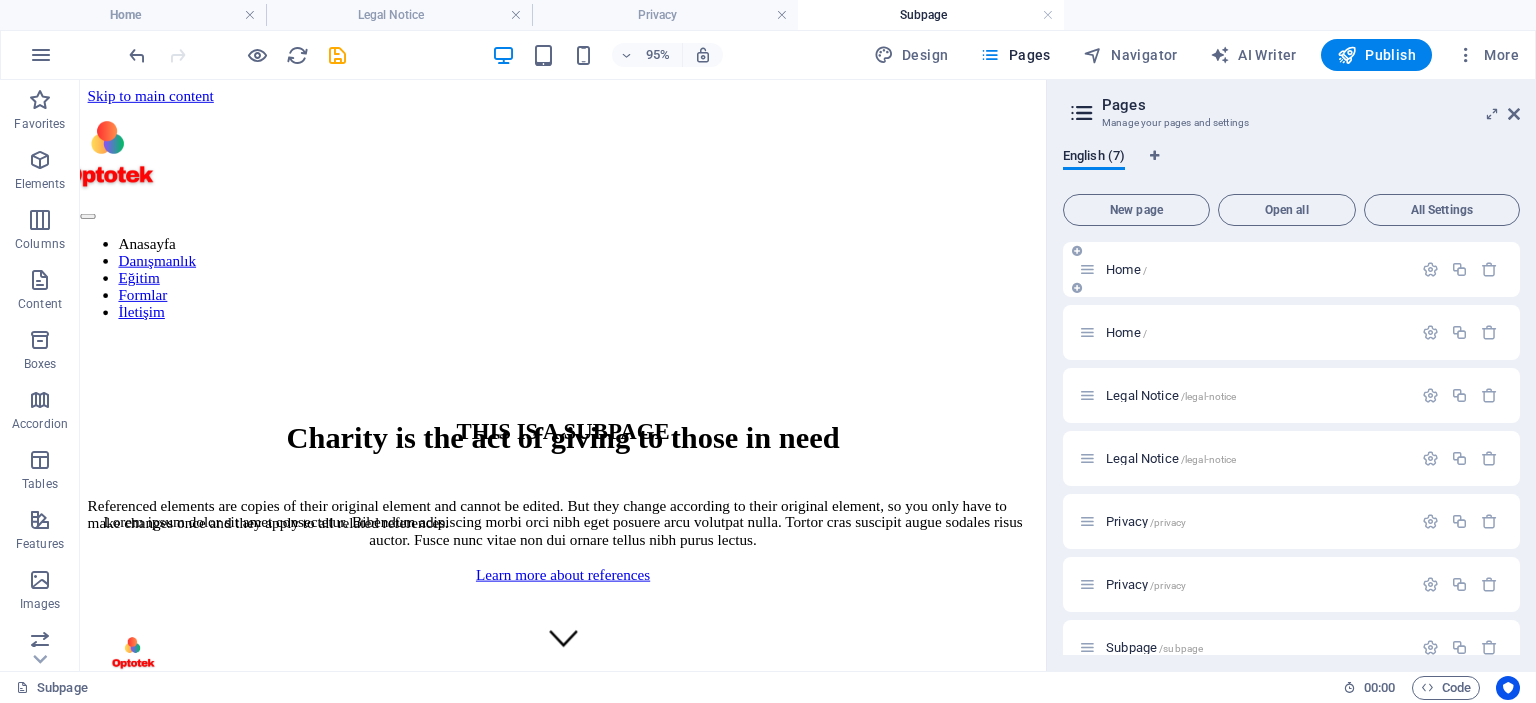 click on "Home /" at bounding box center [1126, 269] 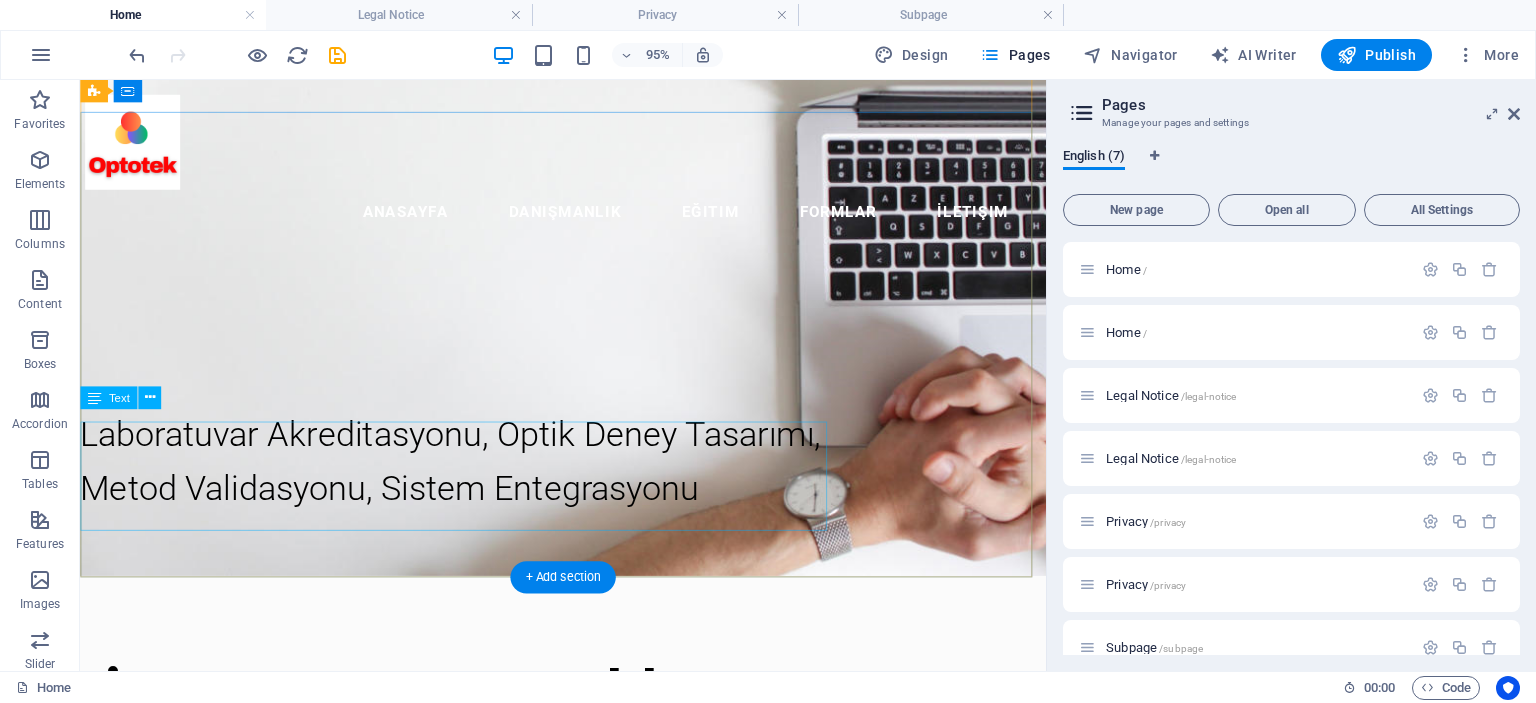 scroll, scrollTop: 0, scrollLeft: 0, axis: both 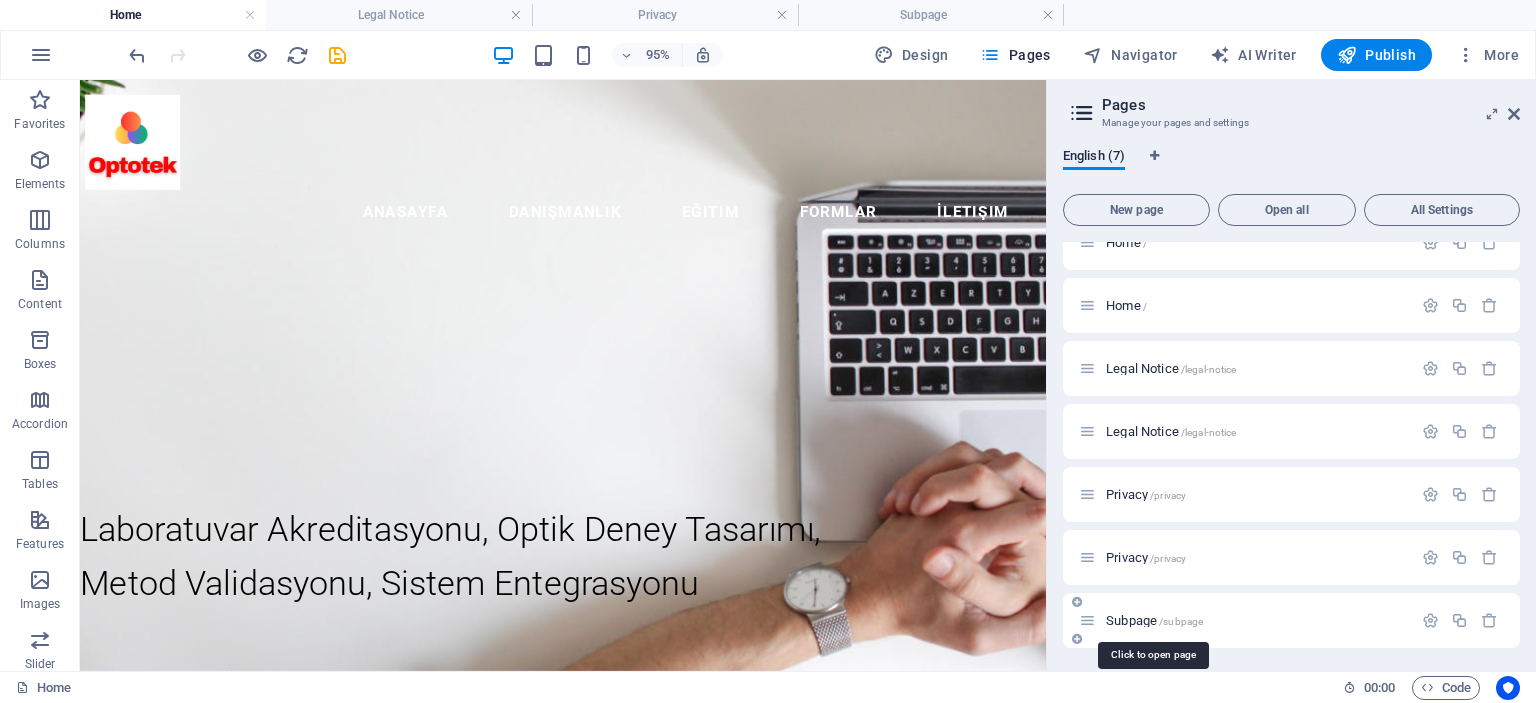 click on "Subpage /subpage" at bounding box center [1154, 620] 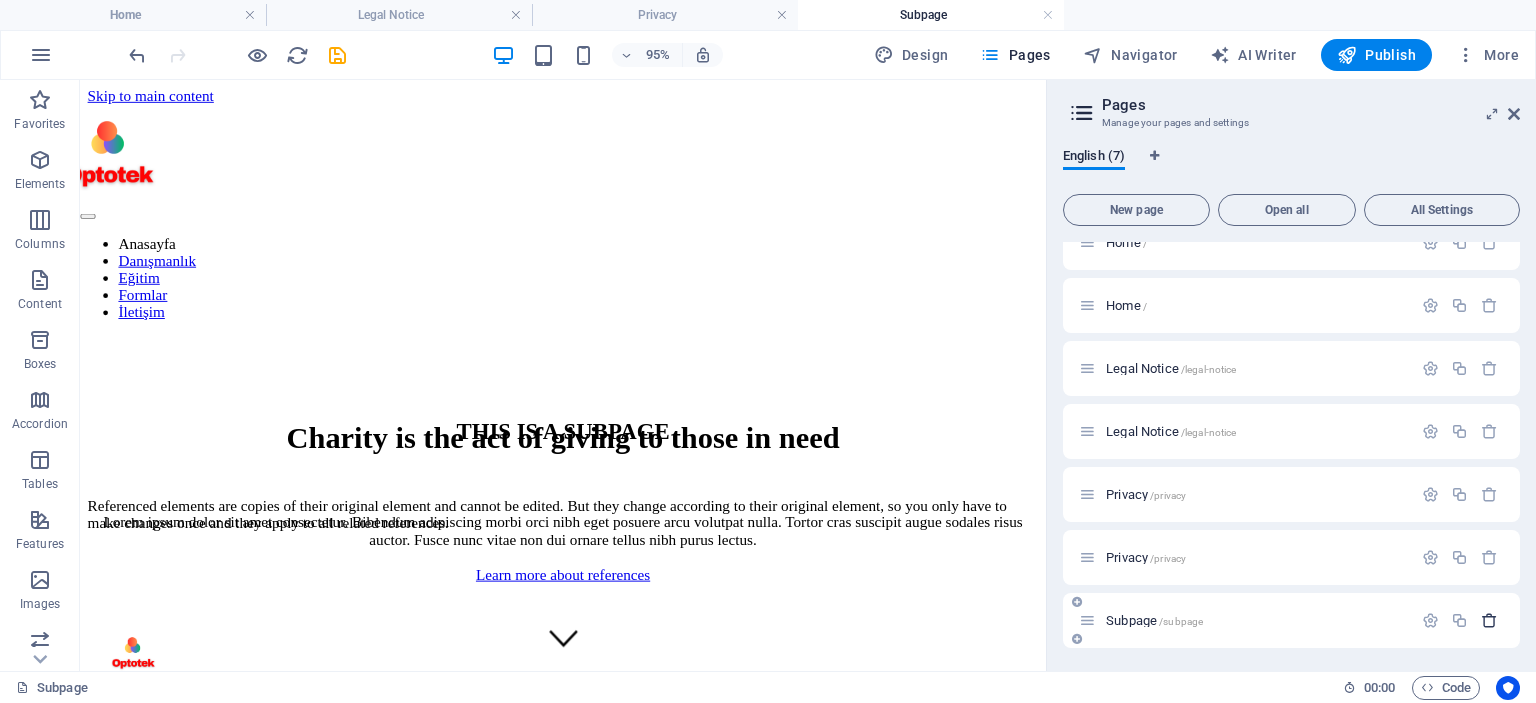click at bounding box center (1489, 620) 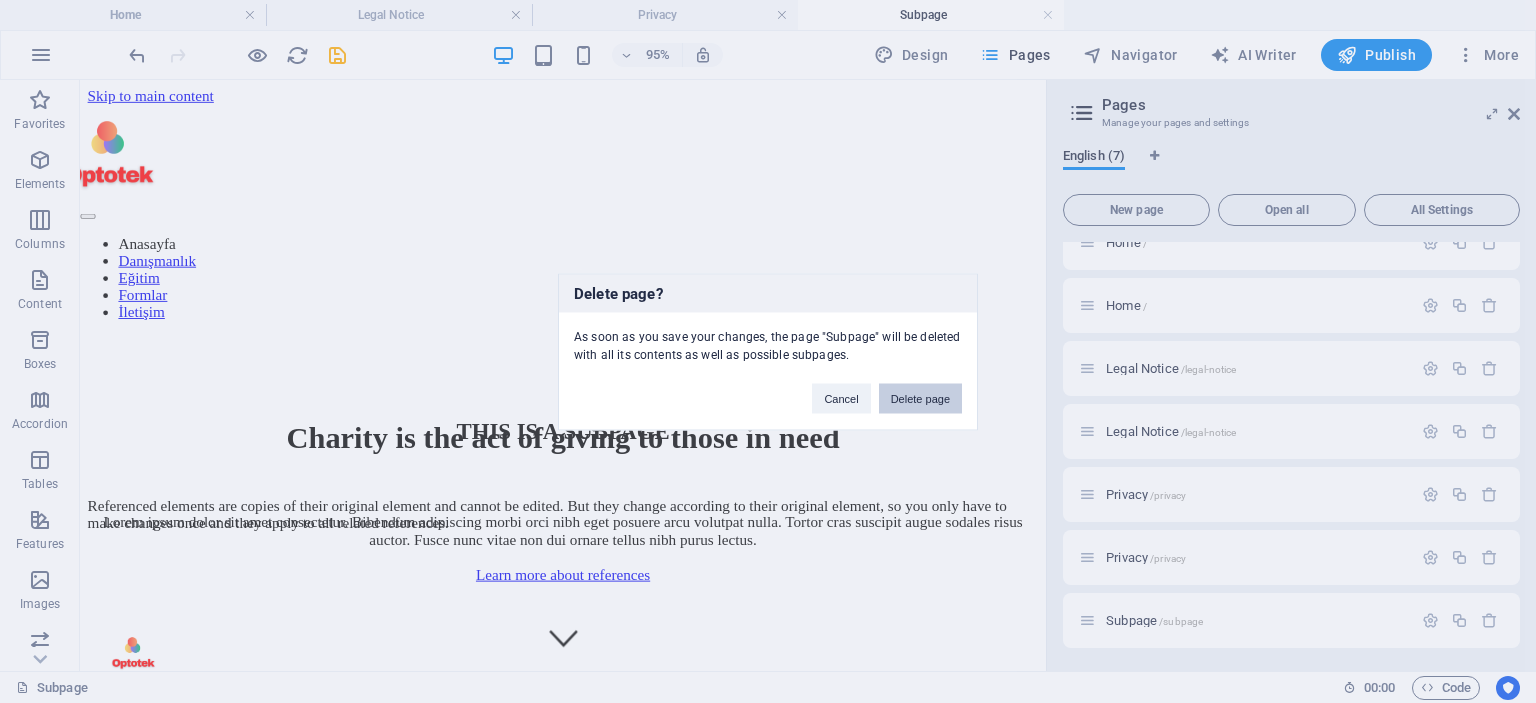 click on "Delete page" at bounding box center [920, 398] 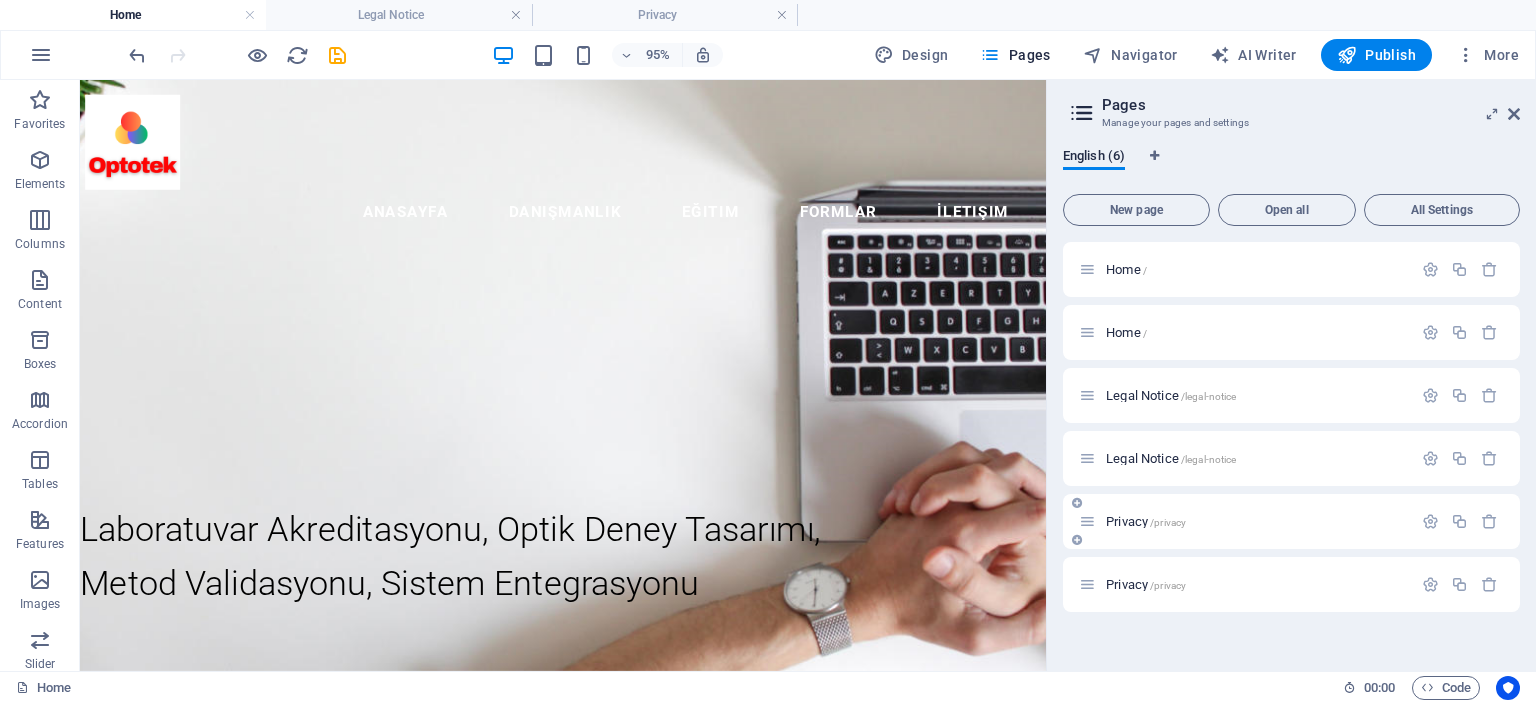 scroll, scrollTop: 0, scrollLeft: 0, axis: both 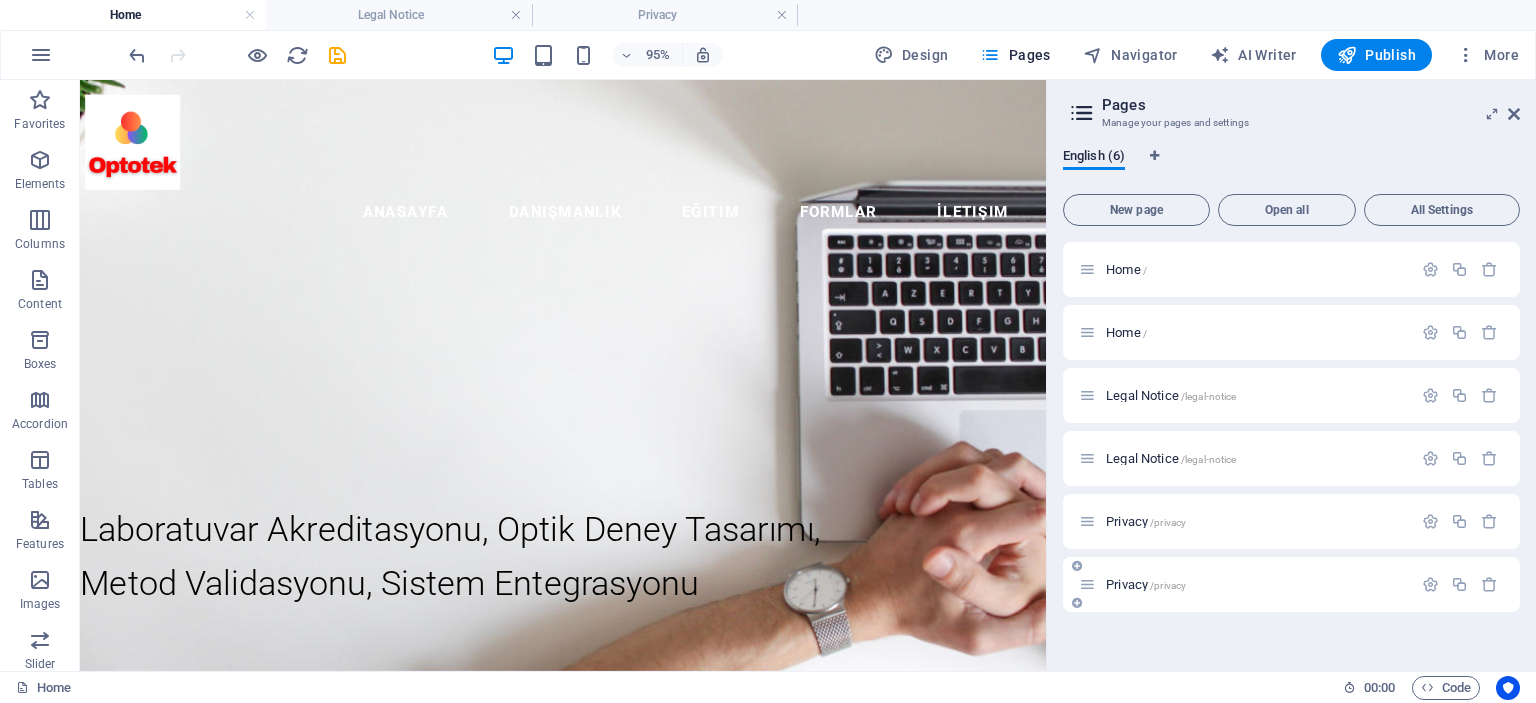 click on "/privacy" at bounding box center (1168, 585) 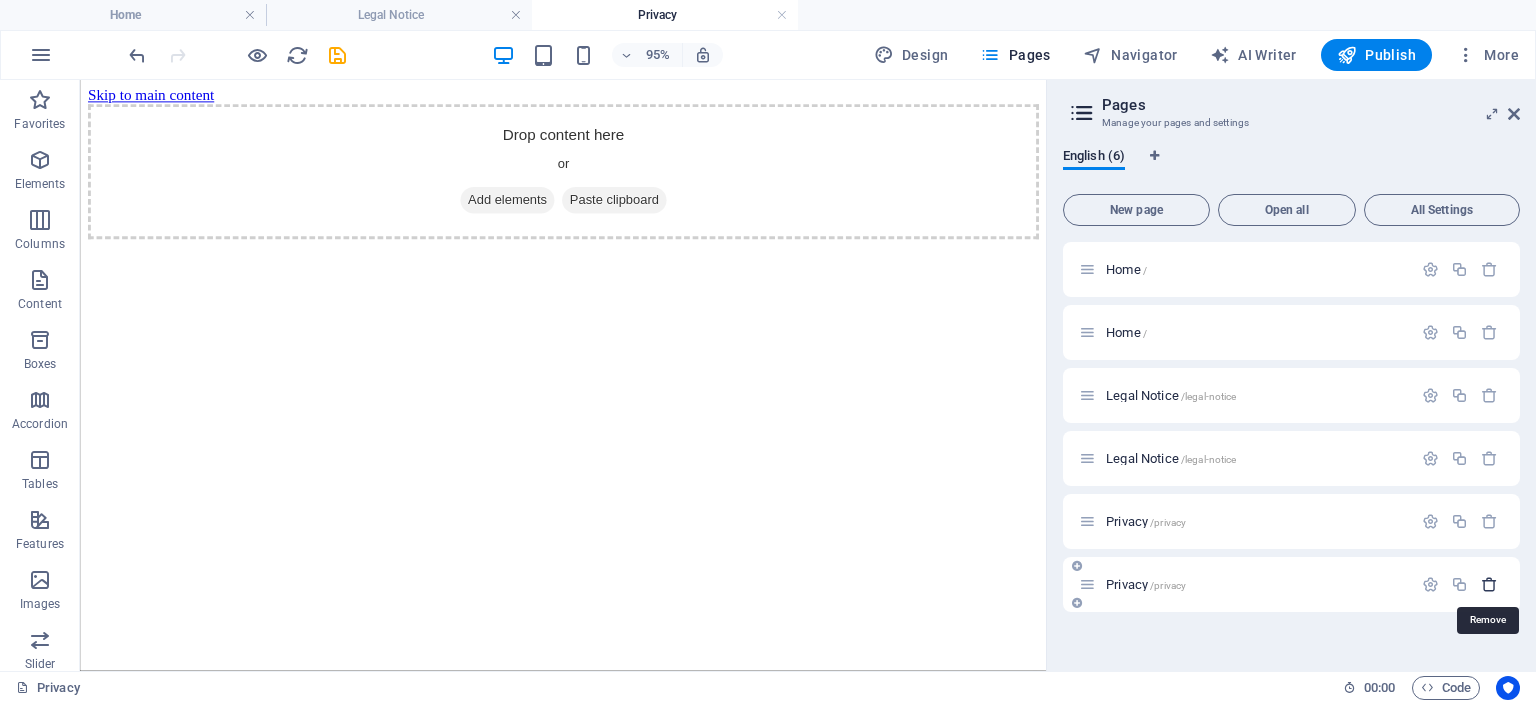 click at bounding box center [1489, 584] 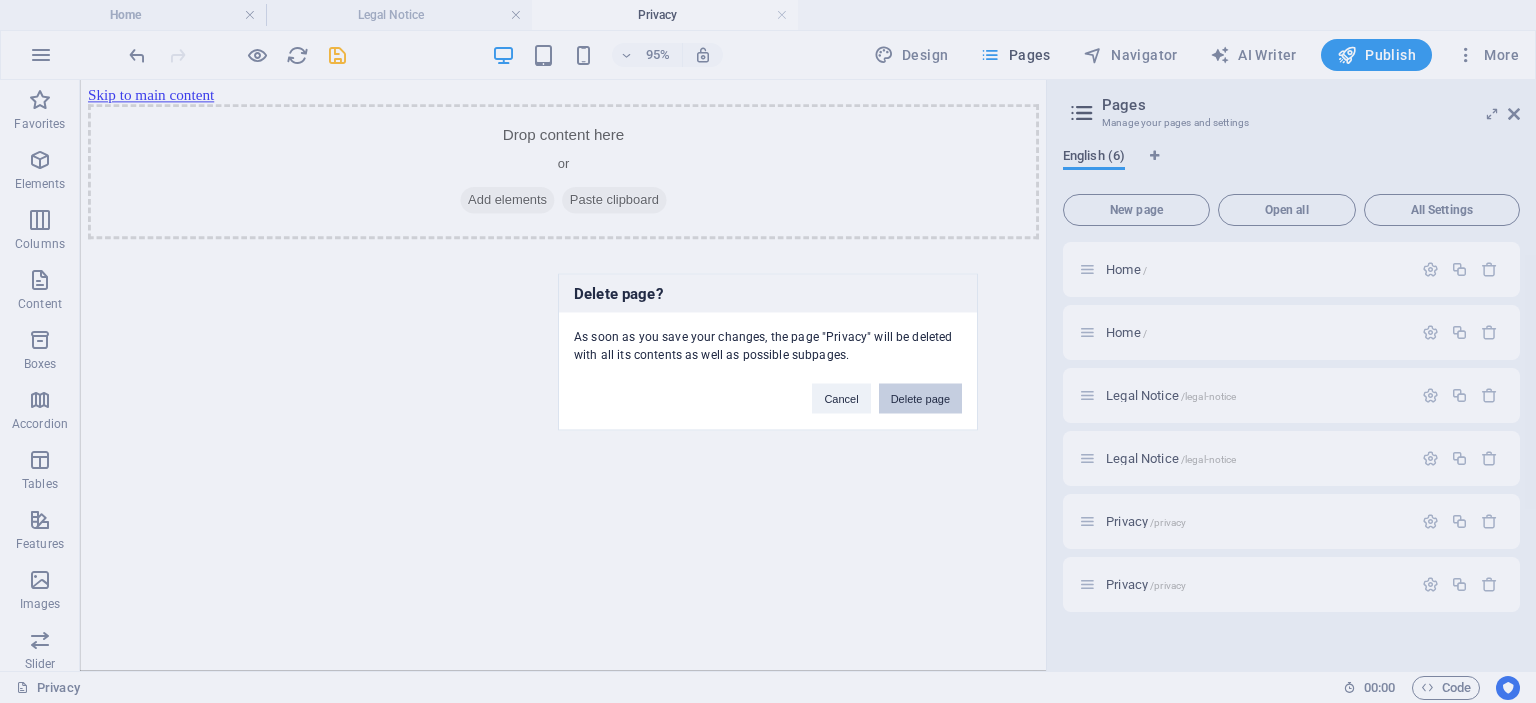 click on "Delete page" at bounding box center [920, 398] 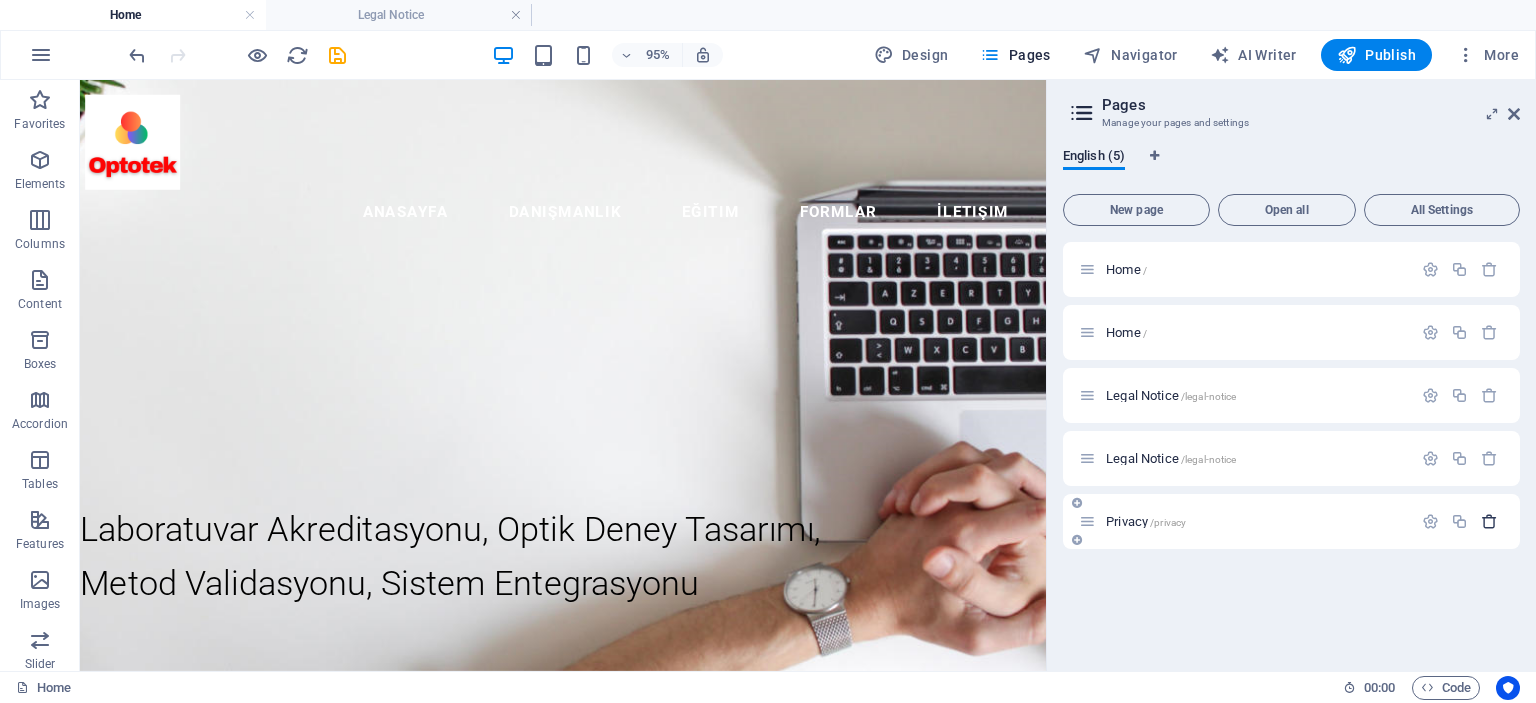 click at bounding box center (1489, 521) 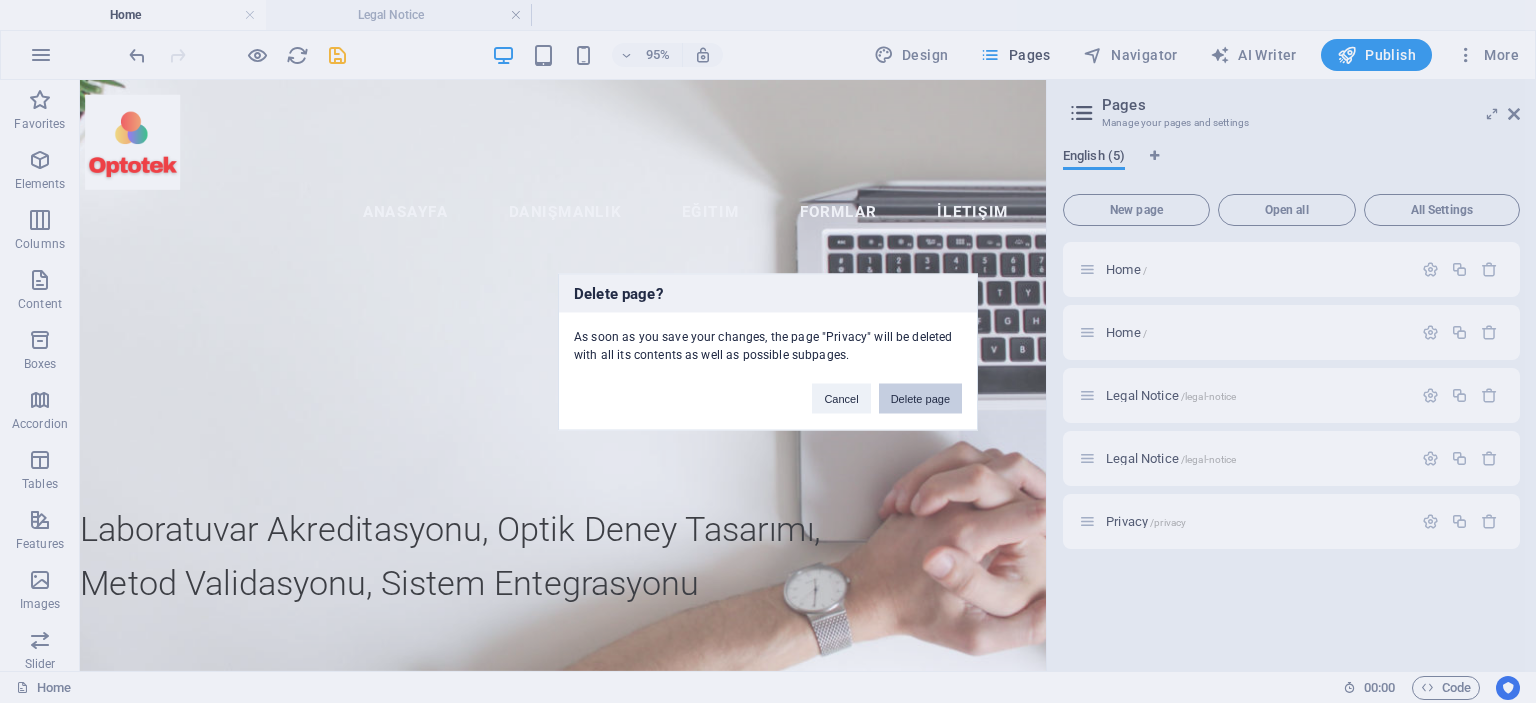 click on "Delete page" at bounding box center [920, 398] 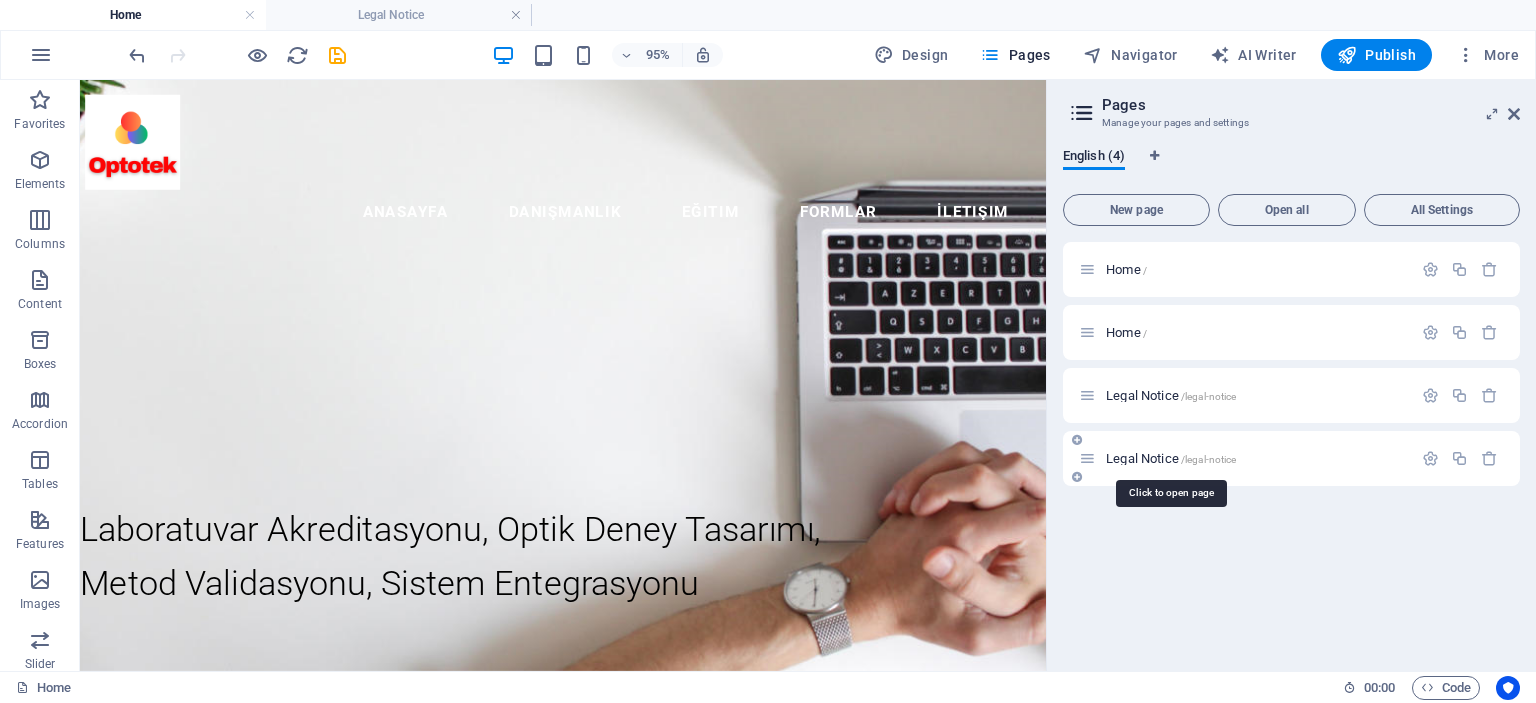 click on "Legal Notice /legal-notice" at bounding box center [1171, 458] 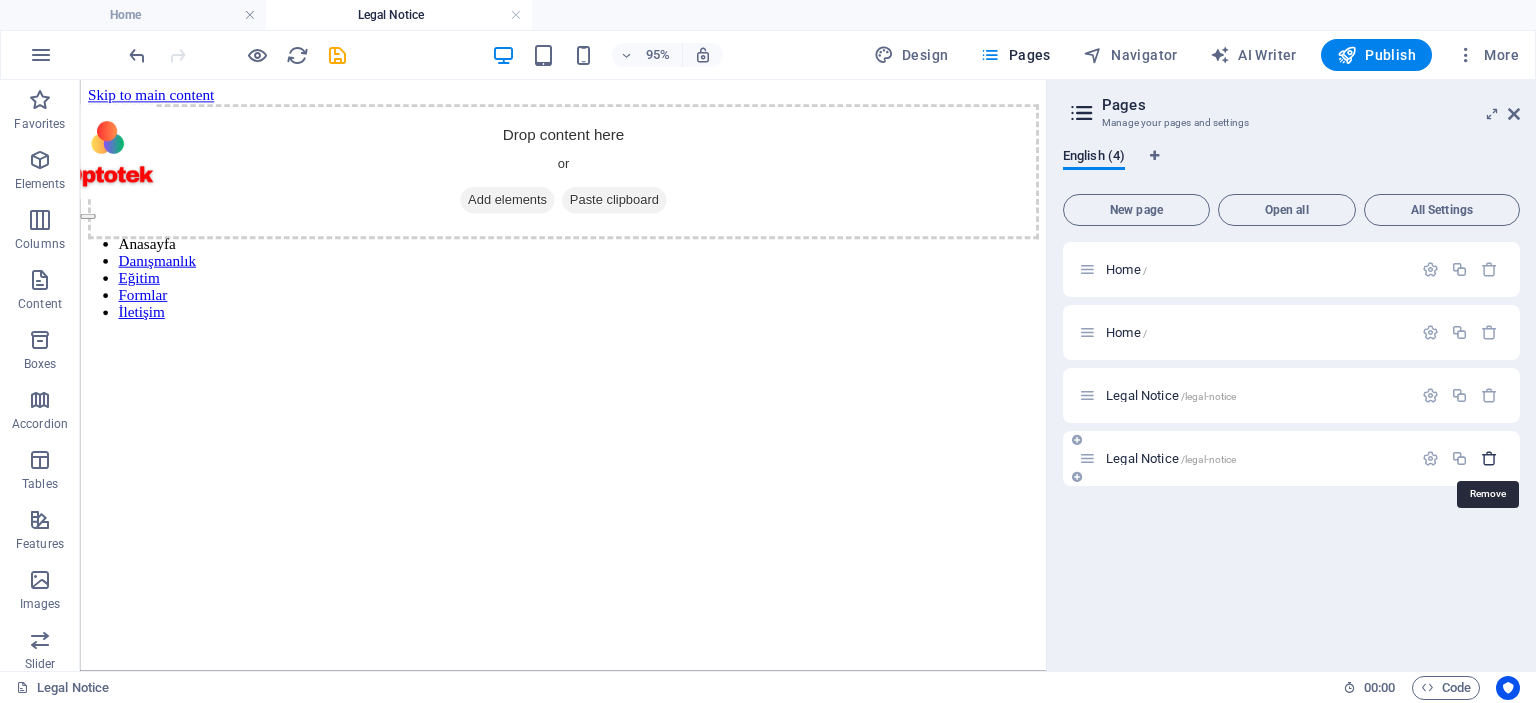 click at bounding box center [1489, 458] 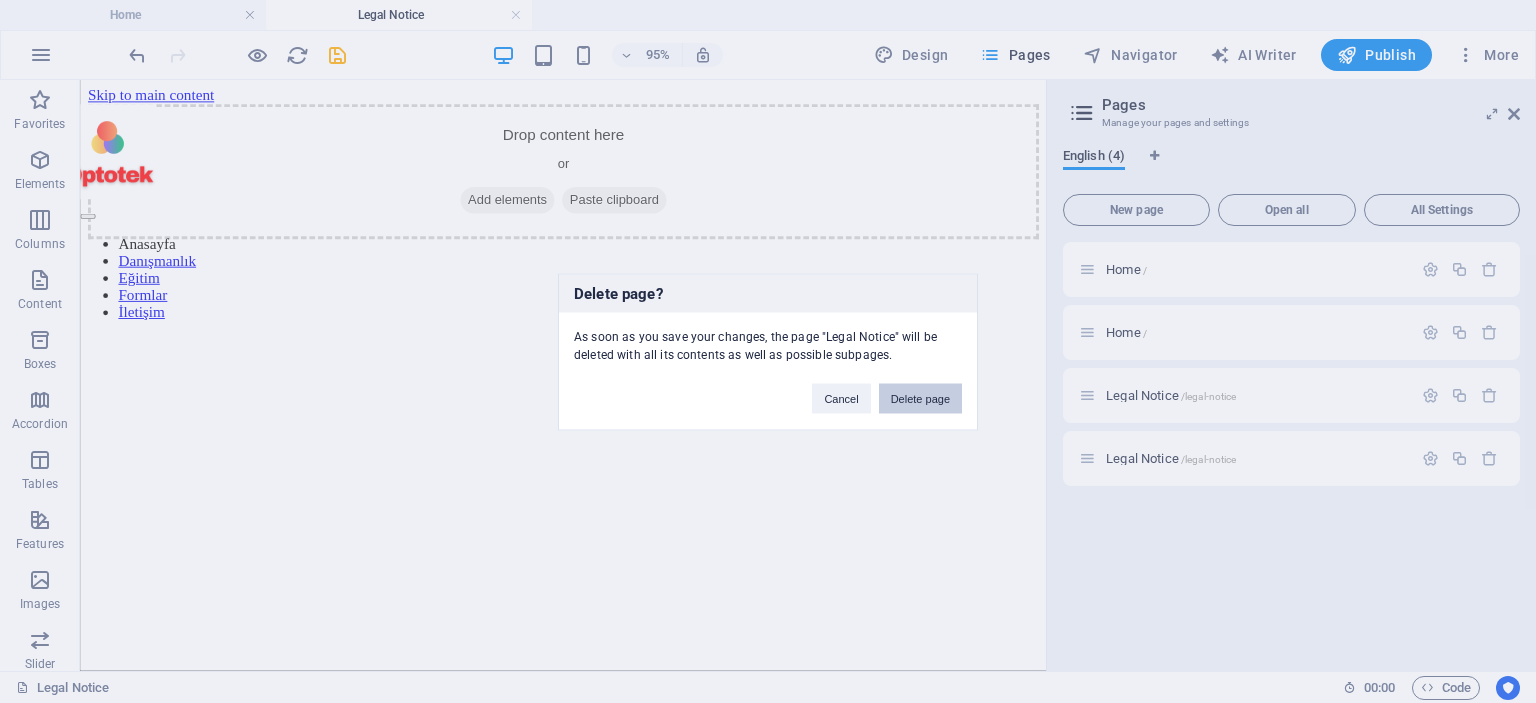 click on "Delete page" at bounding box center (920, 398) 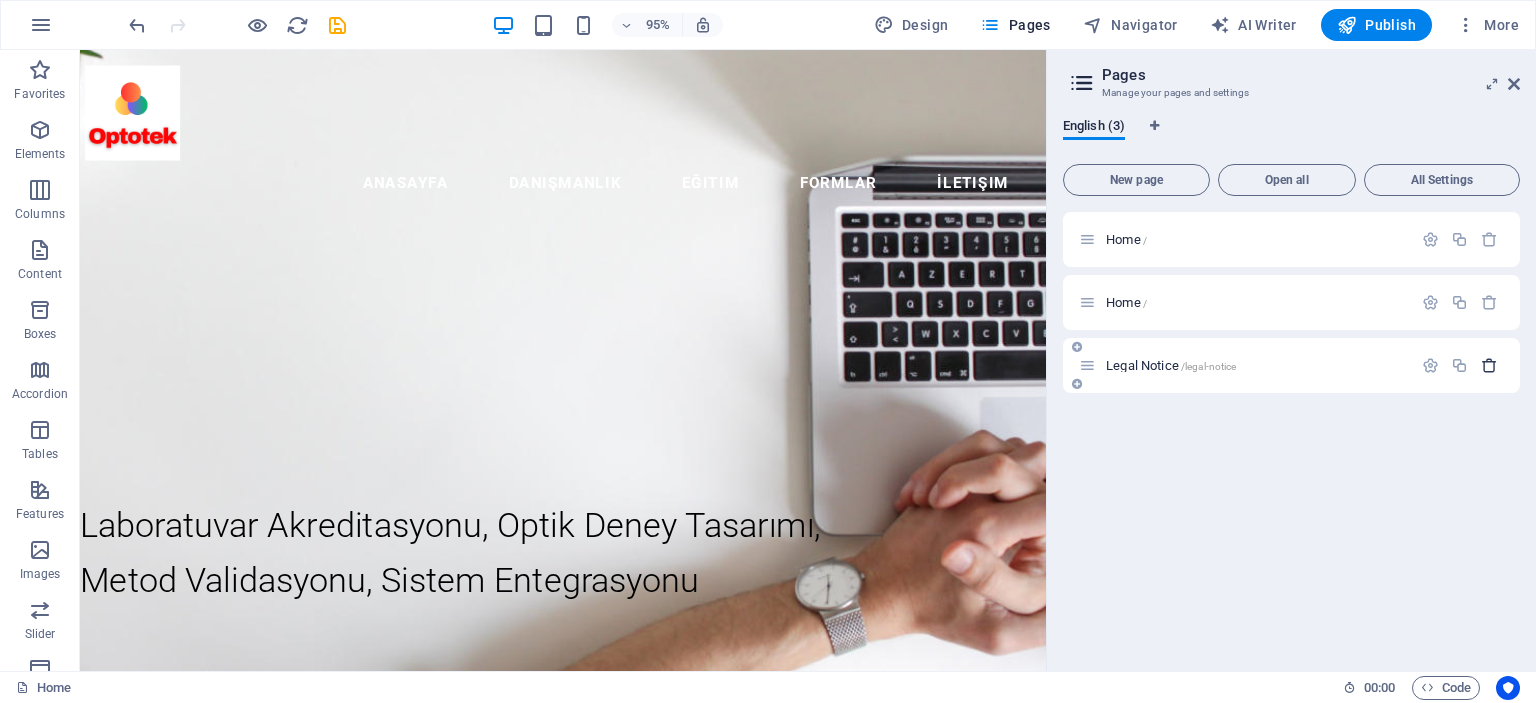 click at bounding box center (1489, 365) 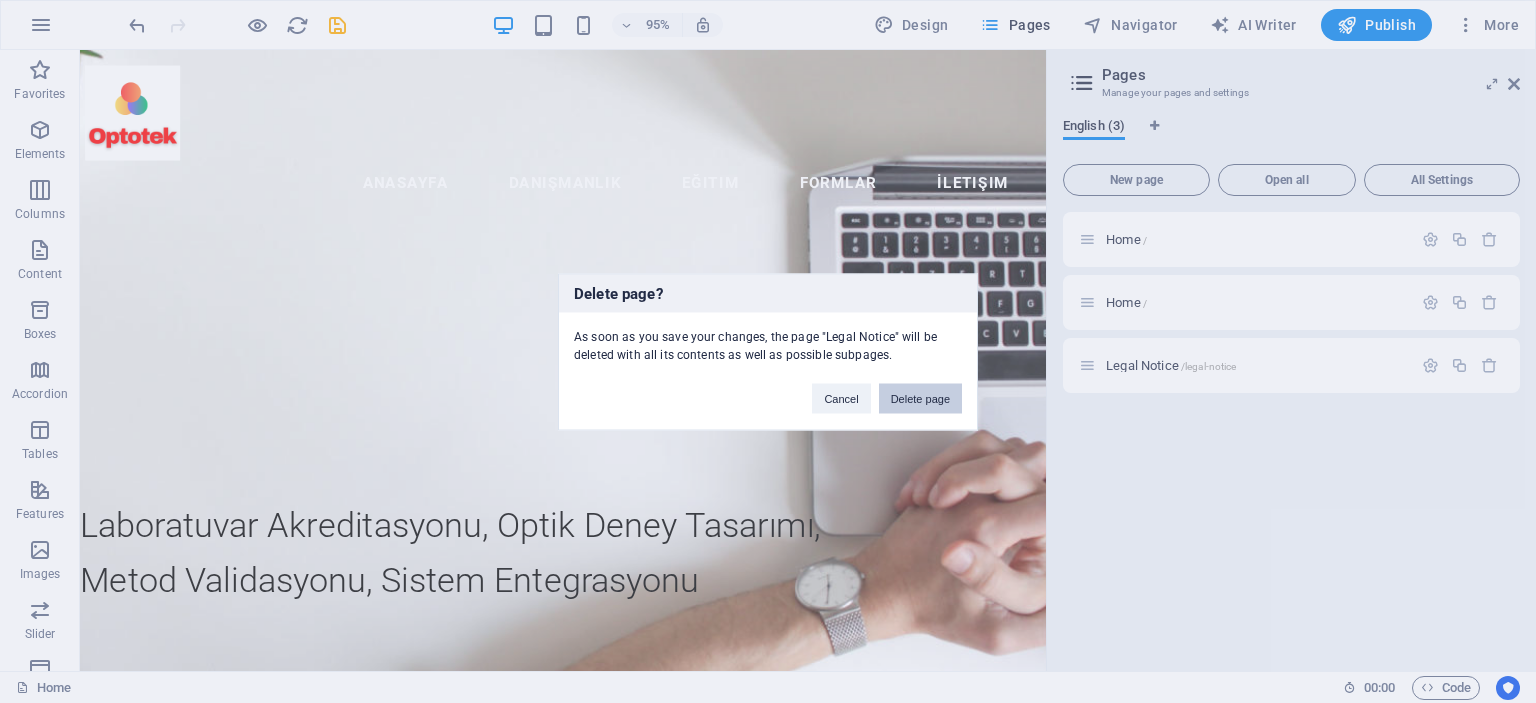 click on "Delete page" at bounding box center [920, 398] 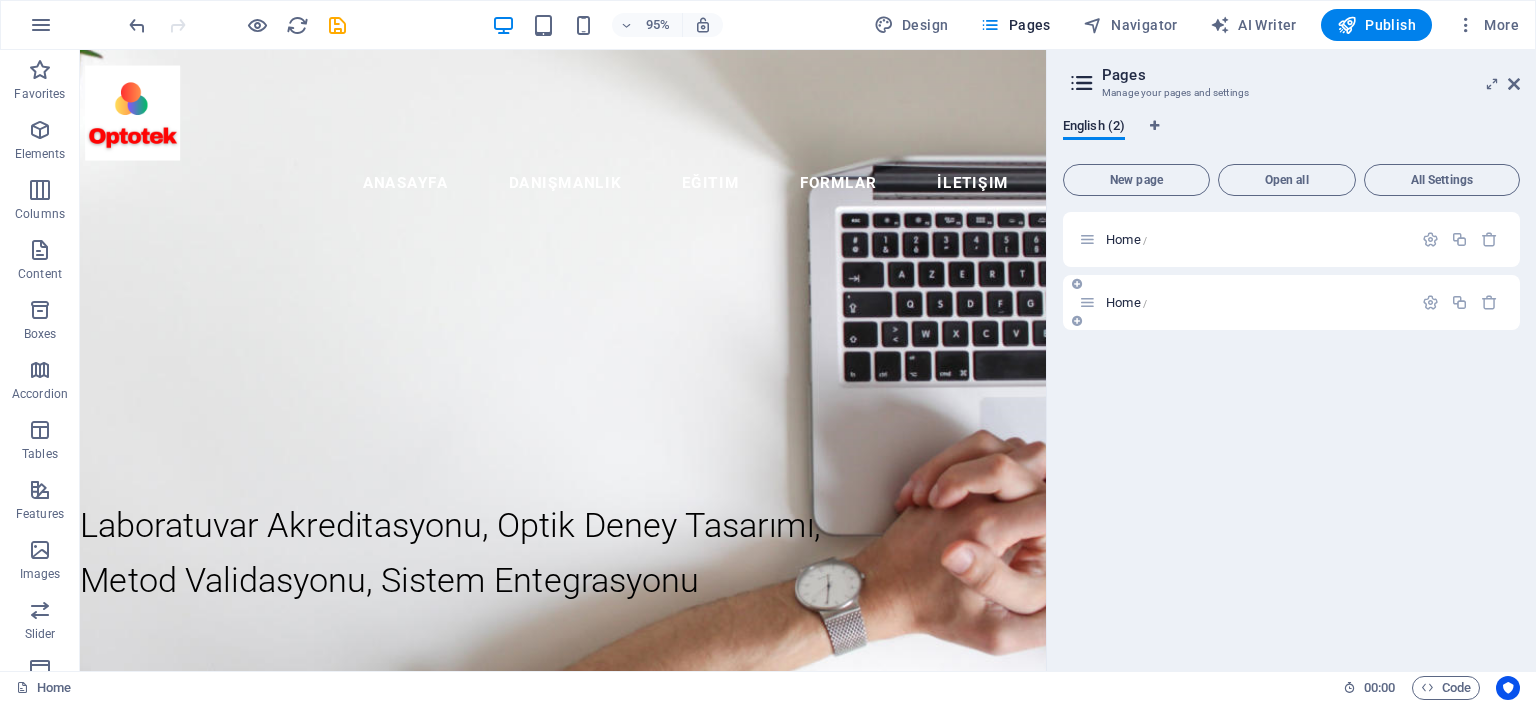 click on "Home /" at bounding box center [1126, 302] 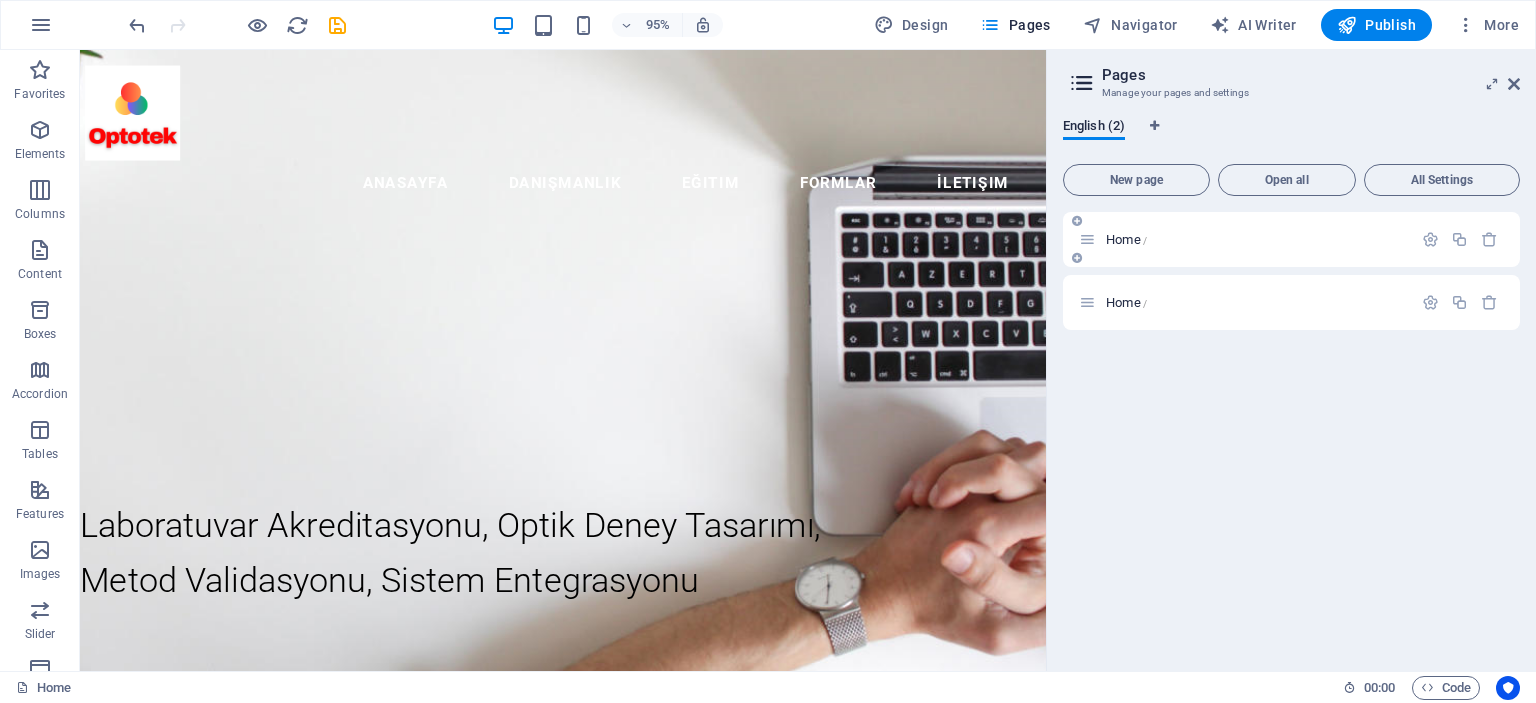 click on "Home /" at bounding box center (1245, 239) 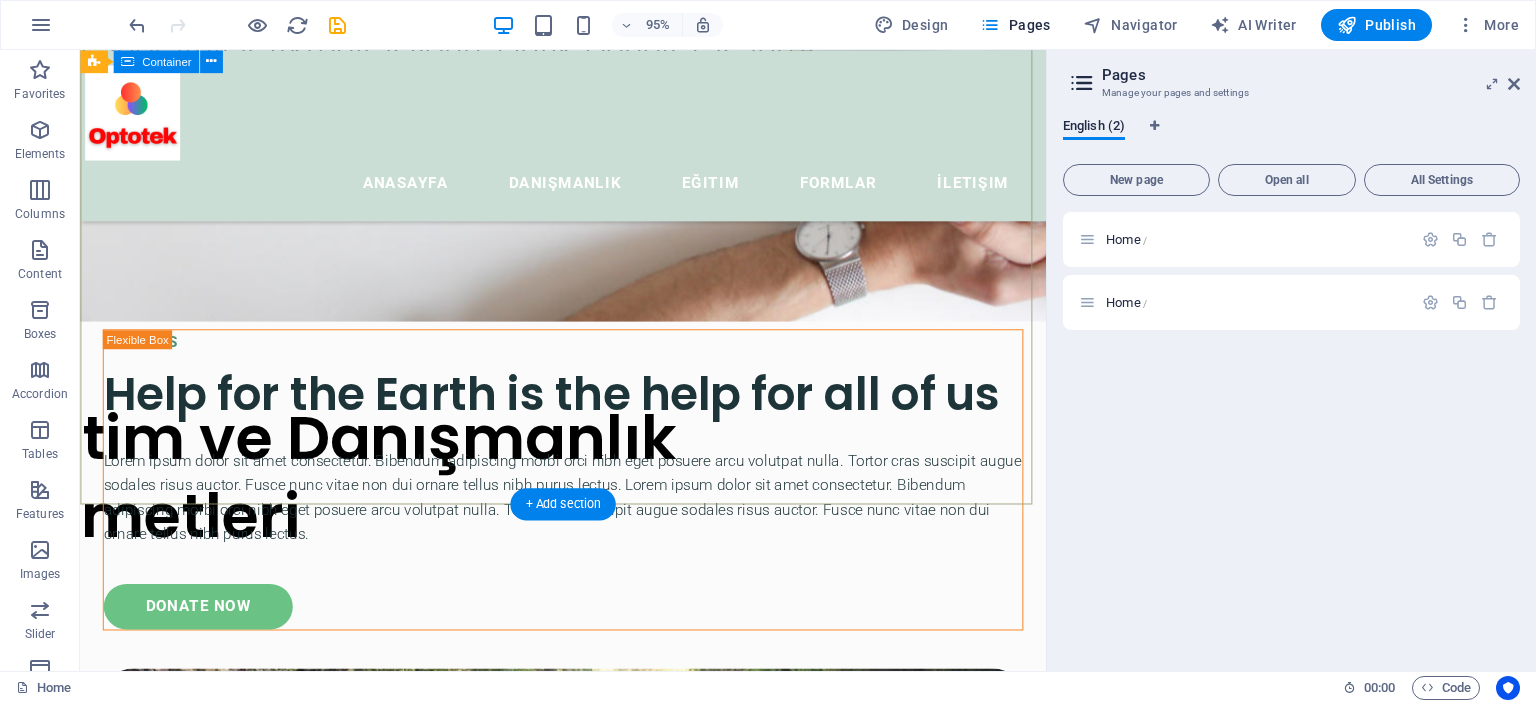 scroll, scrollTop: 0, scrollLeft: 0, axis: both 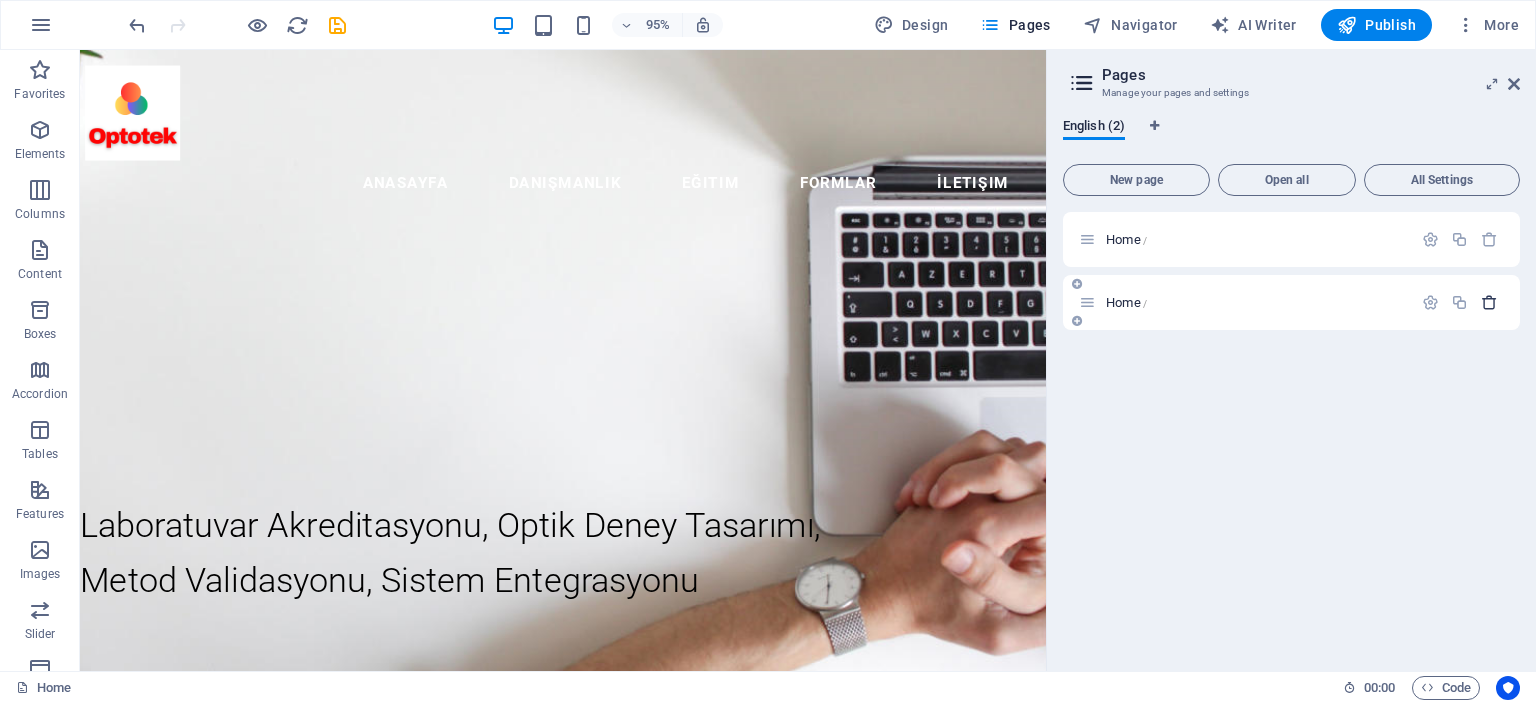 click at bounding box center [1489, 302] 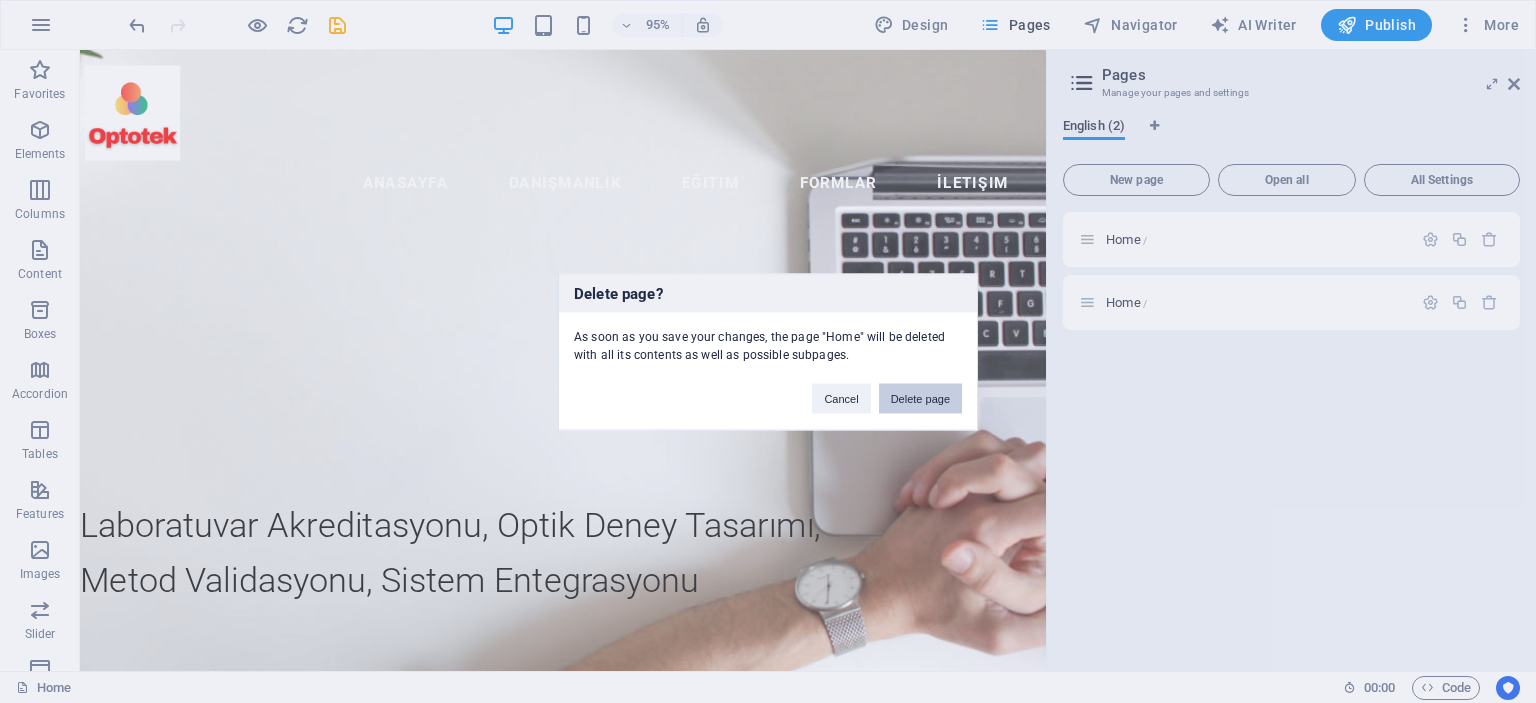 click on "Delete page" at bounding box center (920, 398) 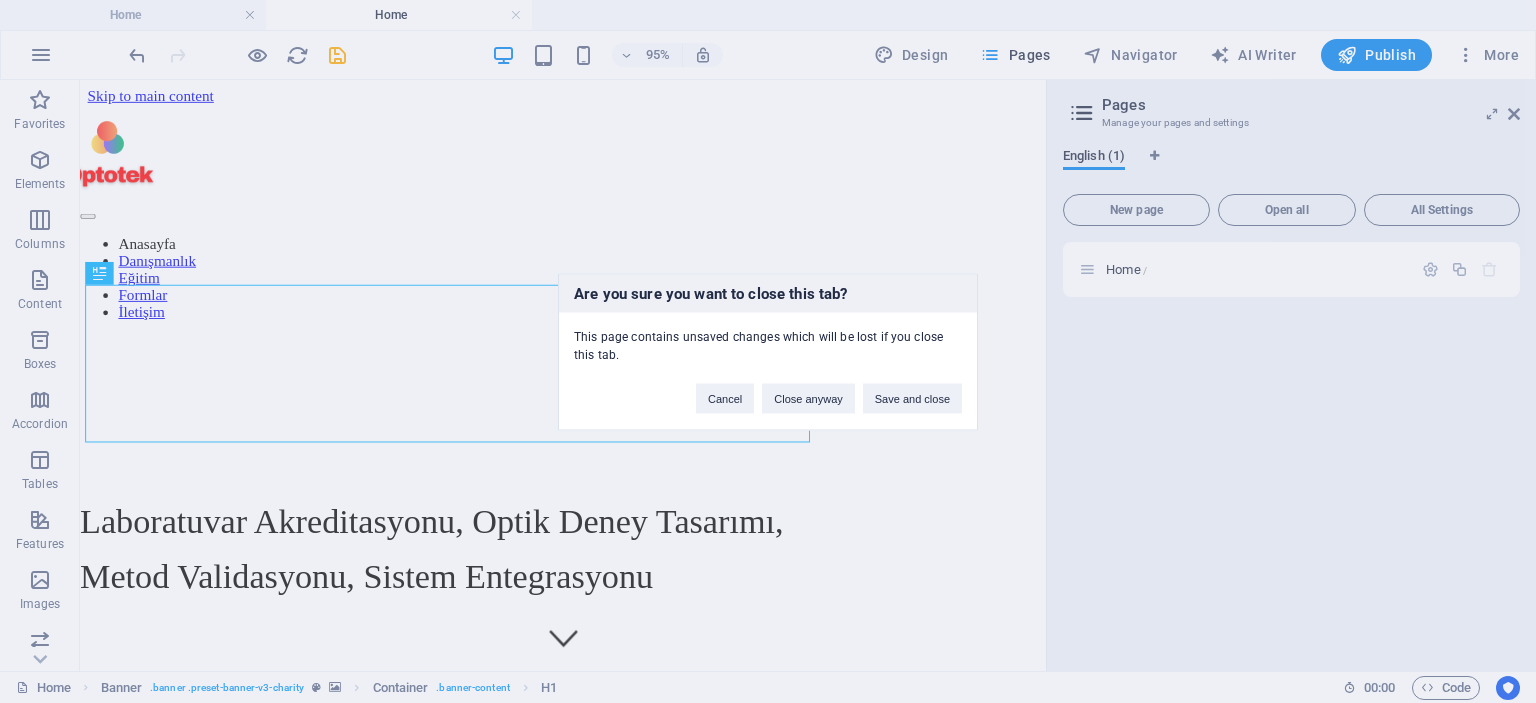 scroll, scrollTop: 0, scrollLeft: 0, axis: both 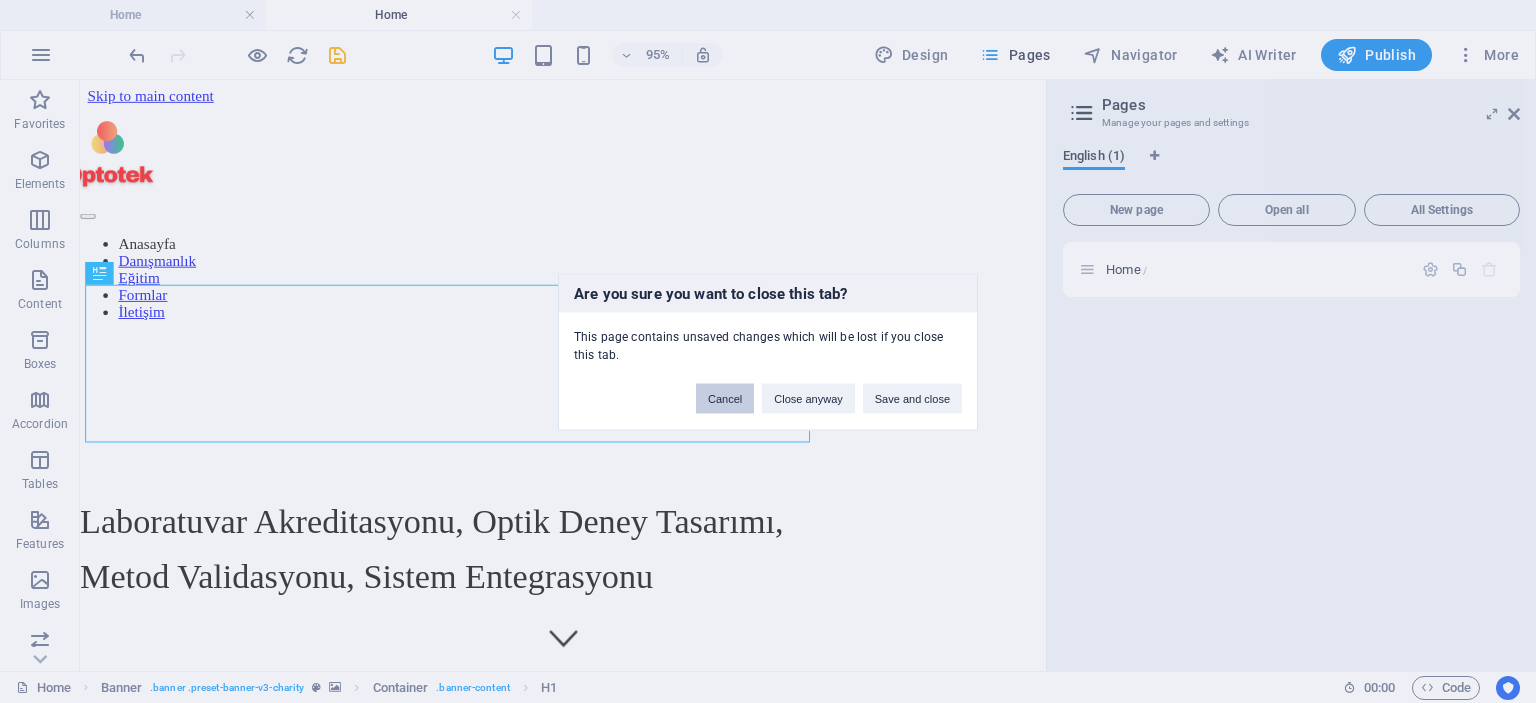 click on "Cancel" at bounding box center [725, 398] 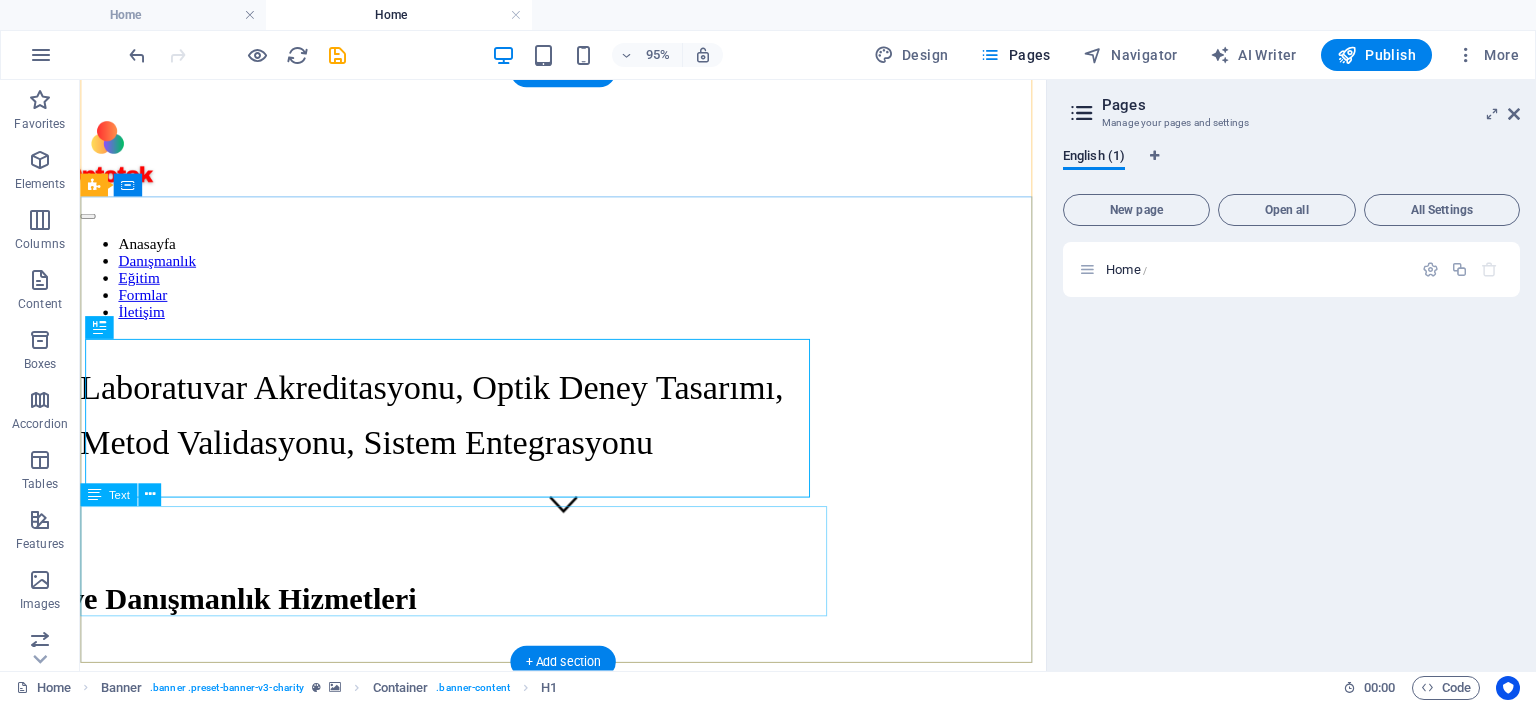 scroll, scrollTop: 0, scrollLeft: 0, axis: both 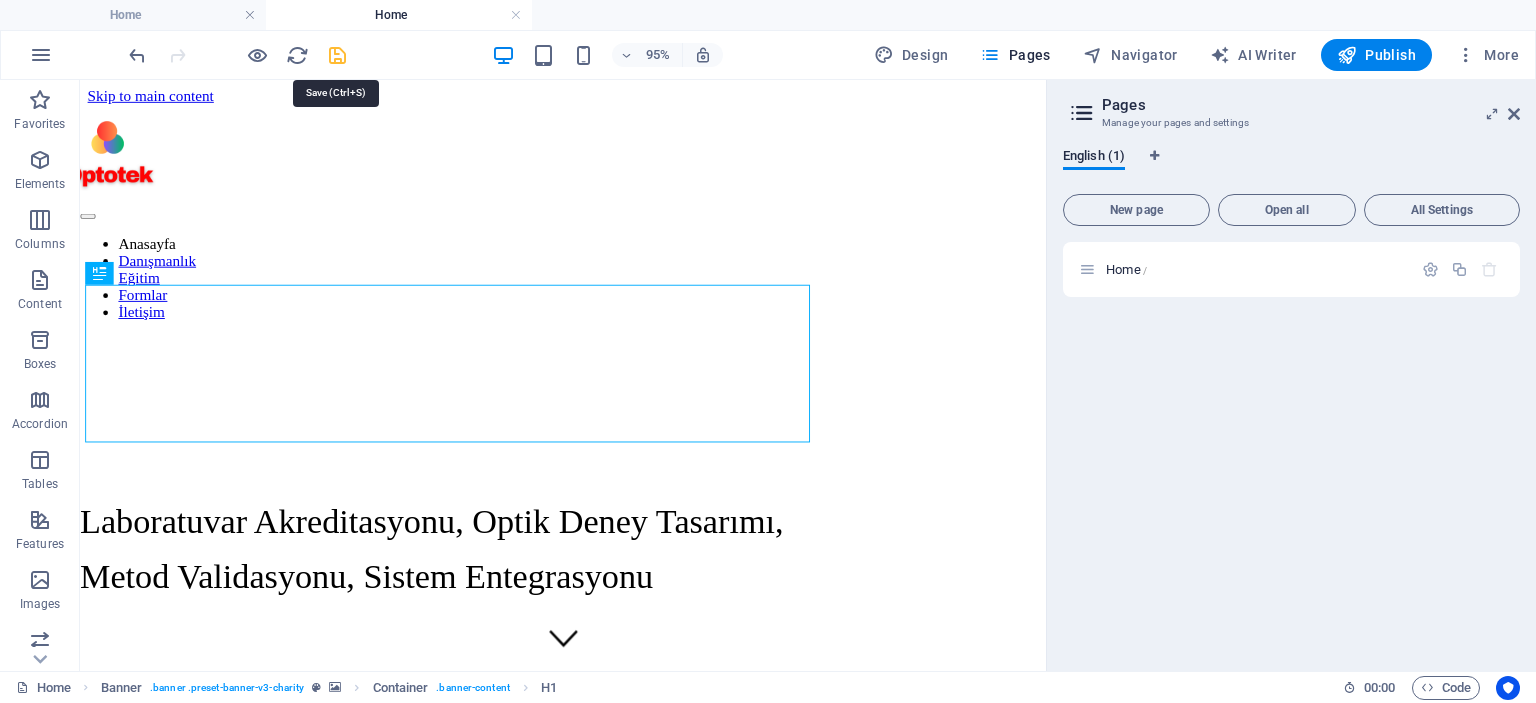click at bounding box center (337, 55) 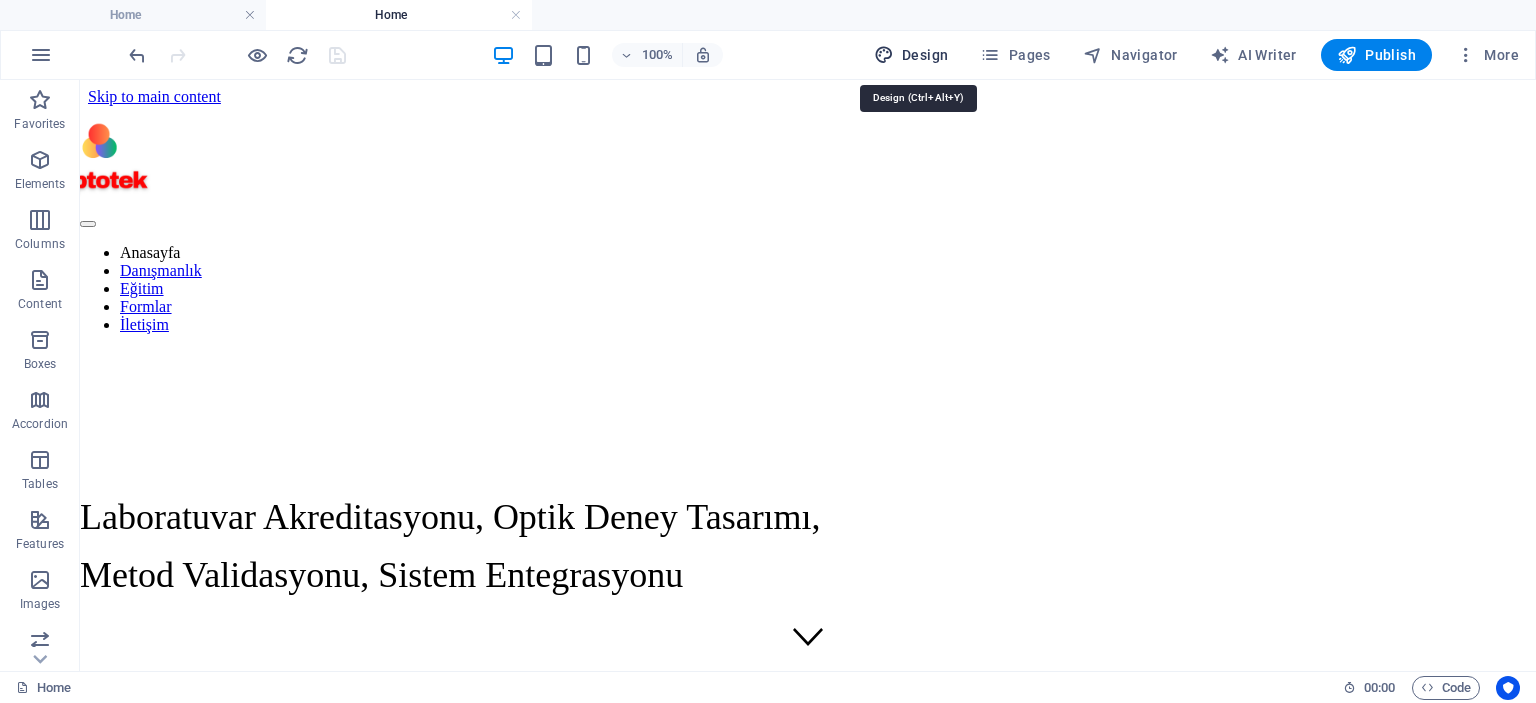click on "Design" at bounding box center (911, 55) 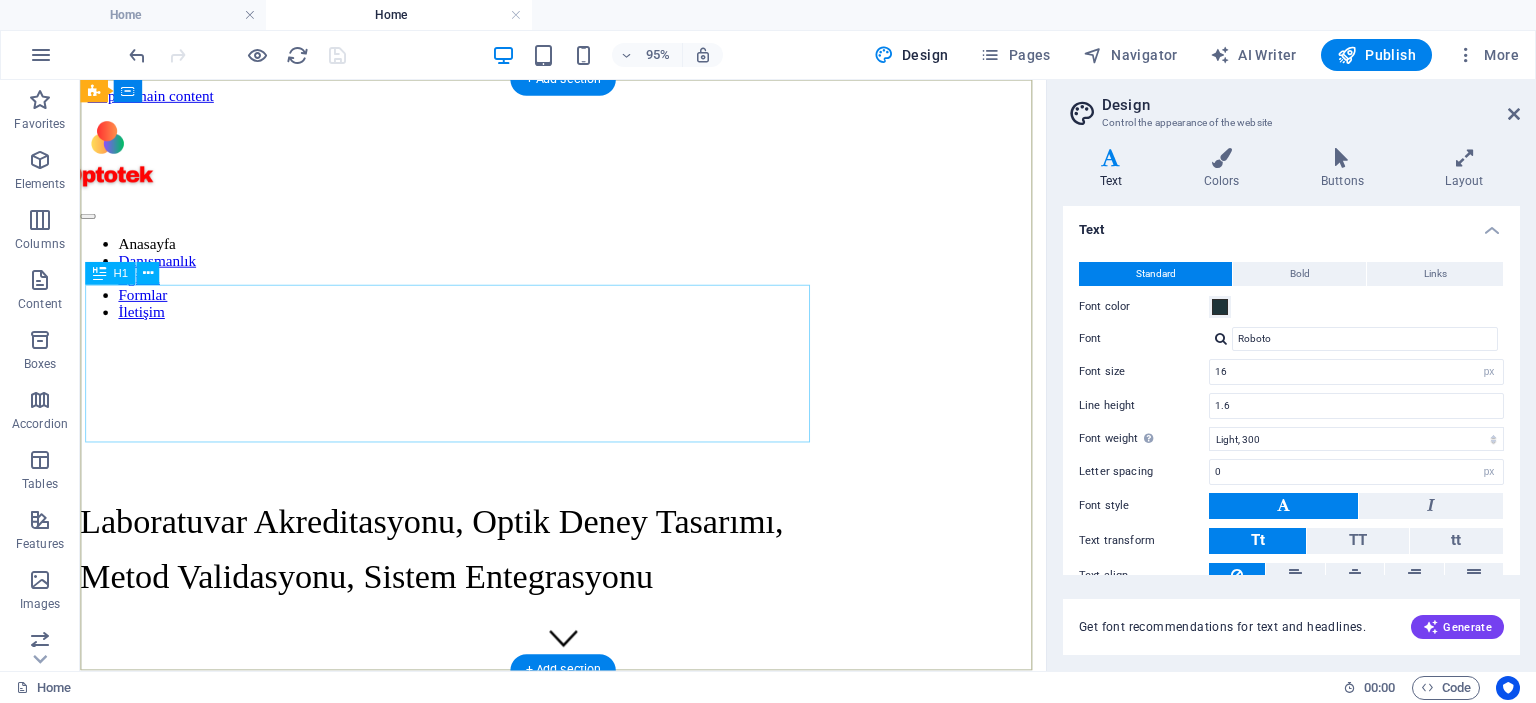 click on "Eğitim ve Danışmanlık Hizmetleri" at bounding box center (468, 736) 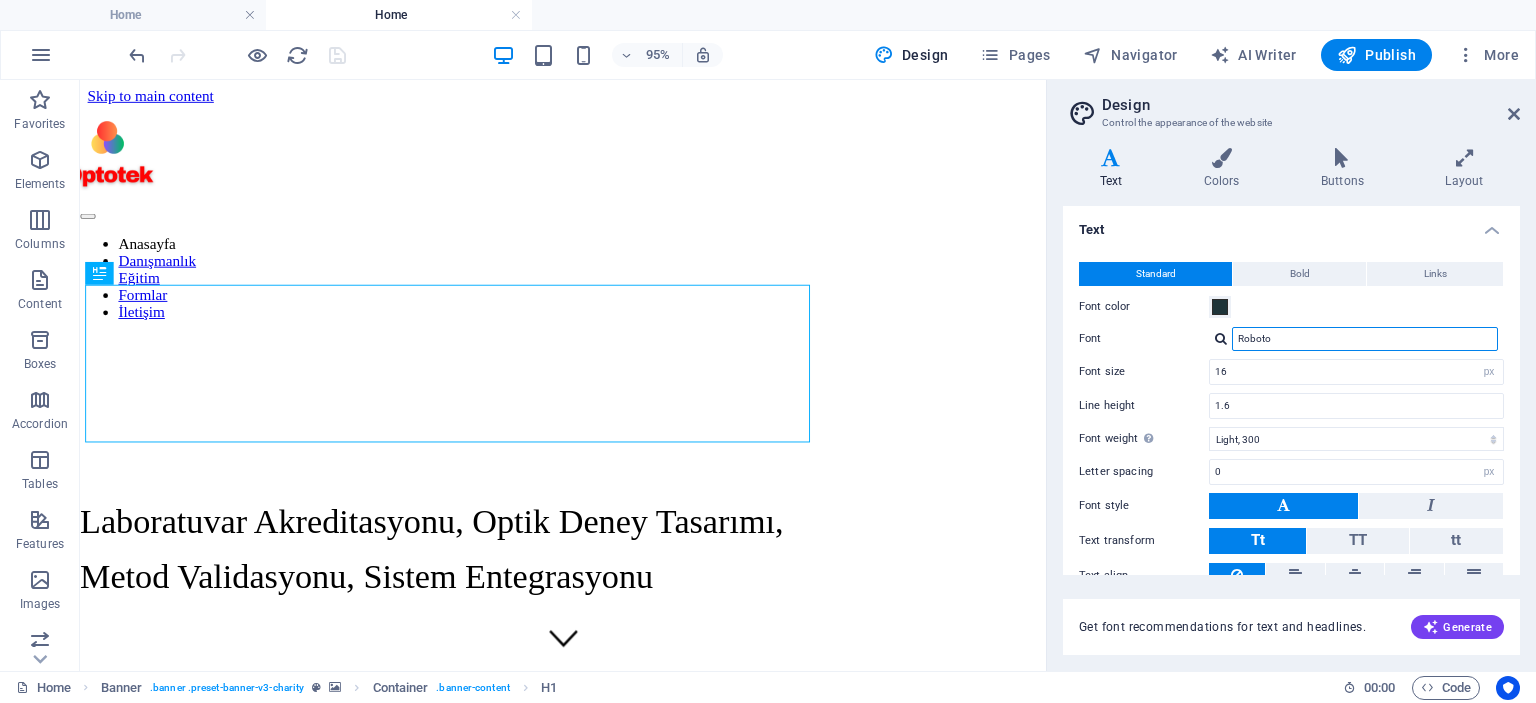 click on "Roboto" at bounding box center (1365, 339) 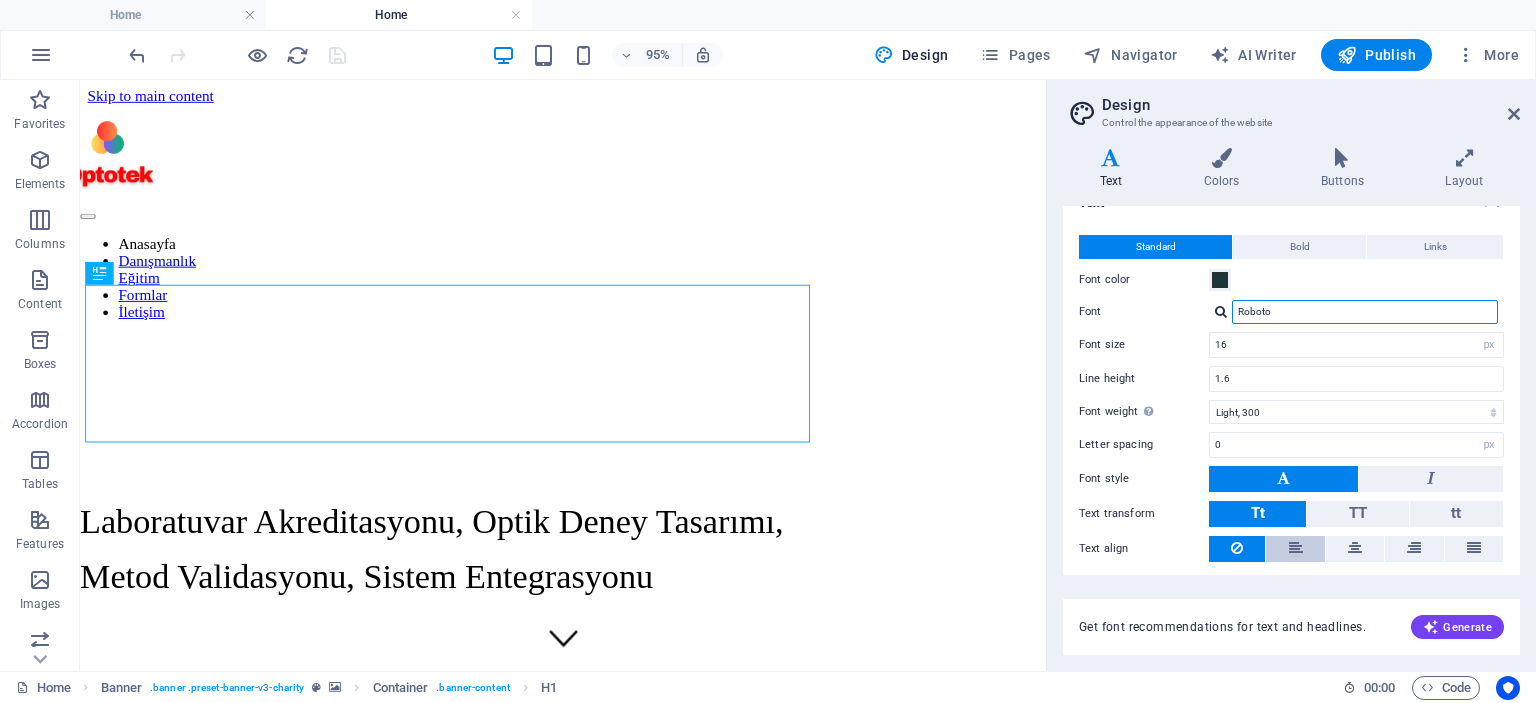 scroll, scrollTop: 0, scrollLeft: 0, axis: both 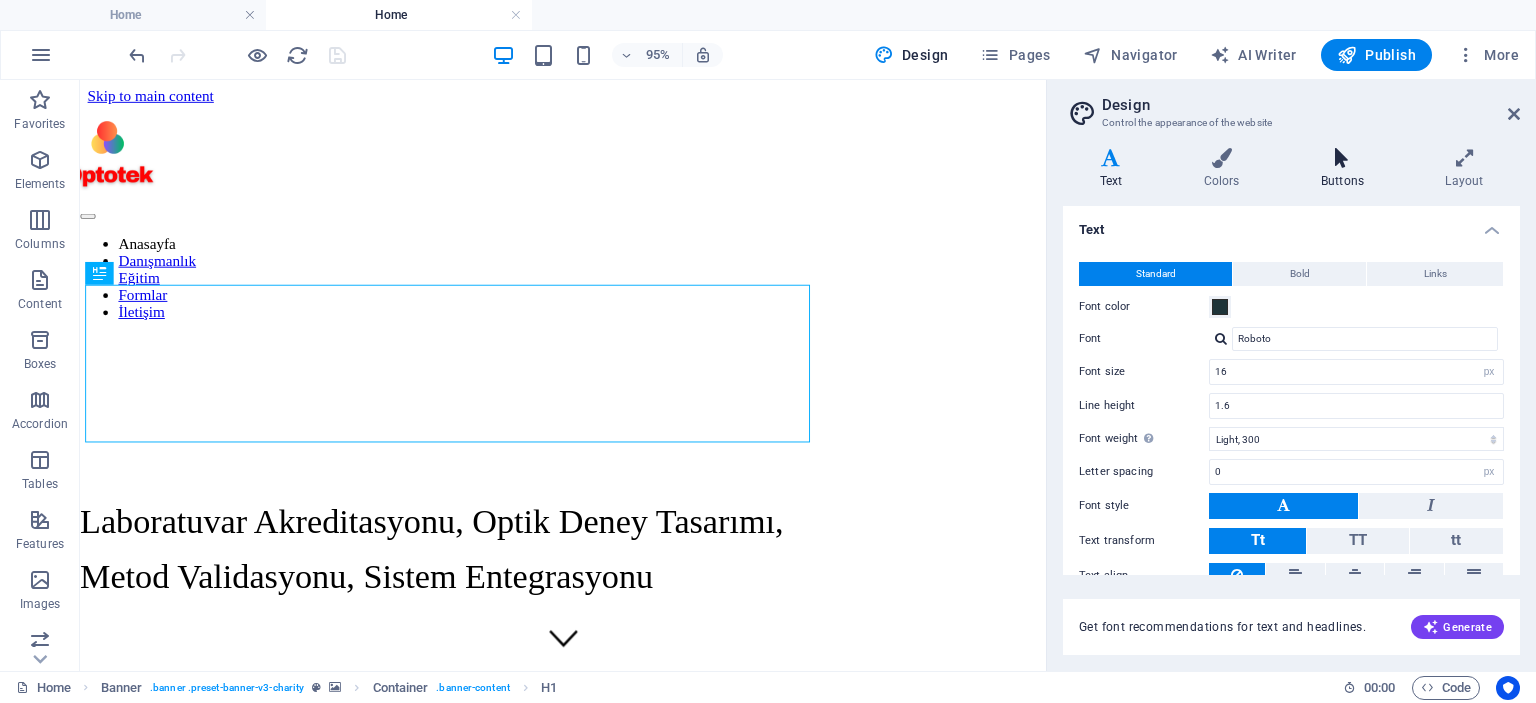 click on "Buttons" at bounding box center (1346, 169) 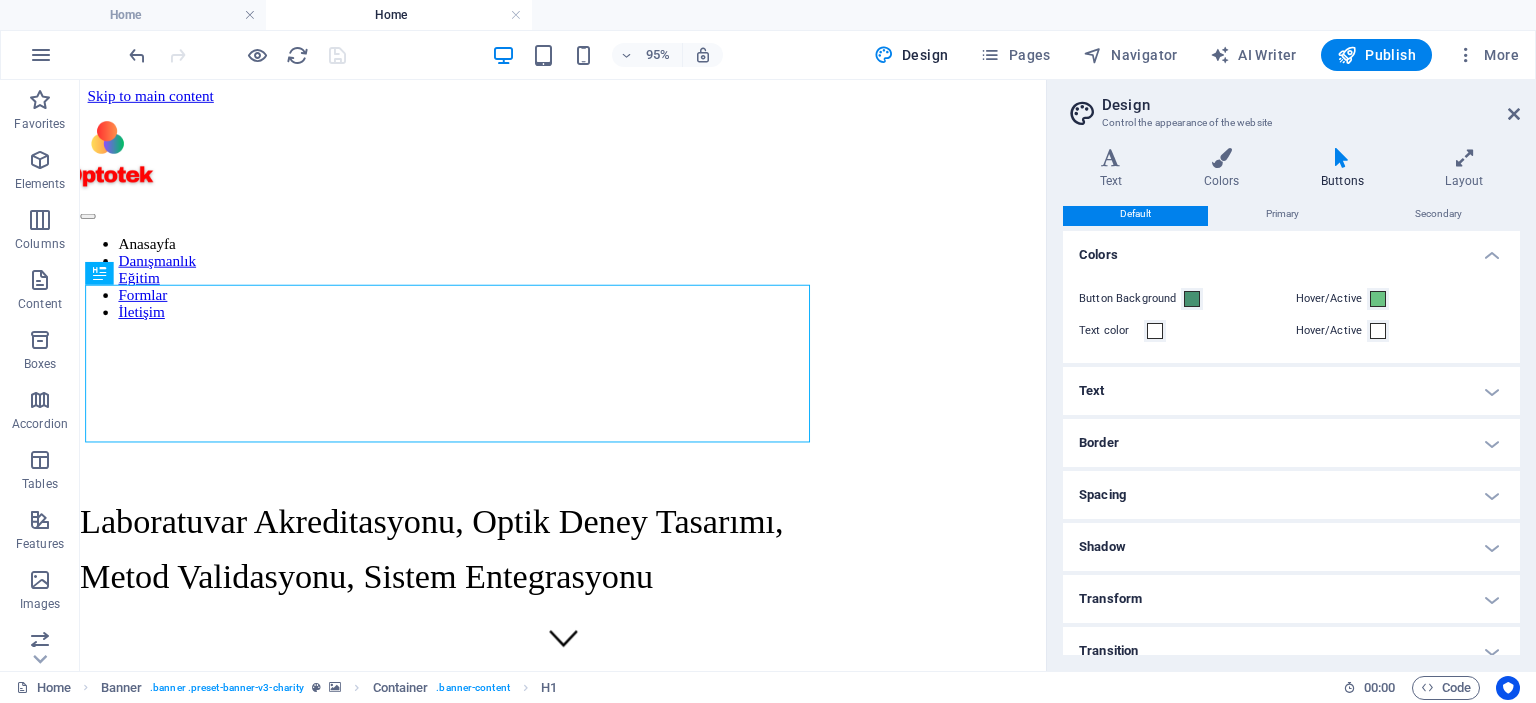 scroll, scrollTop: 0, scrollLeft: 0, axis: both 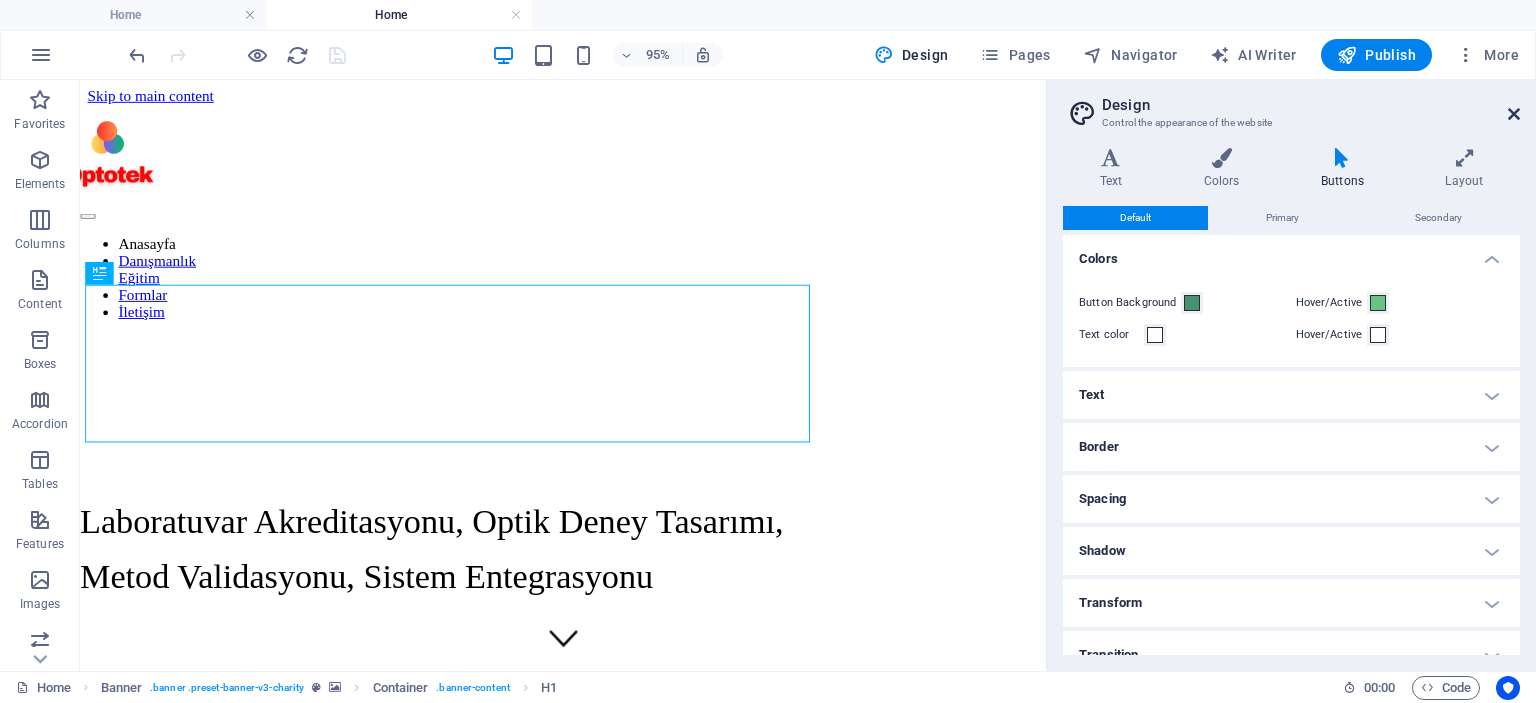 click at bounding box center [1514, 114] 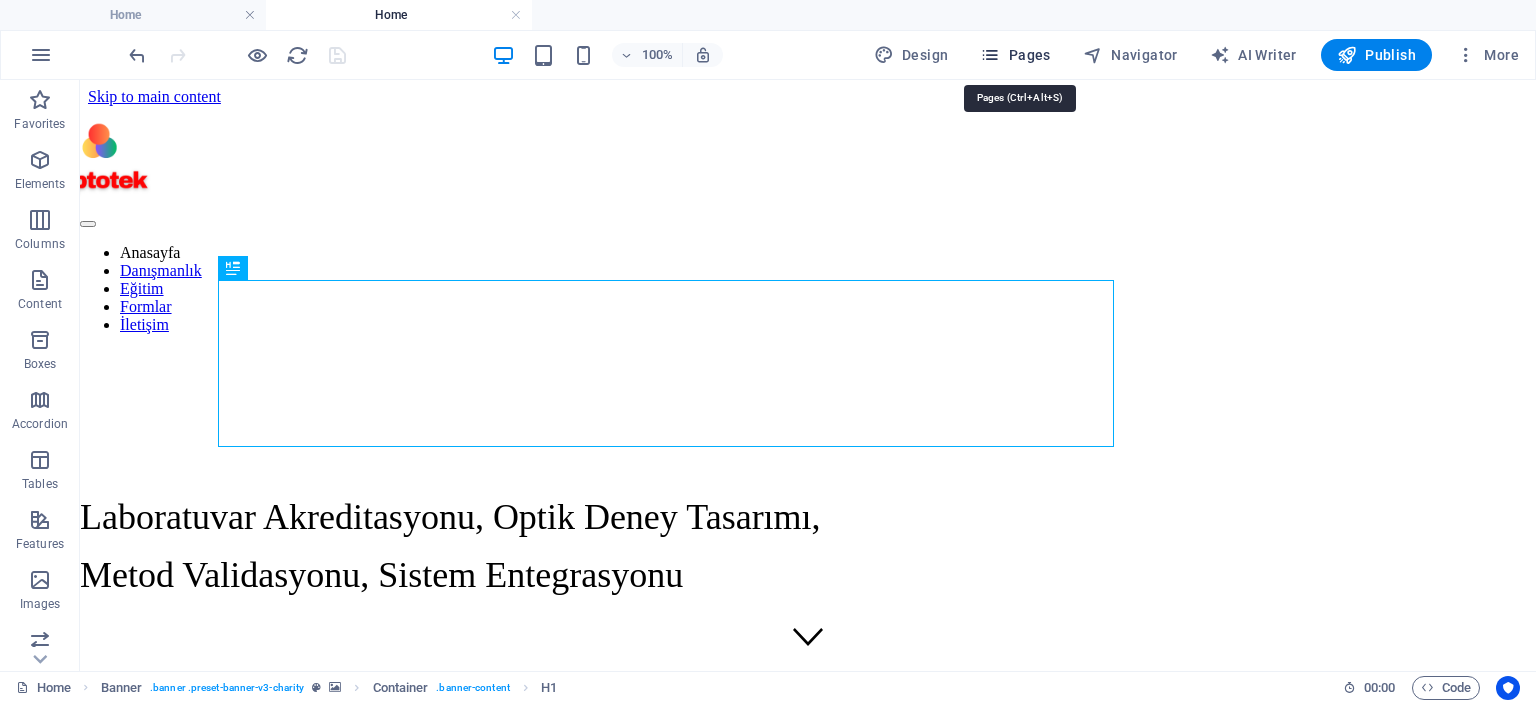 click on "Pages" at bounding box center (1015, 55) 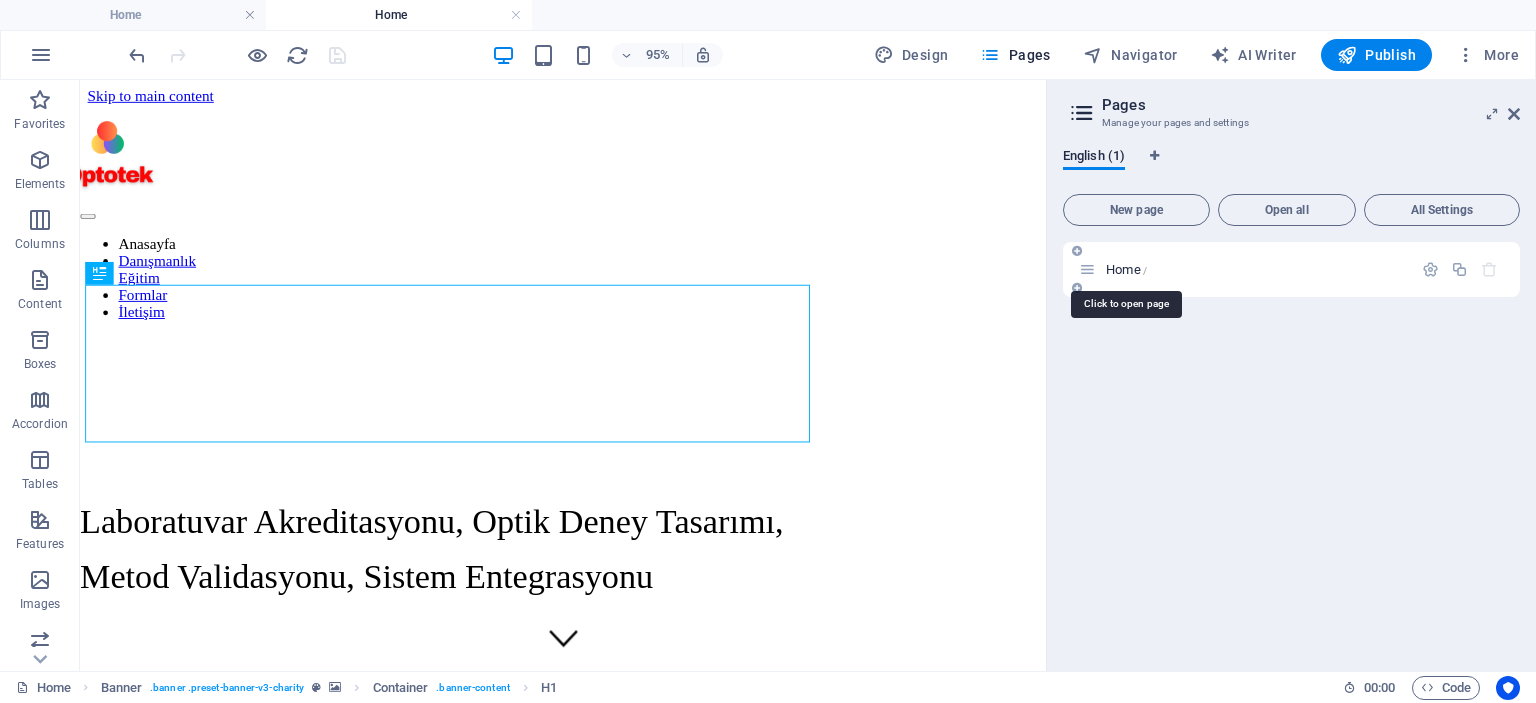 click on "Home /" at bounding box center [1126, 269] 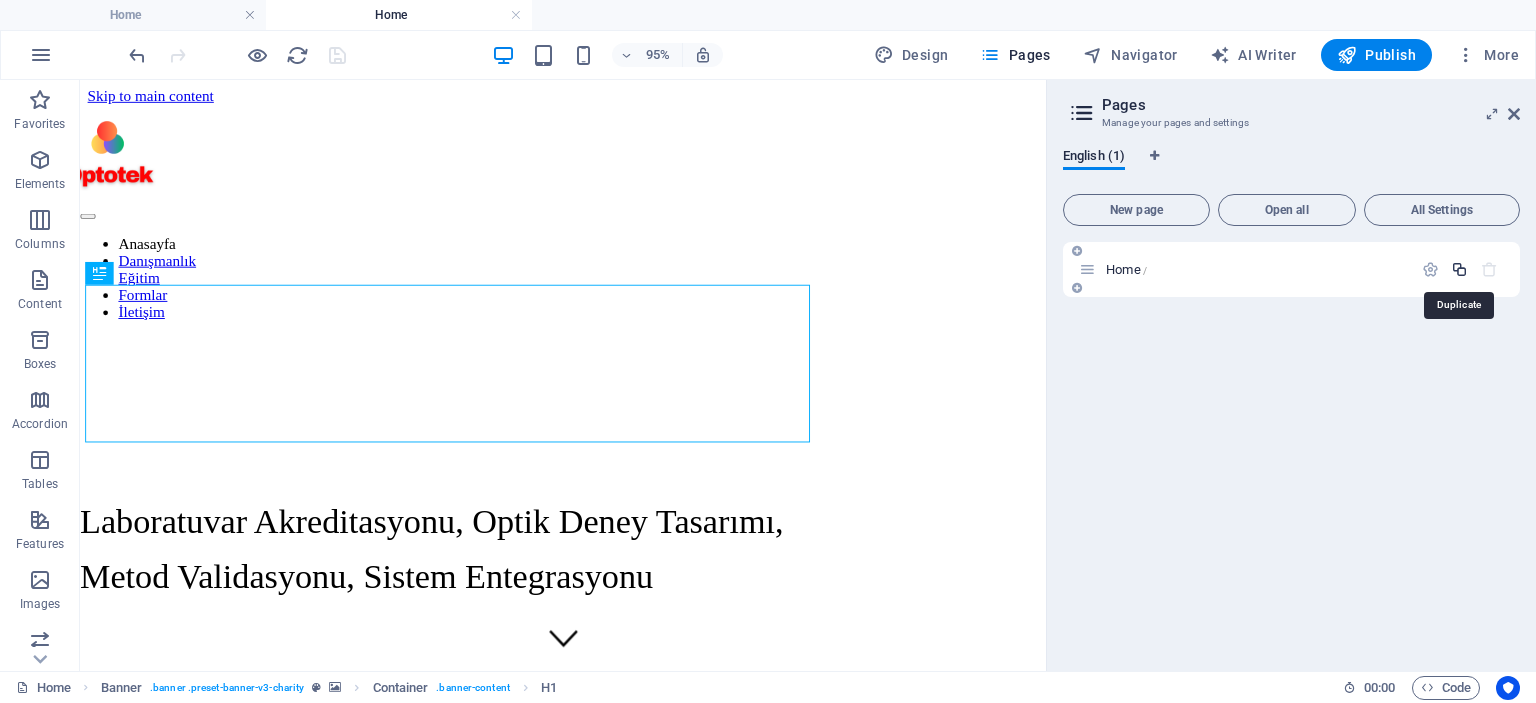 click at bounding box center [1459, 269] 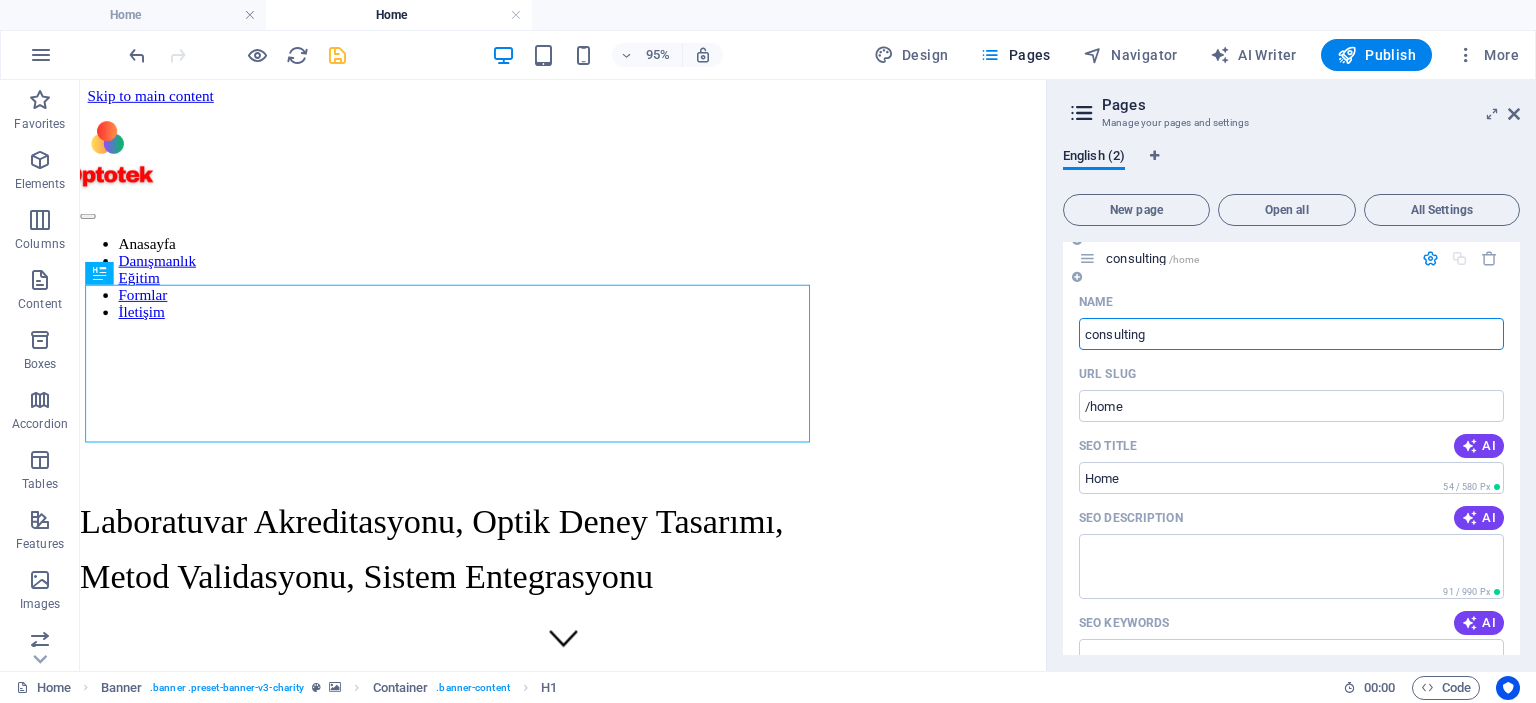 scroll, scrollTop: 0, scrollLeft: 0, axis: both 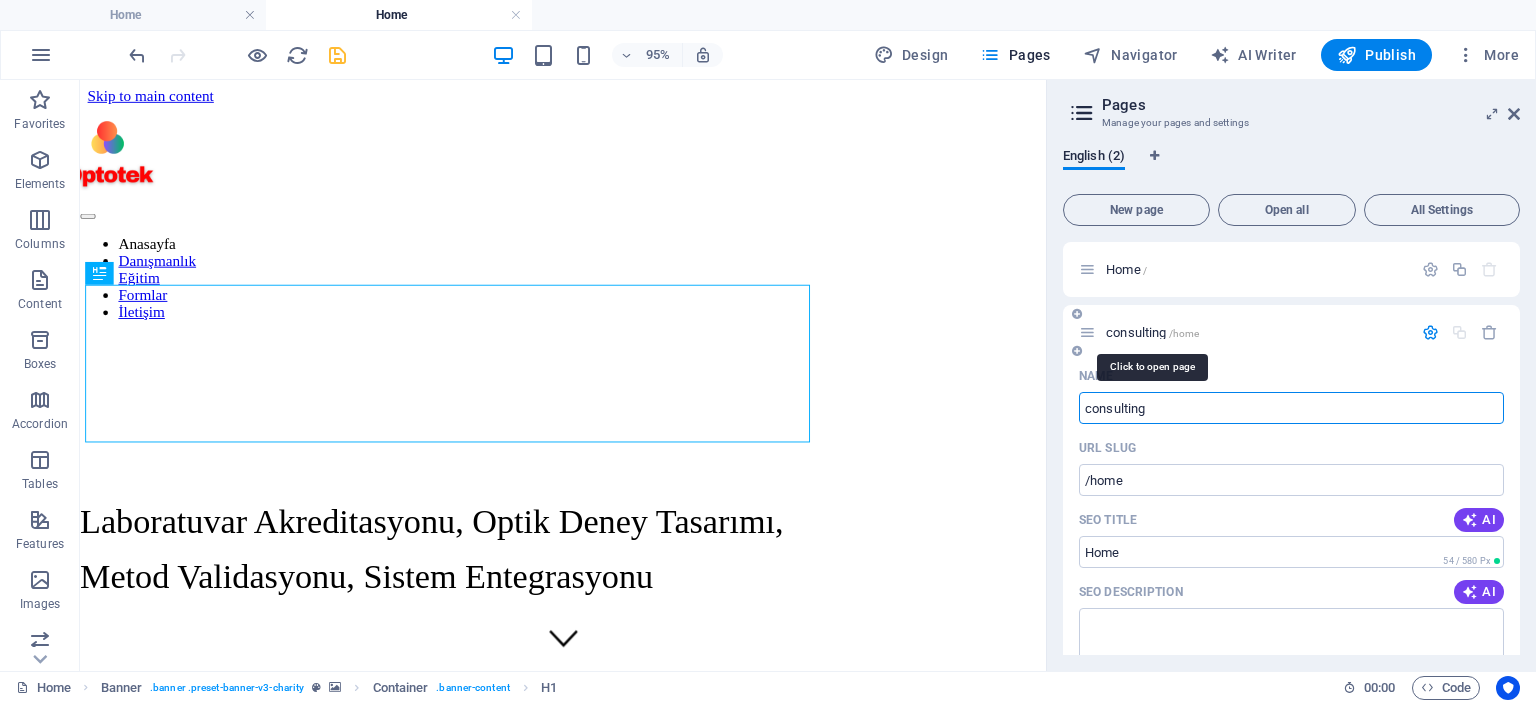type on "consulting" 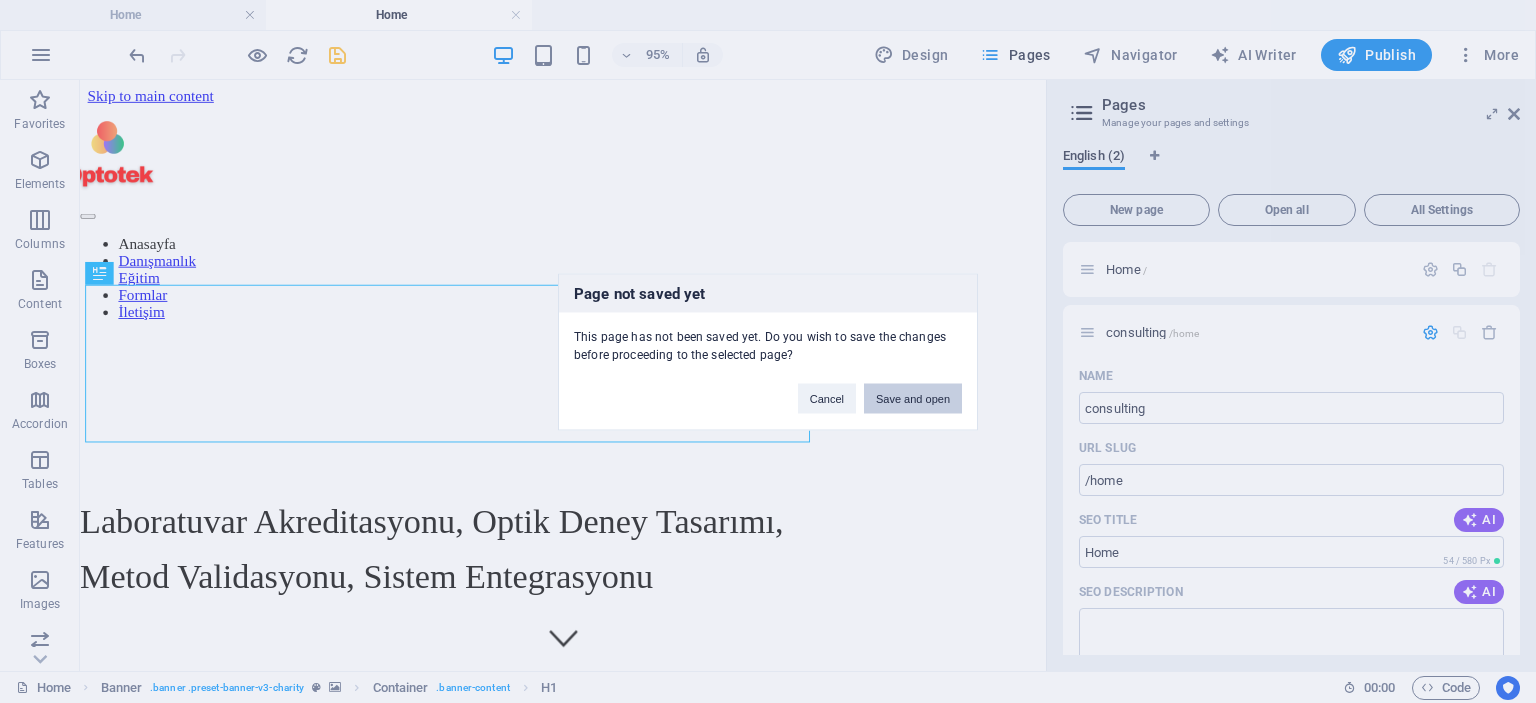 click on "Save and open" at bounding box center (913, 398) 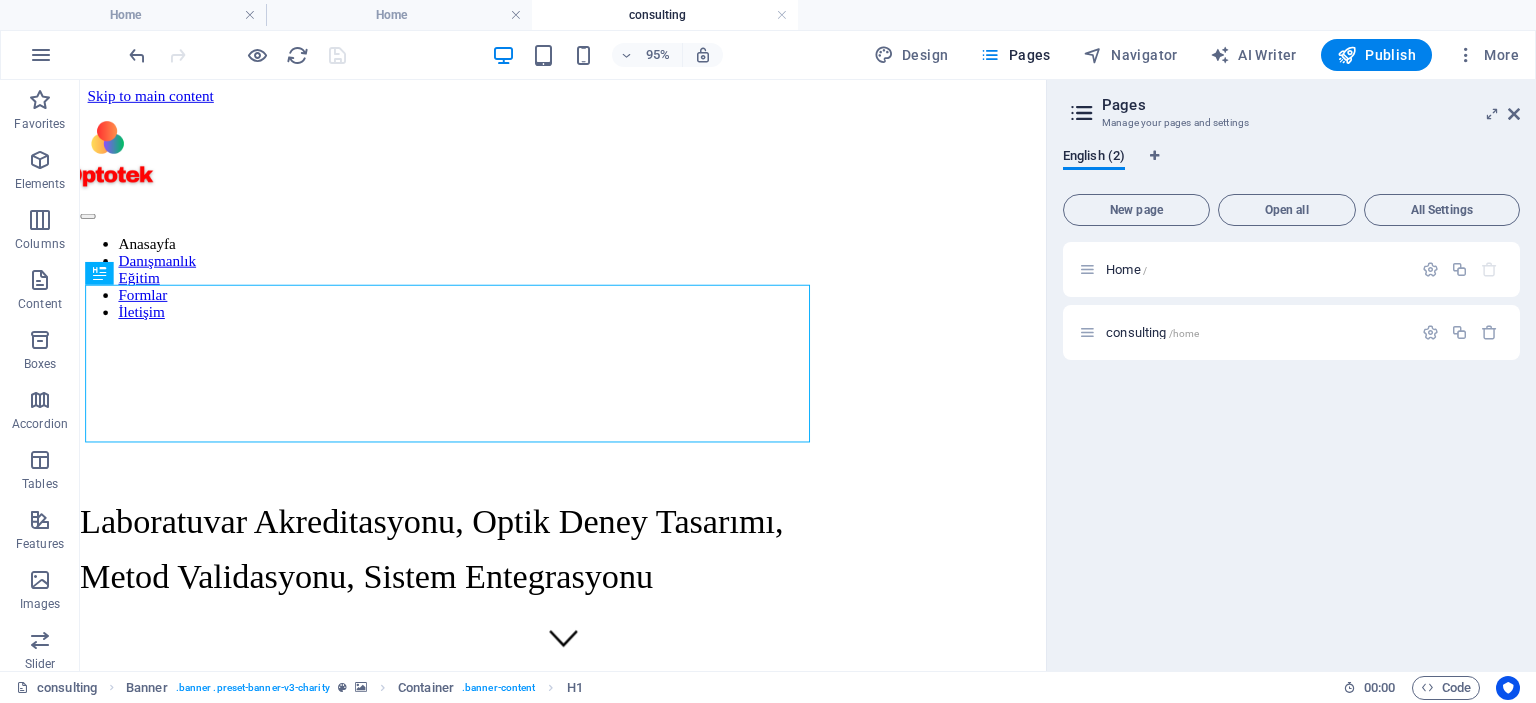 scroll, scrollTop: 0, scrollLeft: 0, axis: both 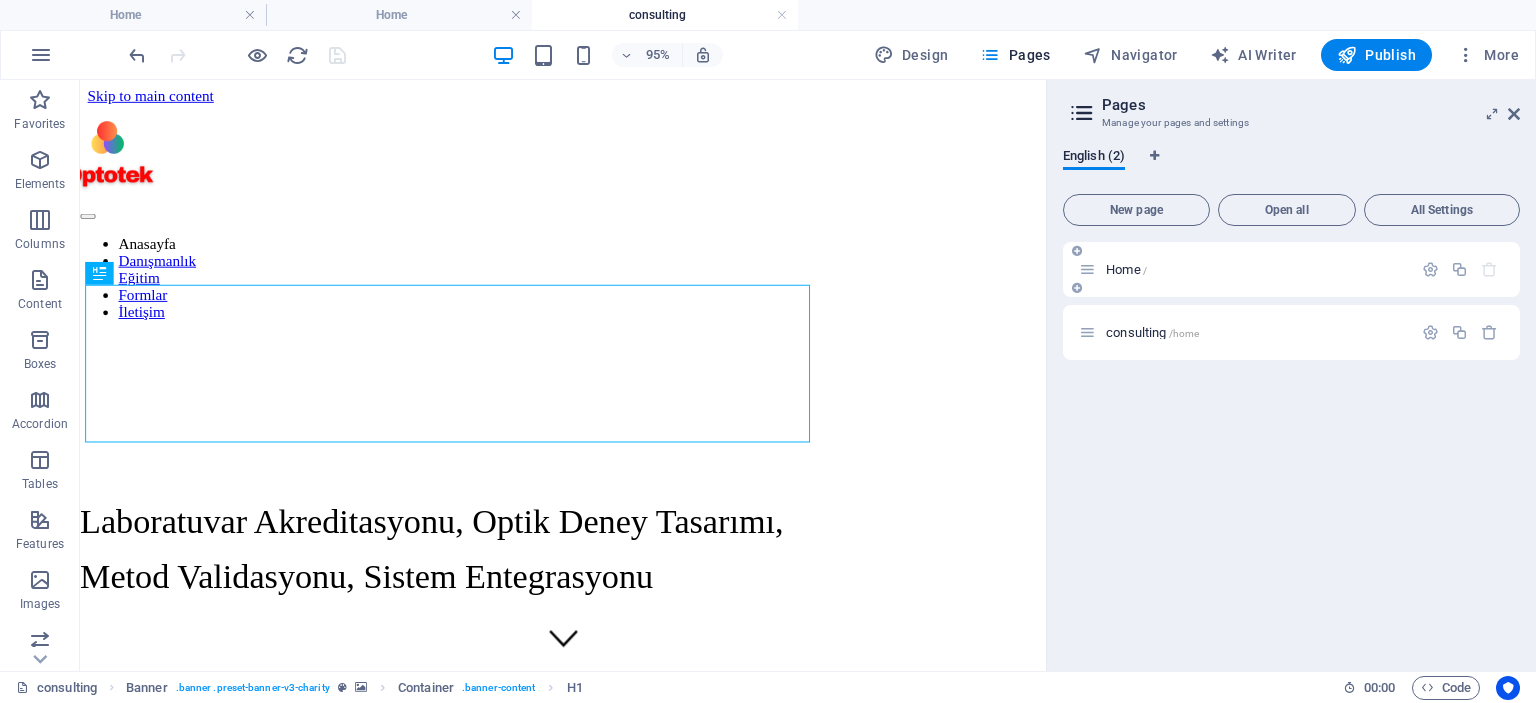 click on "Home /" at bounding box center [1126, 269] 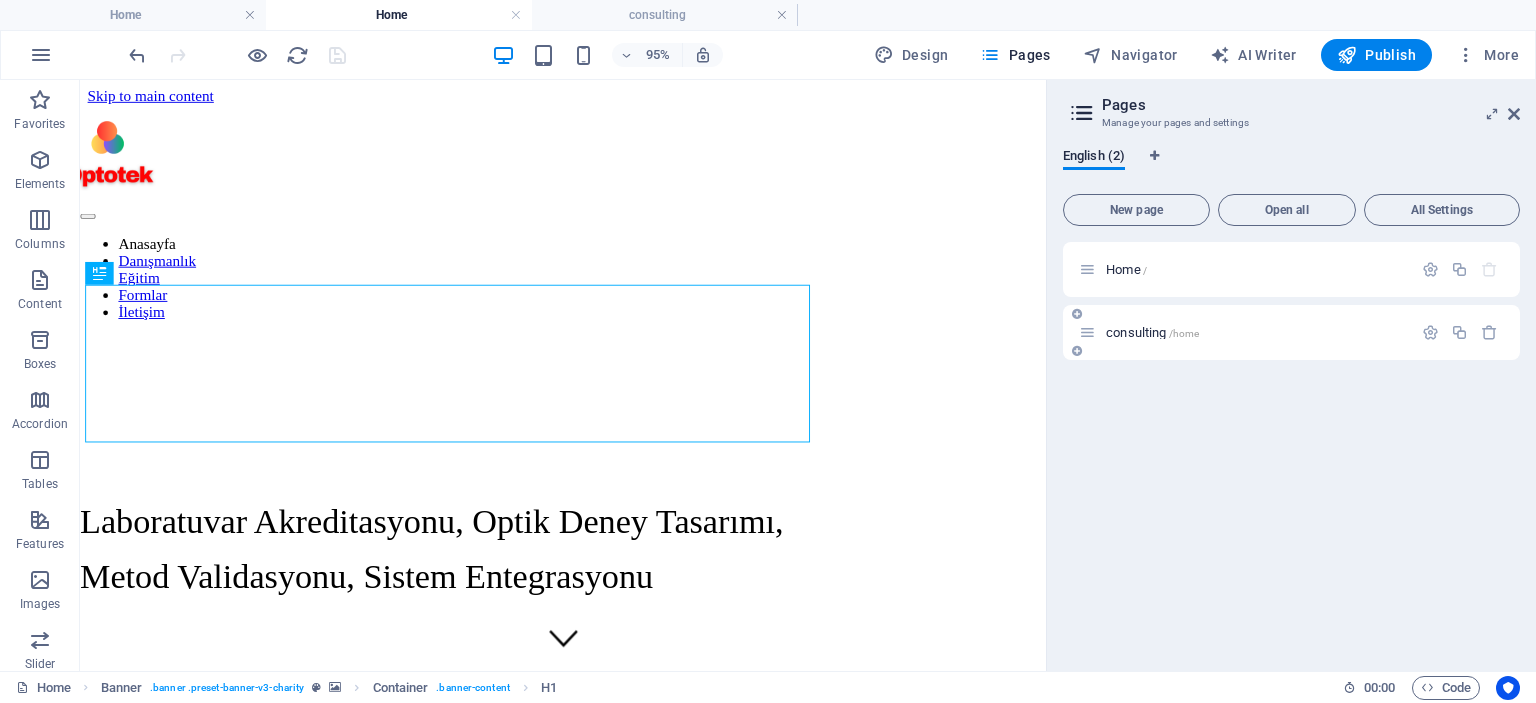 click on "consulting /home" at bounding box center [1152, 332] 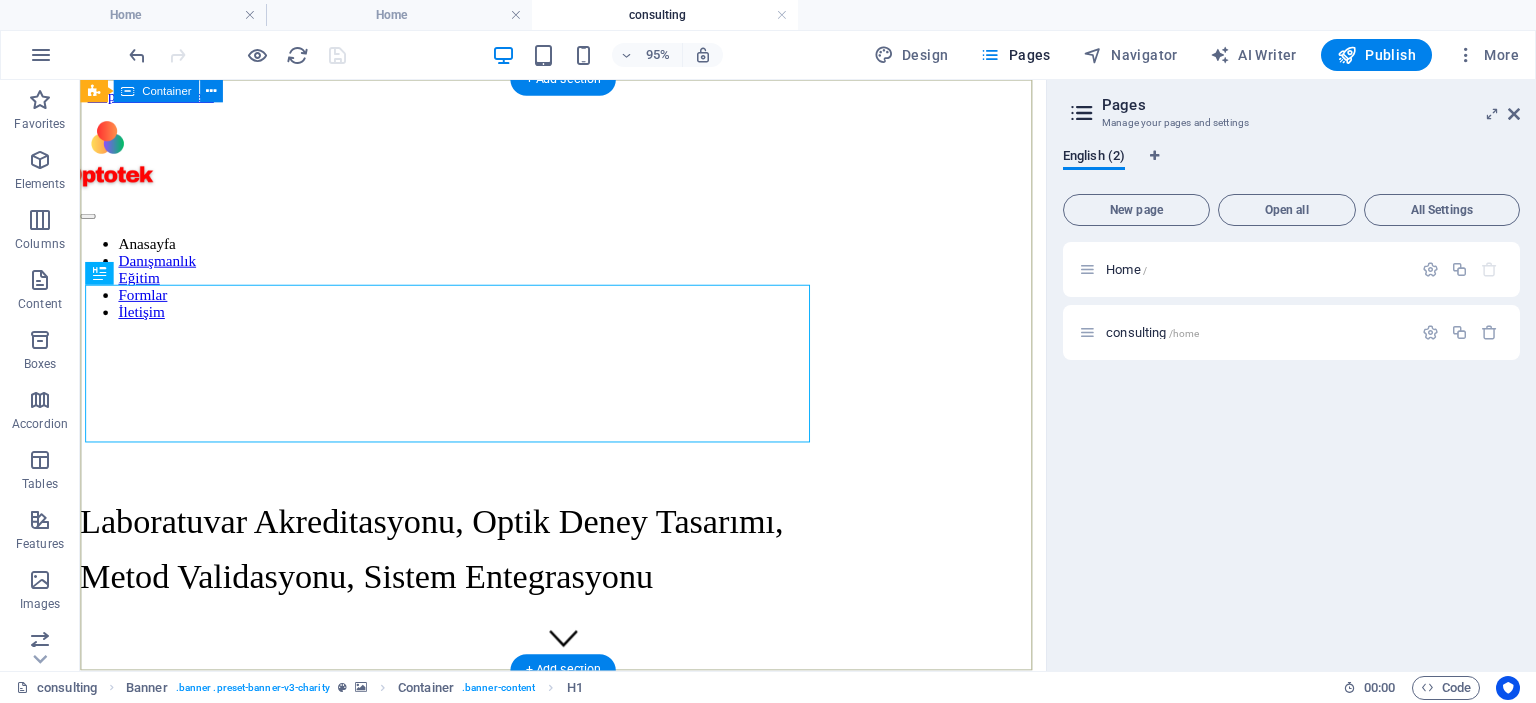 click on "Eğitim ve Danışmanlık Hizmetleri Laboratuvar Akreditasyonu, Optik Deney Tasarımı,  Metod Validasyonu, Sistem Entegrasyonu" at bounding box center (588, 780) 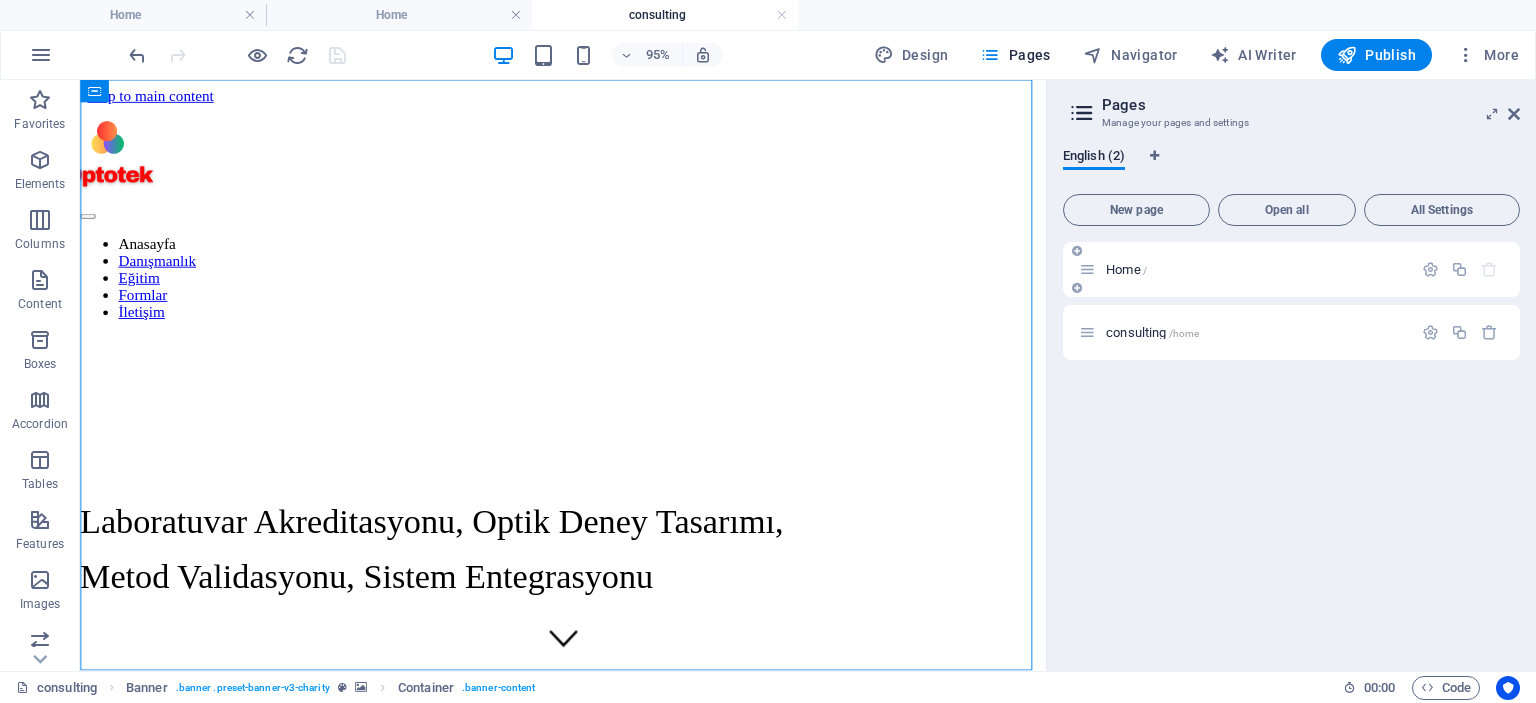 click on "Home /" at bounding box center (1126, 269) 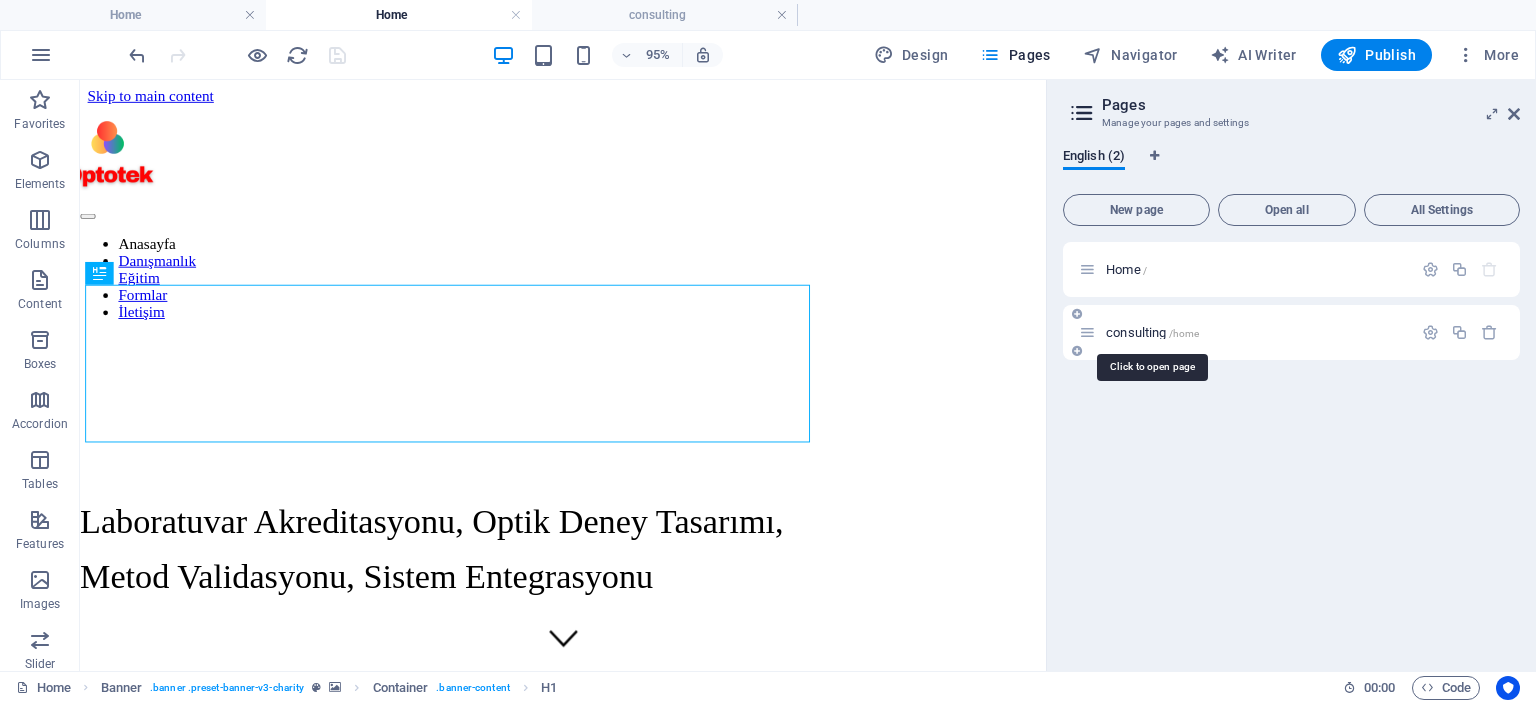 click on "consulting /home" at bounding box center [1152, 332] 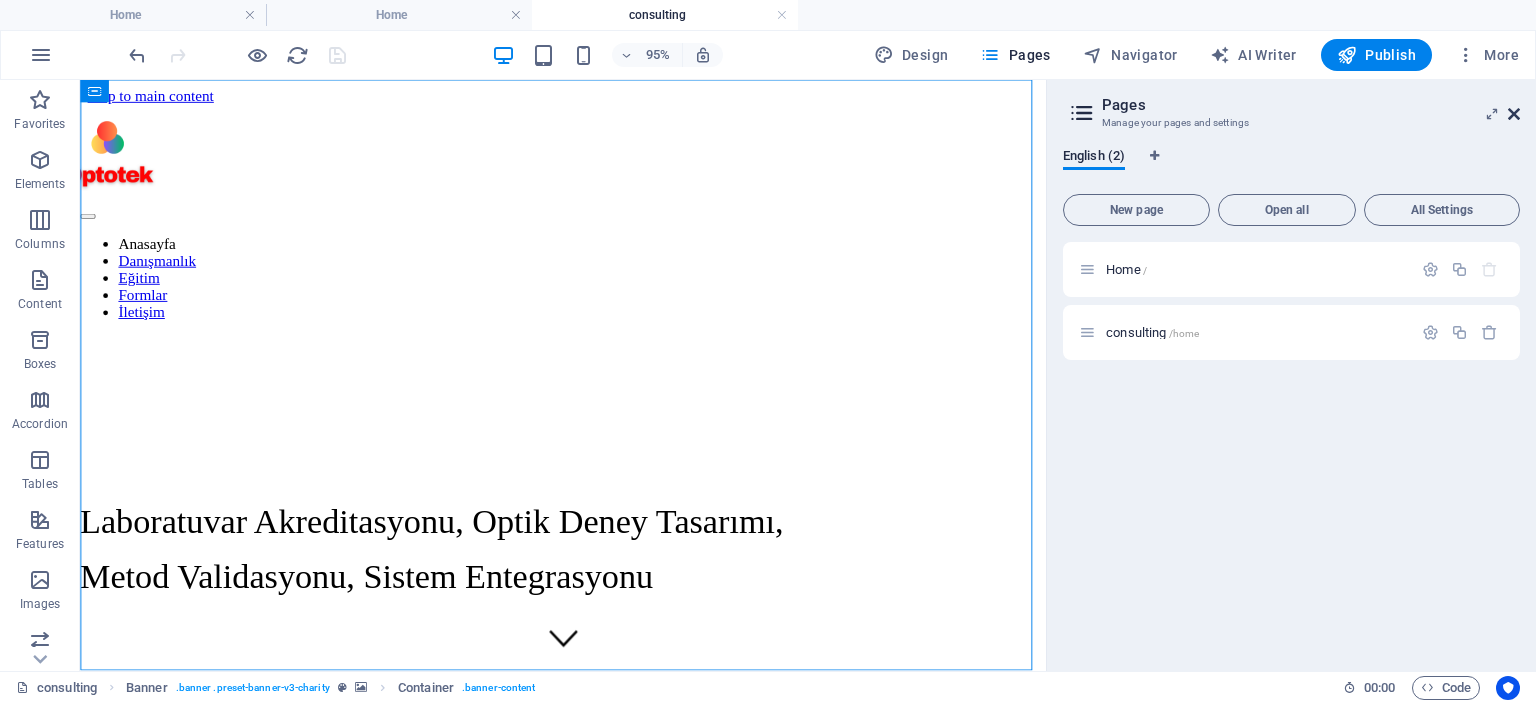 click at bounding box center (1514, 114) 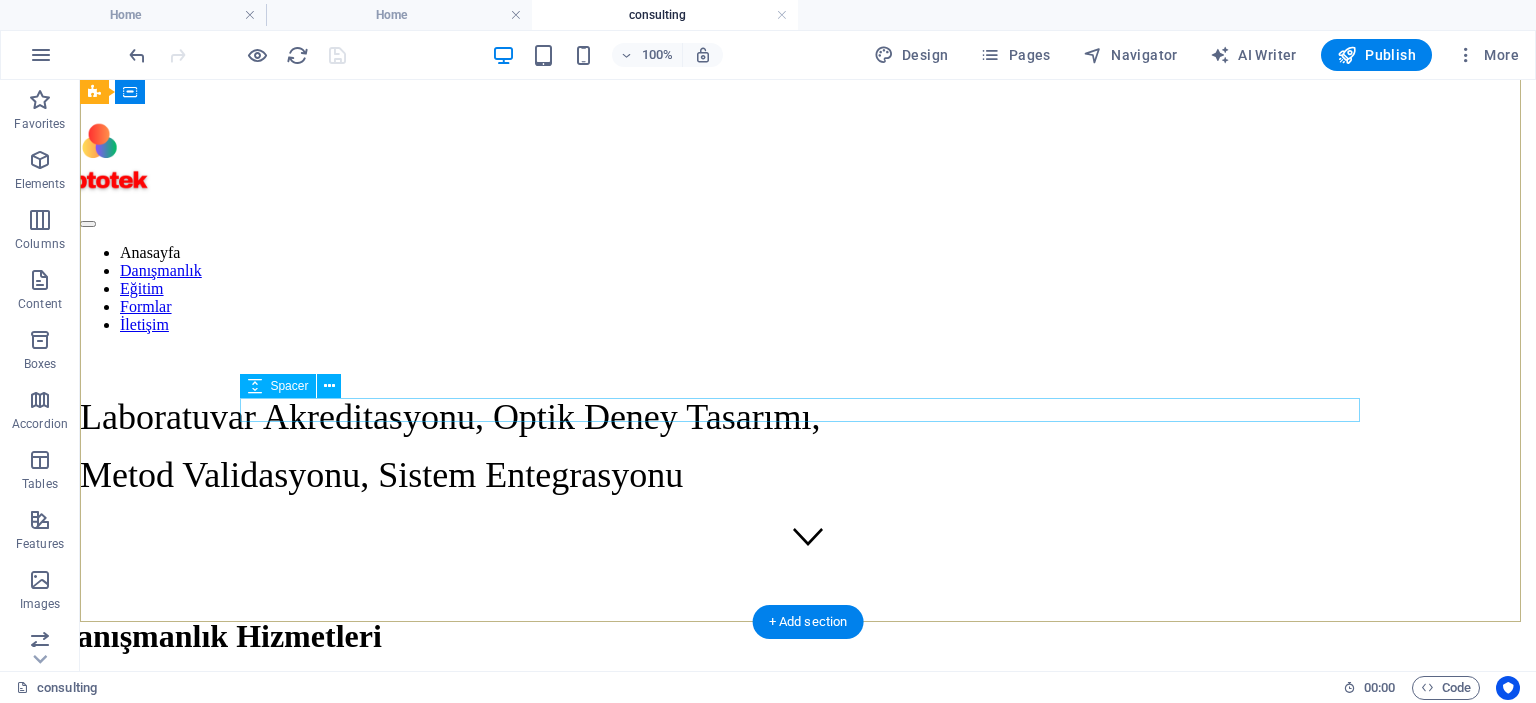 scroll, scrollTop: 0, scrollLeft: 0, axis: both 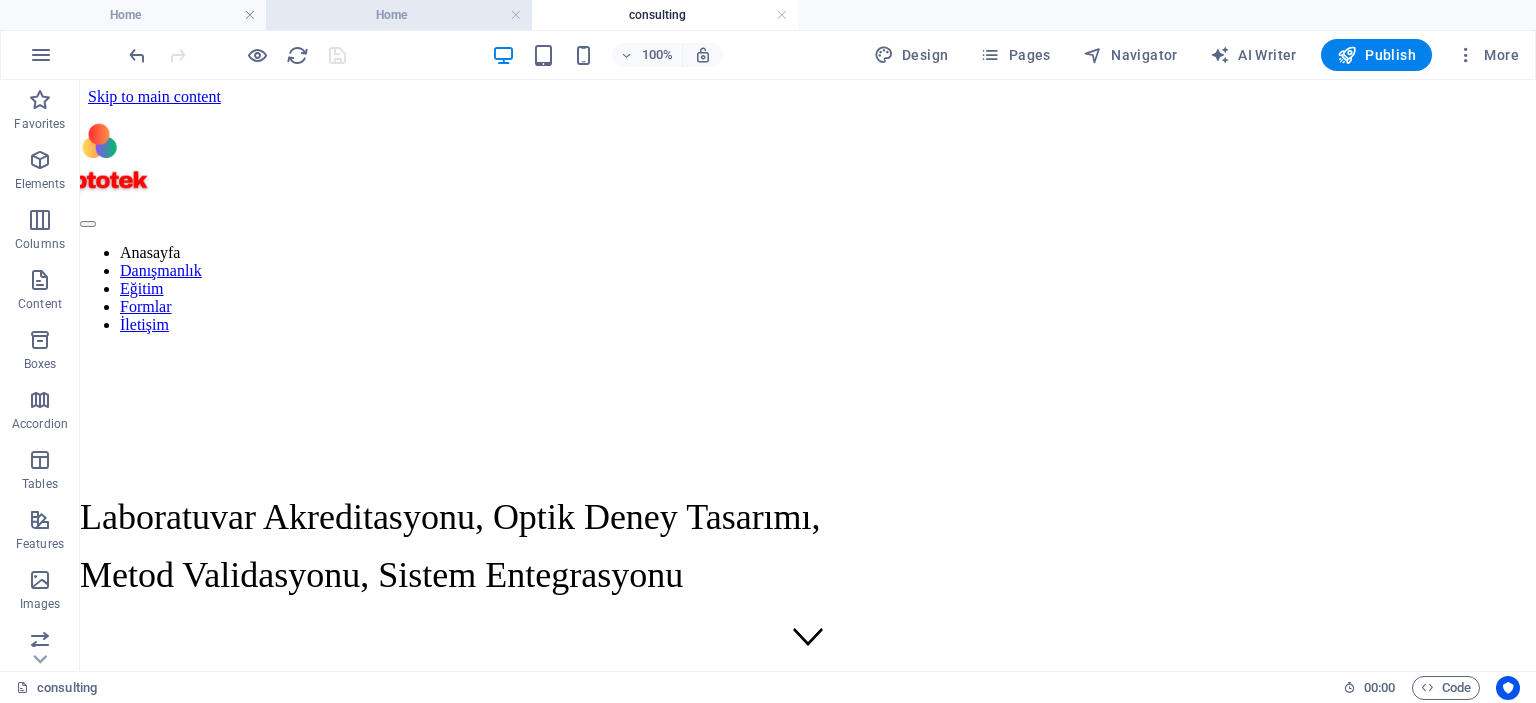 click on "Home" at bounding box center [399, 15] 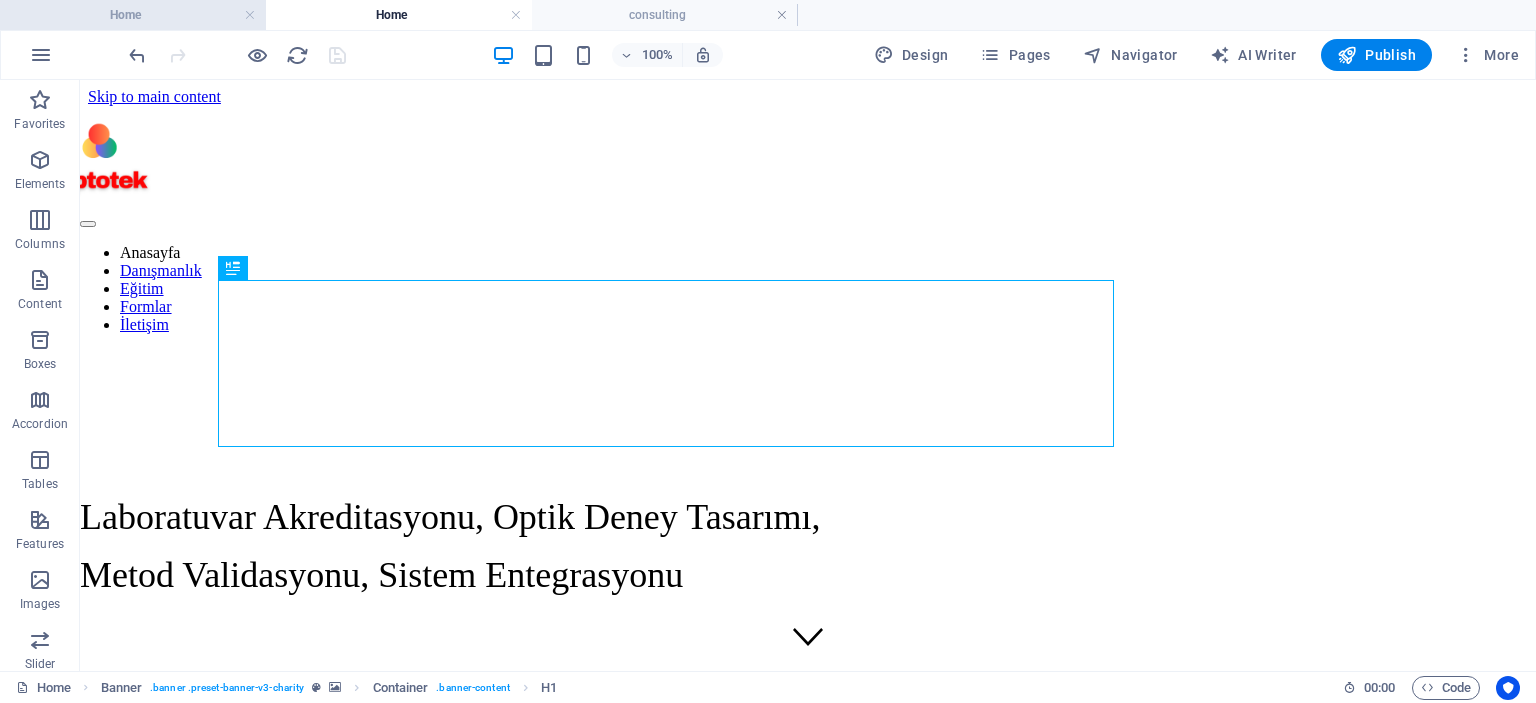 click on "Home" at bounding box center (133, 15) 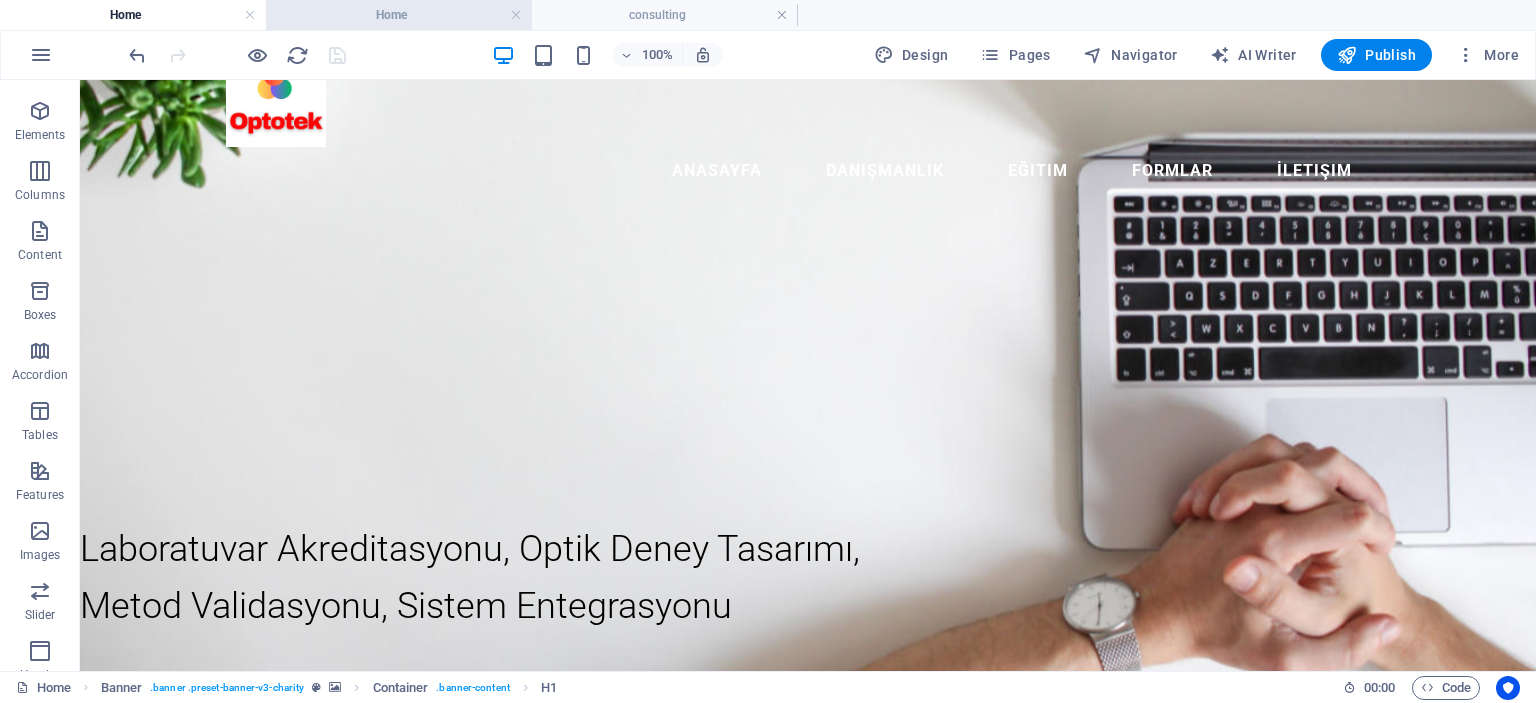 click on "Home" at bounding box center (399, 15) 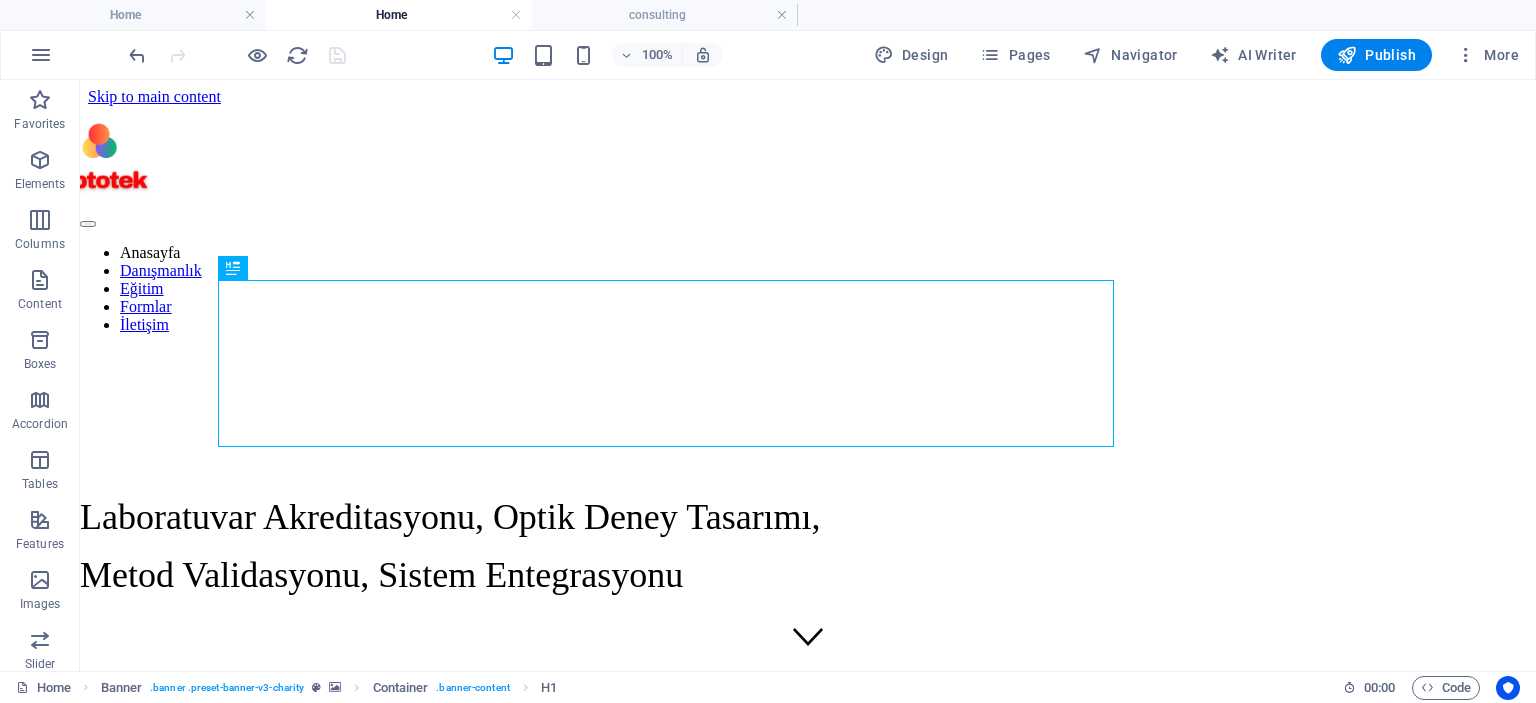 click on "Home" at bounding box center [399, 15] 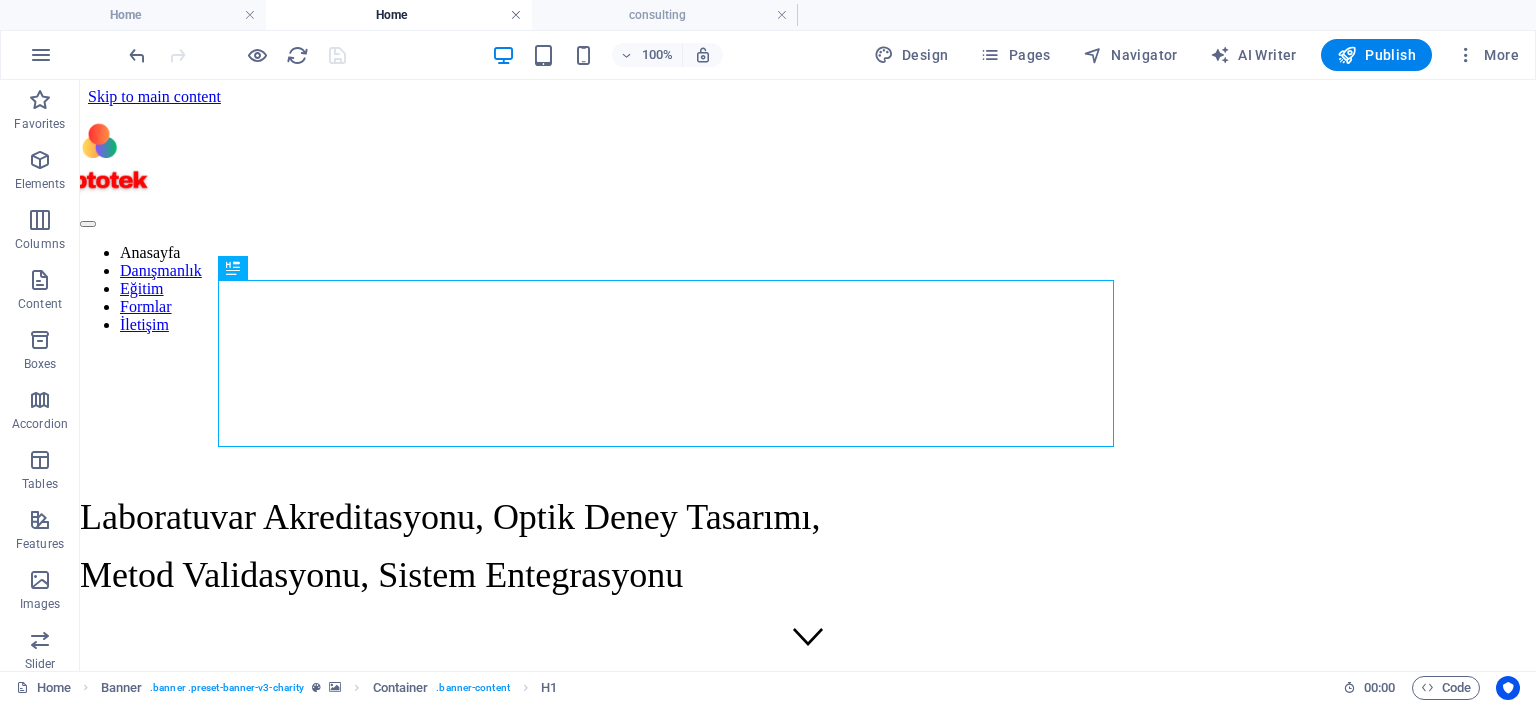 click at bounding box center [516, 15] 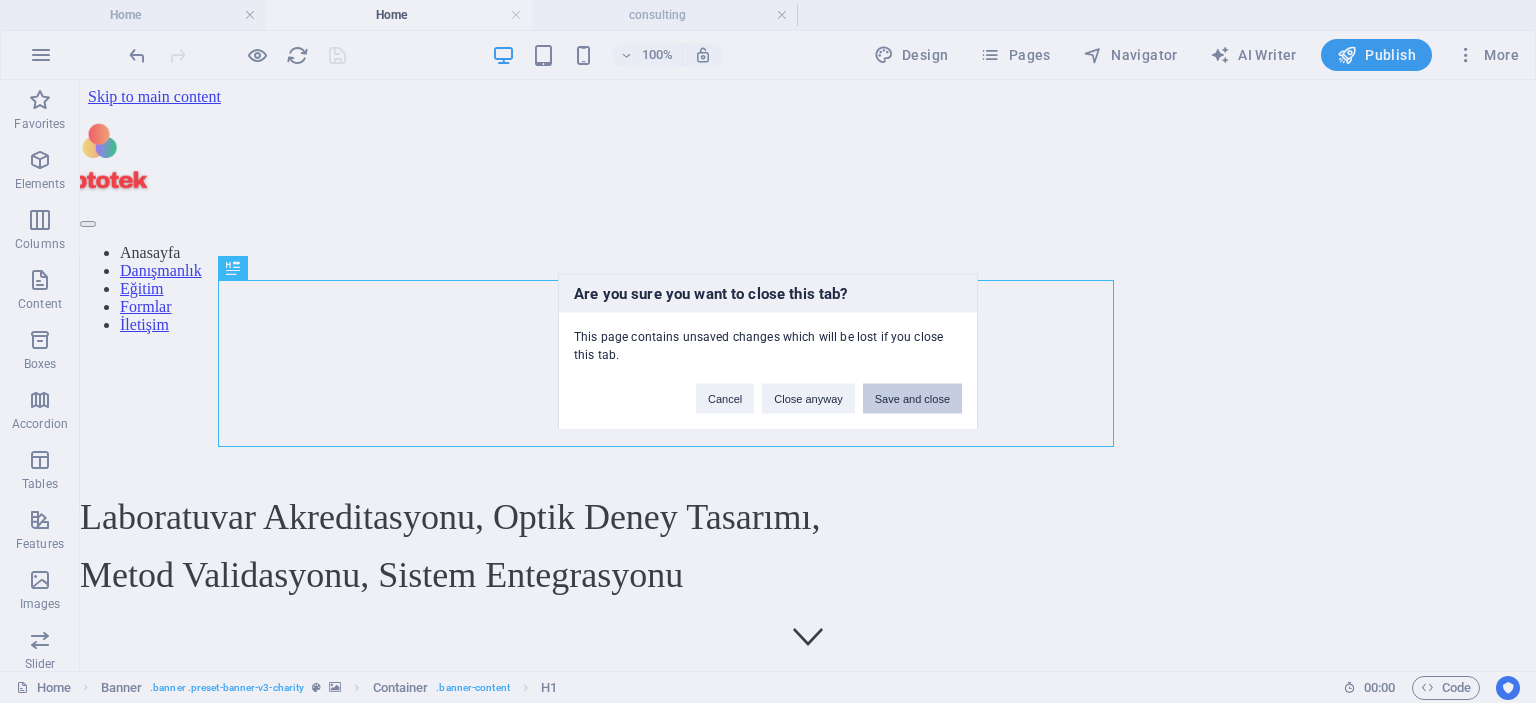 click on "Save and close" at bounding box center (912, 398) 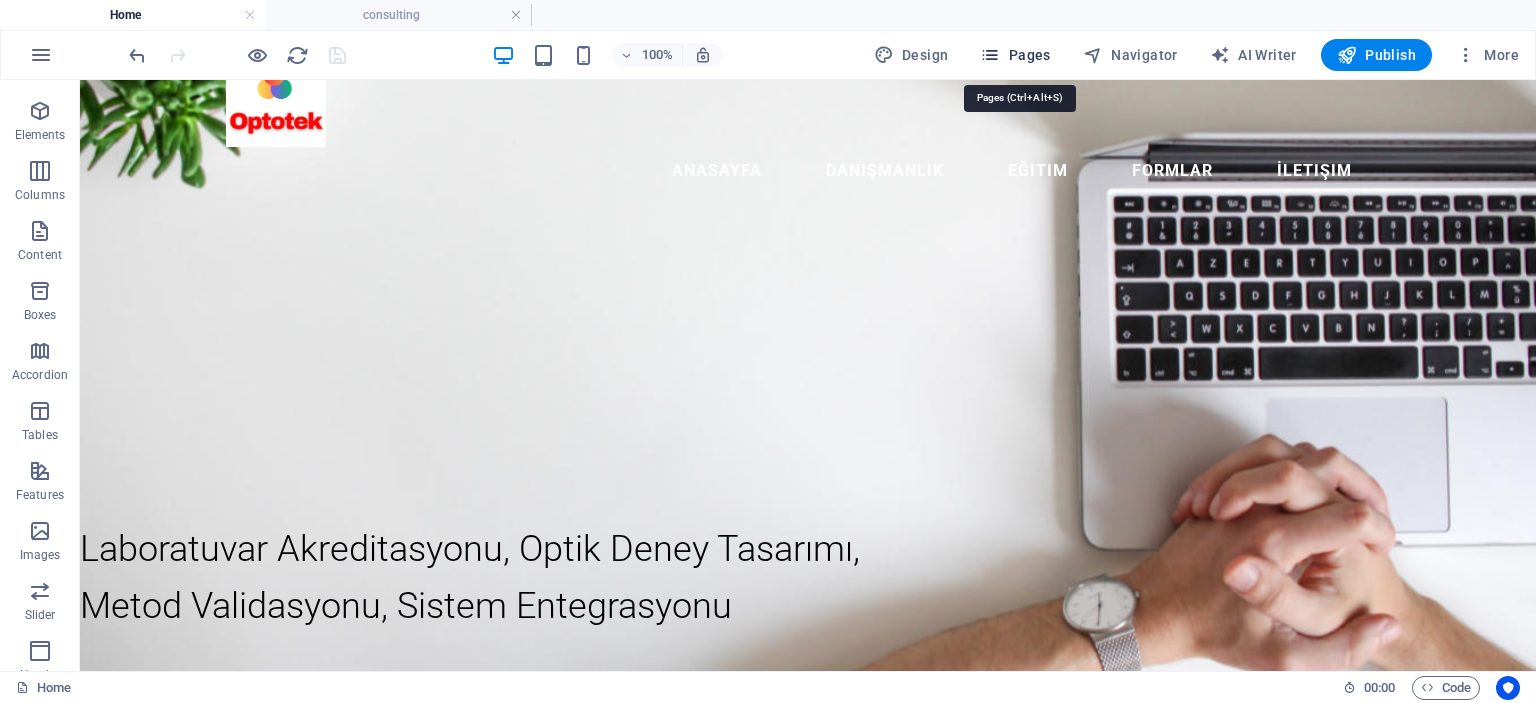 click on "Pages" at bounding box center (1015, 55) 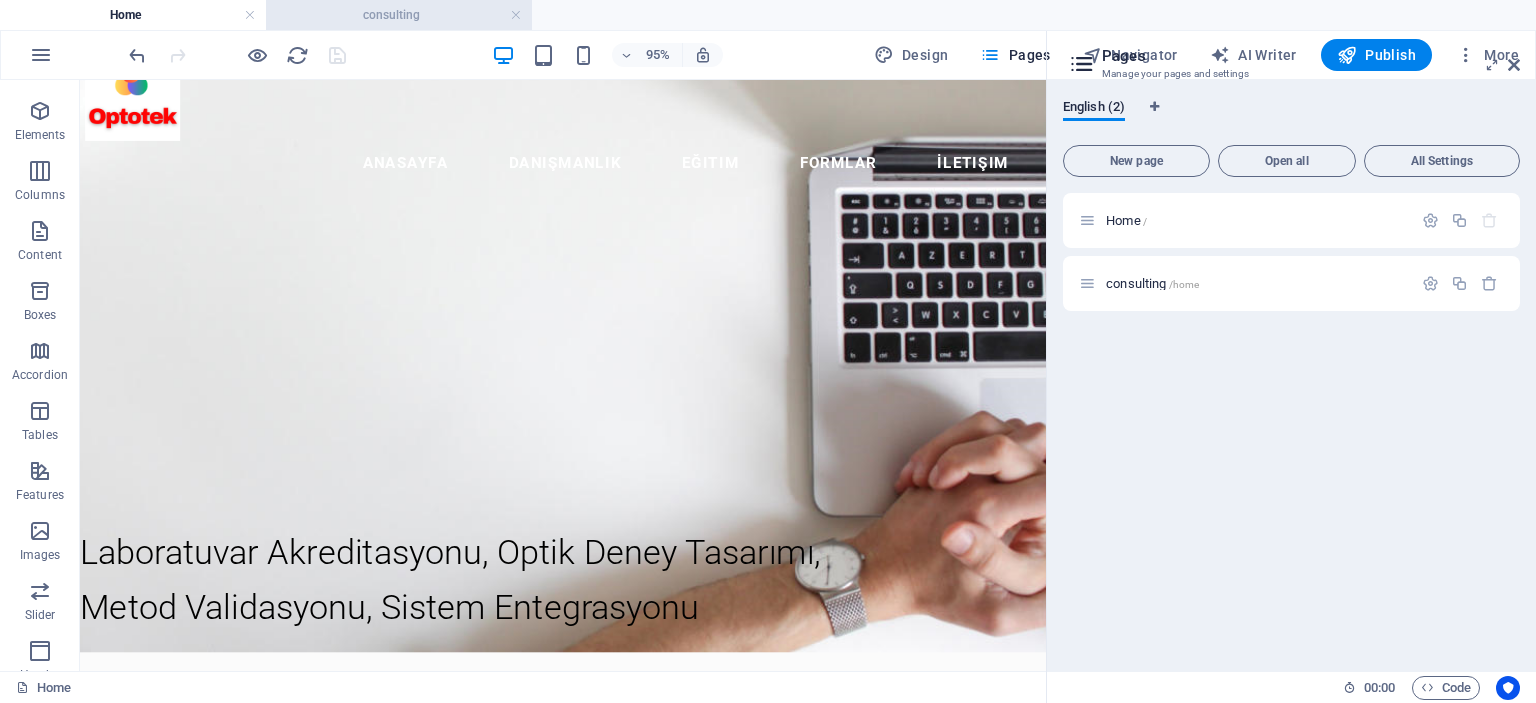 click on "consulting" at bounding box center (399, 15) 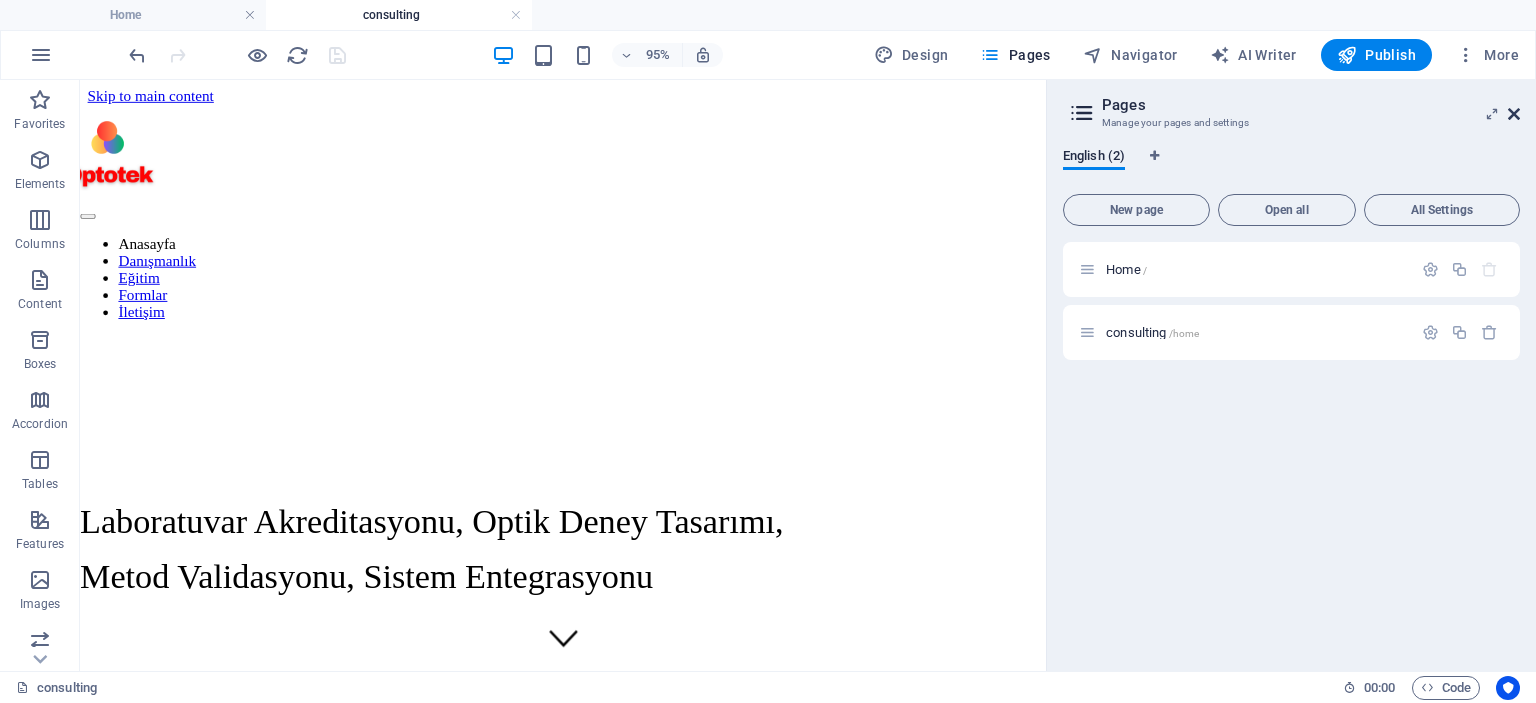 click at bounding box center [1514, 114] 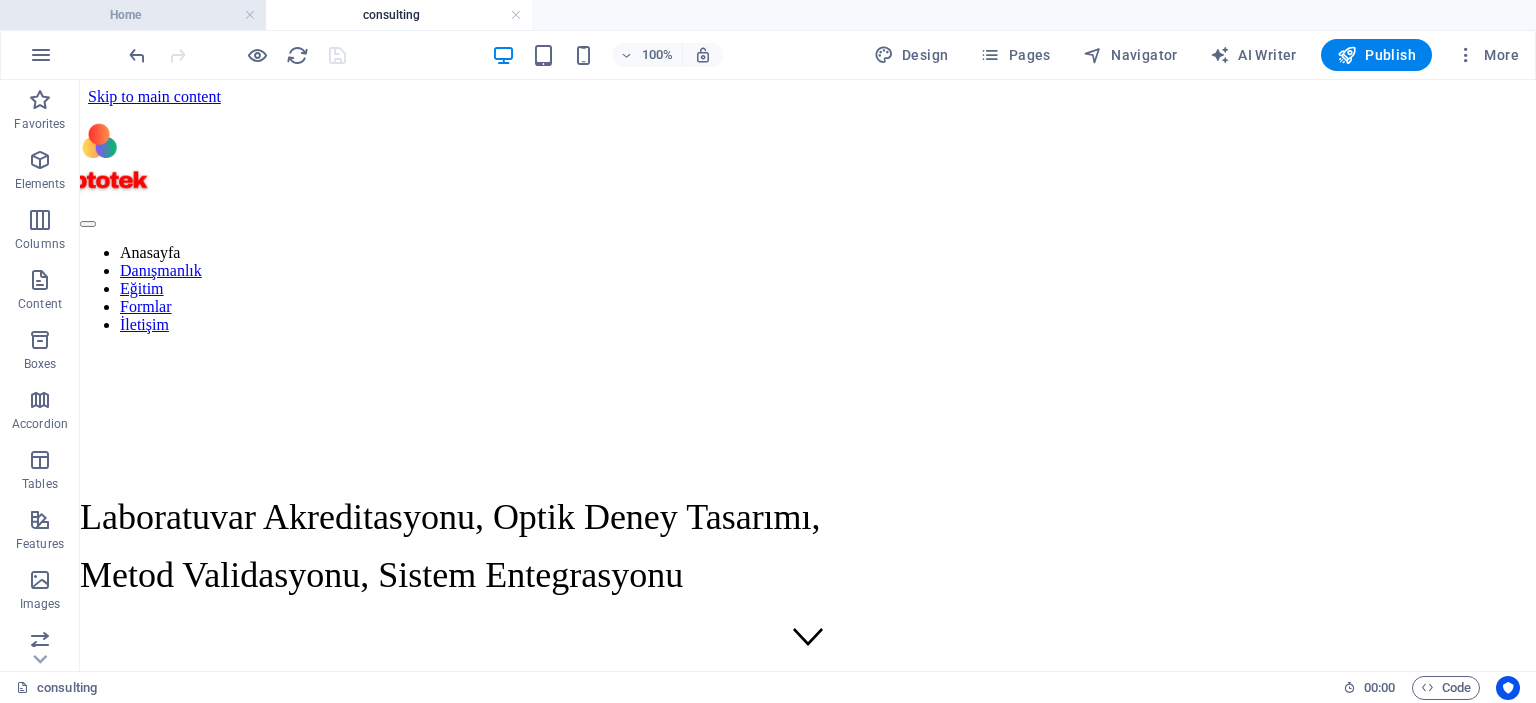 click on "Home" at bounding box center [133, 15] 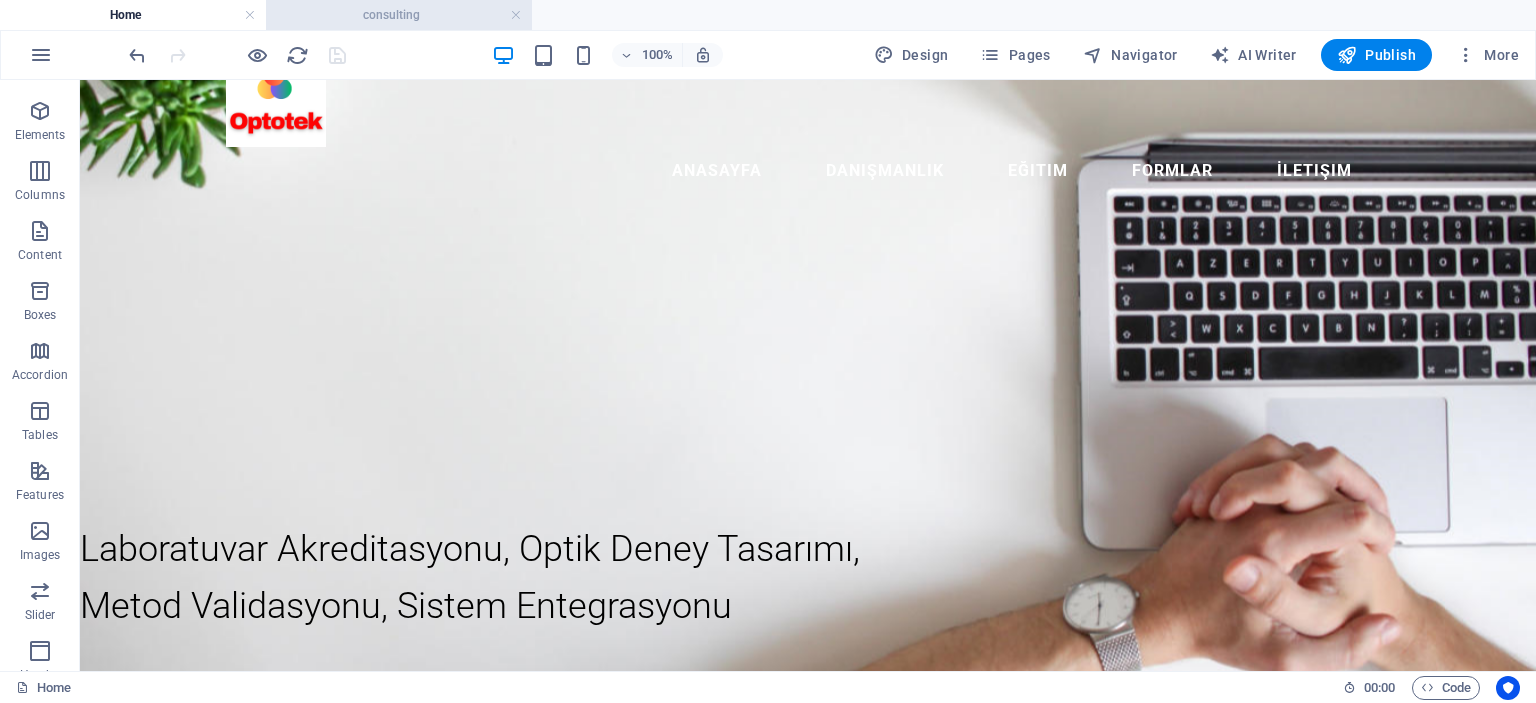 click on "consulting" at bounding box center [399, 15] 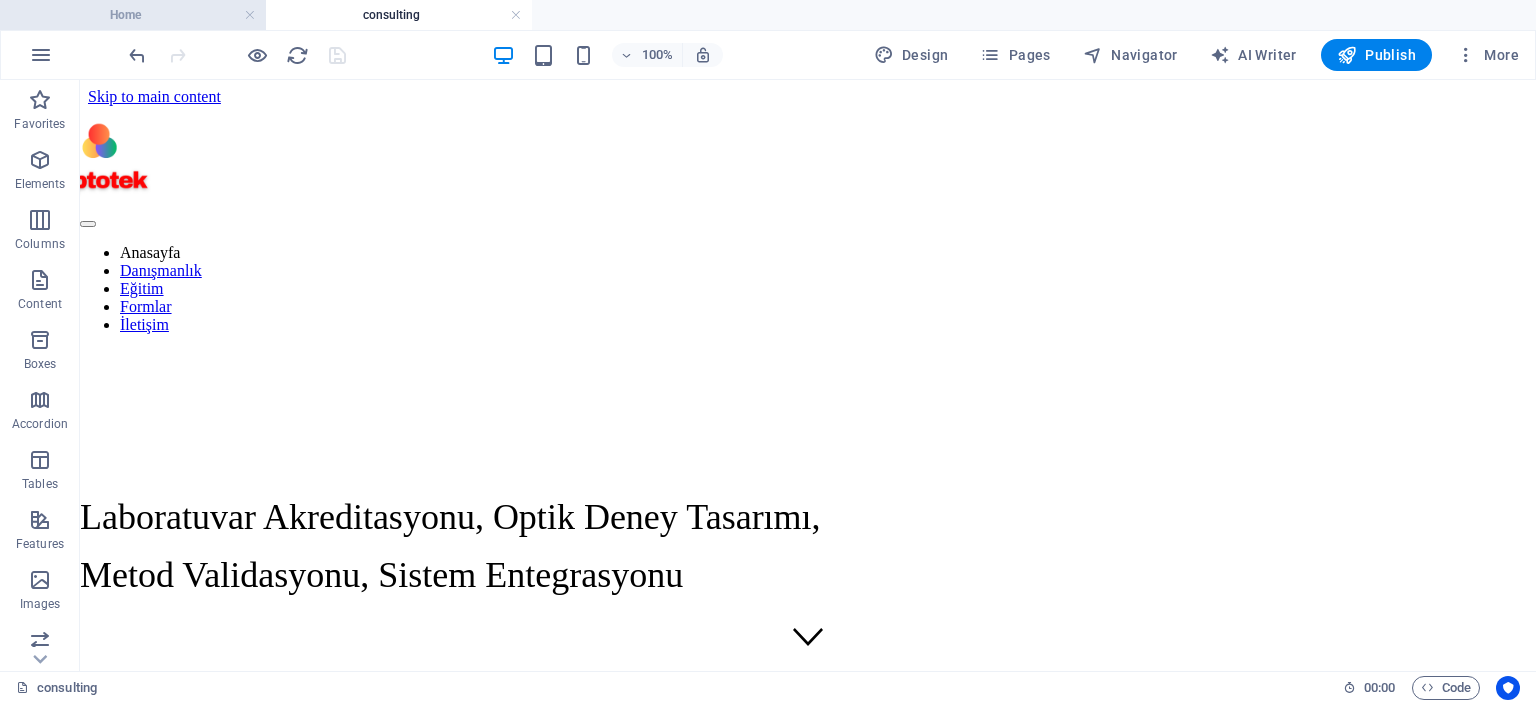 click on "Home" at bounding box center [133, 15] 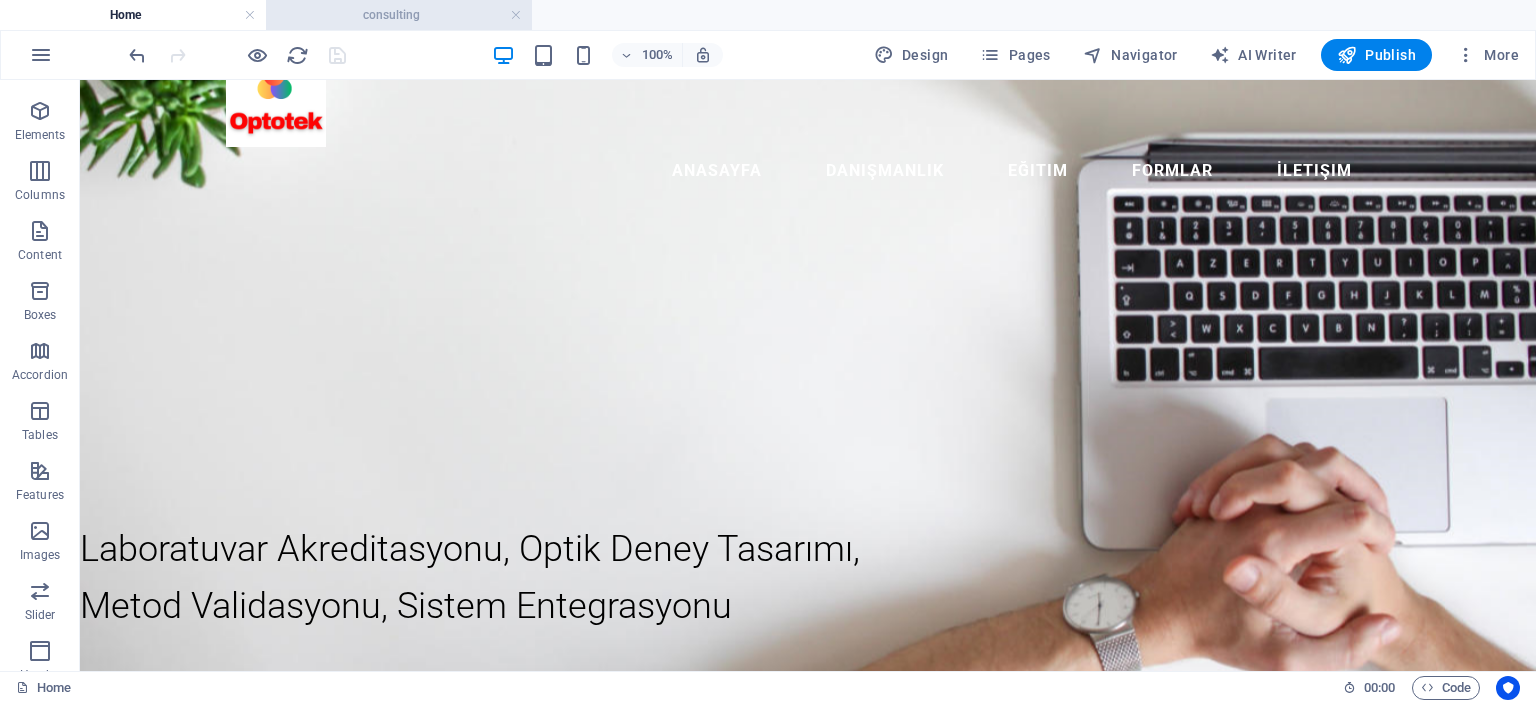 click on "consulting" at bounding box center (399, 15) 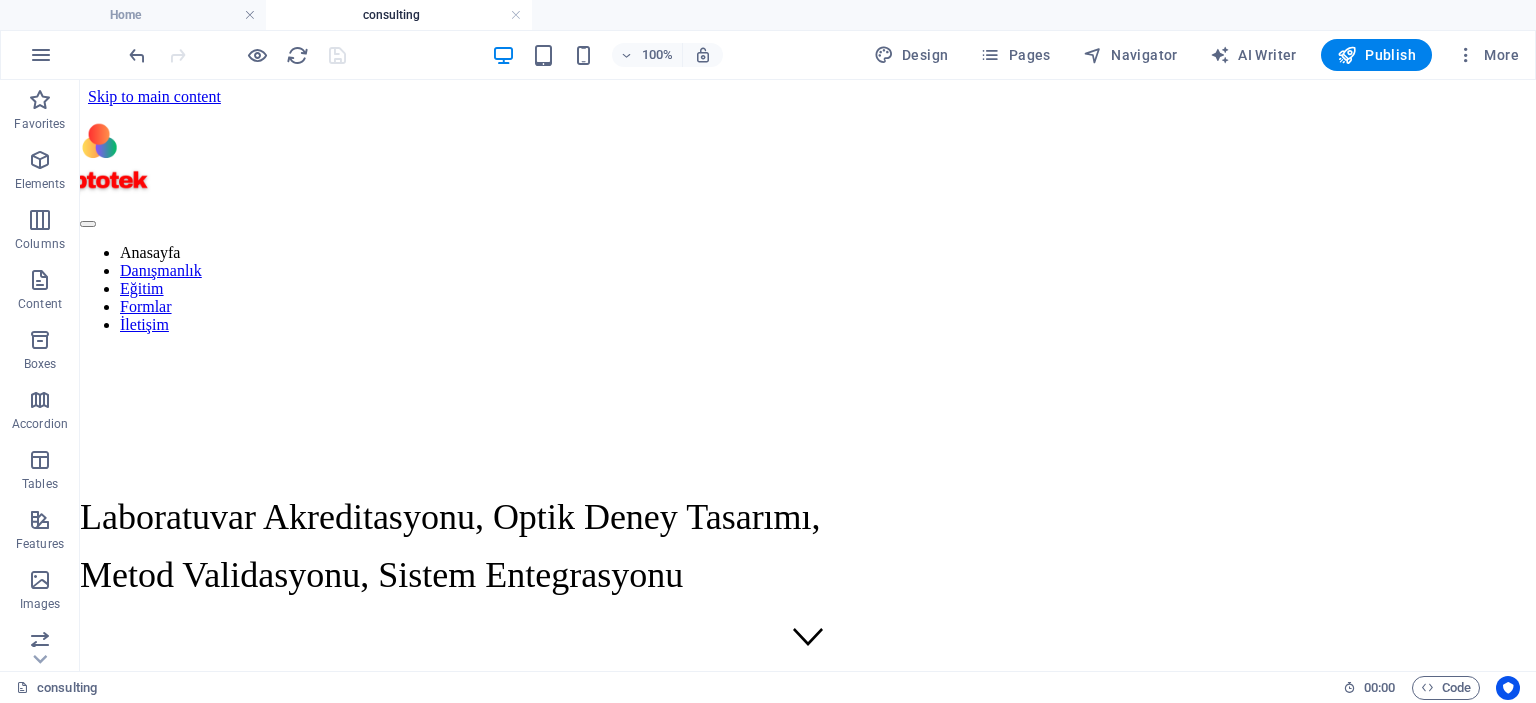 drag, startPoint x: 140, startPoint y: 16, endPoint x: 156, endPoint y: 67, distance: 53.450912 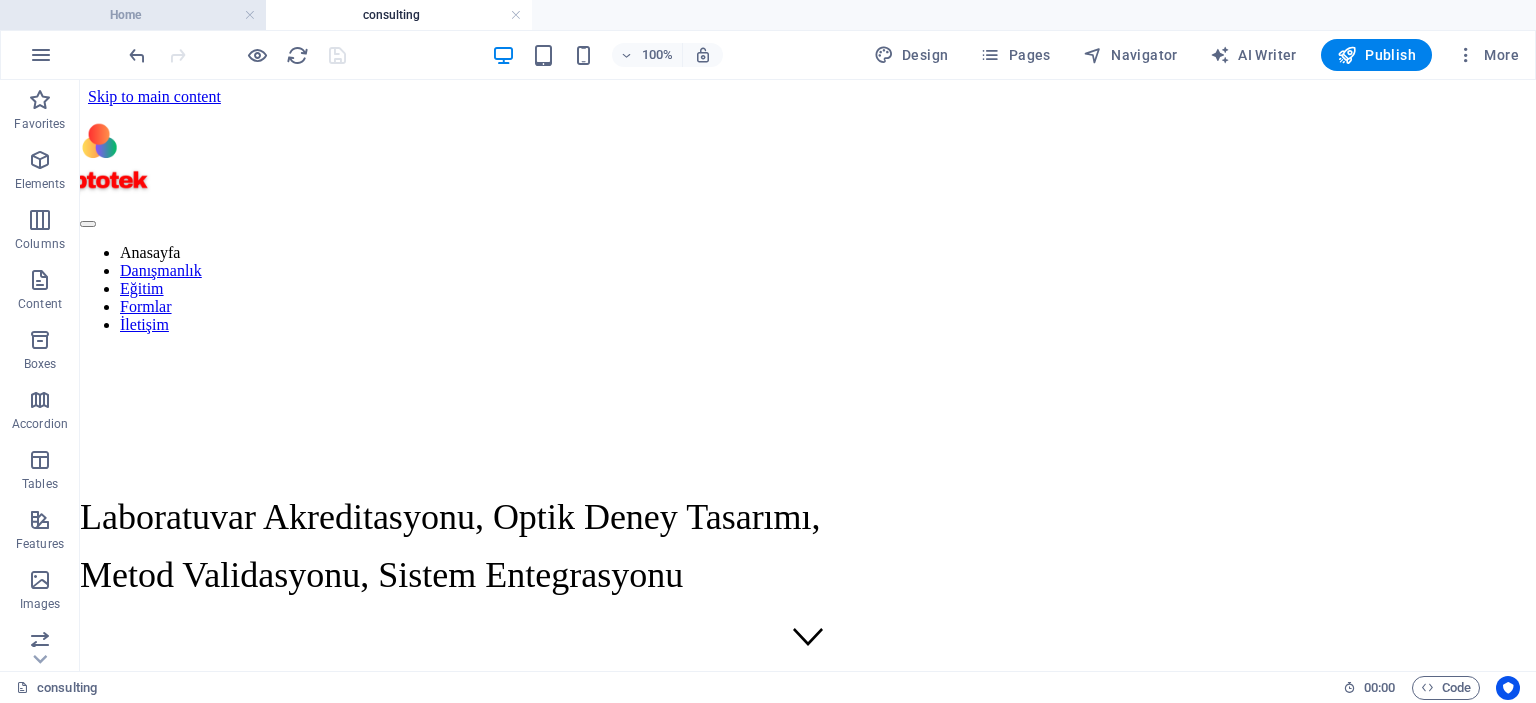 click on "Home" at bounding box center (133, 15) 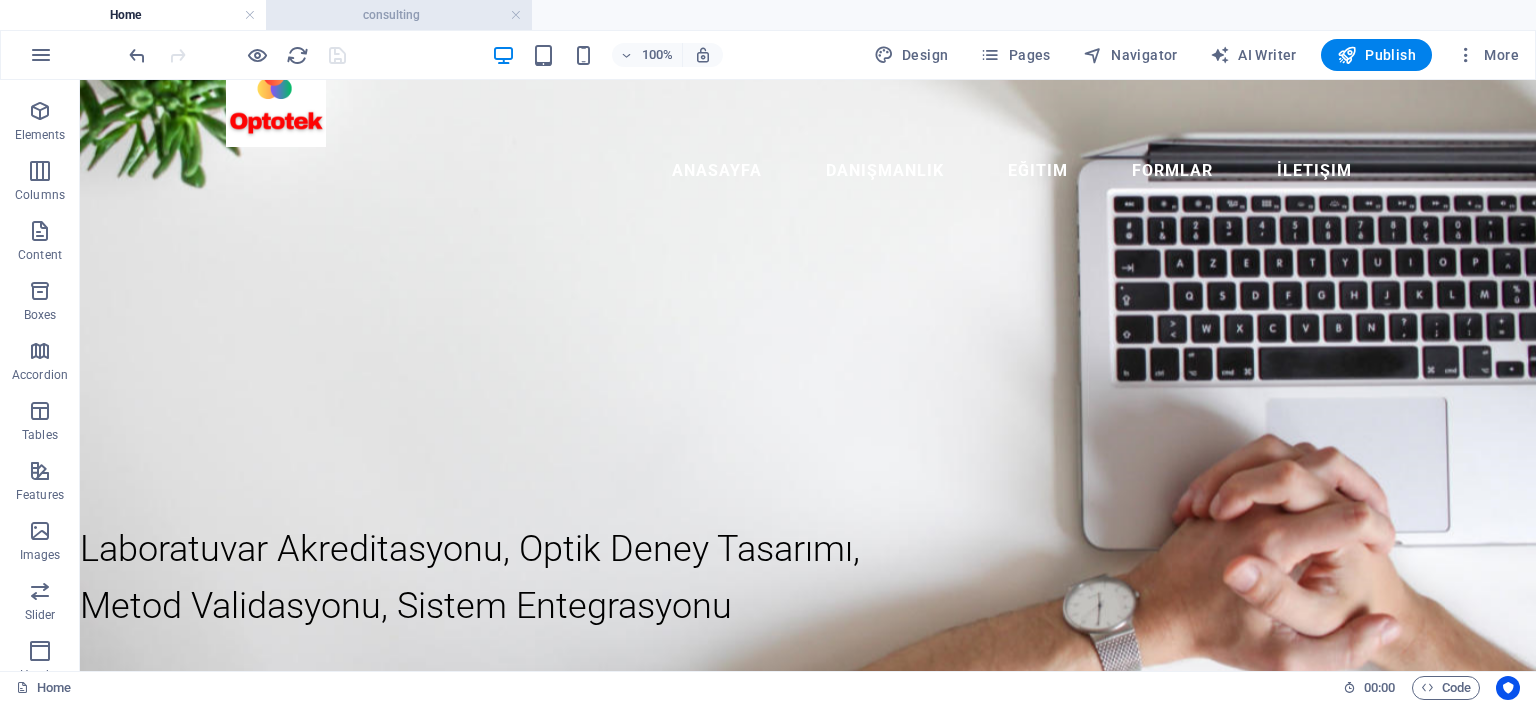 click on "consulting" at bounding box center [399, 15] 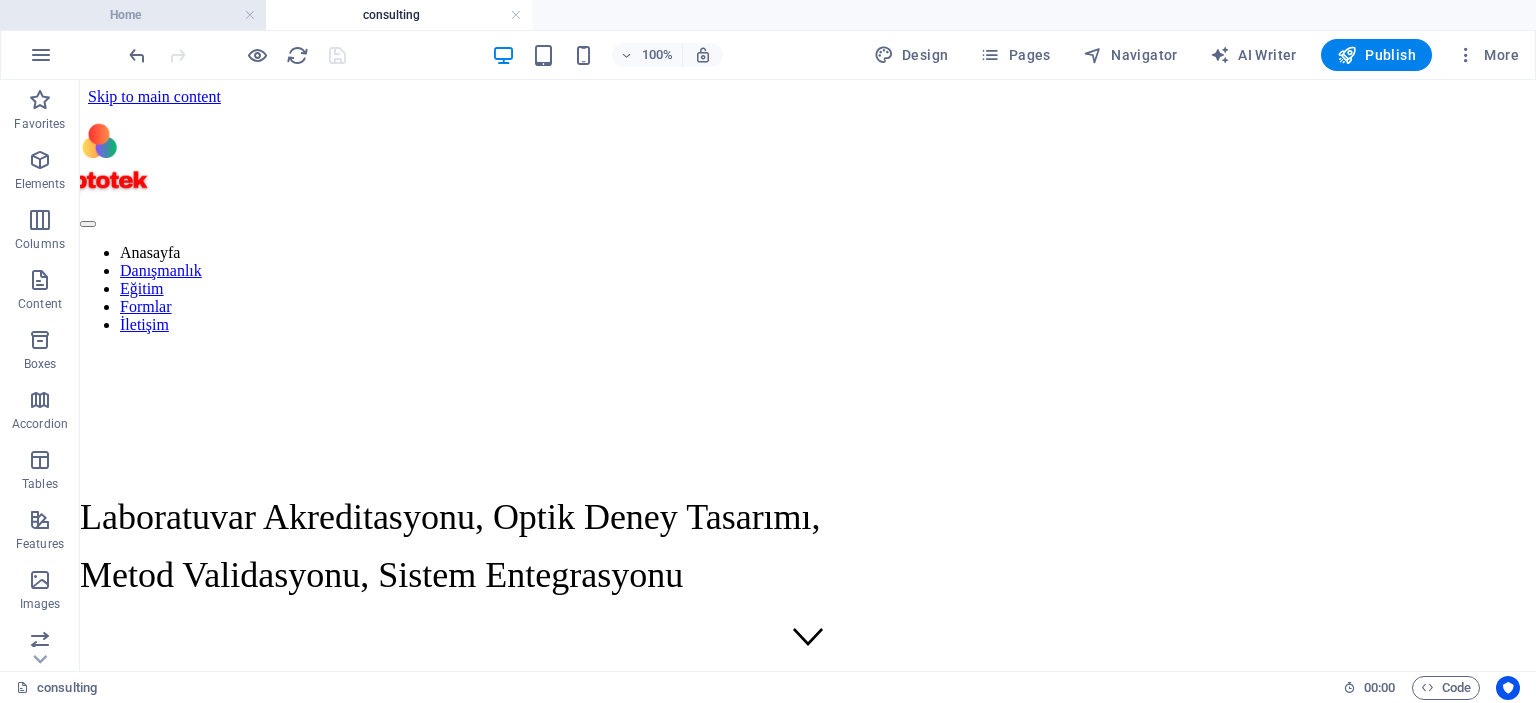 click on "Home" at bounding box center [133, 15] 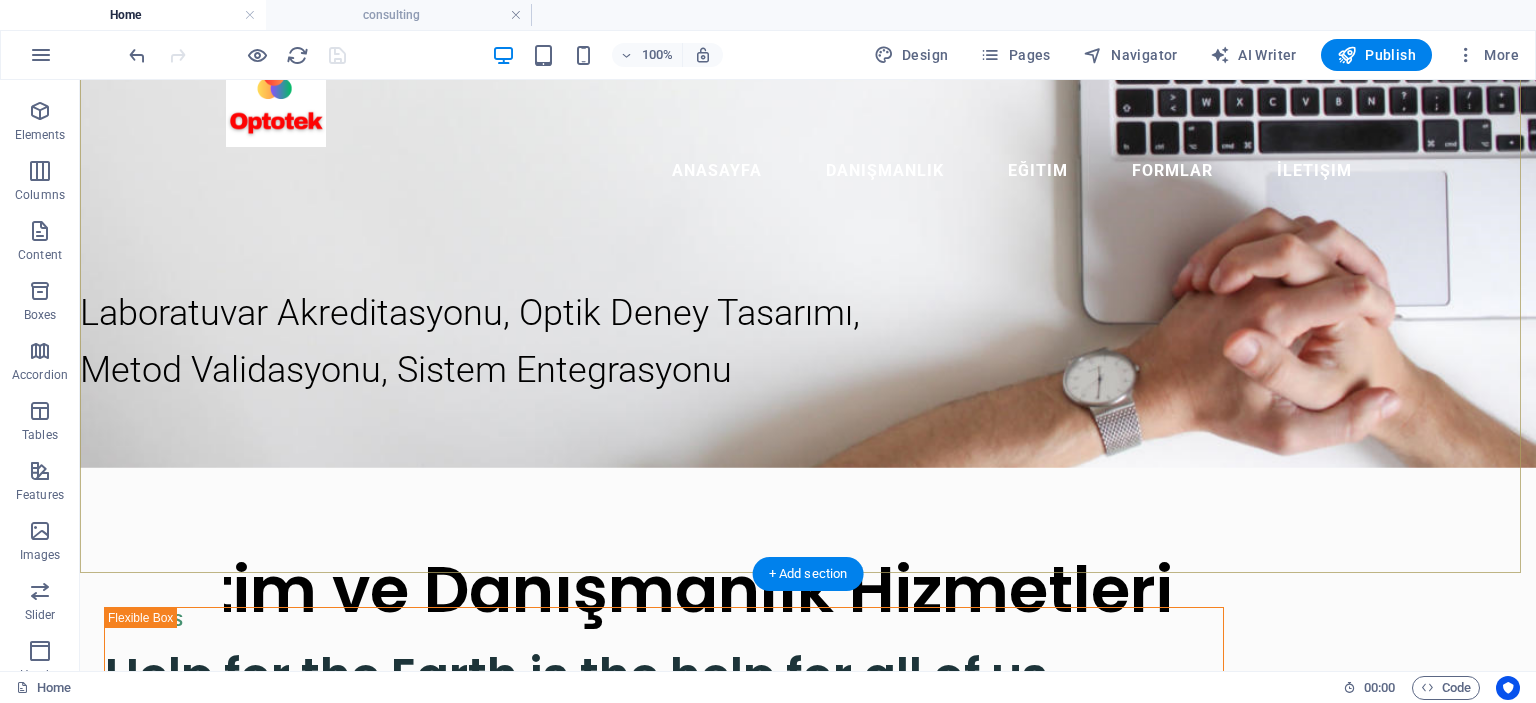 scroll, scrollTop: 0, scrollLeft: 0, axis: both 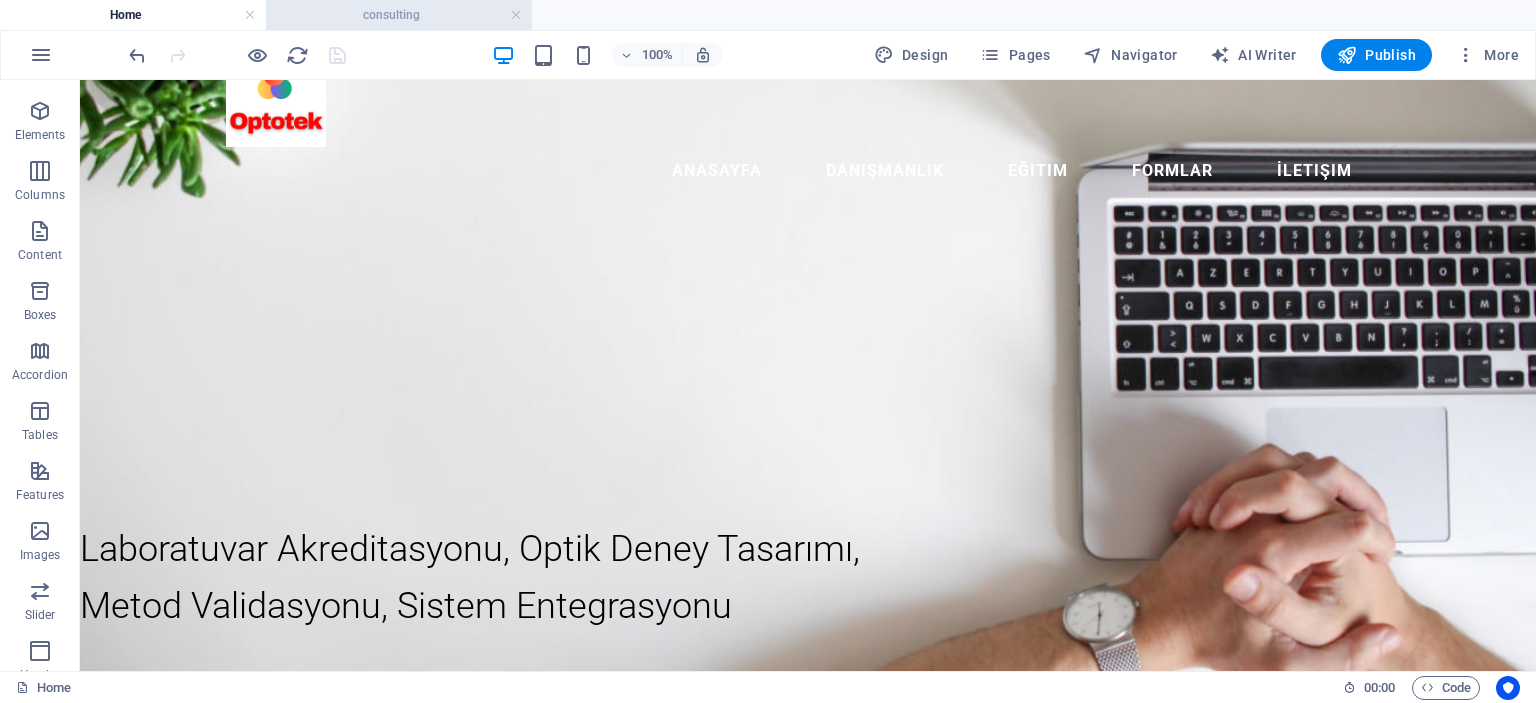 click on "consulting" at bounding box center [399, 15] 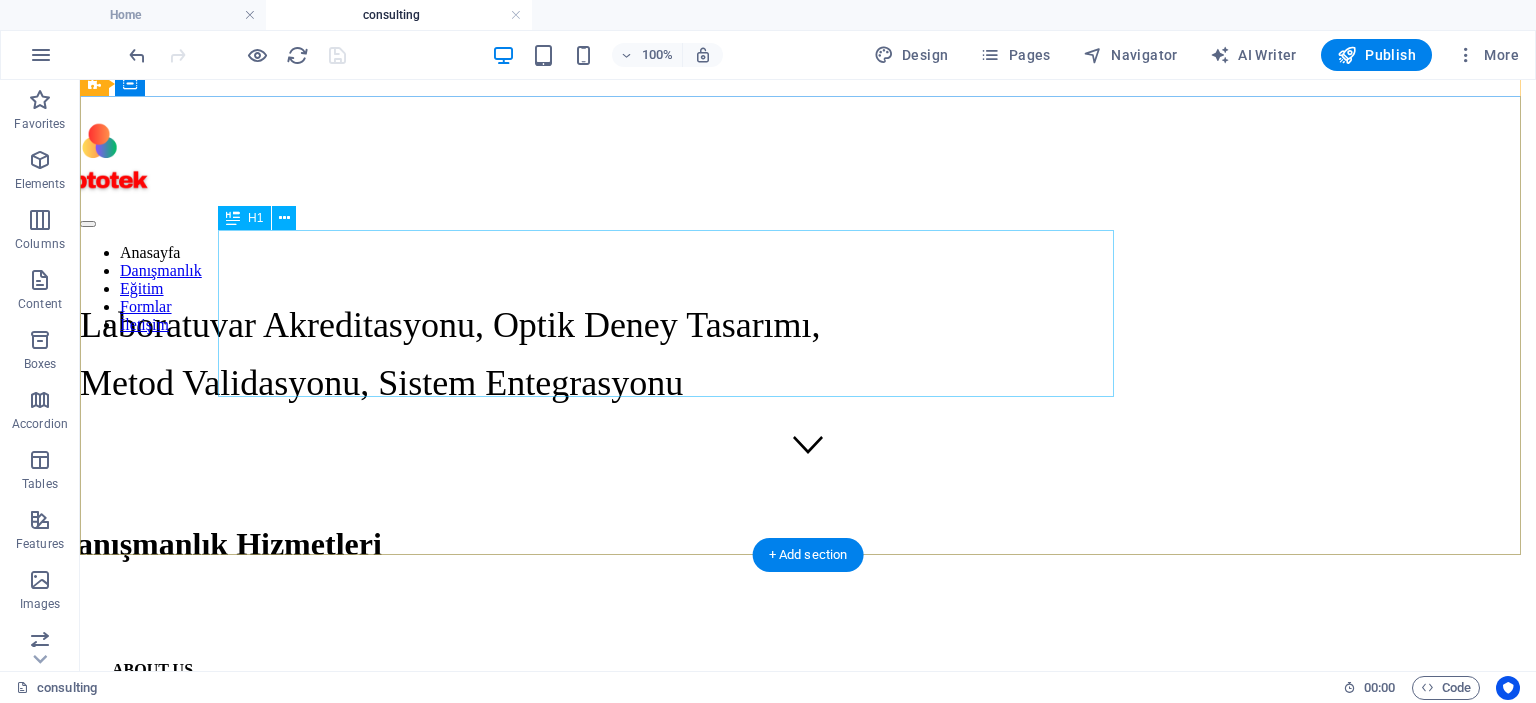 scroll, scrollTop: 0, scrollLeft: 0, axis: both 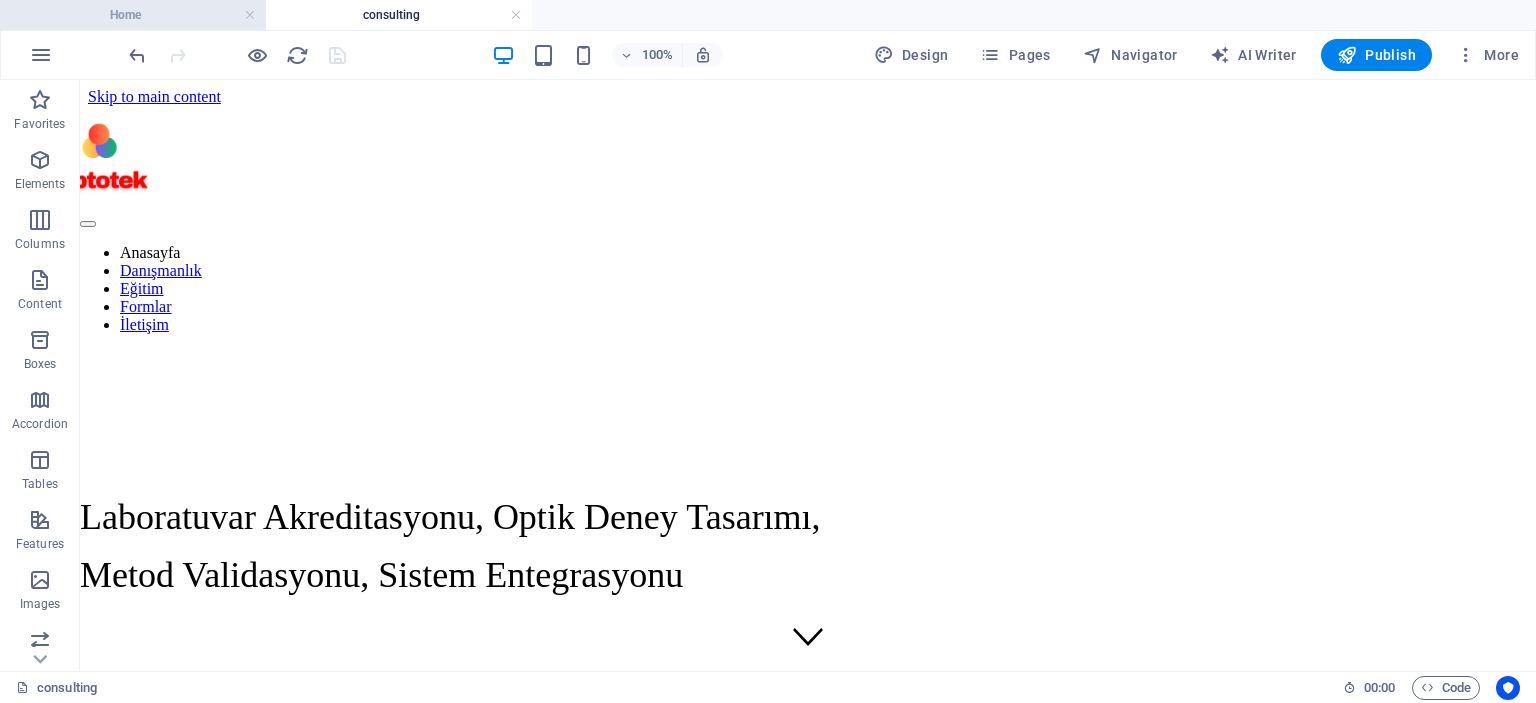 click on "Home" at bounding box center [133, 15] 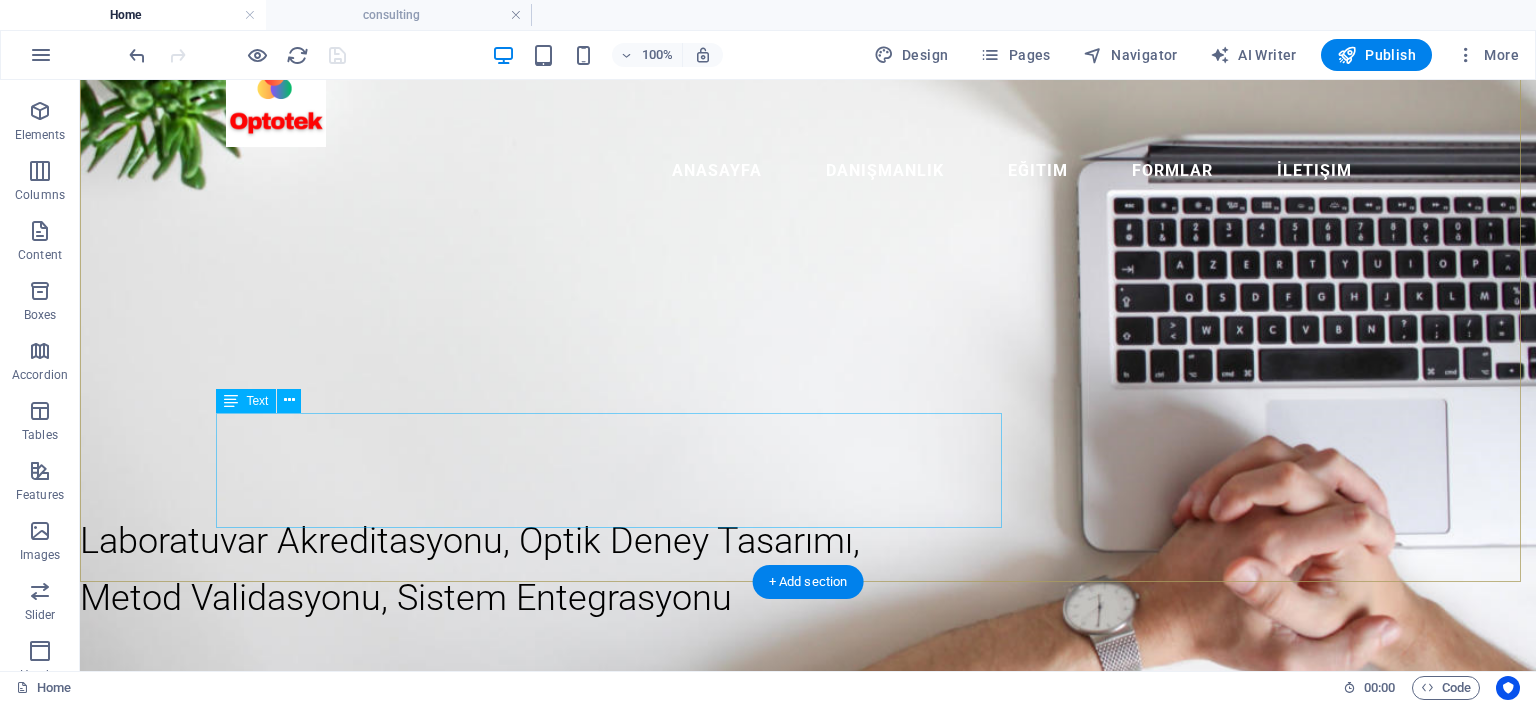 scroll, scrollTop: 0, scrollLeft: 0, axis: both 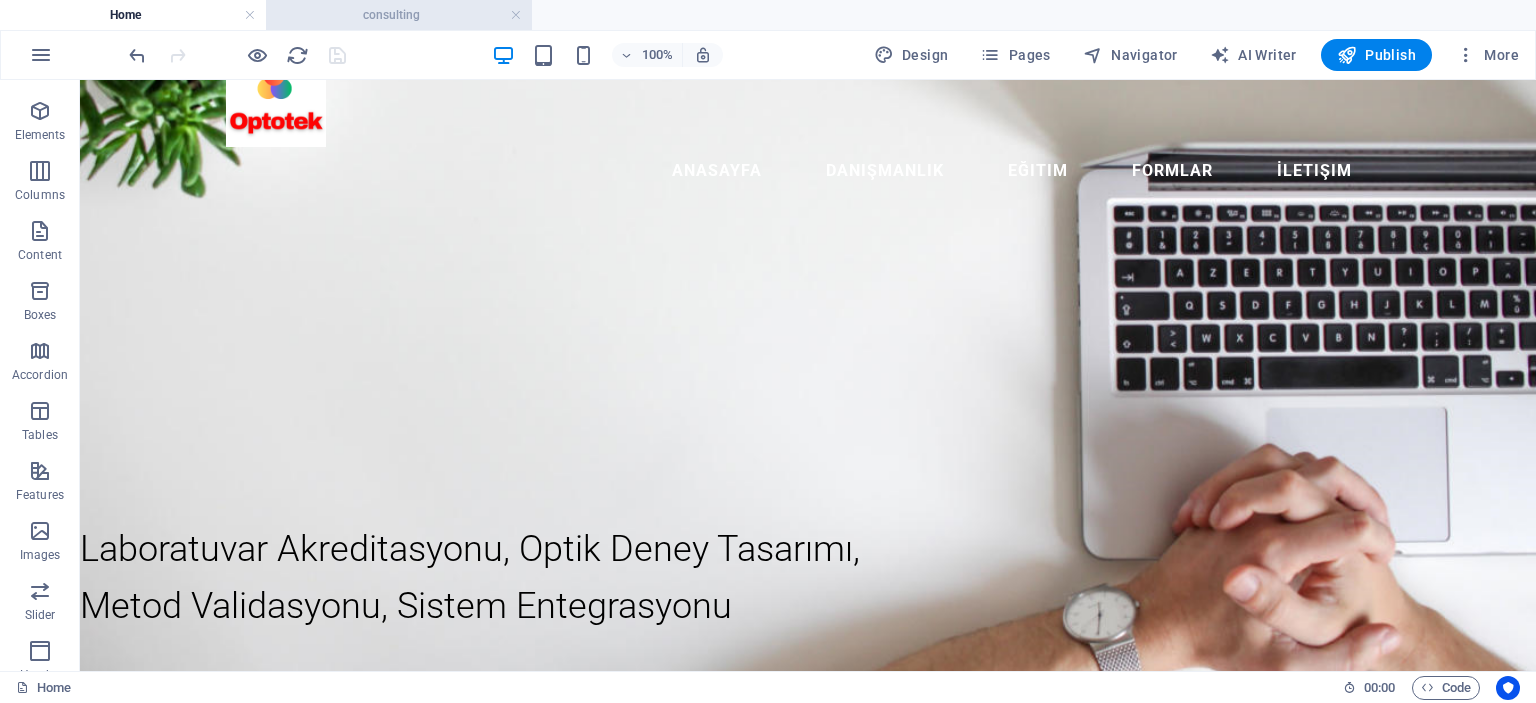 drag, startPoint x: 388, startPoint y: 12, endPoint x: 360, endPoint y: 76, distance: 69.856995 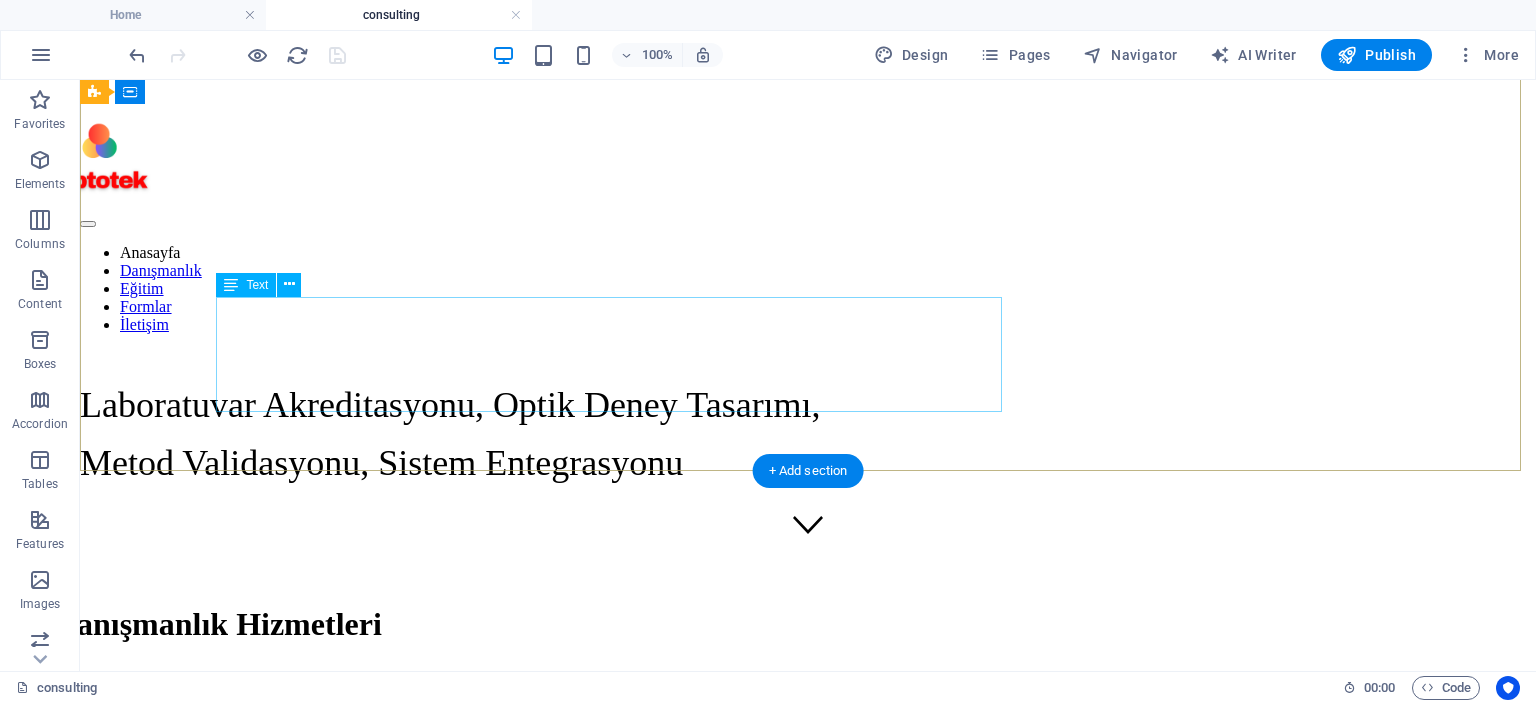 scroll, scrollTop: 0, scrollLeft: 0, axis: both 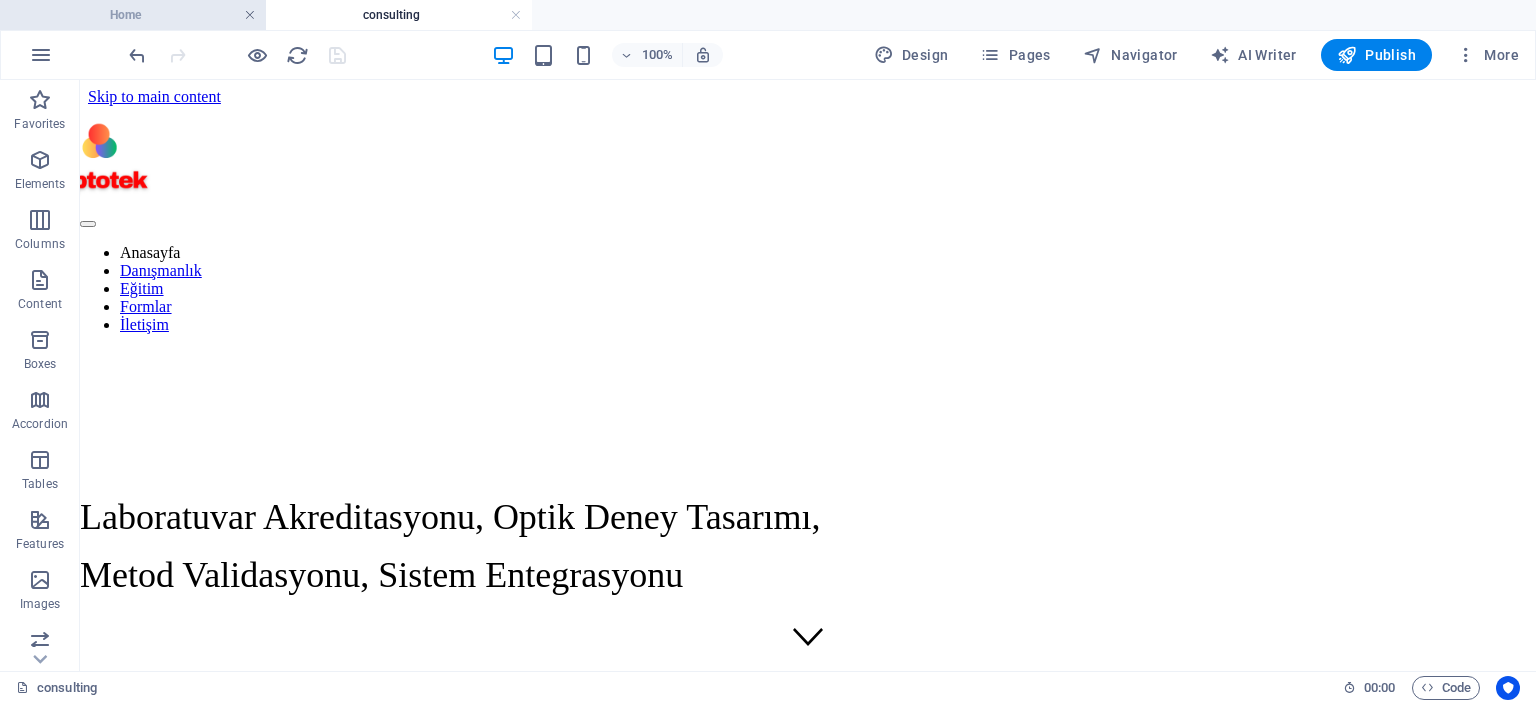 click at bounding box center [250, 15] 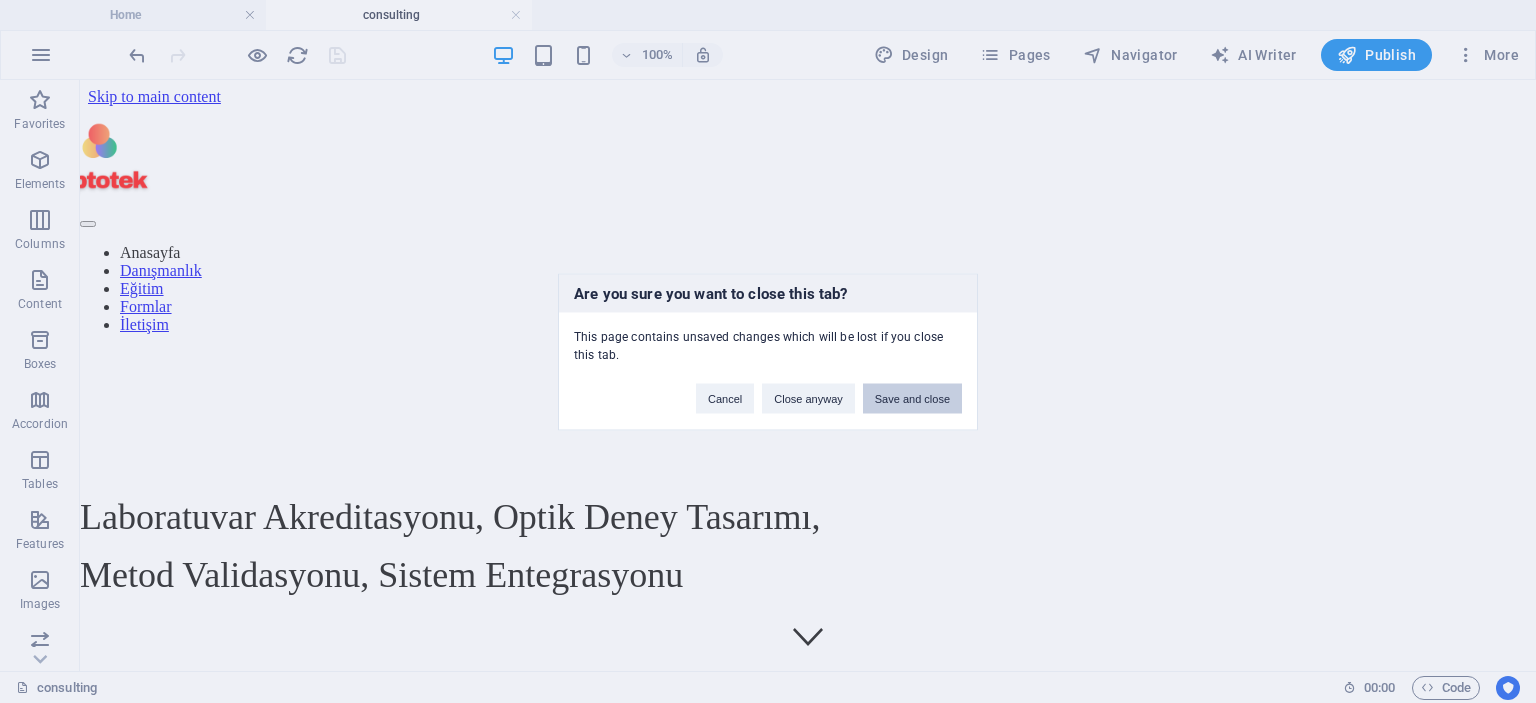 click on "Save and close" at bounding box center (912, 398) 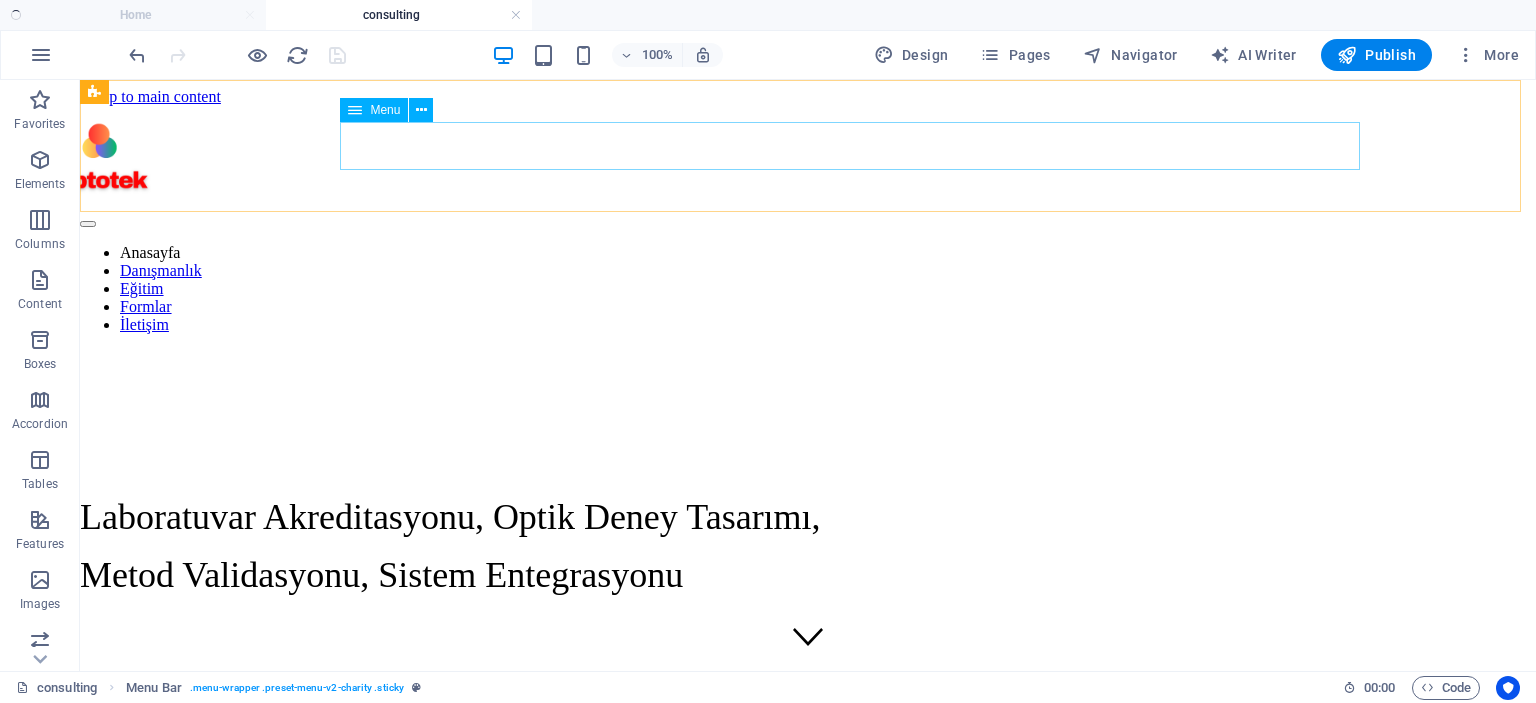 click on "Anasayfa Danışmanlık Eğitim Formlar İletişim" at bounding box center [808, 228] 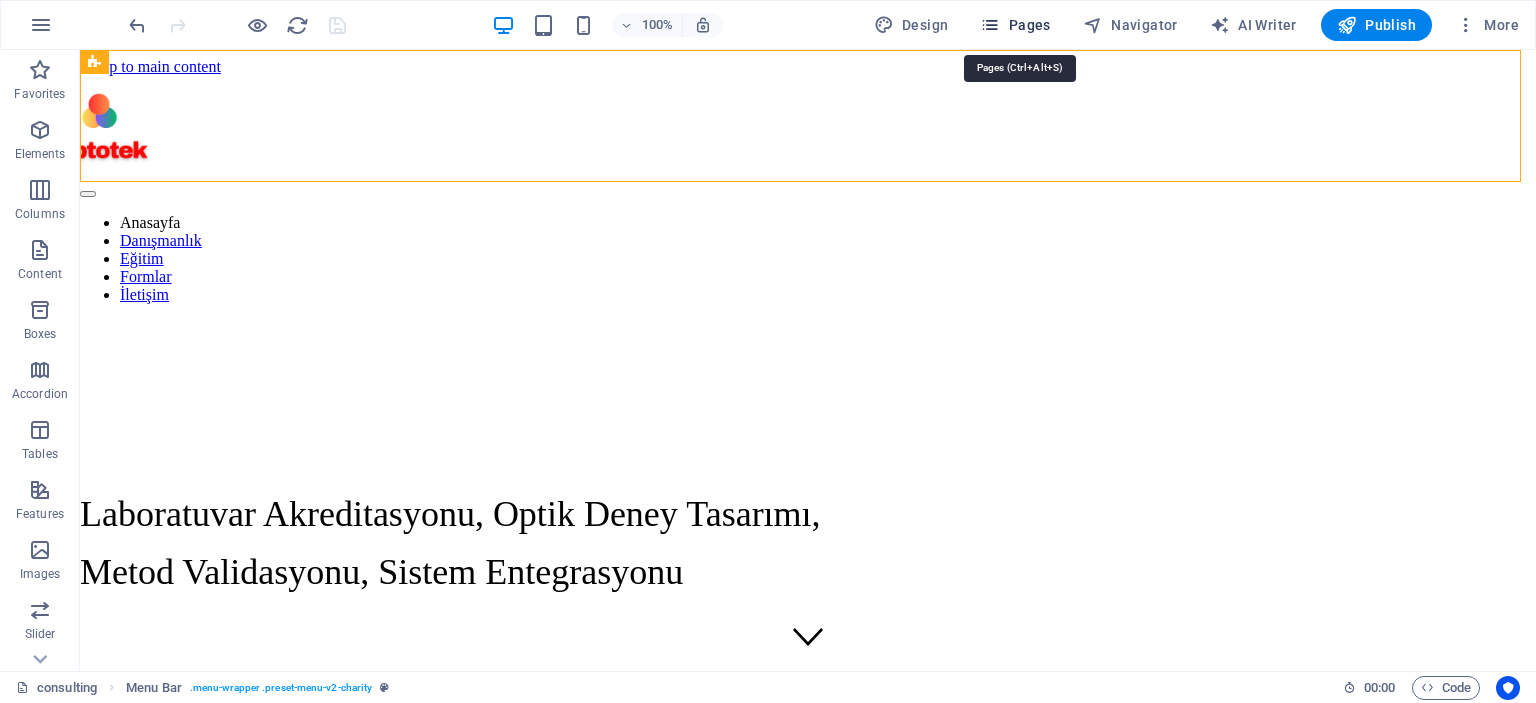 click on "Pages" at bounding box center (1015, 25) 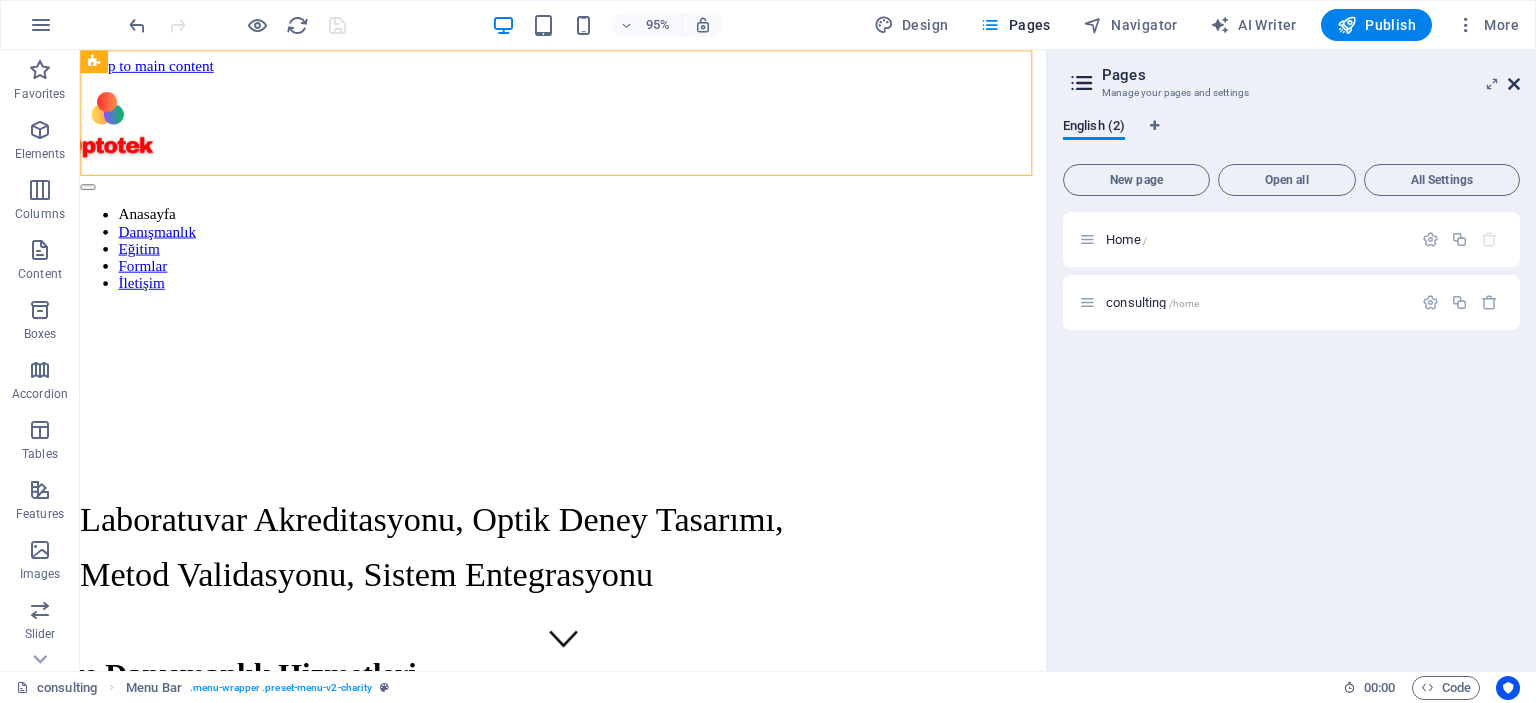 drag, startPoint x: 1511, startPoint y: 84, endPoint x: 1357, endPoint y: 61, distance: 155.70805 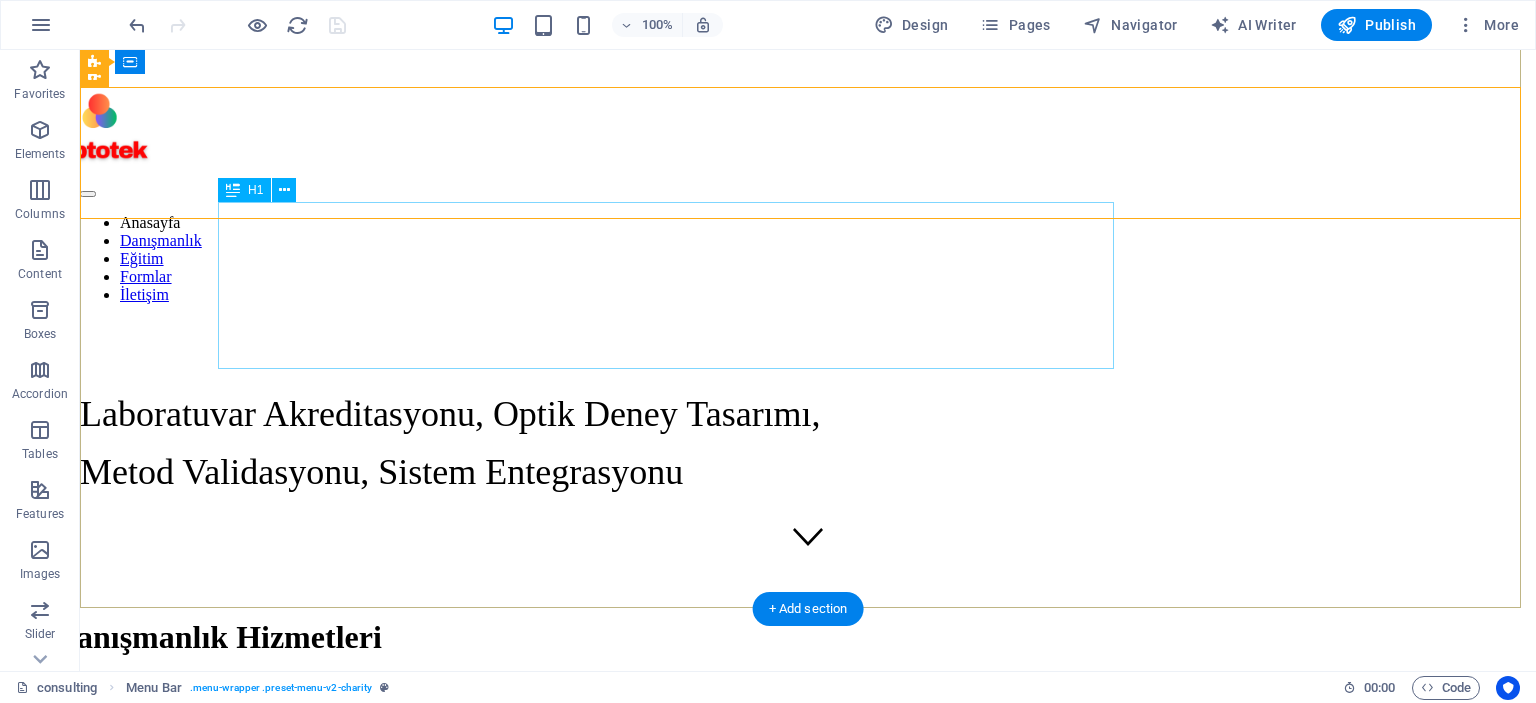 scroll, scrollTop: 0, scrollLeft: 0, axis: both 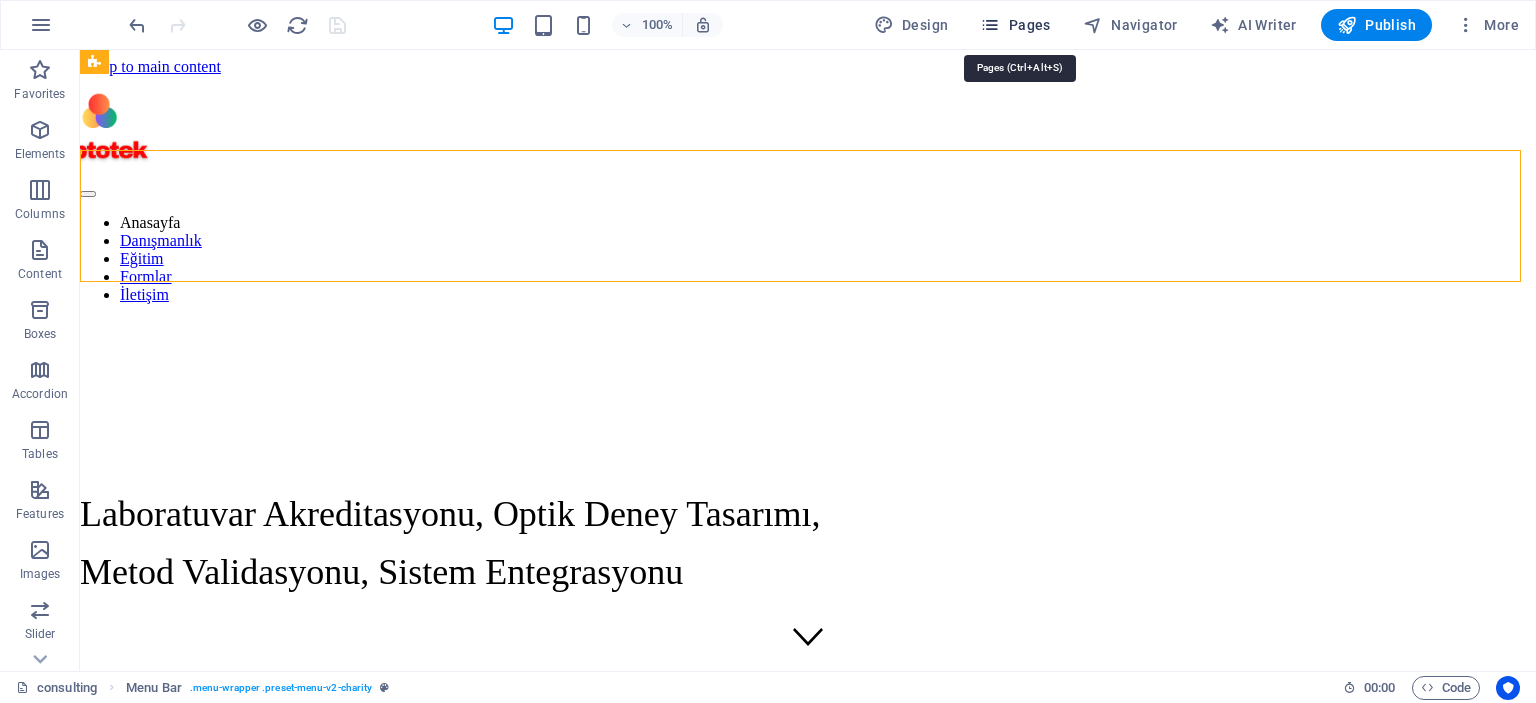 click on "Pages" at bounding box center [1015, 25] 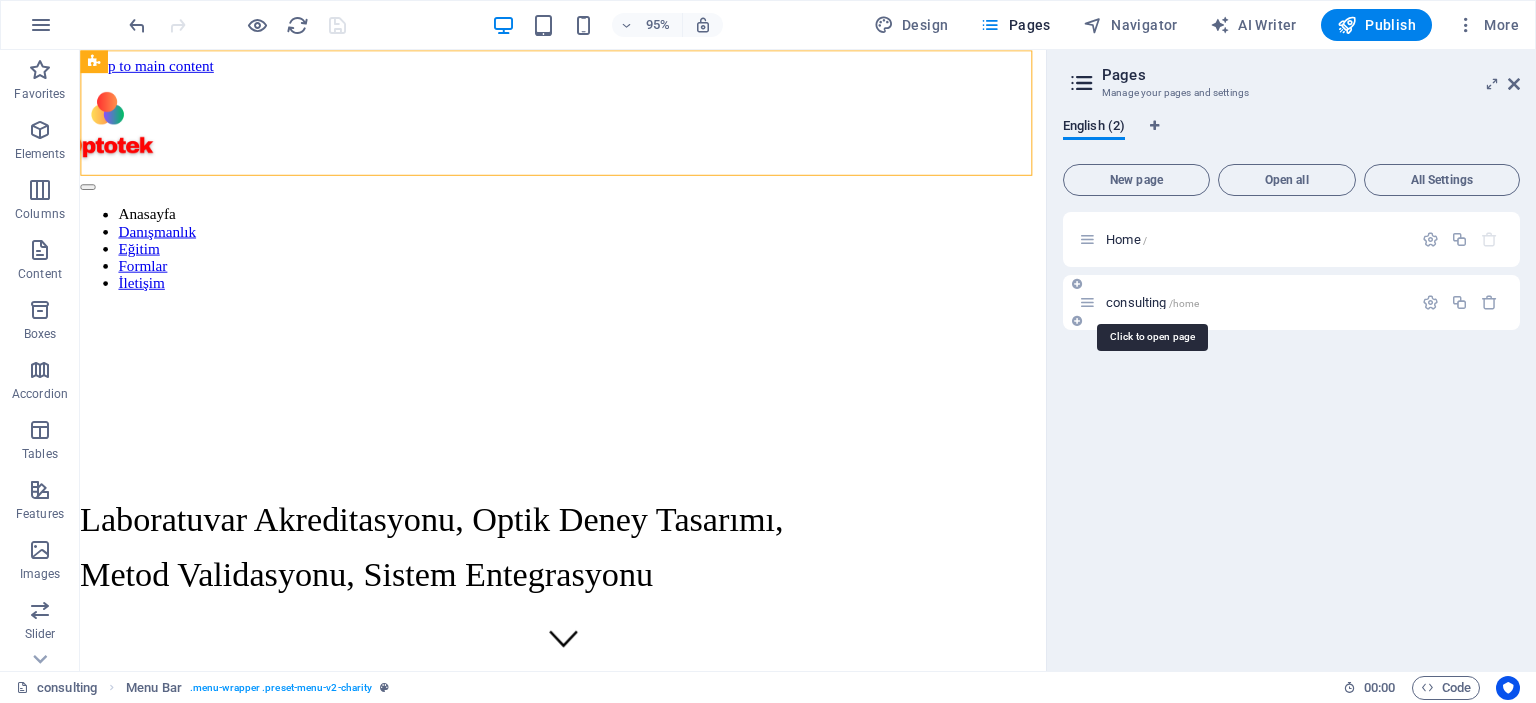 click on "consulting /home" at bounding box center (1152, 302) 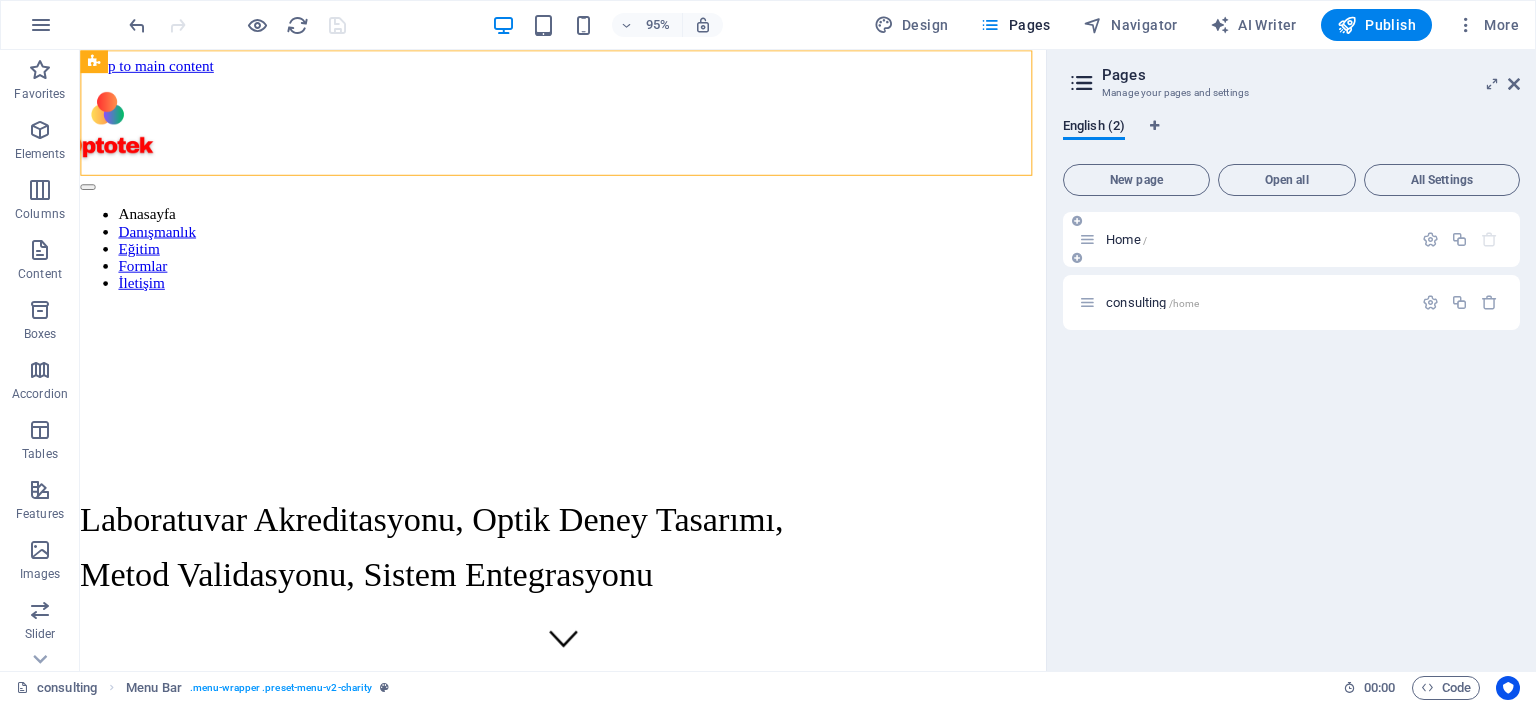 click on "Home /" at bounding box center [1126, 239] 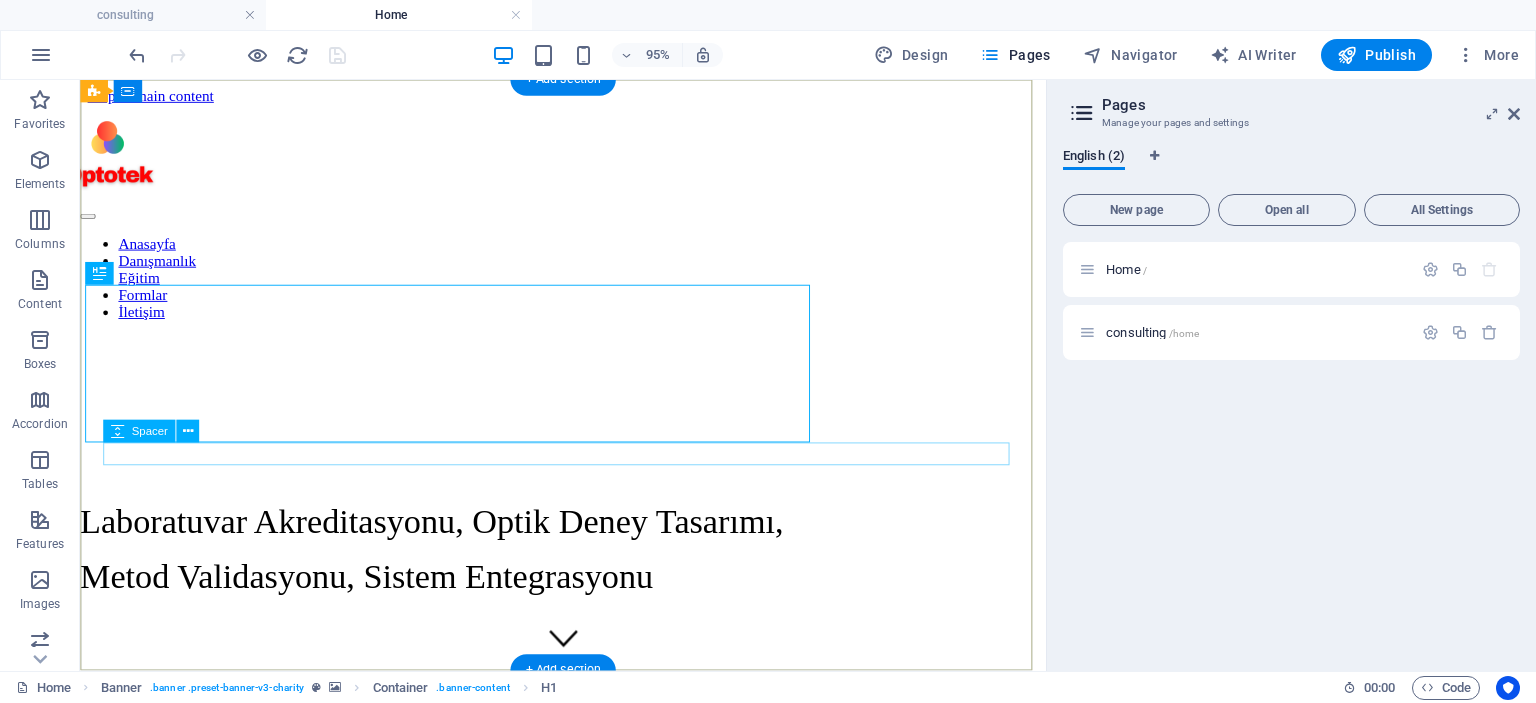 scroll, scrollTop: 0, scrollLeft: 0, axis: both 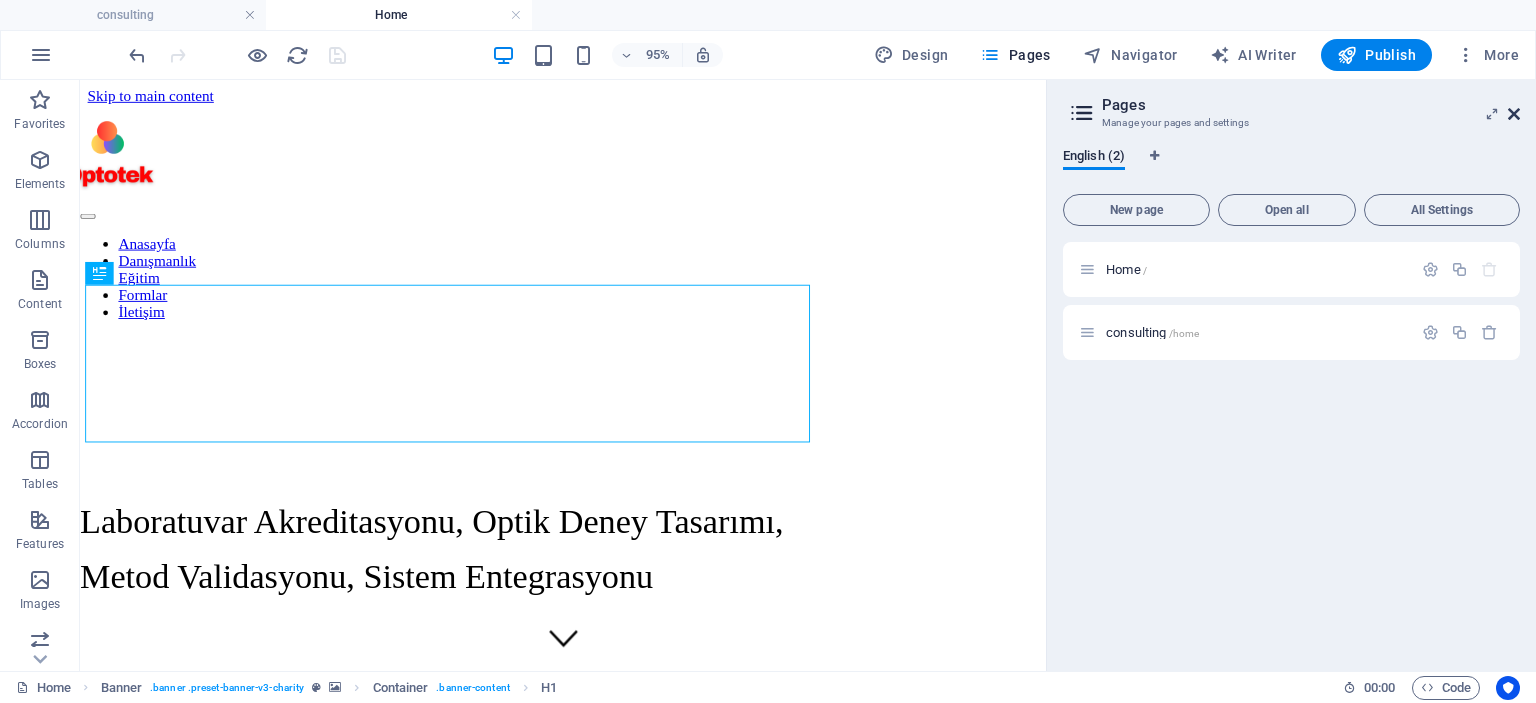 drag, startPoint x: 1512, startPoint y: 119, endPoint x: 1268, endPoint y: 128, distance: 244.16592 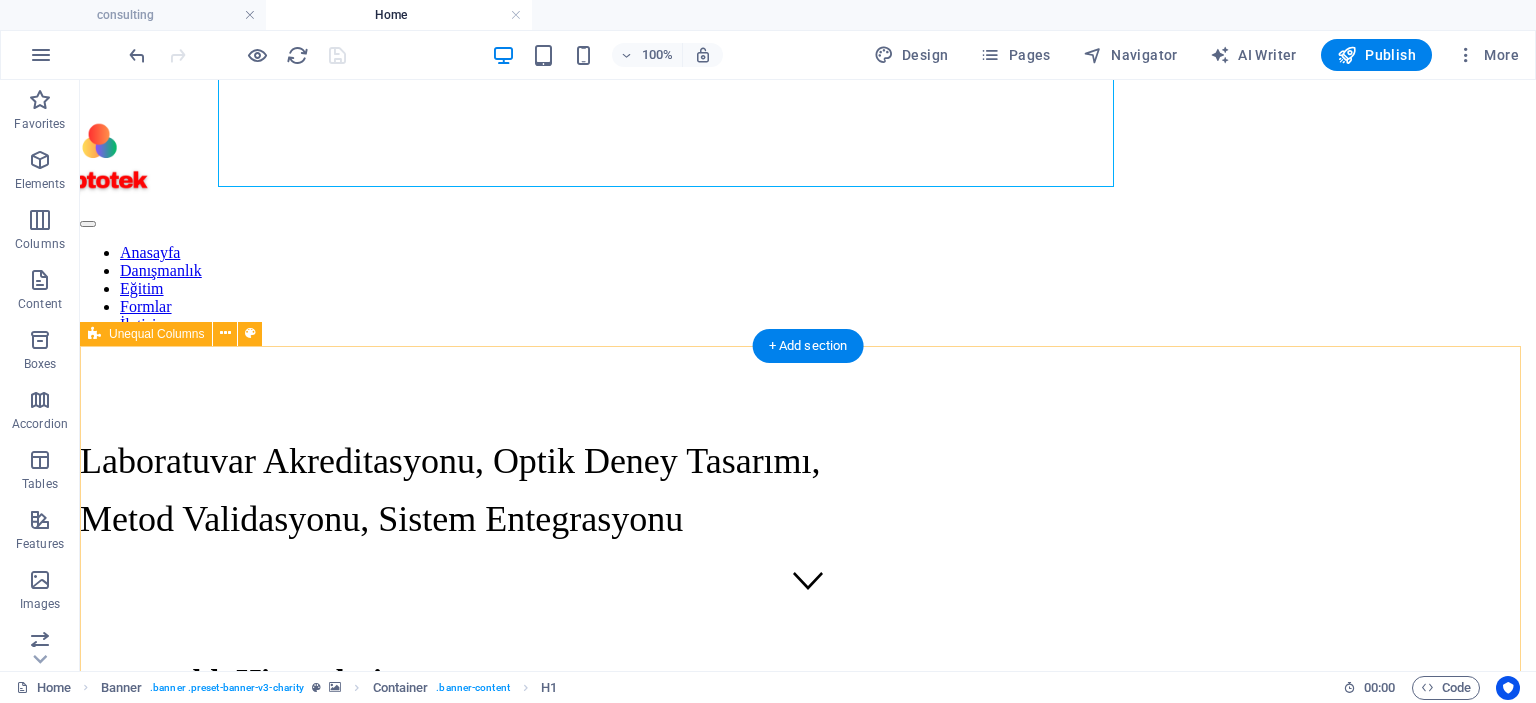 scroll, scrollTop: 0, scrollLeft: 0, axis: both 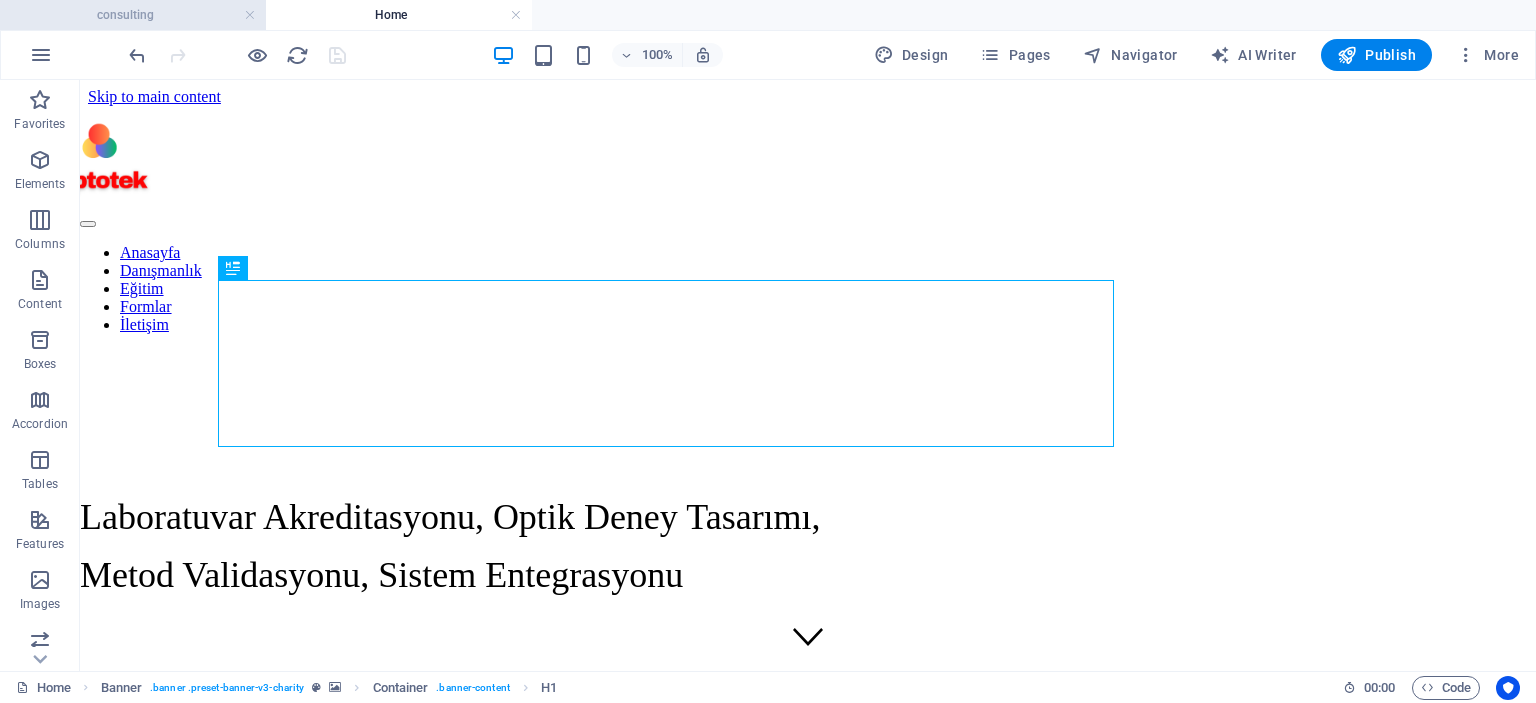 click on "consulting" at bounding box center [133, 15] 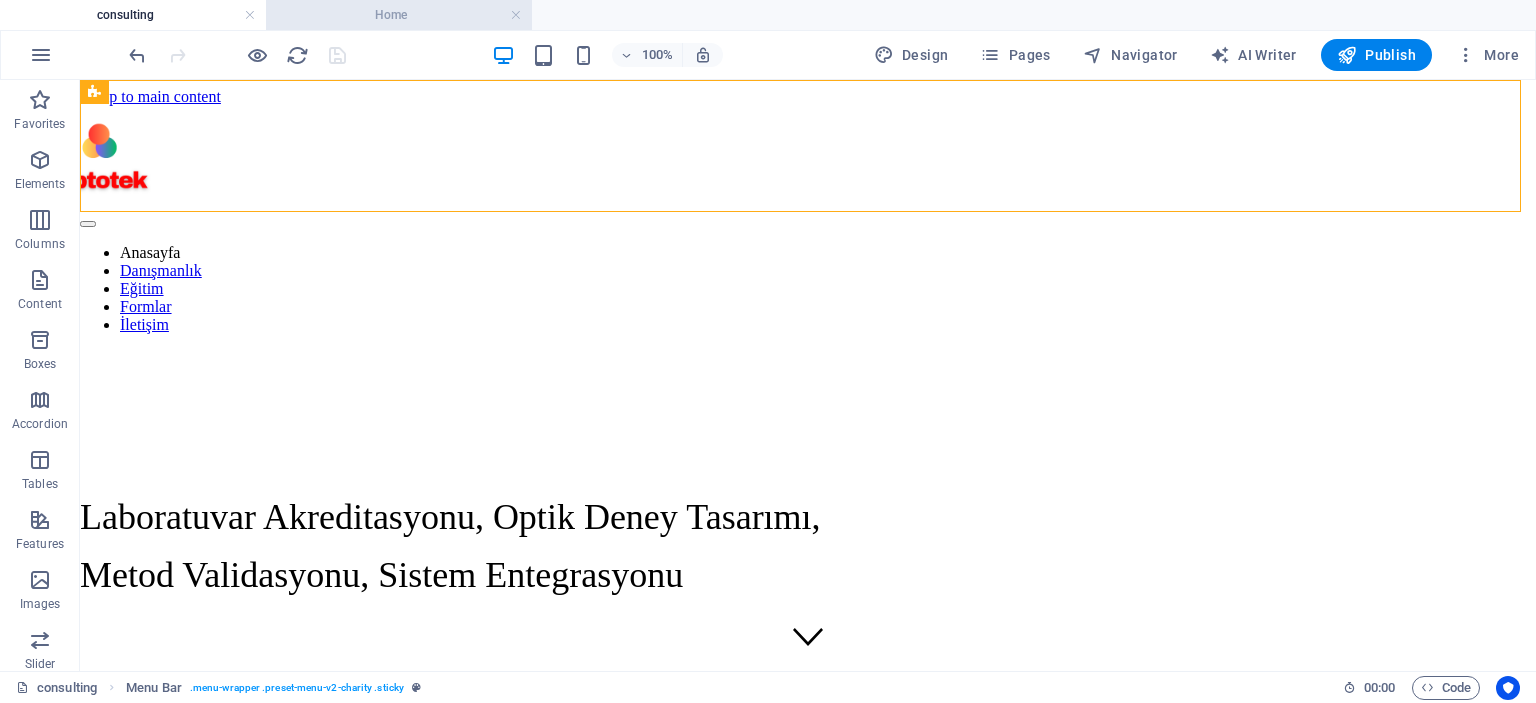 click on "Home" at bounding box center (399, 15) 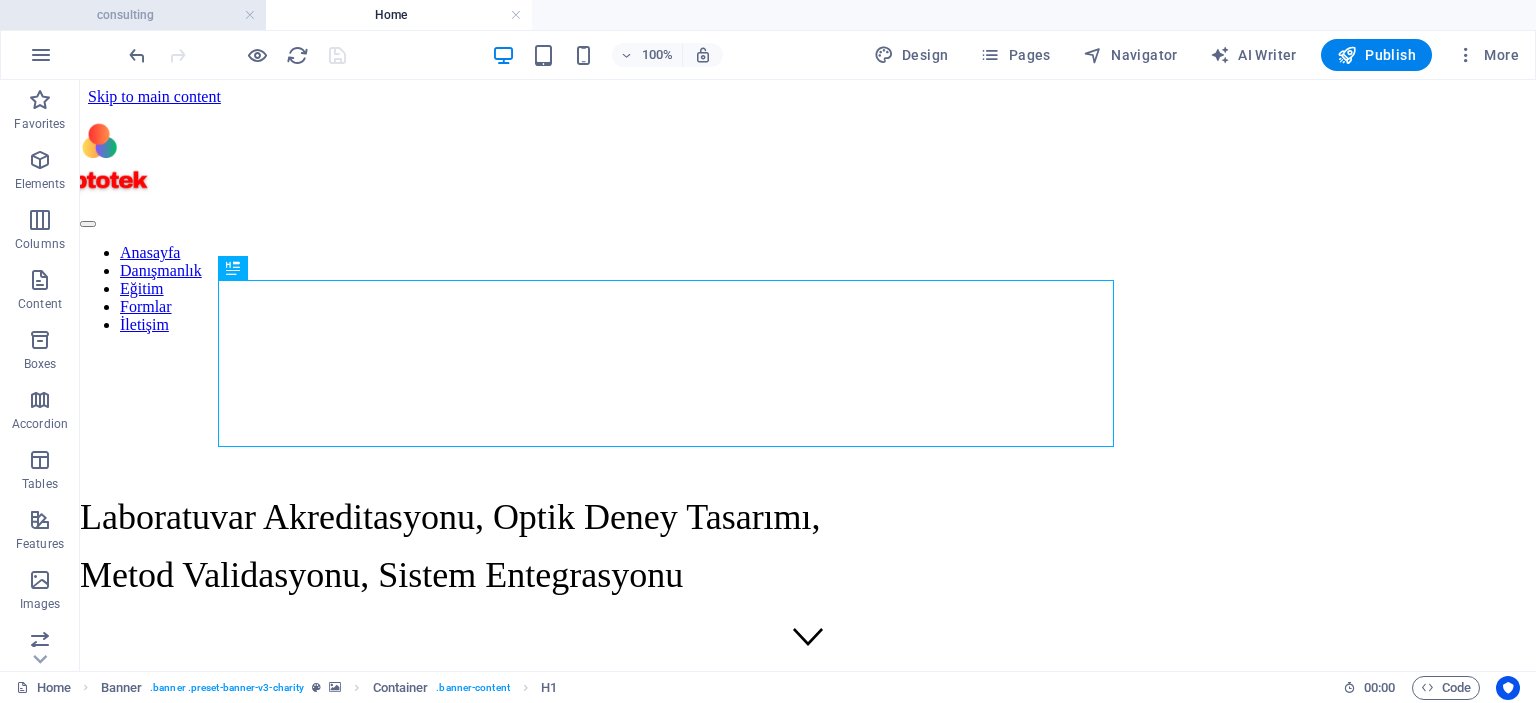 click on "consulting" at bounding box center [133, 15] 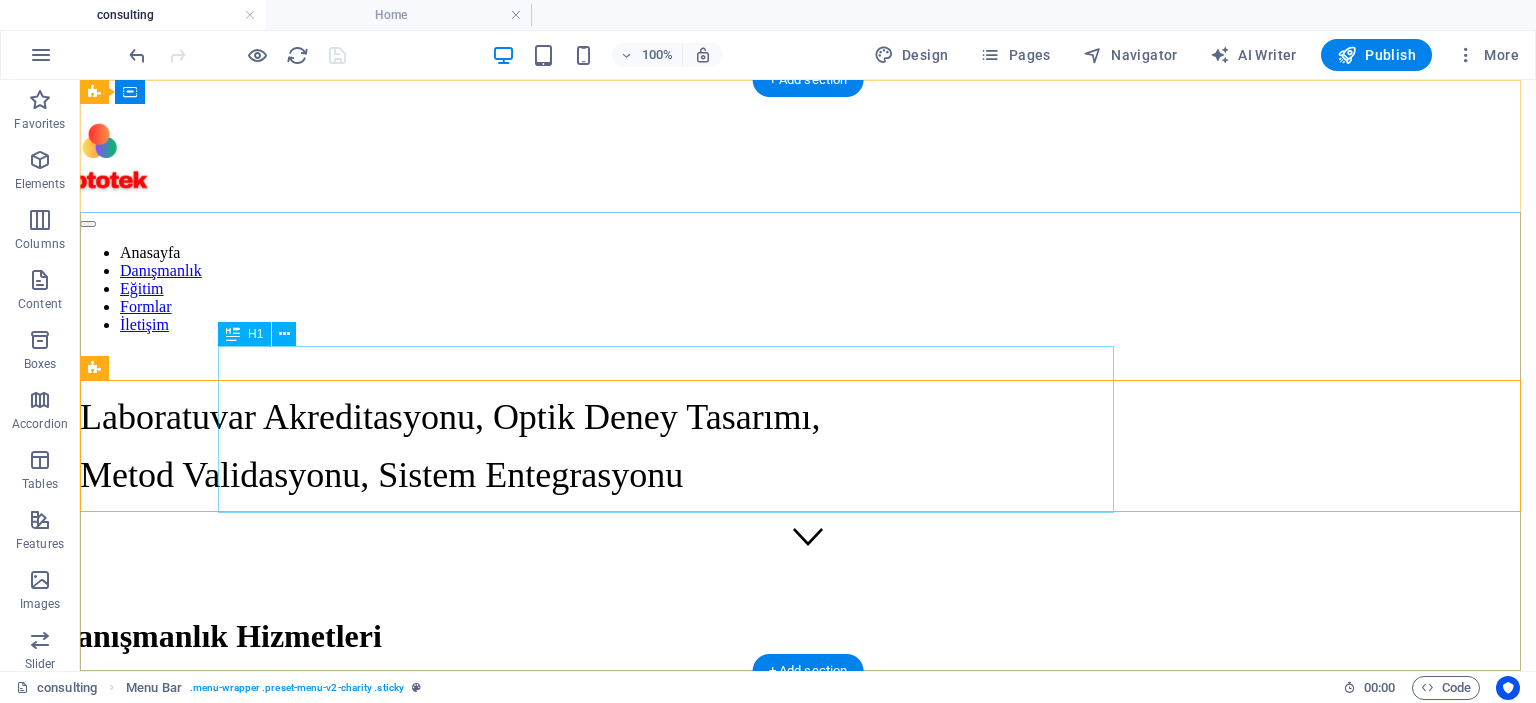 scroll, scrollTop: 0, scrollLeft: 0, axis: both 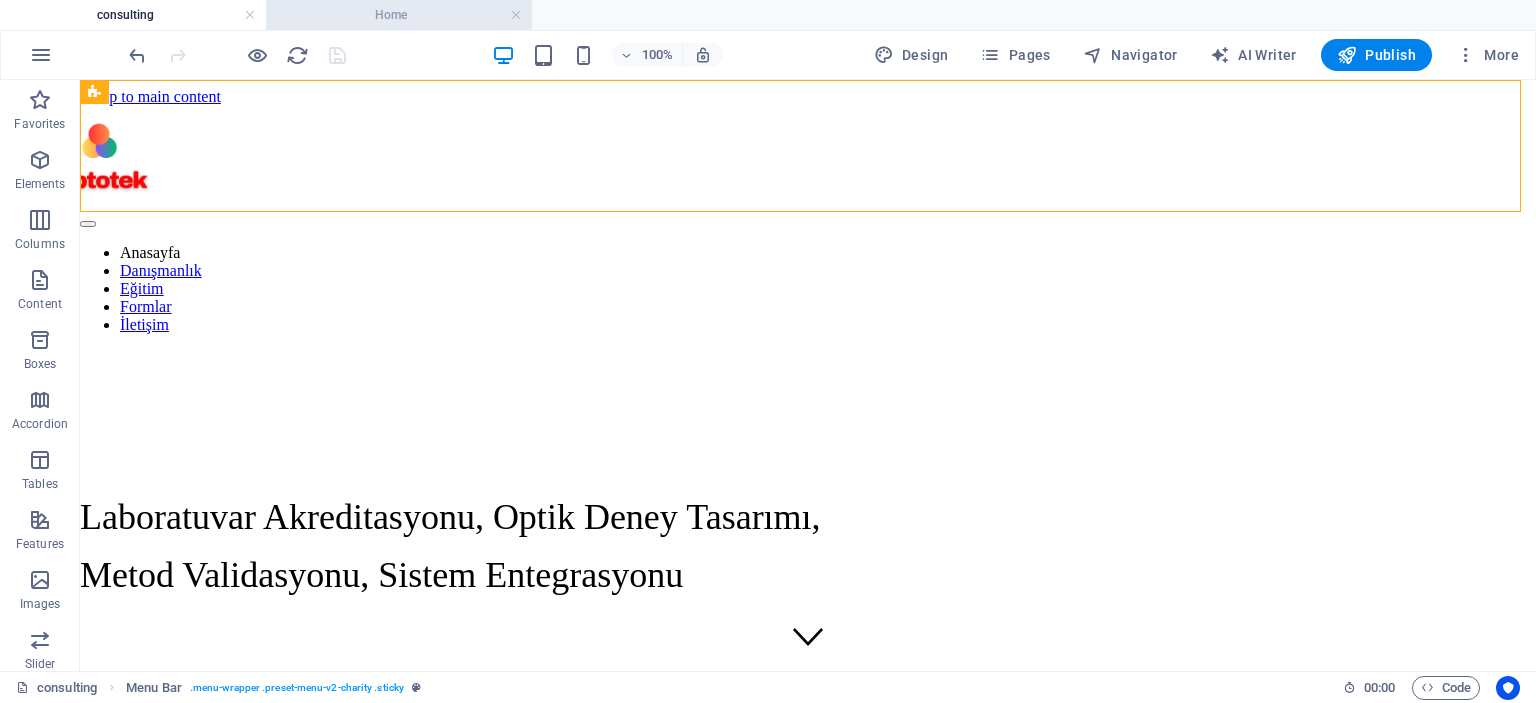 click on "Home" at bounding box center [399, 15] 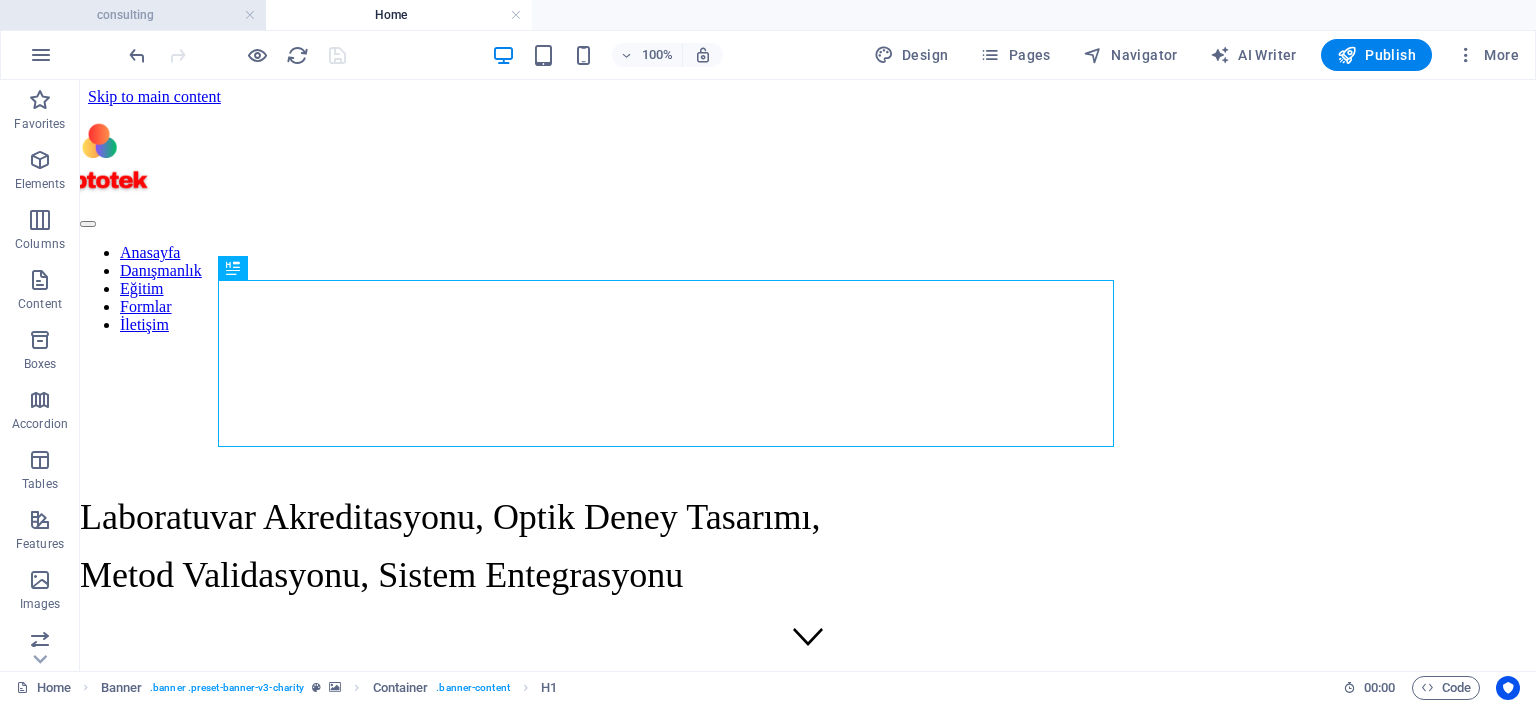 drag, startPoint x: 129, startPoint y: 21, endPoint x: 113, endPoint y: 11, distance: 18.867962 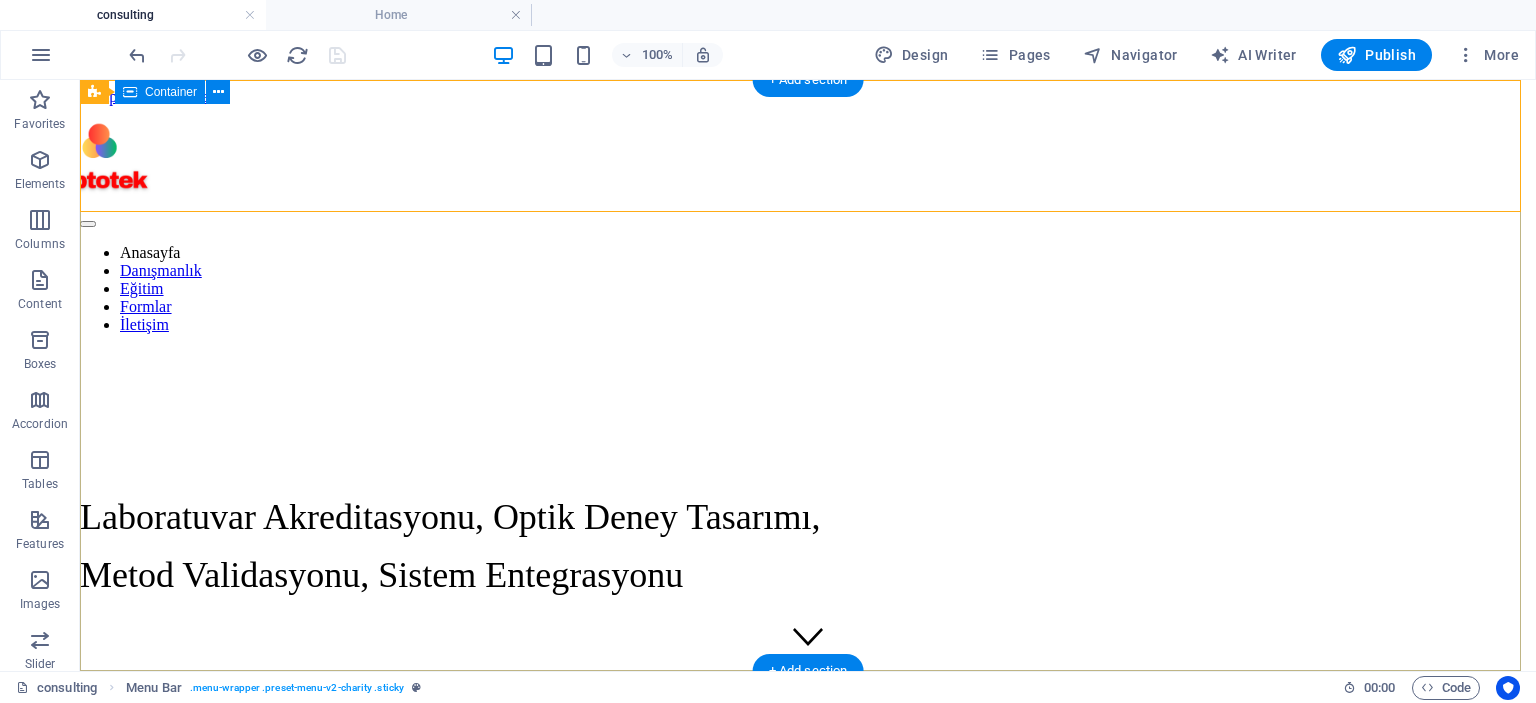 click on "Eğitim ve Danışmanlık Hizmetleri Laboratuvar Akreditasyonu, Optik Deney Tasarımı,  Metod Validasyonu, Sistem Entegrasyonu" at bounding box center (808, 749) 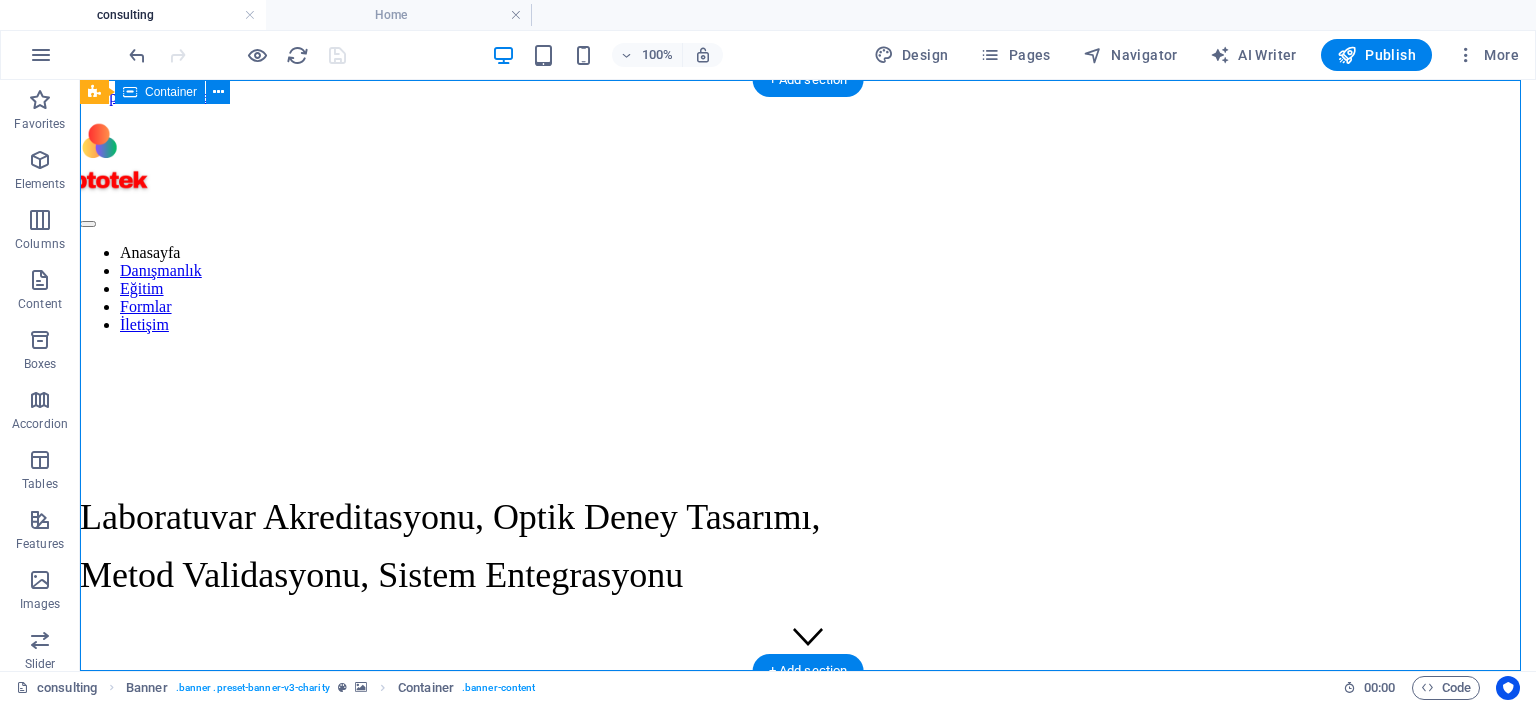 click on "Eğitim ve Danışmanlık Hizmetleri Laboratuvar Akreditasyonu, Optik Deney Tasarımı,  Metod Validasyonu, Sistem Entegrasyonu" at bounding box center (808, 749) 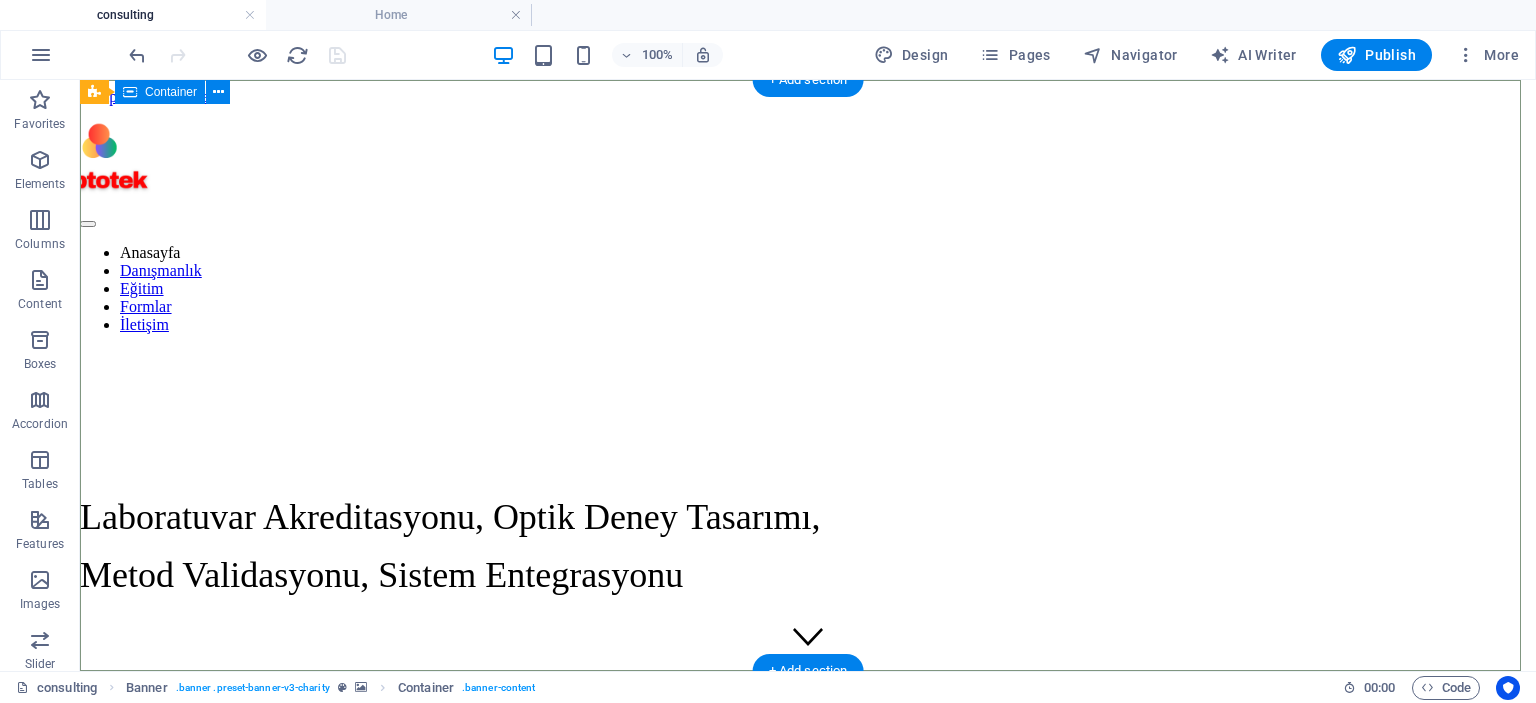 click on "Eğitim ve Danışmanlık Hizmetleri Laboratuvar Akreditasyonu, Optik Deney Tasarımı,  Metod Validasyonu, Sistem Entegrasyonu" at bounding box center [808, 749] 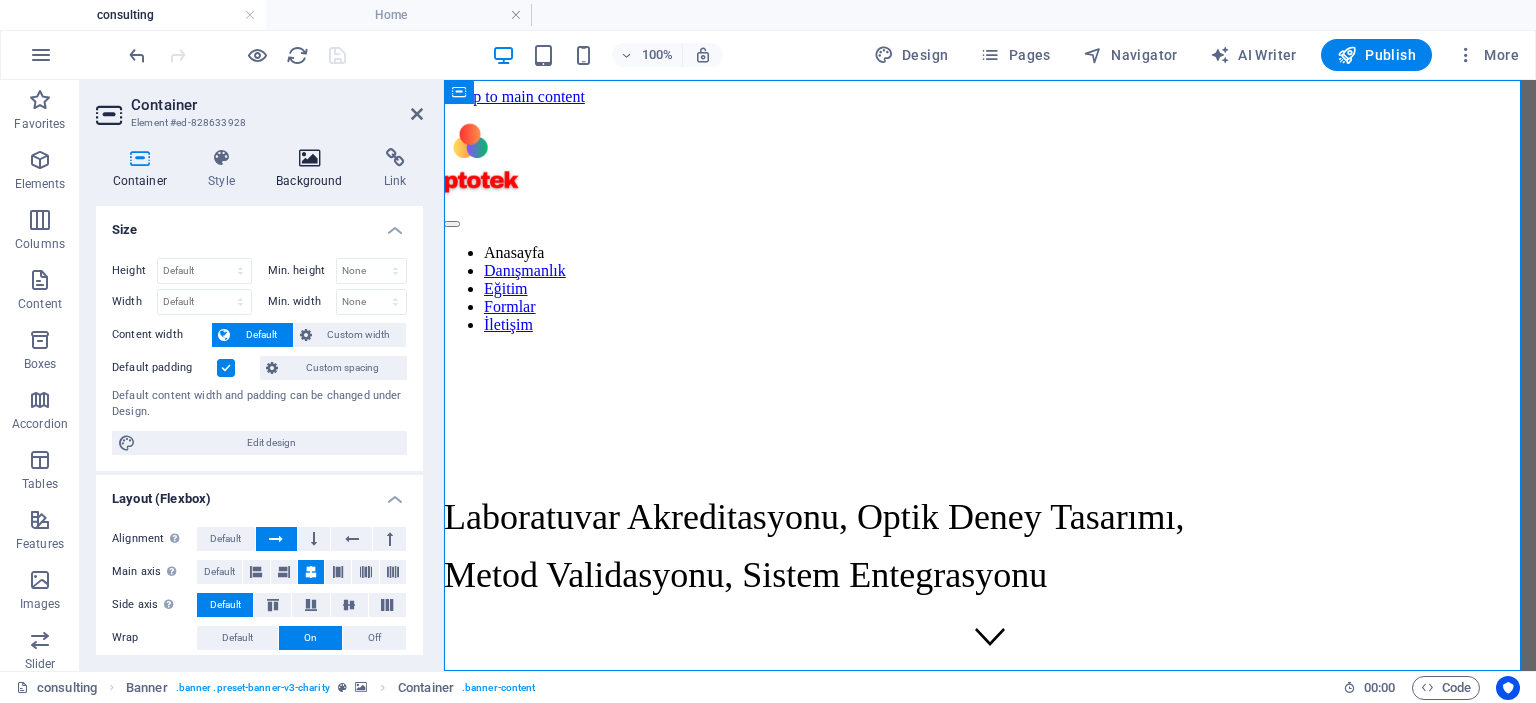 click on "Background" at bounding box center (314, 169) 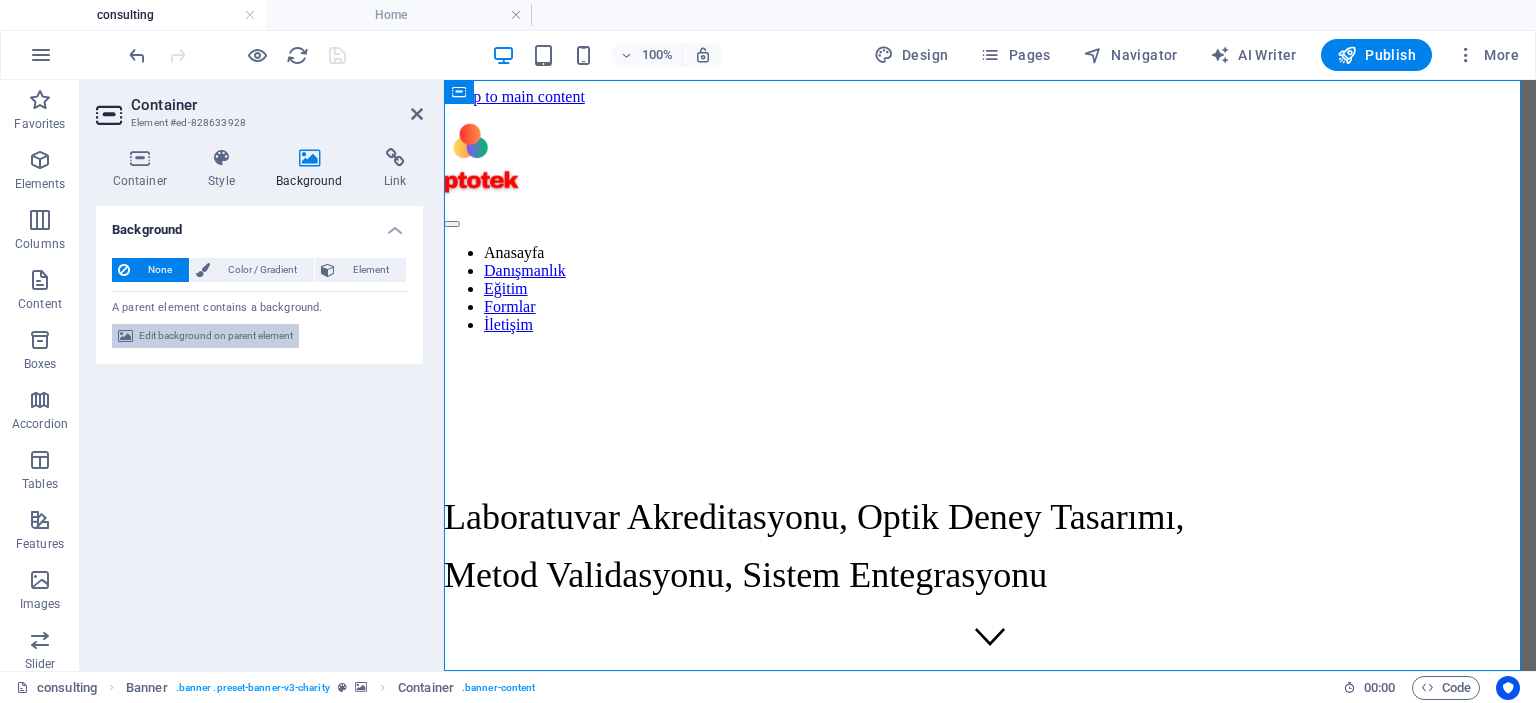 click on "Edit background on parent element" at bounding box center (216, 336) 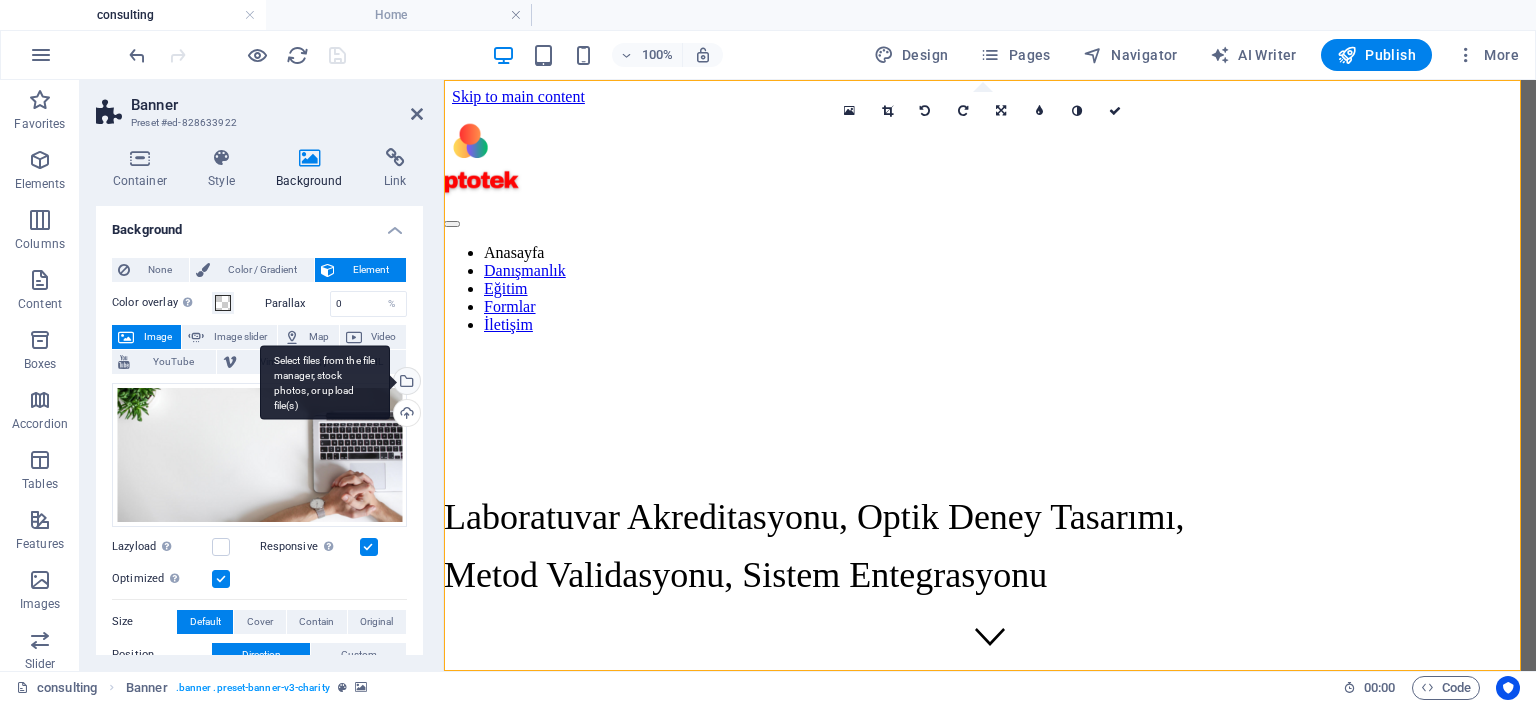 click on "Select files from the file manager, stock photos, or upload file(s)" at bounding box center (405, 383) 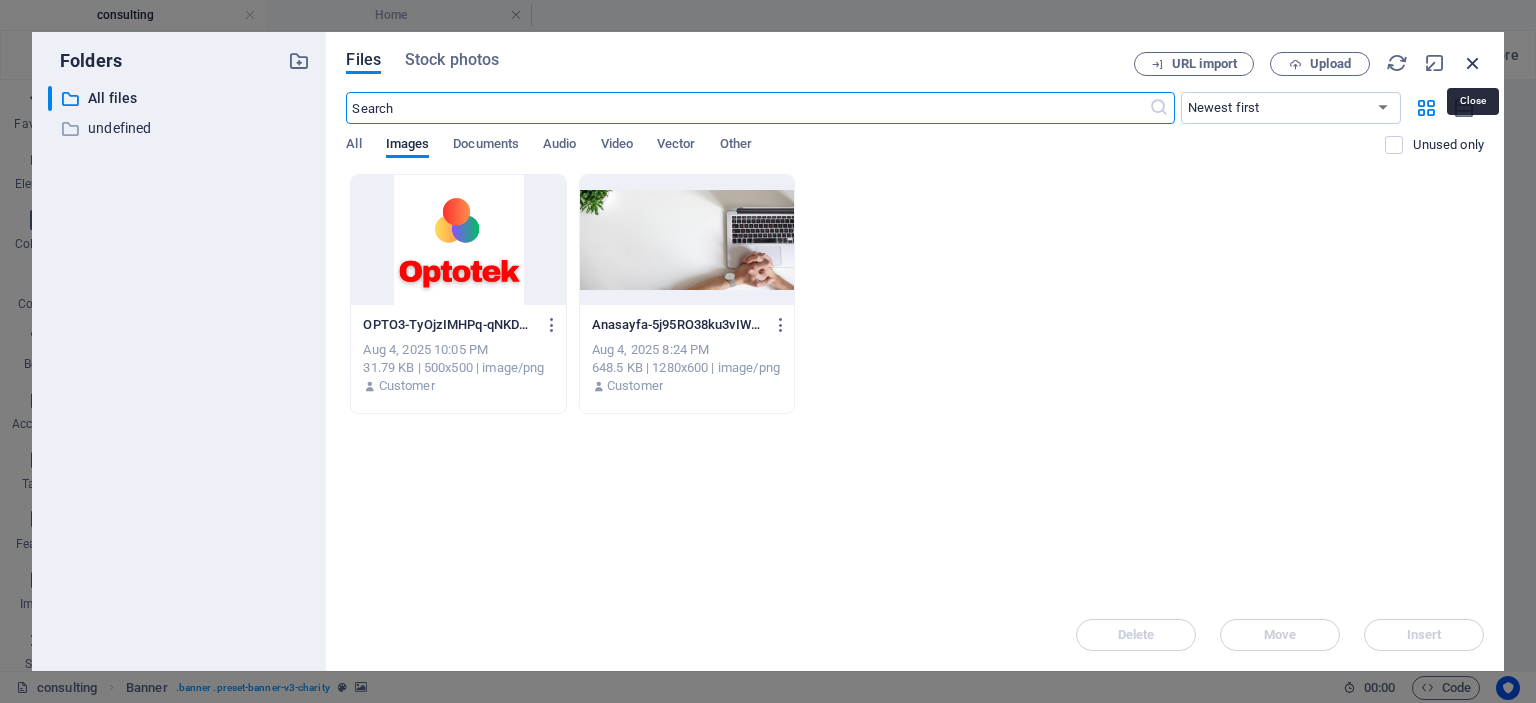 click at bounding box center (1473, 63) 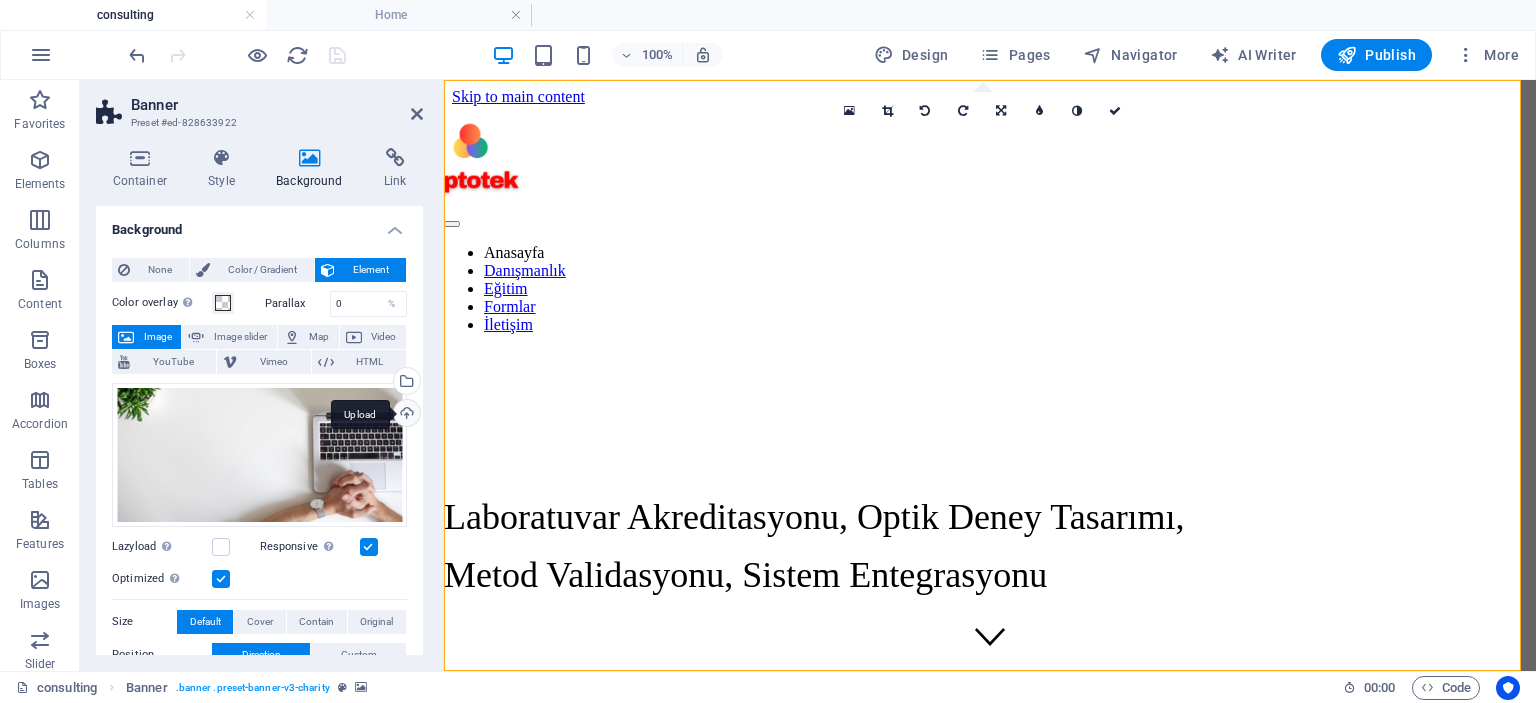click on "Upload" at bounding box center [405, 415] 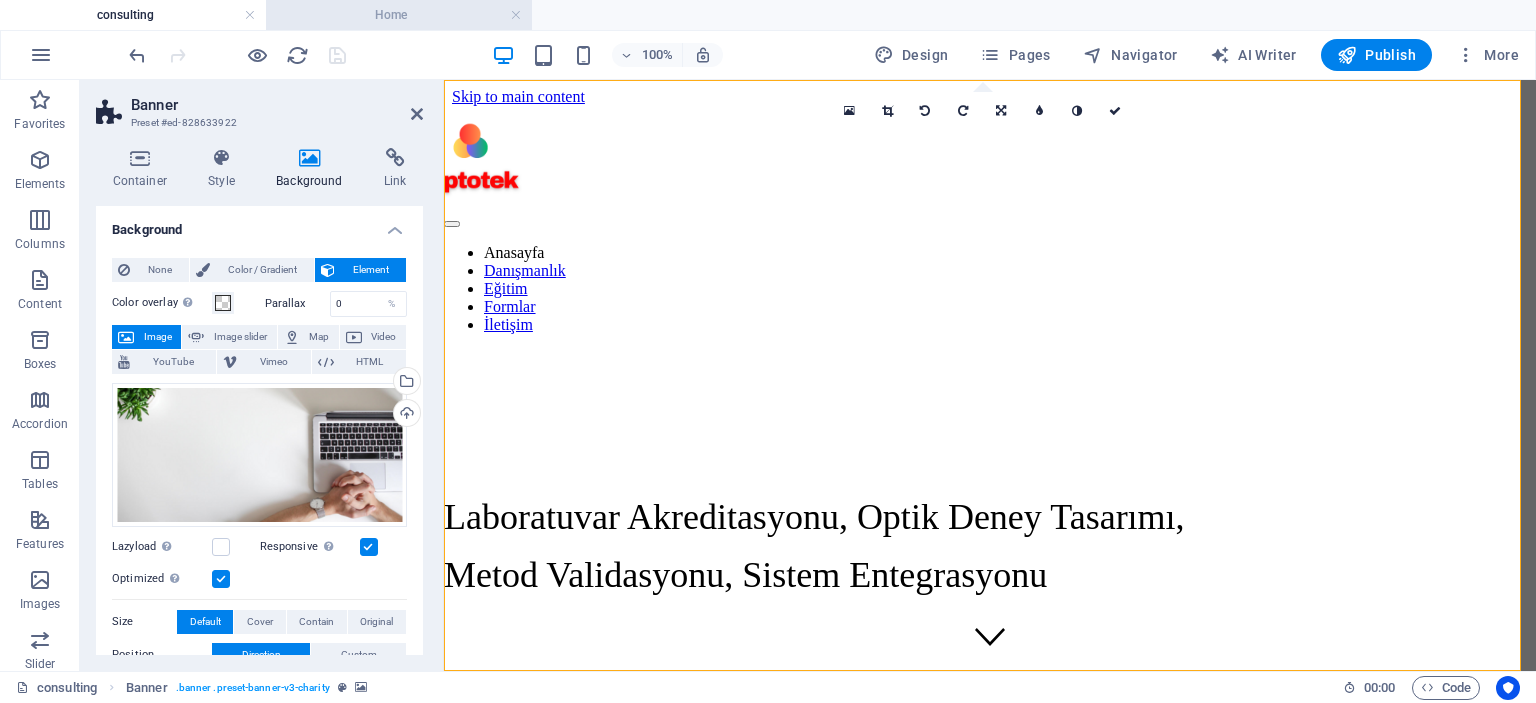 click on "Home" at bounding box center [399, 15] 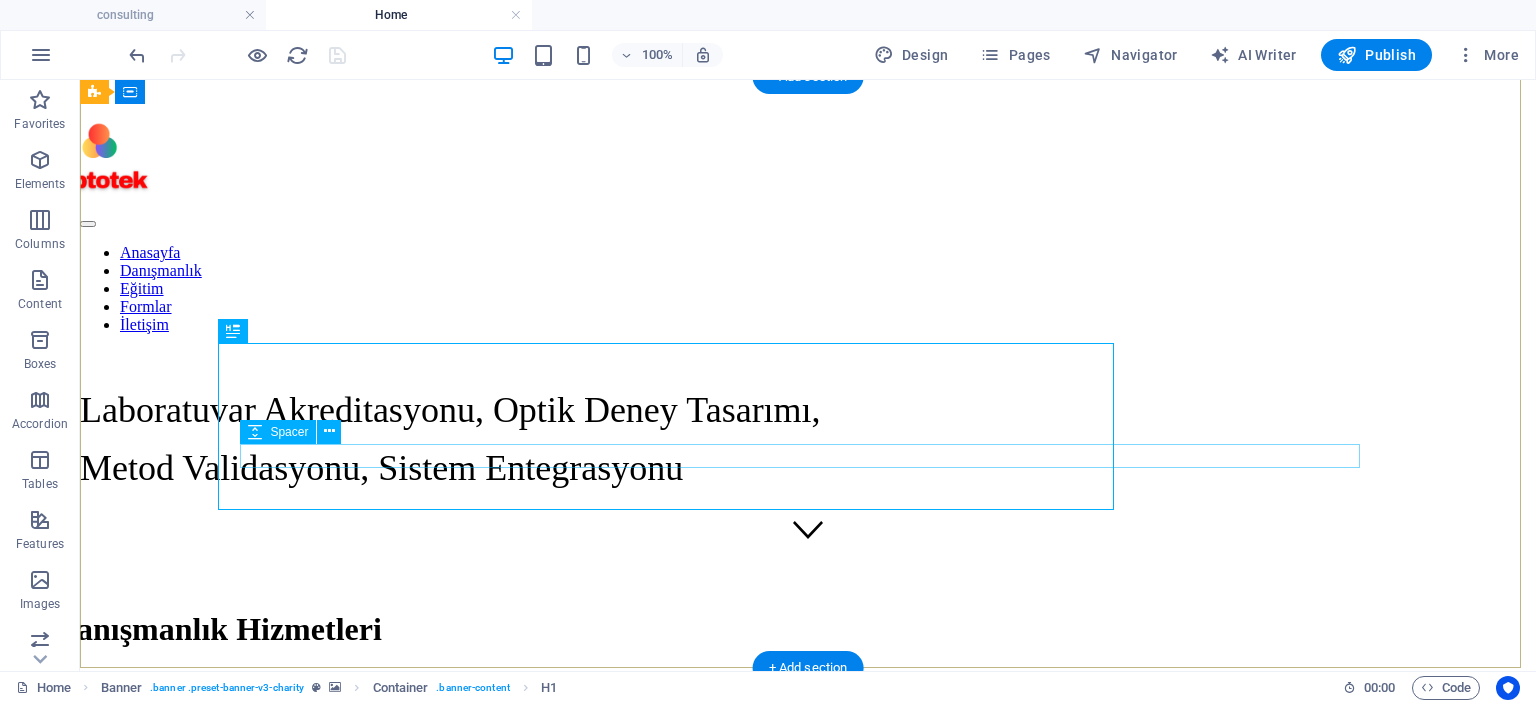 scroll, scrollTop: 0, scrollLeft: 0, axis: both 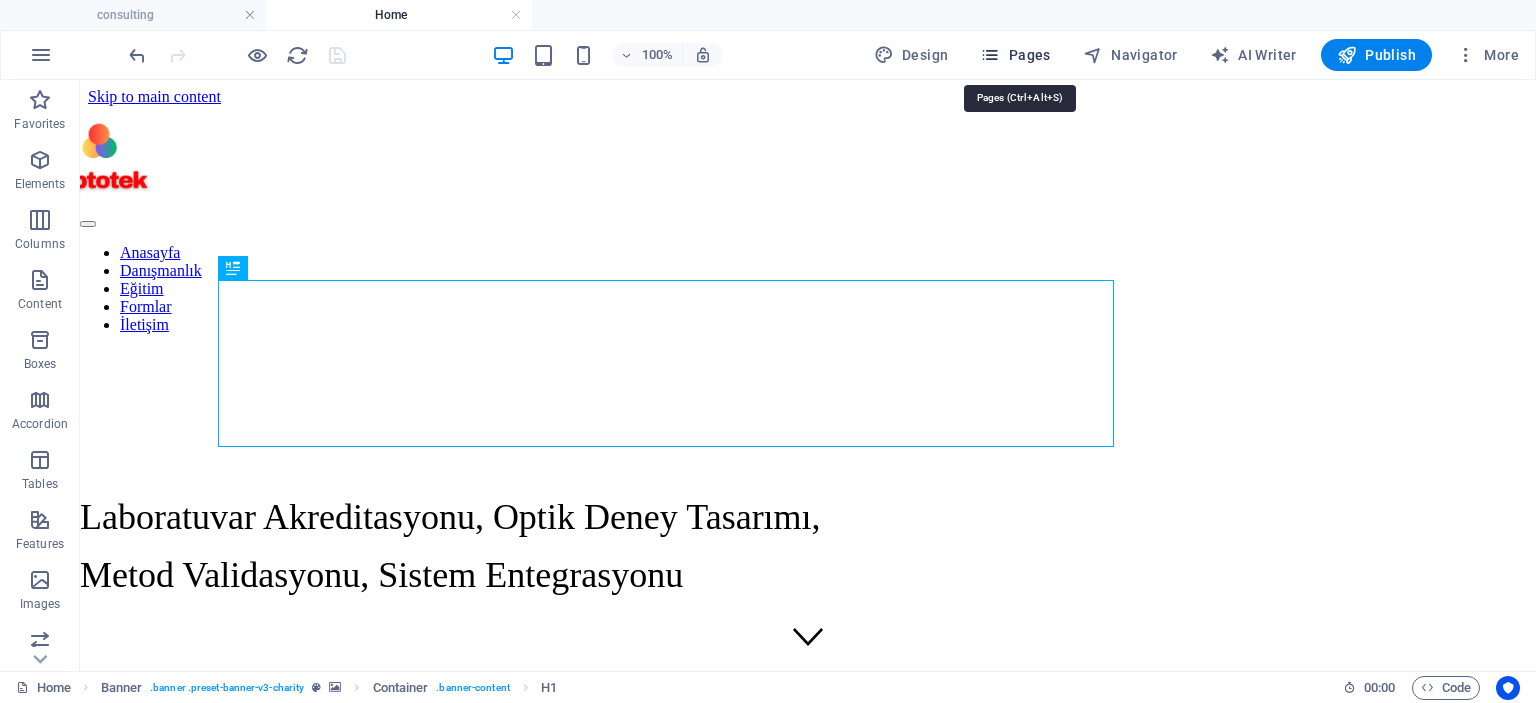 click on "Pages" at bounding box center (1015, 55) 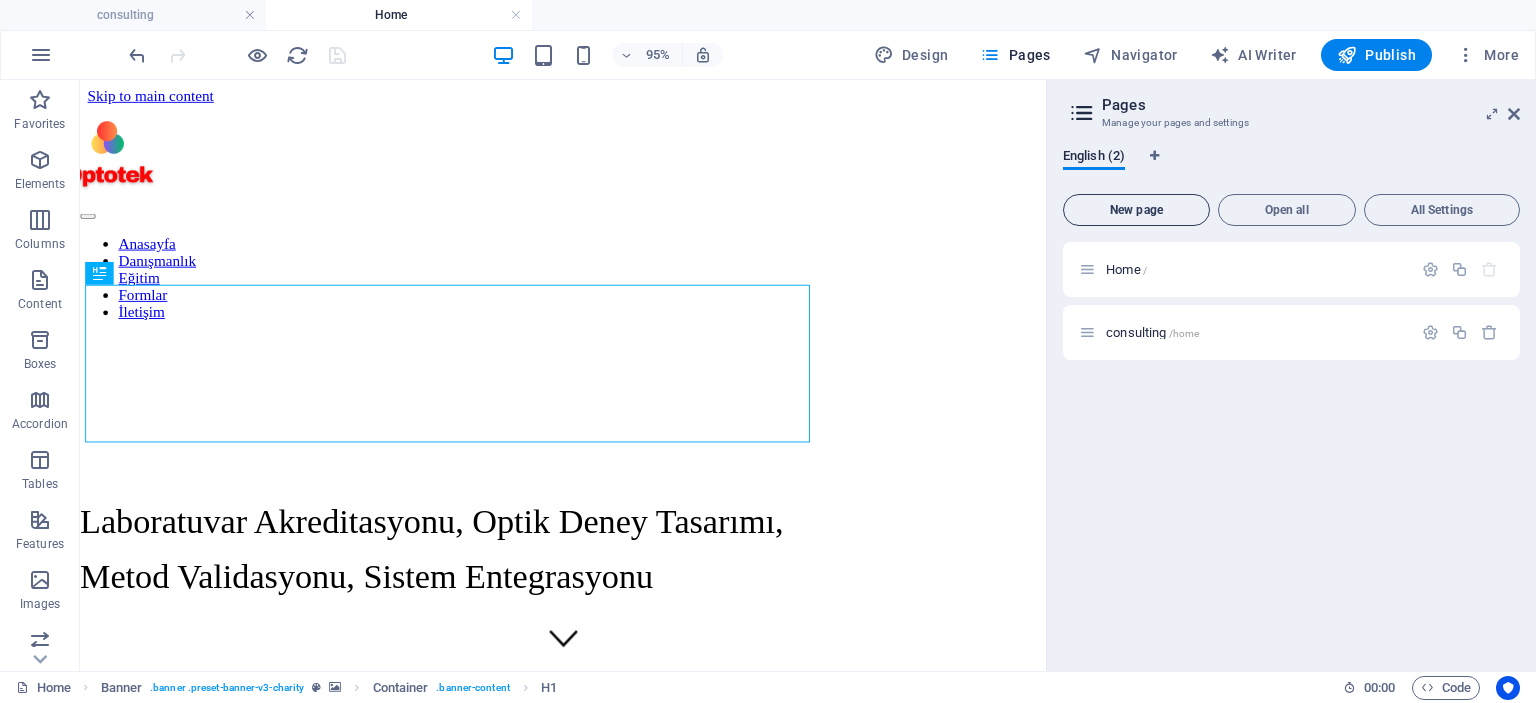 click on "New page" at bounding box center [1136, 210] 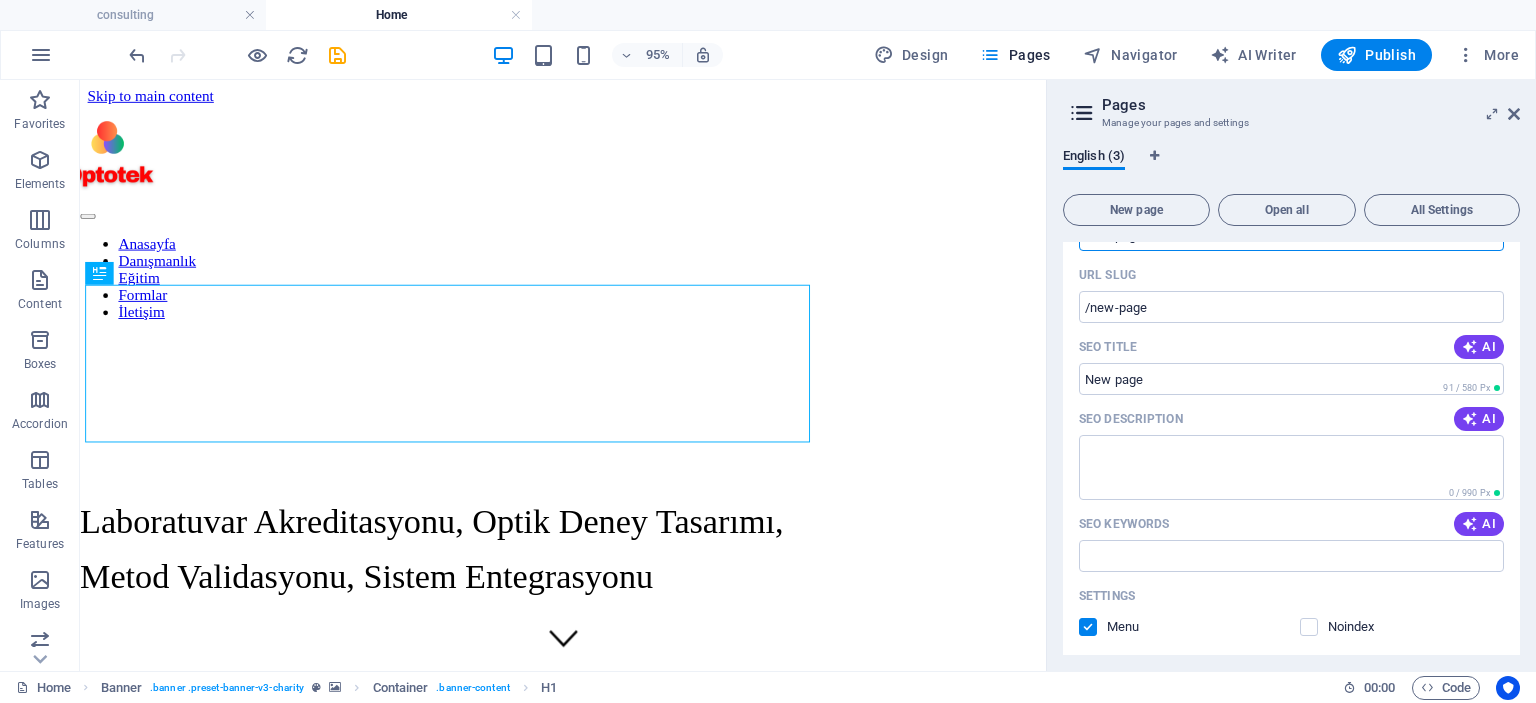 scroll, scrollTop: 0, scrollLeft: 0, axis: both 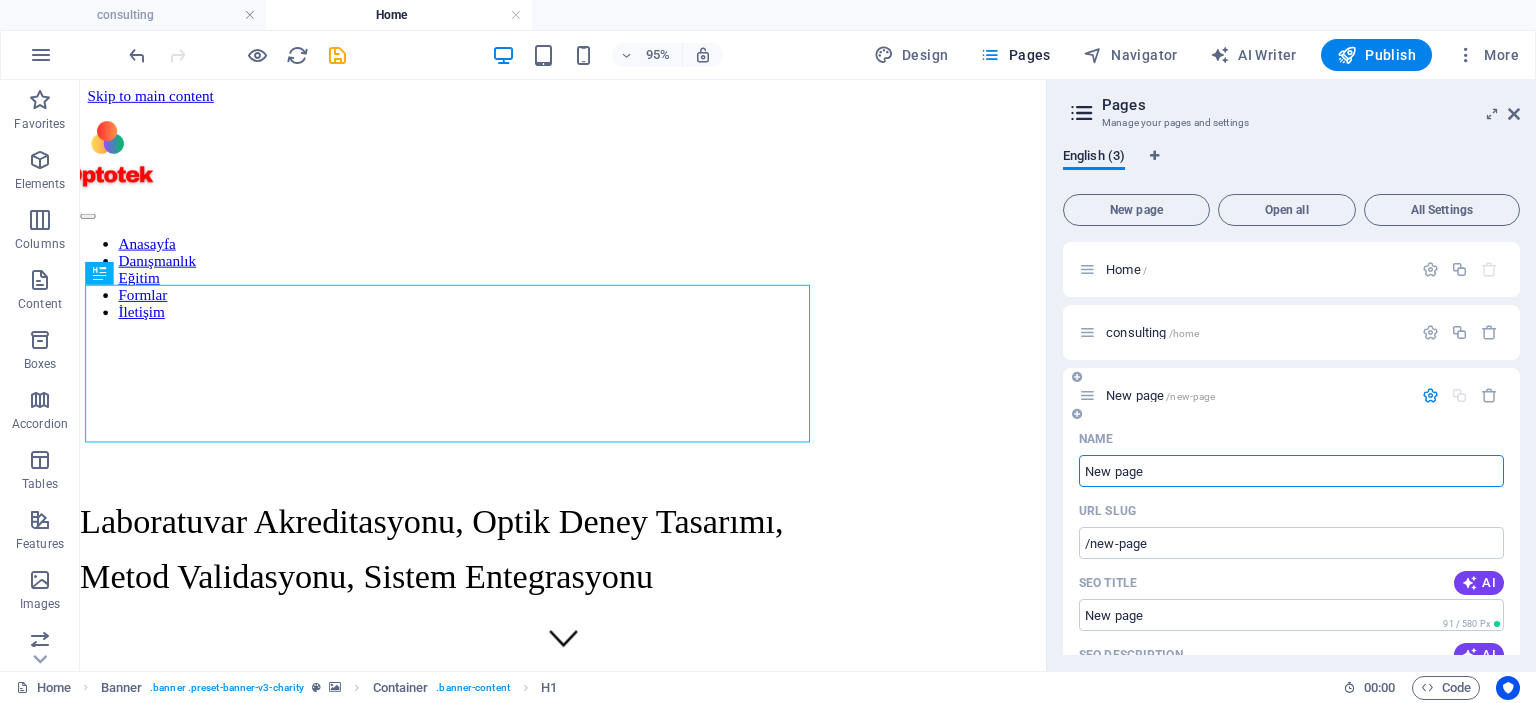 click at bounding box center (1430, 395) 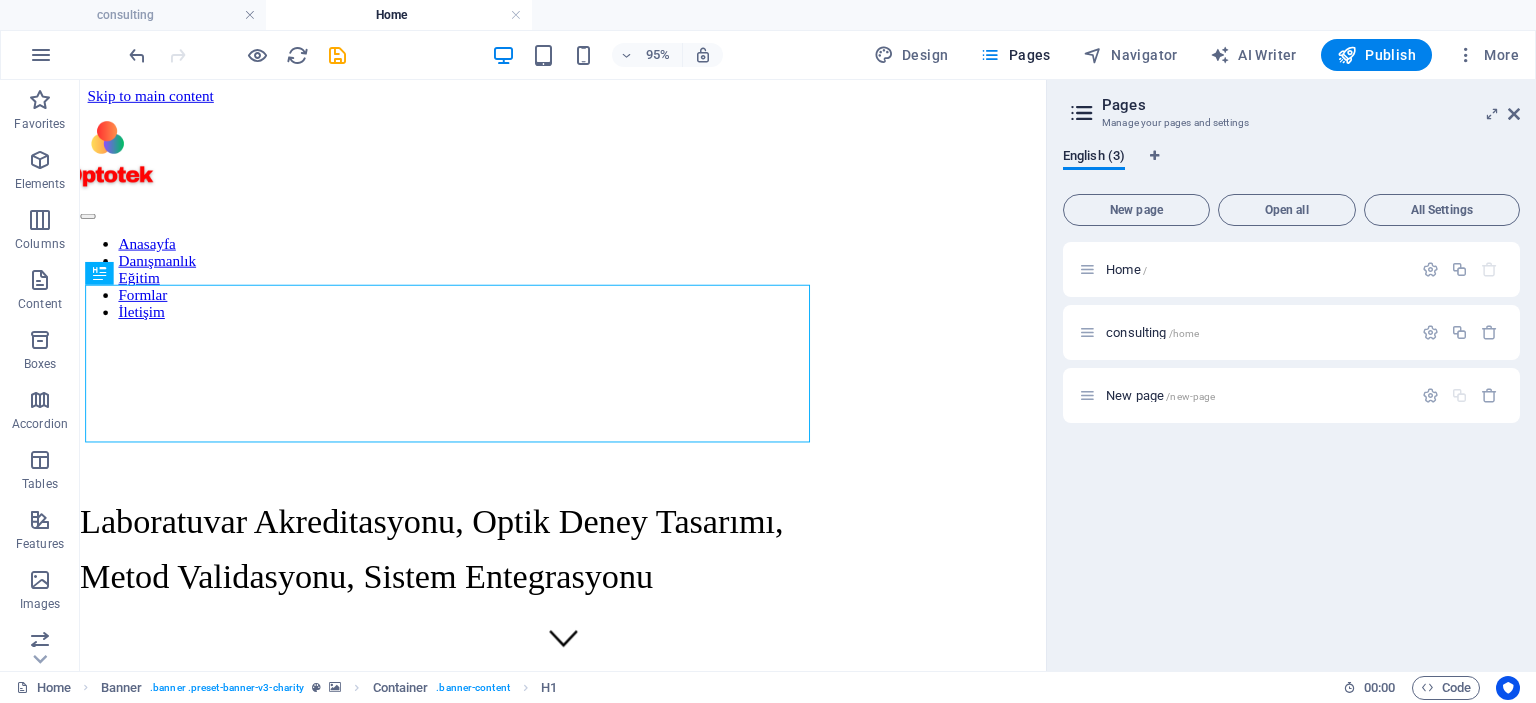 click on "Home / consulting /home New page /new-page" at bounding box center [1291, 448] 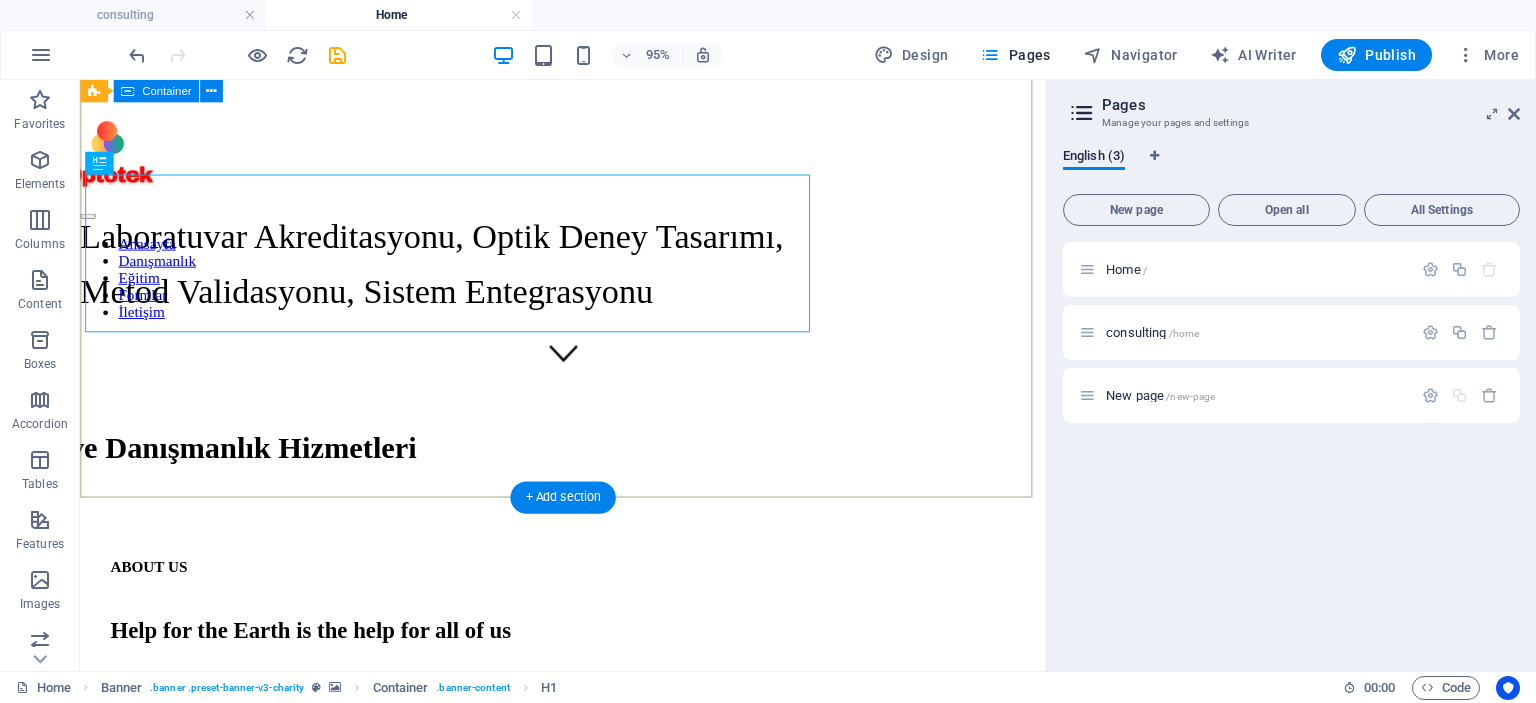 scroll, scrollTop: 0, scrollLeft: 0, axis: both 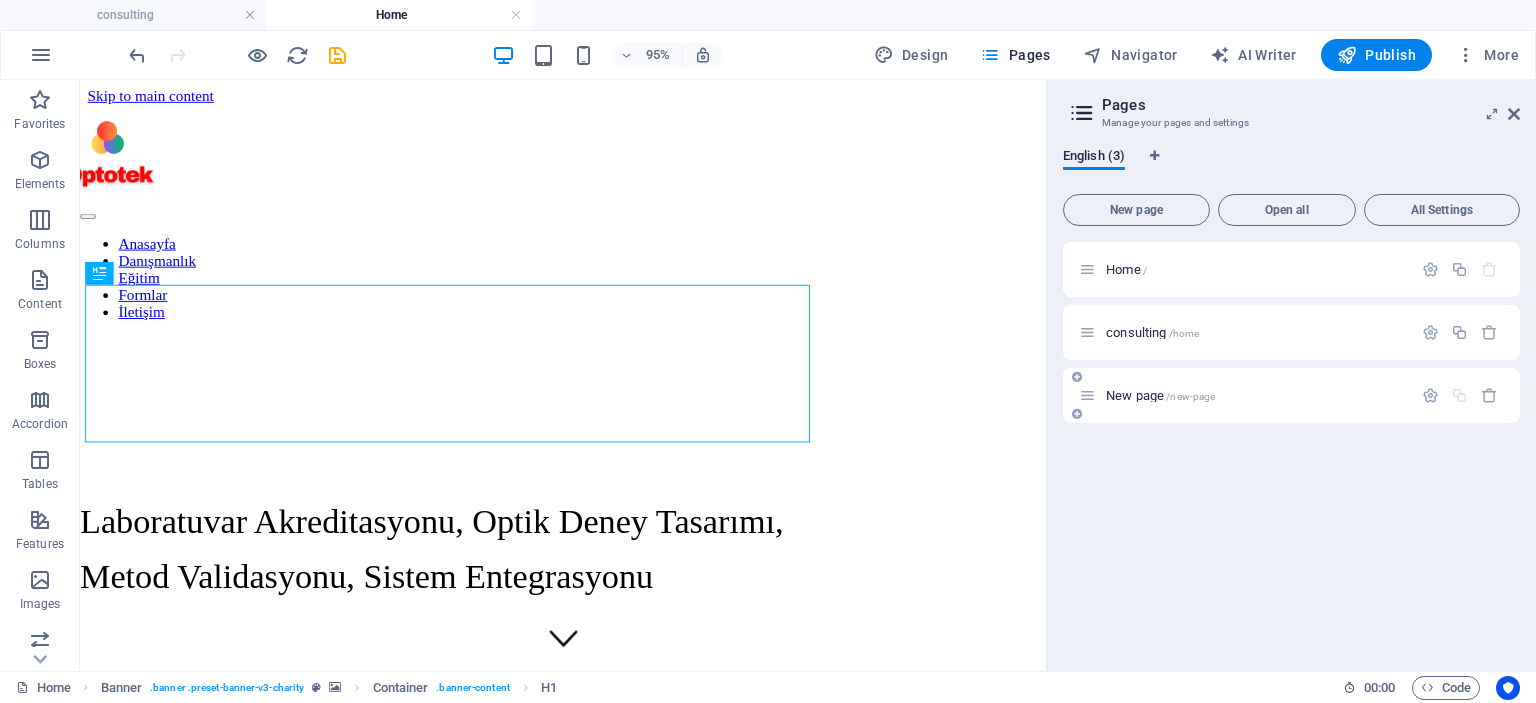 click on "New page /new-page" at bounding box center (1160, 395) 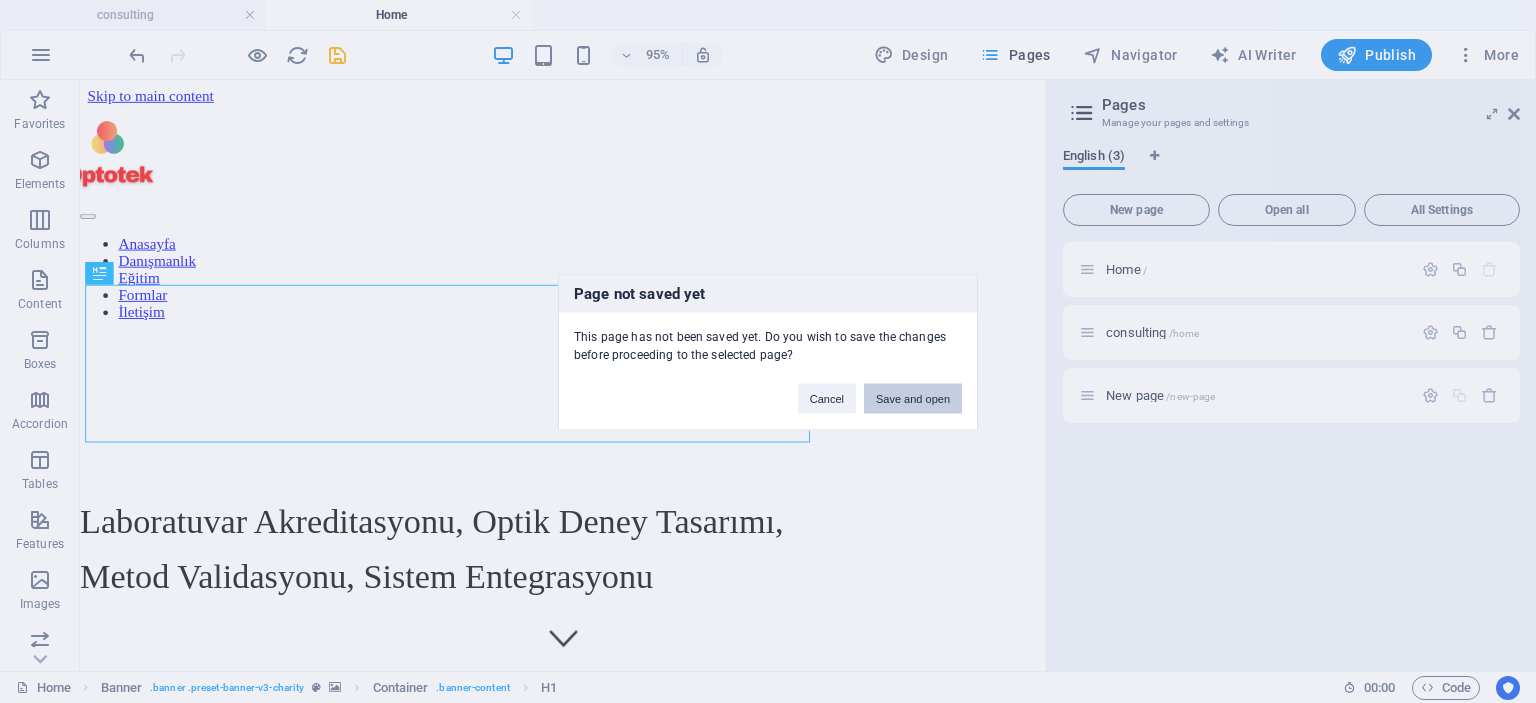 click on "Save and open" at bounding box center [913, 398] 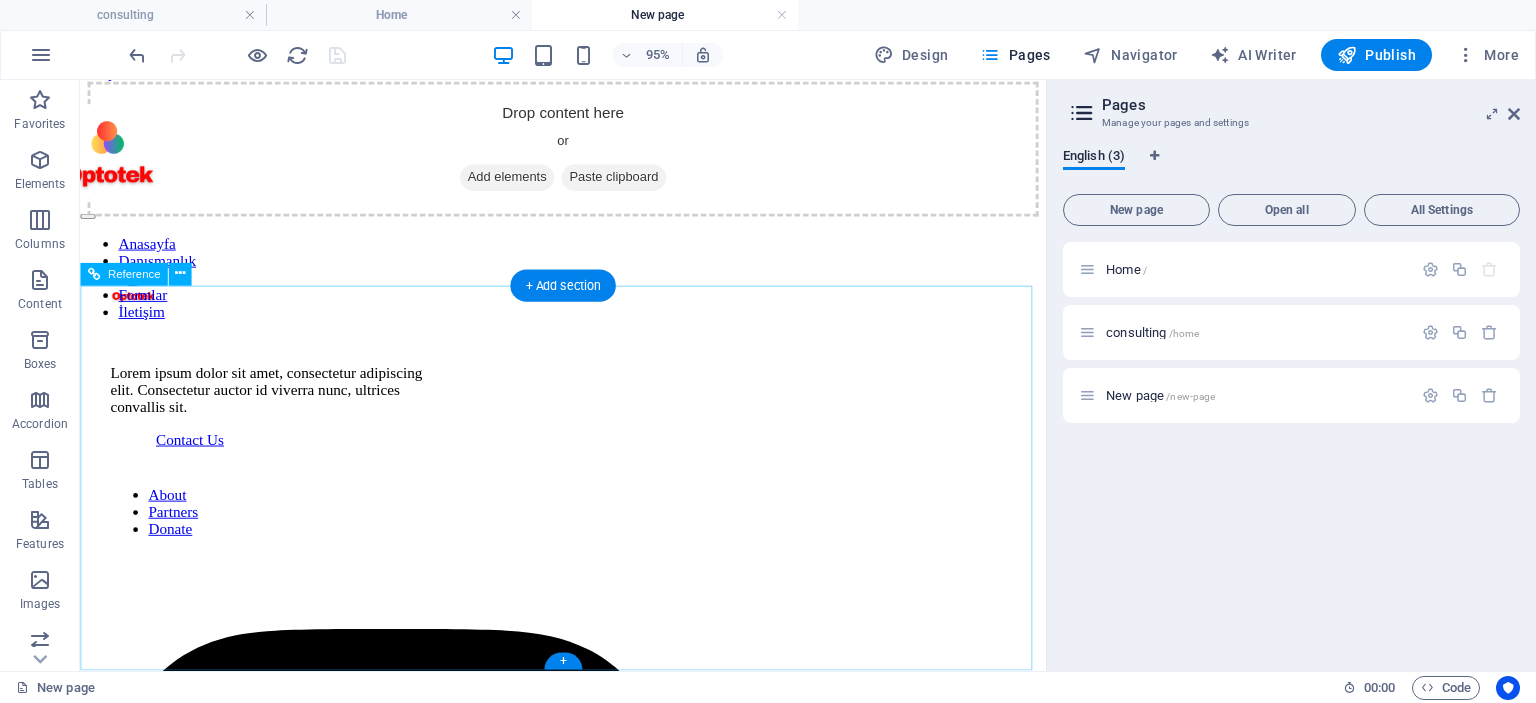 scroll, scrollTop: 0, scrollLeft: 0, axis: both 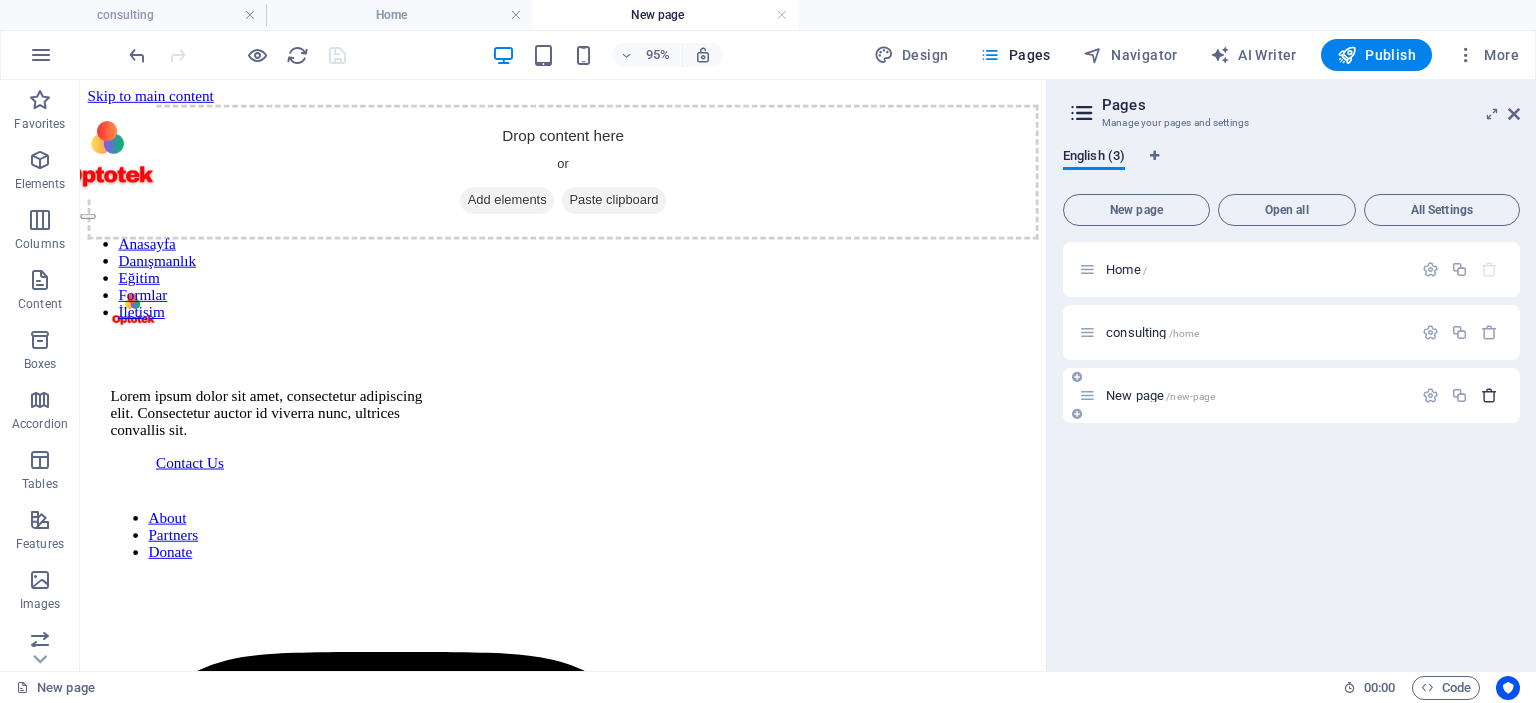 click at bounding box center [1489, 395] 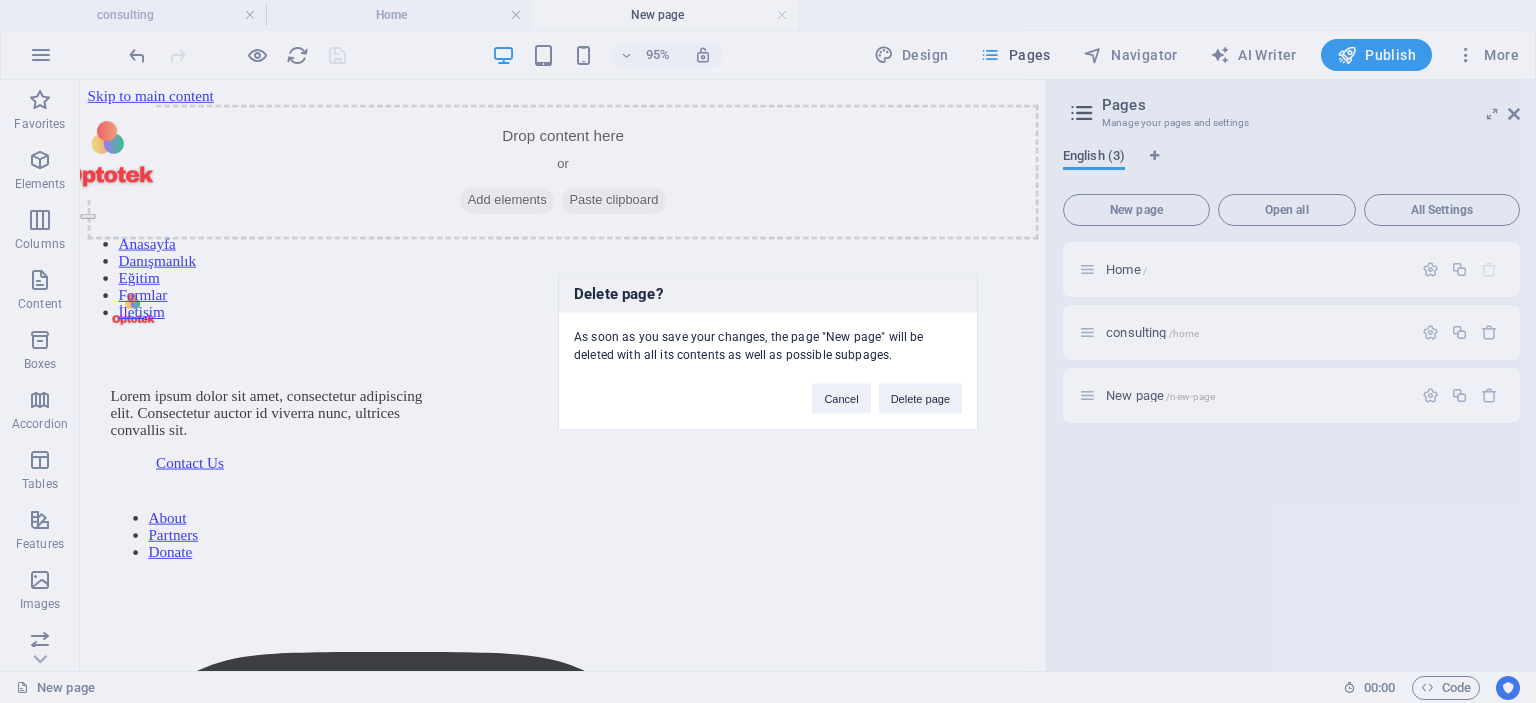 drag, startPoint x: 936, startPoint y: 402, endPoint x: 1160, endPoint y: 475, distance: 235.59499 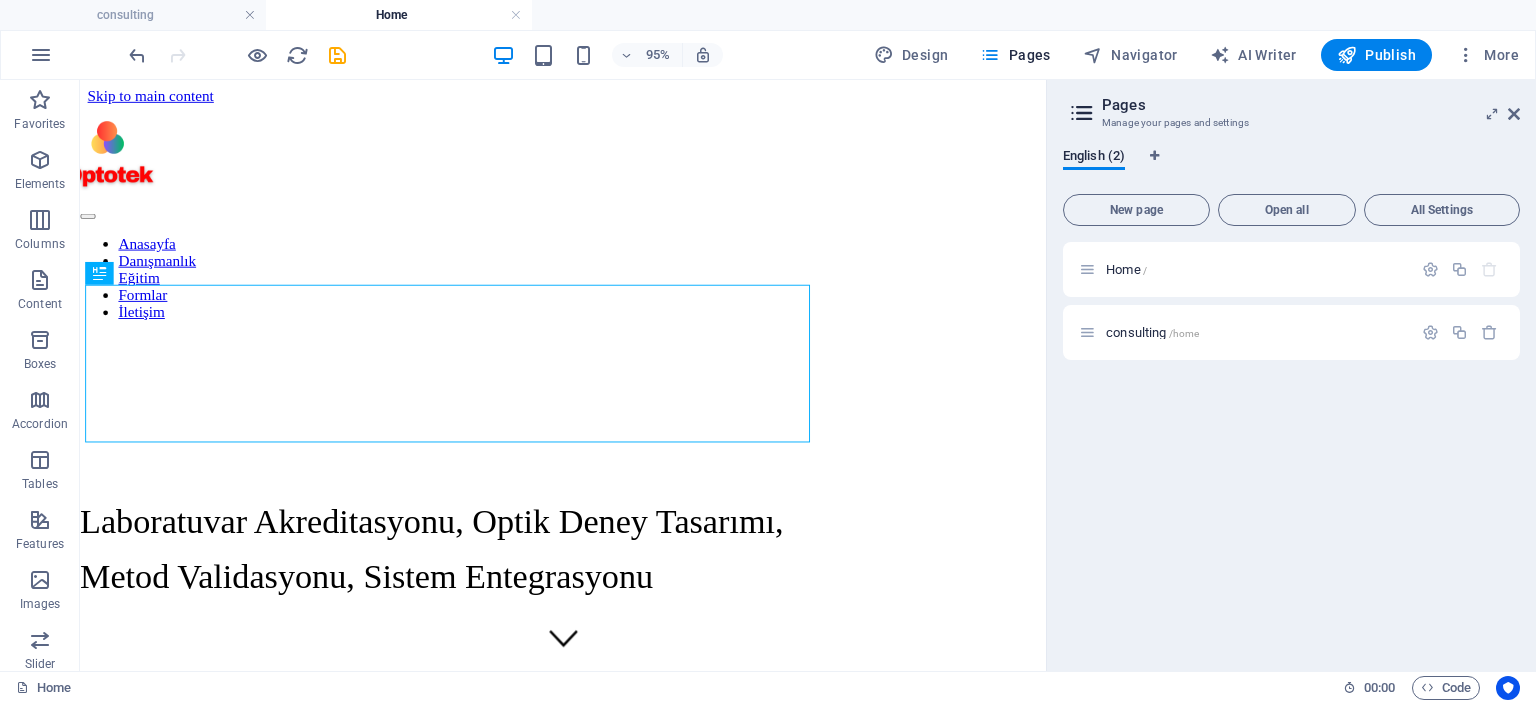 click on "Home" at bounding box center [399, 15] 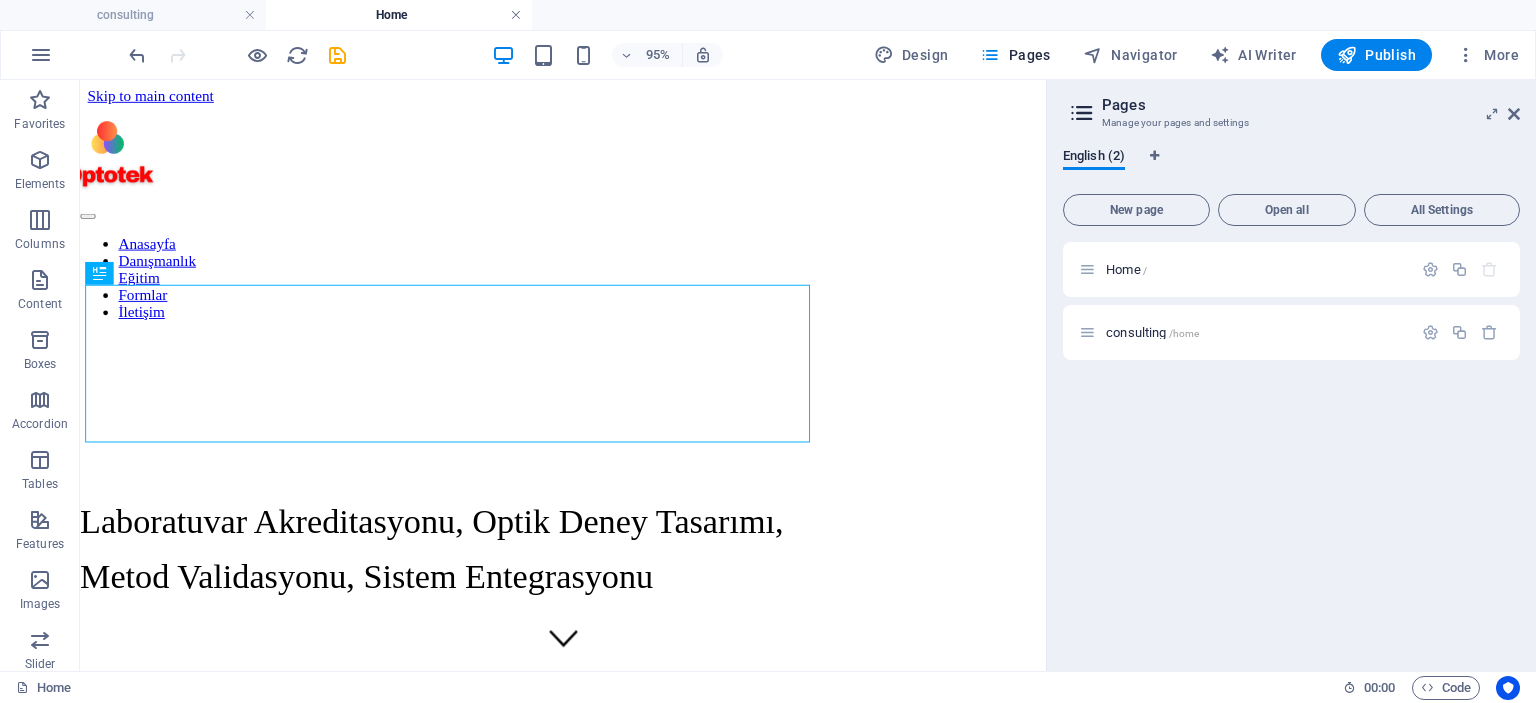 click at bounding box center (516, 15) 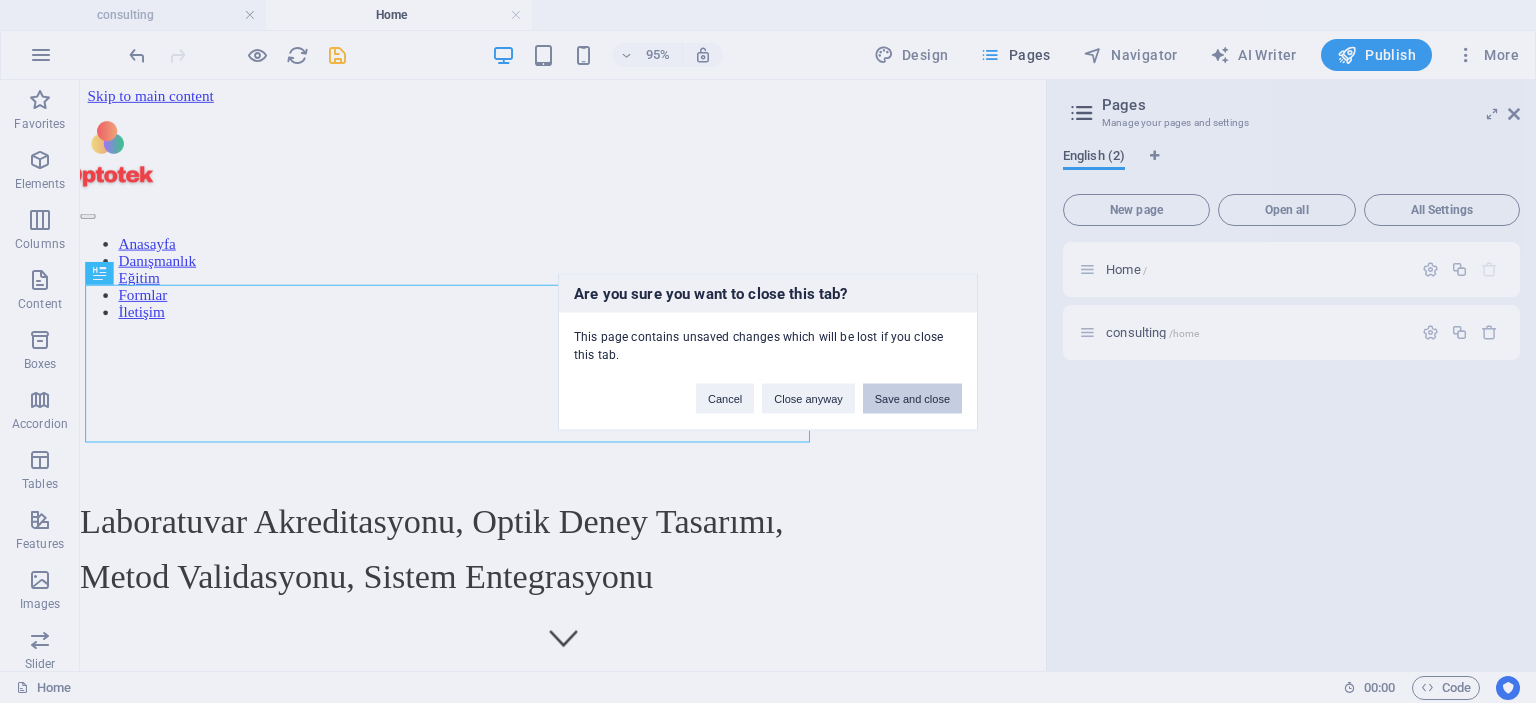 click on "Save and close" at bounding box center (912, 398) 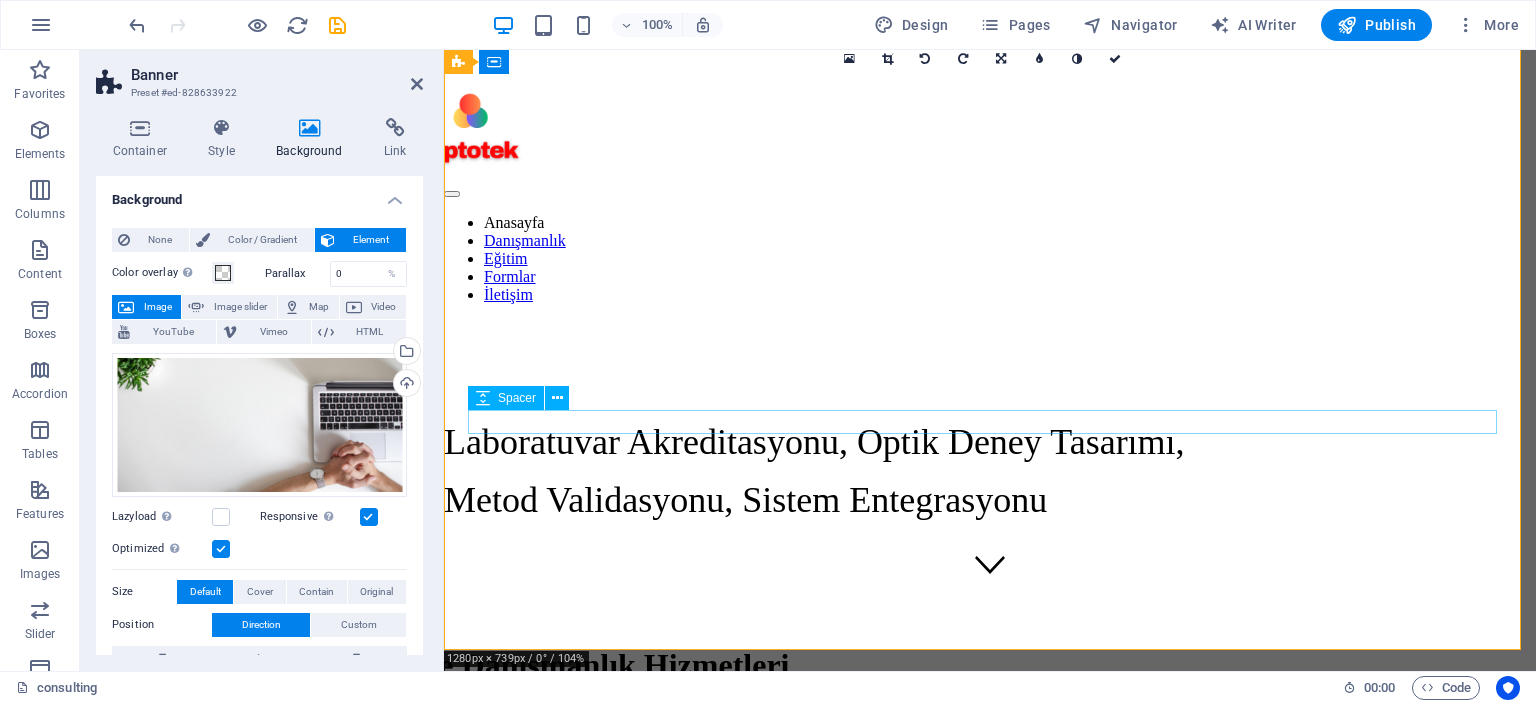 scroll, scrollTop: 0, scrollLeft: 0, axis: both 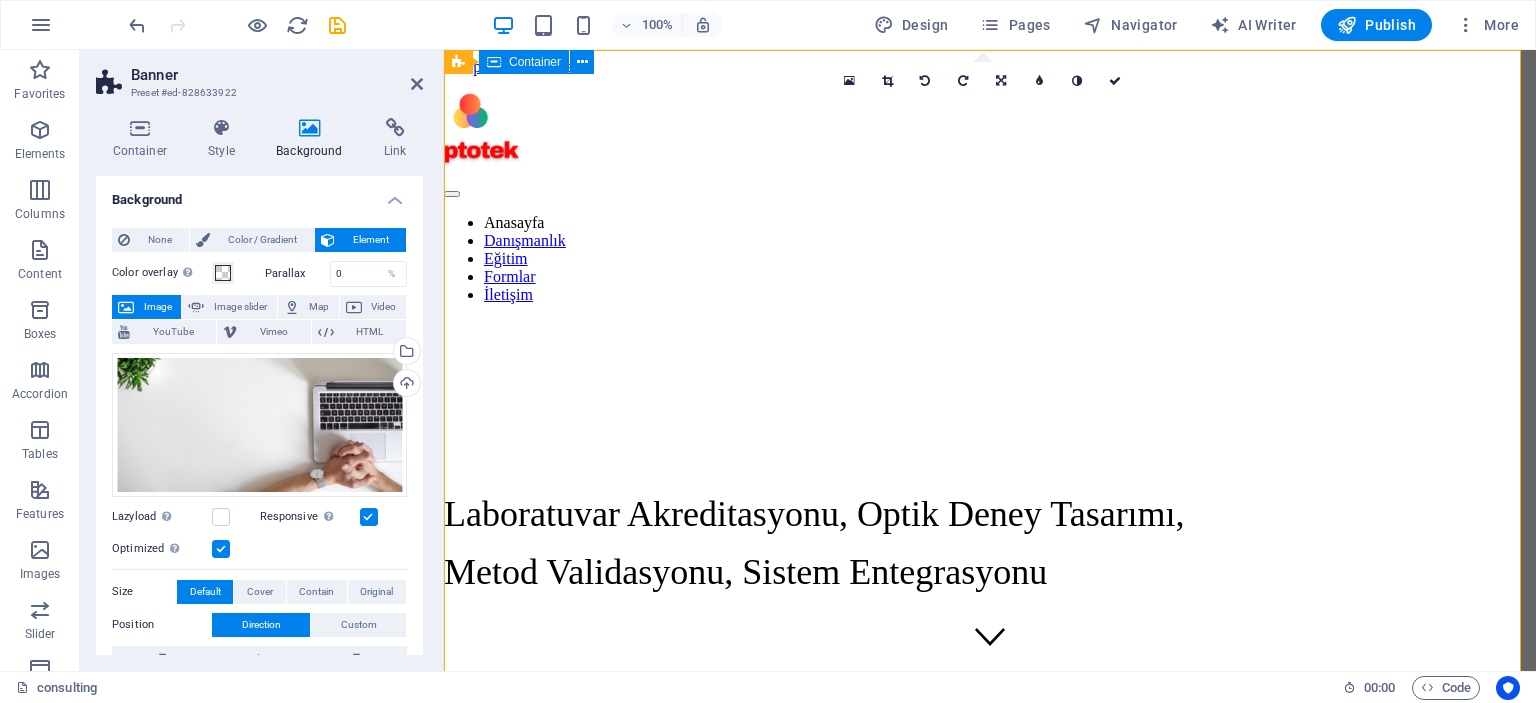 click on "Eğitim ve Danışmanlık Hizmetleri Laboratuvar Akreditasyonu, Optik Deney Tasarımı,  Metod Validasyonu, Sistem Entegrasyonu" at bounding box center (990, 750) 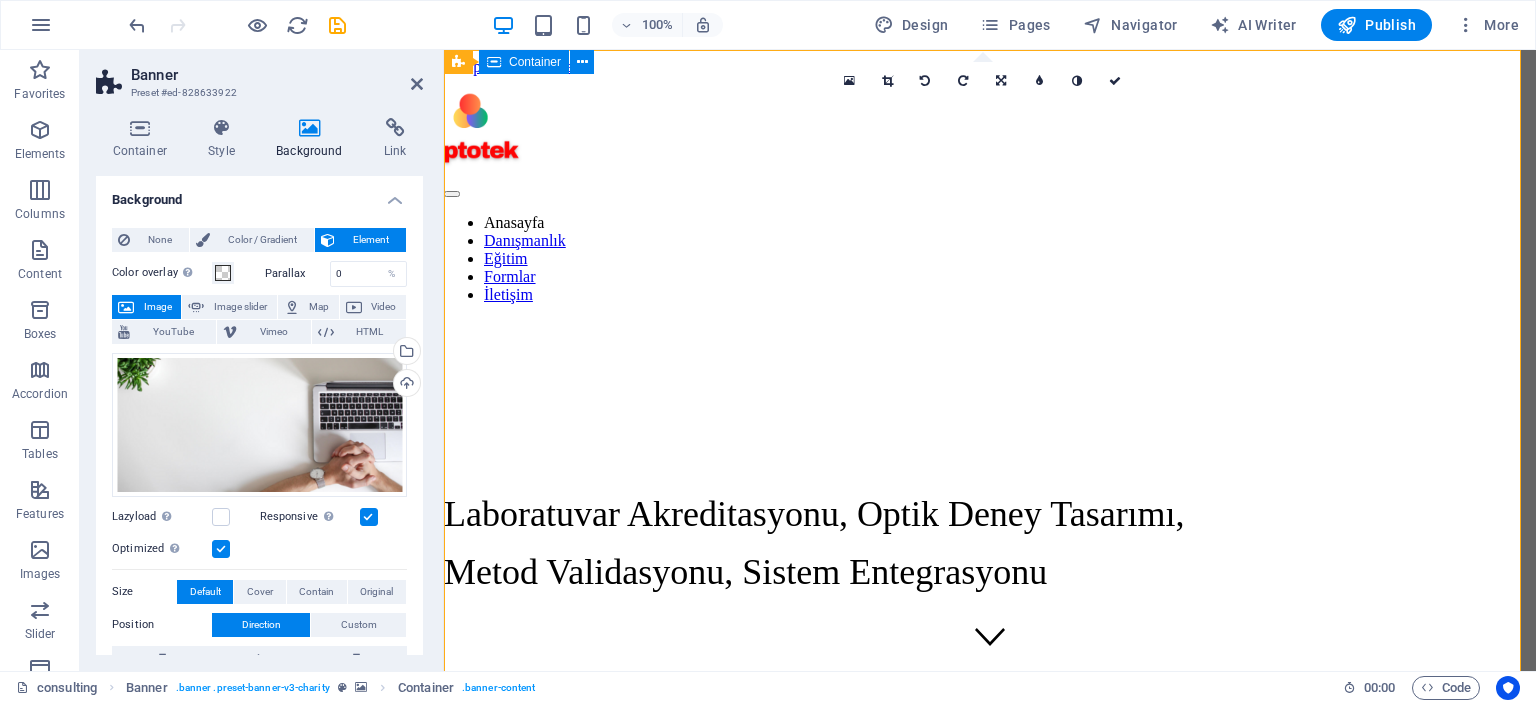 click on "Eğitim ve Danışmanlık Hizmetleri Laboratuvar Akreditasyonu, Optik Deney Tasarımı,  Metod Validasyonu, Sistem Entegrasyonu" at bounding box center [990, 750] 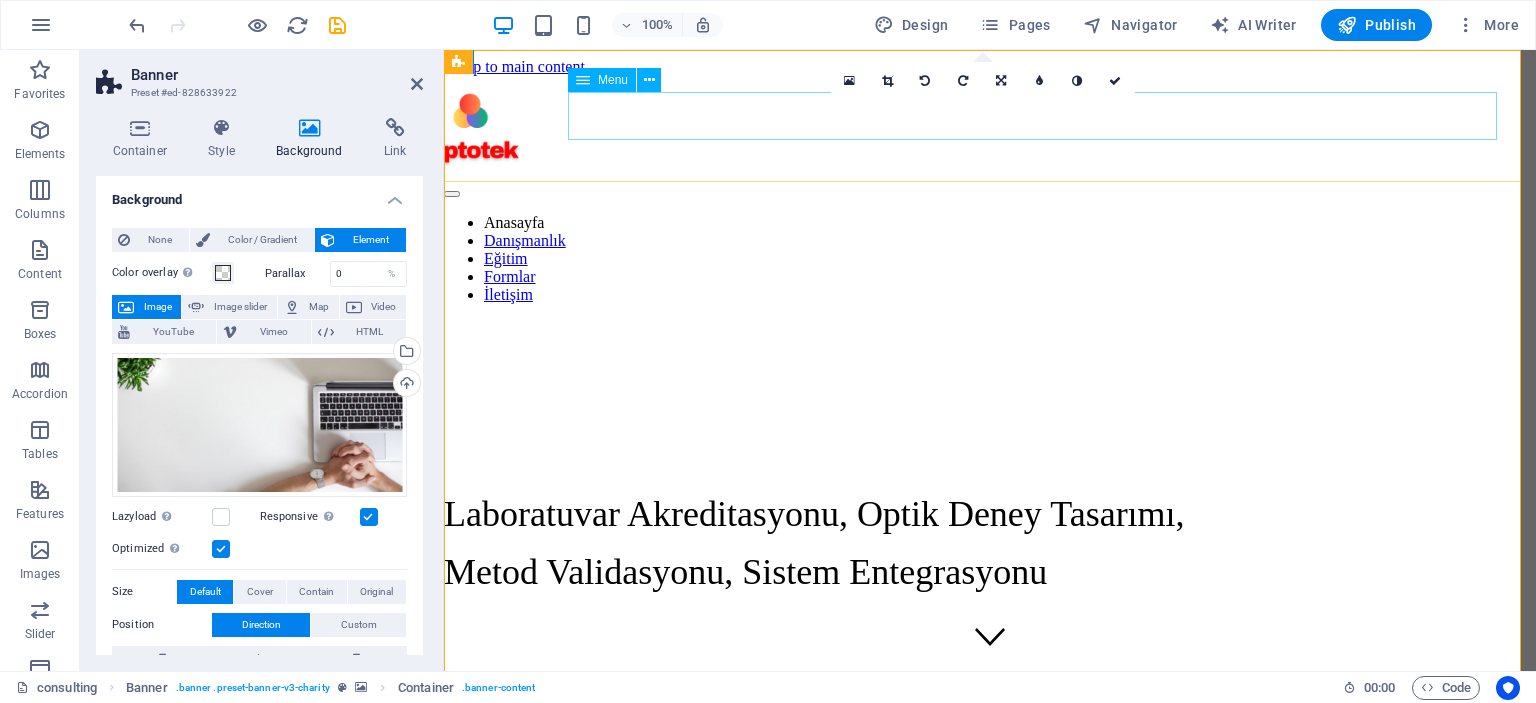 click on "Anasayfa Danışmanlık Eğitim Formlar İletişim" at bounding box center (990, 259) 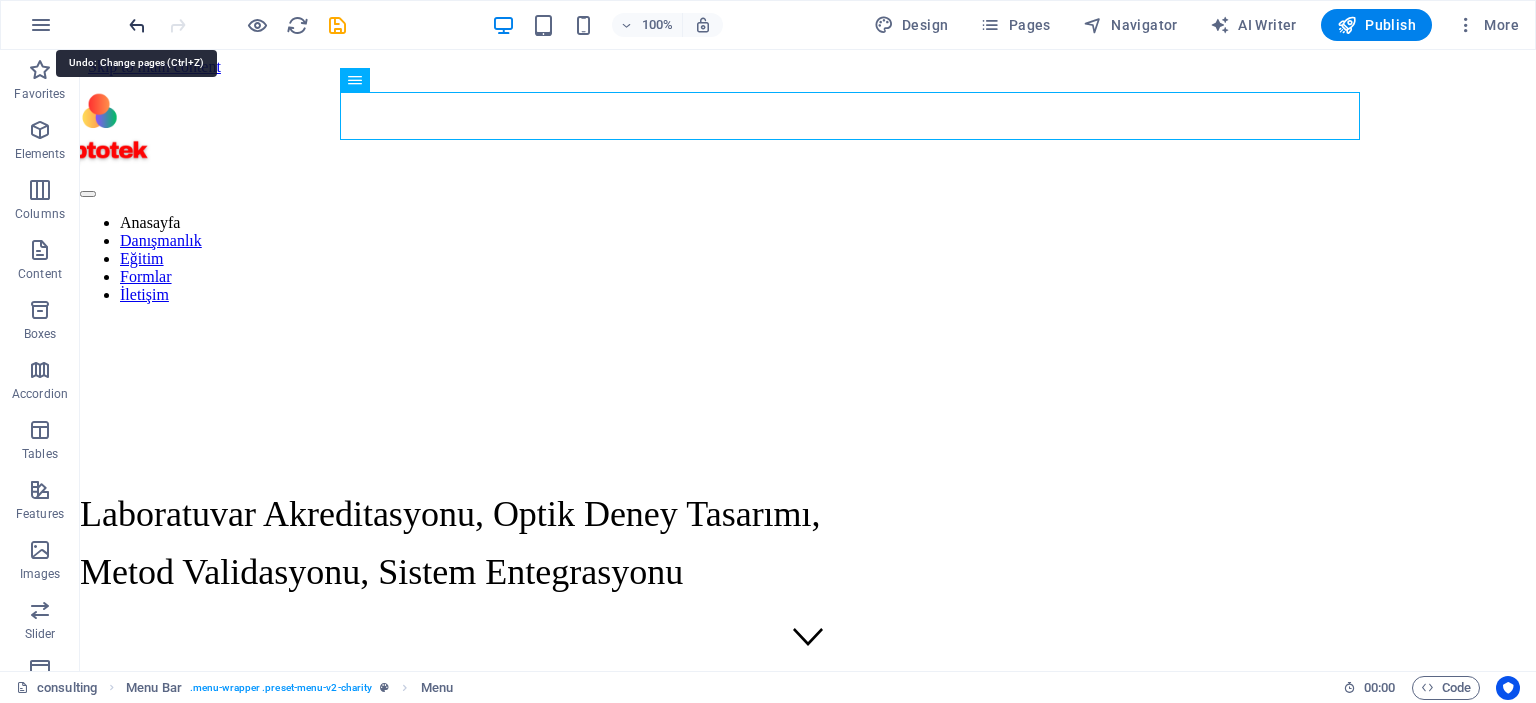 click at bounding box center [137, 25] 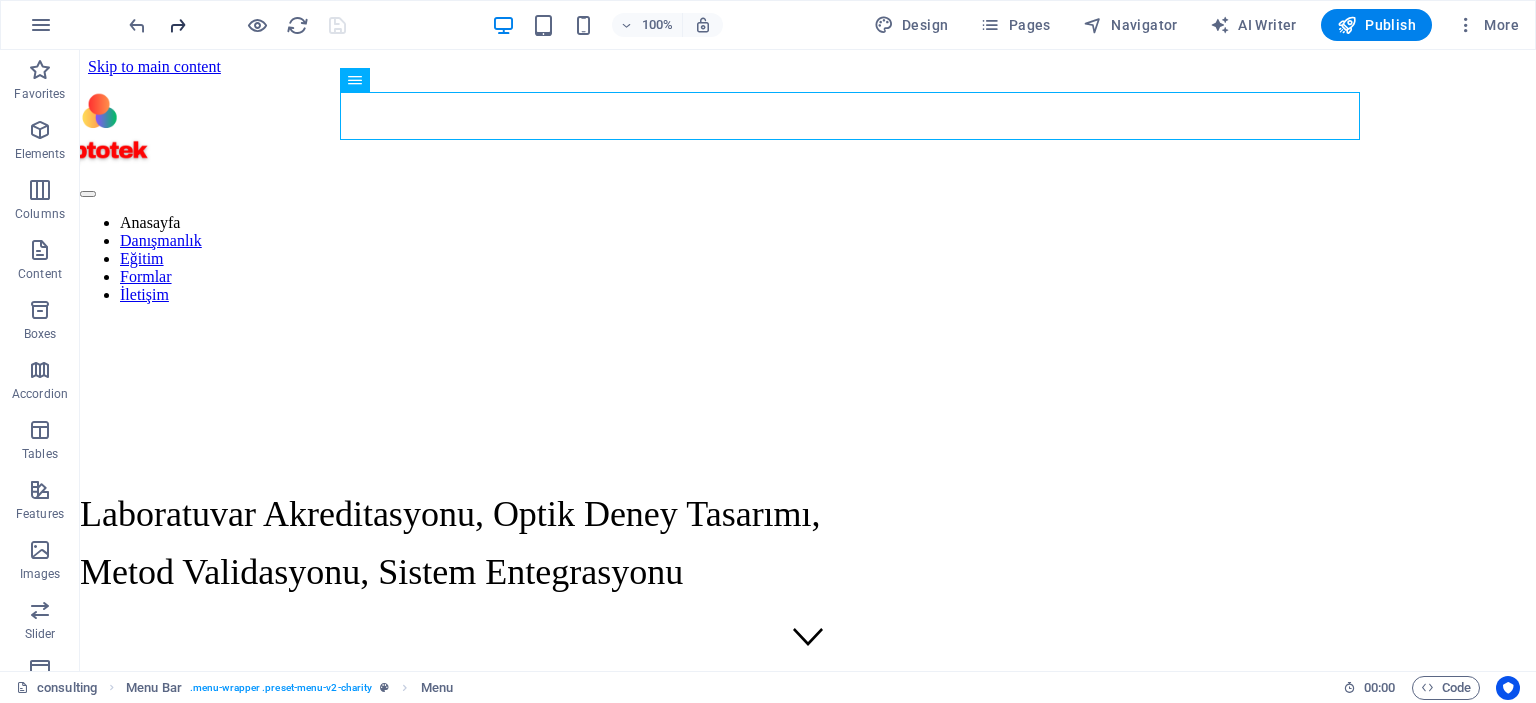 click at bounding box center [177, 25] 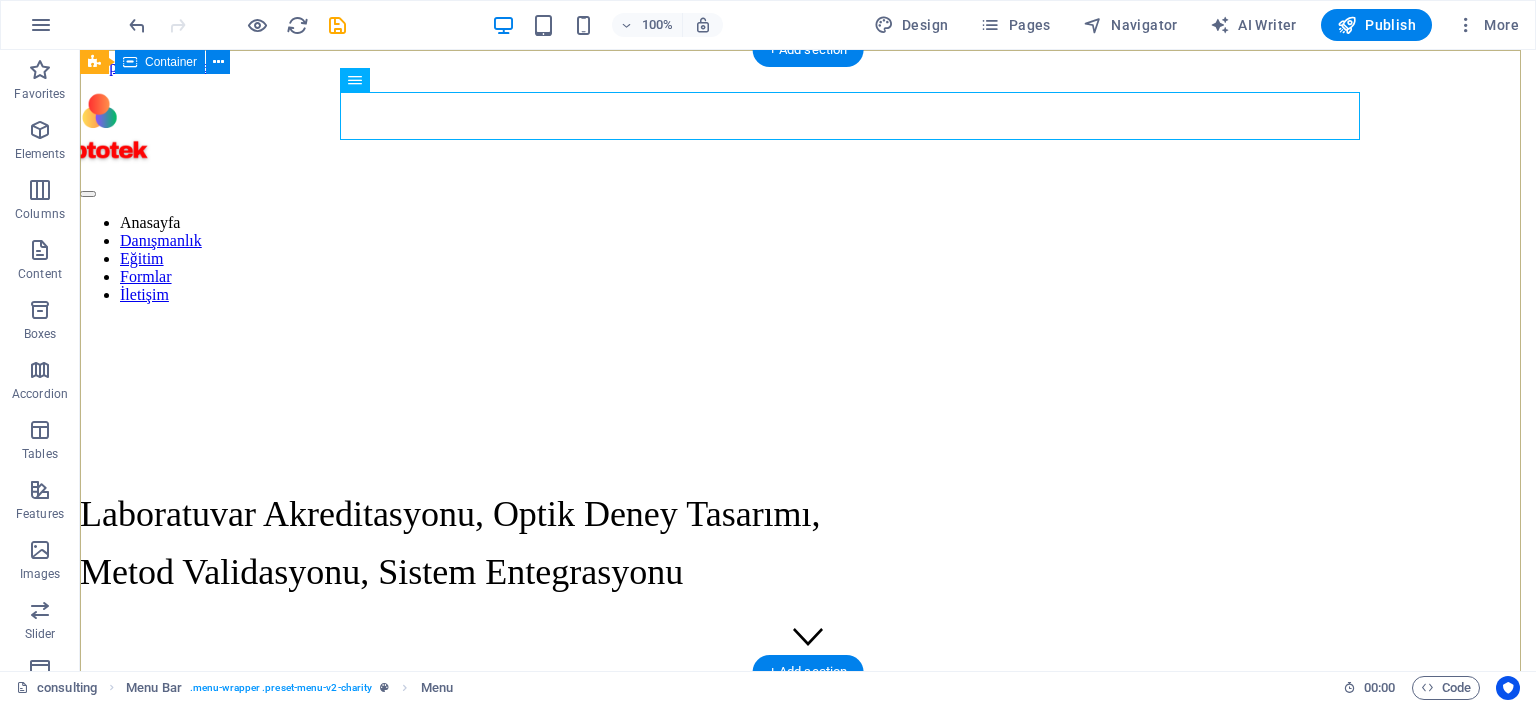 click on "Eğitim ve Danışmanlık Hizmetleri Laboratuvar Akreditasyonu, Optik Deney Tasarımı,  Metod Validasyonu, Sistem Entegrasyonu" at bounding box center (808, 750) 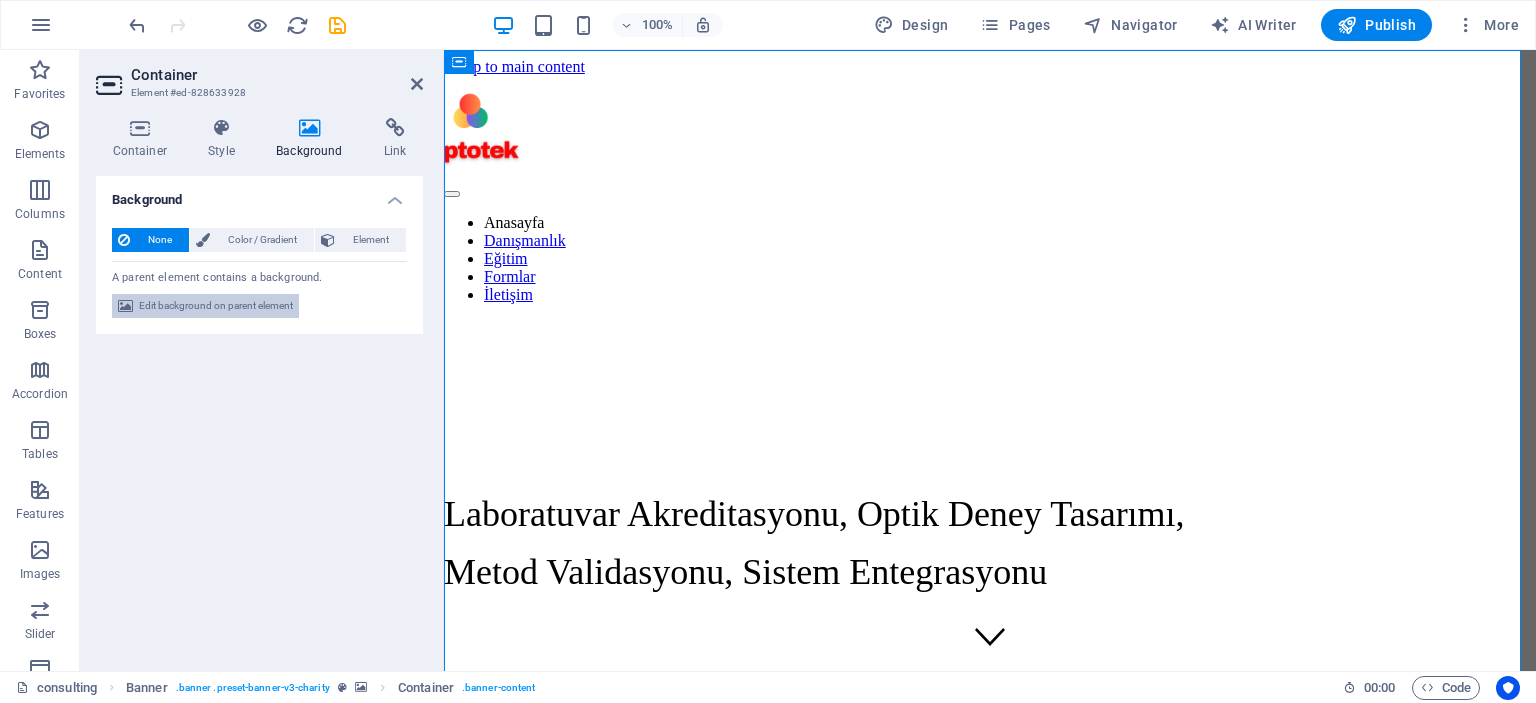click on "Edit background on parent element" at bounding box center [216, 306] 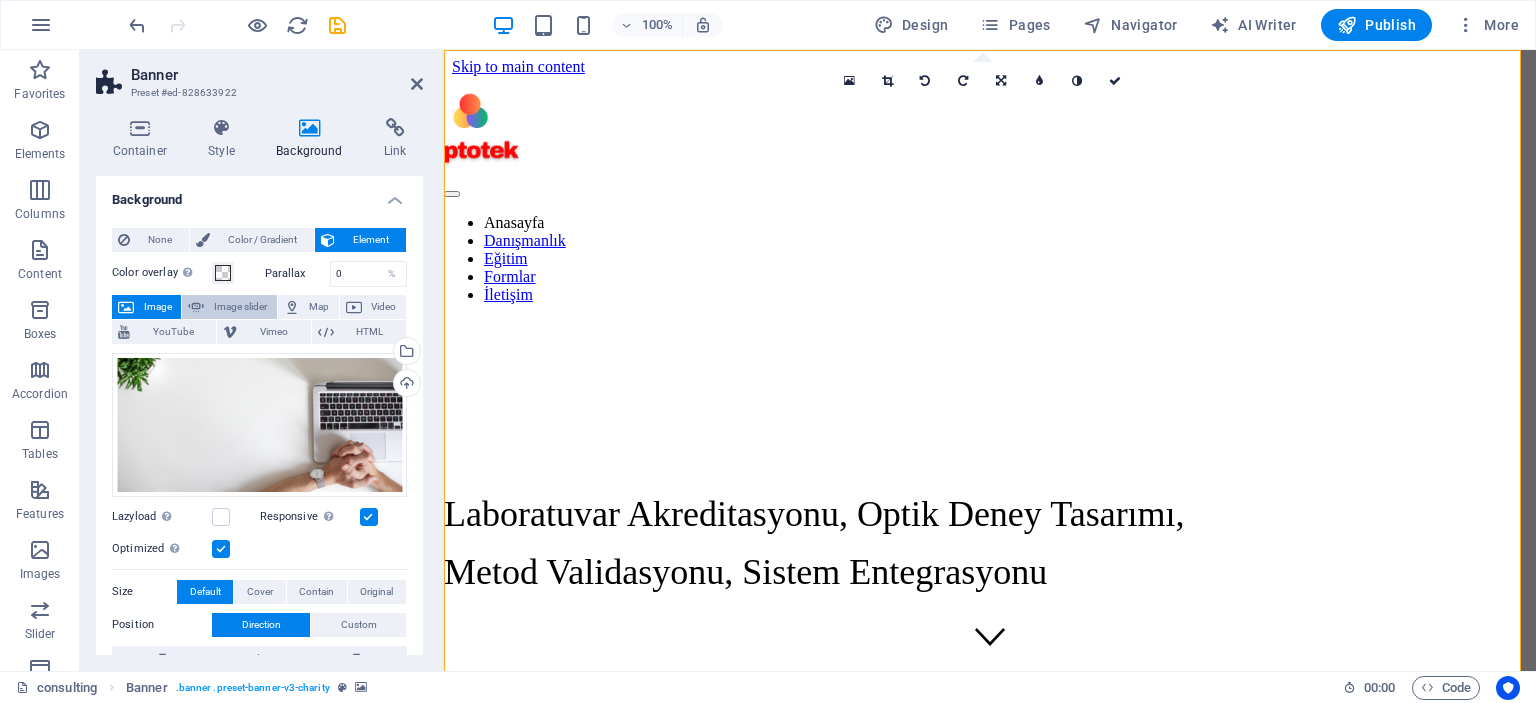 click on "Image slider" at bounding box center [240, 307] 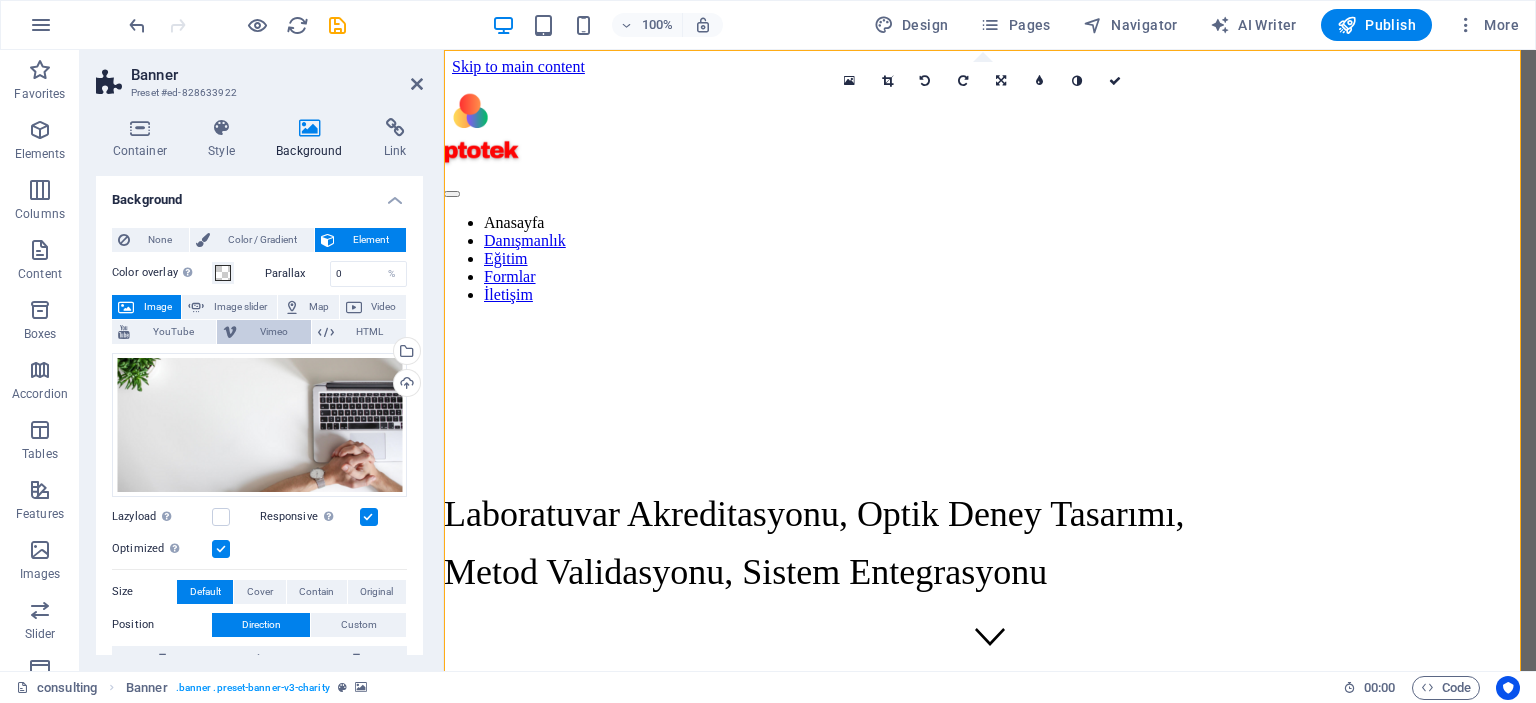 select on "ms" 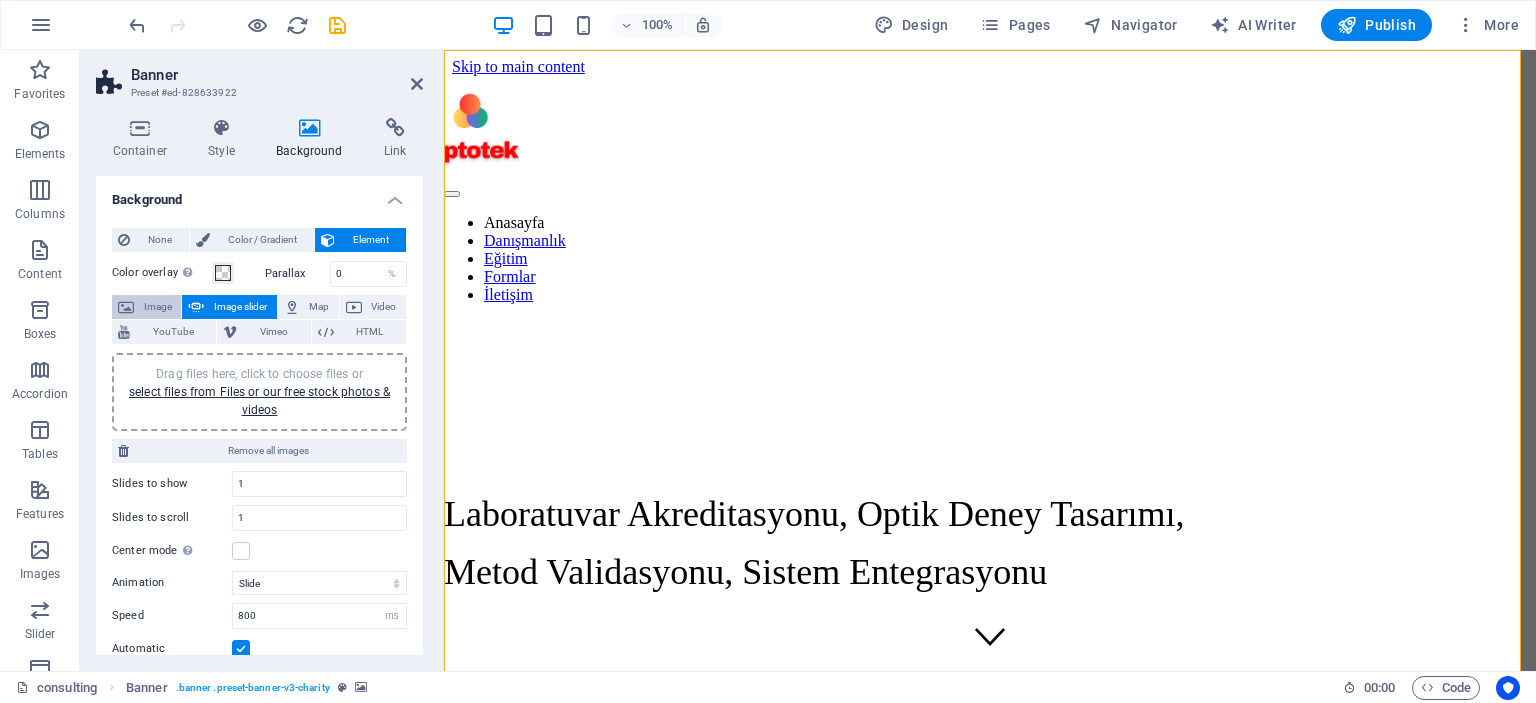 click on "Image" at bounding box center (157, 307) 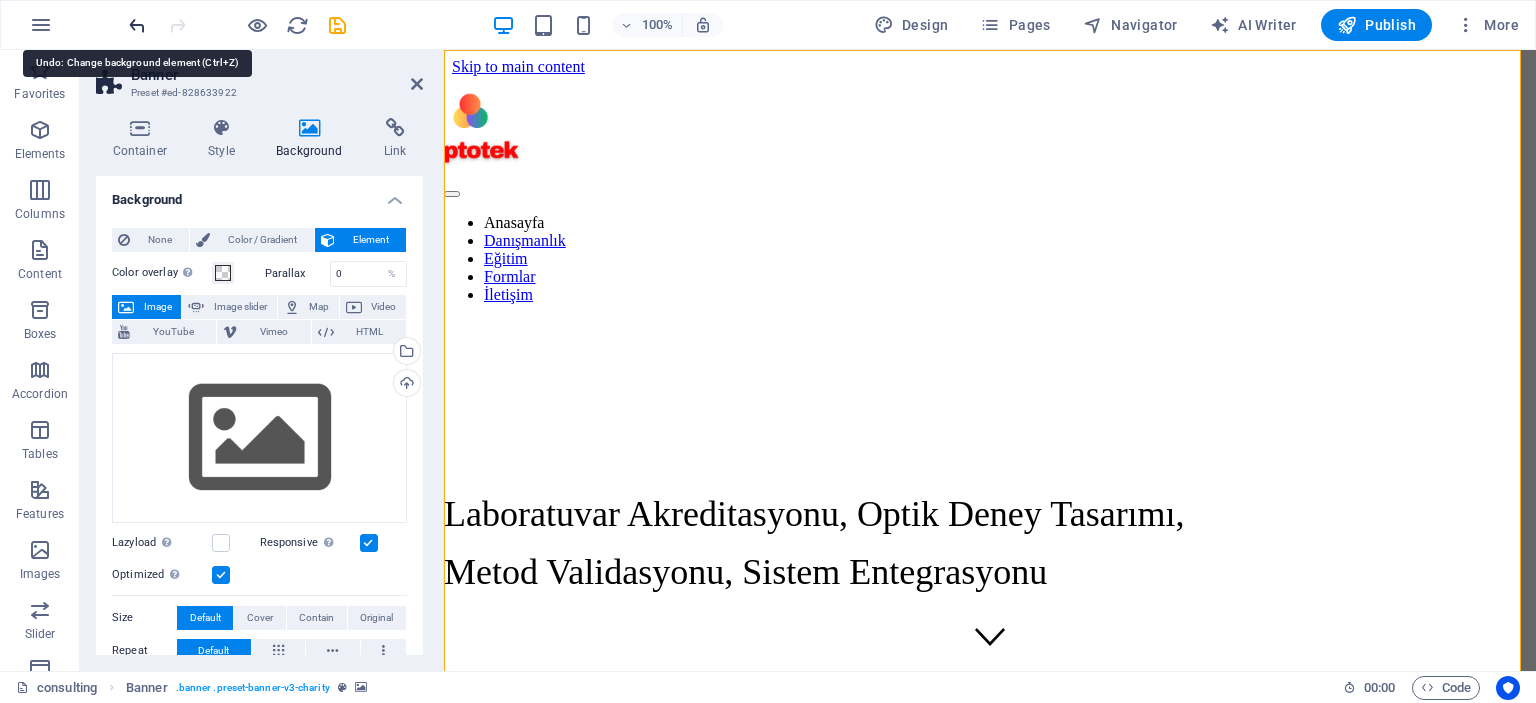 click at bounding box center (137, 25) 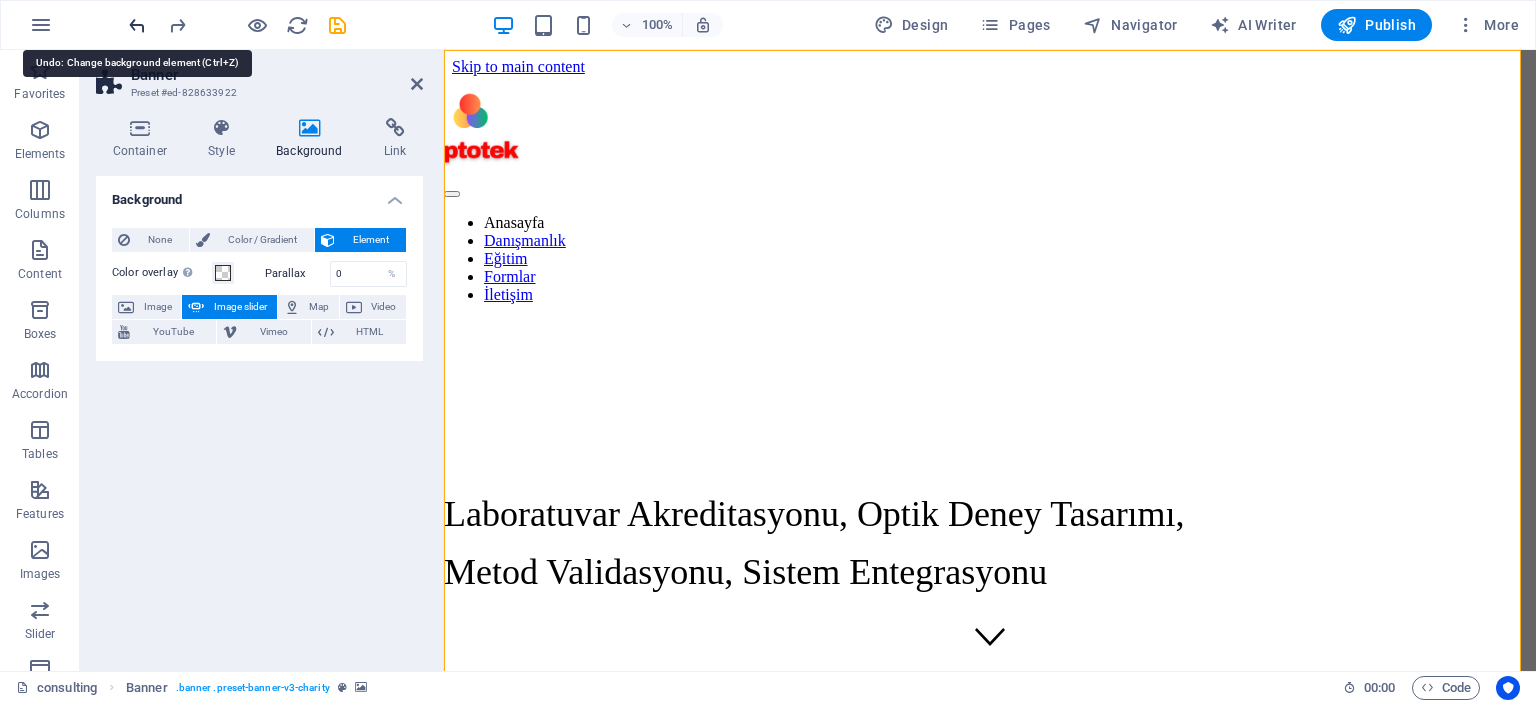 click at bounding box center (137, 25) 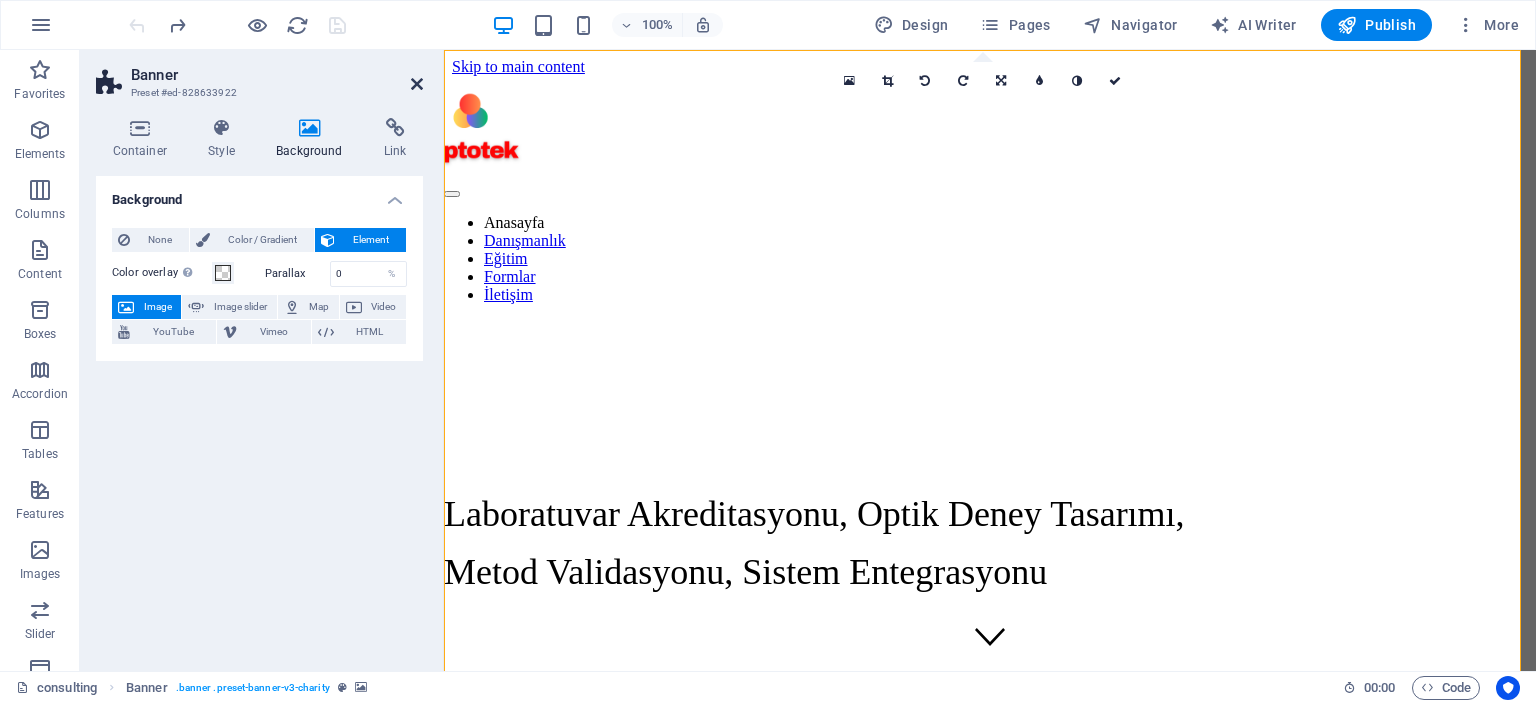 click at bounding box center [417, 84] 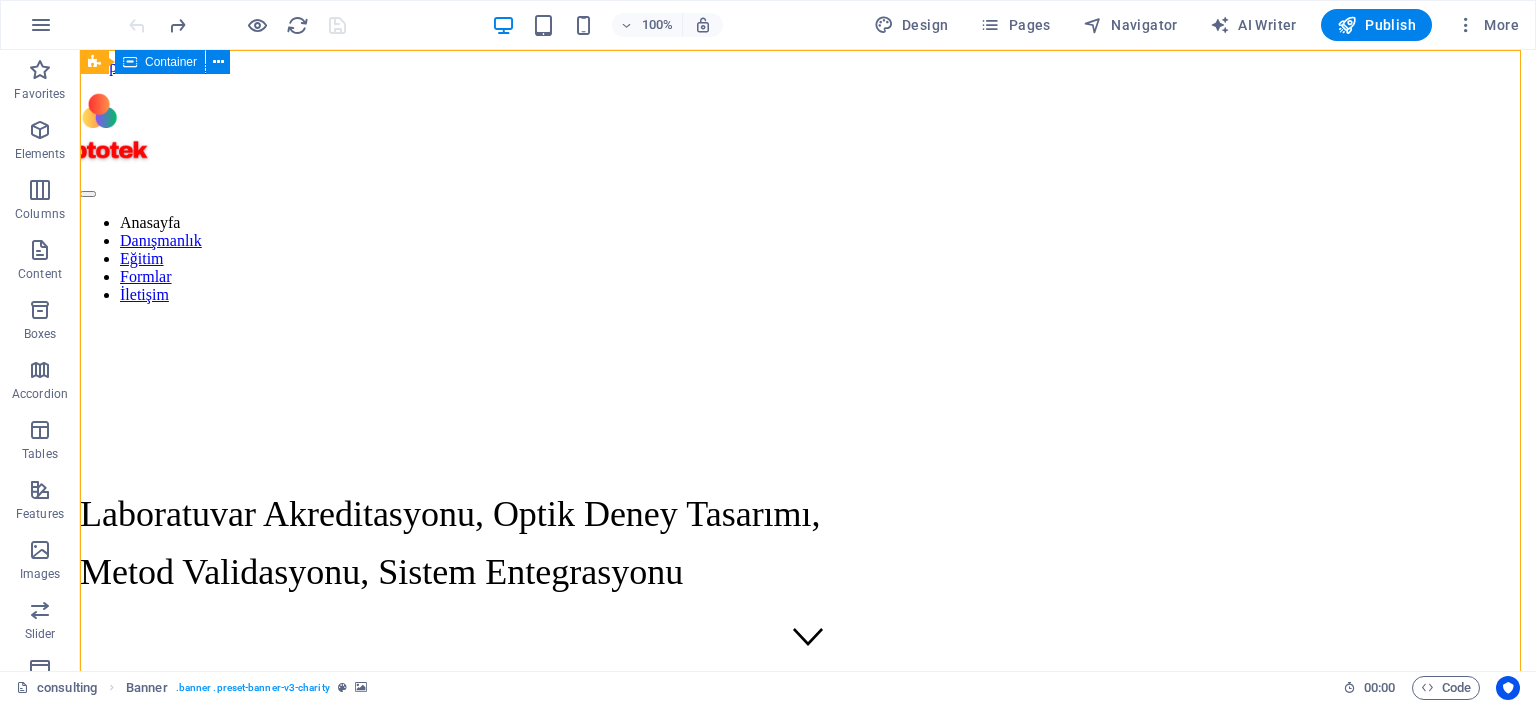 click on "Eğitim ve Danışmanlık Hizmetleri Laboratuvar Akreditasyonu, Optik Deney Tasarımı,  Metod Validasyonu, Sistem Entegrasyonu" at bounding box center [808, 750] 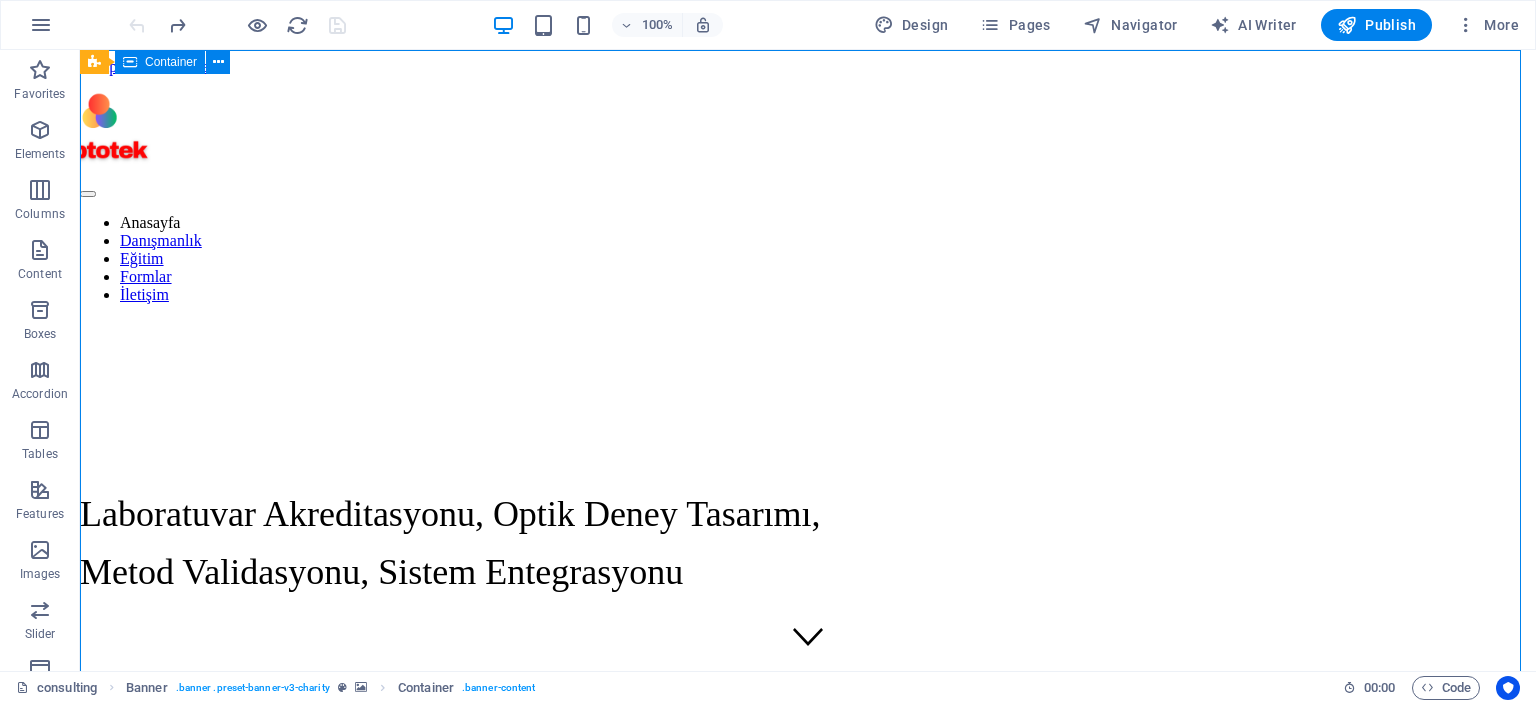 click on "Eğitim ve Danışmanlık Hizmetleri Laboratuvar Akreditasyonu, Optik Deney Tasarımı,  Metod Validasyonu, Sistem Entegrasyonu" at bounding box center [808, 750] 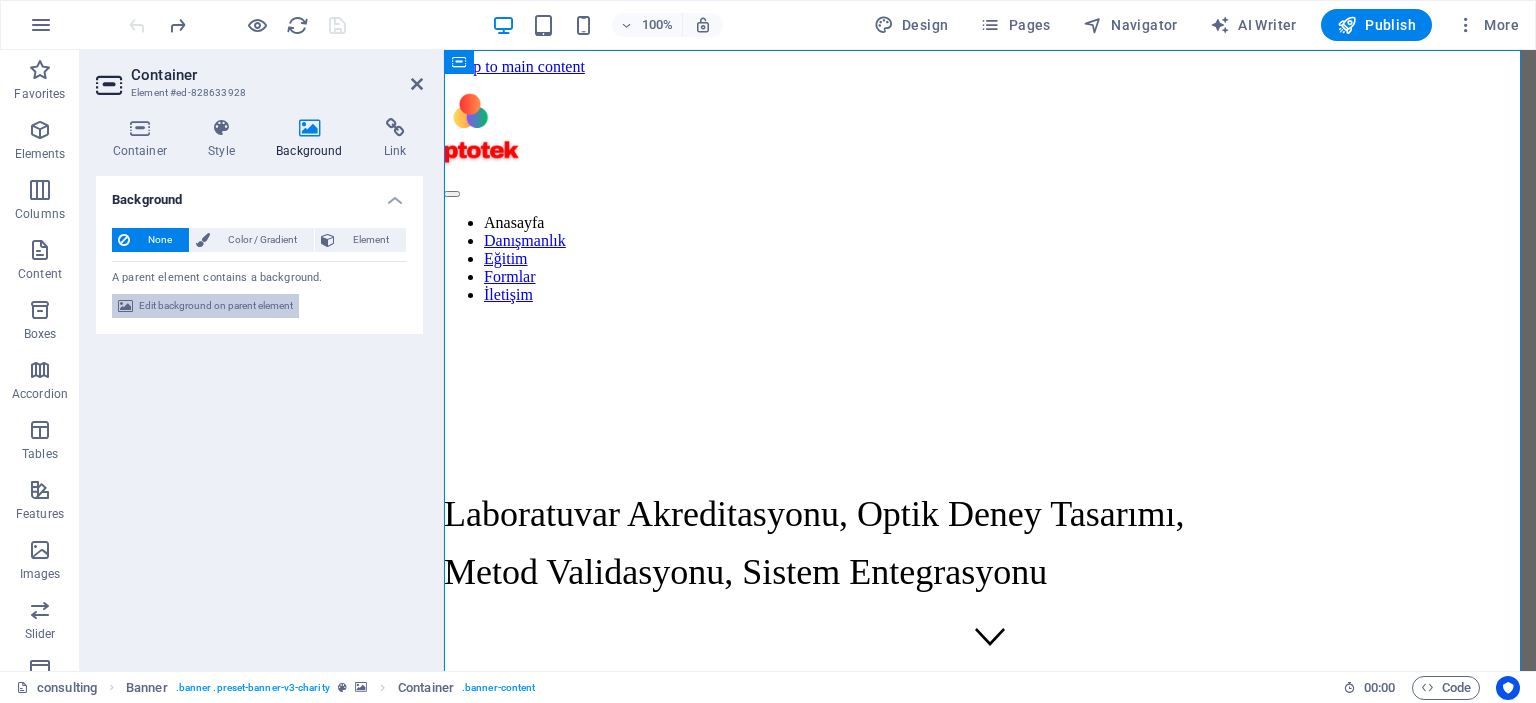 click on "Edit background on parent element" at bounding box center [216, 306] 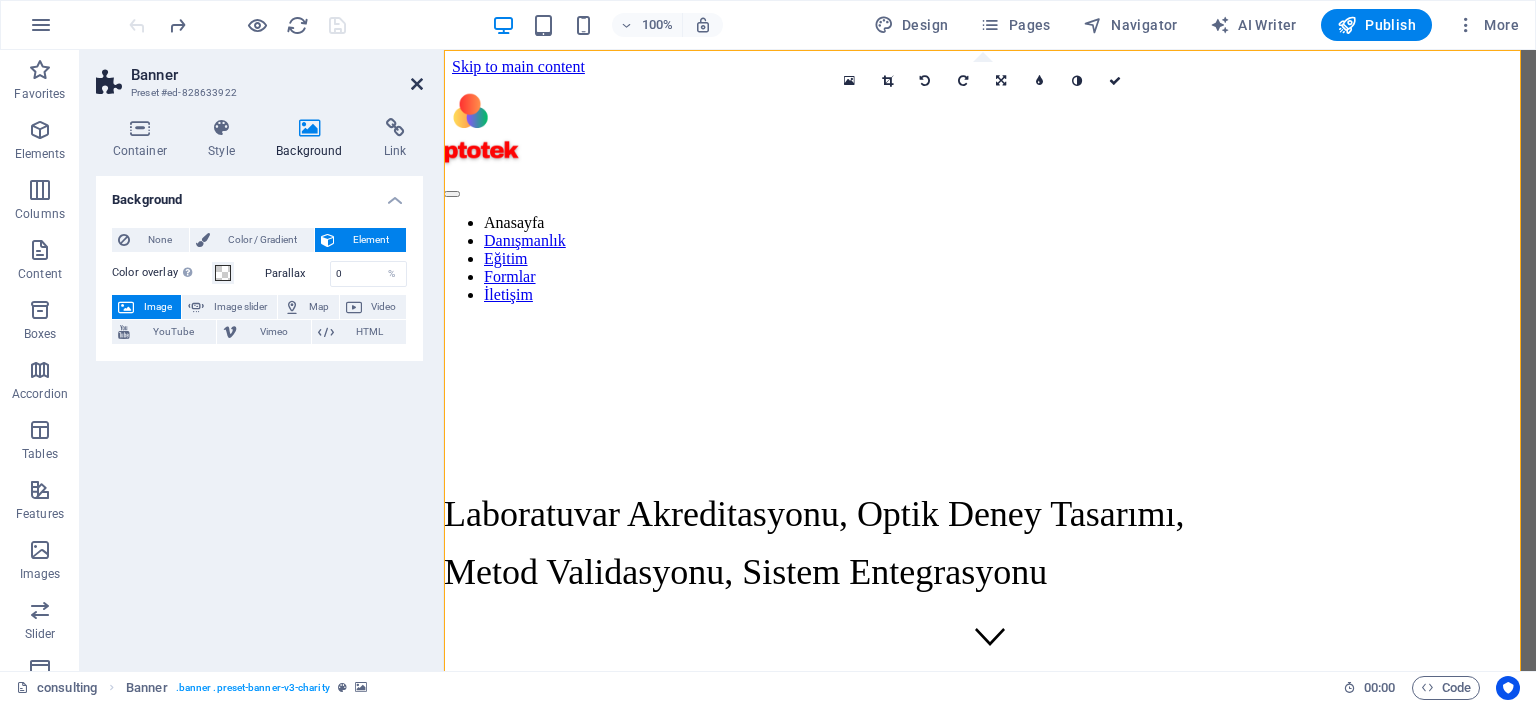 drag, startPoint x: 413, startPoint y: 86, endPoint x: 432, endPoint y: 99, distance: 23.021729 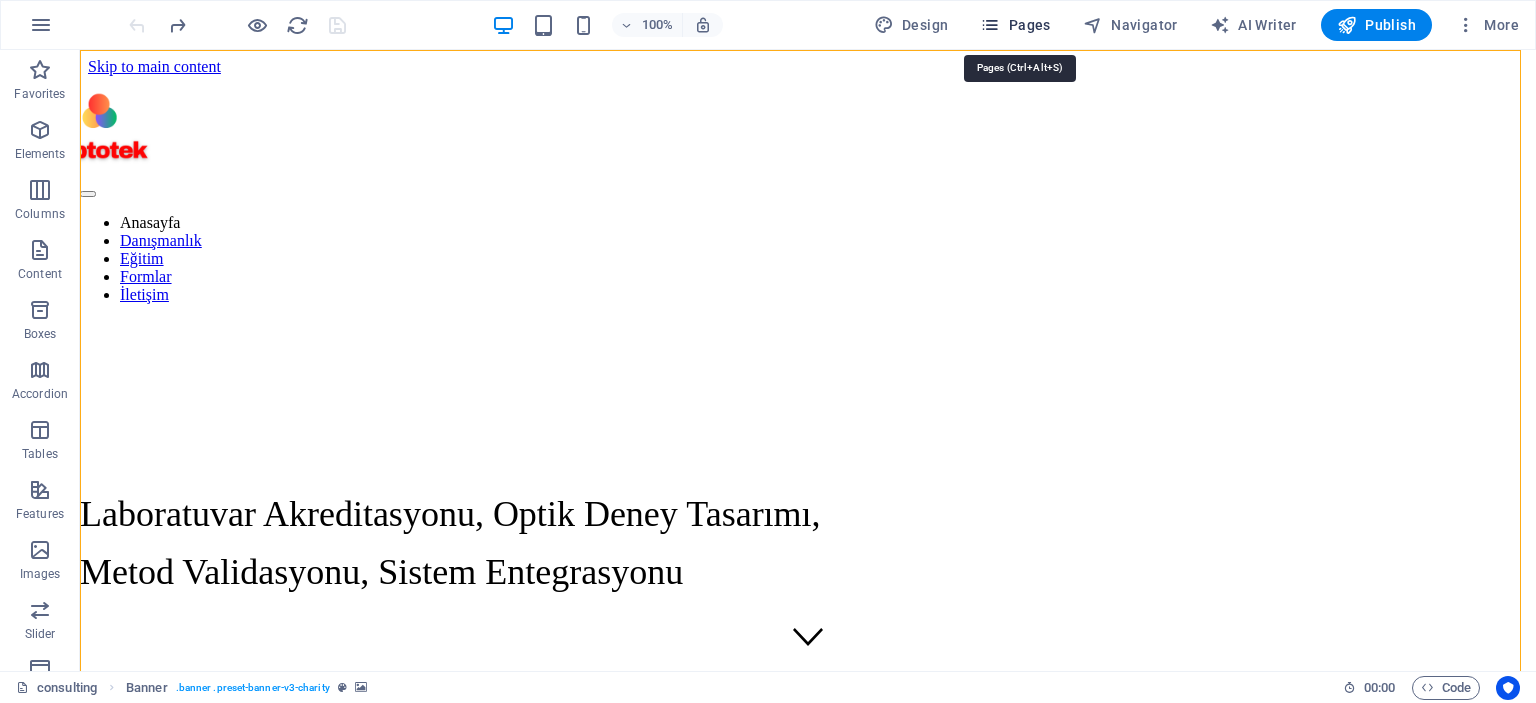 click on "Pages" at bounding box center (1015, 25) 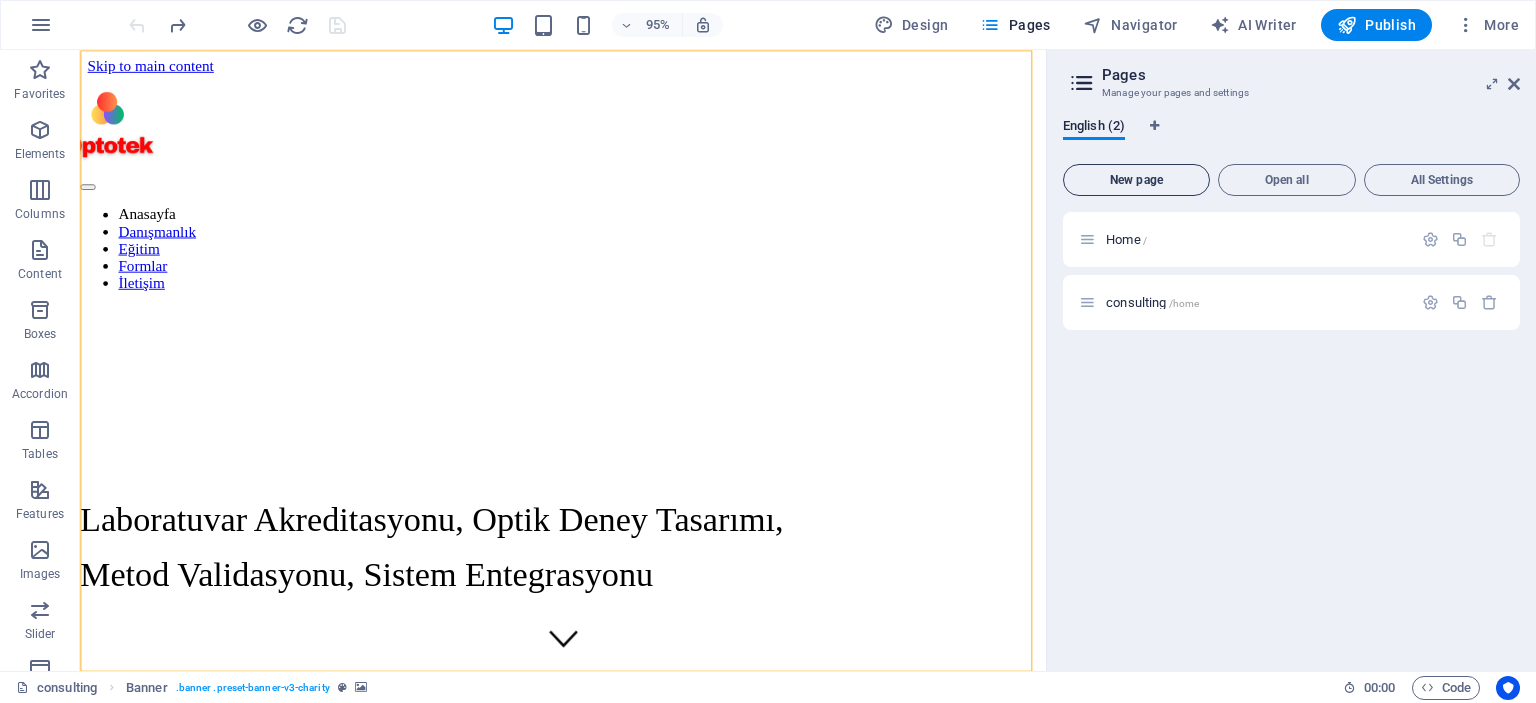 click on "New page" at bounding box center [1136, 180] 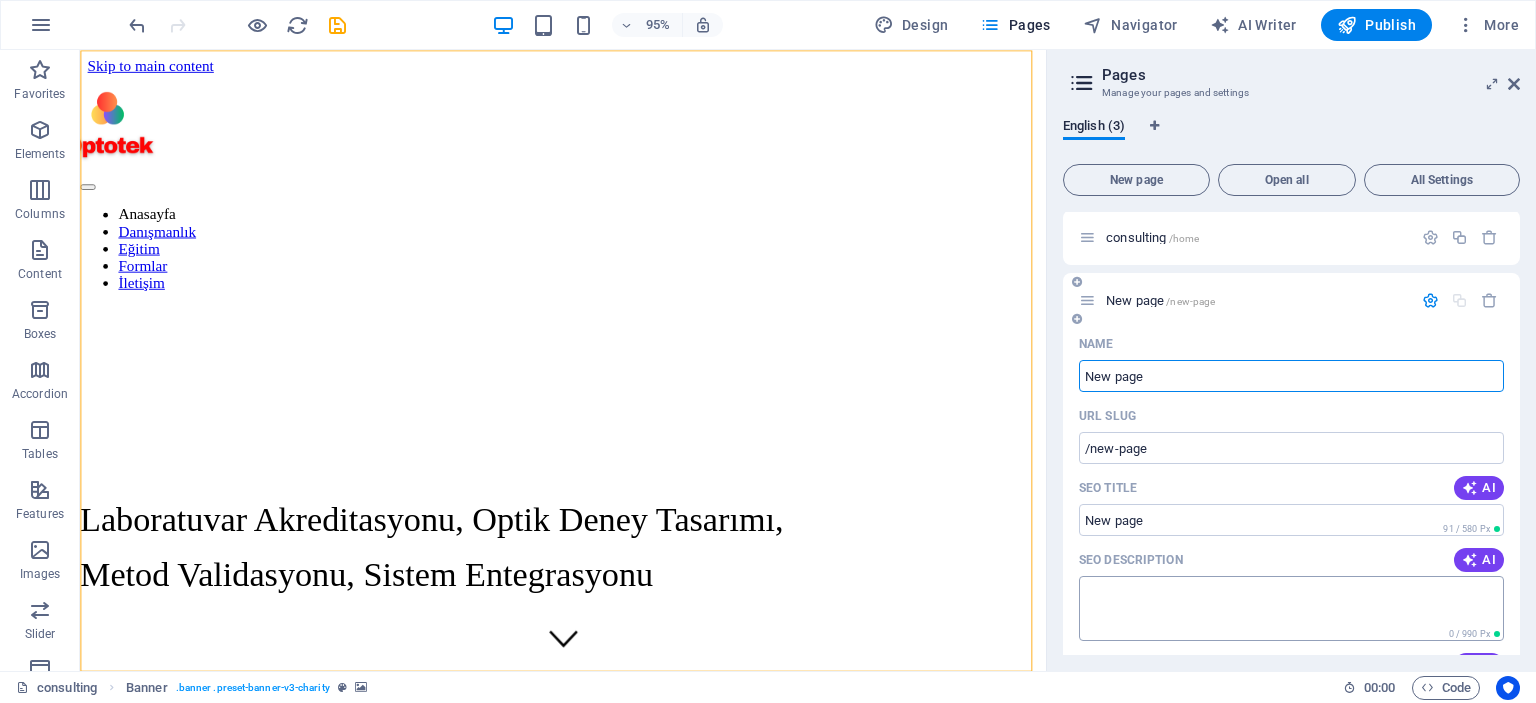 scroll, scrollTop: 0, scrollLeft: 0, axis: both 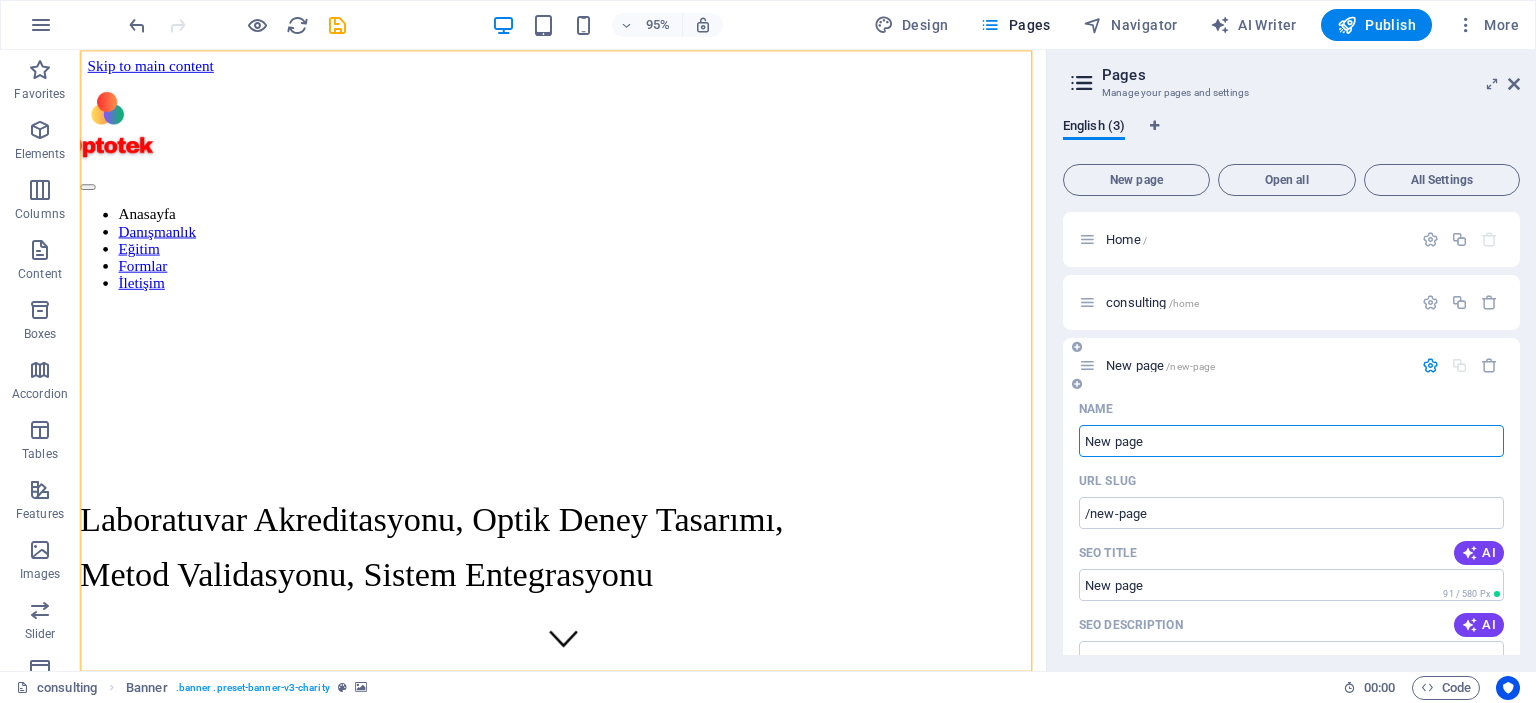 click at bounding box center (1430, 365) 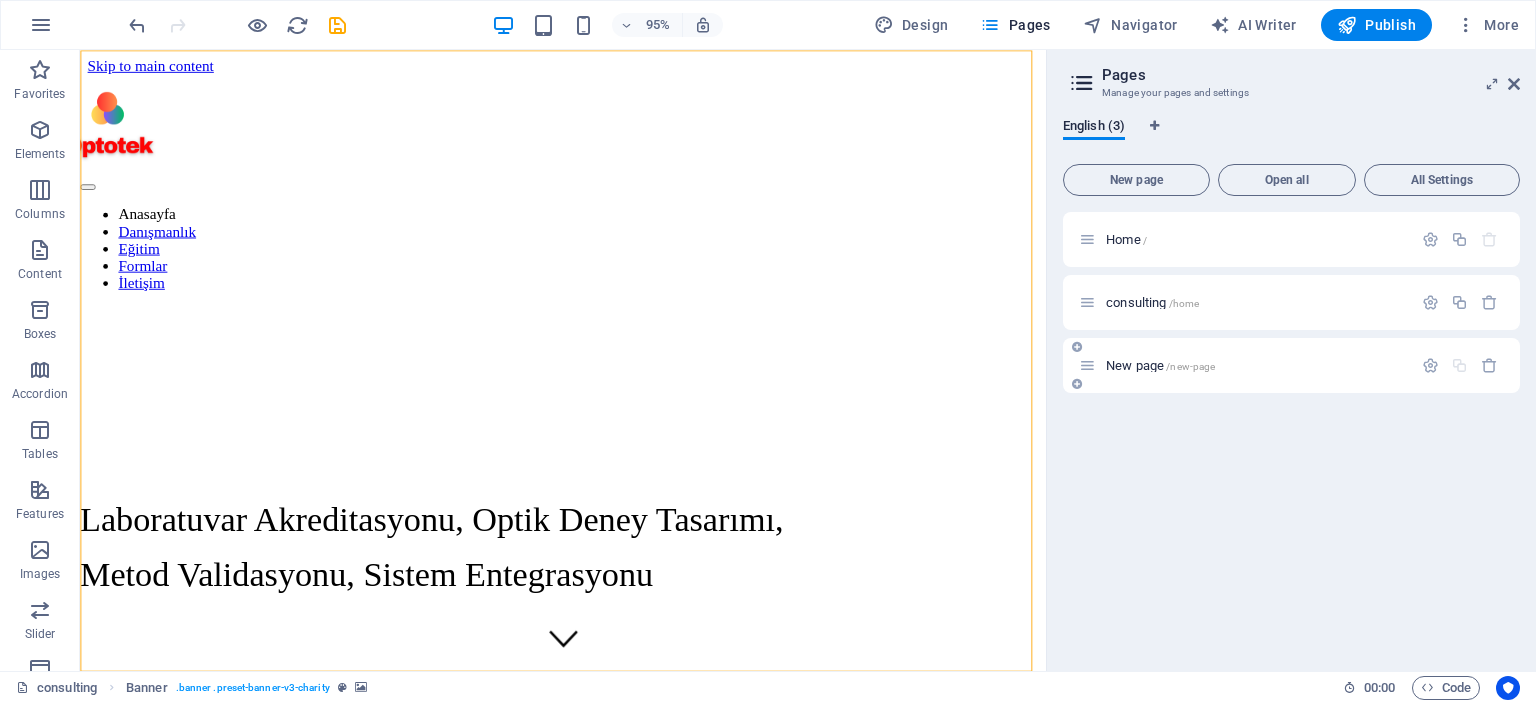 click on "New page /new-page" at bounding box center (1160, 365) 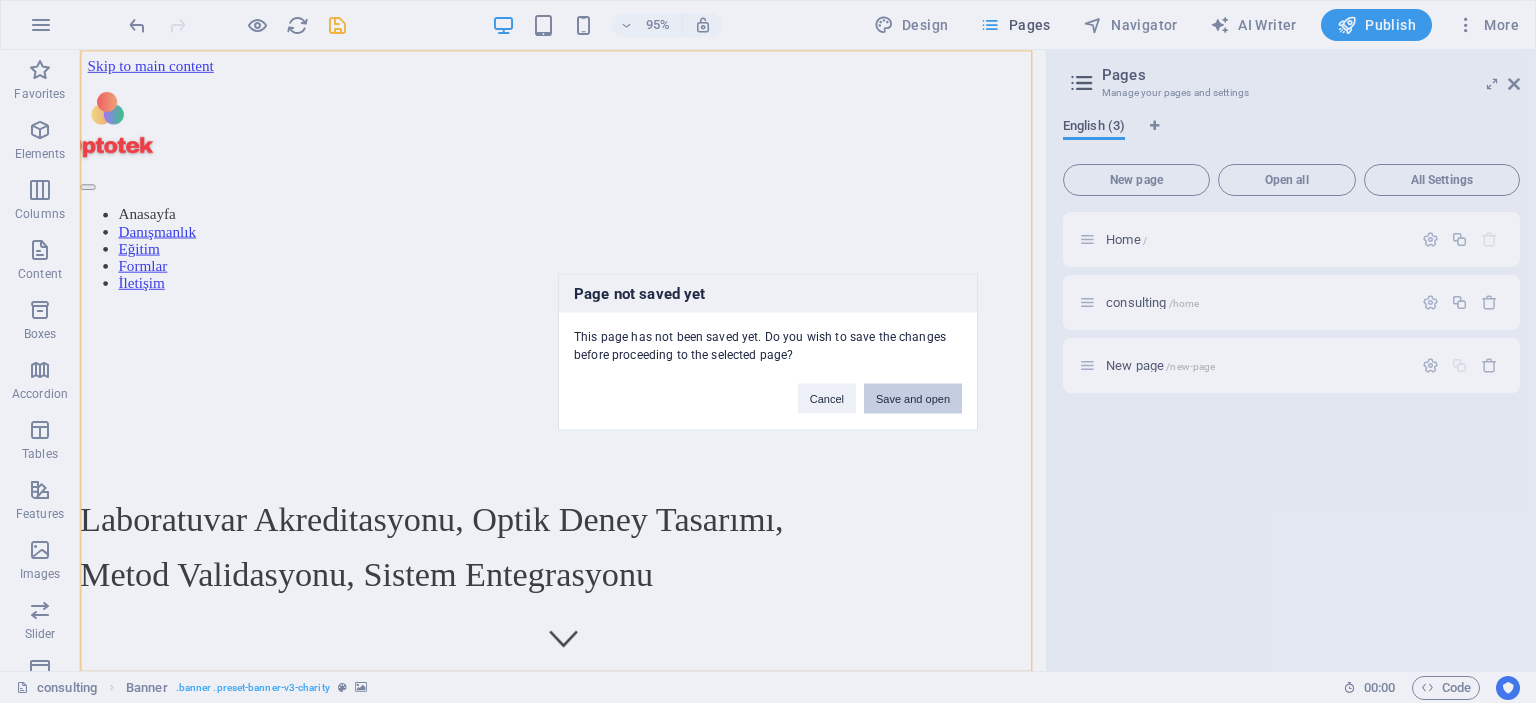 drag, startPoint x: 908, startPoint y: 405, endPoint x: 874, endPoint y: 378, distance: 43.416588 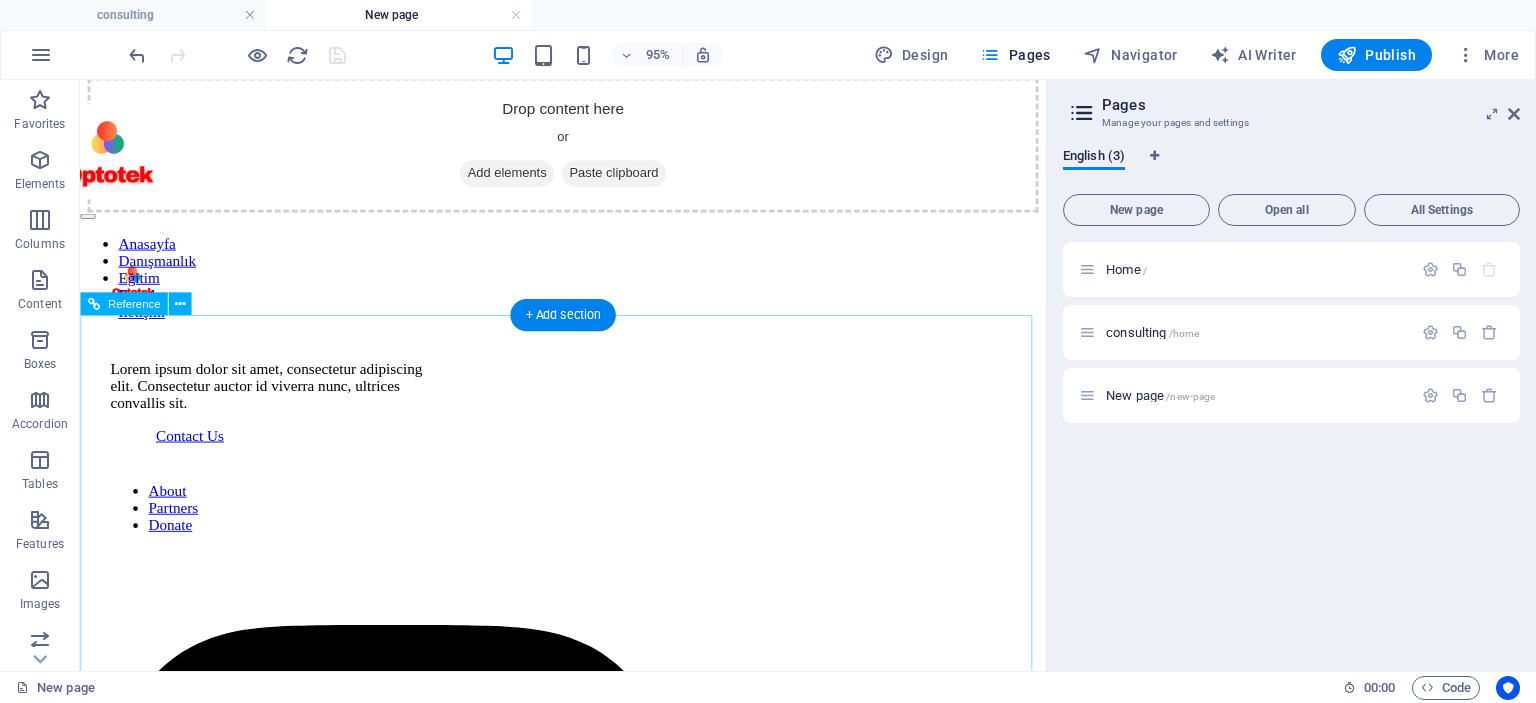 scroll, scrollTop: 0, scrollLeft: 0, axis: both 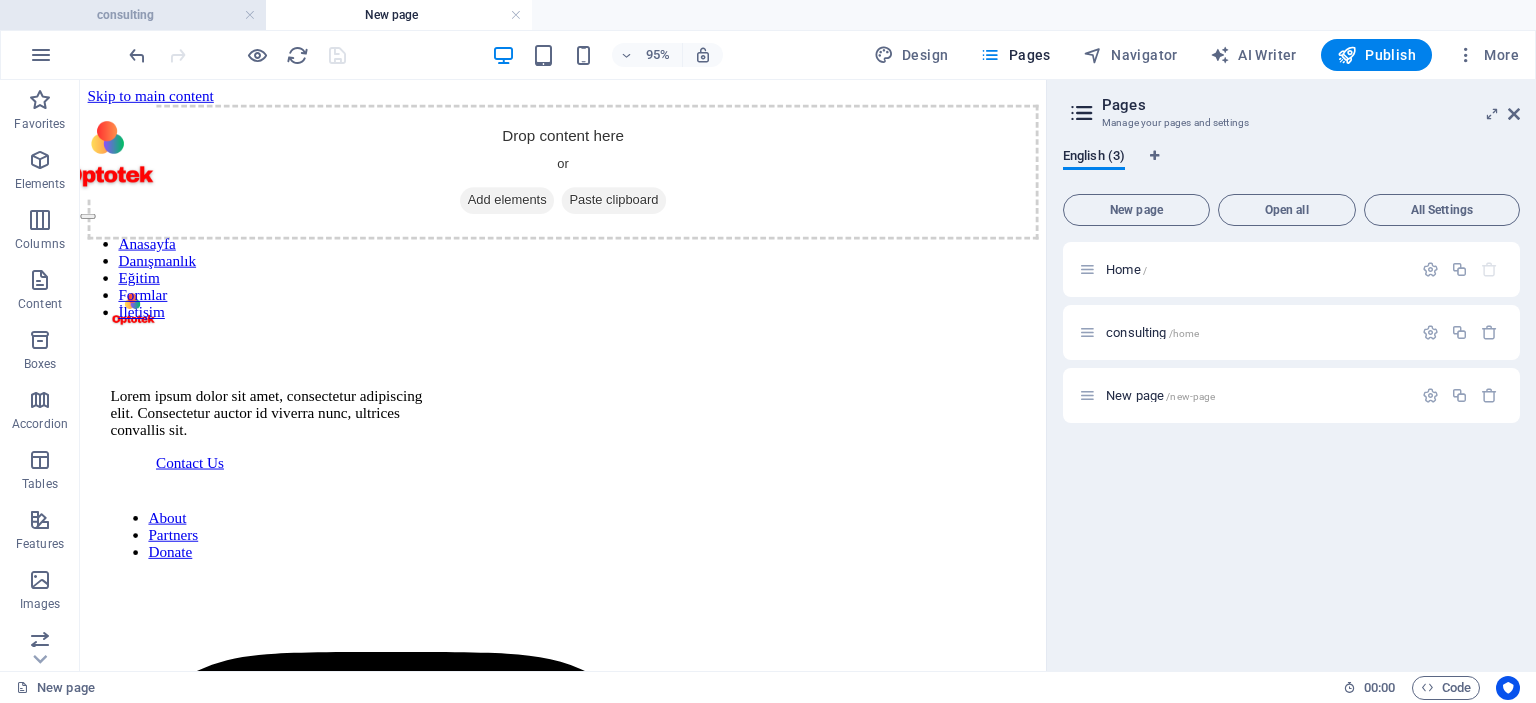 click on "consulting" at bounding box center (133, 15) 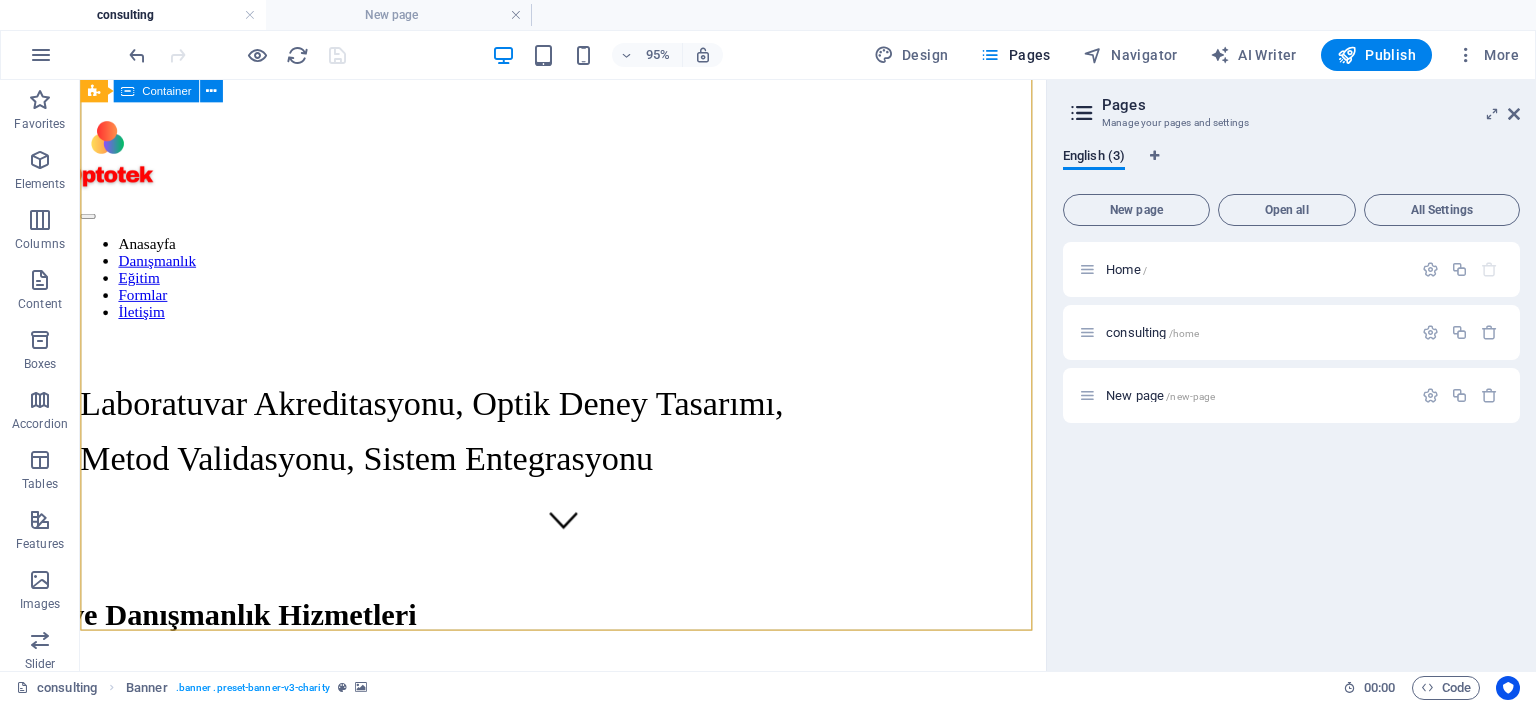 scroll, scrollTop: 0, scrollLeft: 0, axis: both 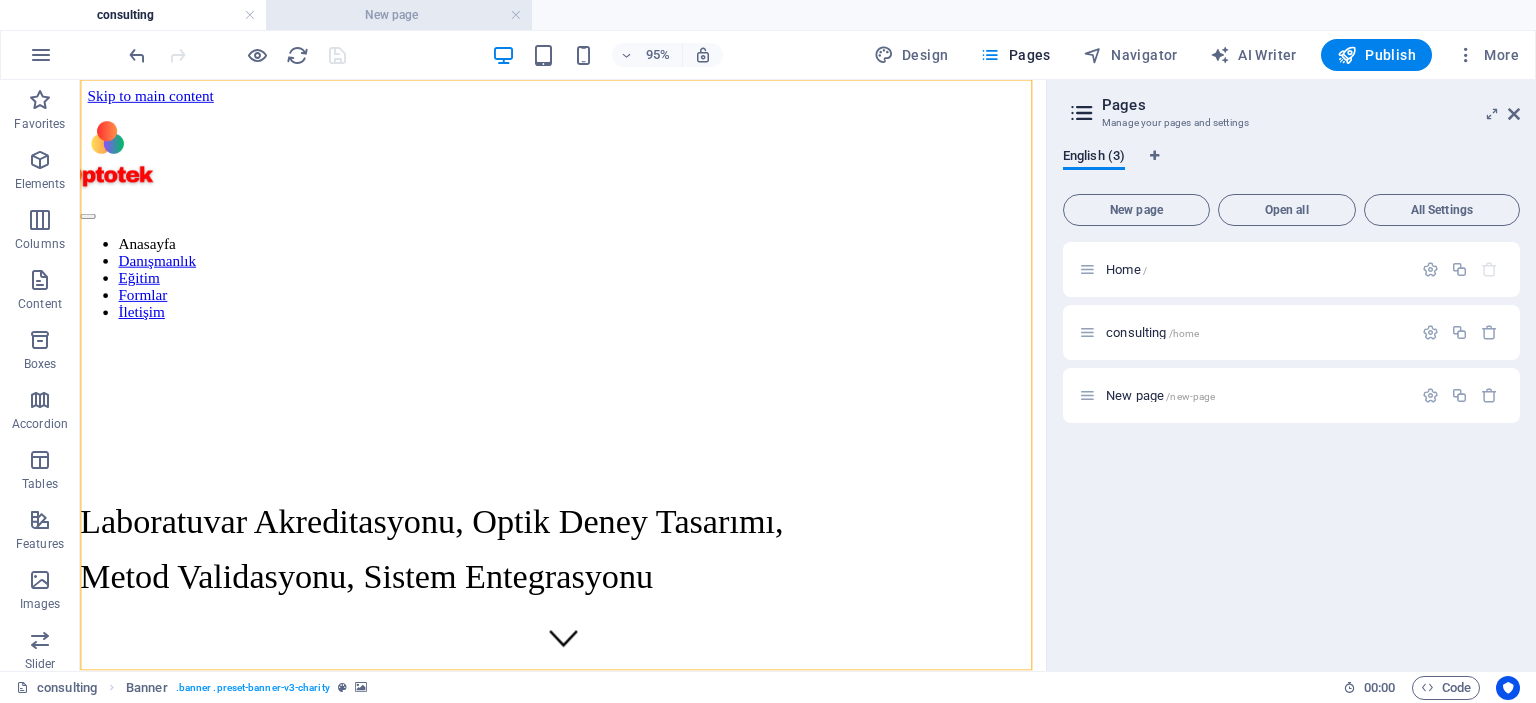 click on "New page" at bounding box center (399, 15) 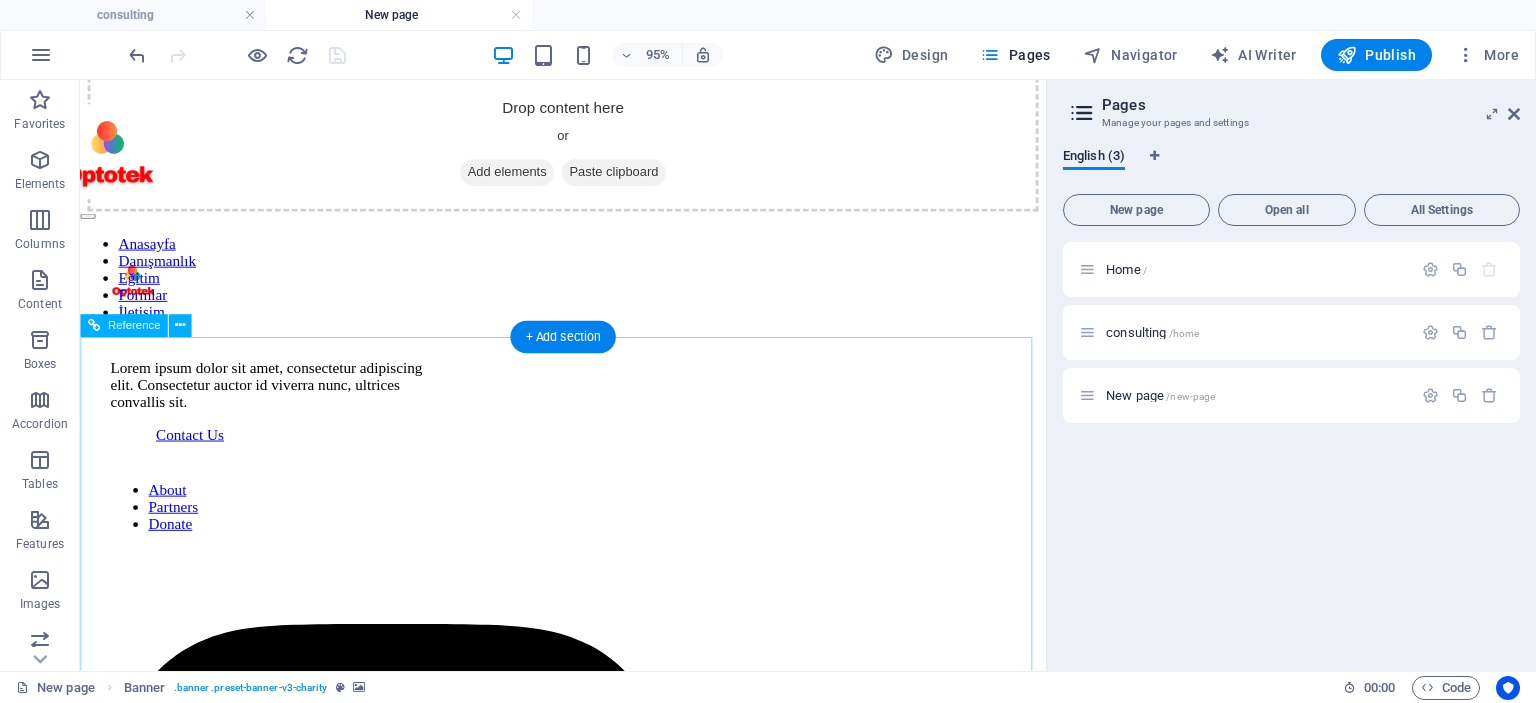 scroll, scrollTop: 0, scrollLeft: 0, axis: both 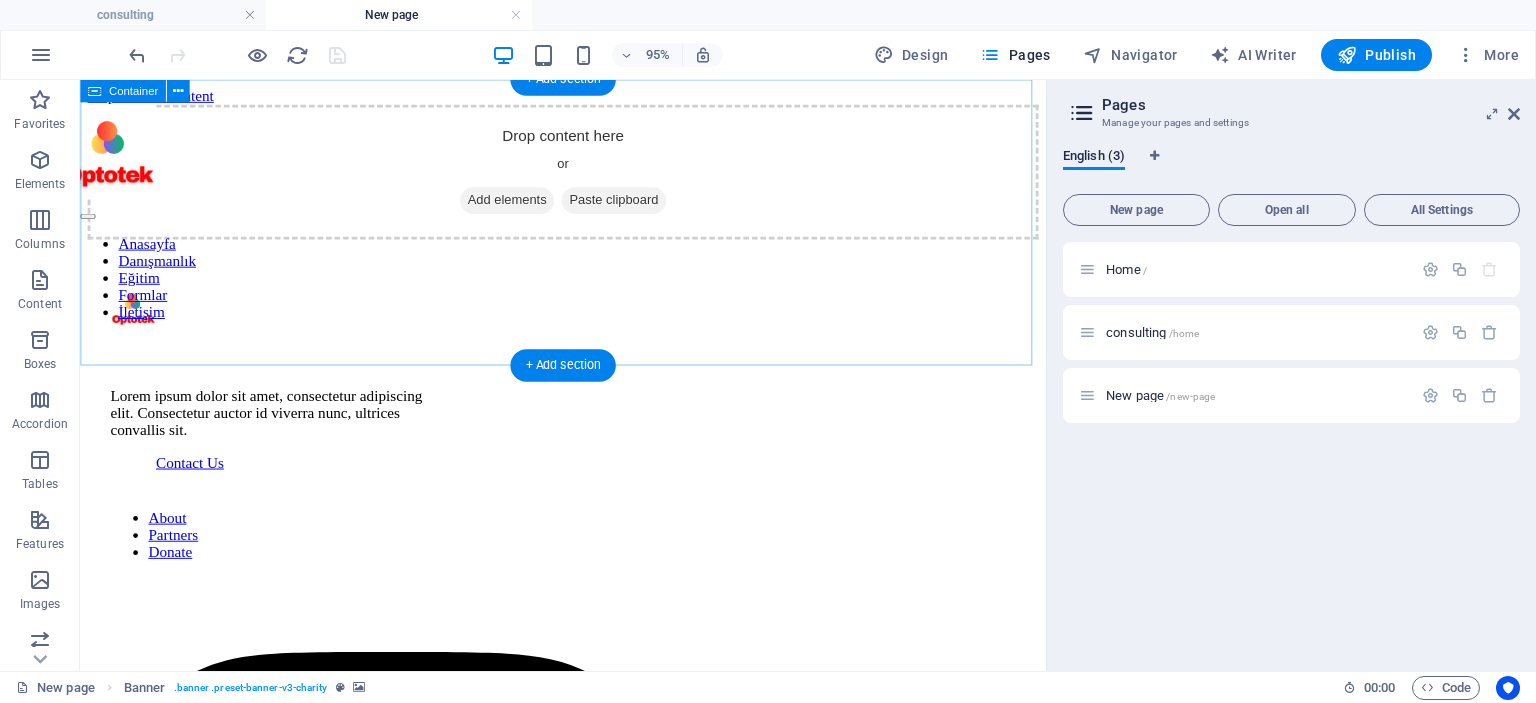 click on "Add elements" at bounding box center (529, 207) 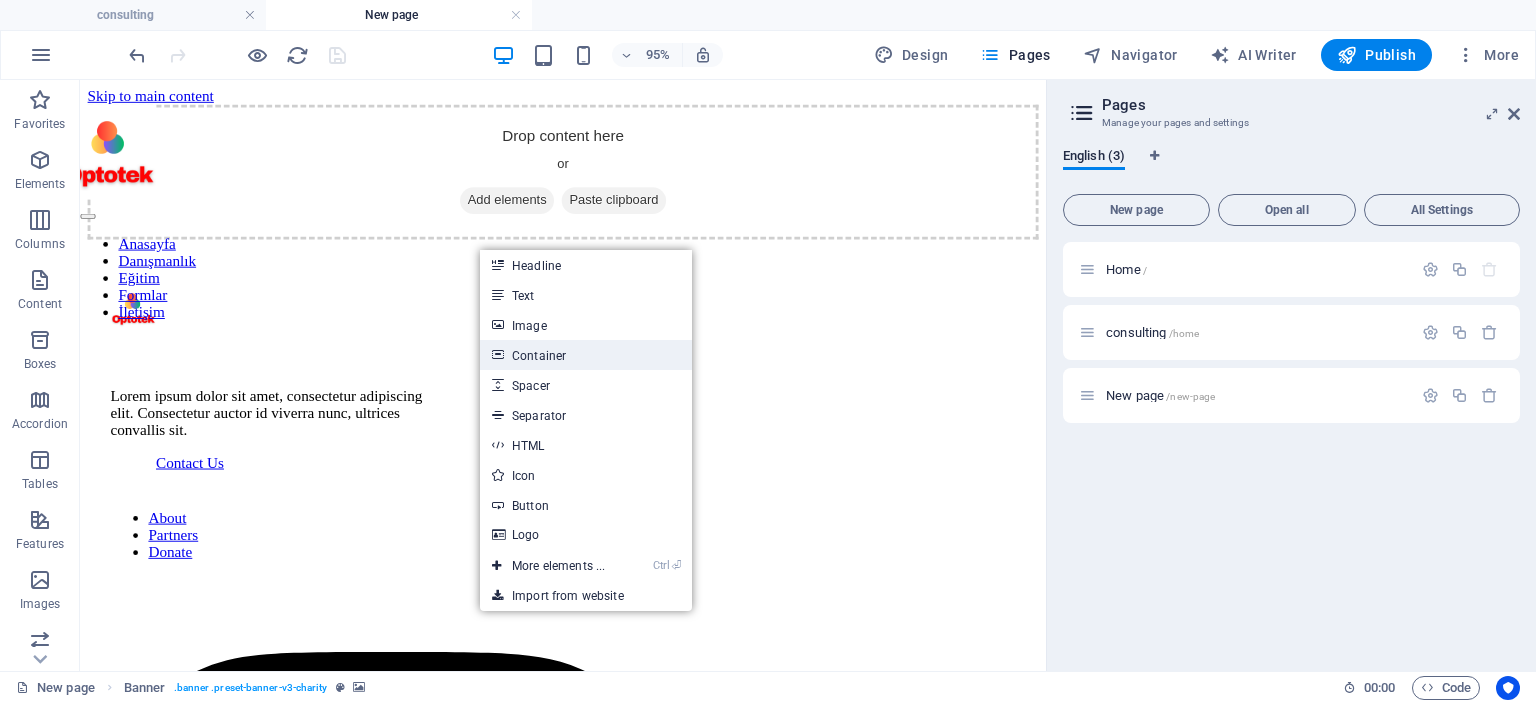 click on "Container" at bounding box center (586, 355) 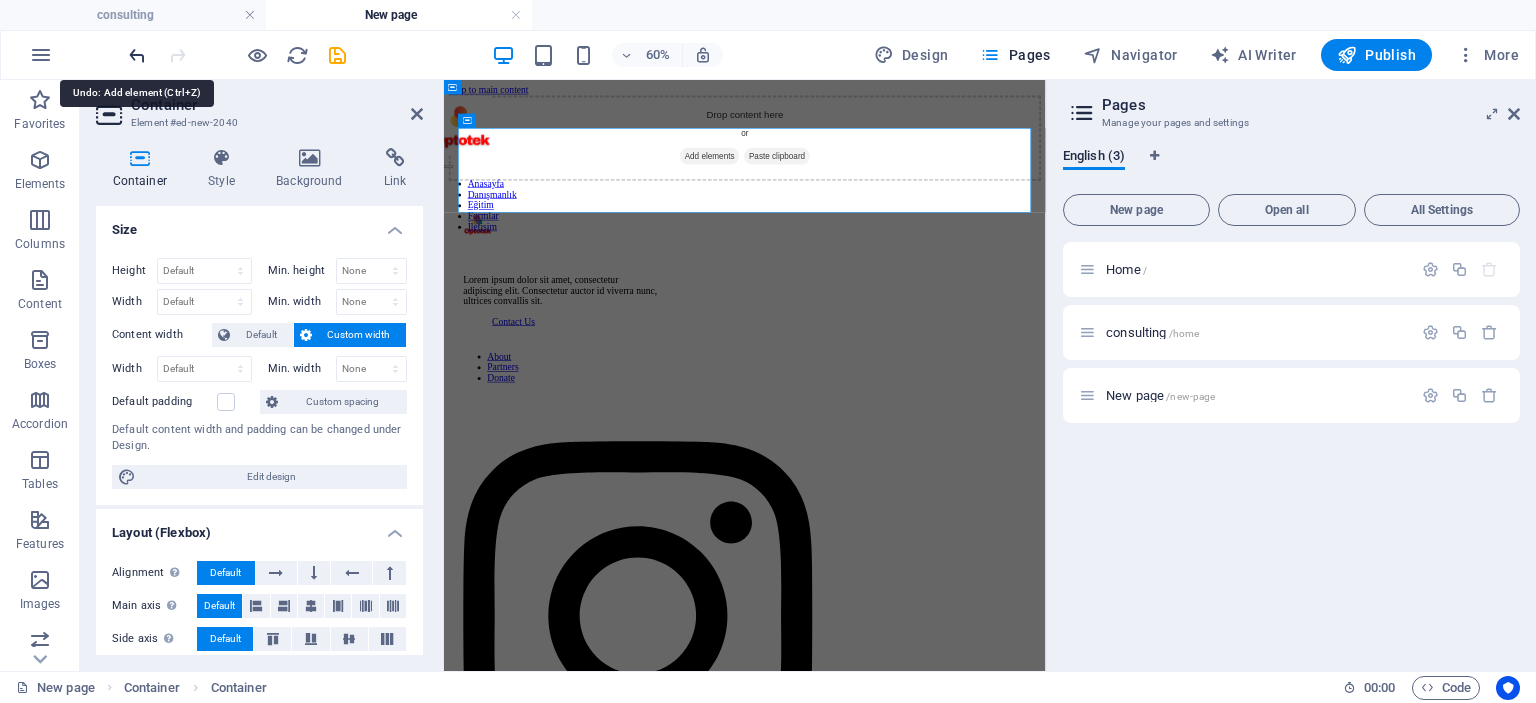 click at bounding box center (137, 55) 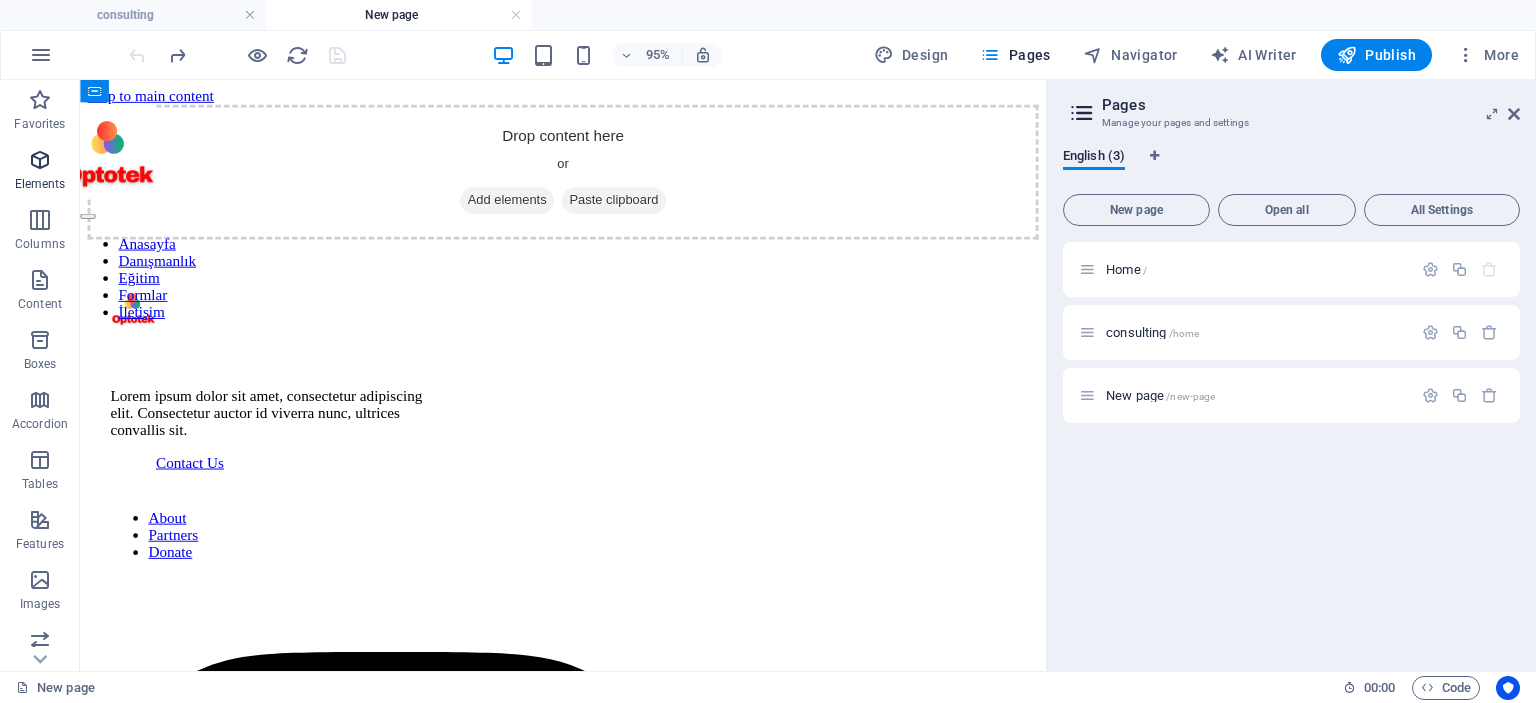 click on "Elements" at bounding box center [40, 184] 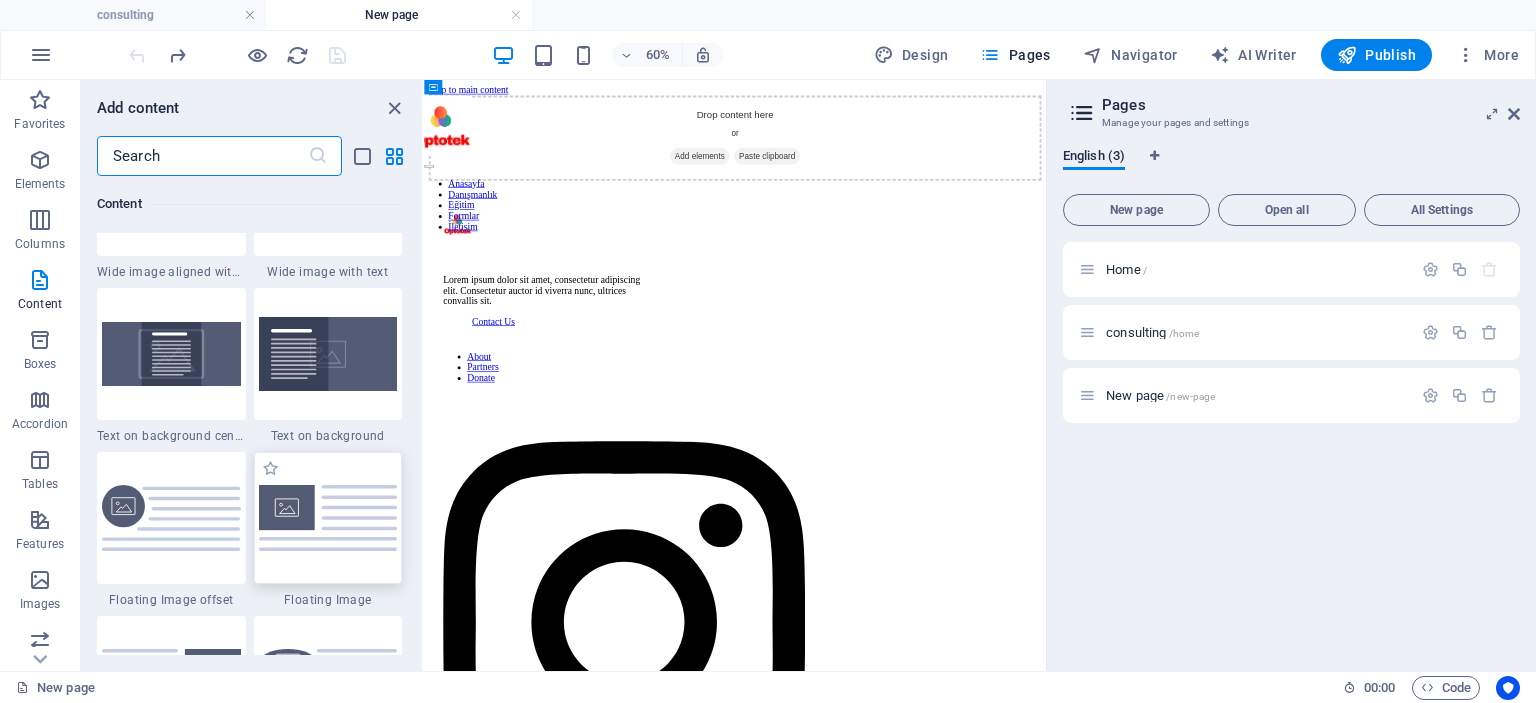 scroll, scrollTop: 4000, scrollLeft: 0, axis: vertical 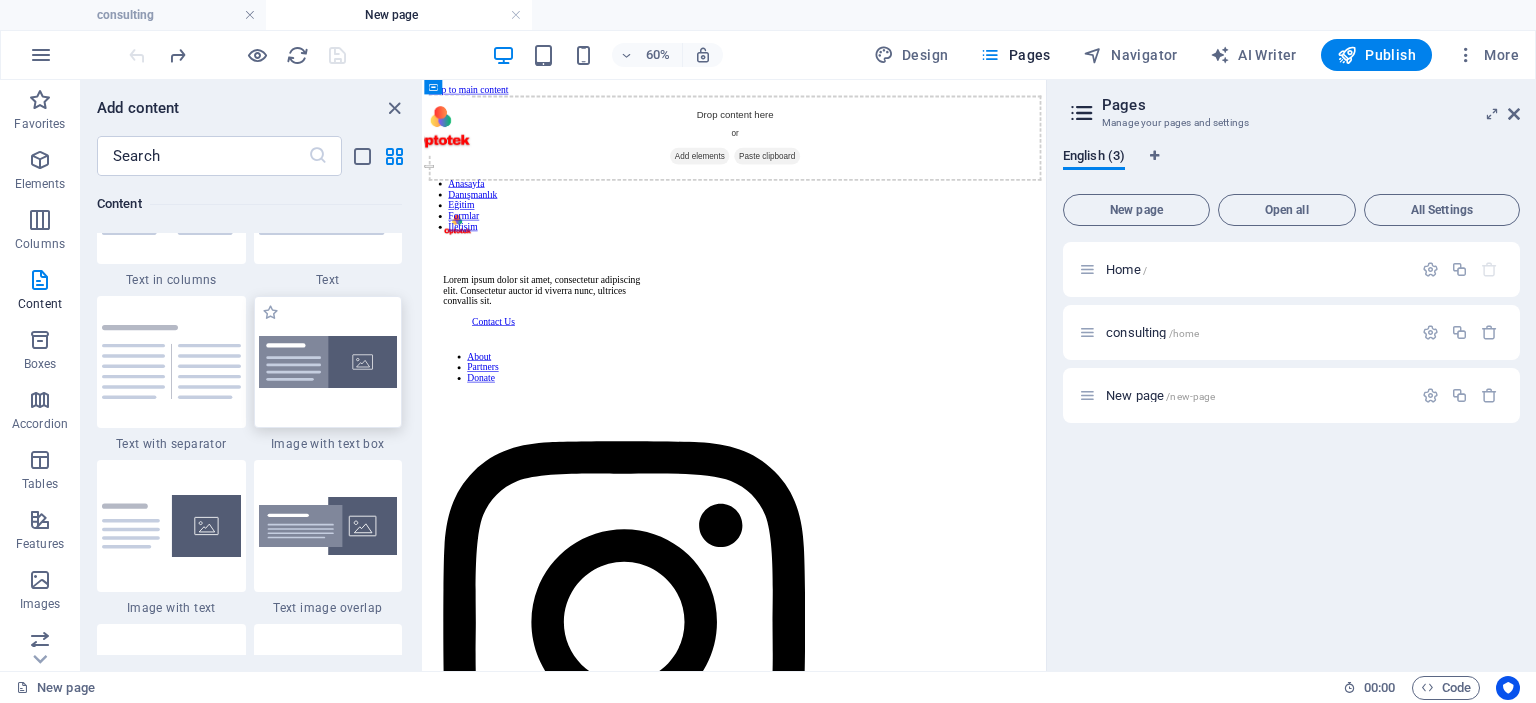 click at bounding box center (328, 362) 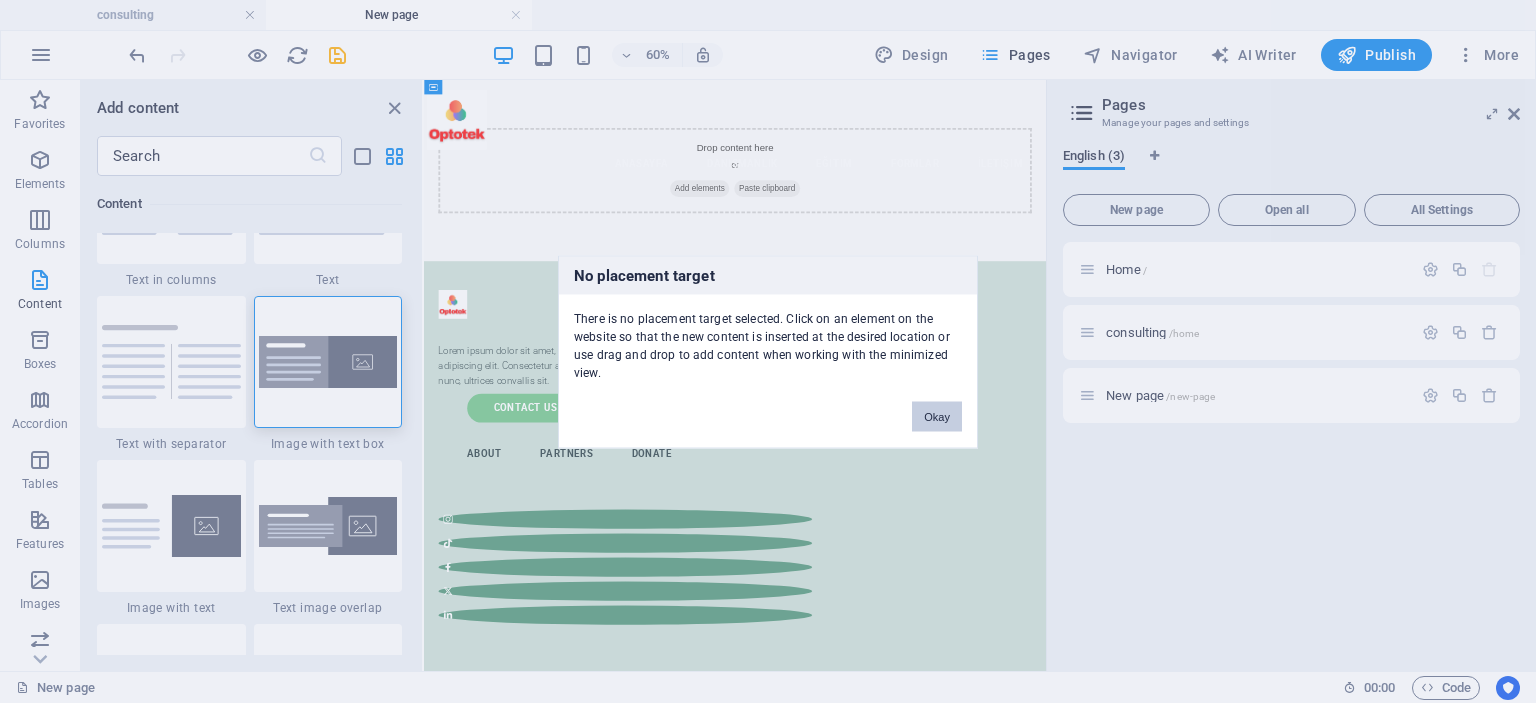 click on "Okay" at bounding box center (937, 416) 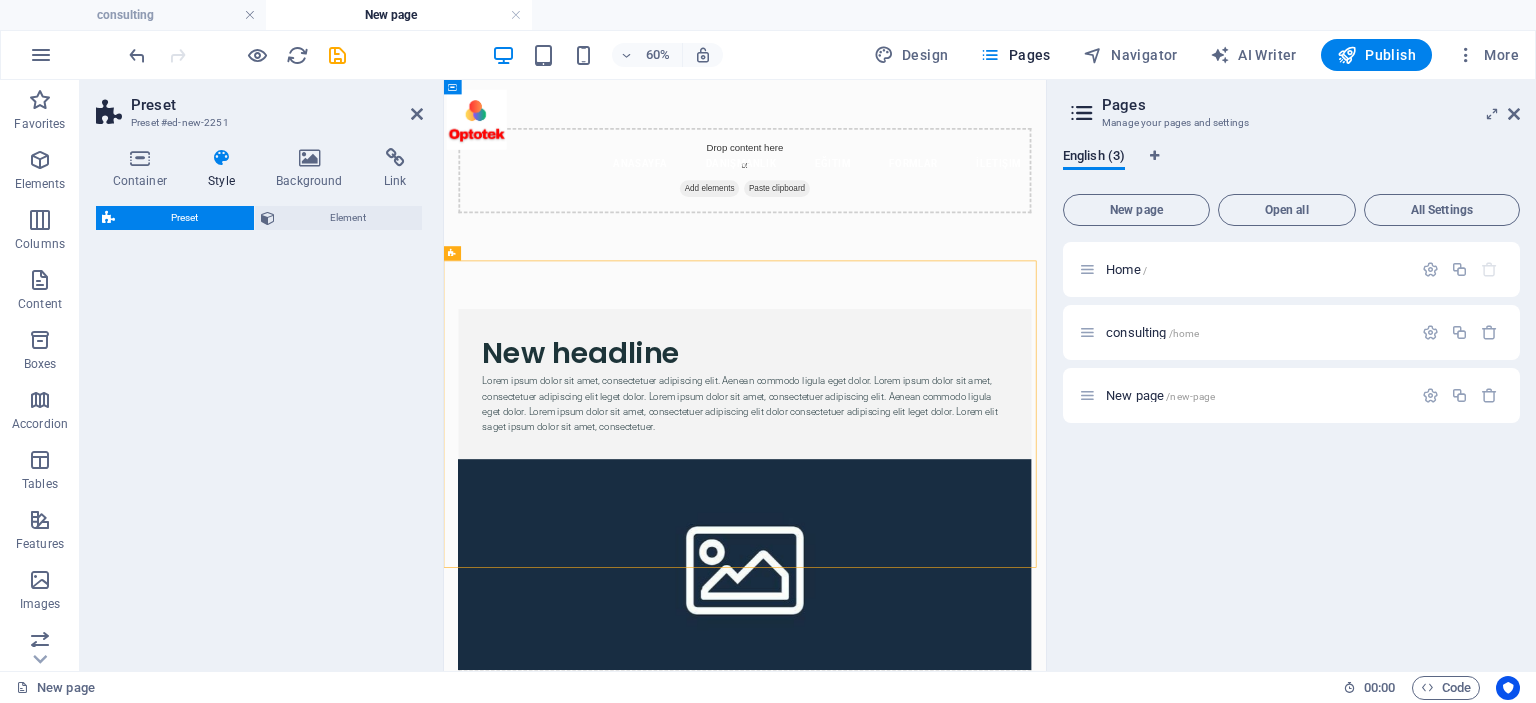 select on "rem" 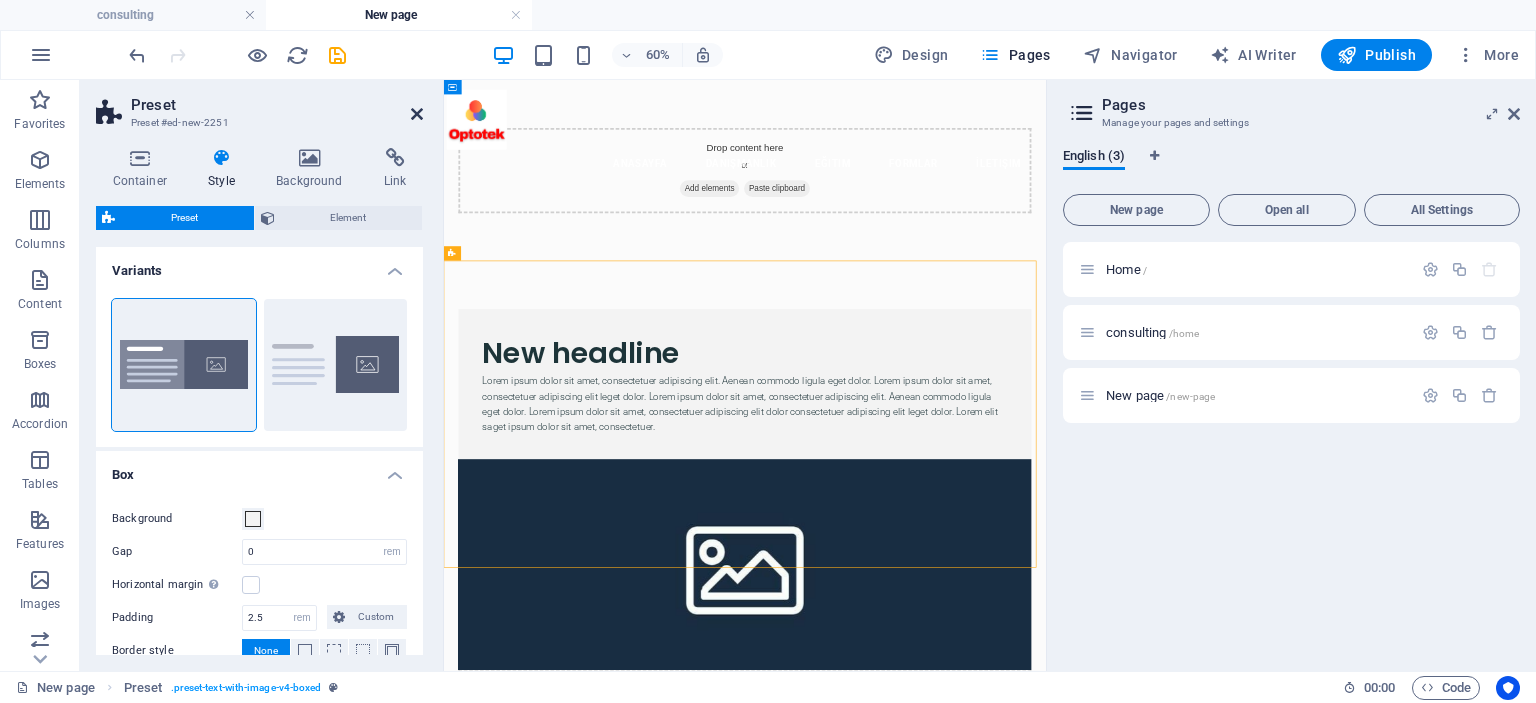 drag, startPoint x: 416, startPoint y: 114, endPoint x: 368, endPoint y: 92, distance: 52.801514 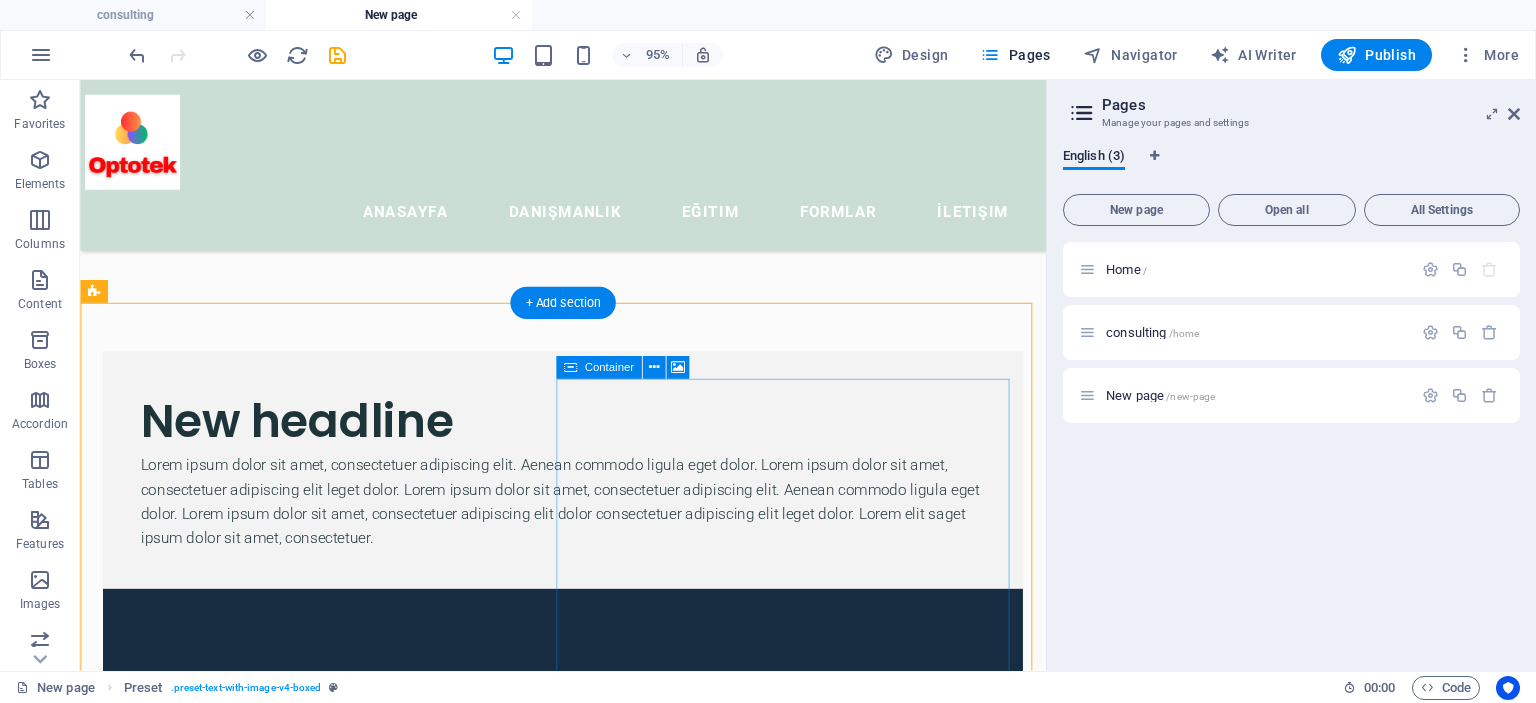 scroll, scrollTop: 0, scrollLeft: 0, axis: both 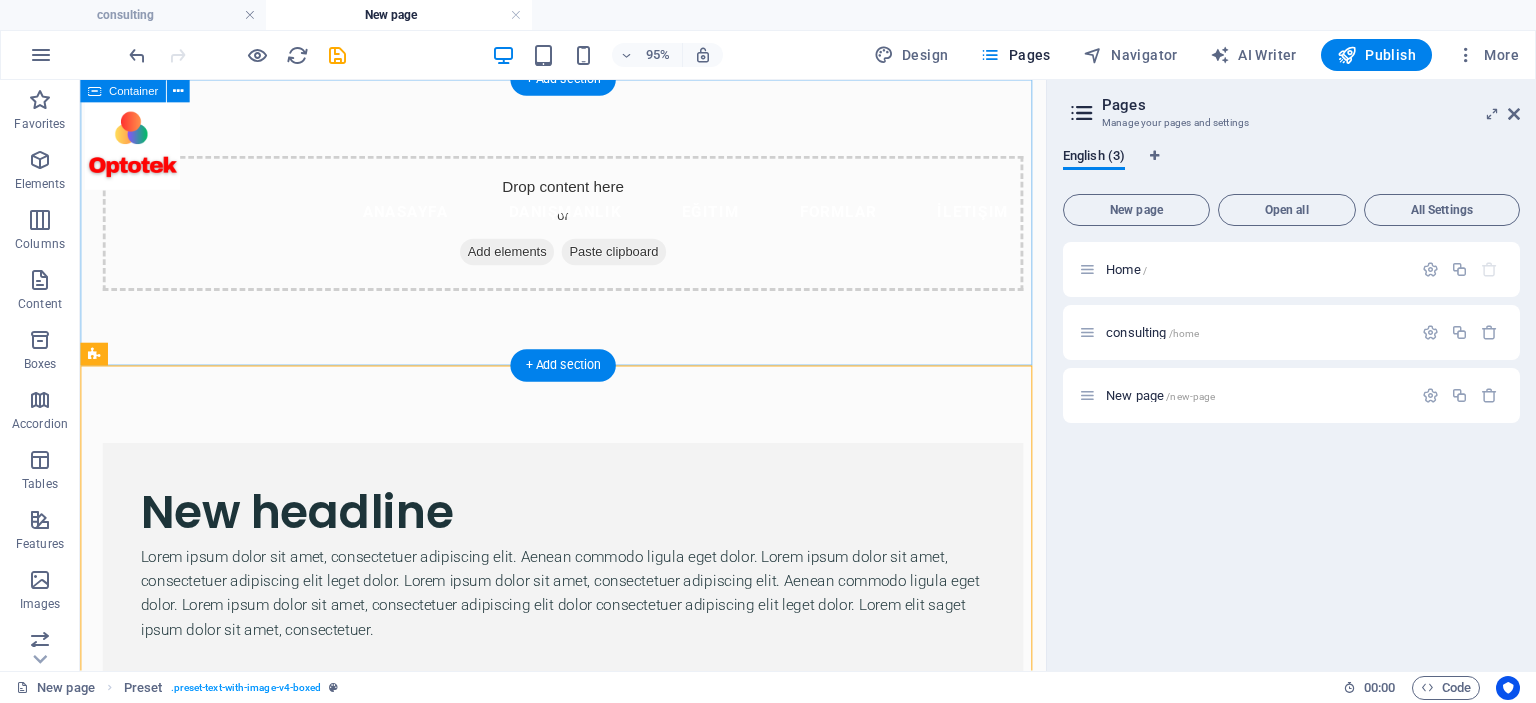 click on "Drop content here or  Add elements  Paste clipboard" at bounding box center (588, 231) 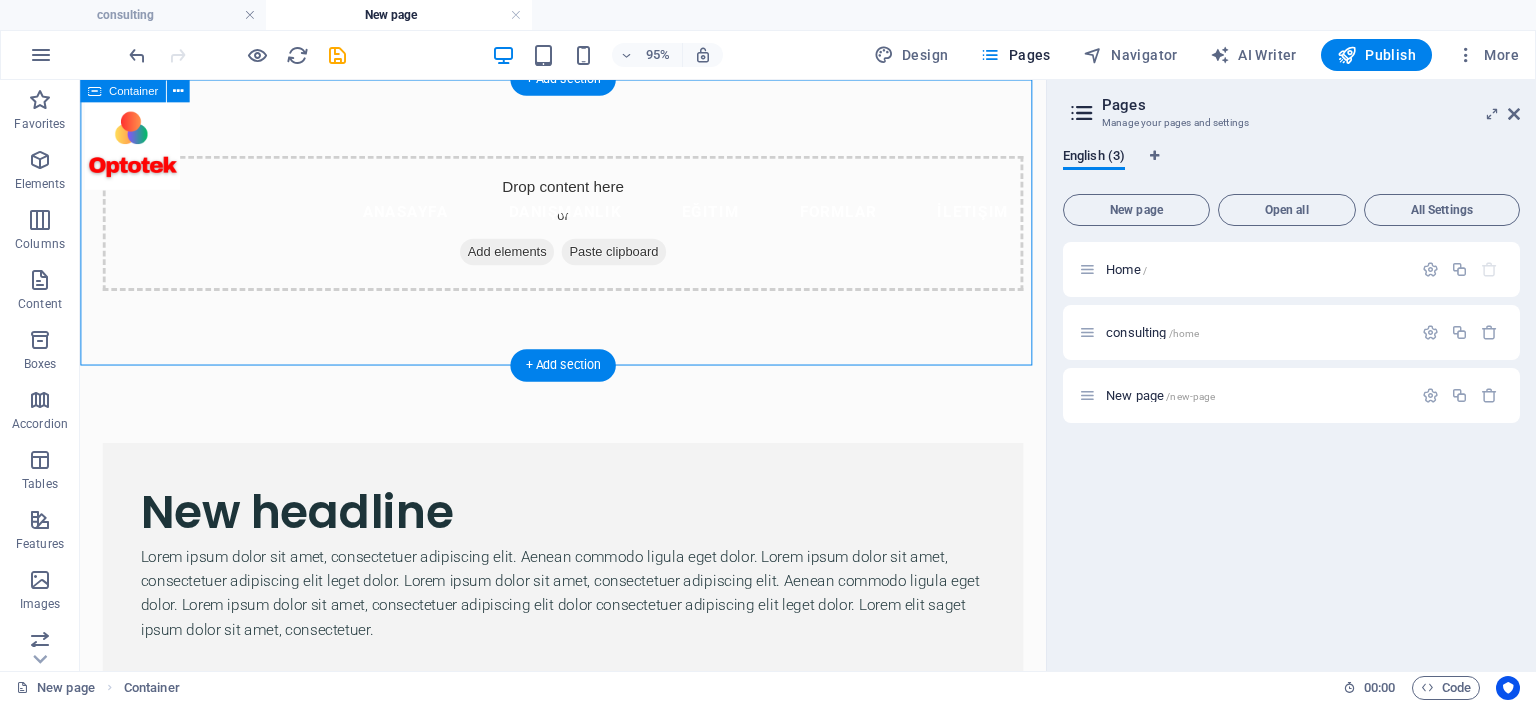 click on "Drop content here or  Add elements  Paste clipboard" at bounding box center (588, 231) 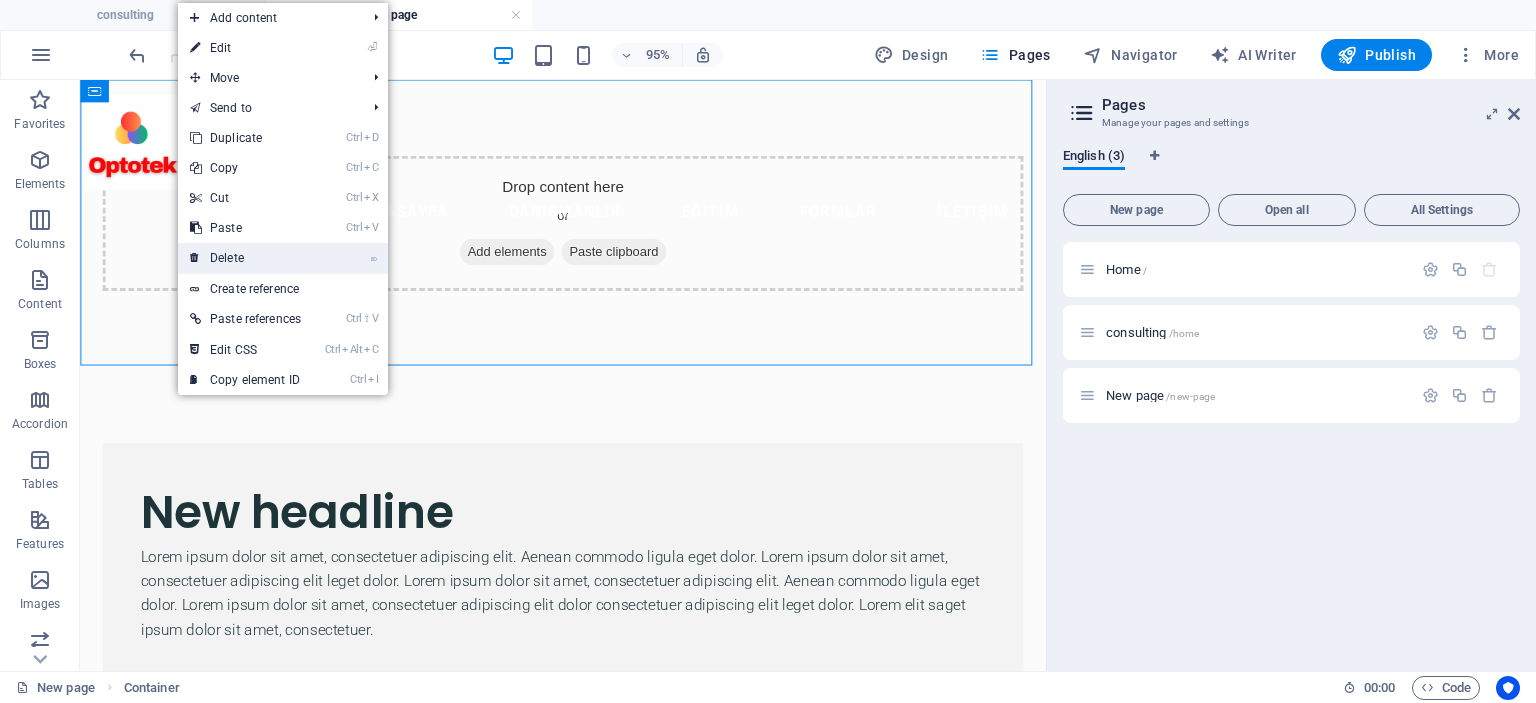 click on "⌦  Delete" at bounding box center [245, 258] 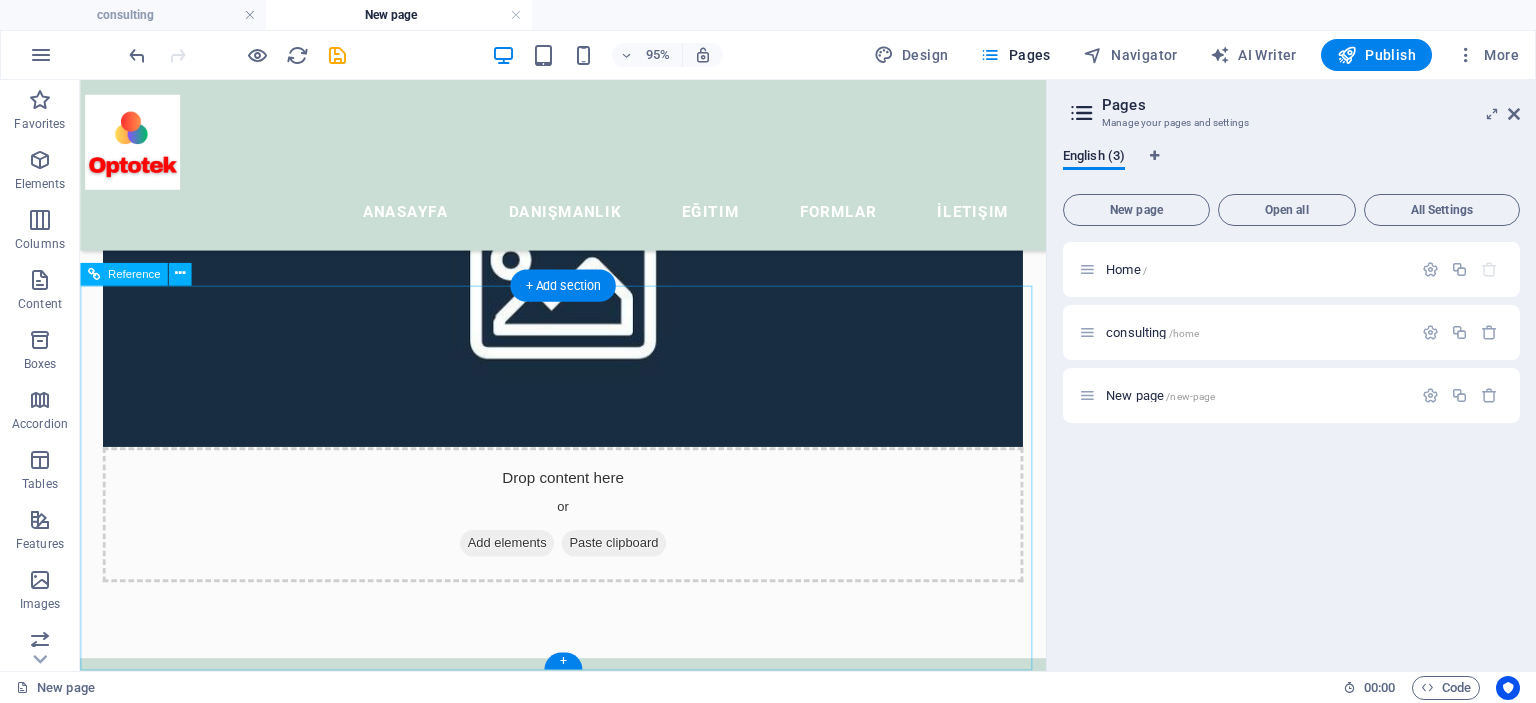 scroll, scrollTop: 0, scrollLeft: 0, axis: both 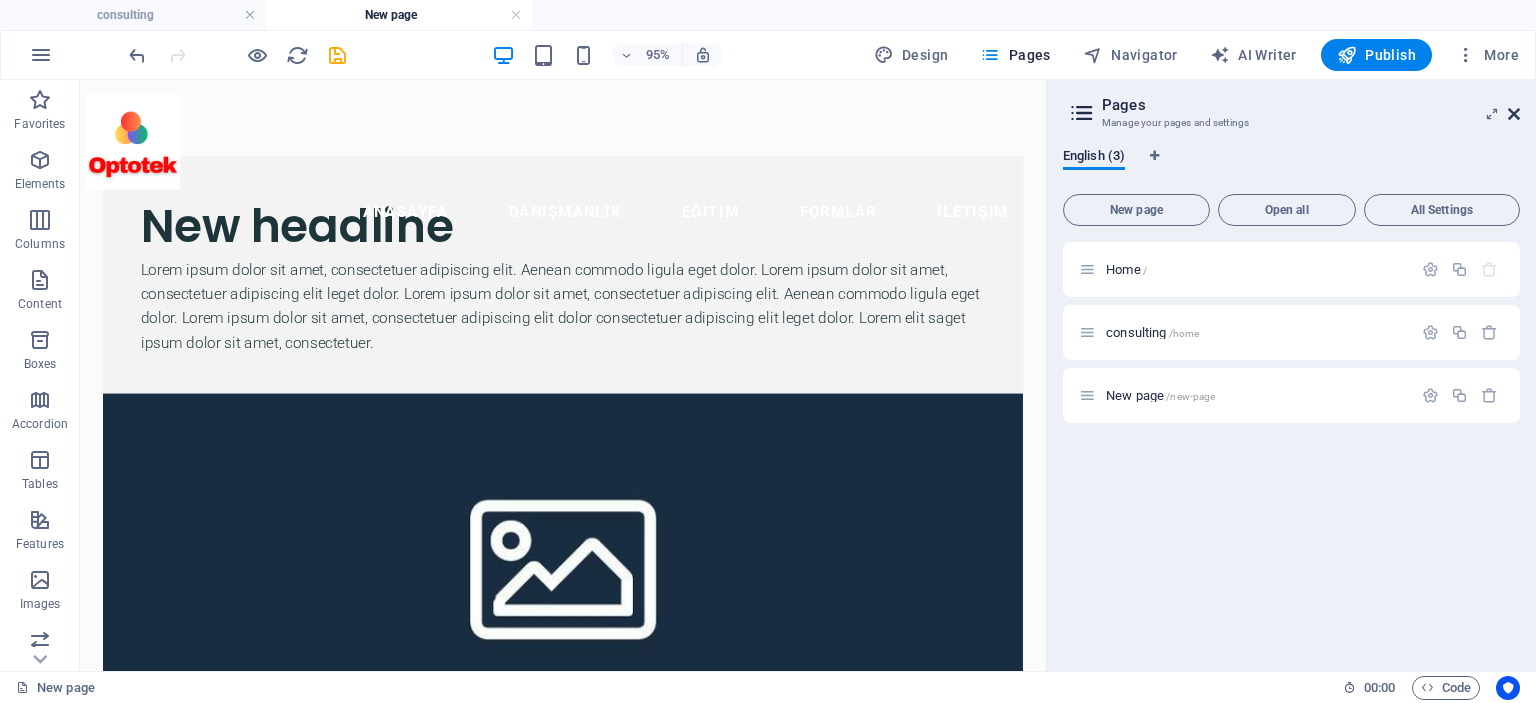 click at bounding box center [1514, 114] 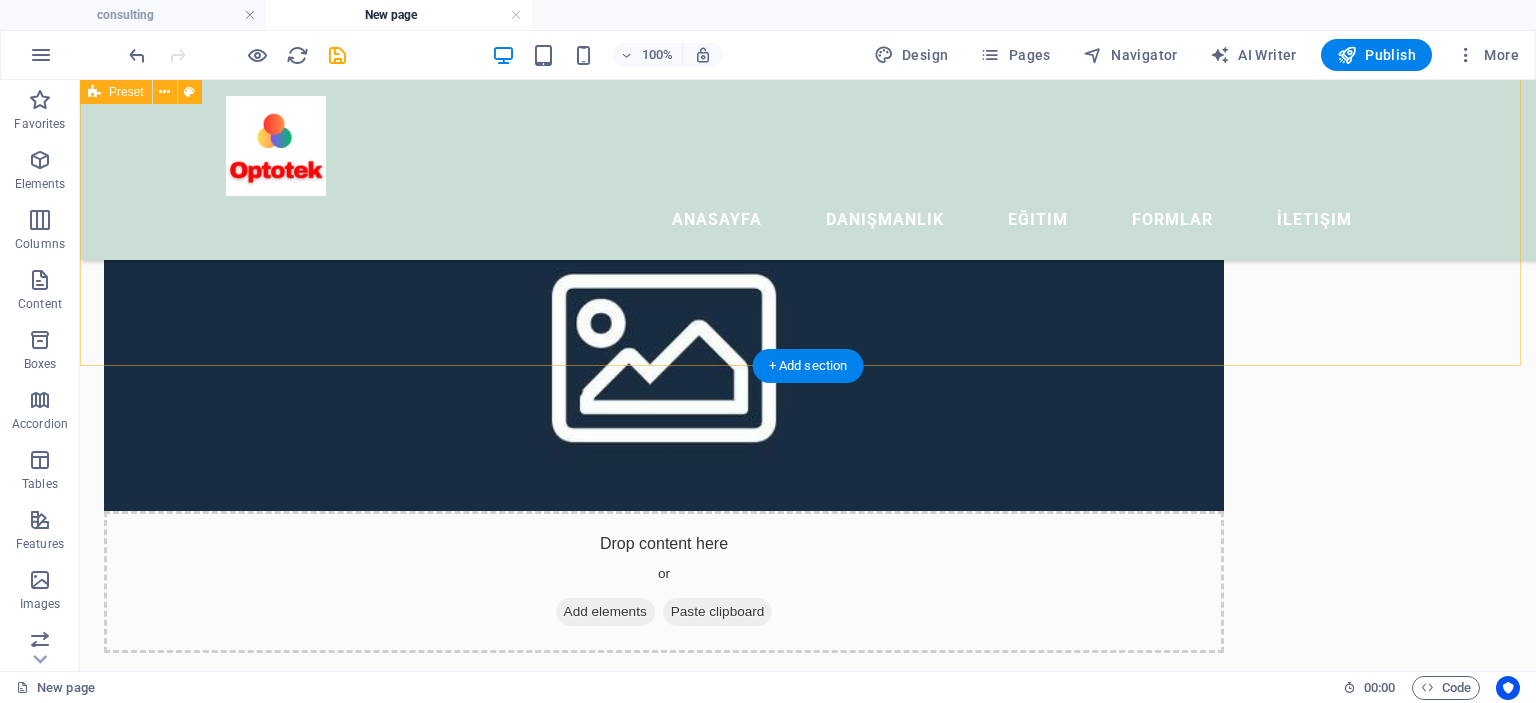 scroll, scrollTop: 0, scrollLeft: 0, axis: both 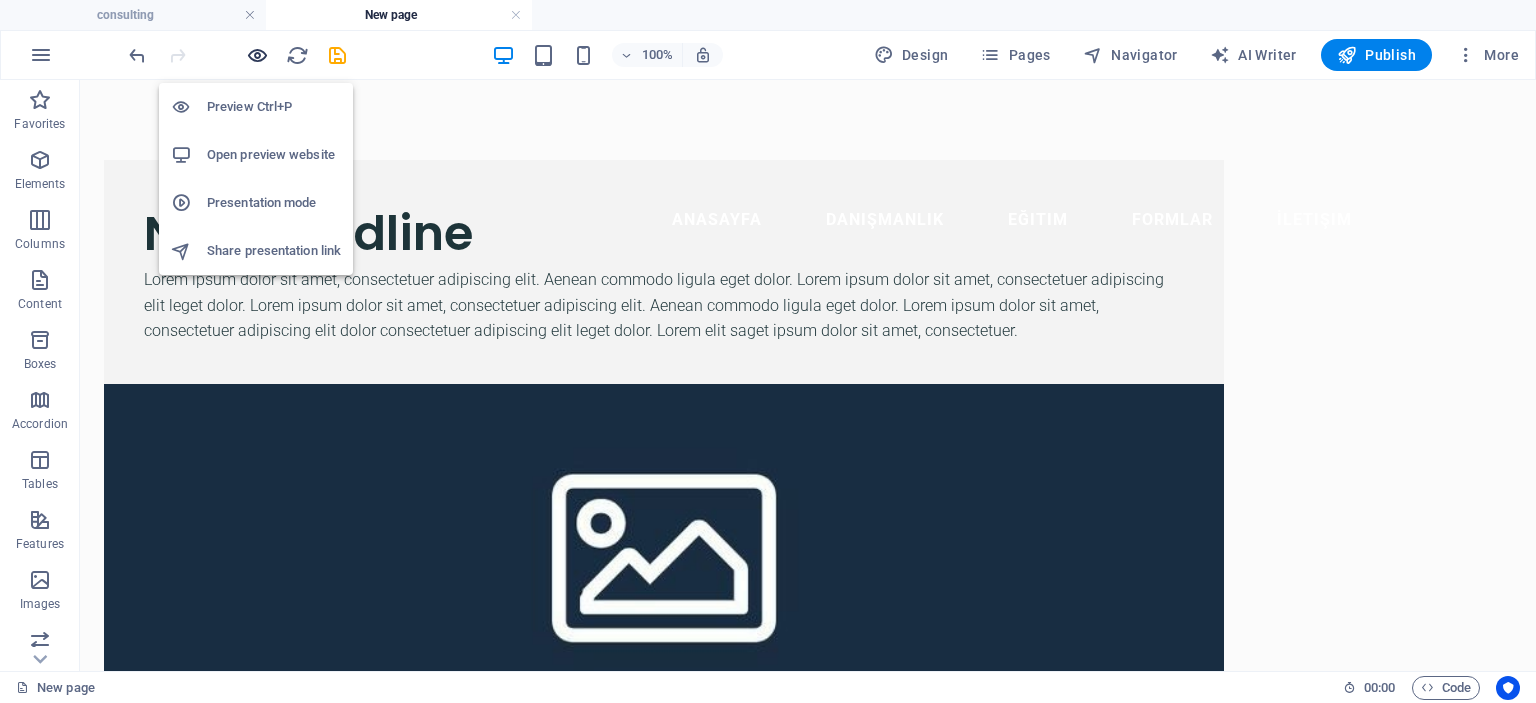 click at bounding box center (257, 55) 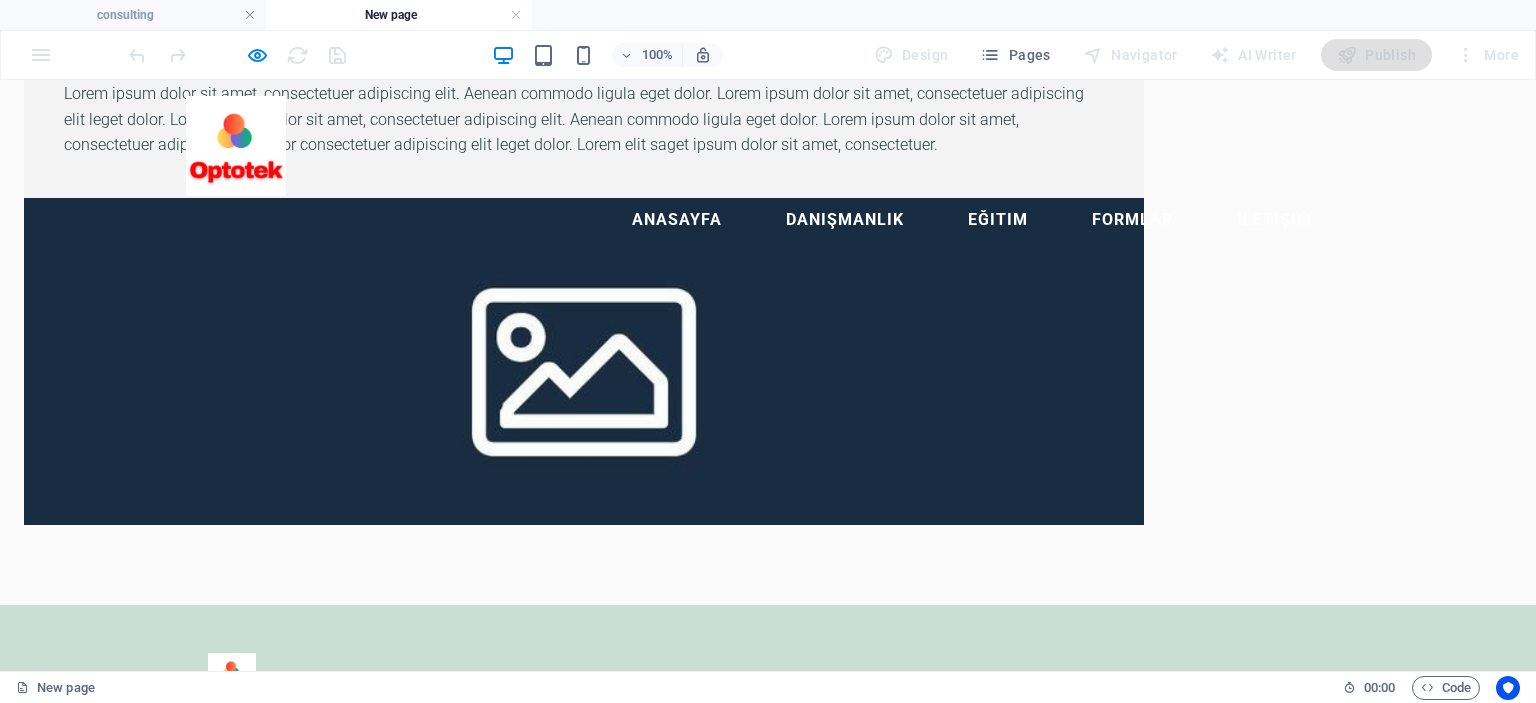 scroll, scrollTop: 0, scrollLeft: 0, axis: both 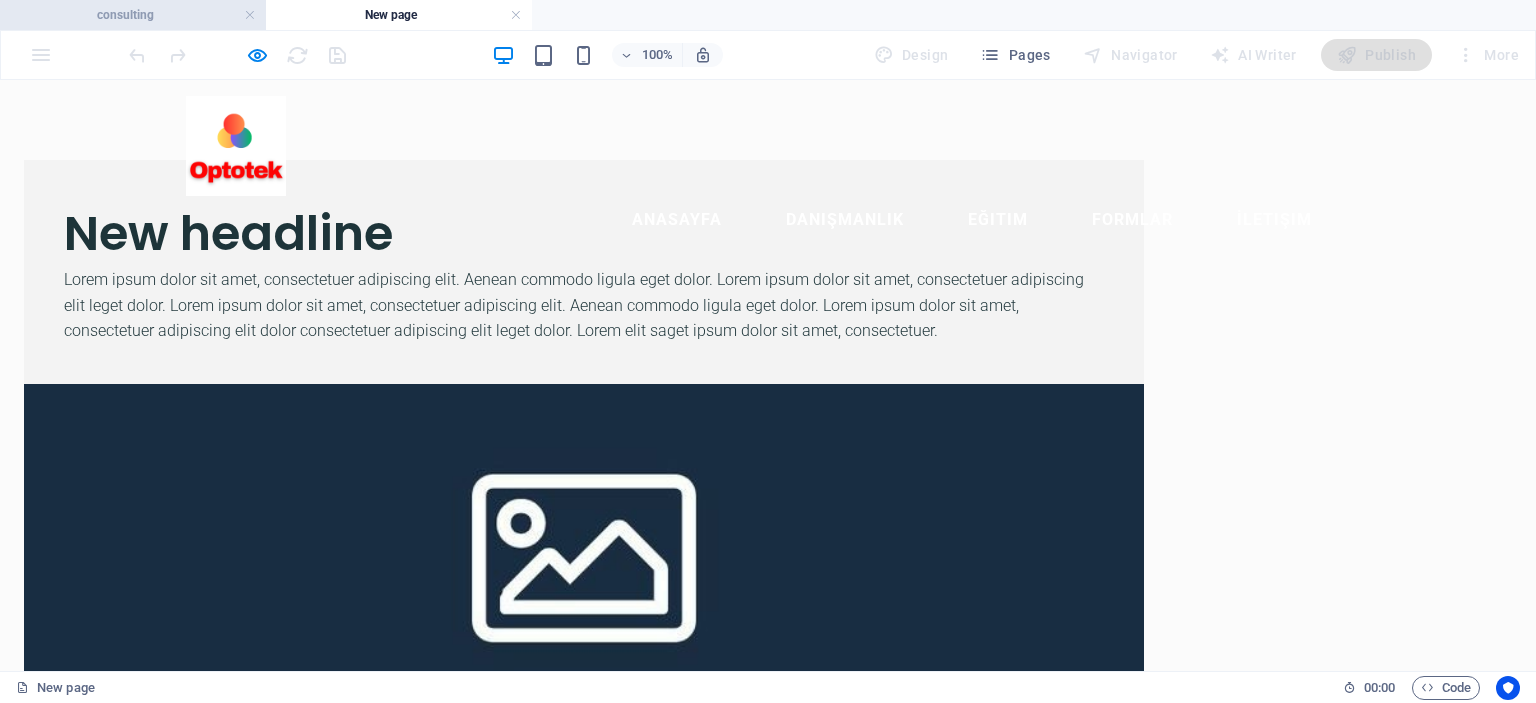 click on "consulting" at bounding box center (133, 15) 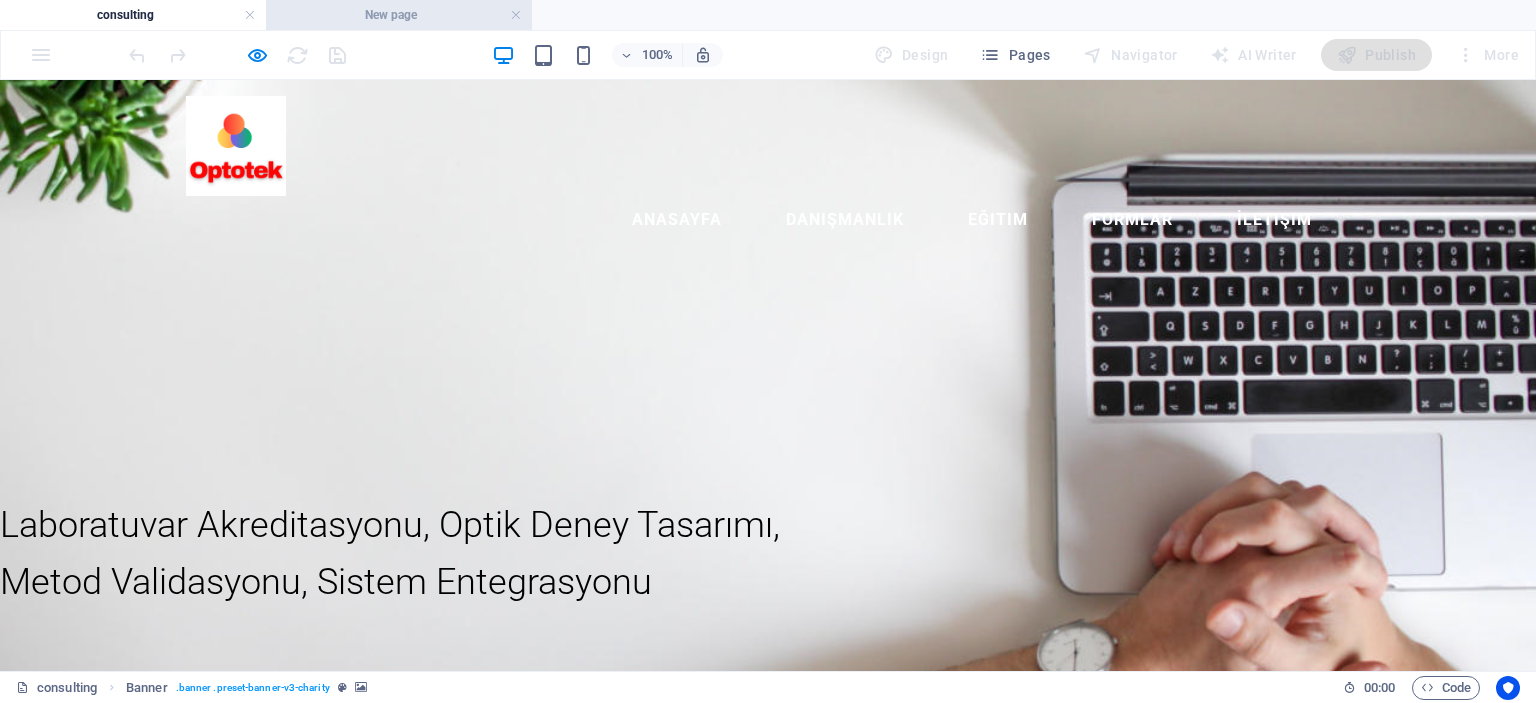 click on "New page" at bounding box center (399, 15) 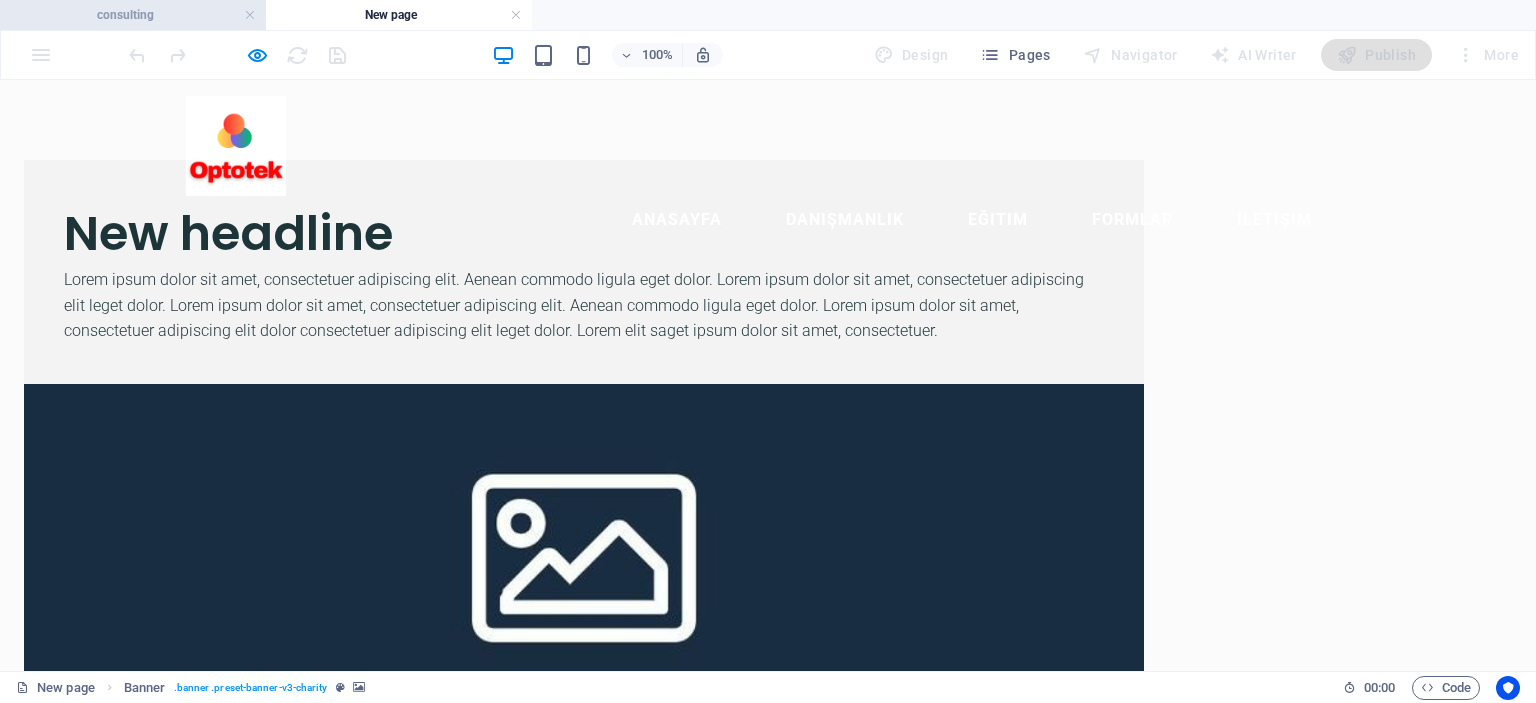 click on "consulting" at bounding box center [133, 15] 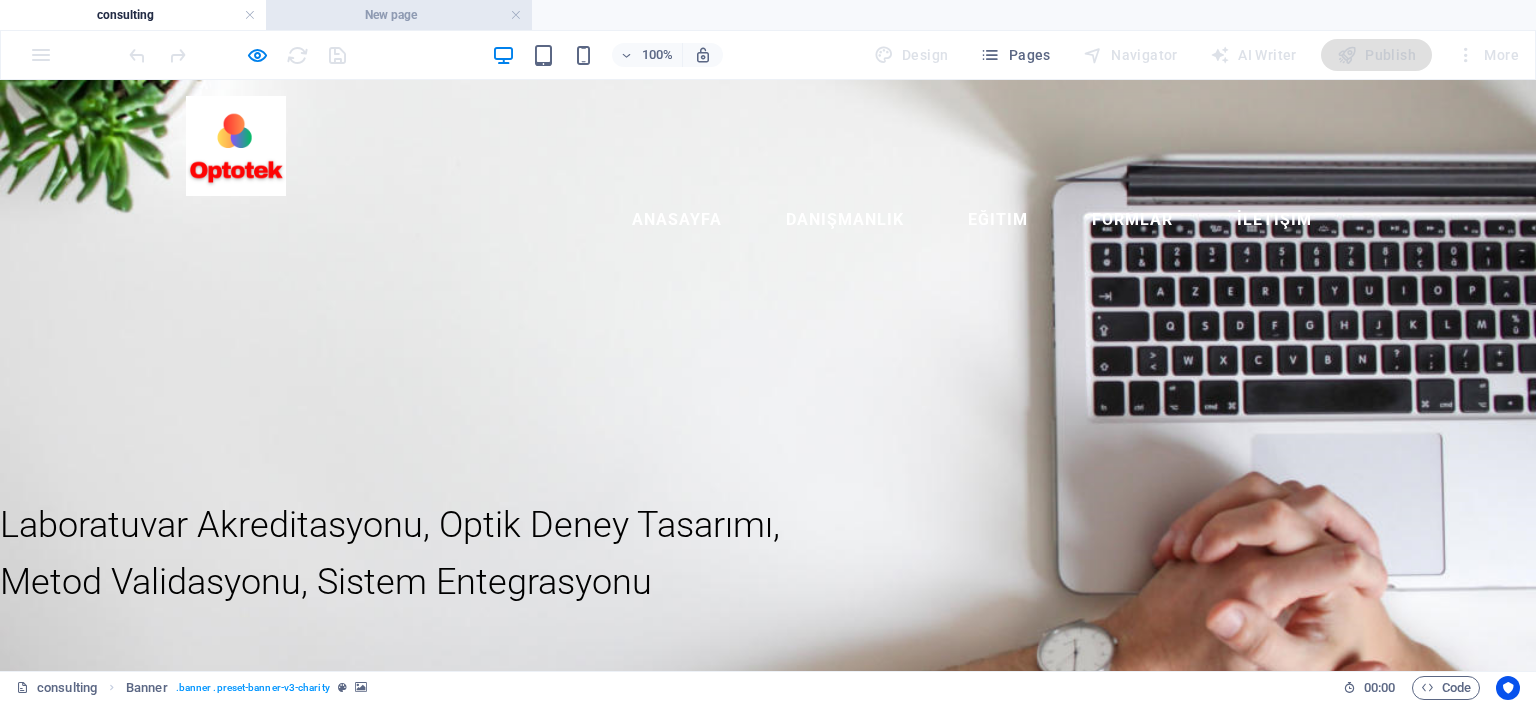 click on "New page" at bounding box center (399, 15) 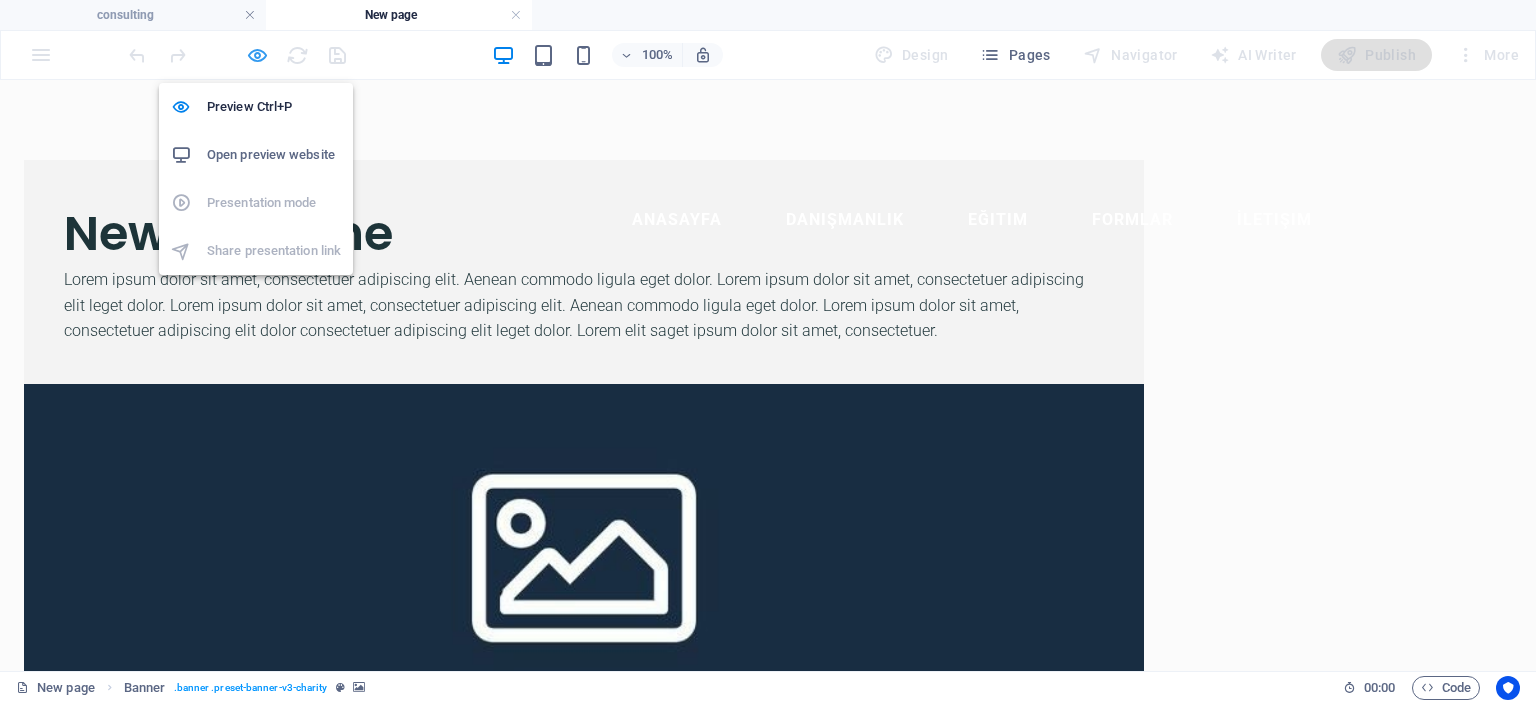 click at bounding box center [257, 55] 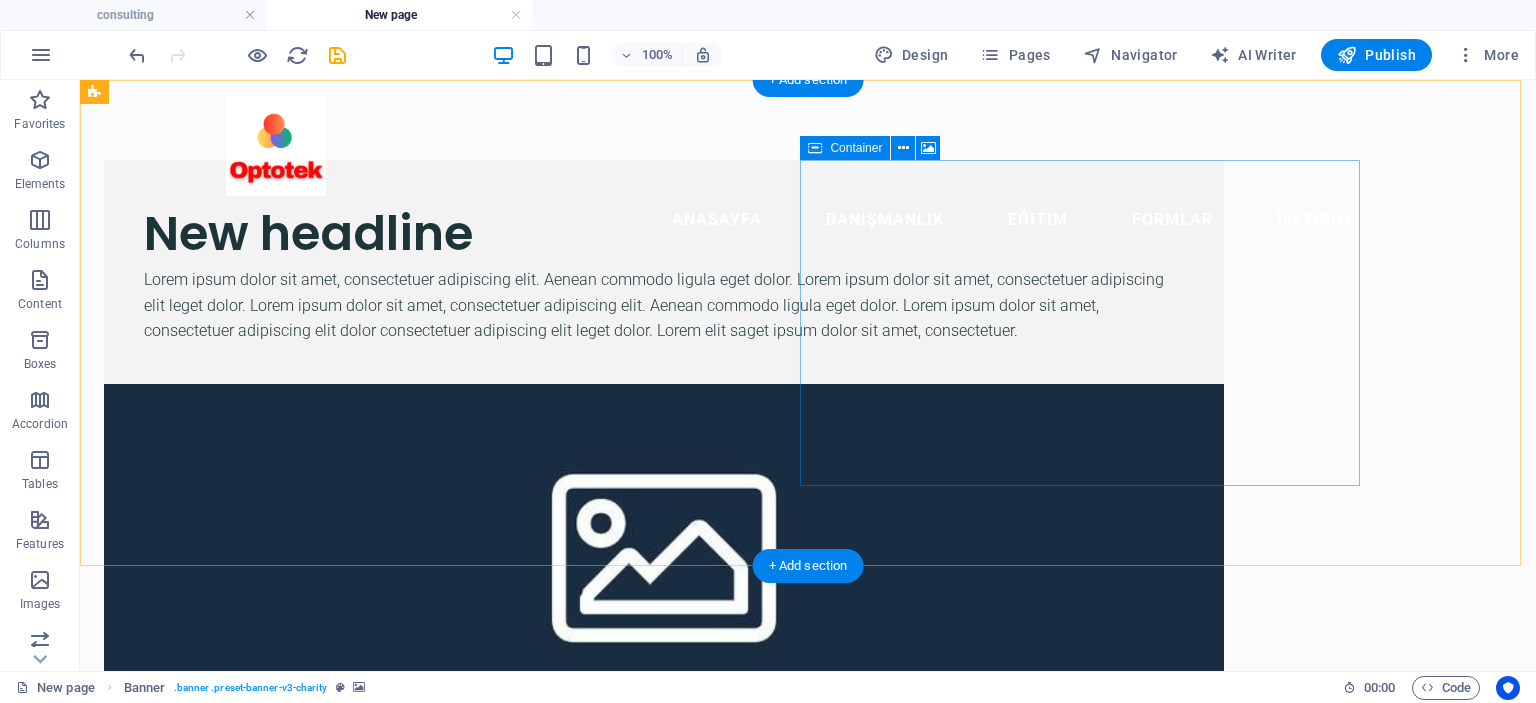 click on "Drop content here or  Add elements  Paste clipboard" at bounding box center [664, 782] 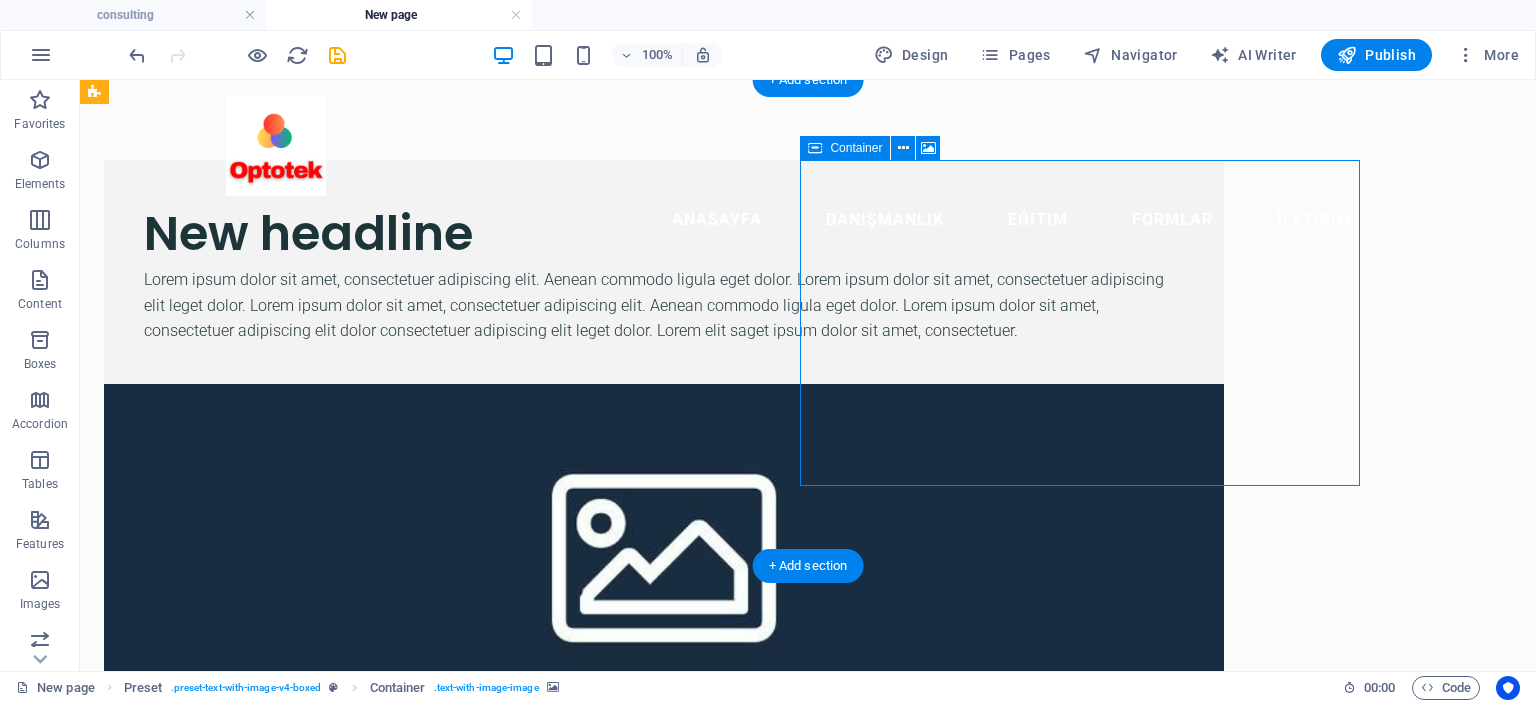 click on "Drop content here or  Add elements  Paste clipboard" at bounding box center (664, 782) 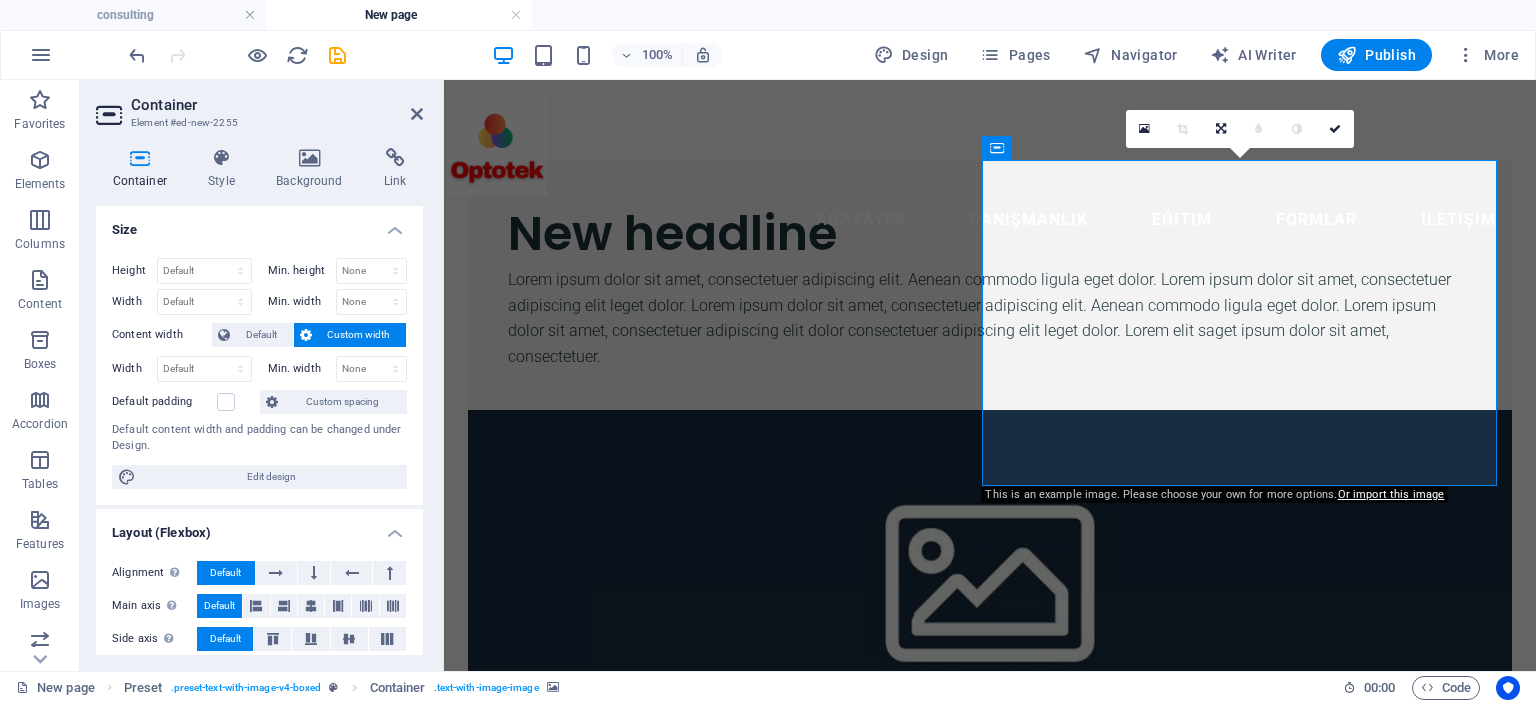 click at bounding box center [990, 573] 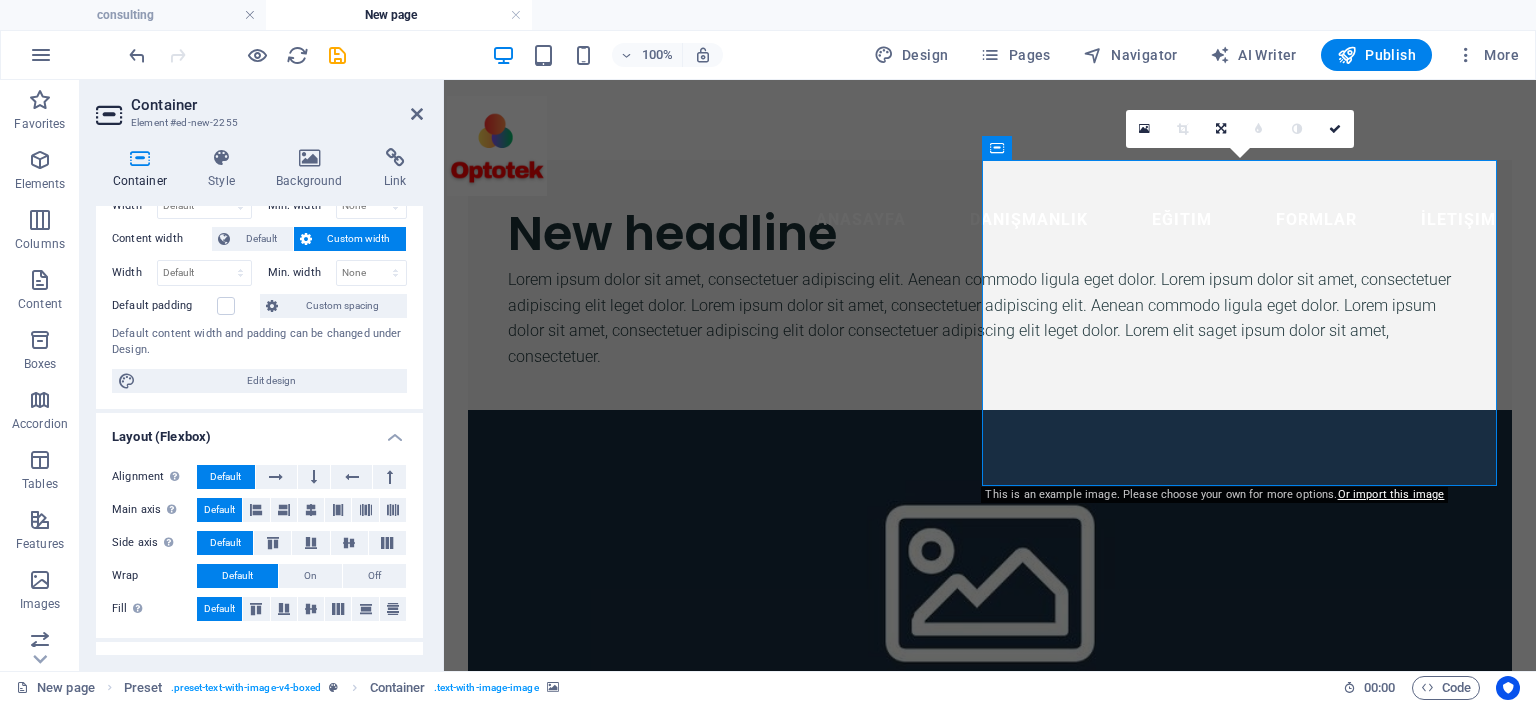 scroll, scrollTop: 0, scrollLeft: 0, axis: both 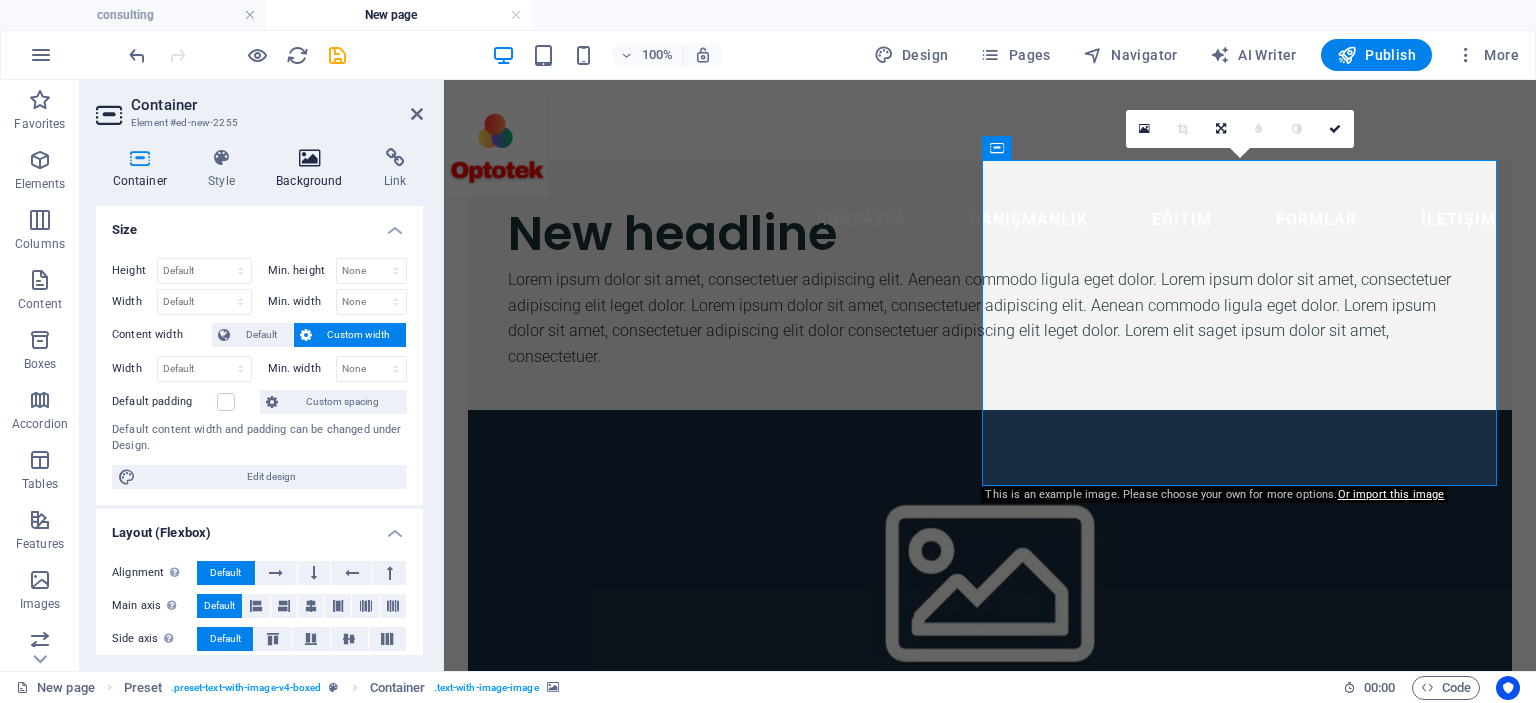 click on "Background" at bounding box center (314, 169) 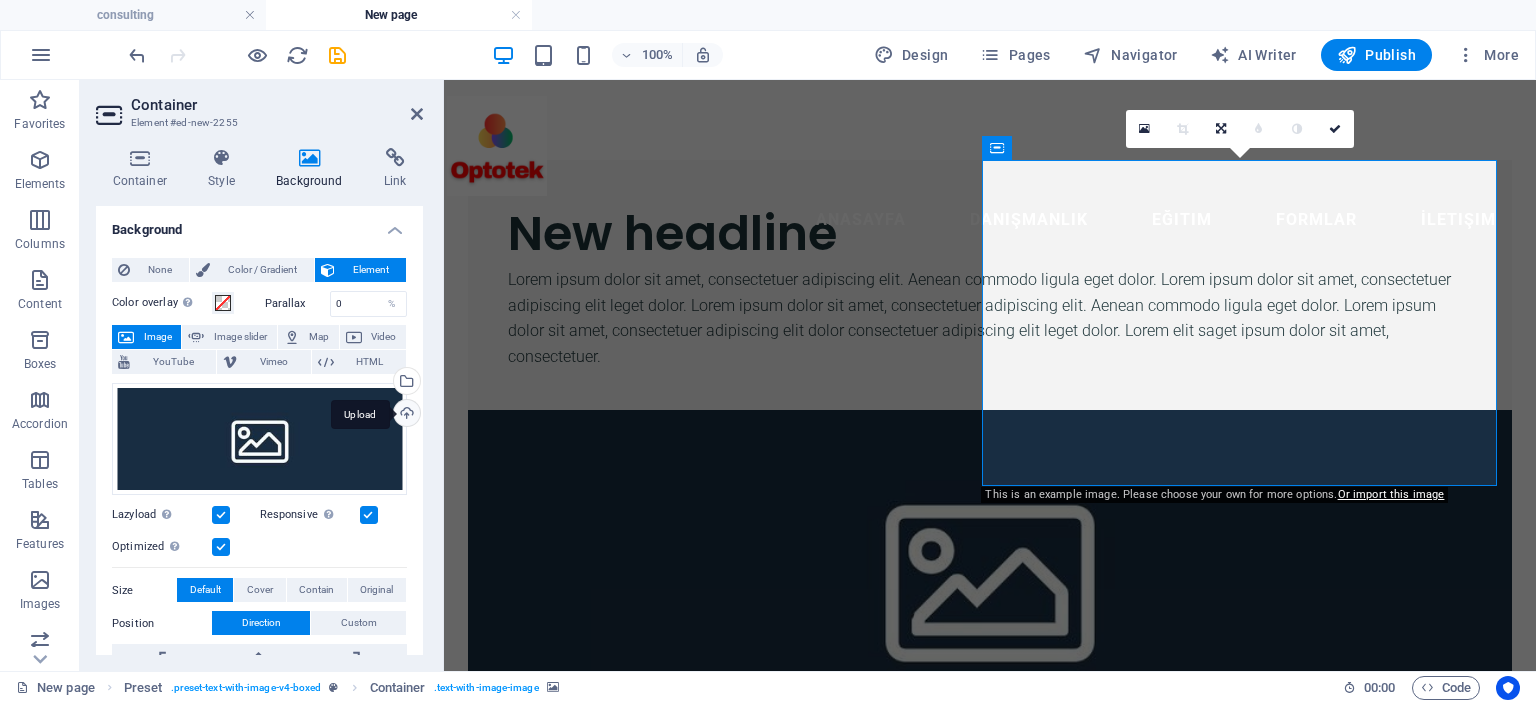 click on "Upload" at bounding box center [405, 415] 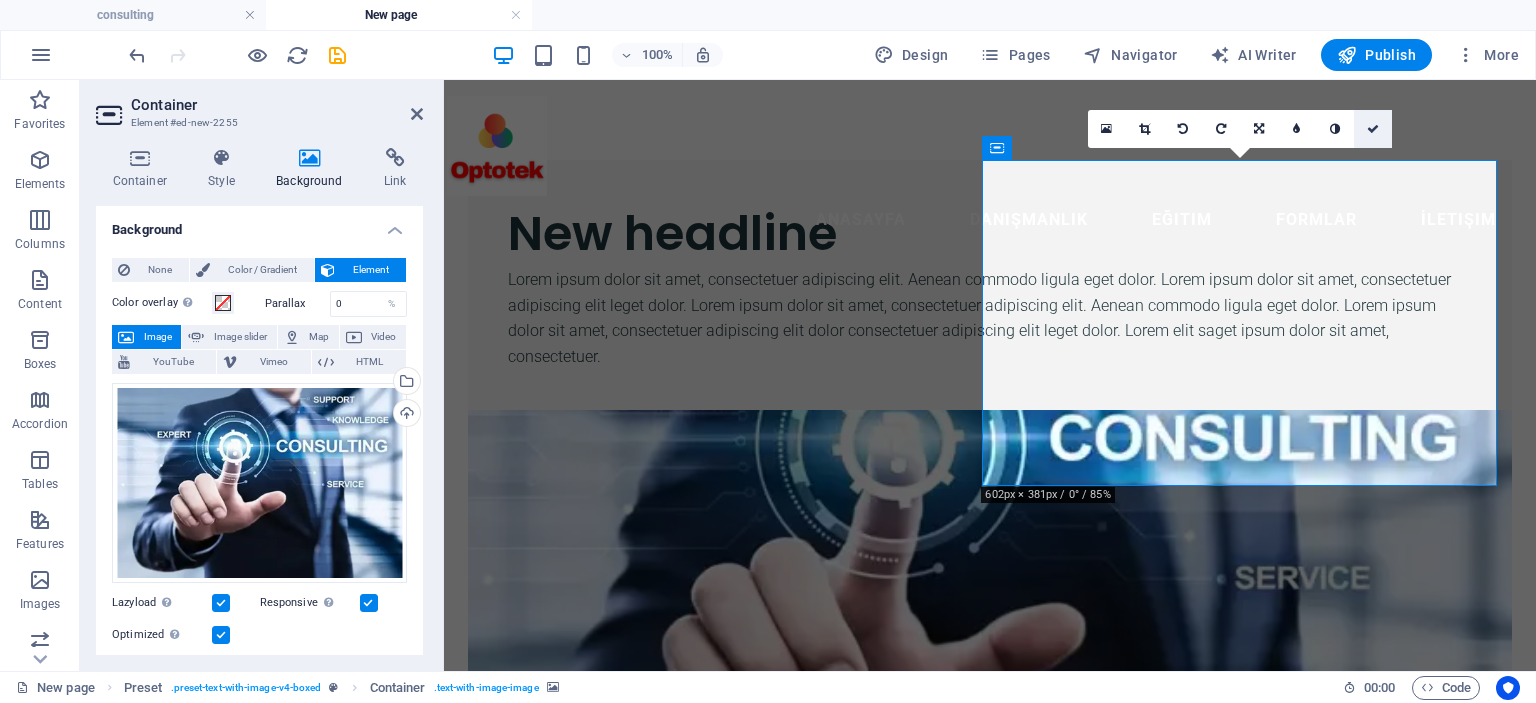 click at bounding box center [1373, 129] 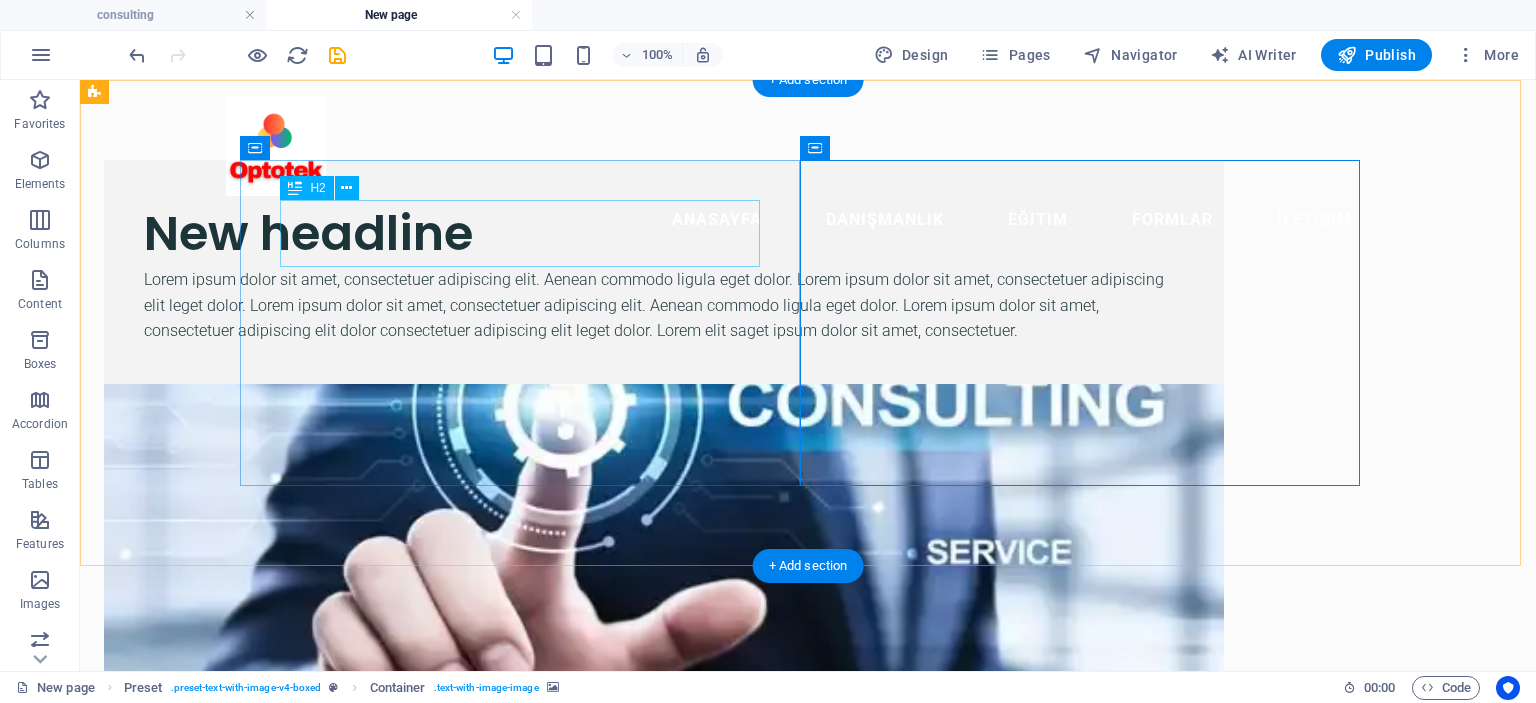 click on "New headline" at bounding box center [664, 233] 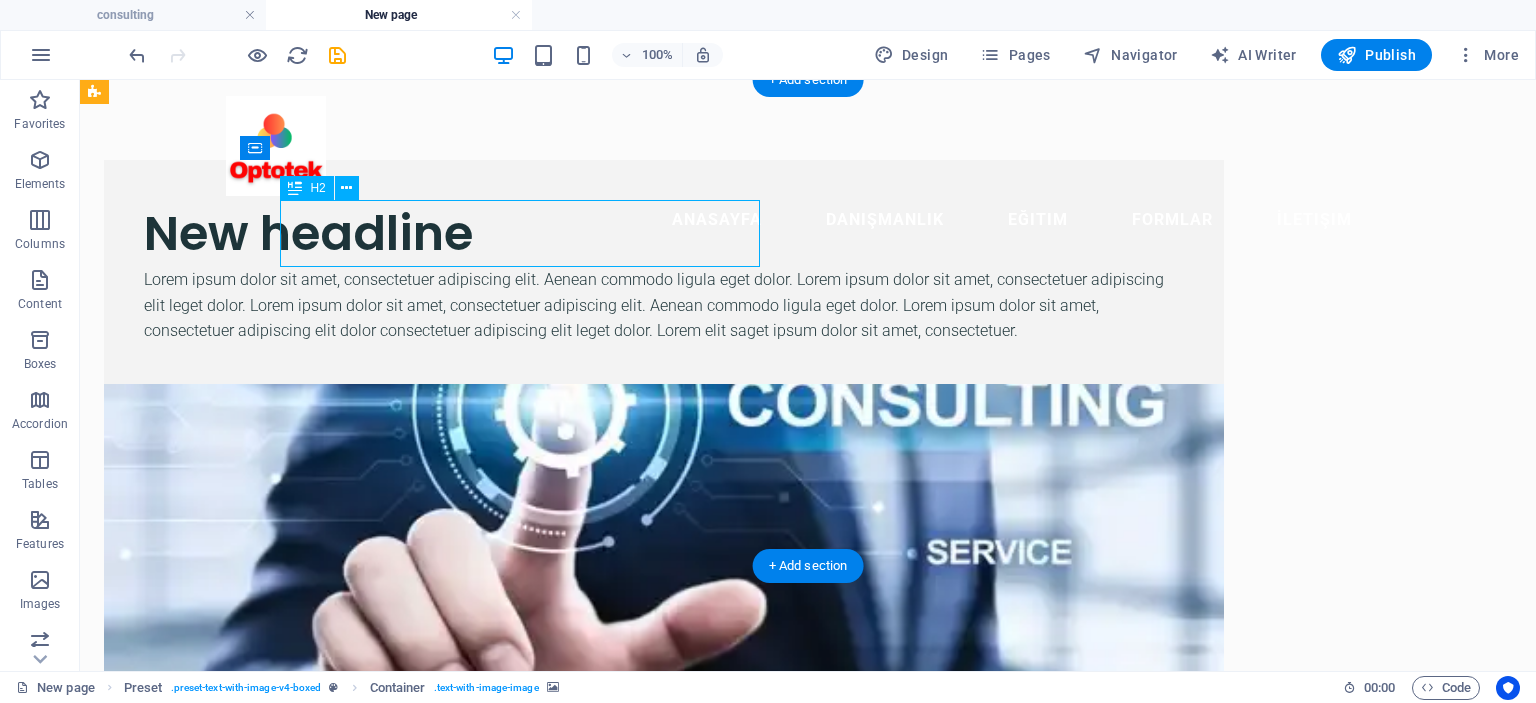 click on "New headline" at bounding box center (664, 233) 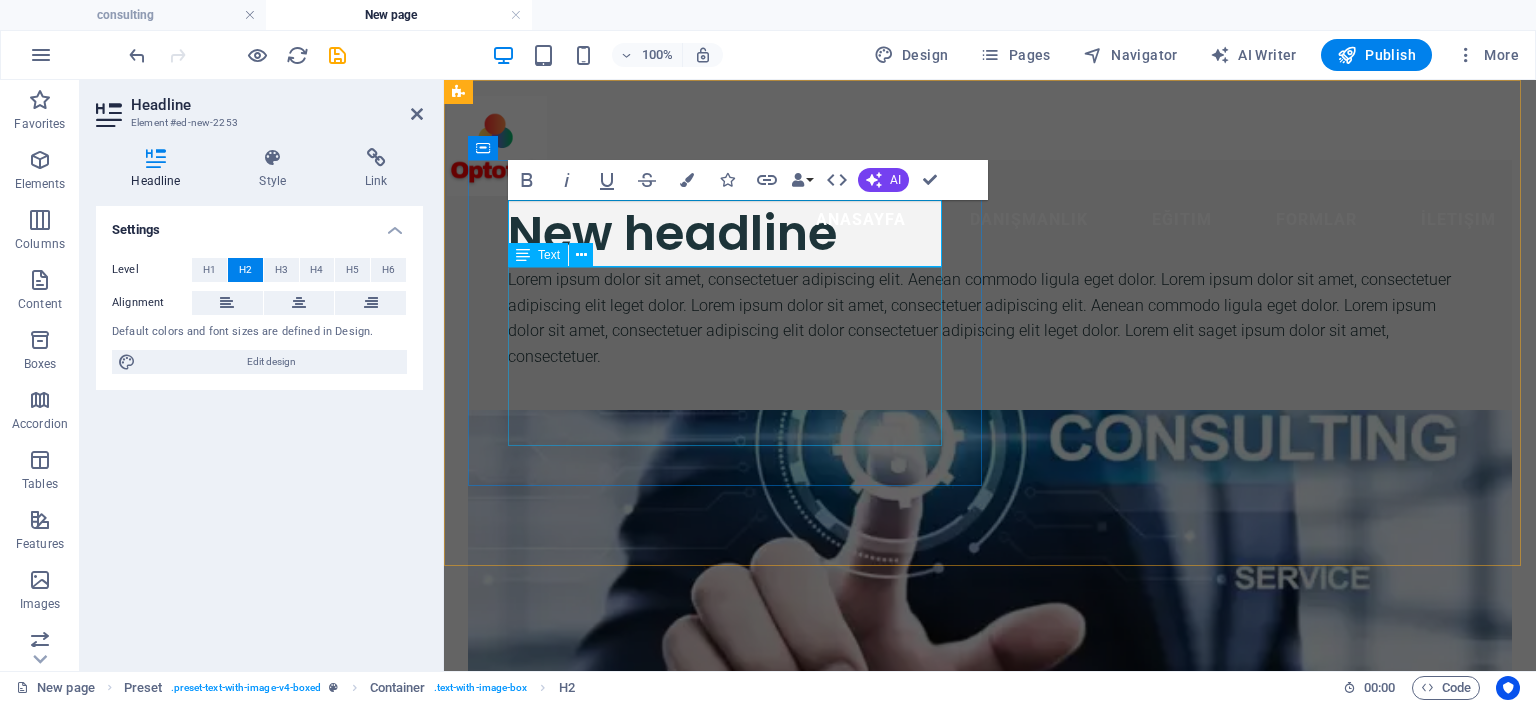 type 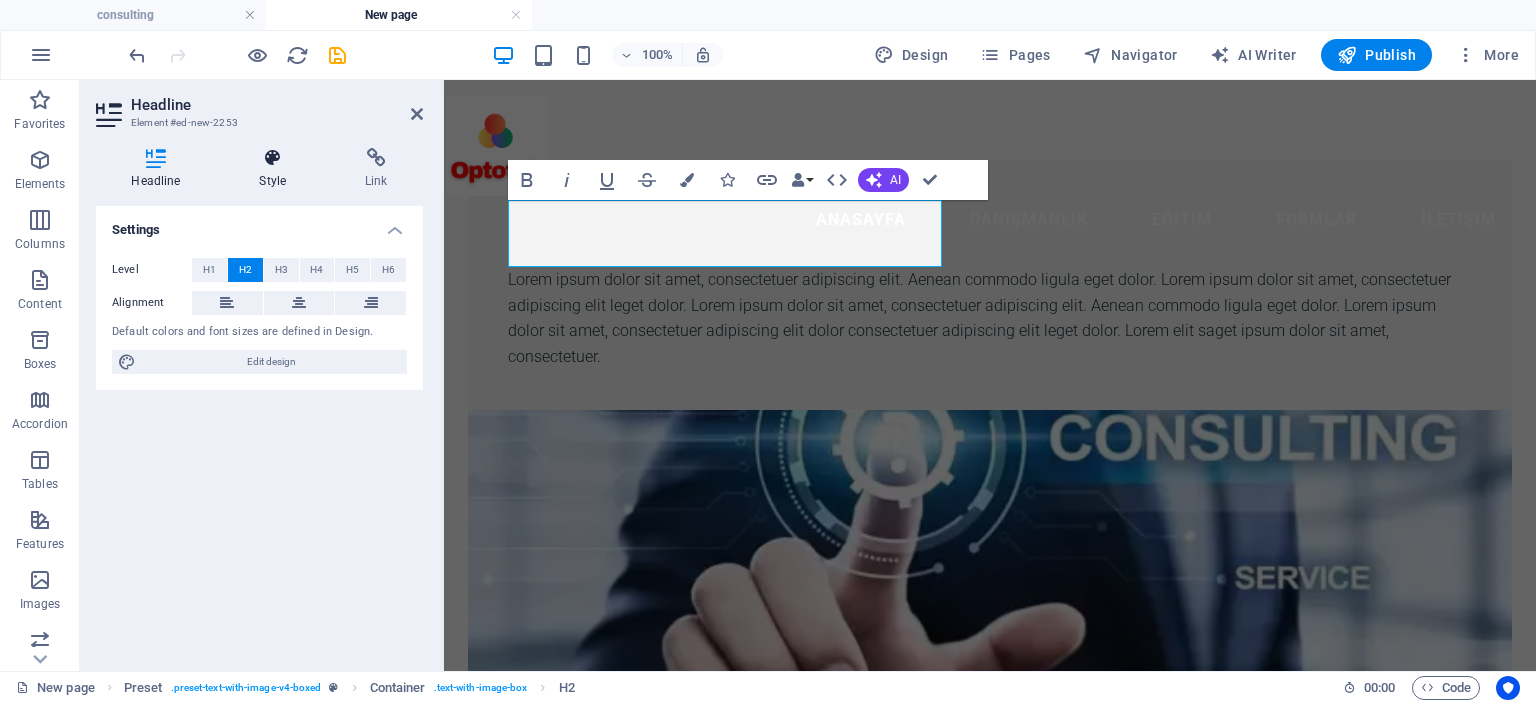 click on "Style" at bounding box center [277, 169] 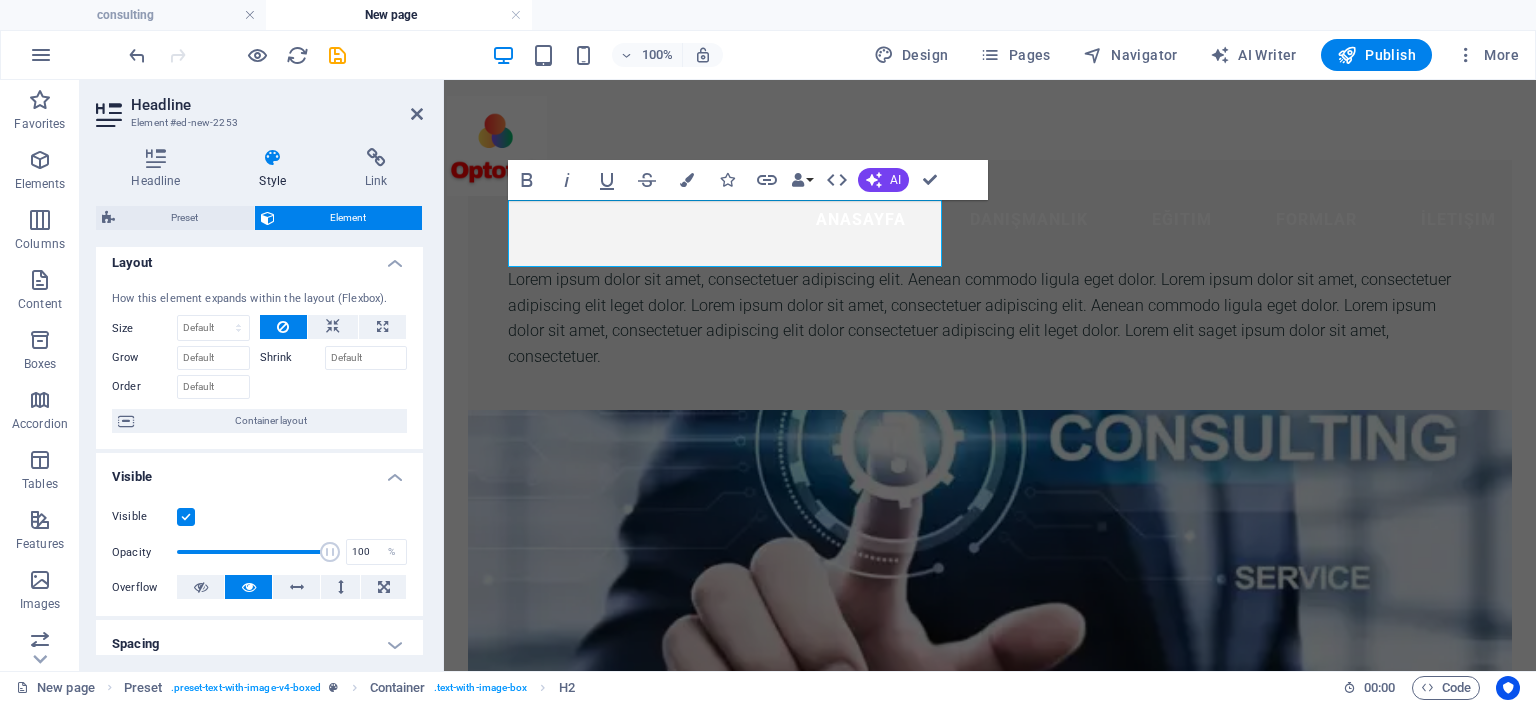 scroll, scrollTop: 0, scrollLeft: 0, axis: both 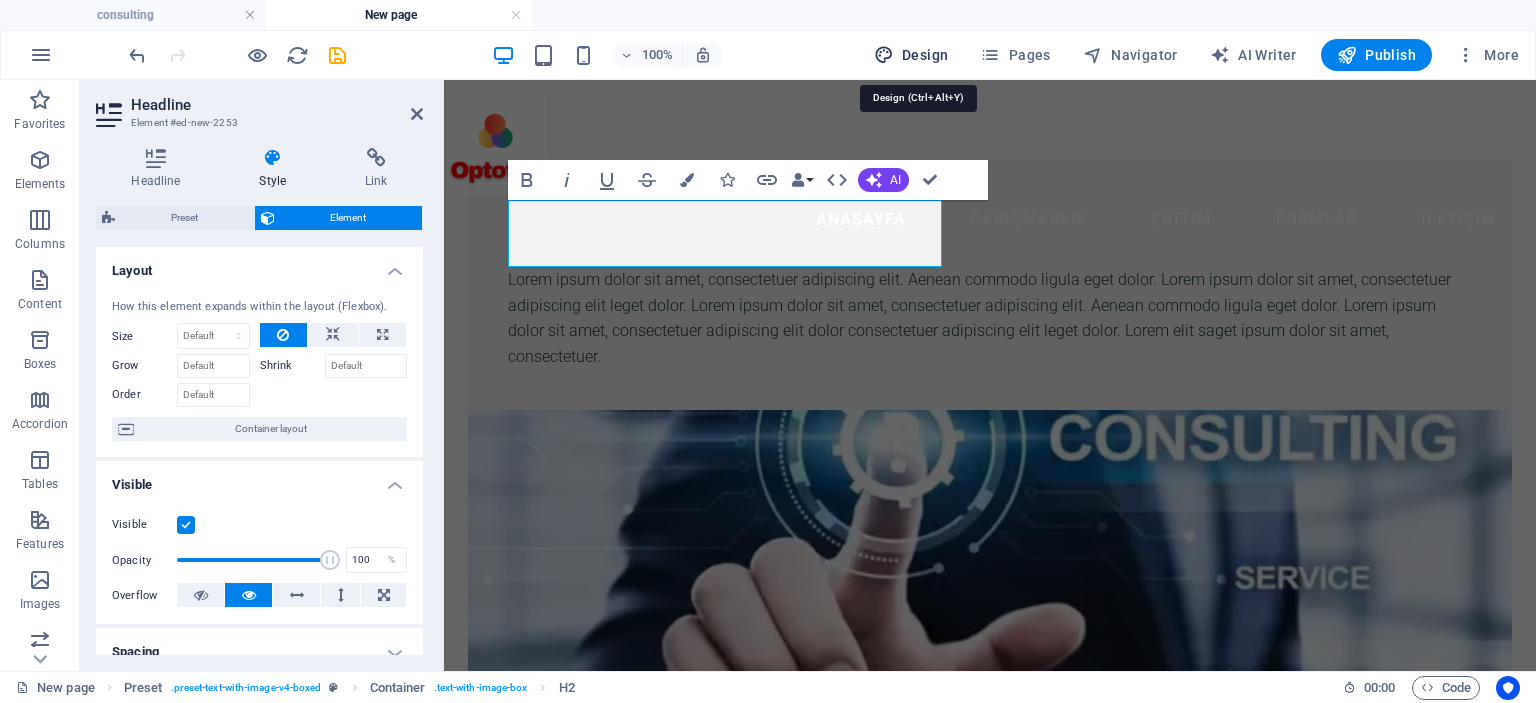 click on "Design" at bounding box center [911, 55] 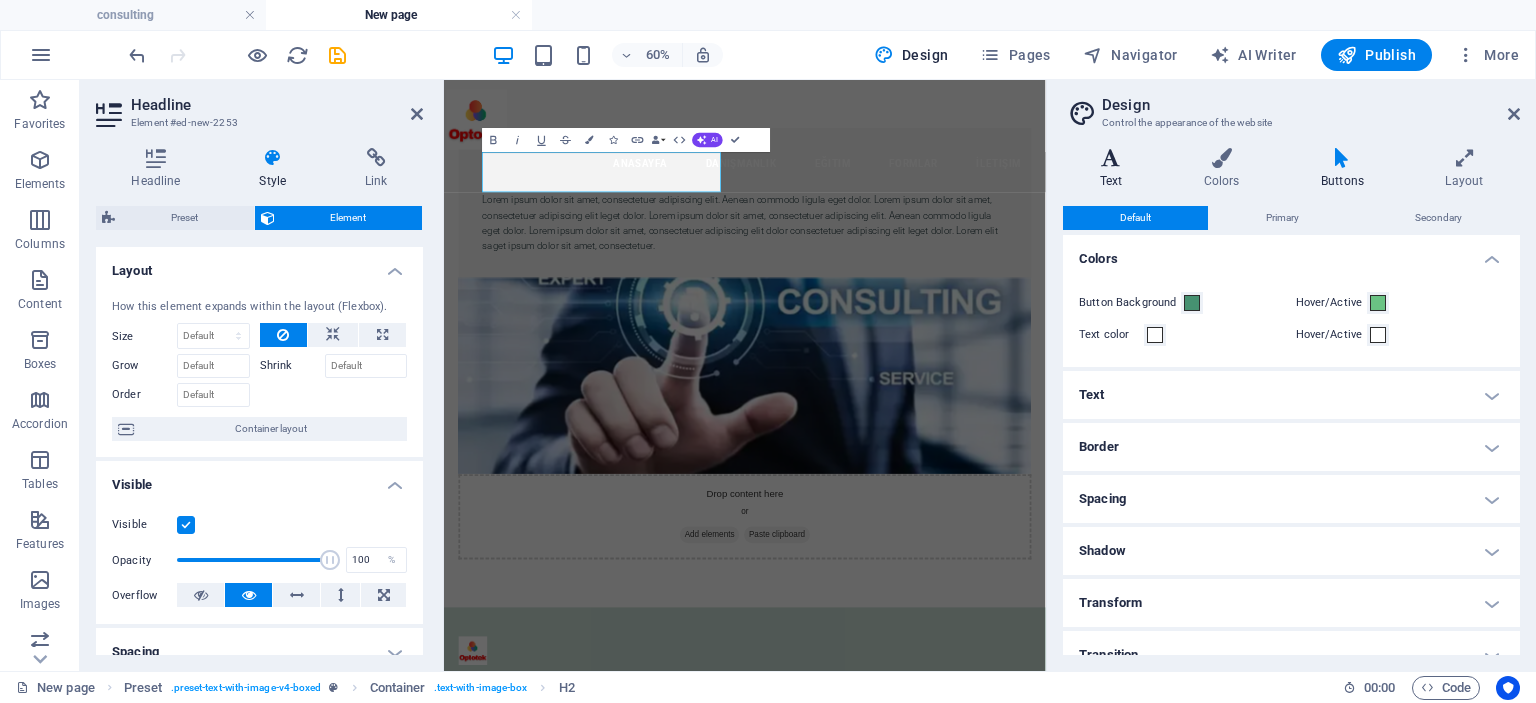 click on "Text" at bounding box center (1115, 169) 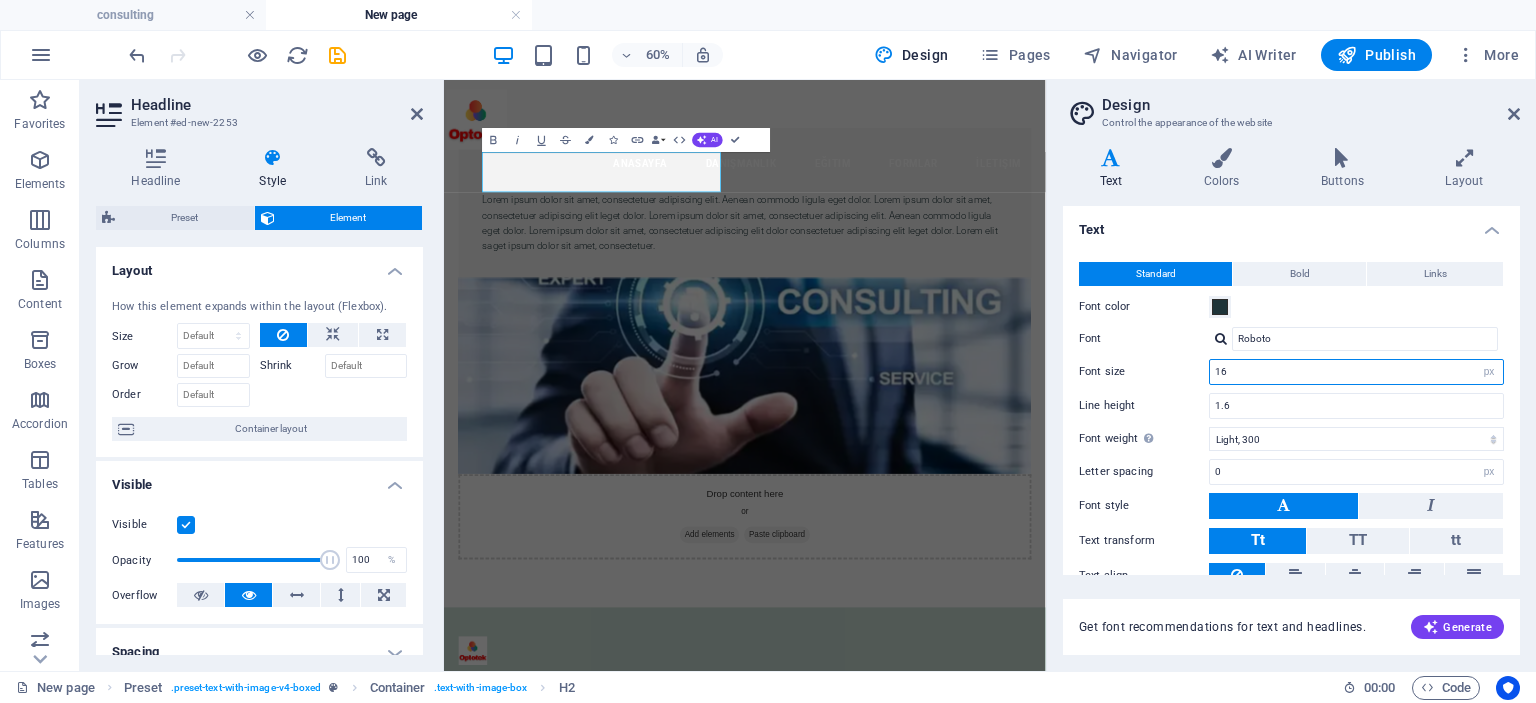 click on "16" at bounding box center [1356, 372] 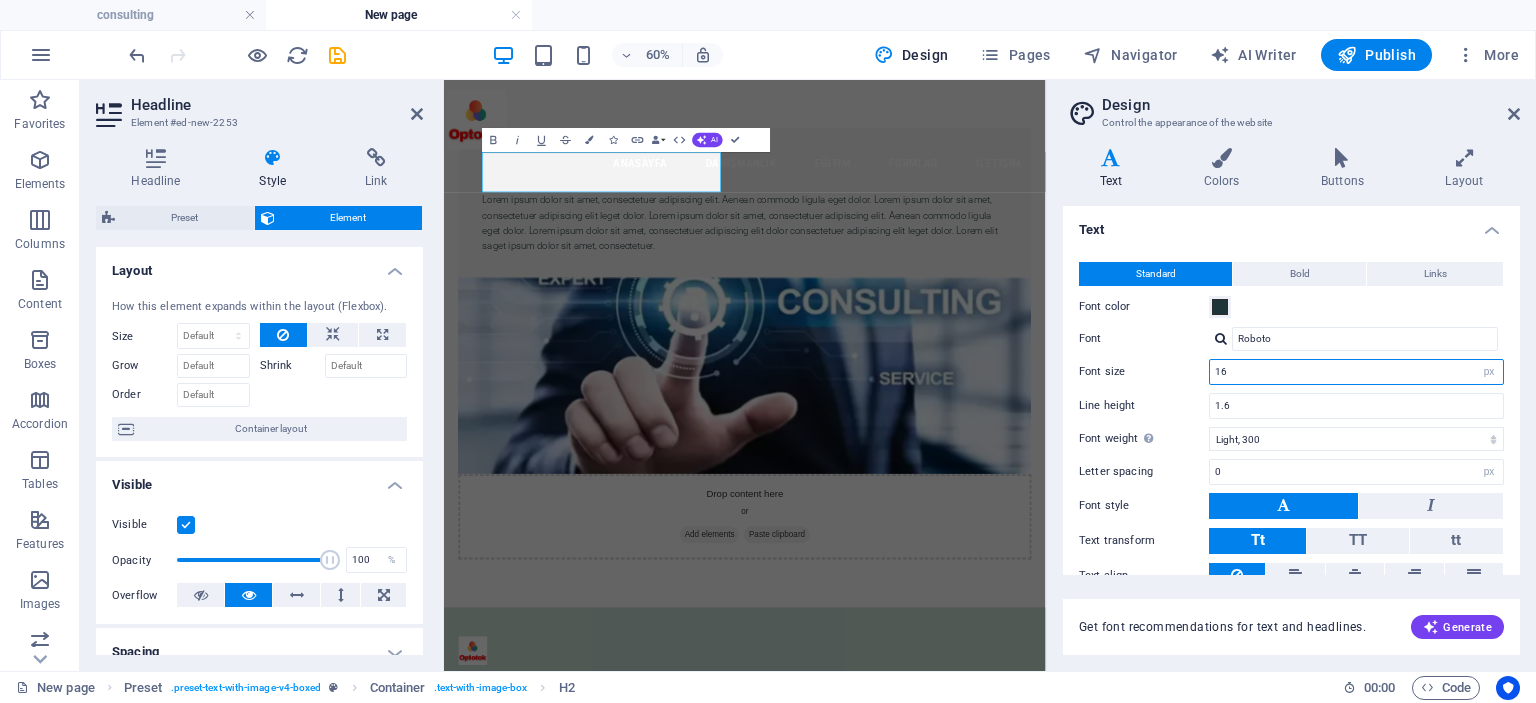 type on "1" 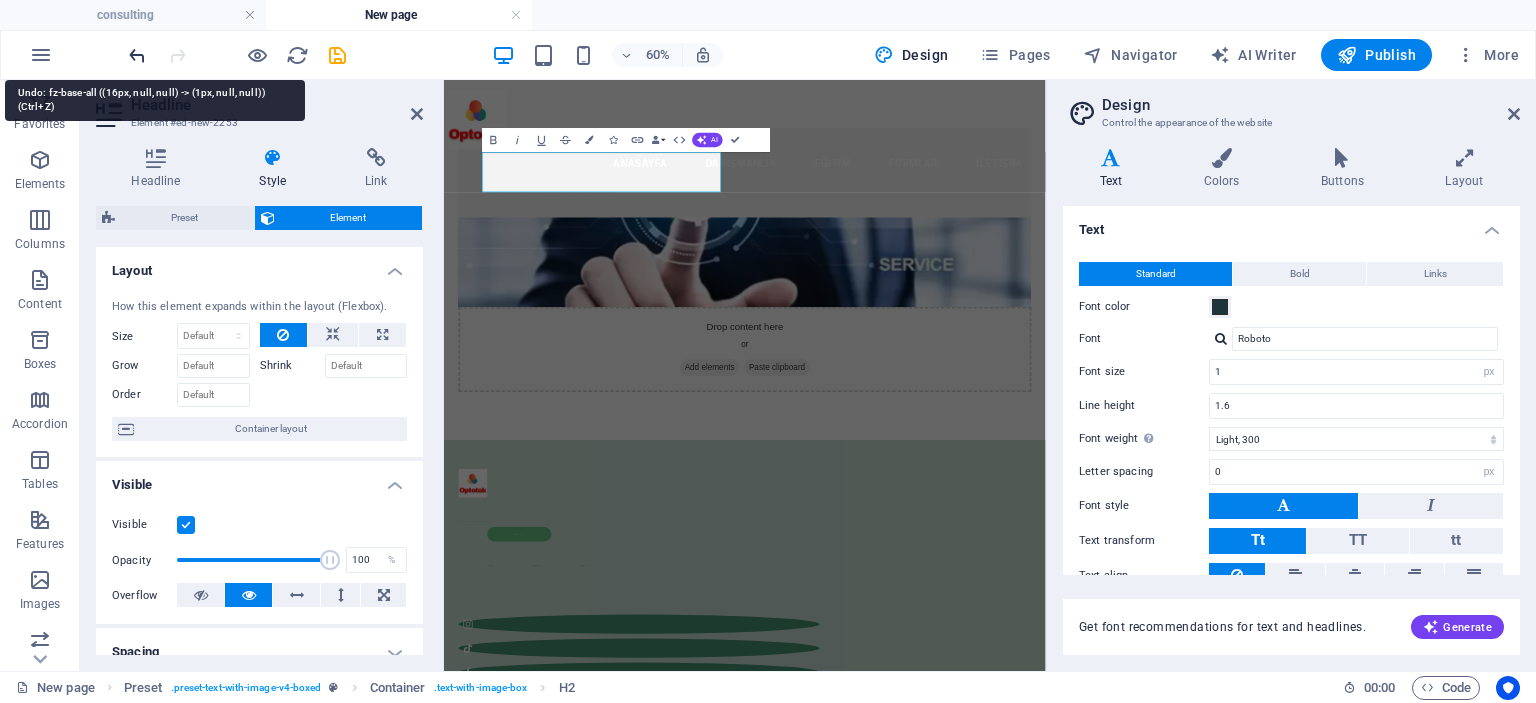 click at bounding box center [137, 55] 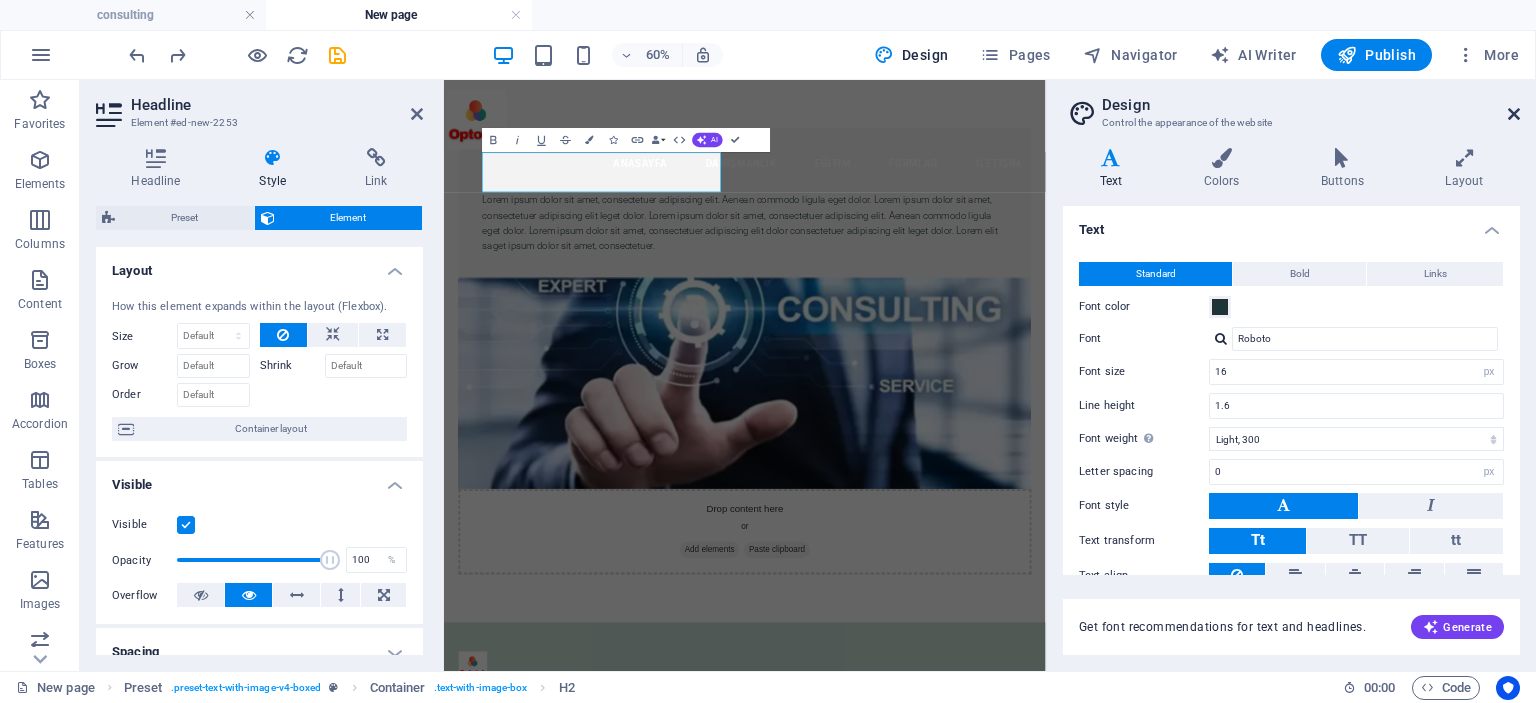click at bounding box center [1514, 114] 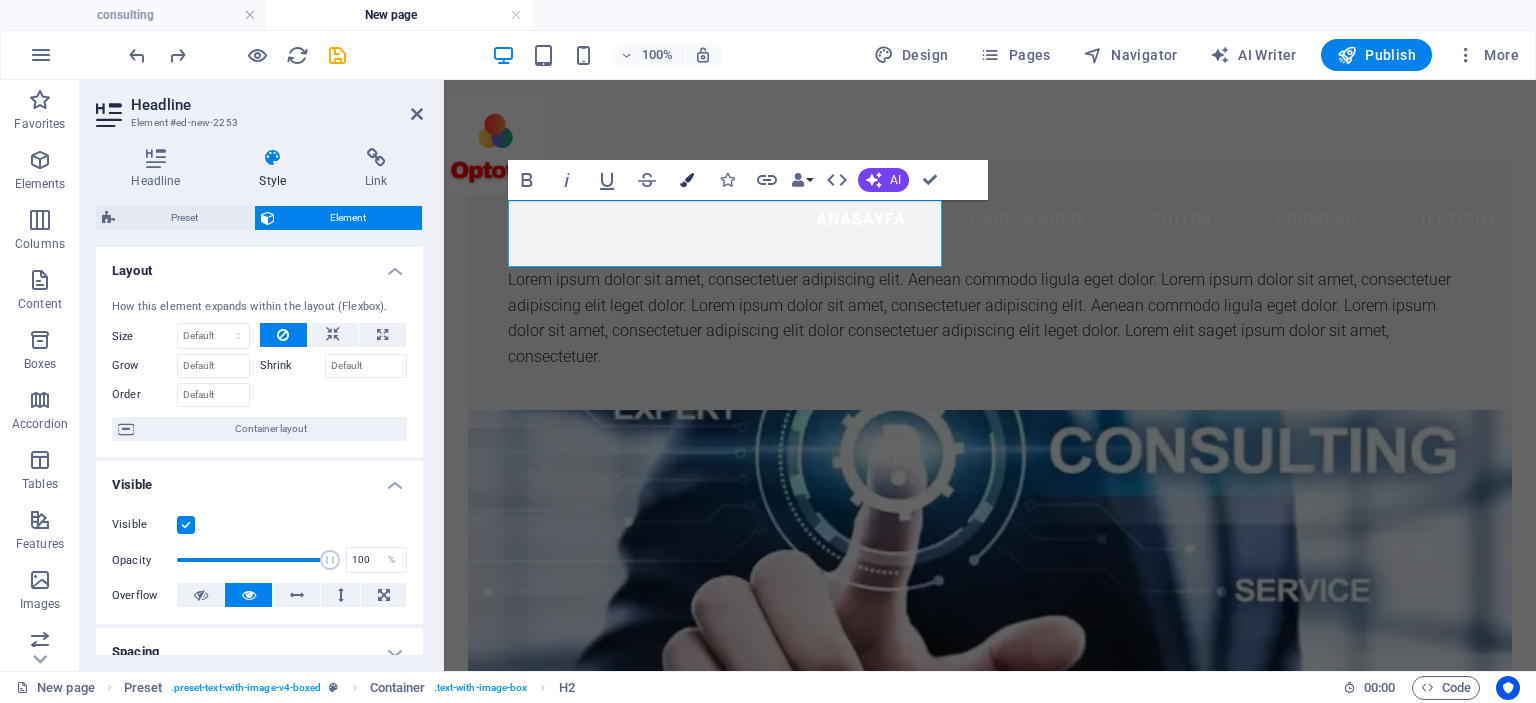 click at bounding box center (687, 180) 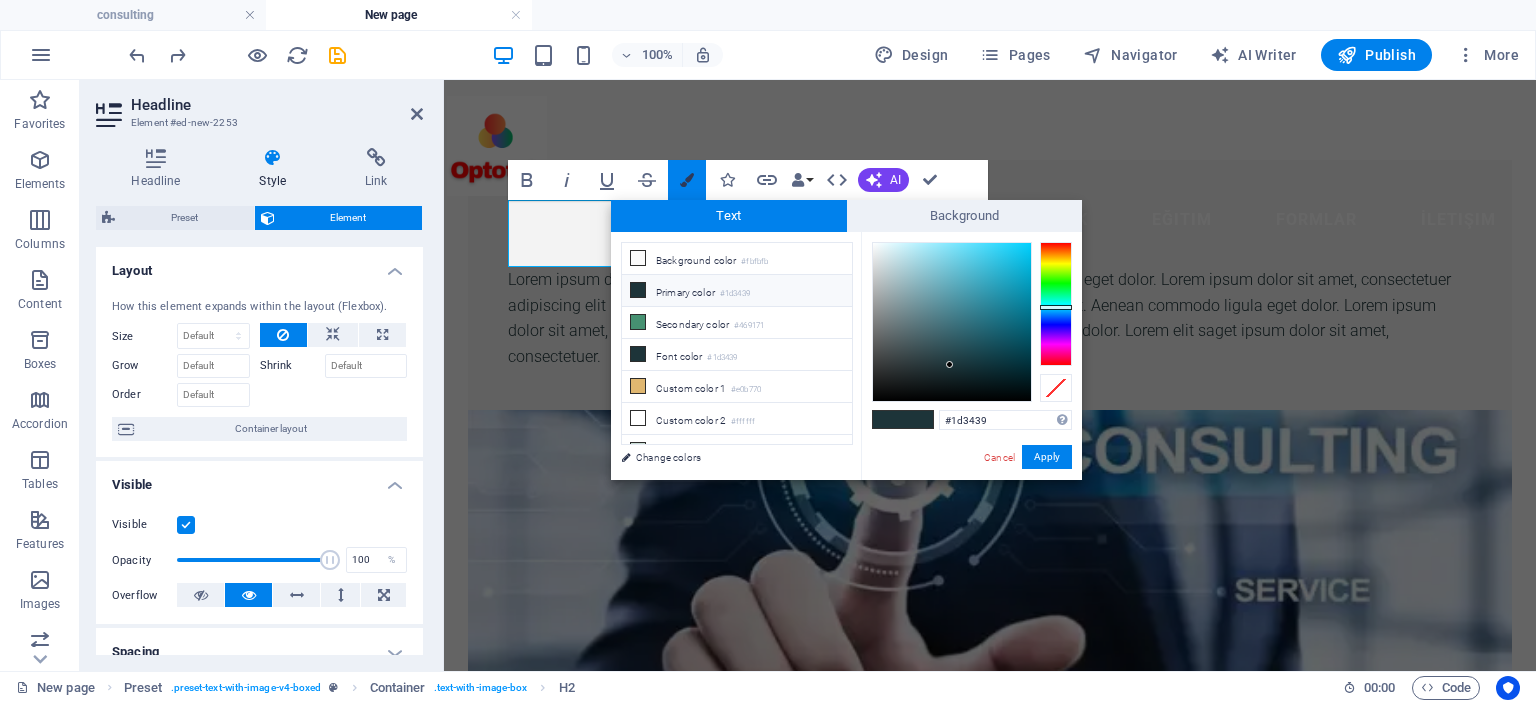click at bounding box center [687, 180] 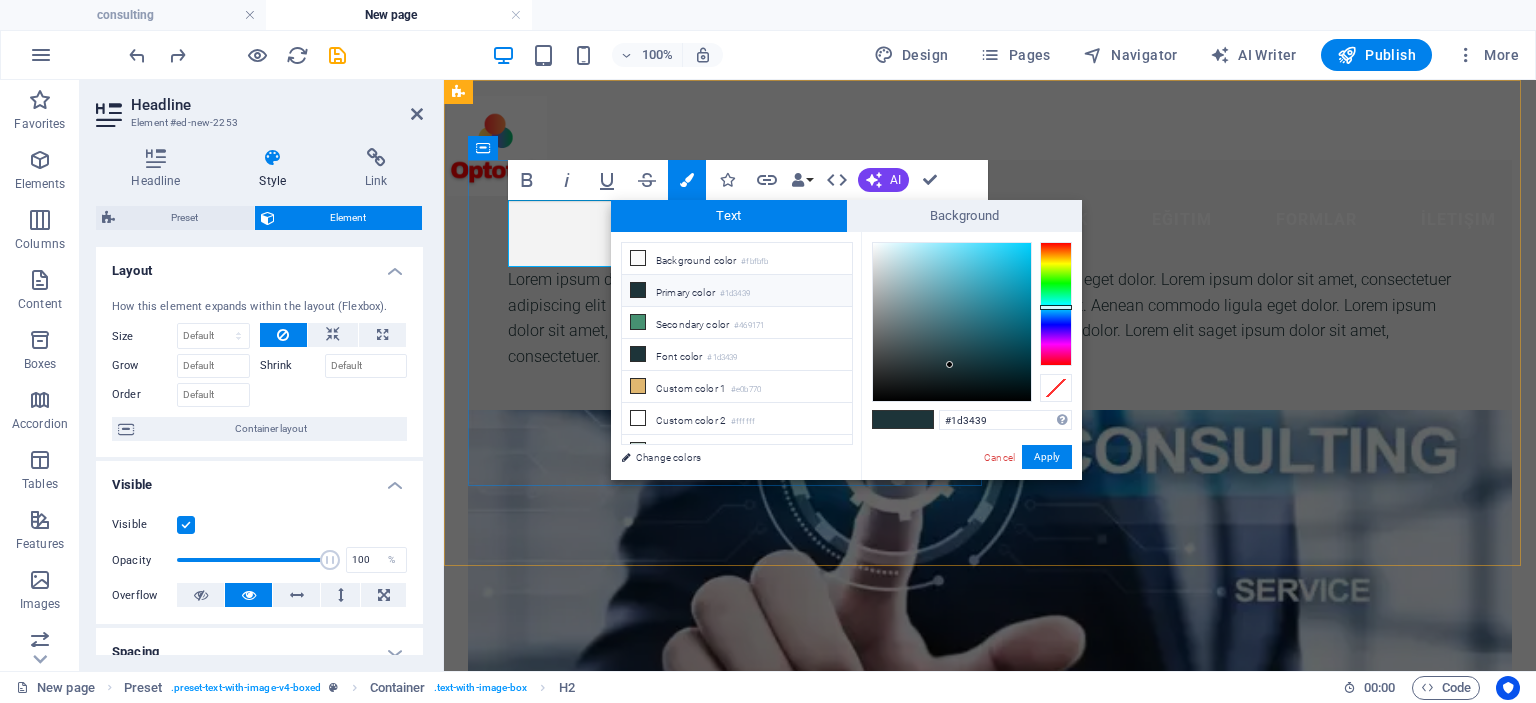 click on "​" at bounding box center [990, 233] 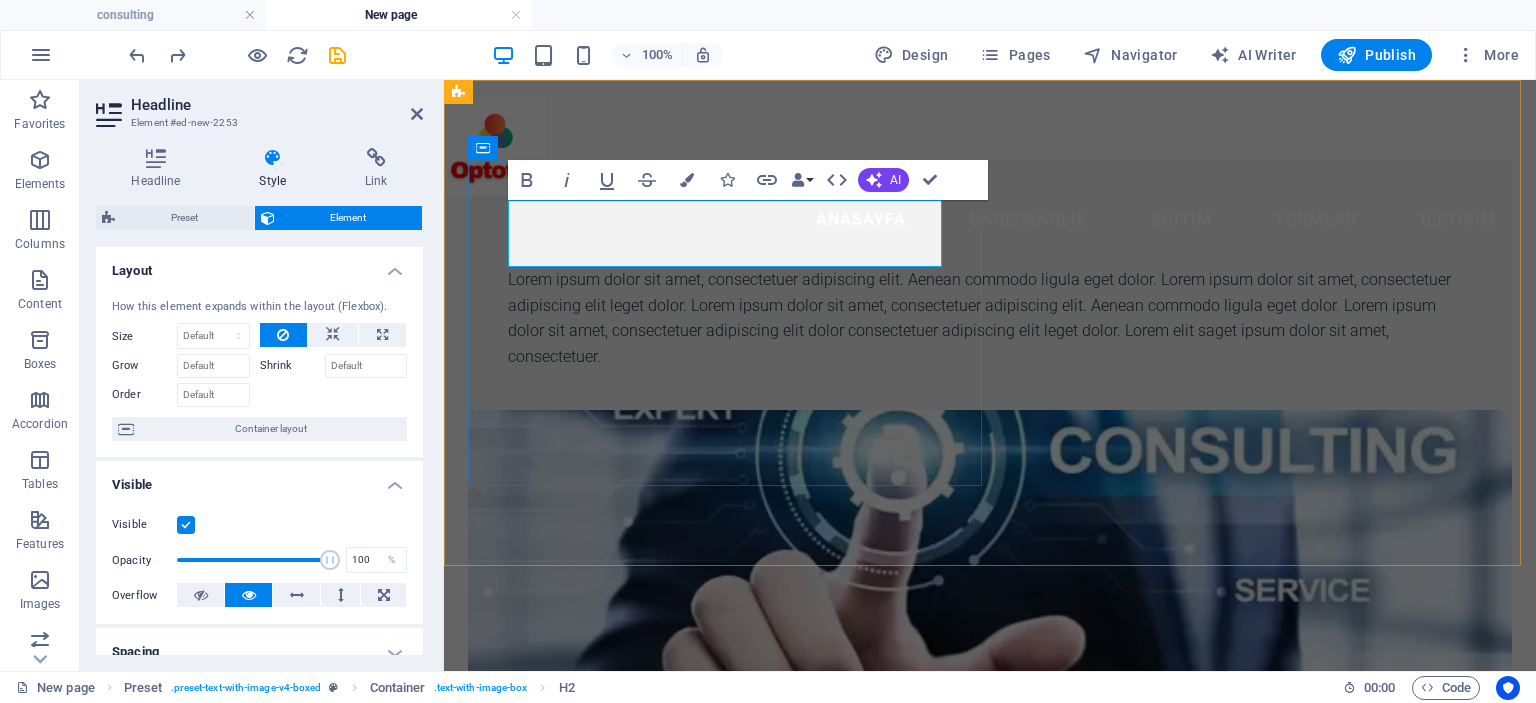 click on "​" at bounding box center (990, 233) 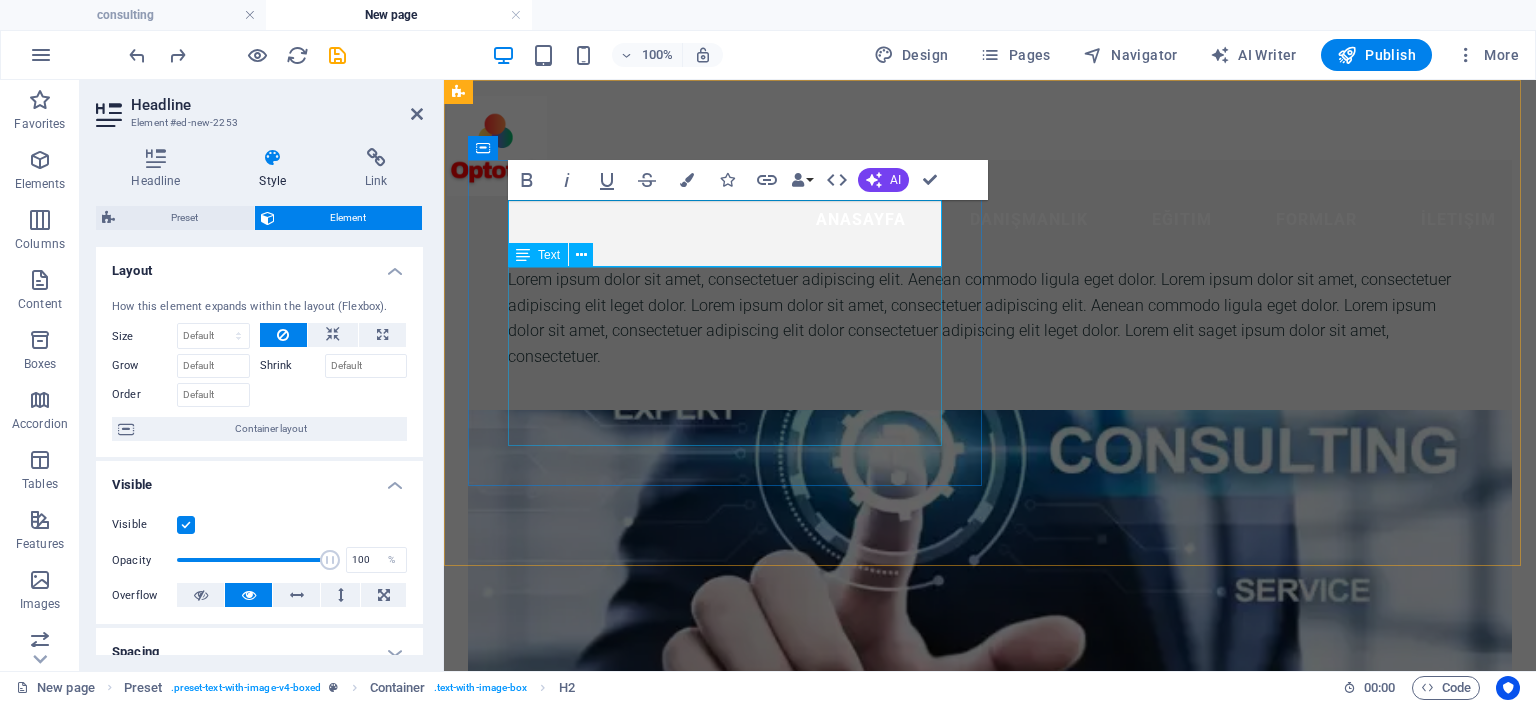 click on "Lorem ipsum dolor sit amet, consectetuer adipiscing elit. Aenean commodo ligula eget dolor. Lorem ipsum dolor sit amet, consectetuer adipiscing elit leget dolor. Lorem ipsum dolor sit amet, consectetuer adipiscing elit. Aenean commodo ligula eget dolor. Lorem ipsum dolor sit amet, consectetuer adipiscing elit dolor consectetuer adipiscing elit leget dolor. Lorem elit saget ipsum dolor sit amet, consectetuer." at bounding box center [990, 318] 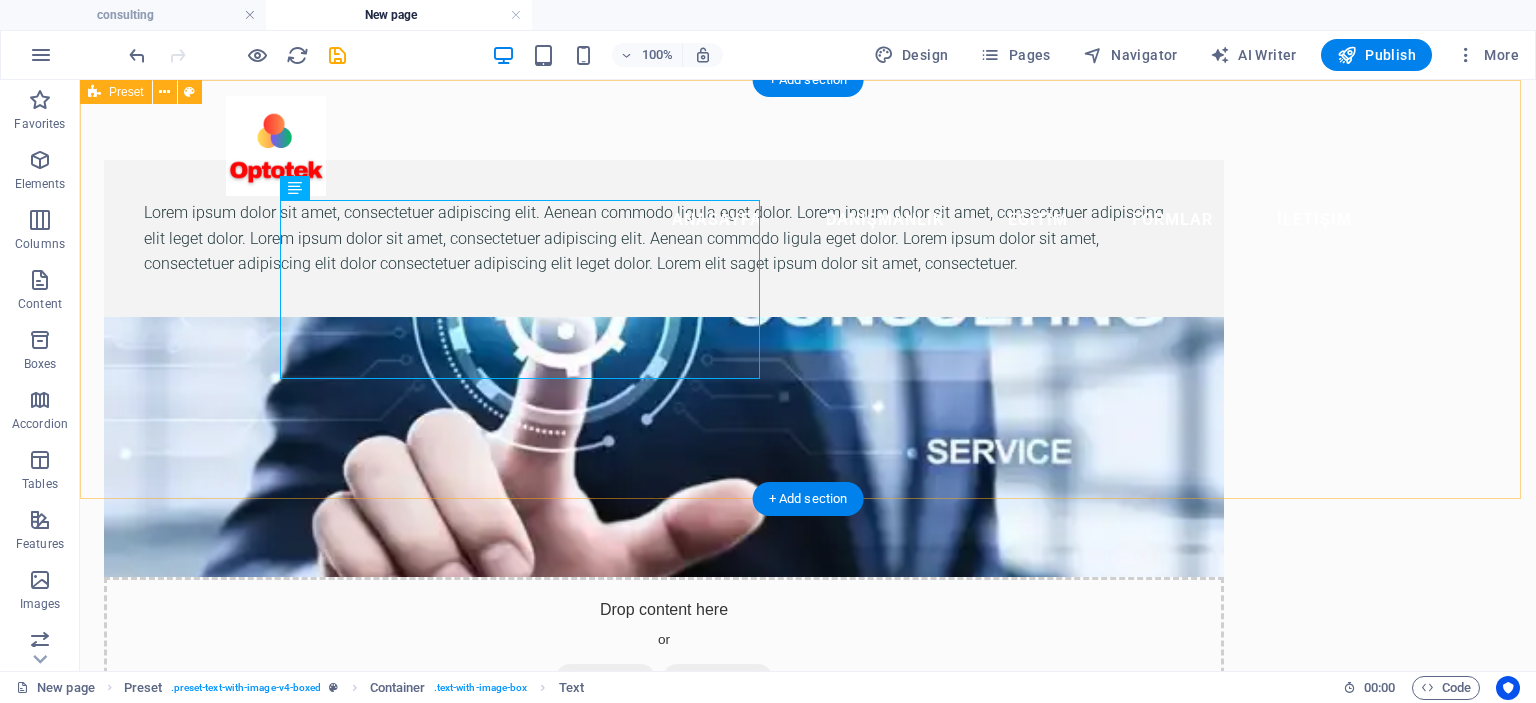click on "Lorem ipsum dolor sit amet, consectetuer adipiscing elit. Aenean commodo ligula eget dolor. Lorem ipsum dolor sit amet, consectetuer adipiscing elit leget dolor. Lorem ipsum dolor sit amet, consectetuer adipiscing elit. Aenean commodo ligula eget dolor. Lorem ipsum dolor sit amet, consectetuer adipiscing elit dolor consectetuer adipiscing elit leget dolor. Lorem elit saget ipsum dolor sit amet, consectetuer. Drop content here or  Add elements  Paste clipboard" at bounding box center (808, 439) 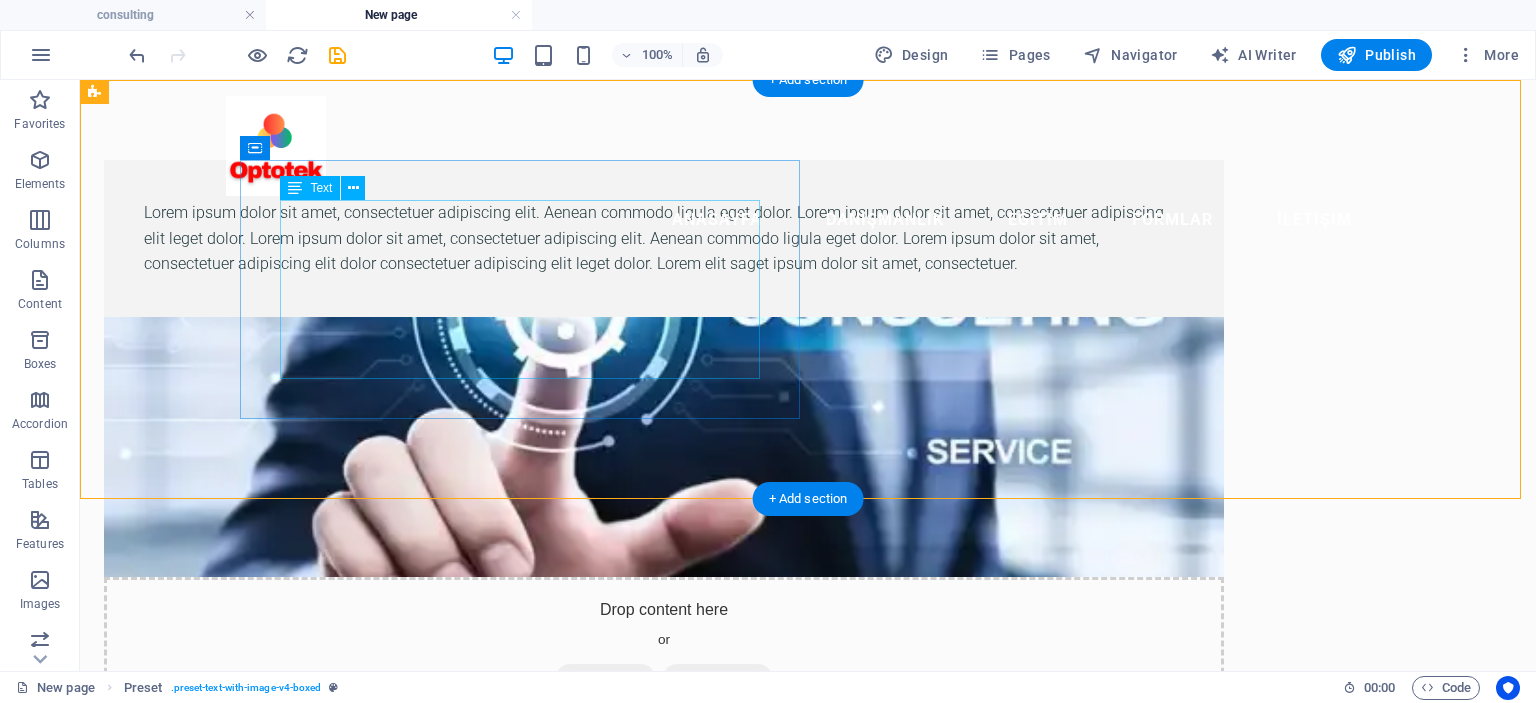 click on "Lorem ipsum dolor sit amet, consectetuer adipiscing elit. Aenean commodo ligula eget dolor. Lorem ipsum dolor sit amet, consectetuer adipiscing elit leget dolor. Lorem ipsum dolor sit amet, consectetuer adipiscing elit. Aenean commodo ligula eget dolor. Lorem ipsum dolor sit amet, consectetuer adipiscing elit dolor consectetuer adipiscing elit leget dolor. Lorem elit saget ipsum dolor sit amet, consectetuer." at bounding box center [664, 238] 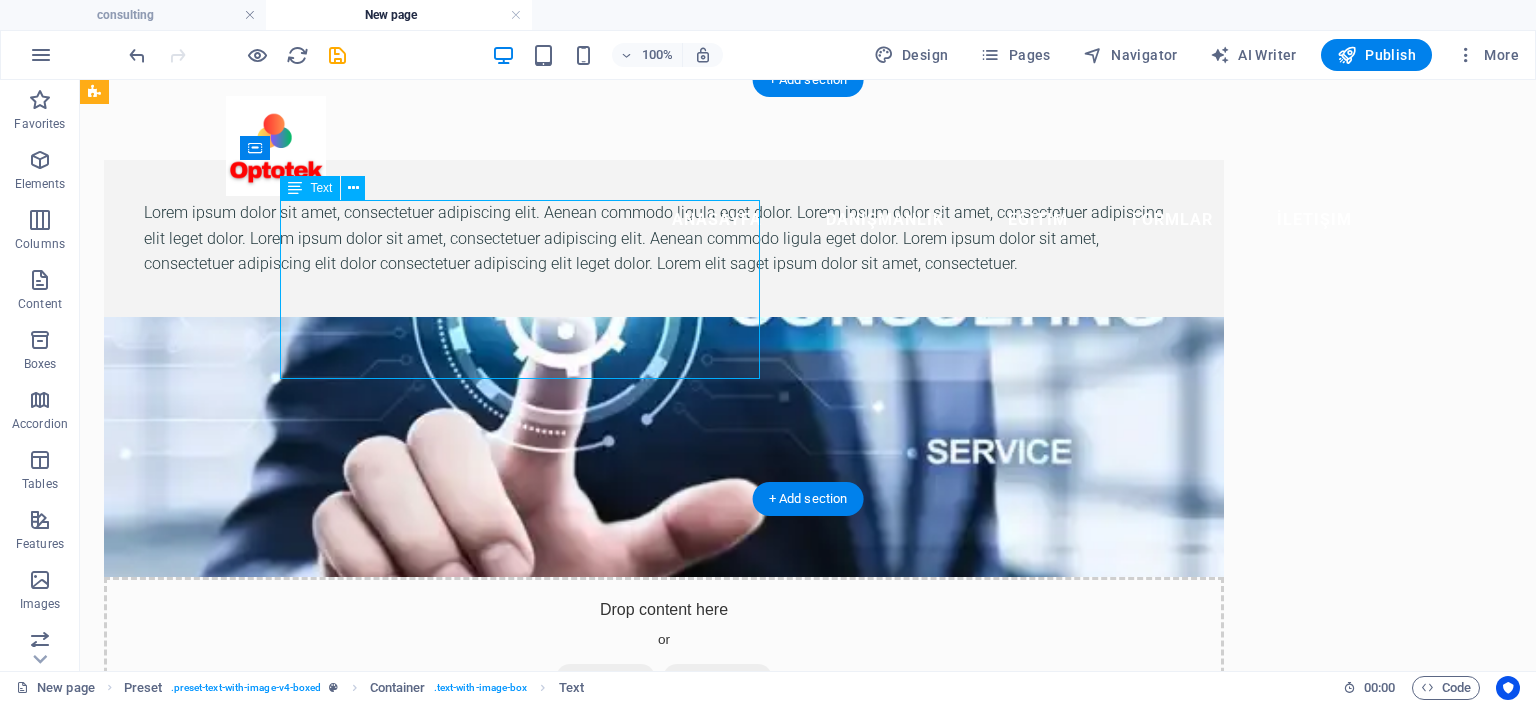 click on "Lorem ipsum dolor sit amet, consectetuer adipiscing elit. Aenean commodo ligula eget dolor. Lorem ipsum dolor sit amet, consectetuer adipiscing elit leget dolor. Lorem ipsum dolor sit amet, consectetuer adipiscing elit. Aenean commodo ligula eget dolor. Lorem ipsum dolor sit amet, consectetuer adipiscing elit dolor consectetuer adipiscing elit leget dolor. Lorem elit saget ipsum dolor sit amet, consectetuer." at bounding box center [664, 238] 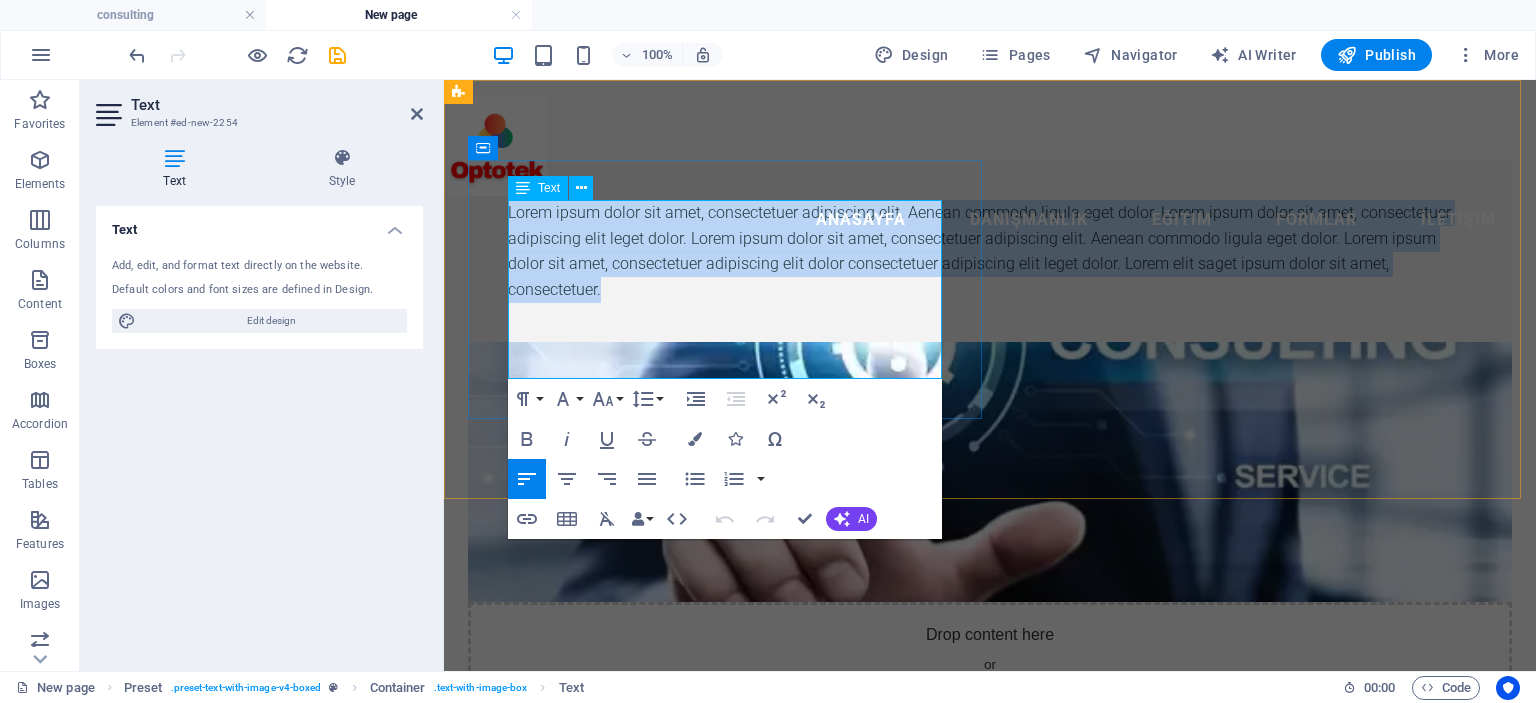 drag, startPoint x: 510, startPoint y: 215, endPoint x: 882, endPoint y: 365, distance: 401.1035 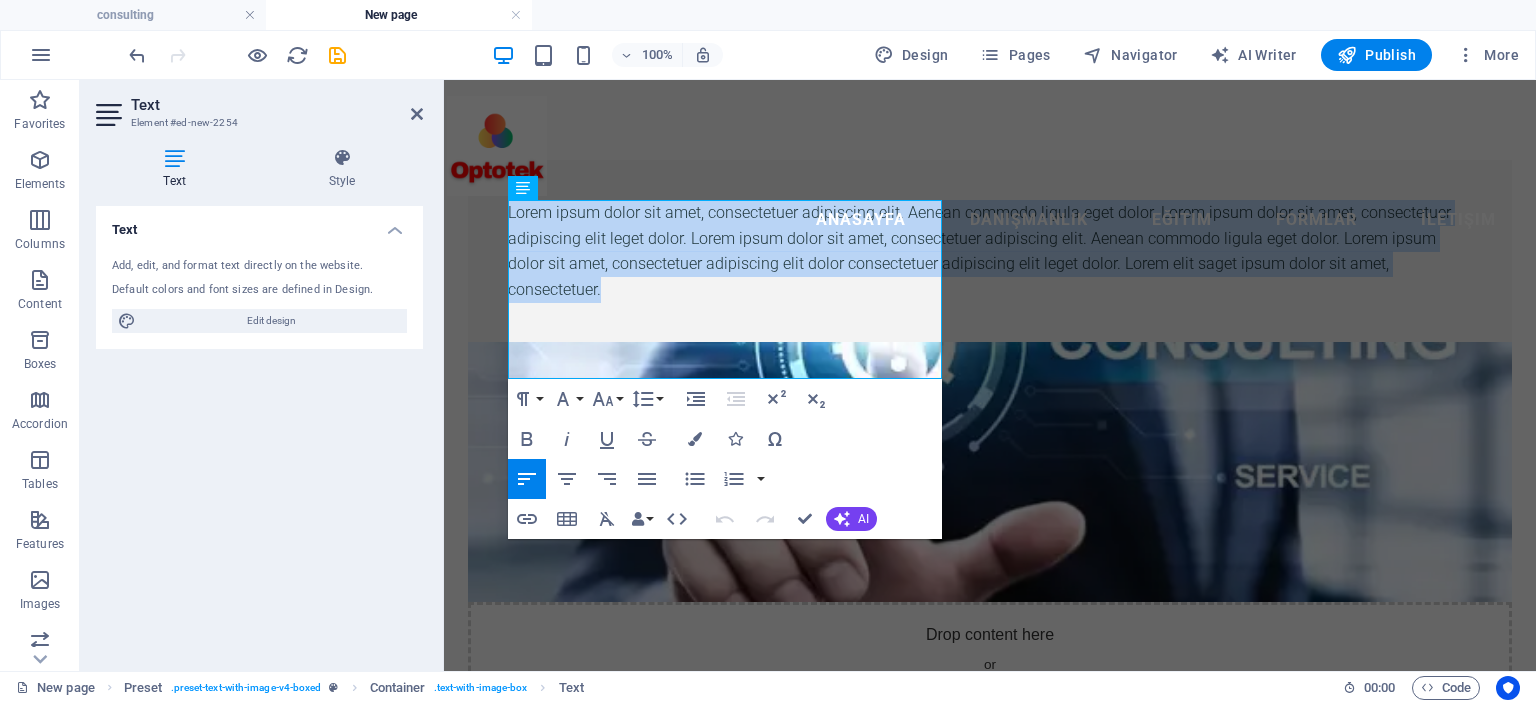 type 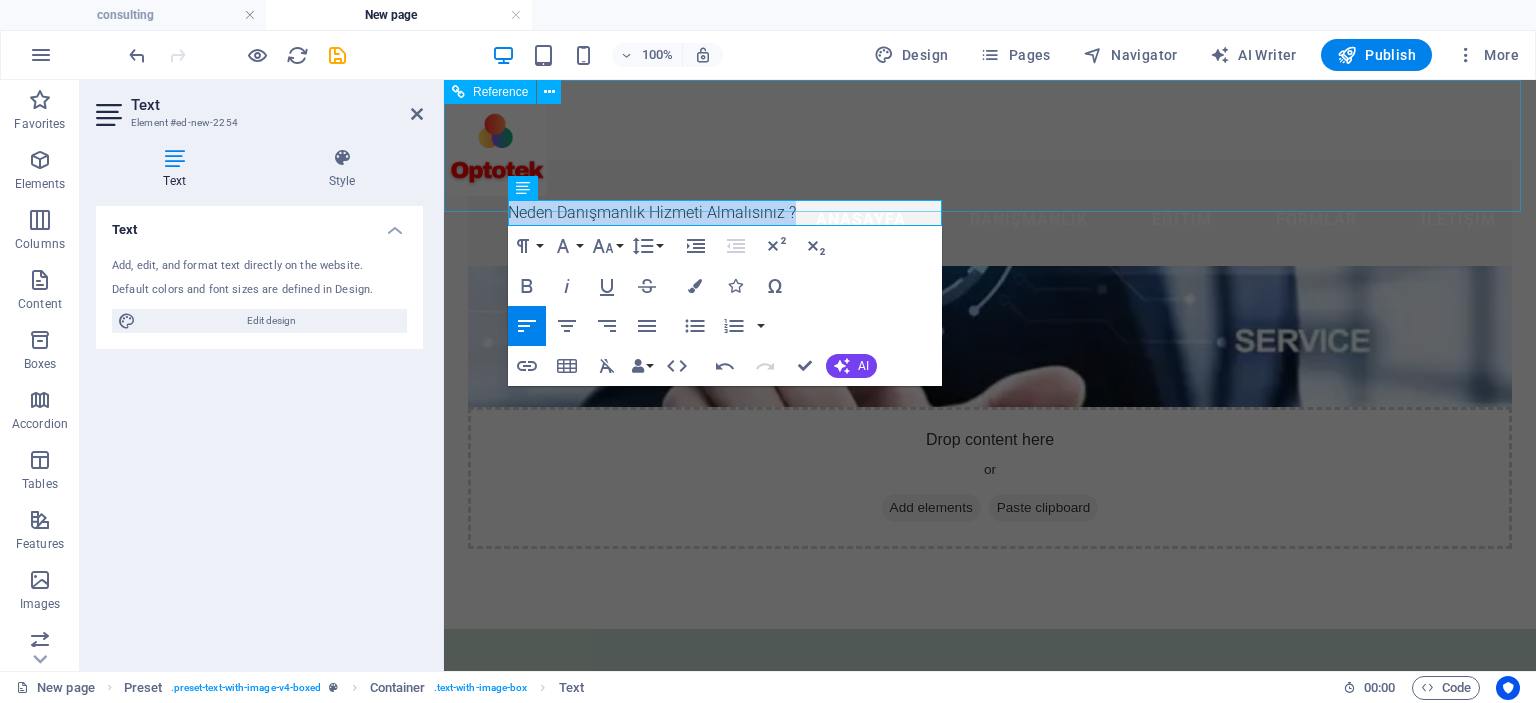 drag, startPoint x: 512, startPoint y: 216, endPoint x: 808, endPoint y: 207, distance: 296.13678 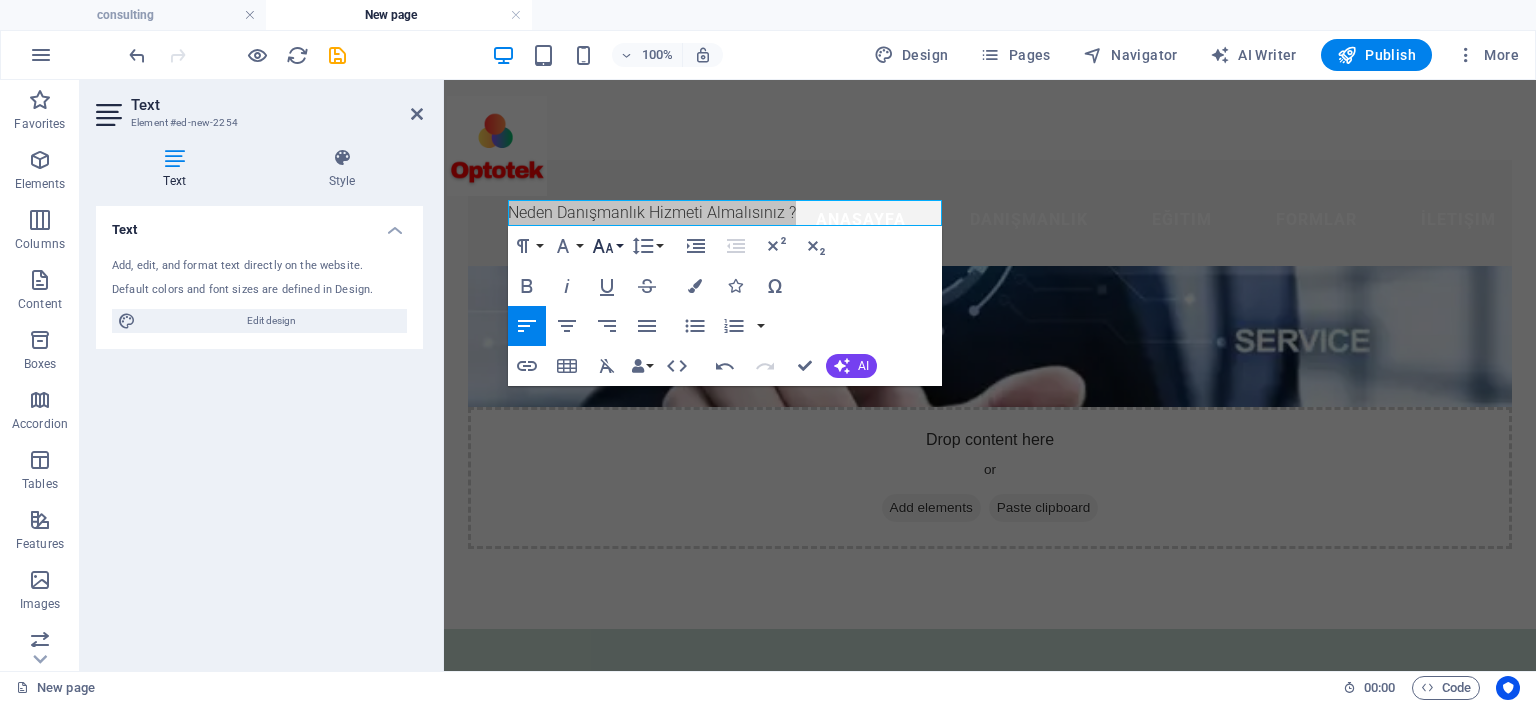 click on "Font Size" at bounding box center [607, 246] 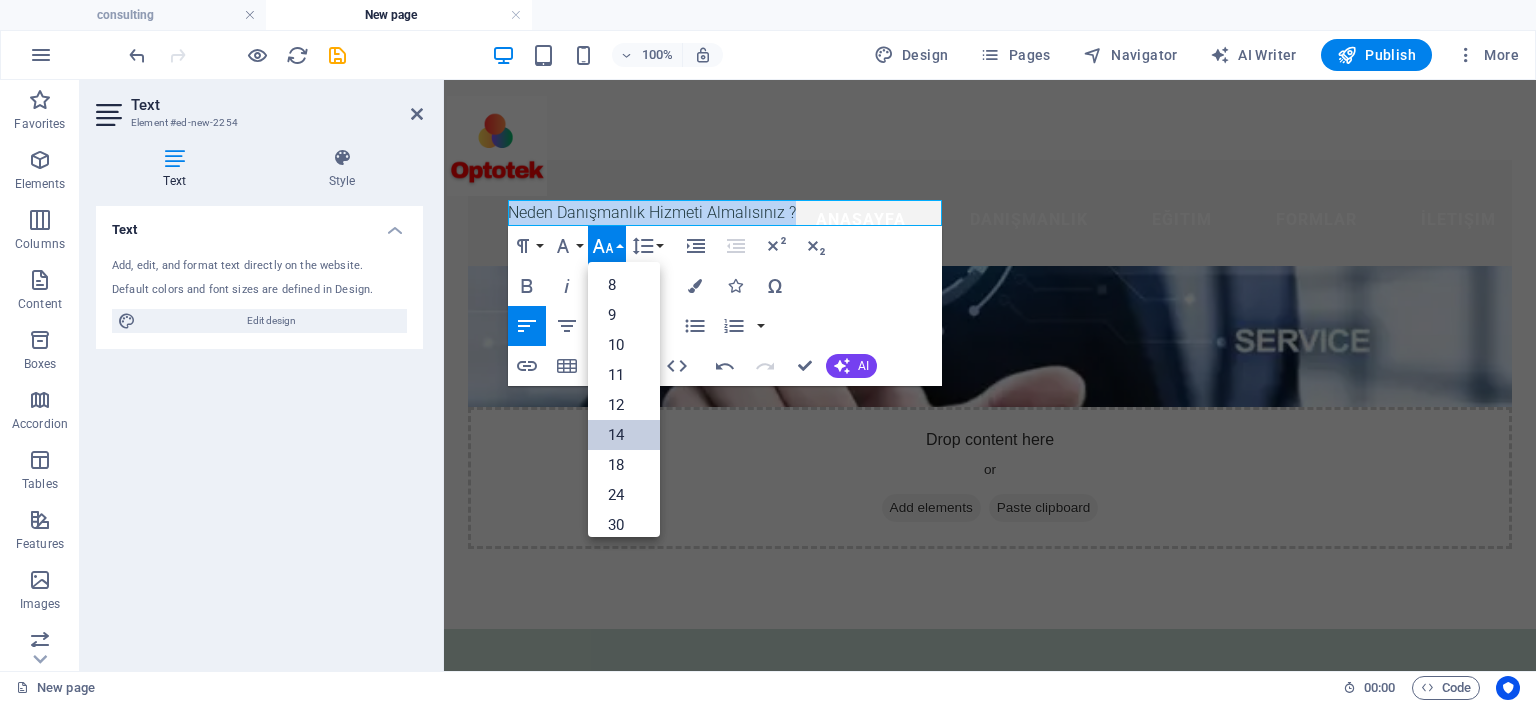 click on "14" at bounding box center (624, 435) 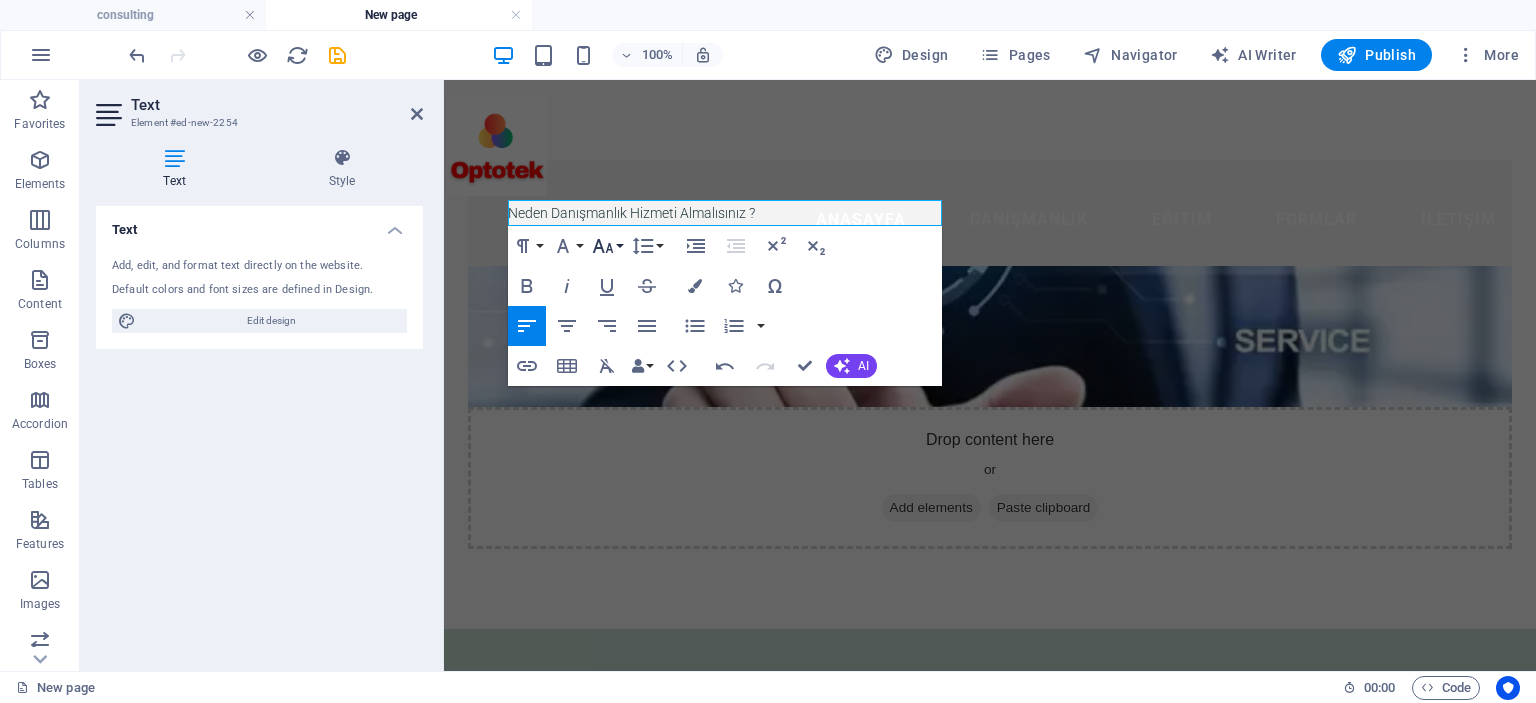click on "Font Size" at bounding box center [607, 246] 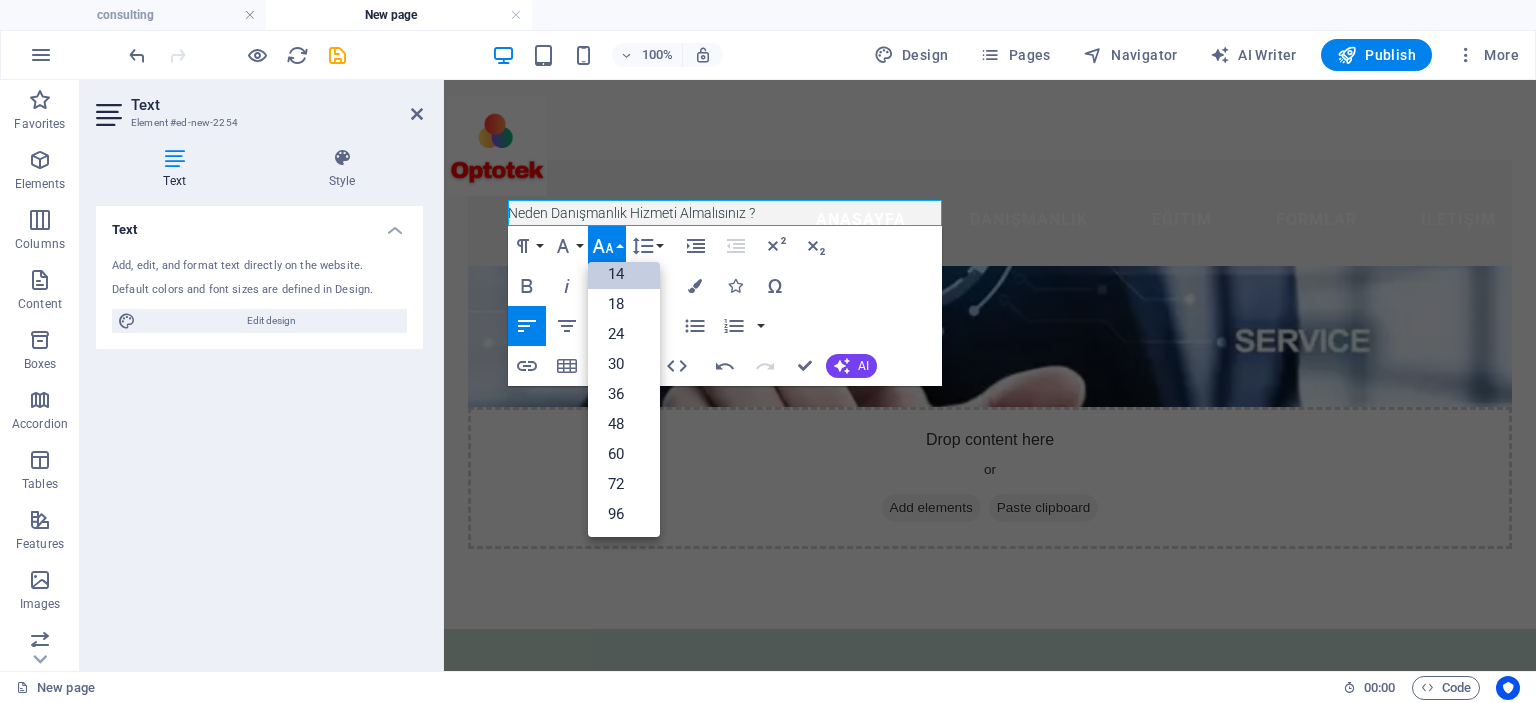 scroll, scrollTop: 160, scrollLeft: 0, axis: vertical 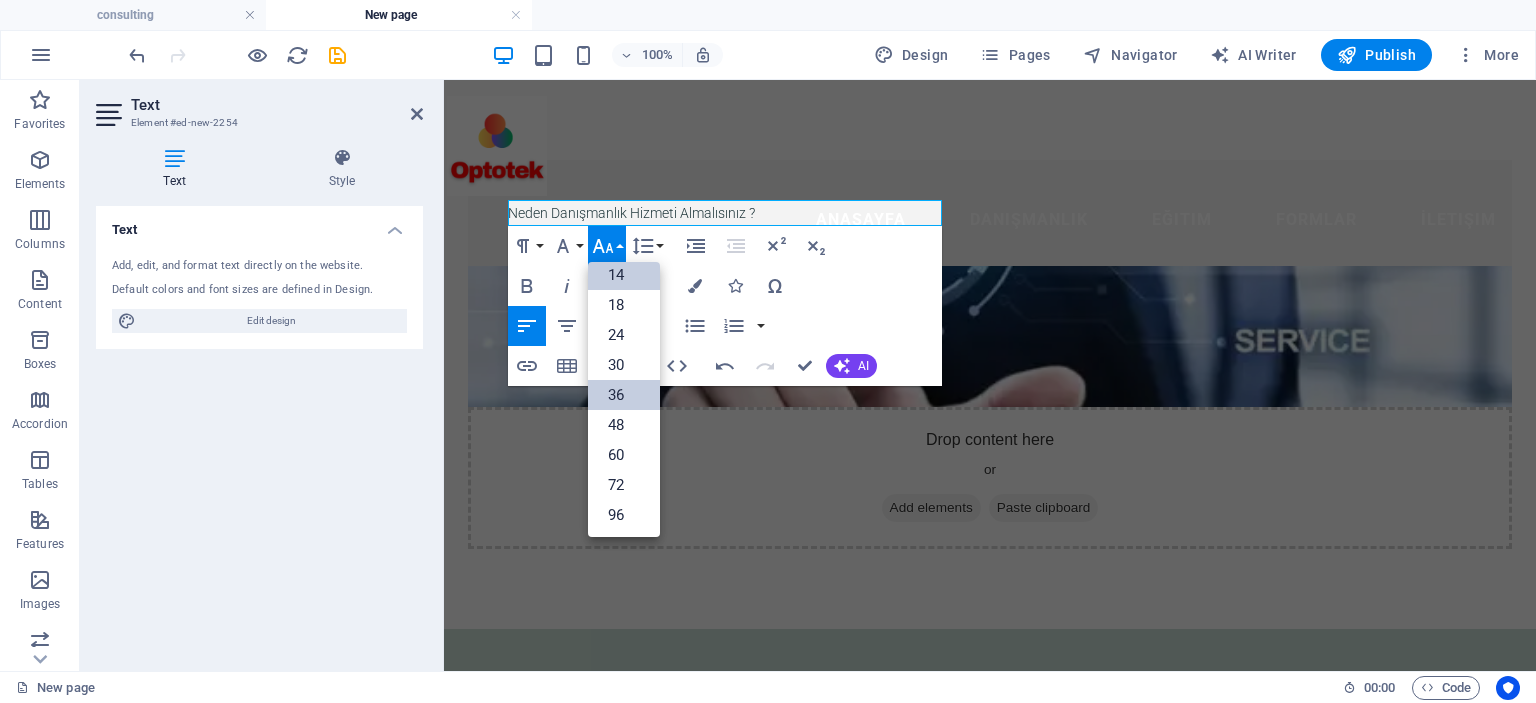 click on "36" at bounding box center [624, 395] 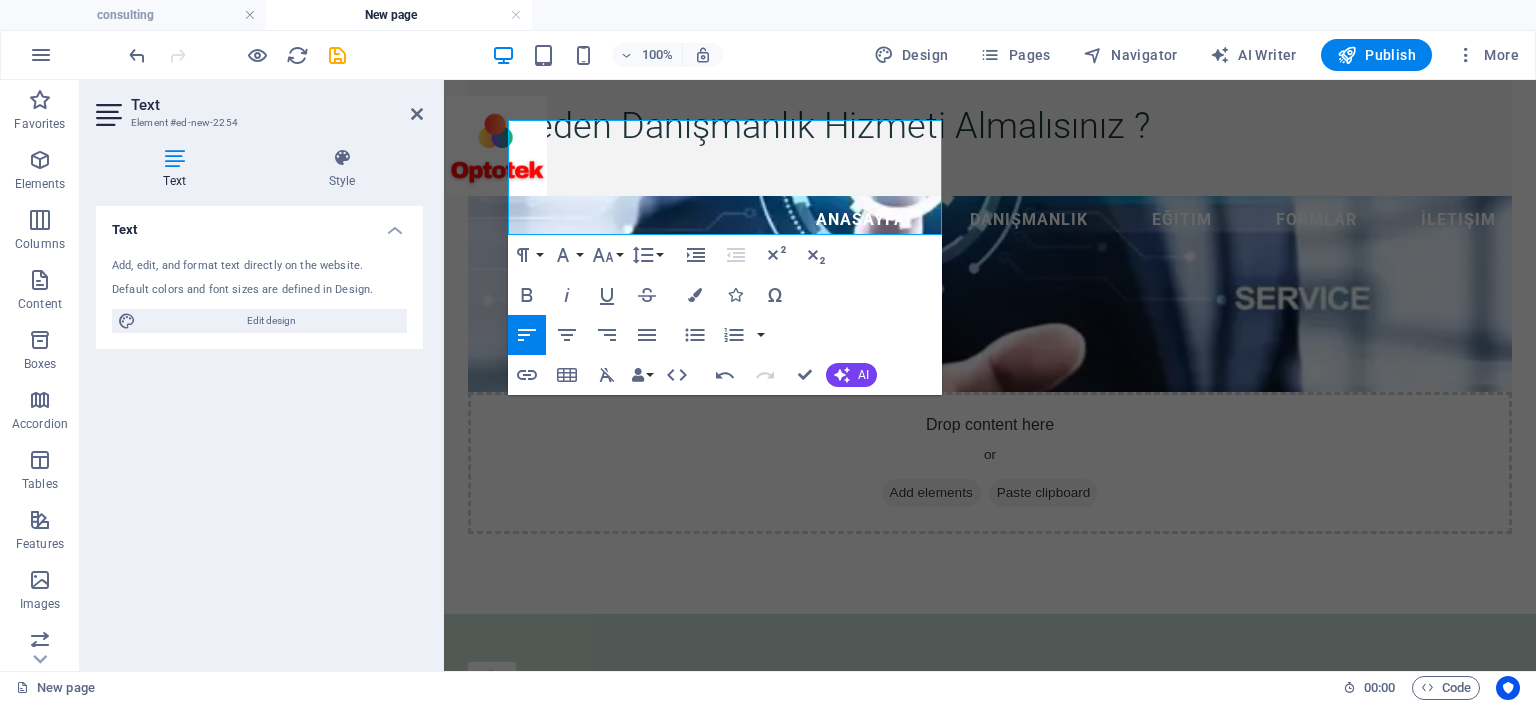 scroll, scrollTop: 108, scrollLeft: 0, axis: vertical 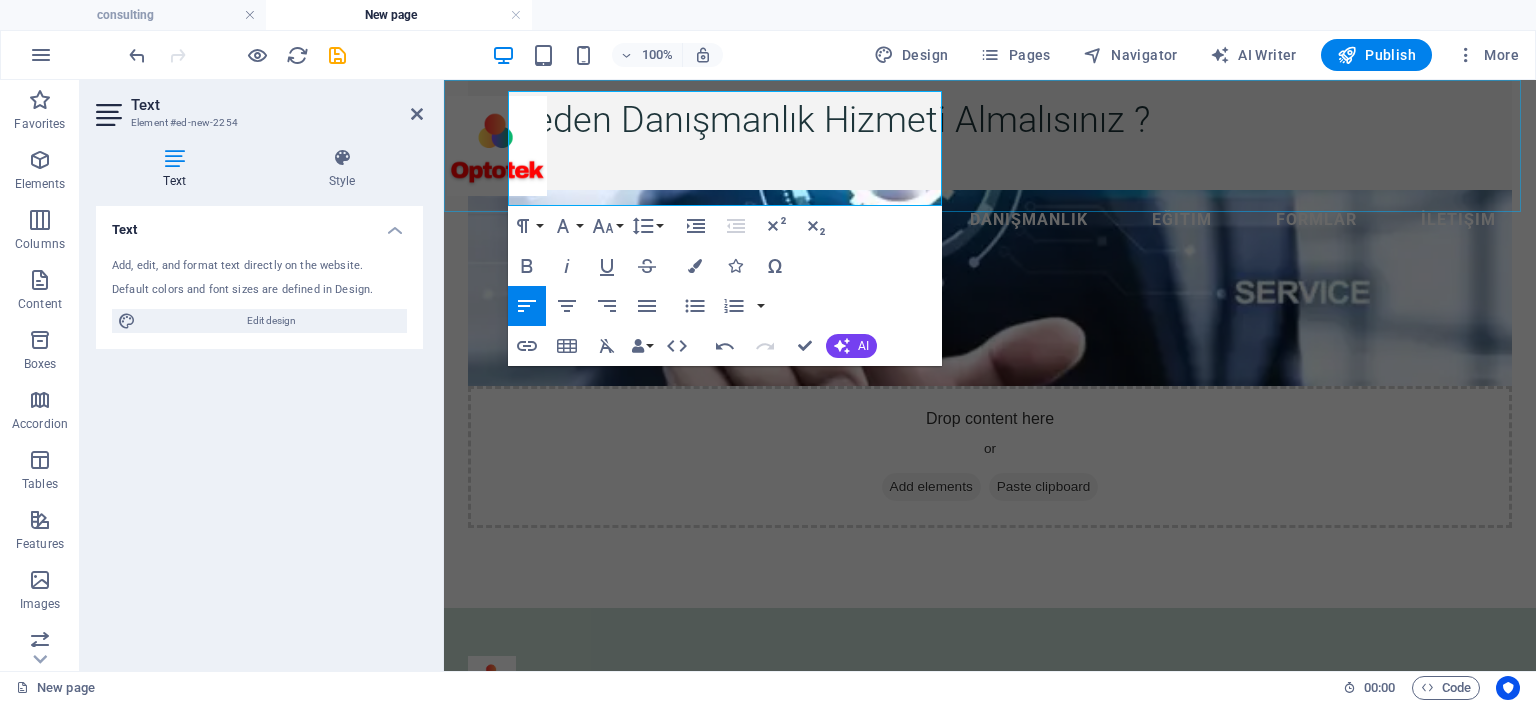 click on "Anasayfa Danışmanlık Eğitim Formlar İletişim" at bounding box center (990, 170) 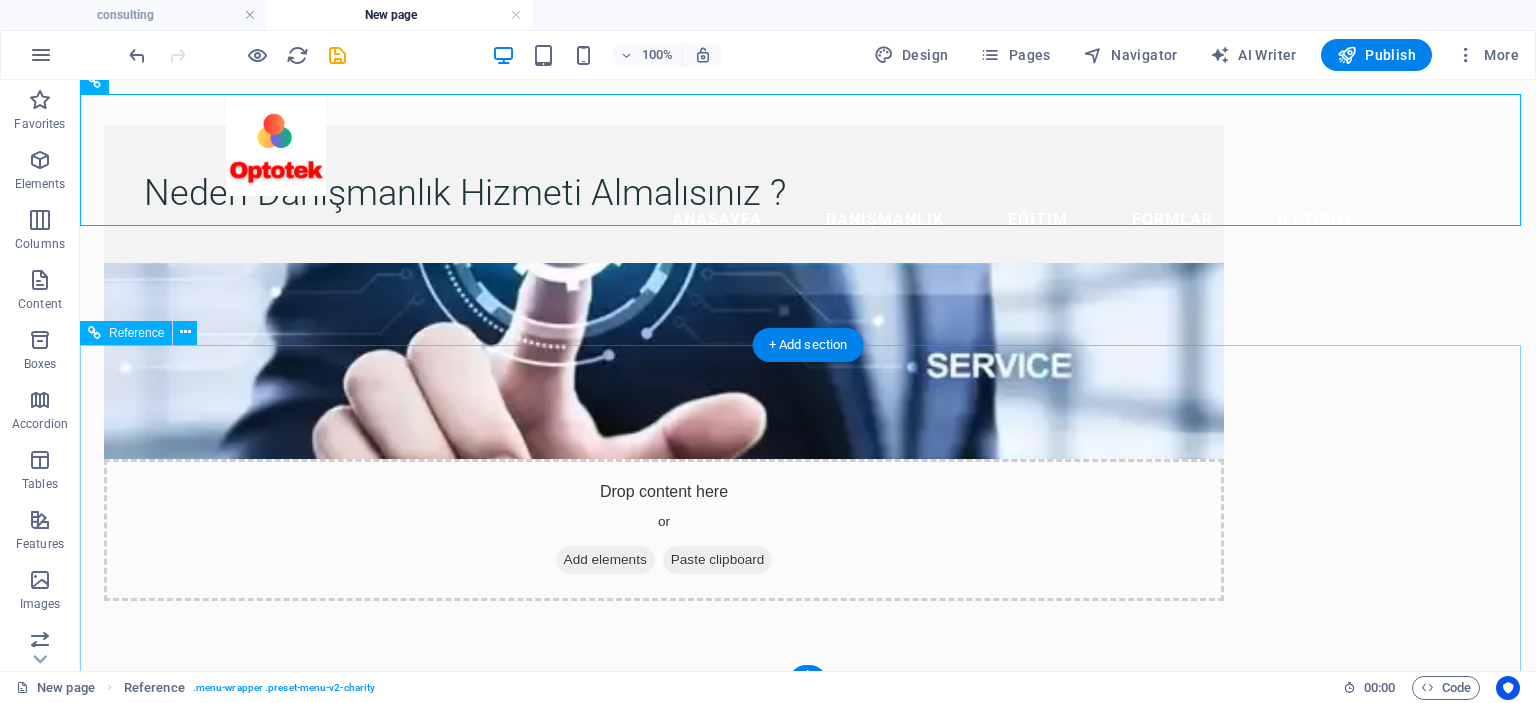 scroll, scrollTop: 0, scrollLeft: 0, axis: both 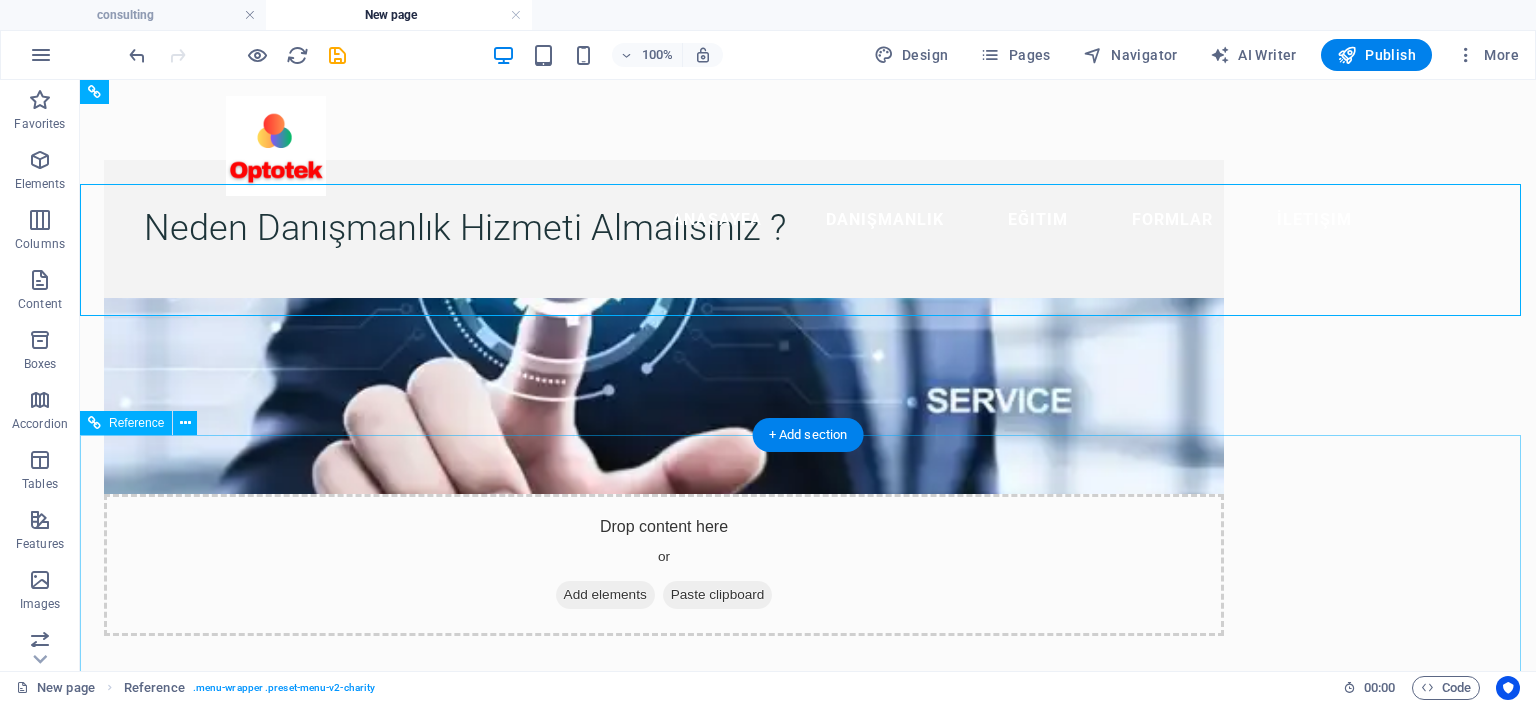 click on "Contact Us About Partners Donate" at bounding box center (600, 1128) 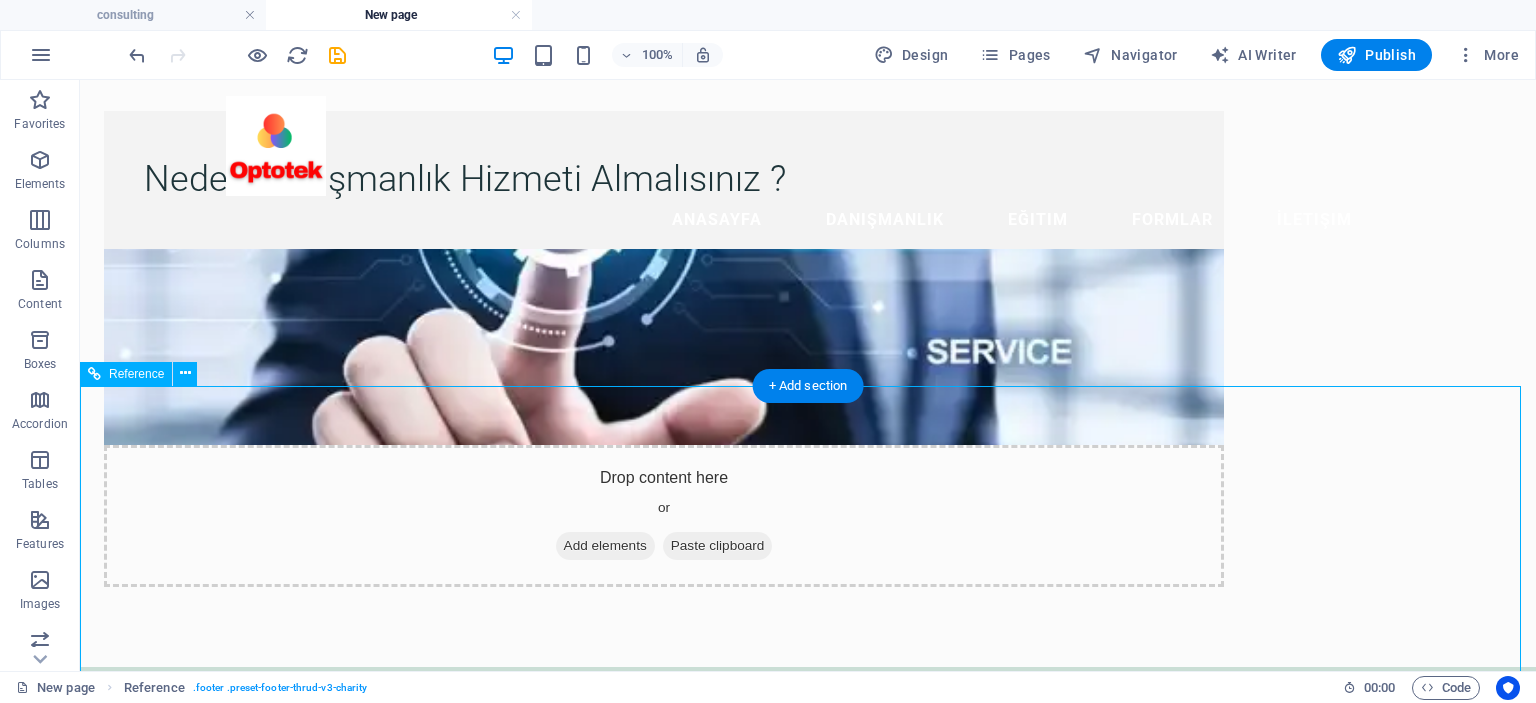 scroll, scrollTop: 0, scrollLeft: 0, axis: both 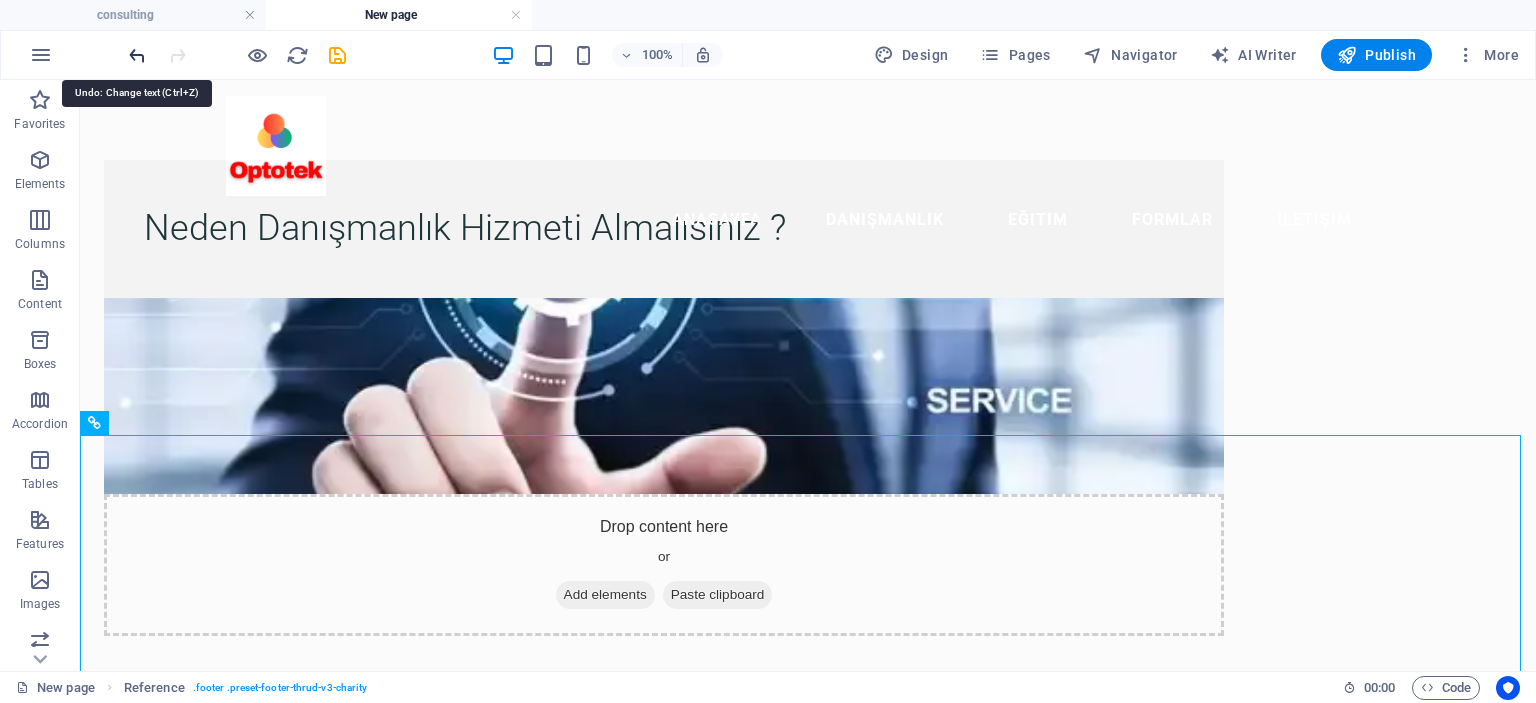 click at bounding box center [137, 55] 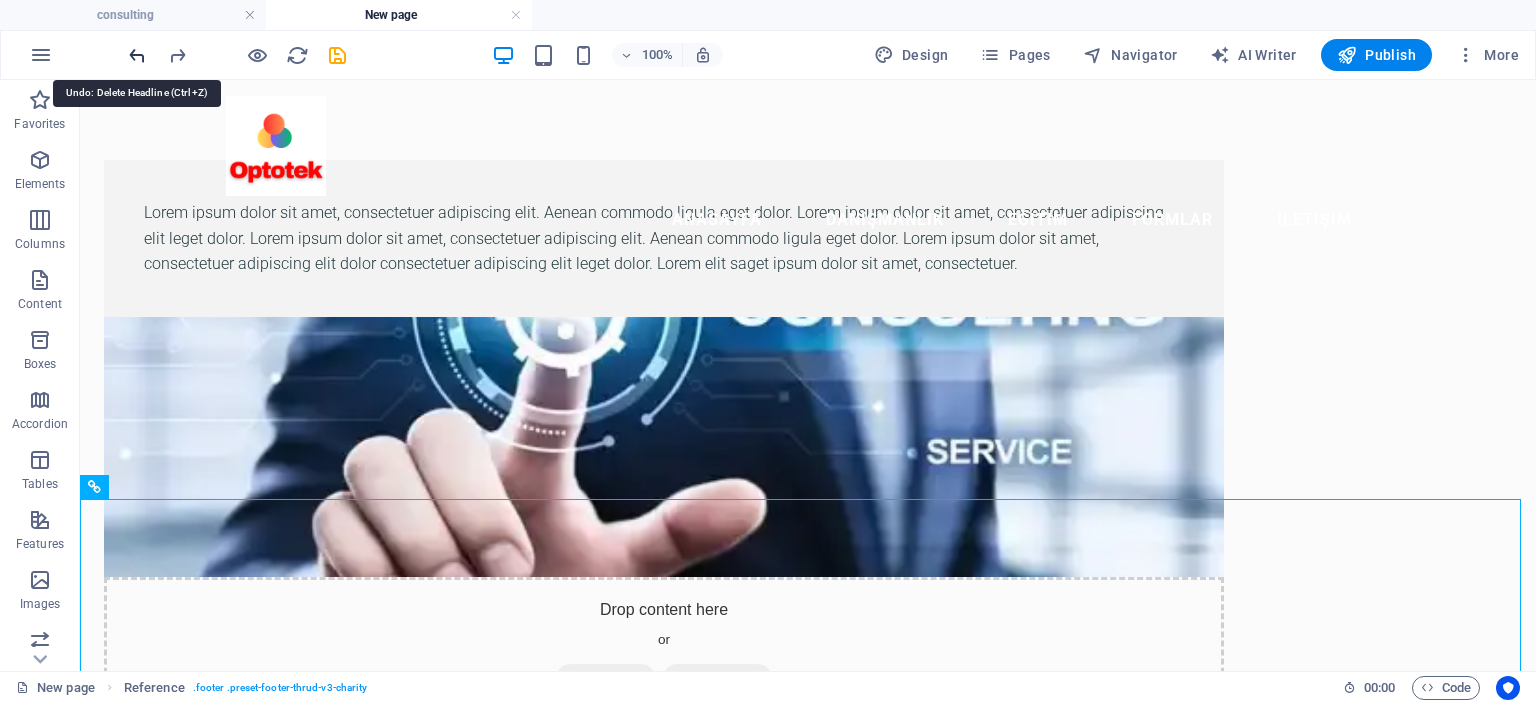 click at bounding box center [137, 55] 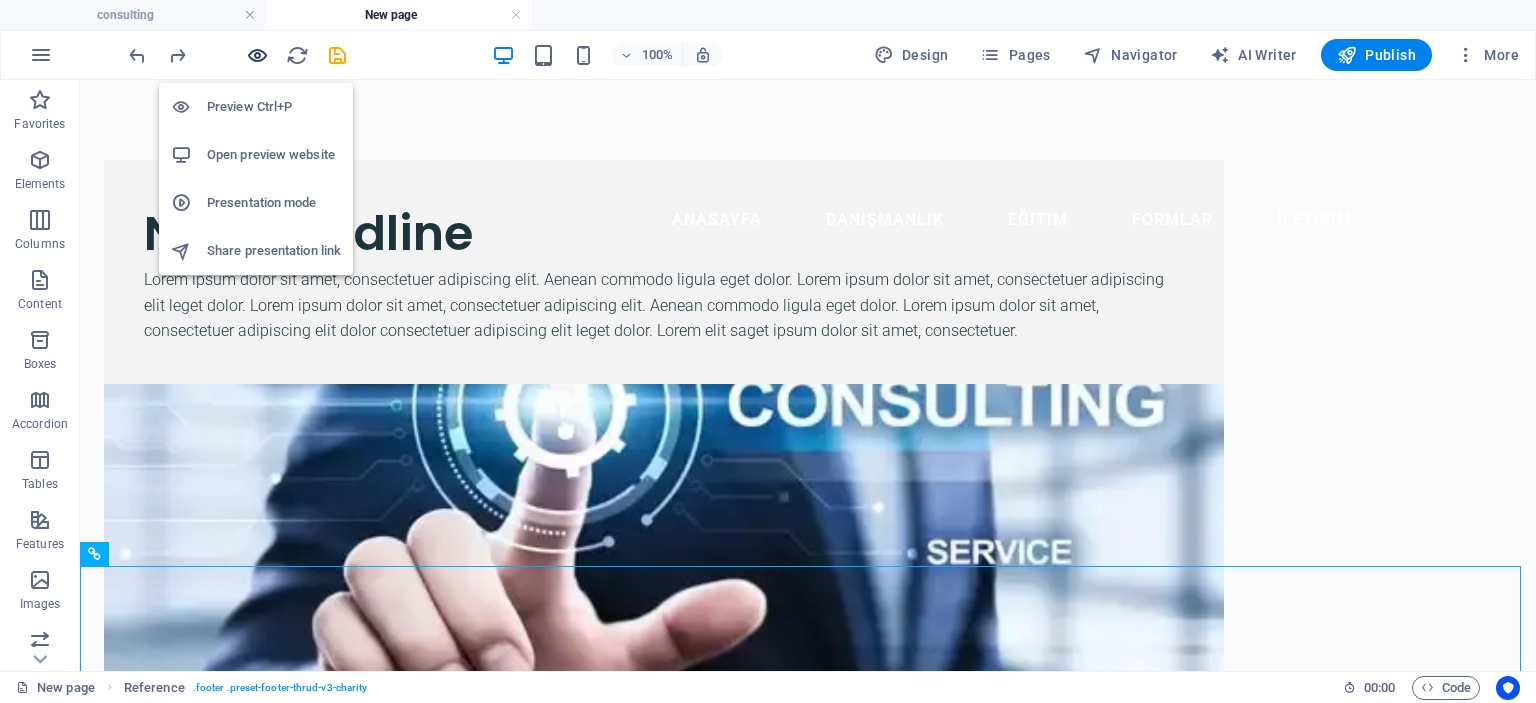 click at bounding box center (257, 55) 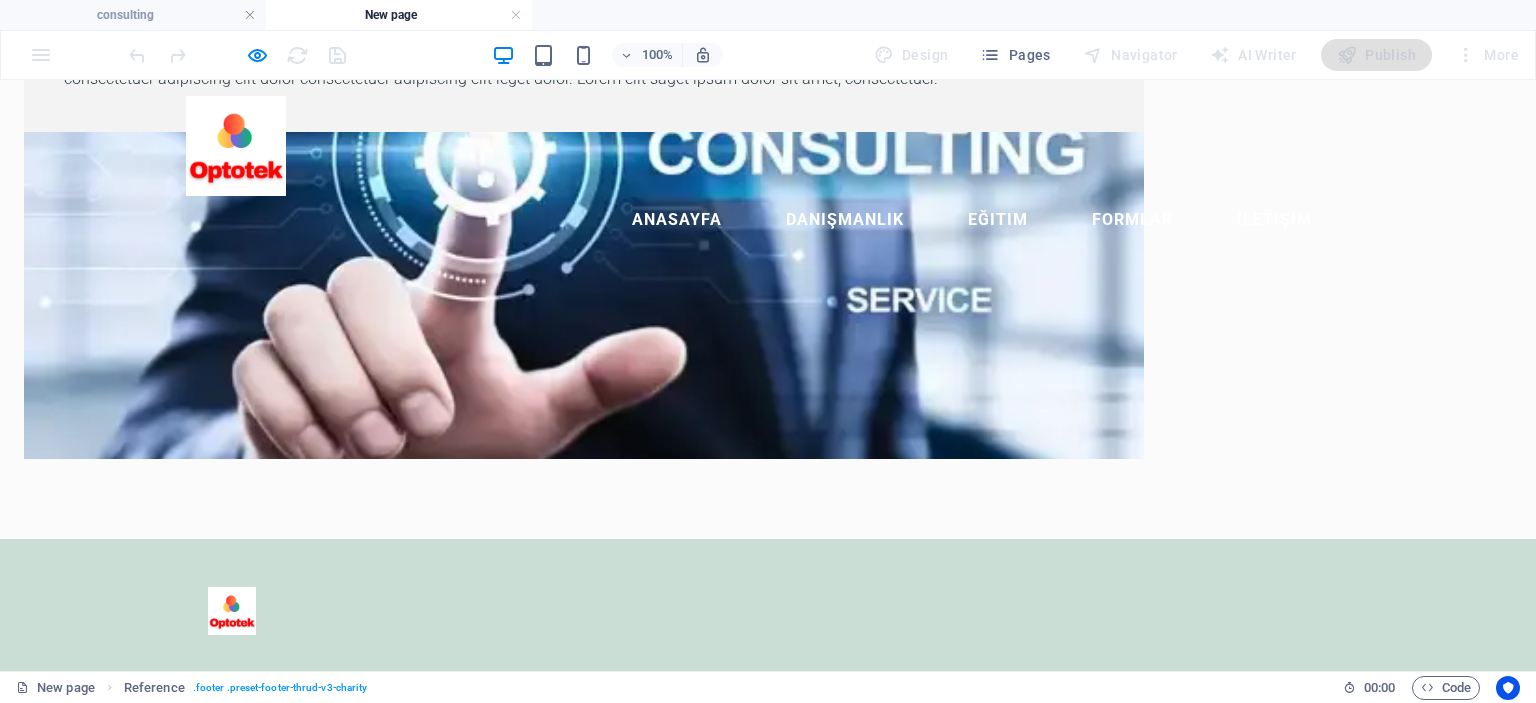 scroll, scrollTop: 0, scrollLeft: 0, axis: both 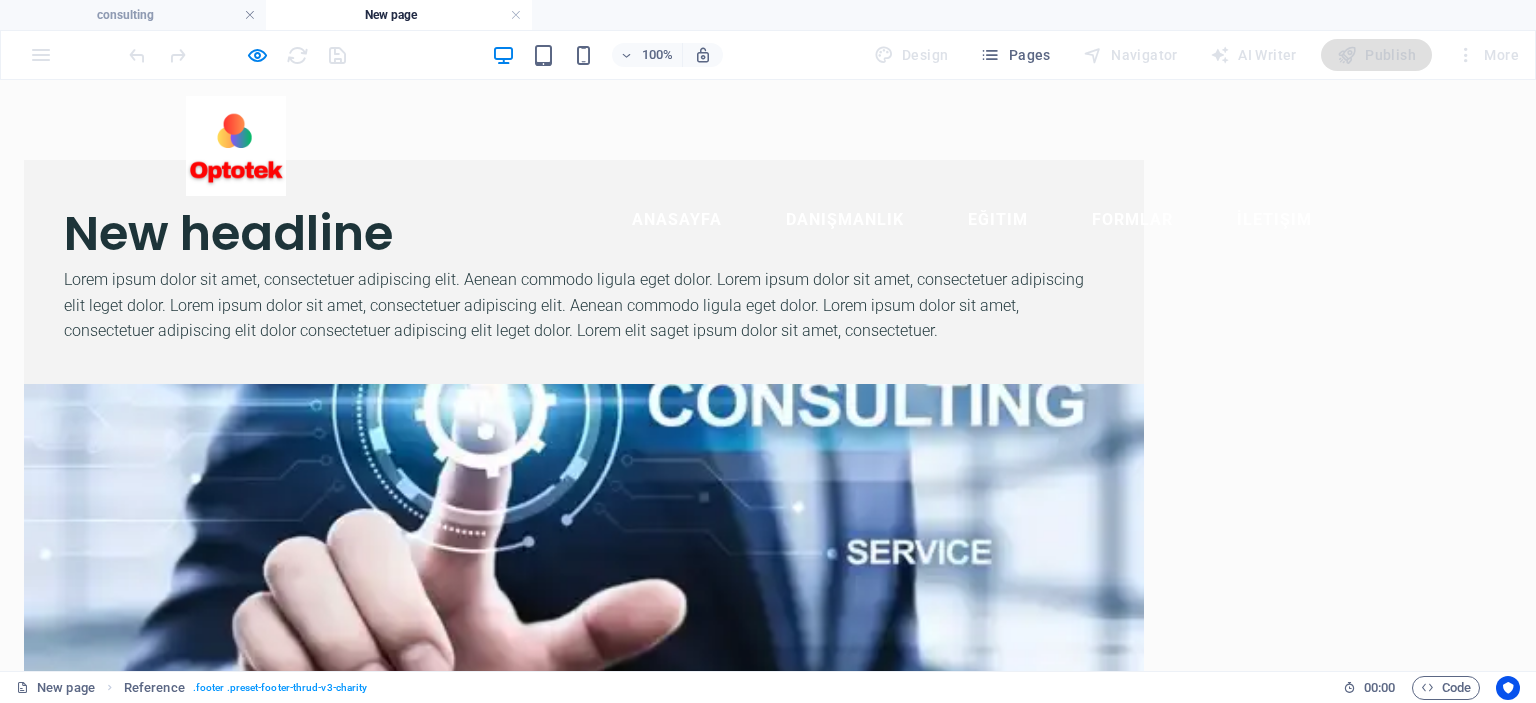 click on "New page" at bounding box center (399, 15) 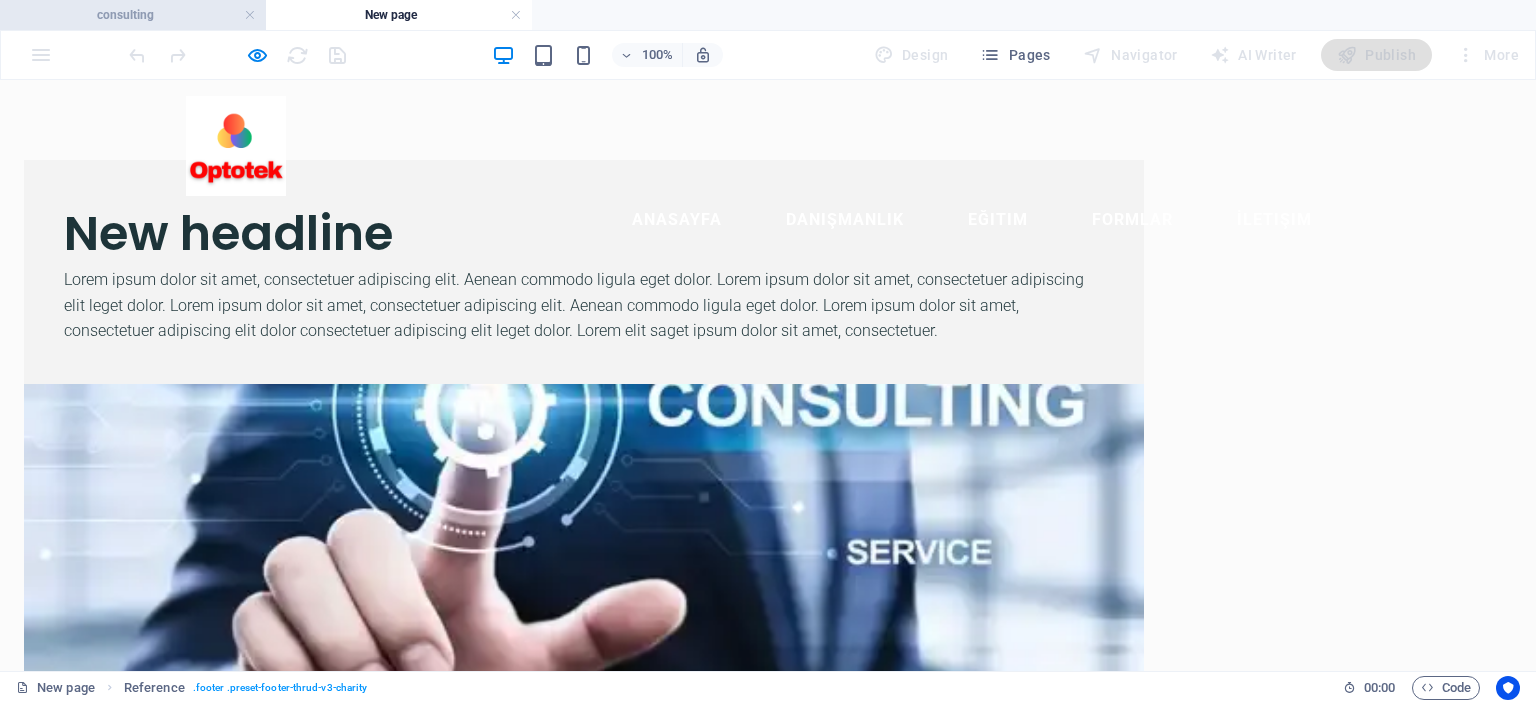 click on "consulting" at bounding box center [133, 15] 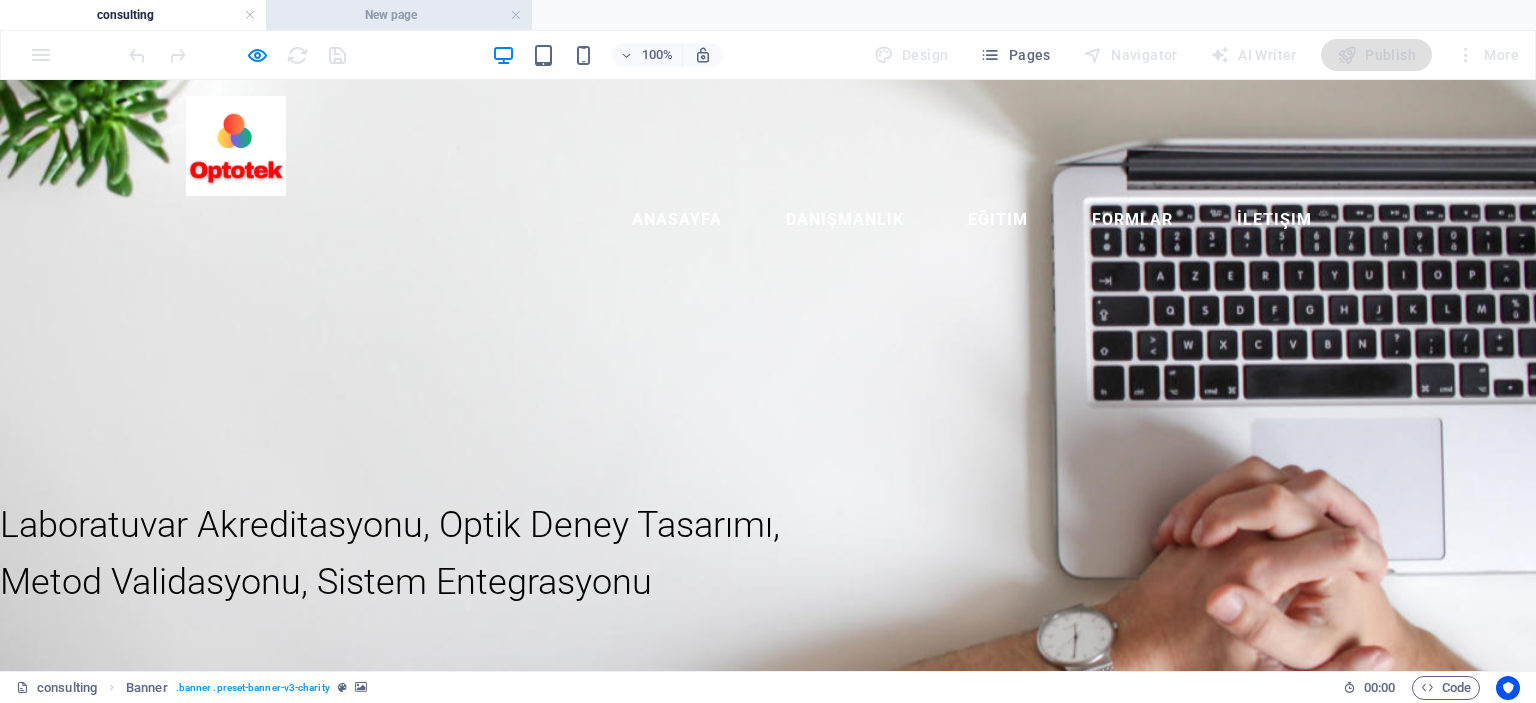 click on "New page" at bounding box center [399, 15] 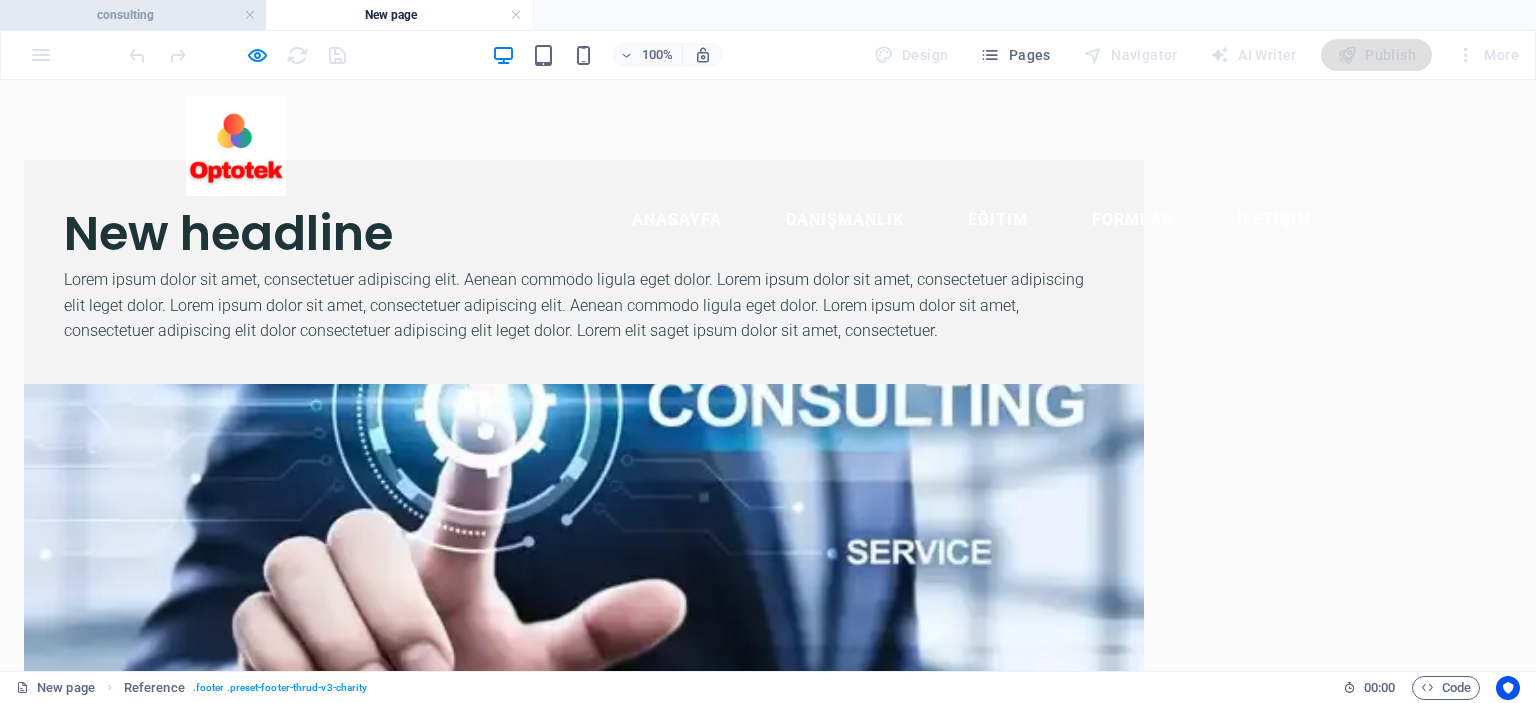 click on "consulting" at bounding box center (133, 15) 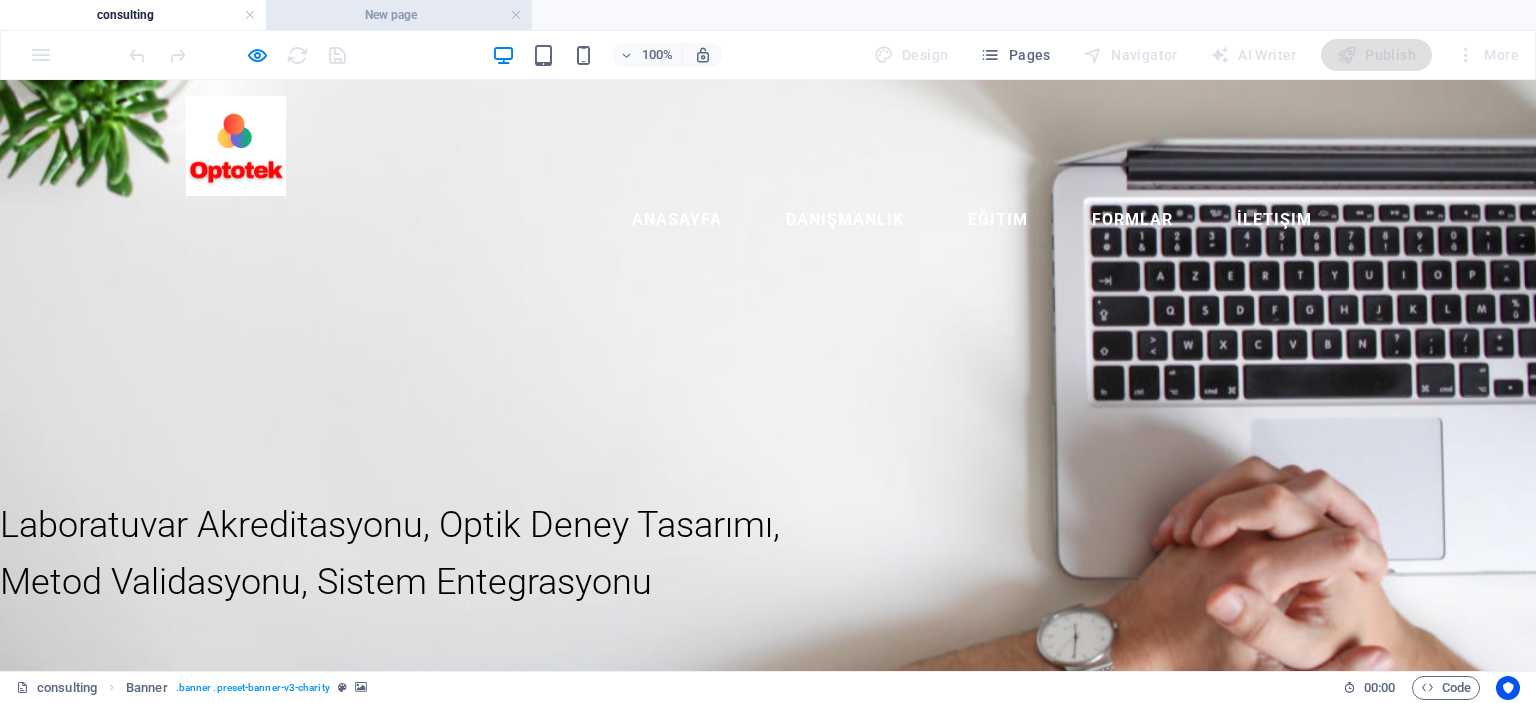 click on "New page" at bounding box center (399, 15) 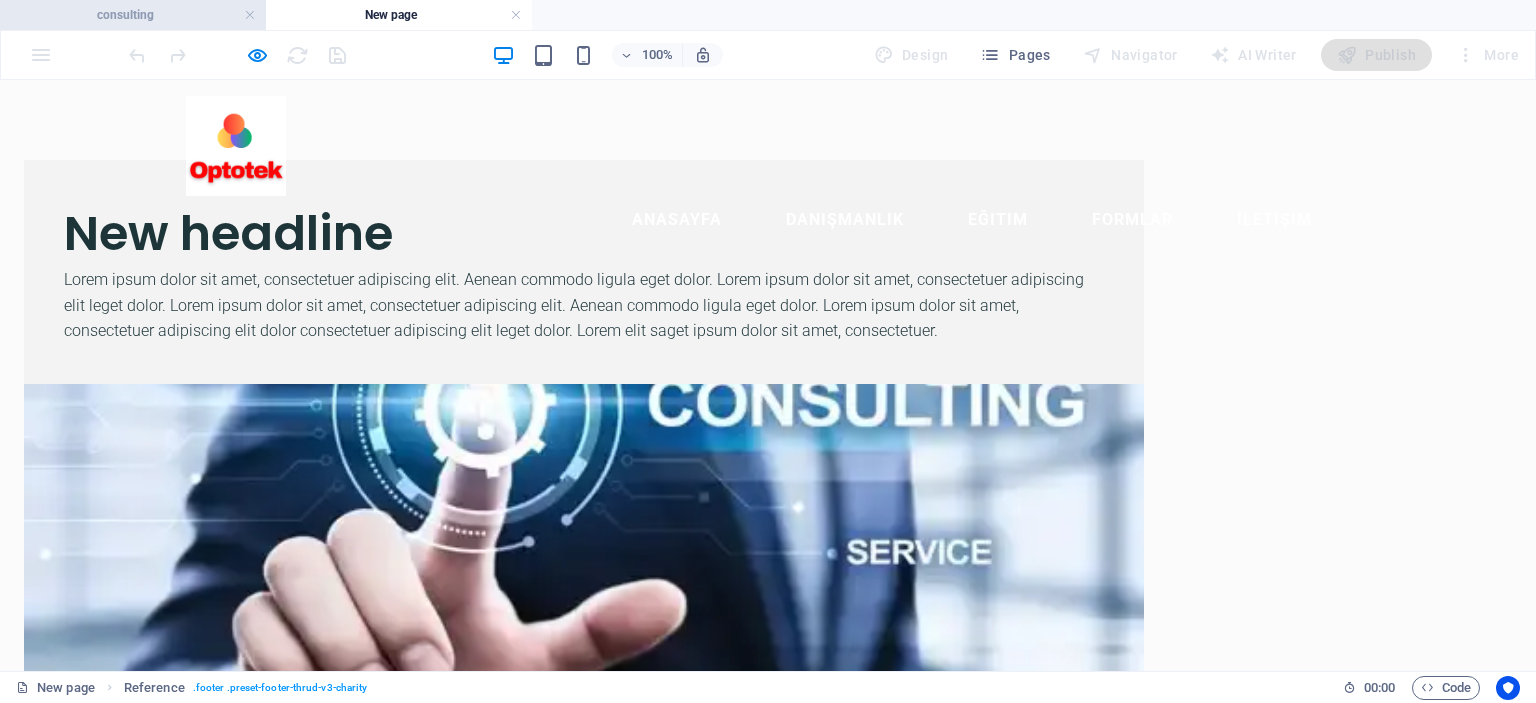 click on "consulting" at bounding box center (133, 15) 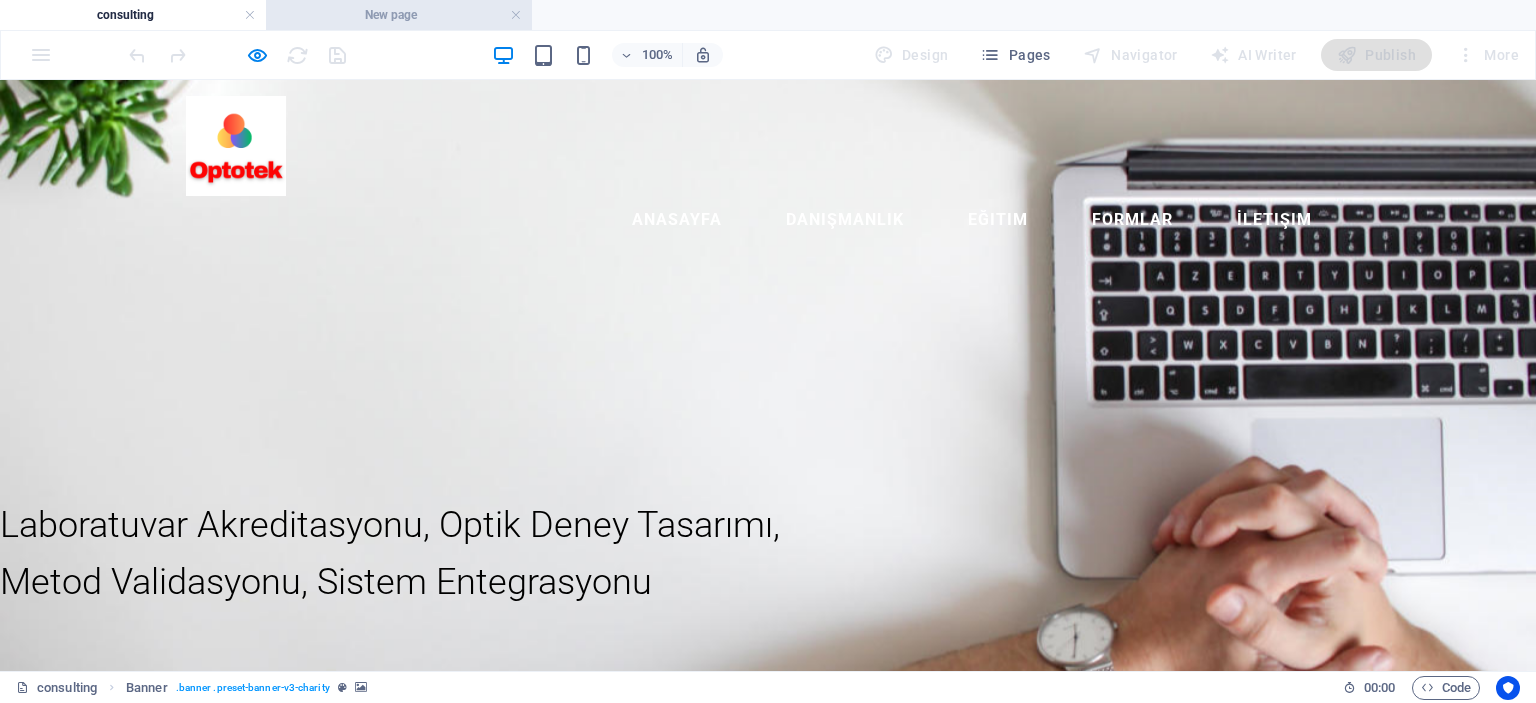 click on "New page" at bounding box center (399, 15) 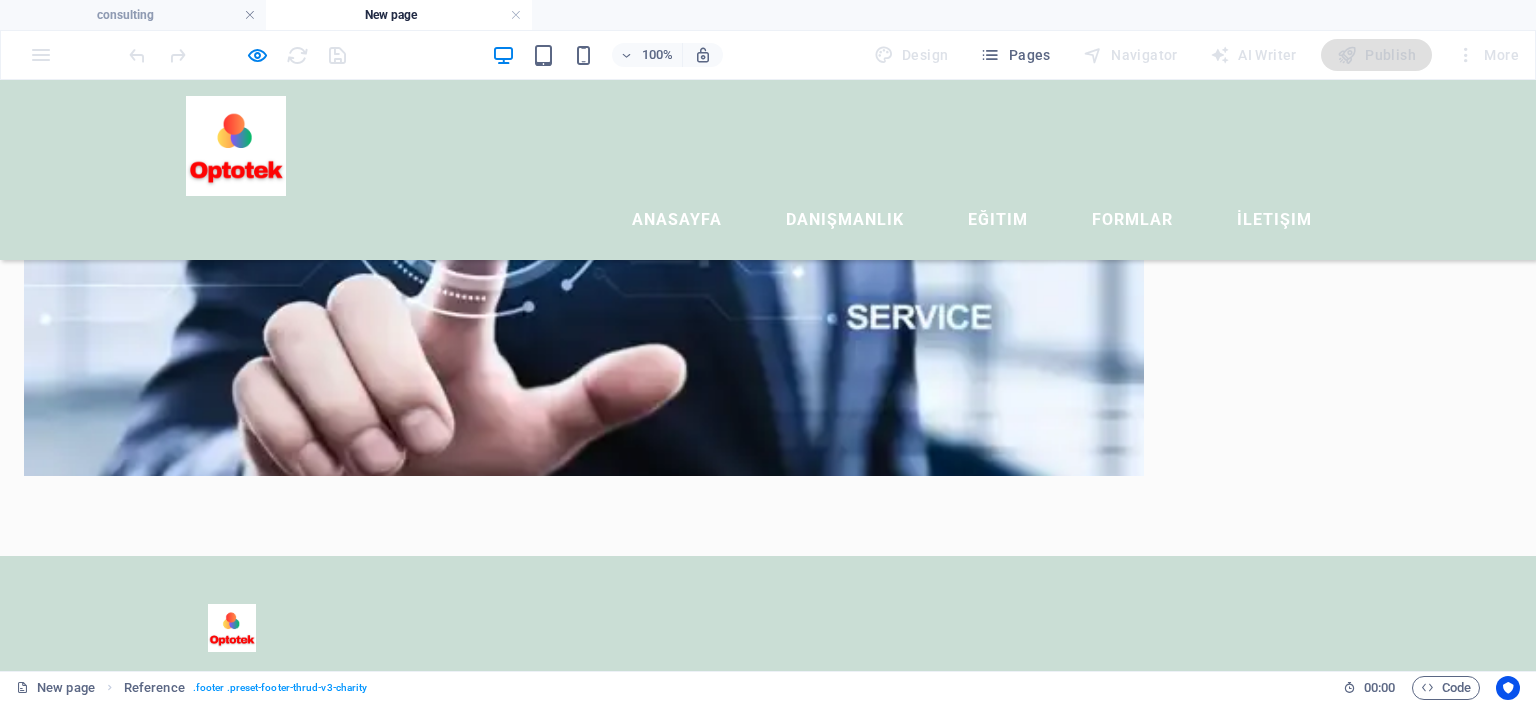 scroll, scrollTop: 0, scrollLeft: 0, axis: both 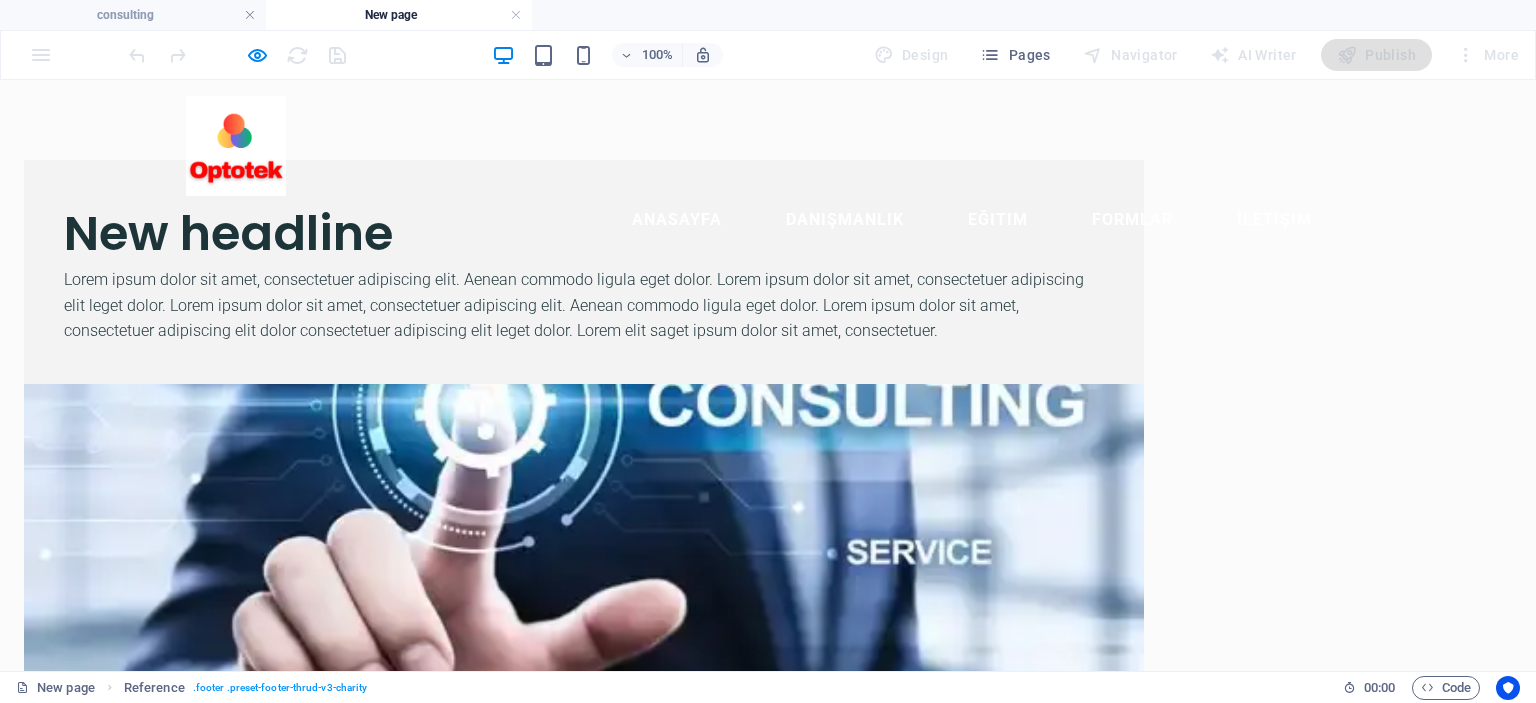 click on "Lorem ipsum dolor sit amet, consectetuer adipiscing elit. Aenean commodo ligula eget dolor. Lorem ipsum dolor sit amet, consectetuer adipiscing elit leget dolor. Lorem ipsum dolor sit amet, consectetuer adipiscing elit. Aenean commodo ligula eget dolor. Lorem ipsum dolor sit amet, consectetuer adipiscing elit dolor consectetuer adipiscing elit leget dolor. Lorem elit saget ipsum dolor sit amet, consectetuer." at bounding box center [584, 305] 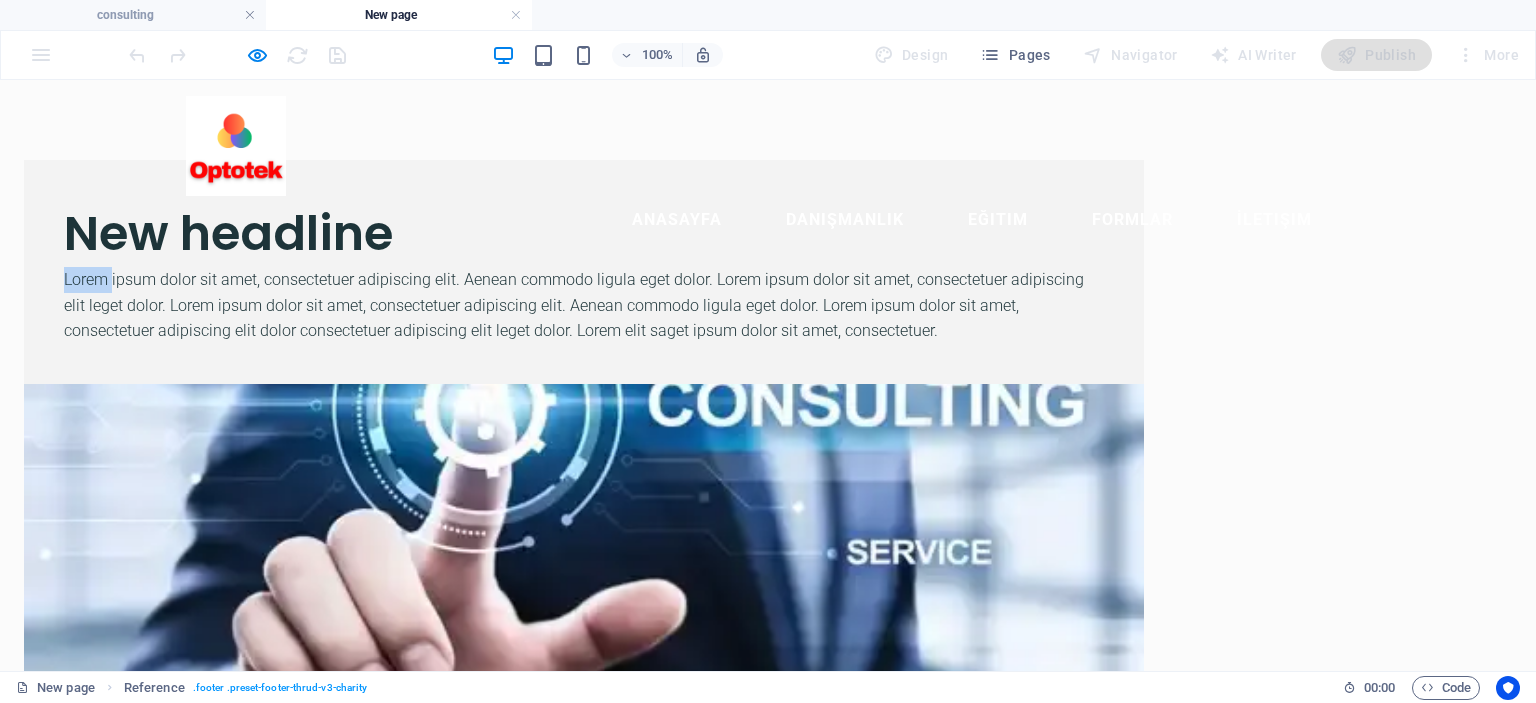 click on "Lorem ipsum dolor sit amet, consectetuer adipiscing elit. Aenean commodo ligula eget dolor. Lorem ipsum dolor sit amet, consectetuer adipiscing elit leget dolor. Lorem ipsum dolor sit amet, consectetuer adipiscing elit. Aenean commodo ligula eget dolor. Lorem ipsum dolor sit amet, consectetuer adipiscing elit dolor consectetuer adipiscing elit leget dolor. Lorem elit saget ipsum dolor sit amet, consectetuer." at bounding box center [584, 305] 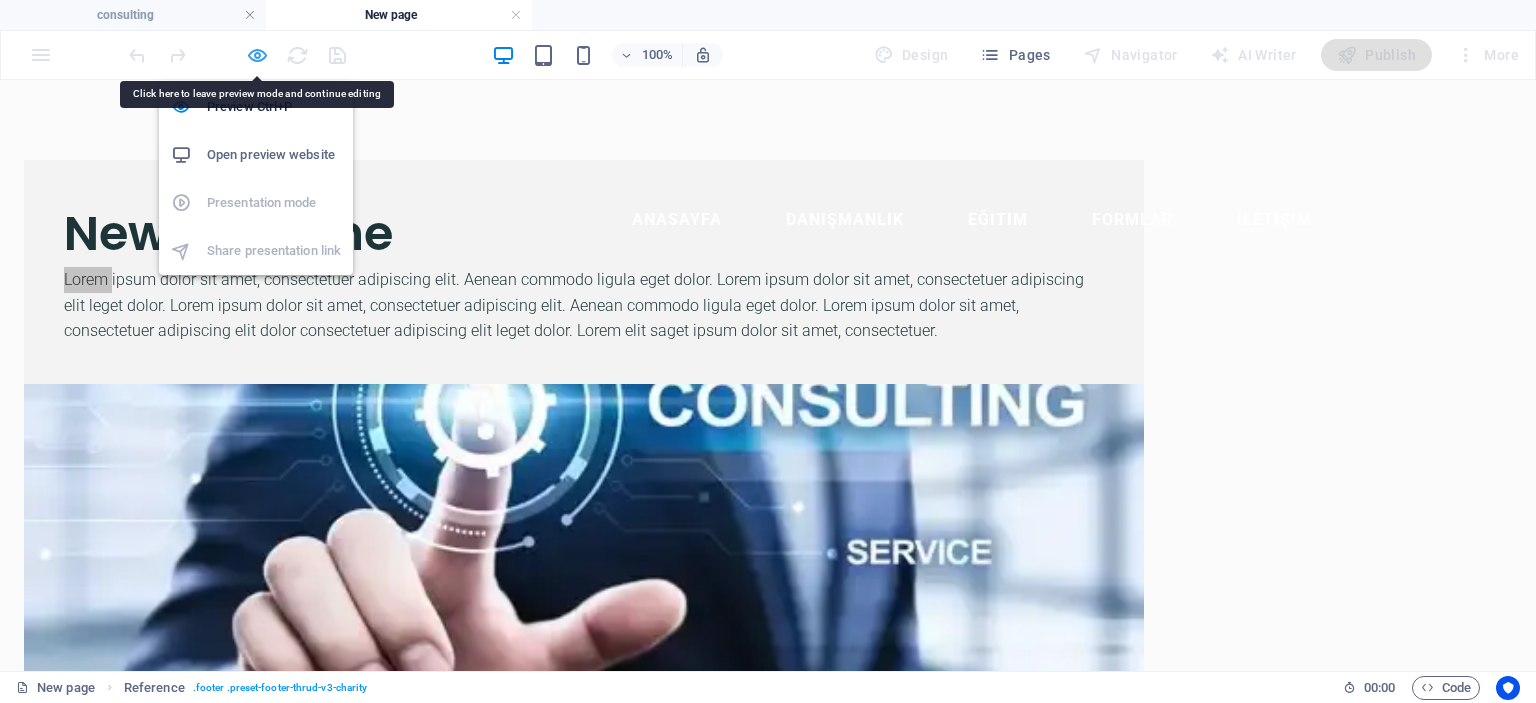click at bounding box center [257, 55] 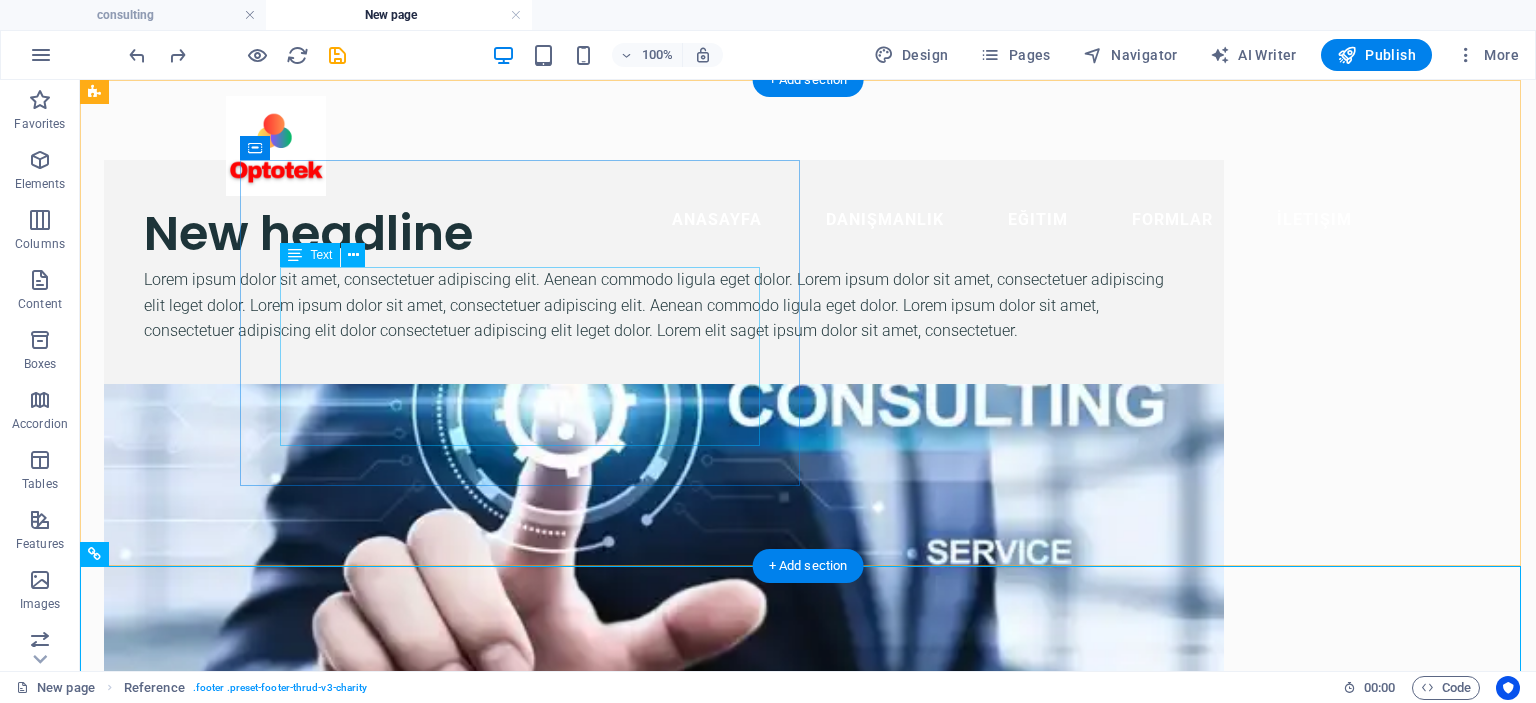 click on "Lorem ipsum dolor sit amet, consectetuer adipiscing elit. Aenean commodo ligula eget dolor. Lorem ipsum dolor sit amet, consectetuer adipiscing elit leget dolor. Lorem ipsum dolor sit amet, consectetuer adipiscing elit. Aenean commodo ligula eget dolor. Lorem ipsum dolor sit amet, consectetuer adipiscing elit dolor consectetuer adipiscing elit leget dolor. Lorem elit saget ipsum dolor sit amet, consectetuer." at bounding box center (664, 305) 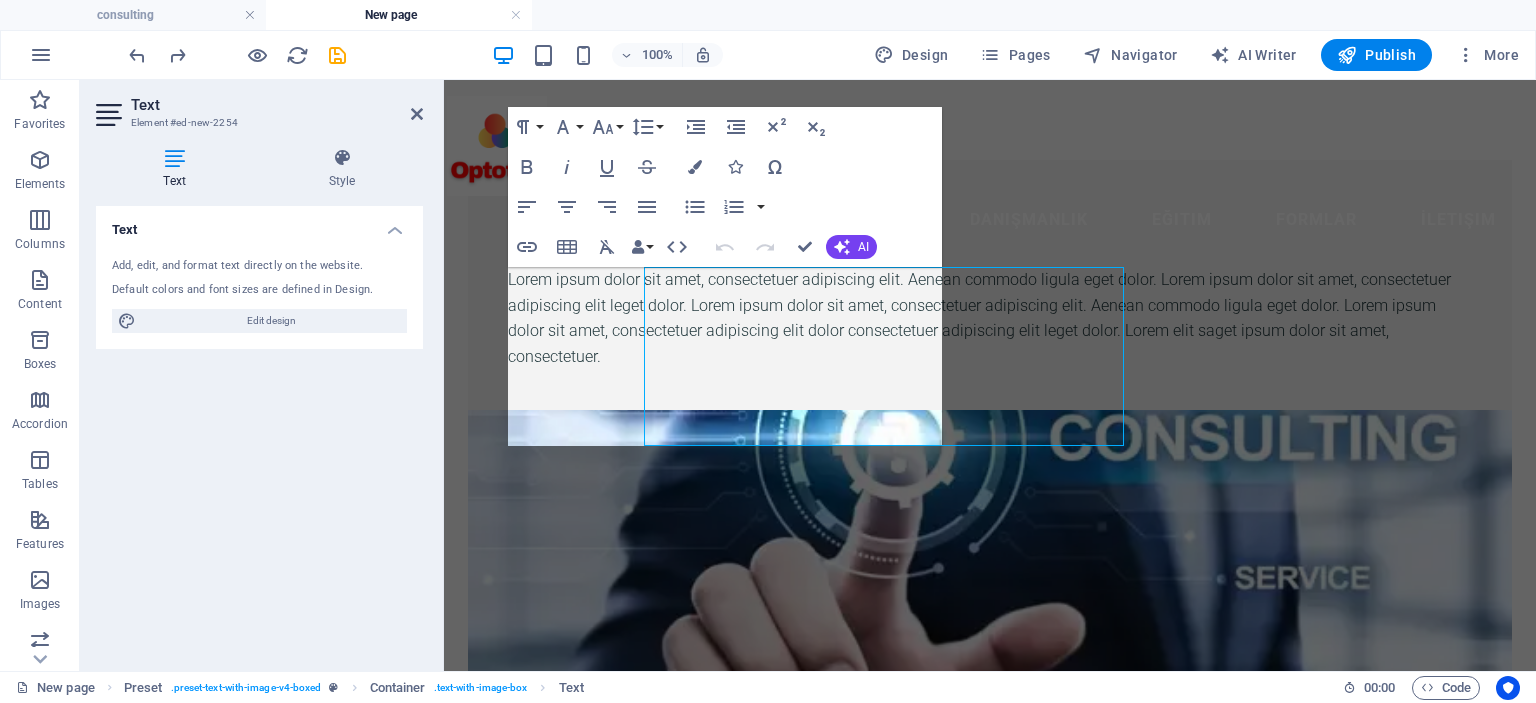 click on "Default colors and font sizes are defined in Design." at bounding box center (259, 290) 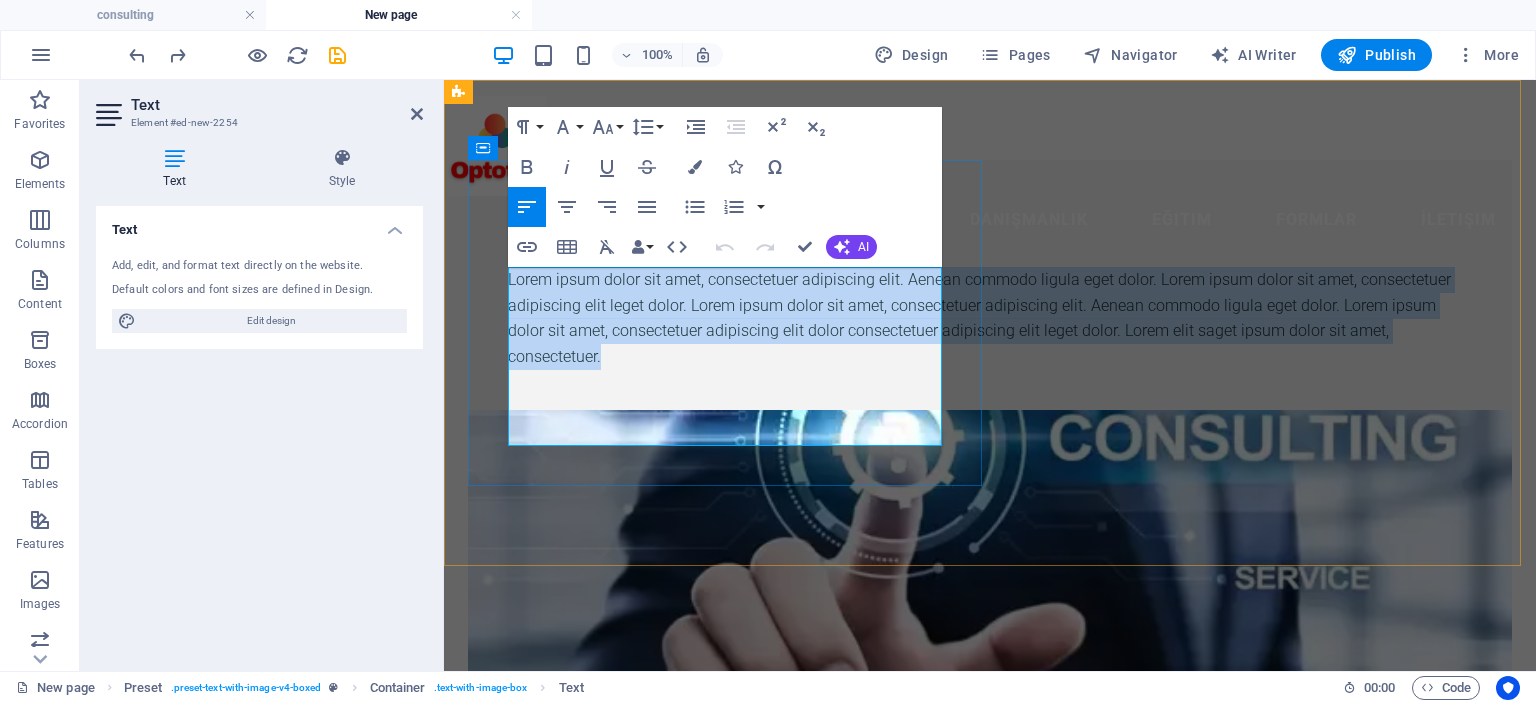 drag, startPoint x: 509, startPoint y: 282, endPoint x: 928, endPoint y: 445, distance: 449.5887 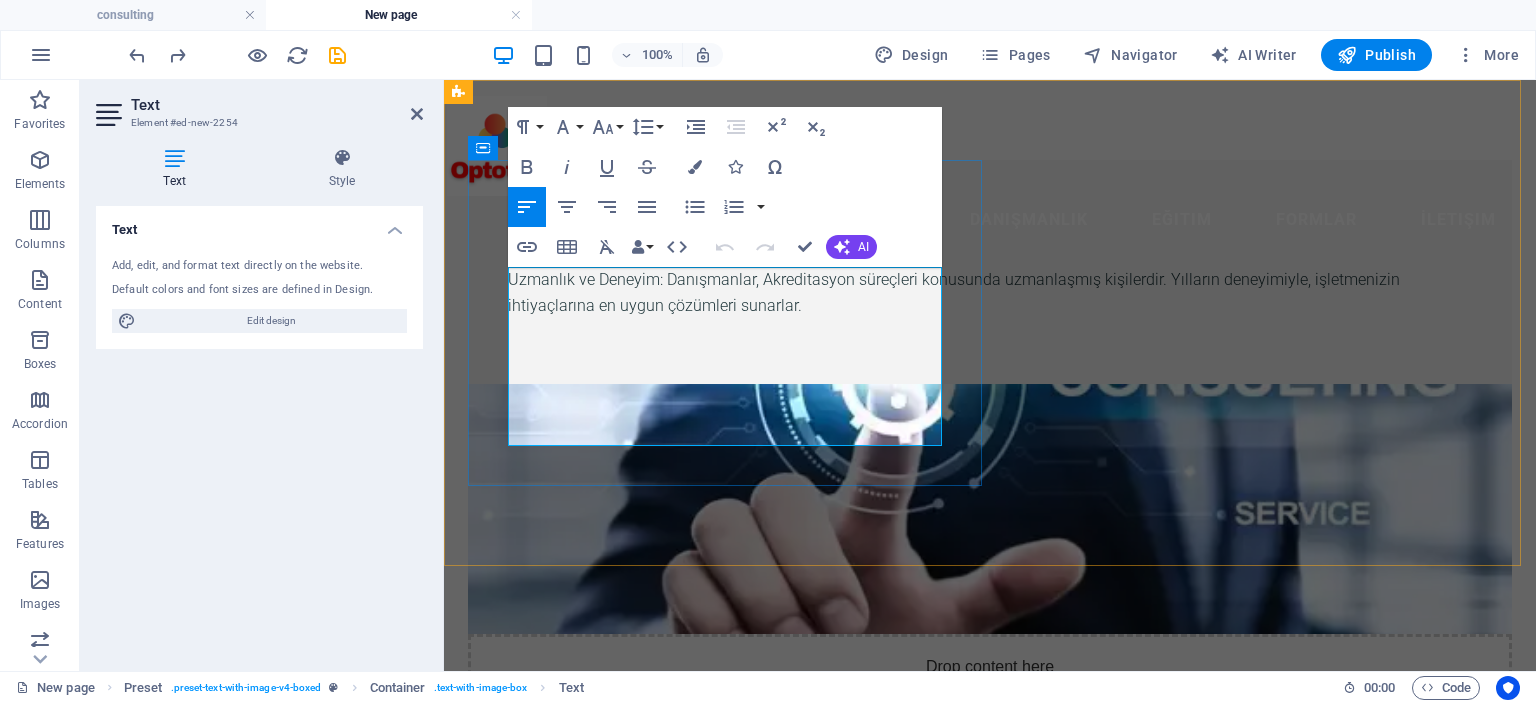 scroll, scrollTop: 2834, scrollLeft: 0, axis: vertical 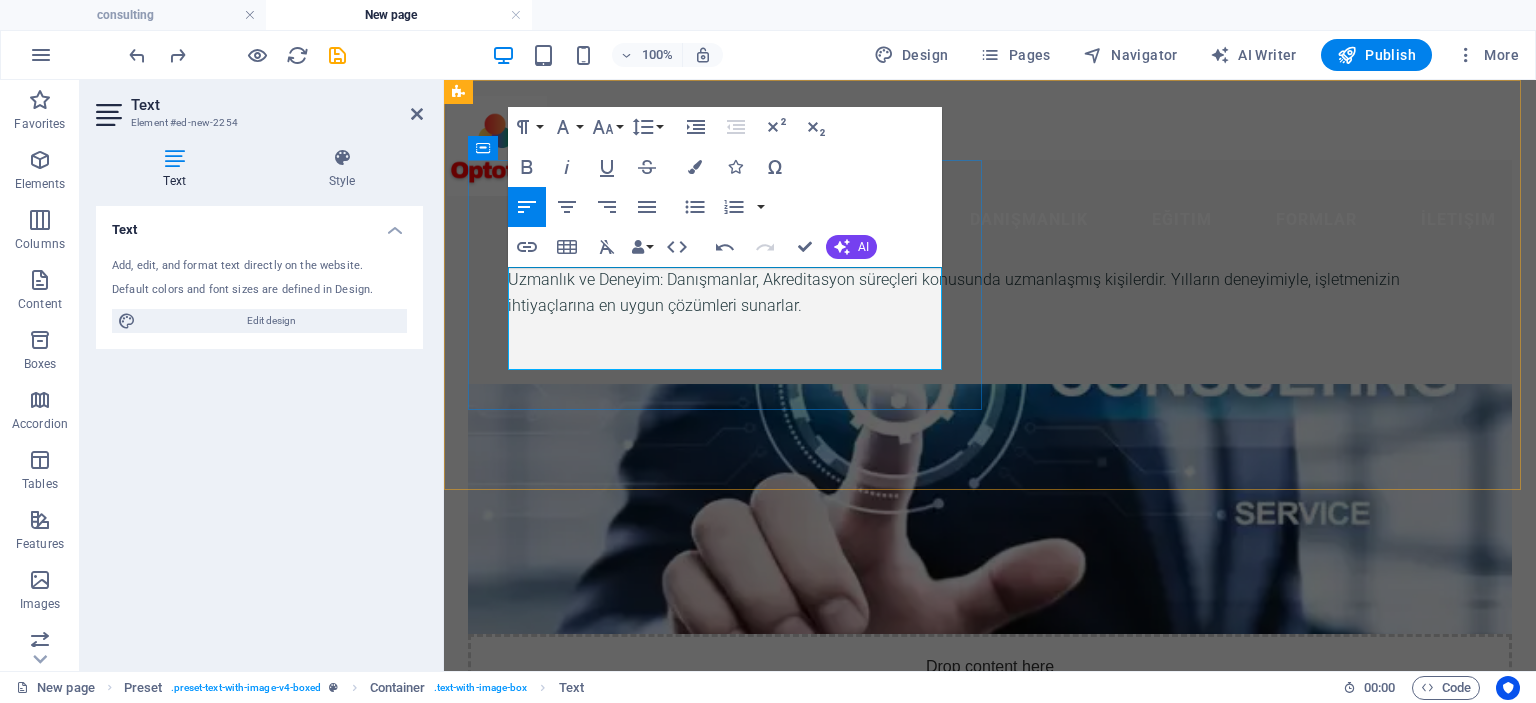 click on "Uzmanlık ve Deneyim: Danışmanlar, Akreditasyon süreçleri konusunda uzmanlaşmış kişilerdir. Yılların deneyimiyle, işletmenizin ihtiyaçlarına en uygun çözümleri sunarlar." at bounding box center (990, 292) 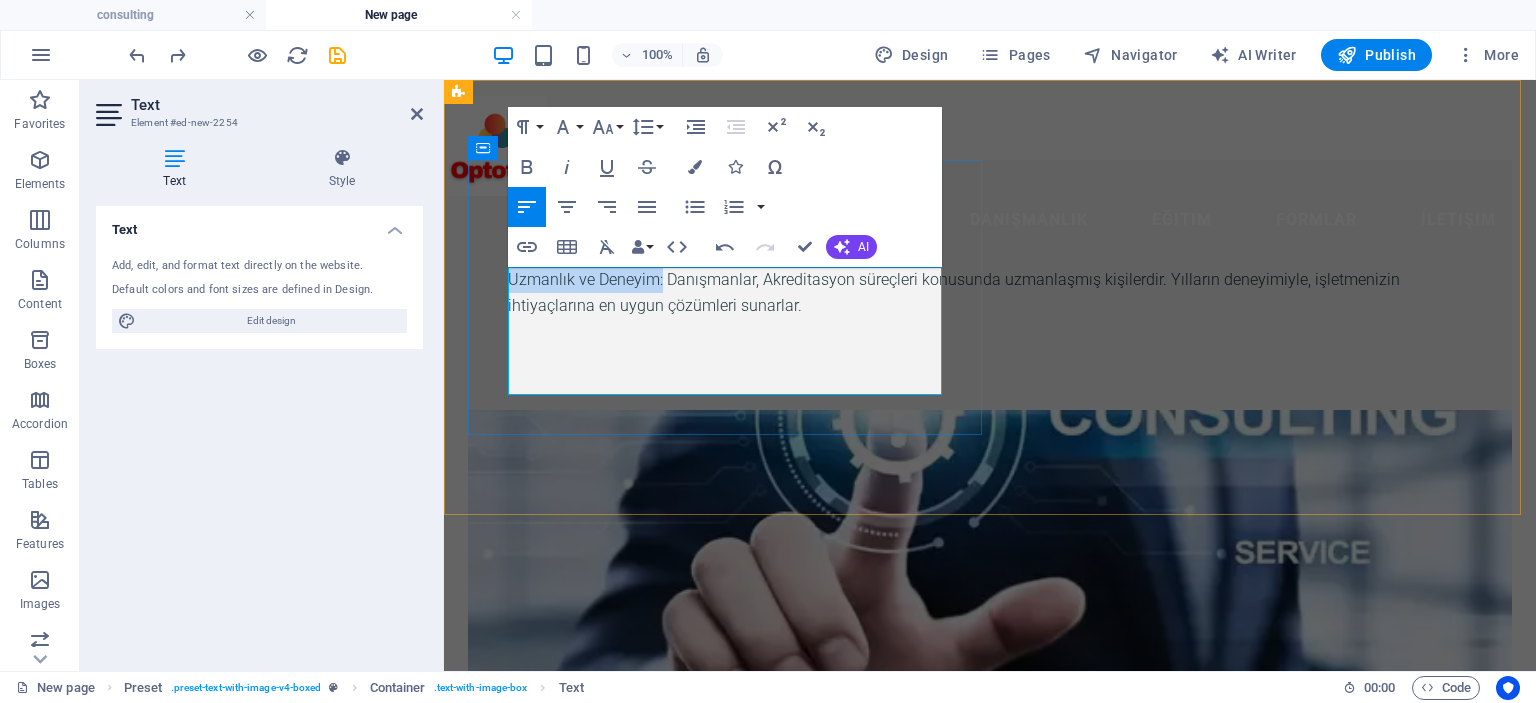 drag, startPoint x: 512, startPoint y: 283, endPoint x: 660, endPoint y: 289, distance: 148.12157 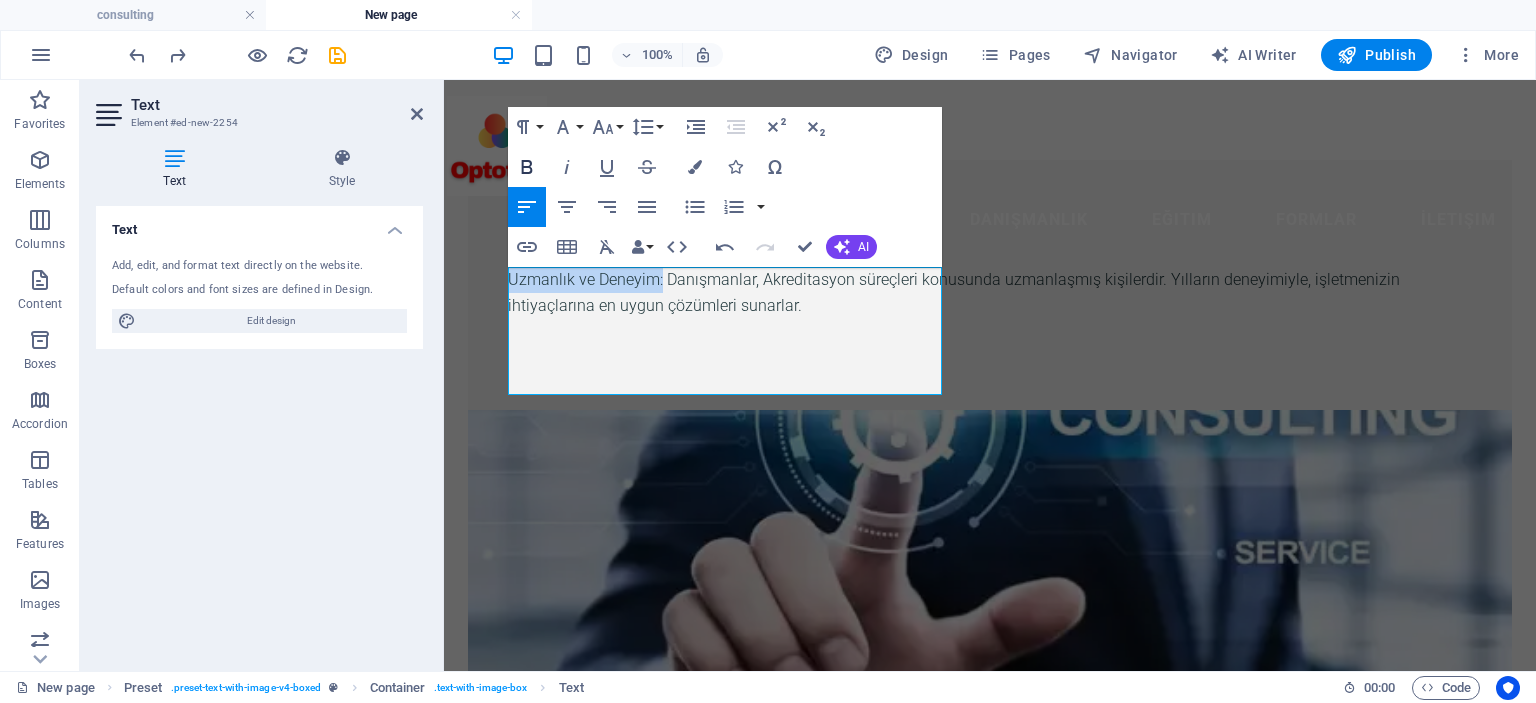 click 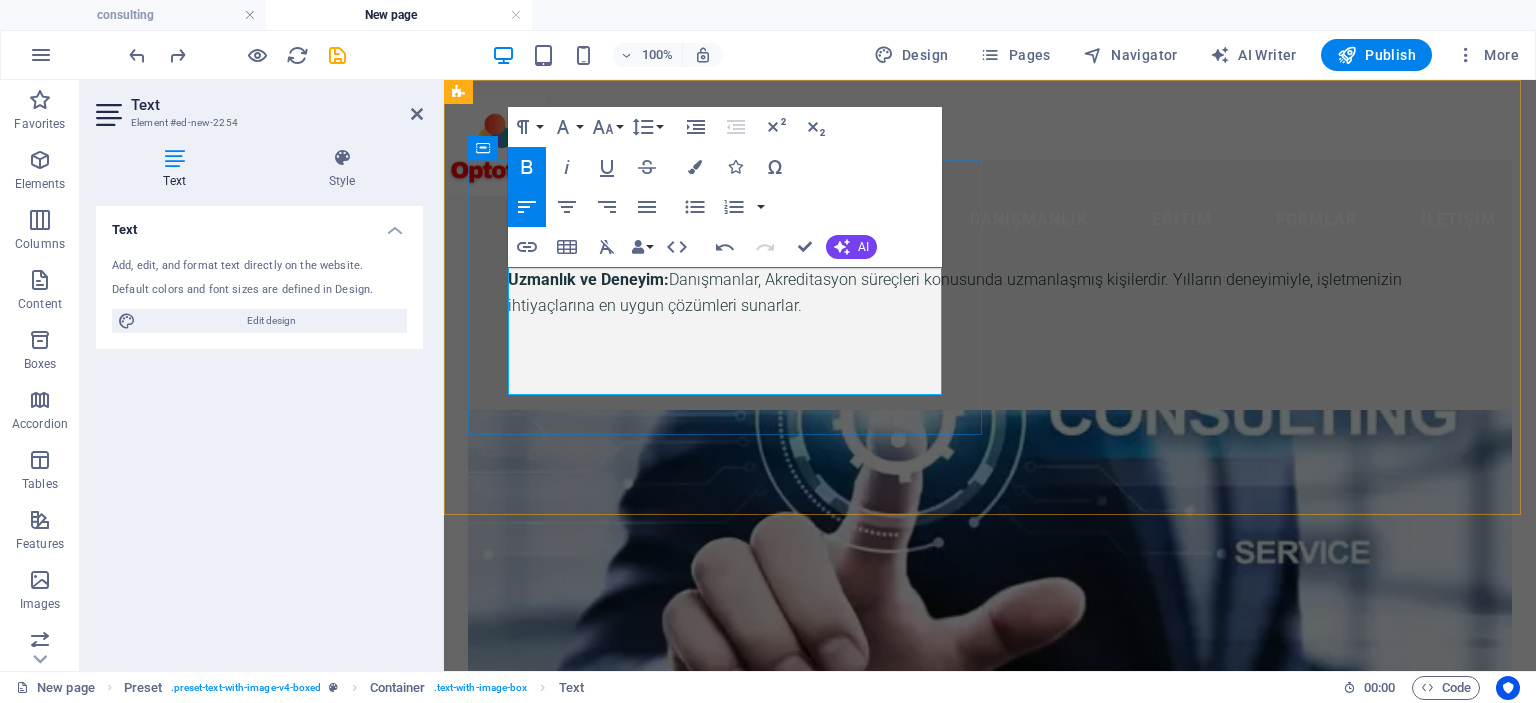 click at bounding box center [990, 331] 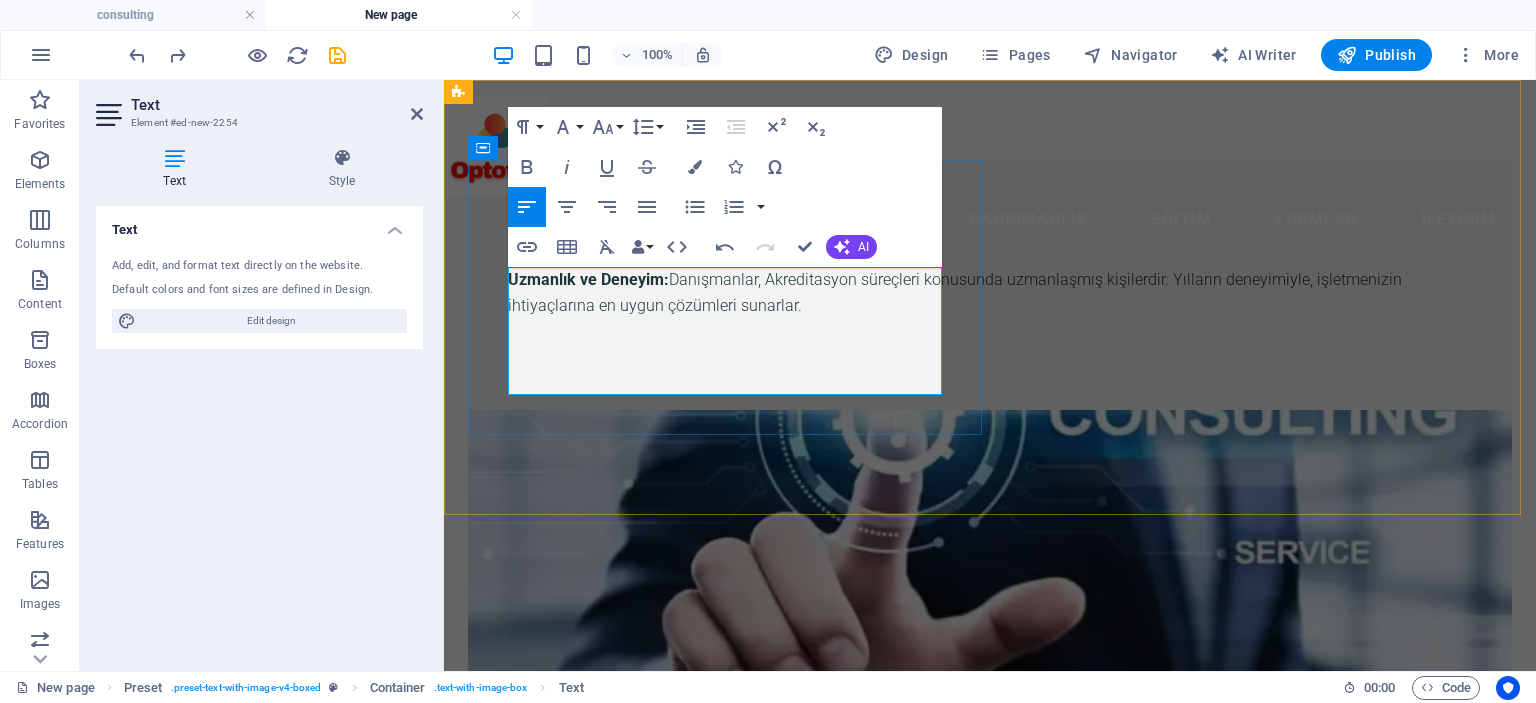 click at bounding box center (990, 331) 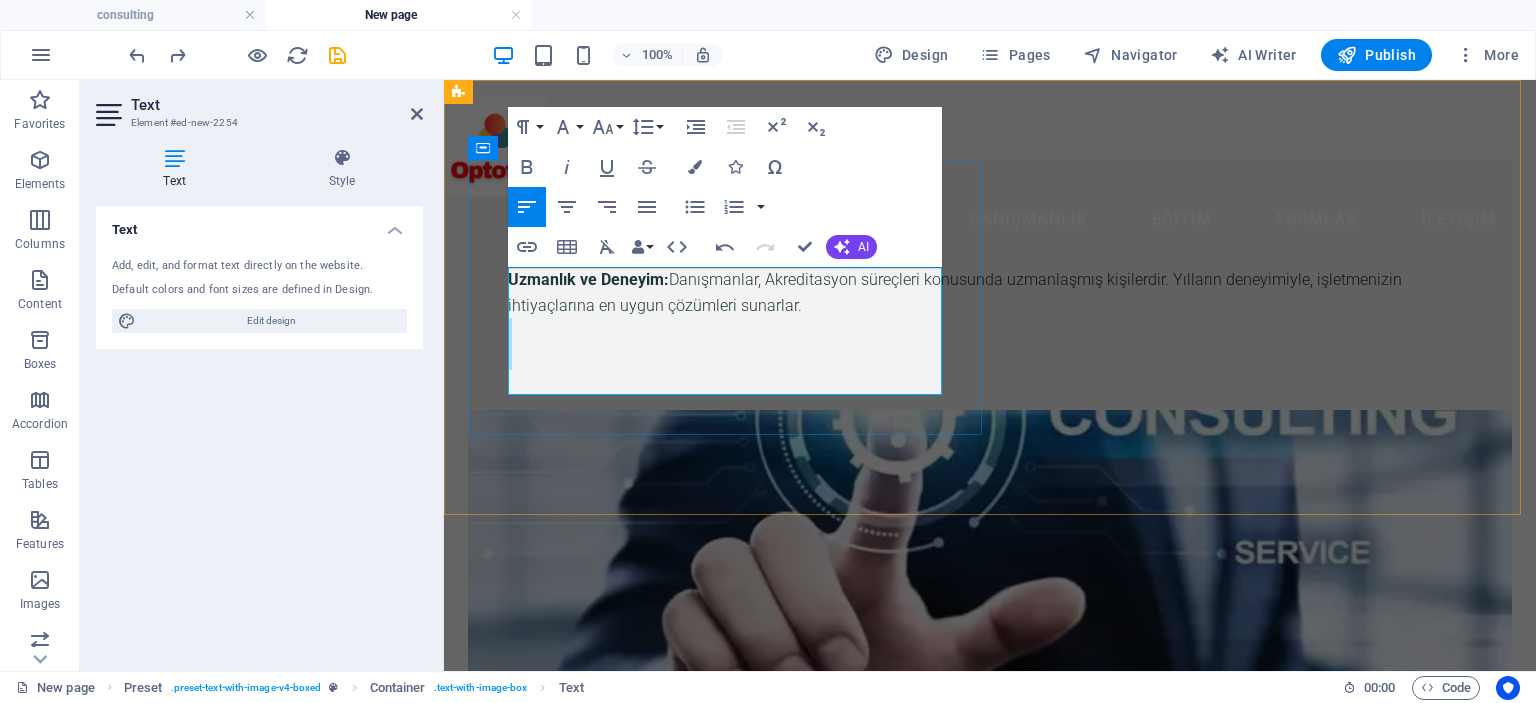 click at bounding box center (990, 331) 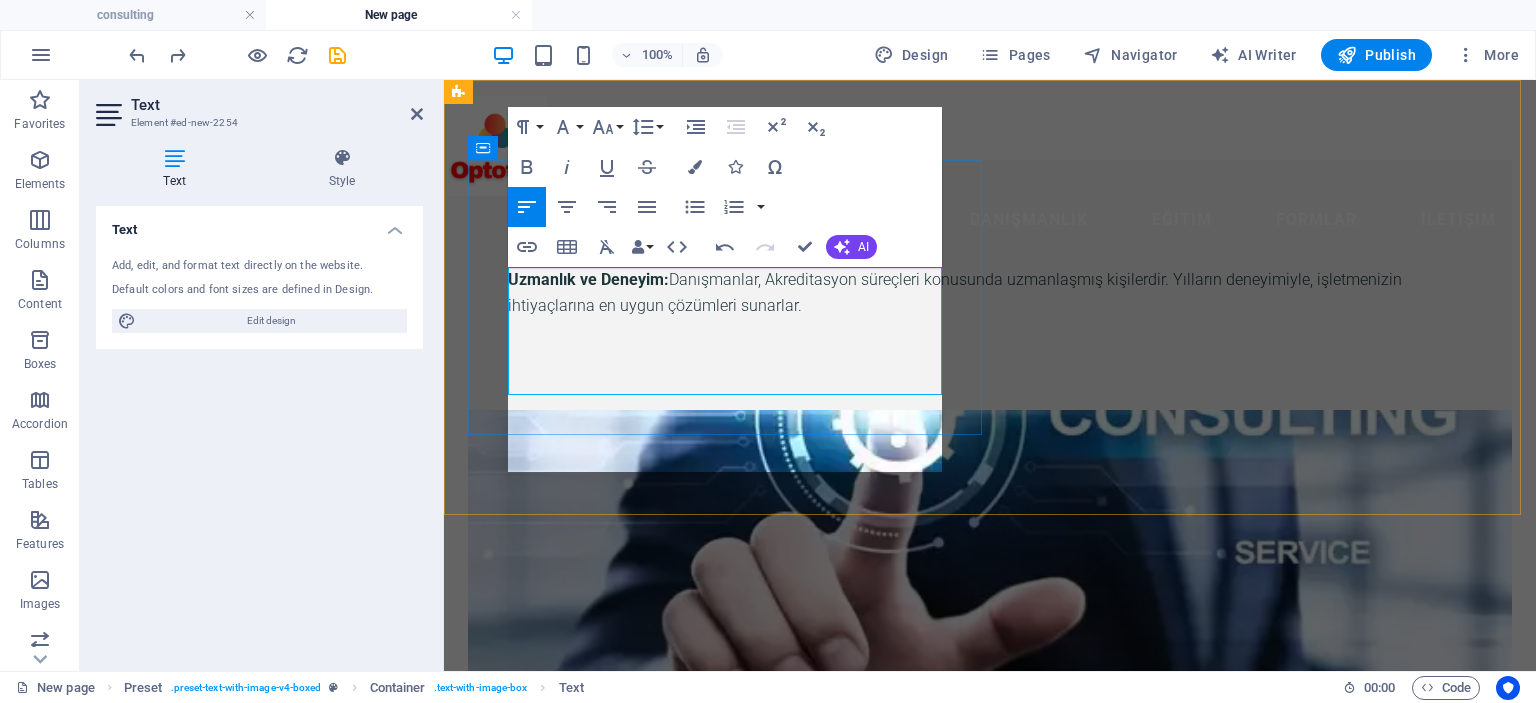 scroll, scrollTop: 3013, scrollLeft: 0, axis: vertical 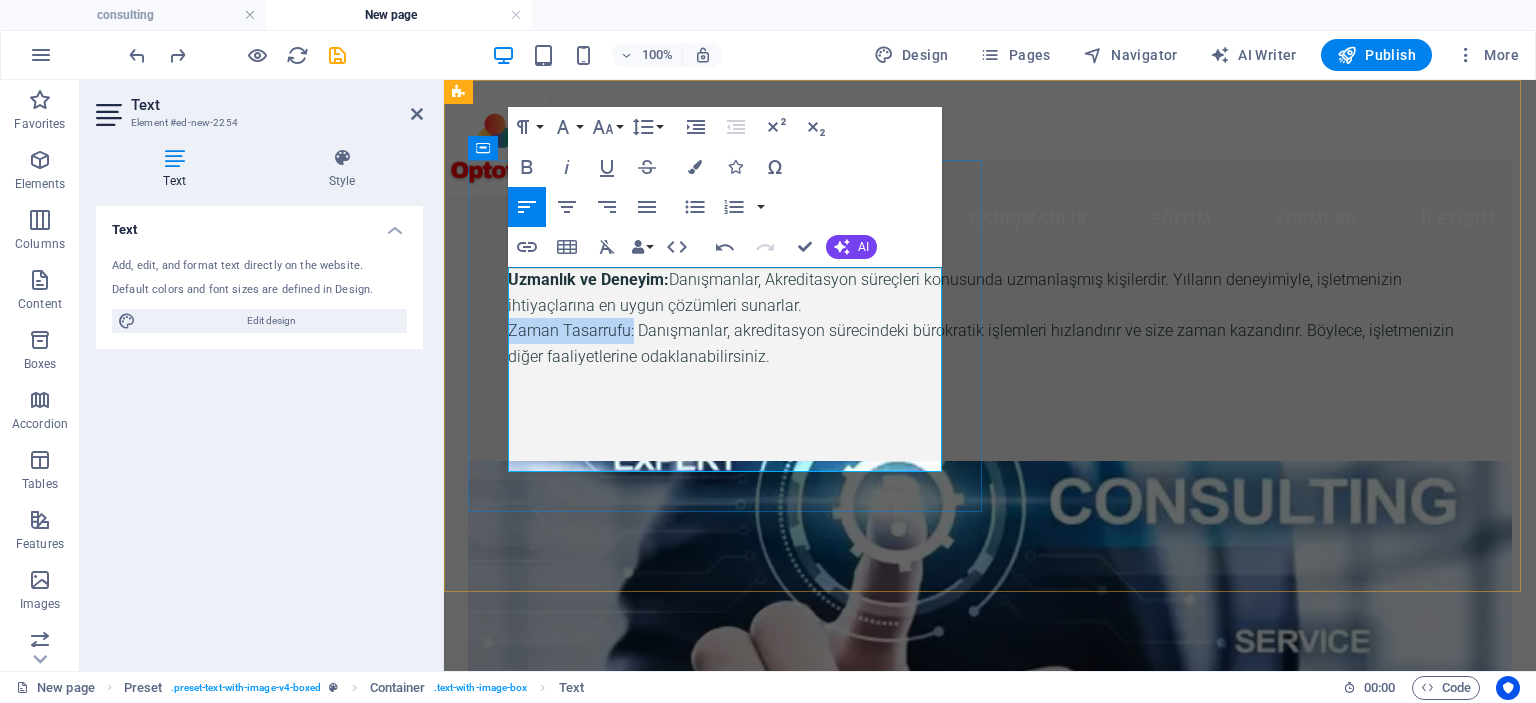 drag, startPoint x: 511, startPoint y: 356, endPoint x: 632, endPoint y: 350, distance: 121.14867 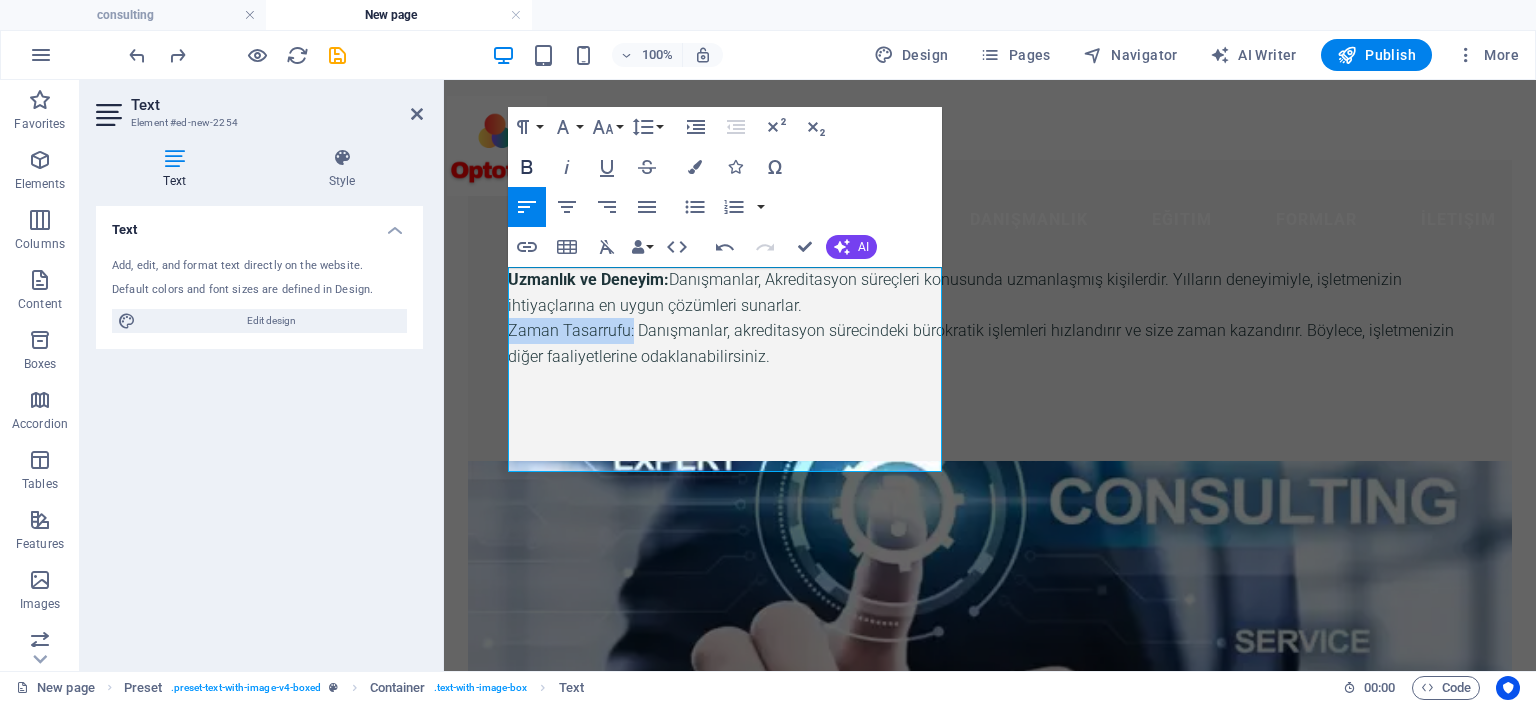 click 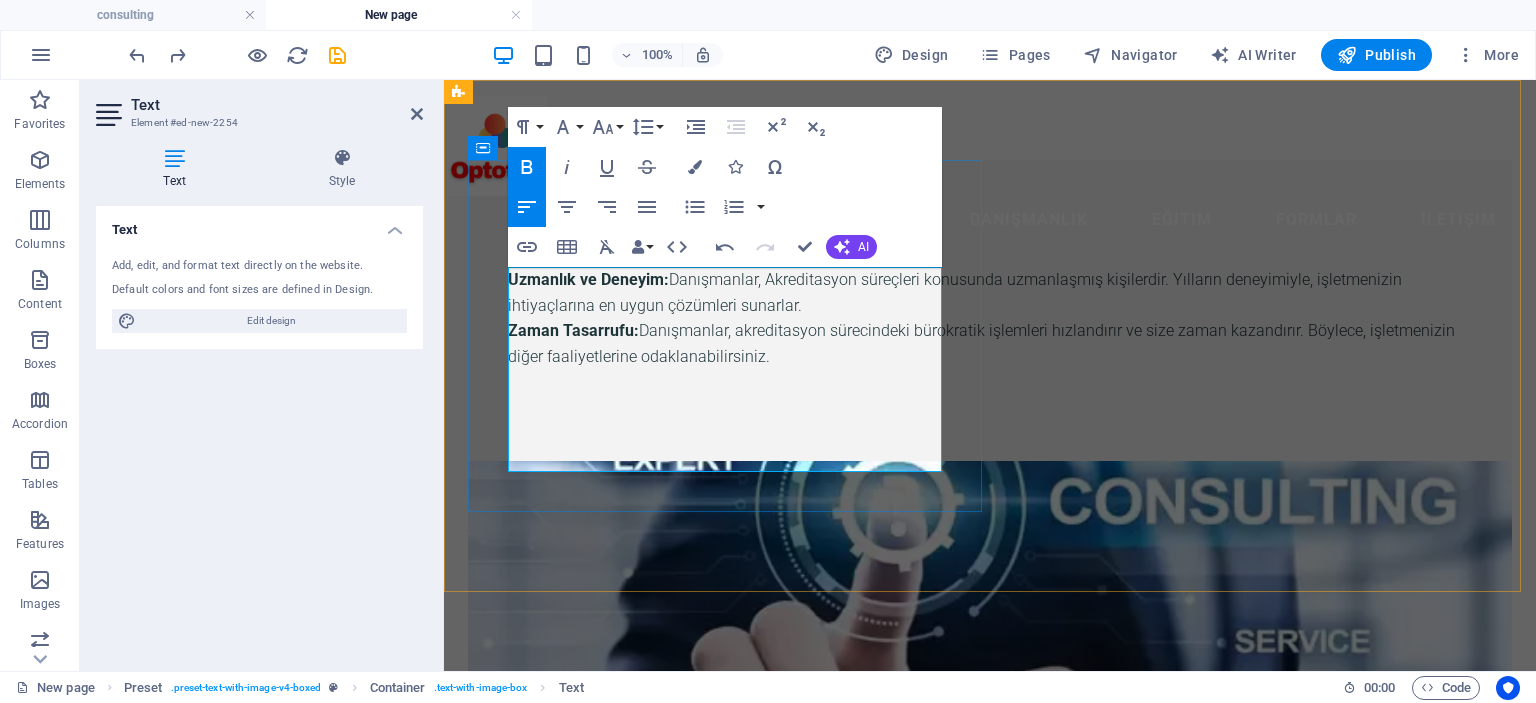 click on "Uzmanlık ve Deneyim:  Danışmanlar, Akreditasyon süreçleri konusunda uzmanlaşmış kişilerdir. Yılların deneyimiyle, işletmenizin ihtiyaçlarına en uygun çözümleri sunarlar." at bounding box center [990, 292] 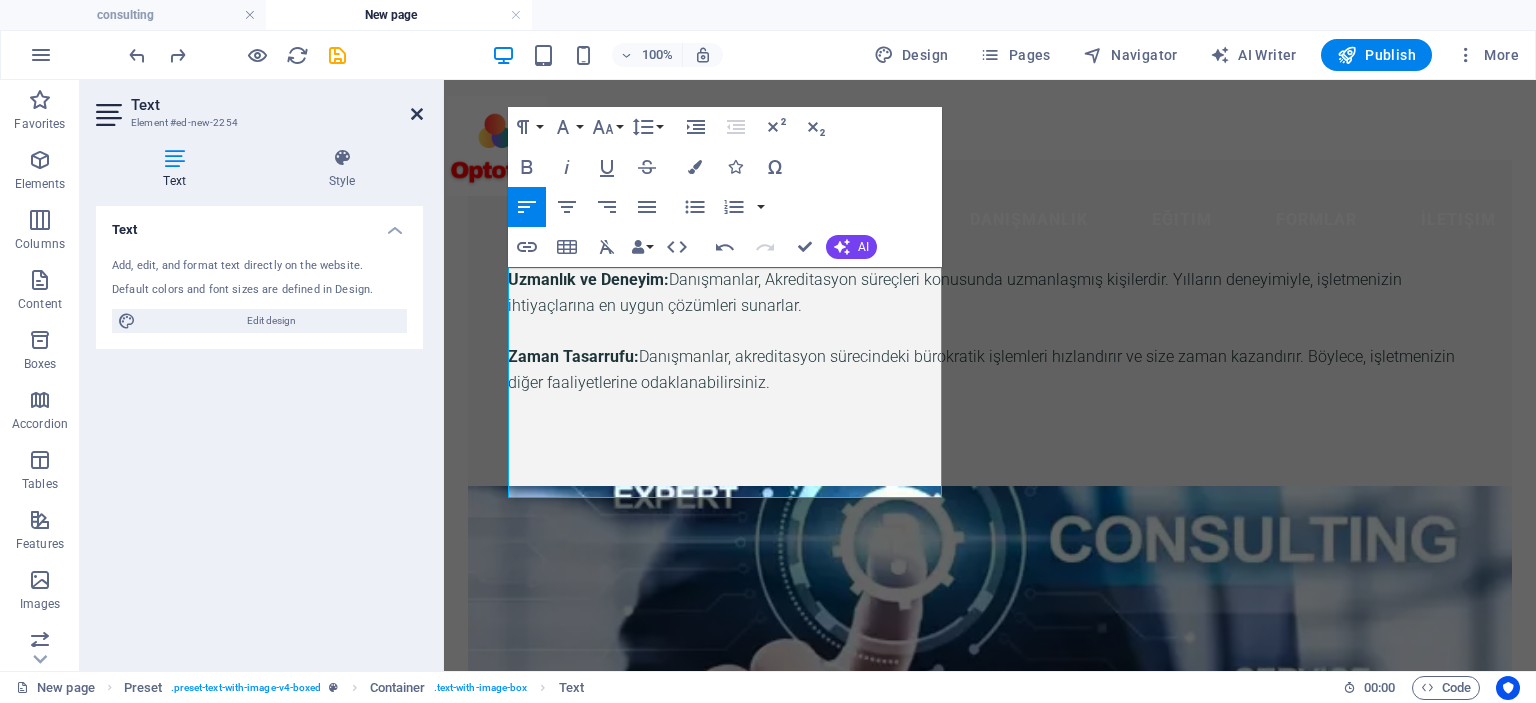 click at bounding box center [417, 114] 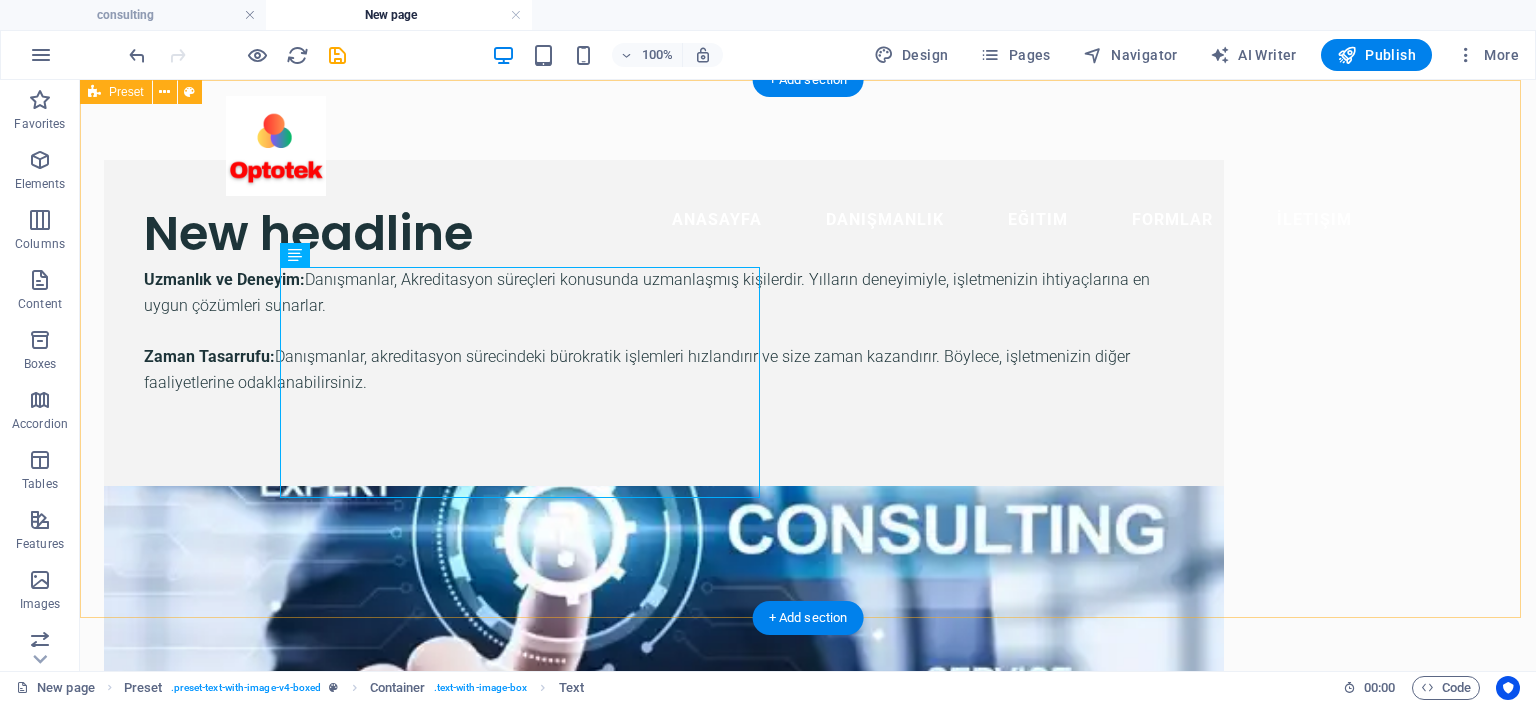 click on "New headline Uzmanlık ve Deneyim:  Danışmanlar, Akreditasyon süreçleri konusunda uzmanlaşmış kişilerdir. Yılların deneyimiyle, işletmenizin ihtiyaçlarına en uygun çözümleri sunarlar. Zaman Tasarrufu:  Danışmanlar, akreditasyon sürecindeki bürokratik işlemleri hızlandırır ve size zaman kazandırır. Böylece, işletmenizin diğer faaliyetlerine odaklanabilirsiniz. Drop content here or  Add elements  Paste clipboard" at bounding box center (808, 583) 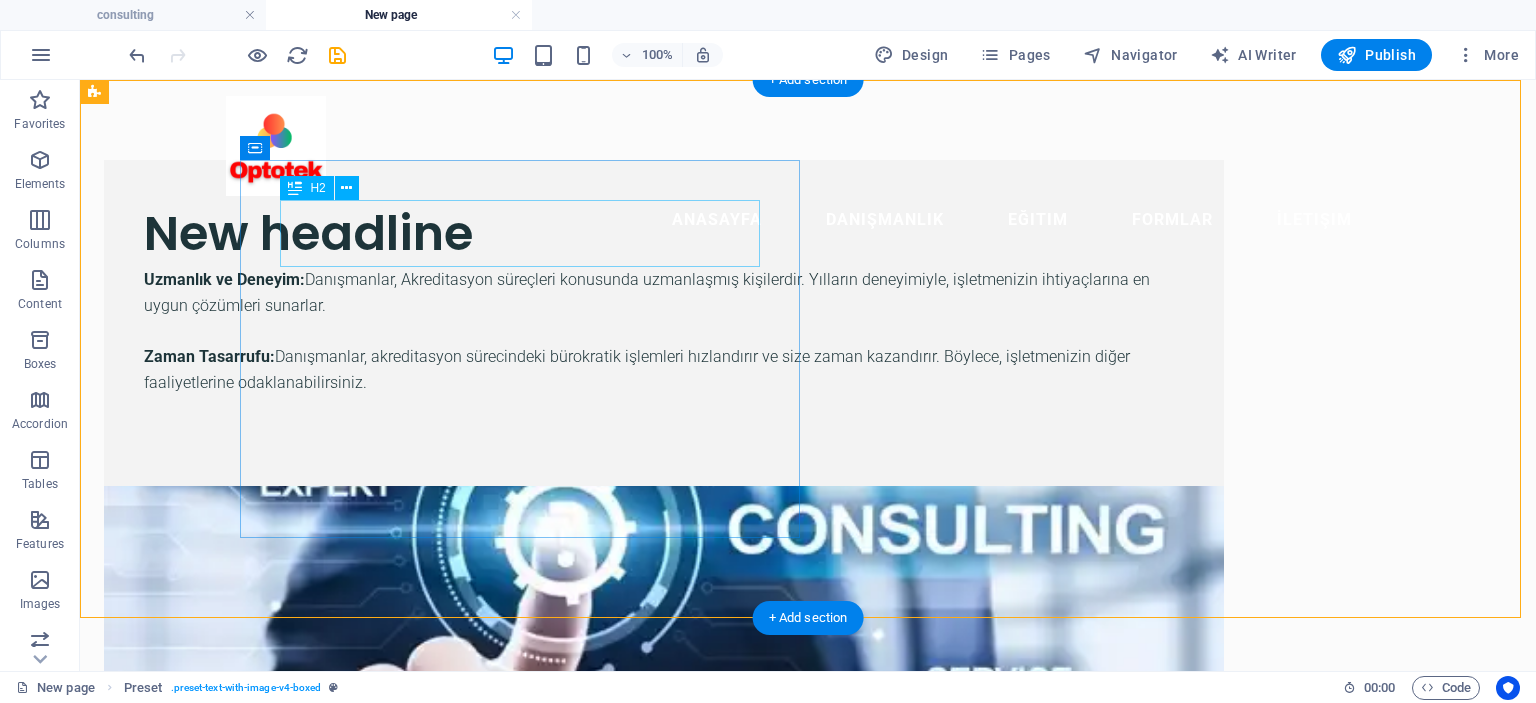 click on "New headline" at bounding box center [664, 233] 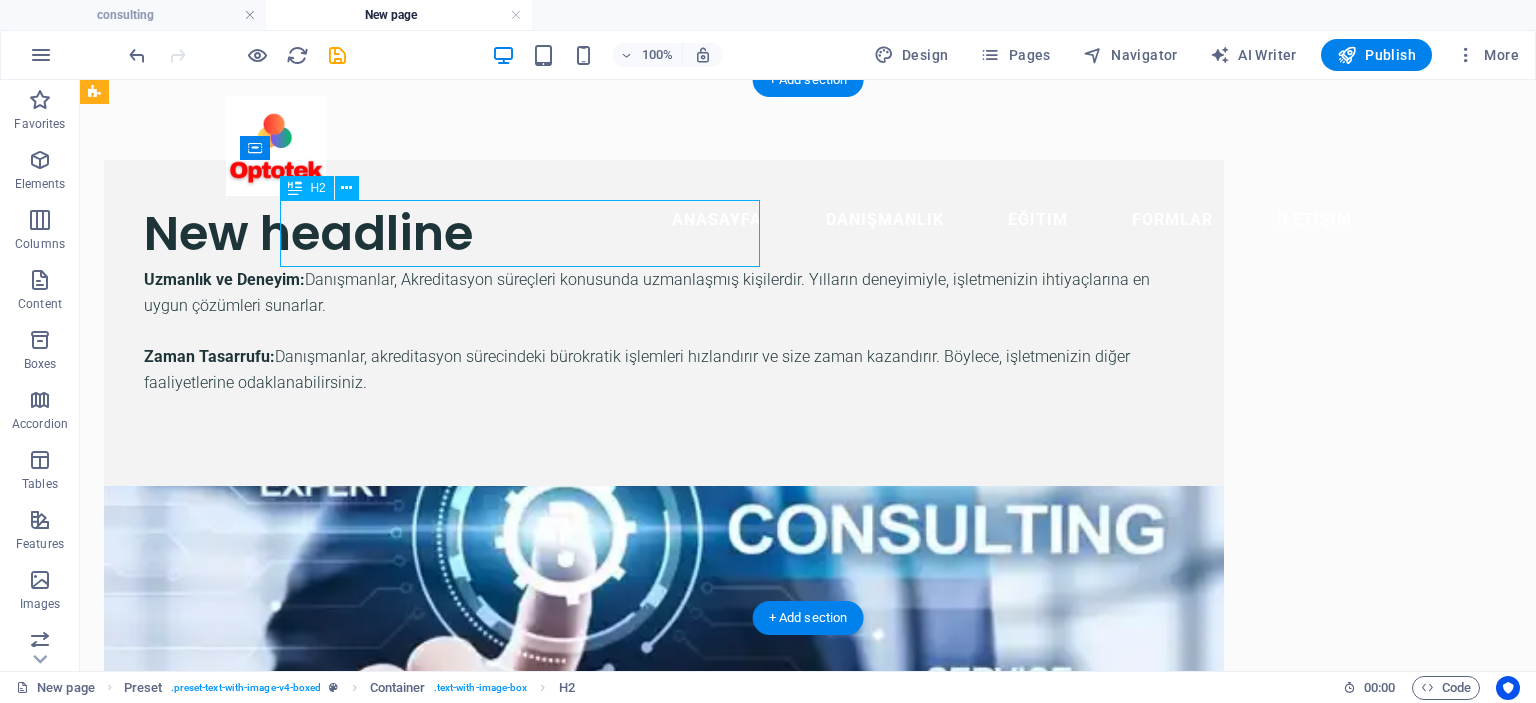 click on "New headline" at bounding box center (664, 233) 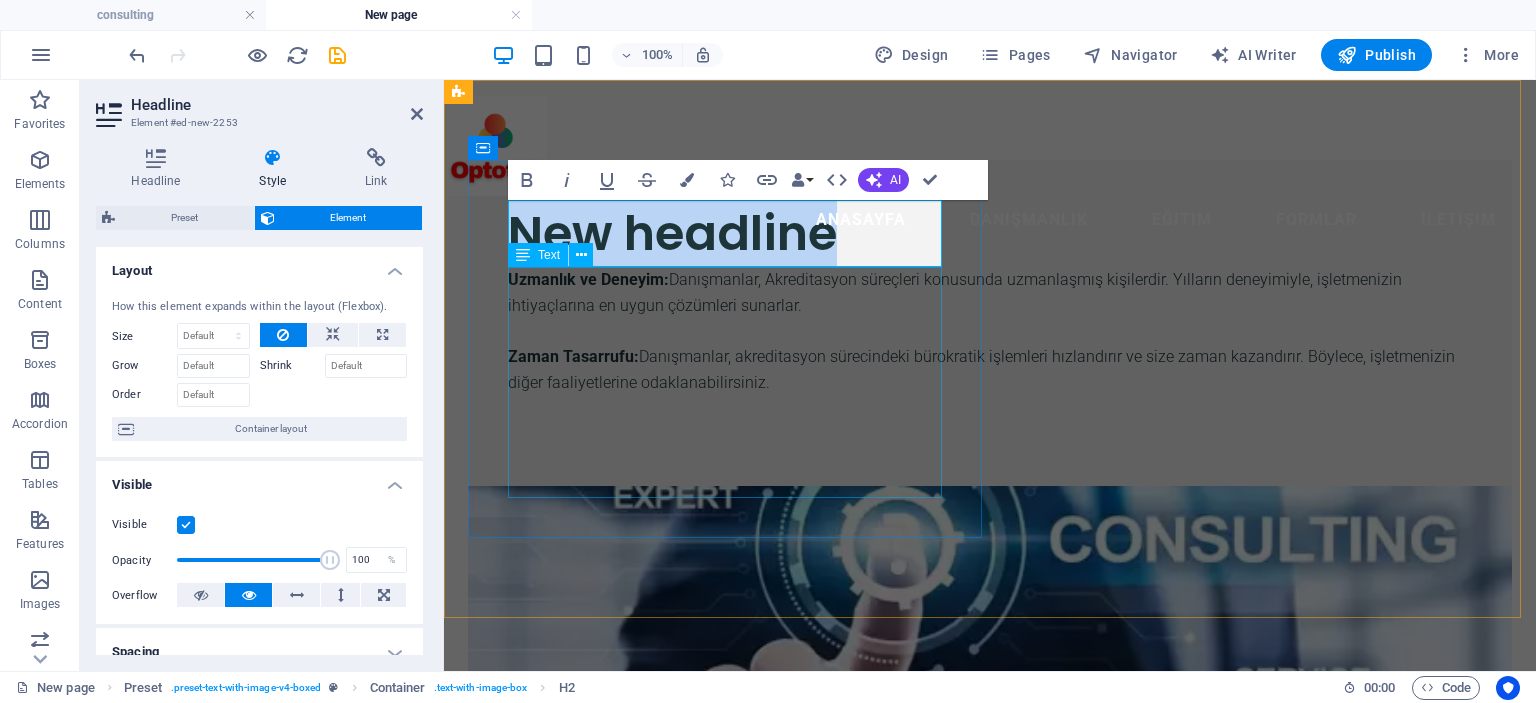 type 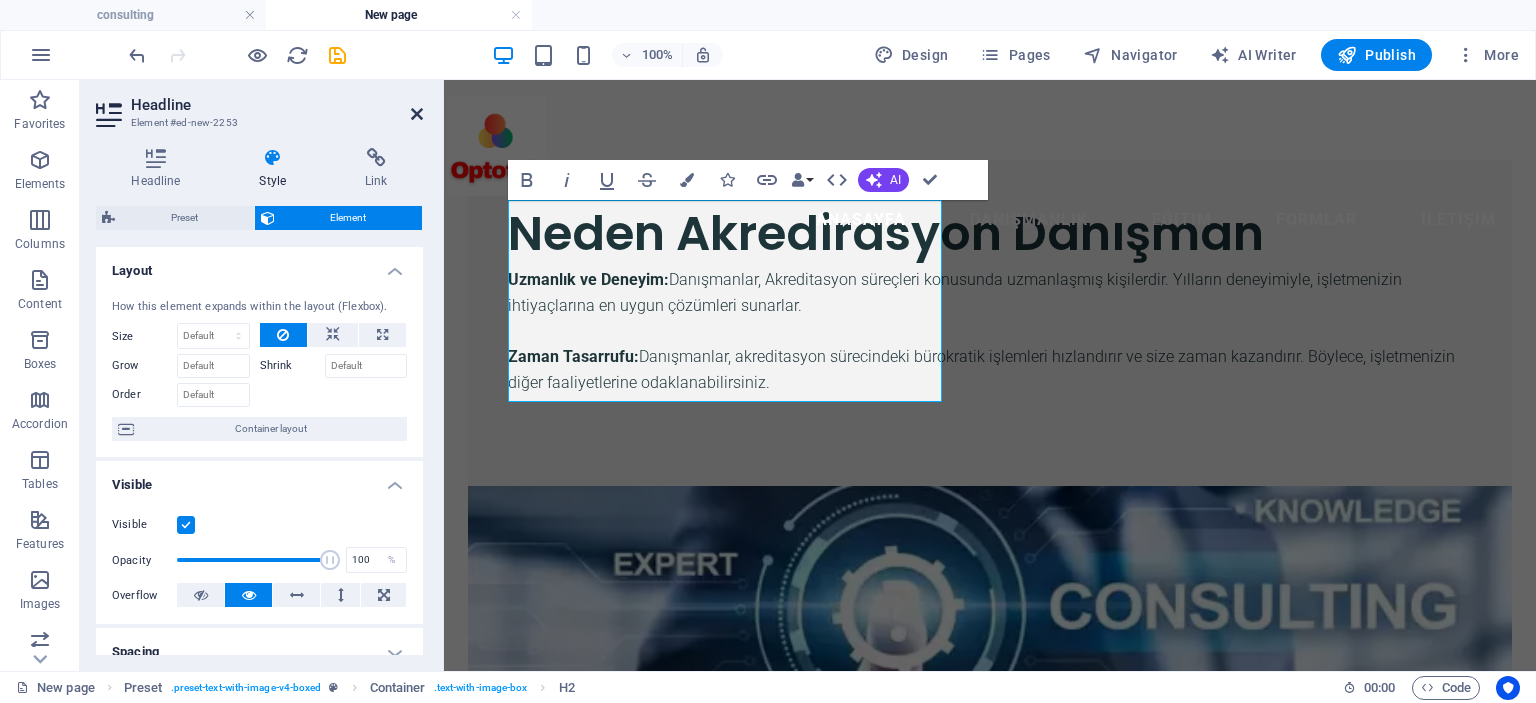 drag, startPoint x: 416, startPoint y: 111, endPoint x: 344, endPoint y: 35, distance: 104.69002 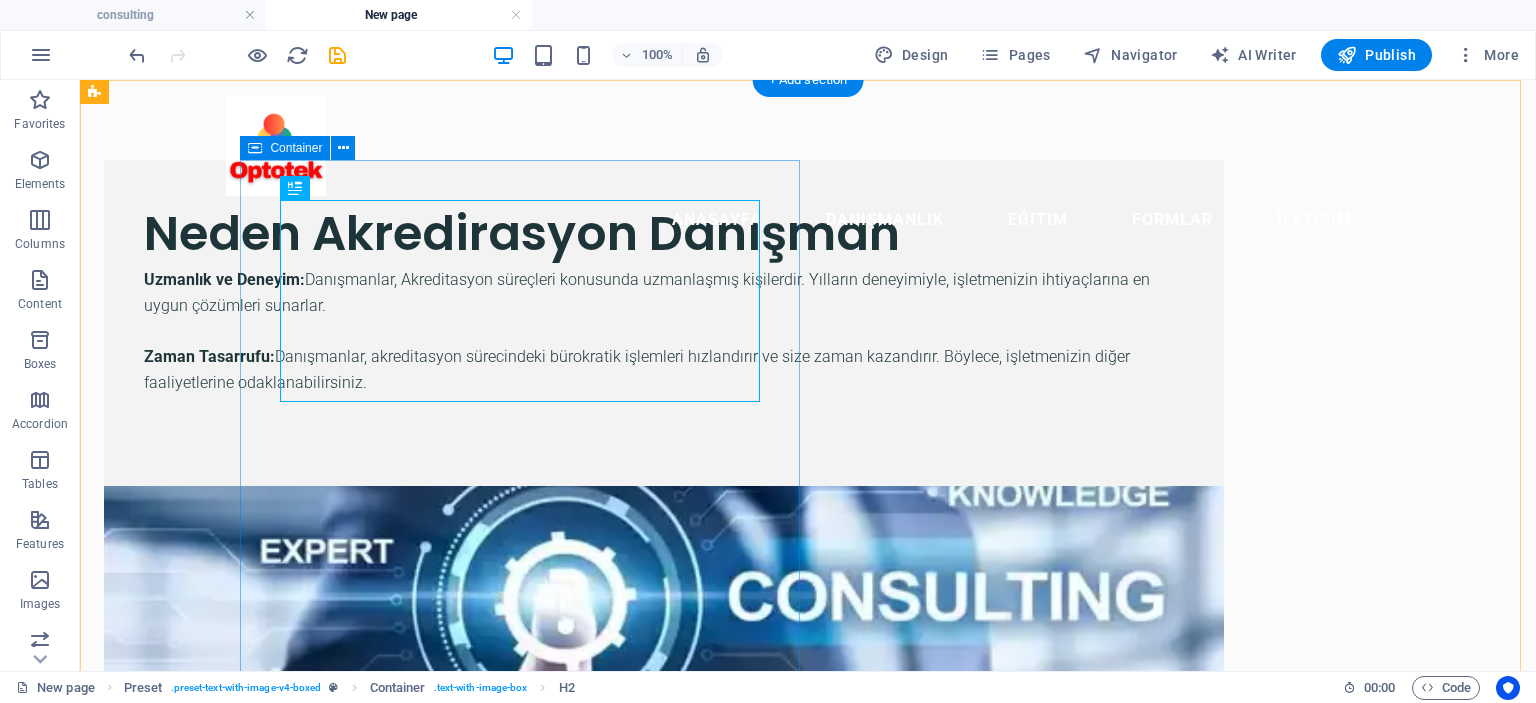 click on "Neden Akredirasyon Danışman Uzmanlık ve Deneyim:  Danışmanlar, Akreditasyon süreçleri konusunda uzmanlaşmış kişilerdir. Yılların deneyimiyle, işletmenizin ihtiyaçlarına en uygun çözümleri sunarlar. Zaman Tasarrufu:  Danışmanlar, akreditasyon sürecindeki bürokratik işlemleri hızlandırır ve size zaman kazandırır. Böylece, işletmenizin diğer faaliyetlerine odaklanabilirsiniz." at bounding box center (664, 323) 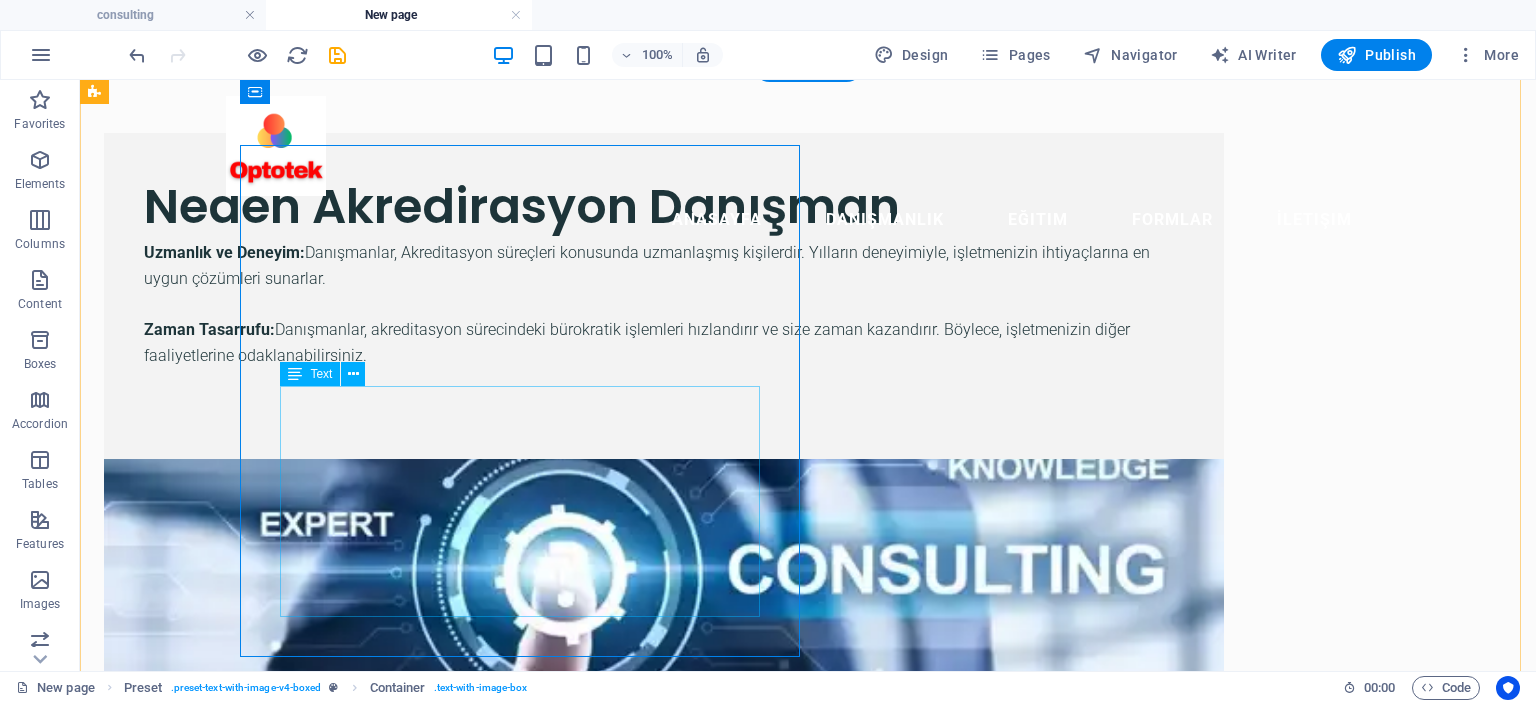scroll, scrollTop: 0, scrollLeft: 0, axis: both 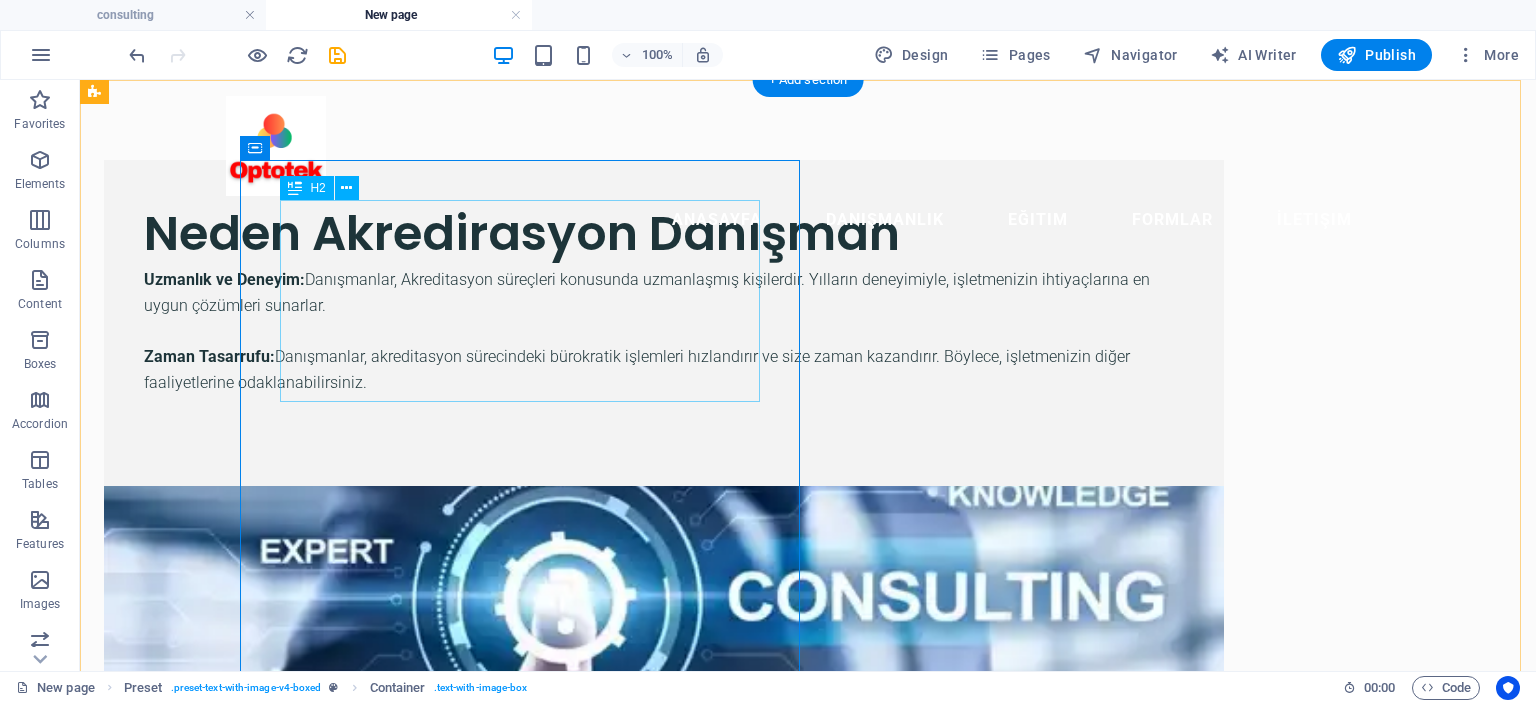 click on "Neden Akredirasyon Danışman" at bounding box center (664, 233) 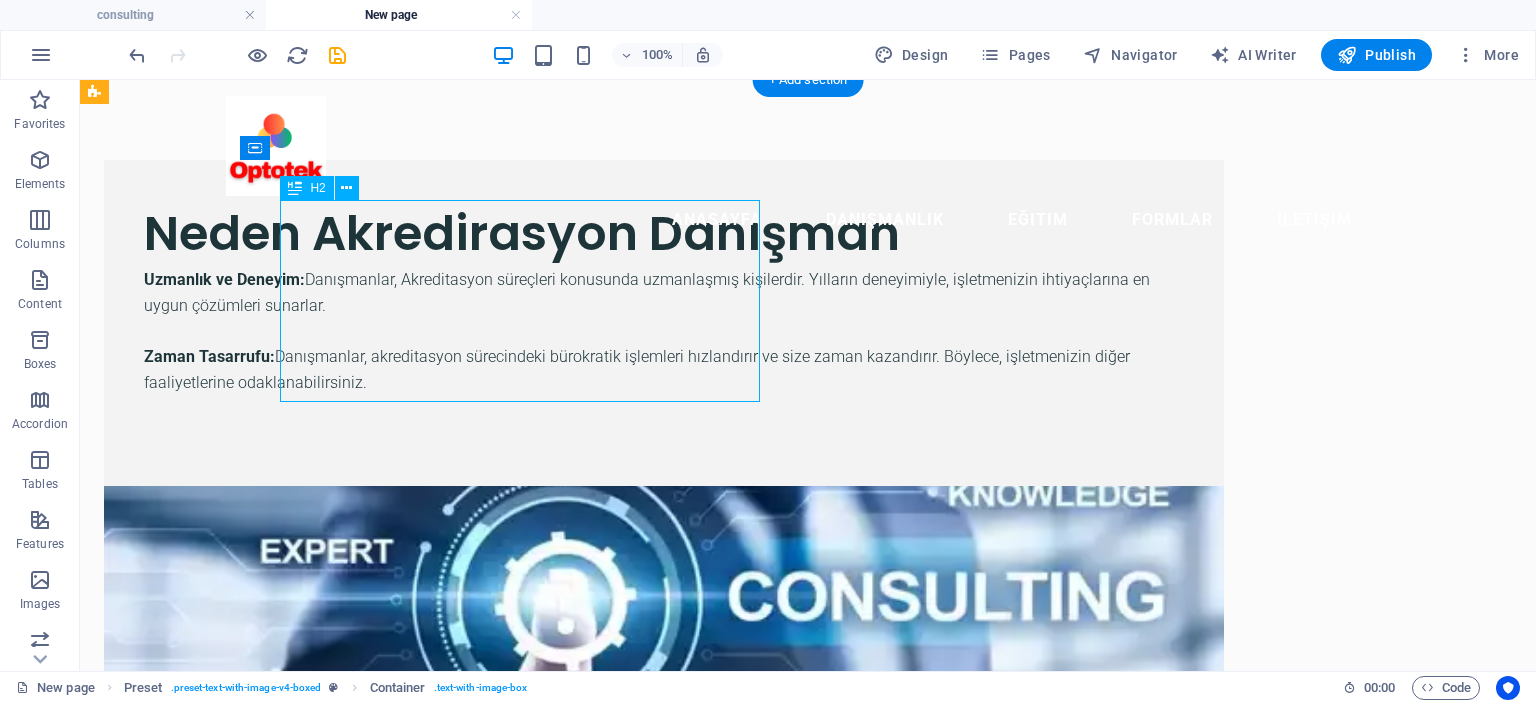 click on "Neden Akredirasyon Danışman" at bounding box center (664, 233) 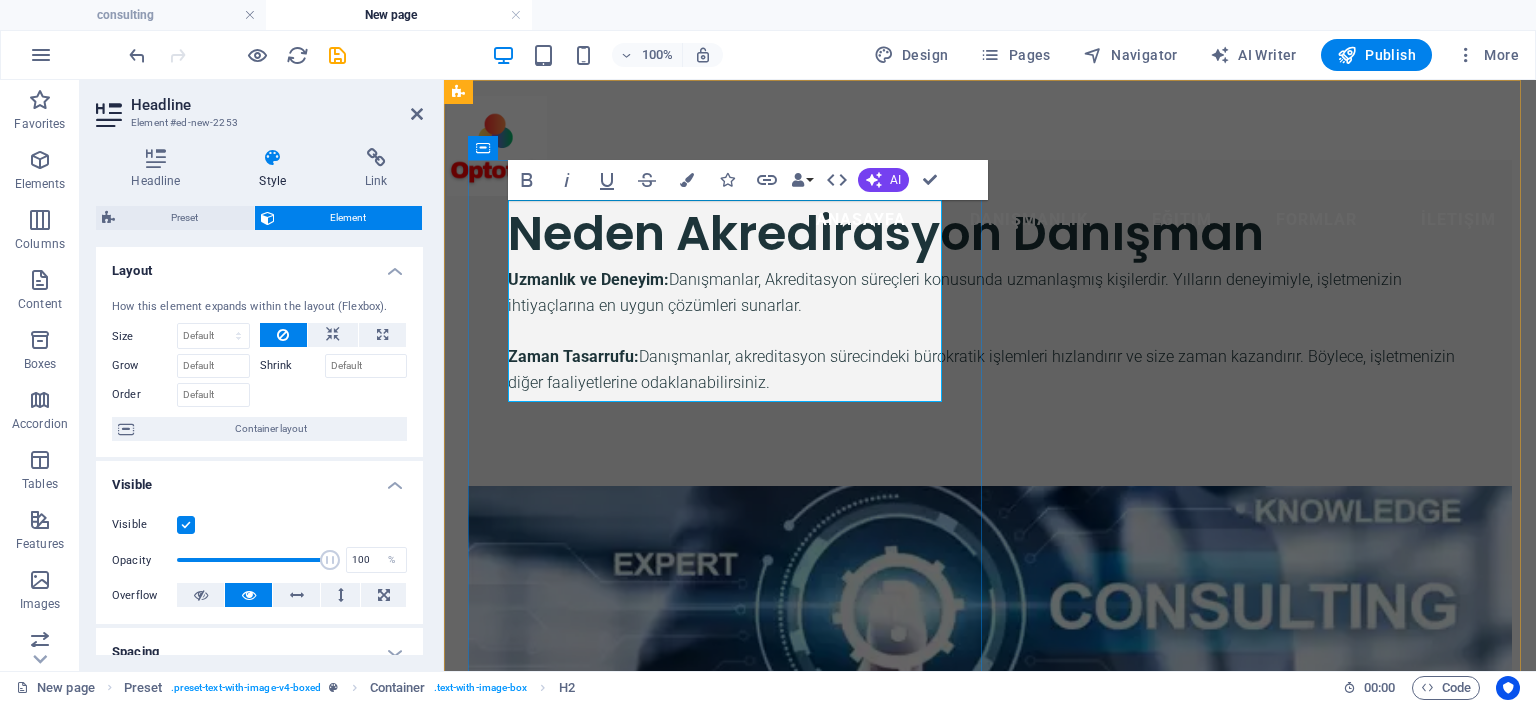 click on "Neden Akredirasyon Danışman" at bounding box center [990, 233] 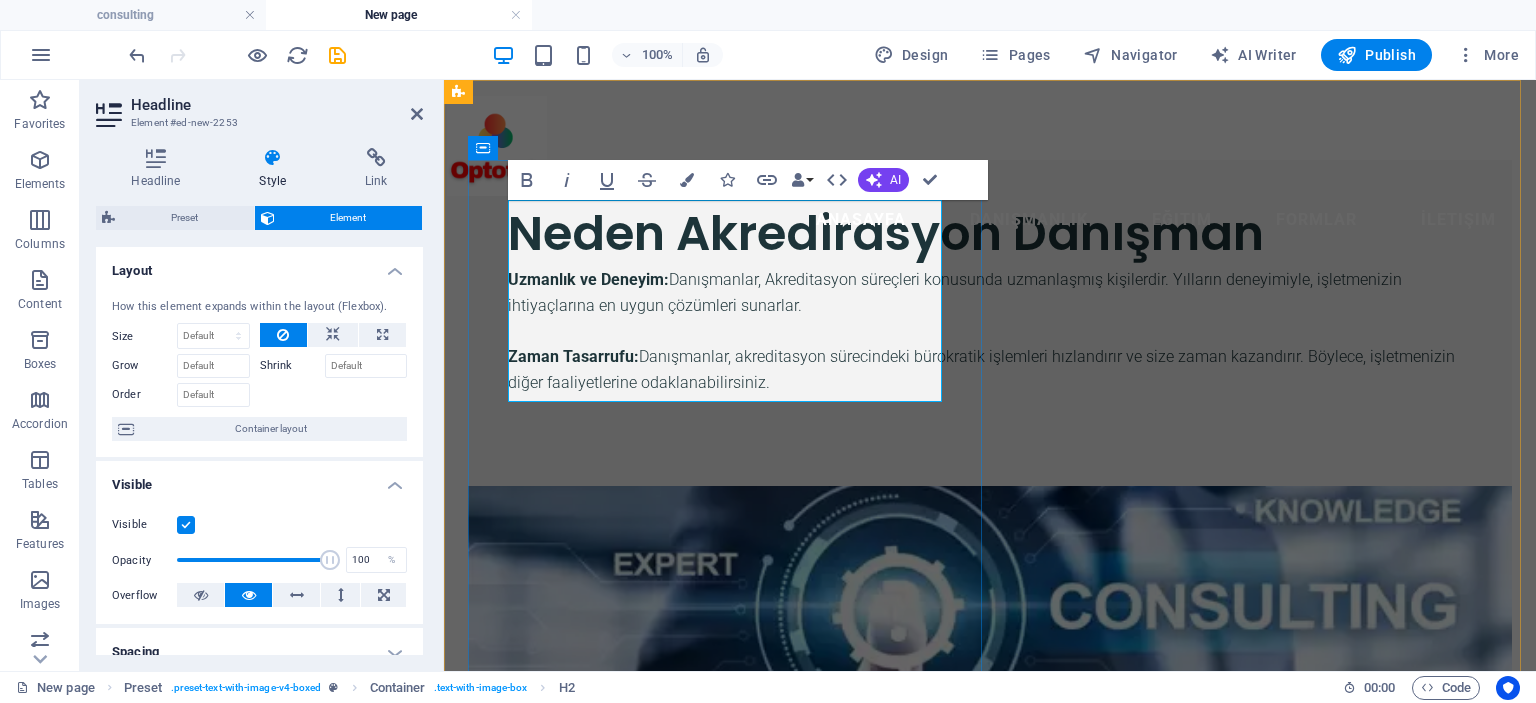 type 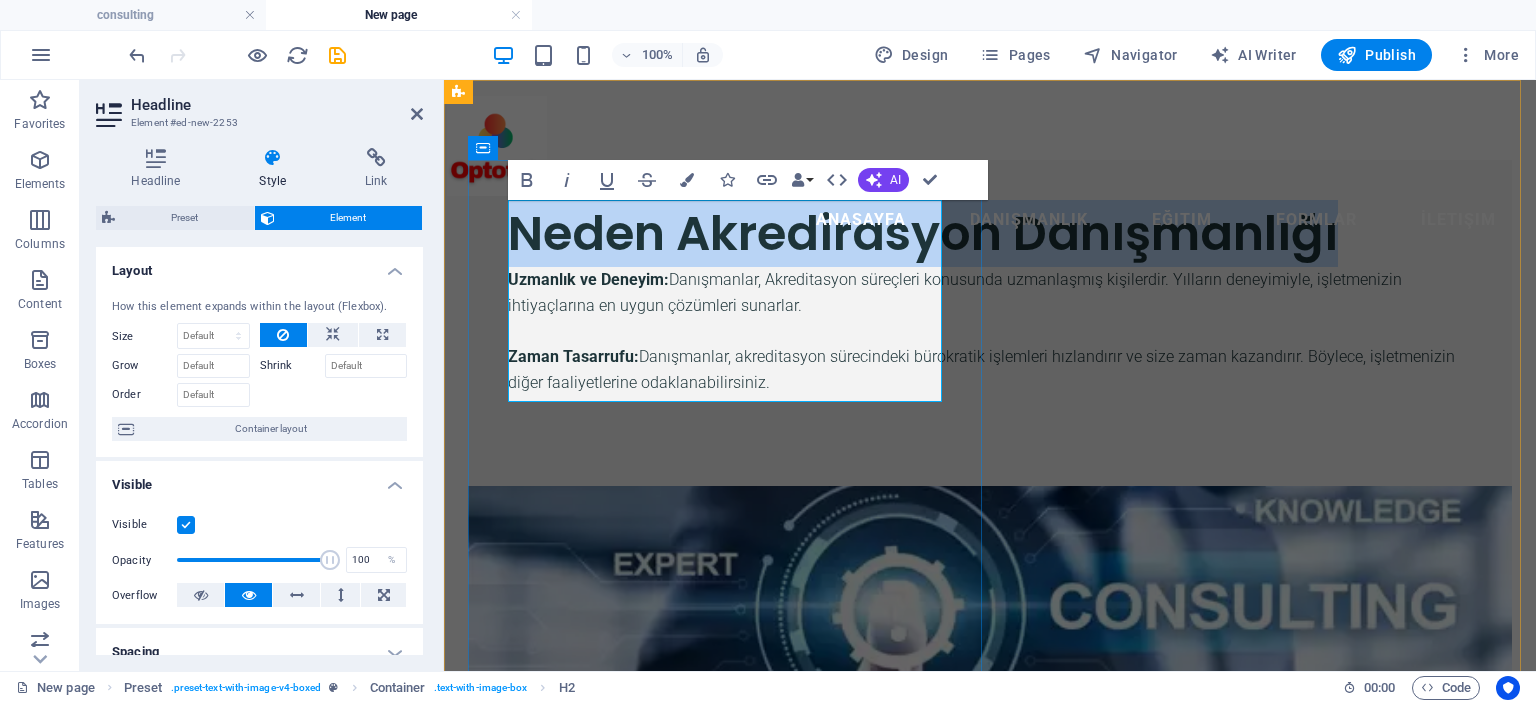 drag, startPoint x: 519, startPoint y: 227, endPoint x: 848, endPoint y: 347, distance: 350.2014 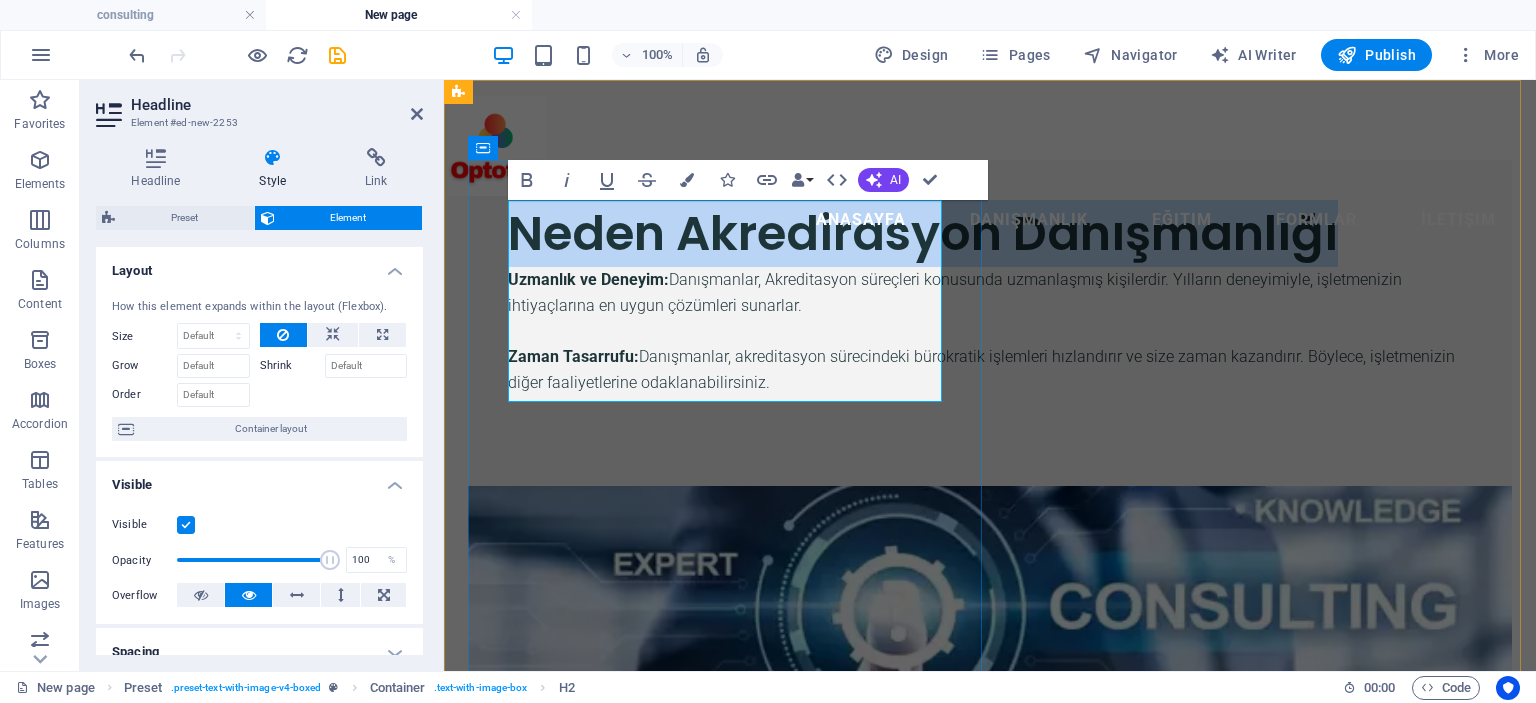 click on "Neden Akredirasyon Danışmanlığı" at bounding box center [990, 233] 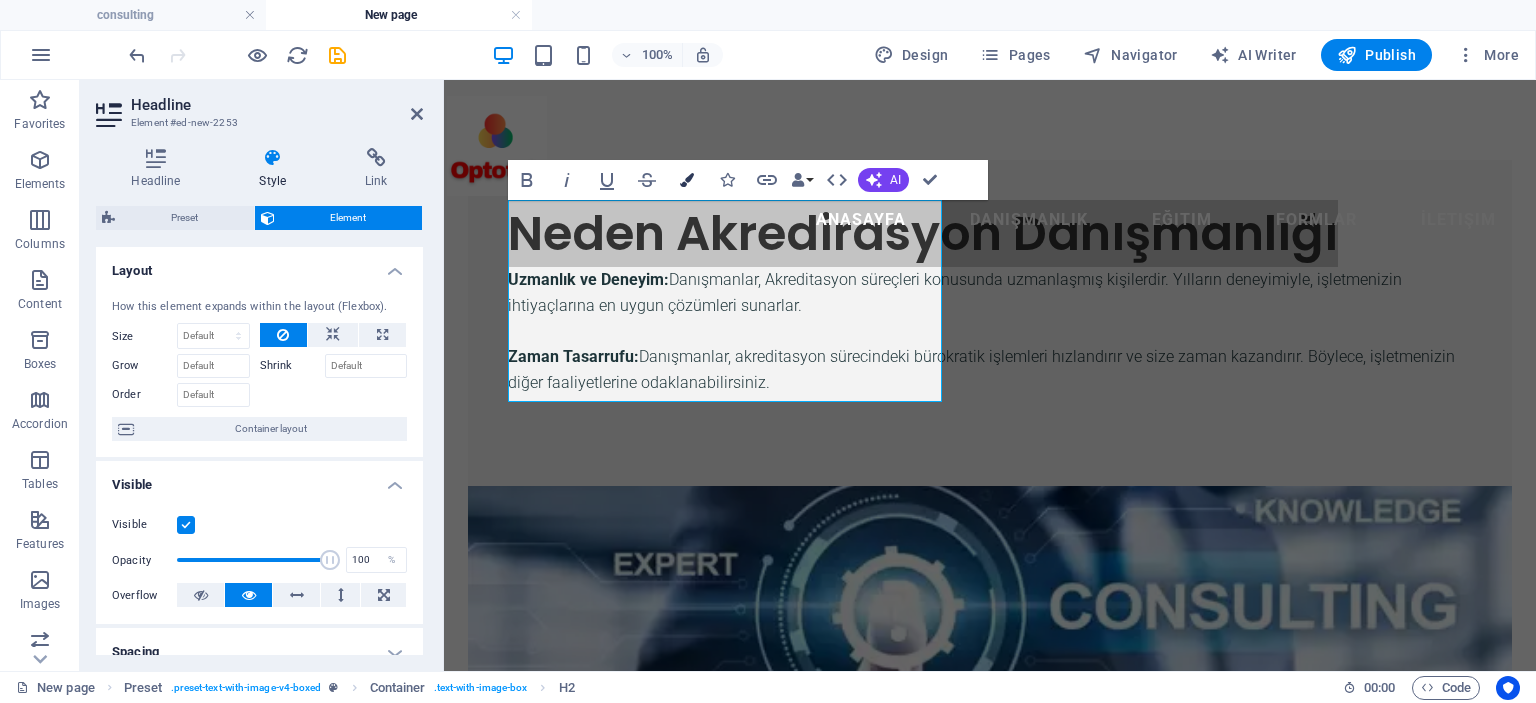 click at bounding box center [687, 180] 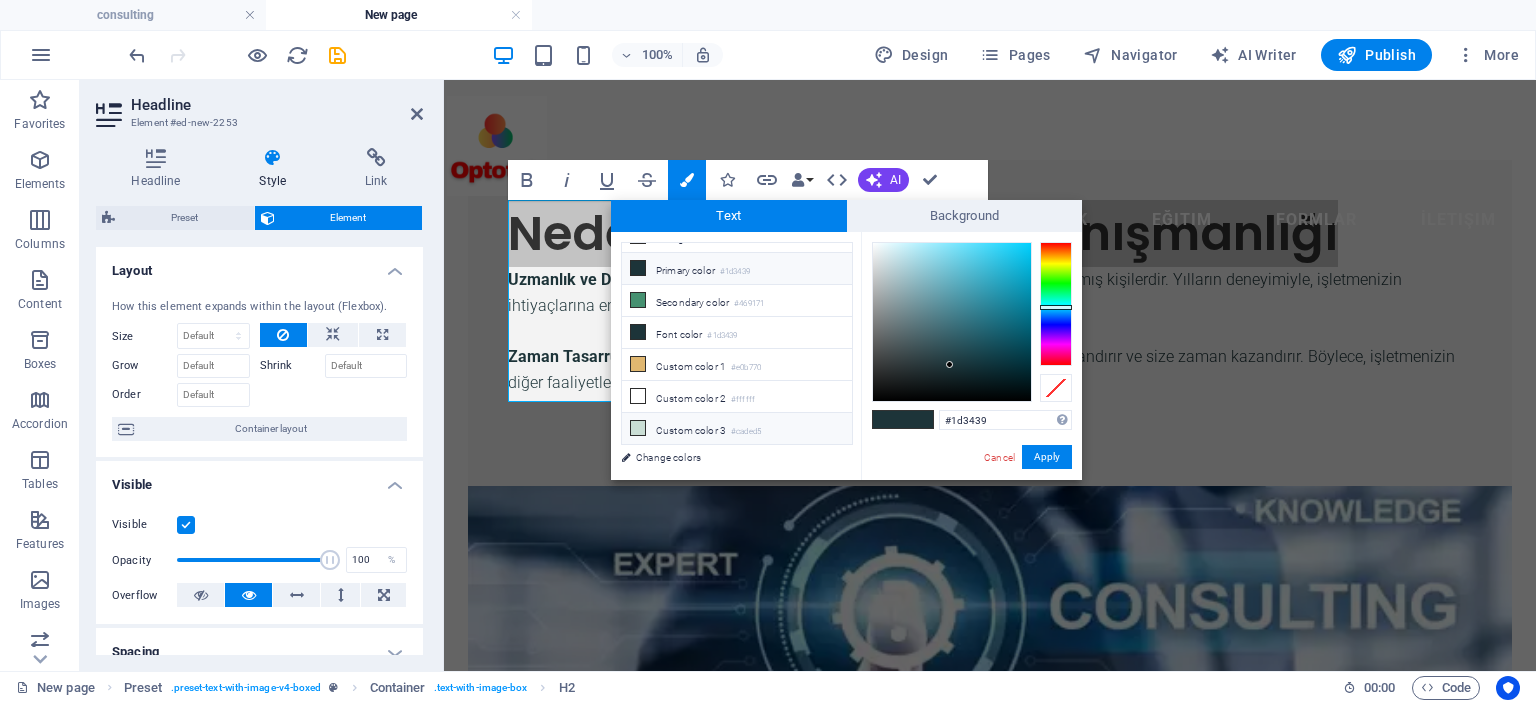 scroll, scrollTop: 0, scrollLeft: 0, axis: both 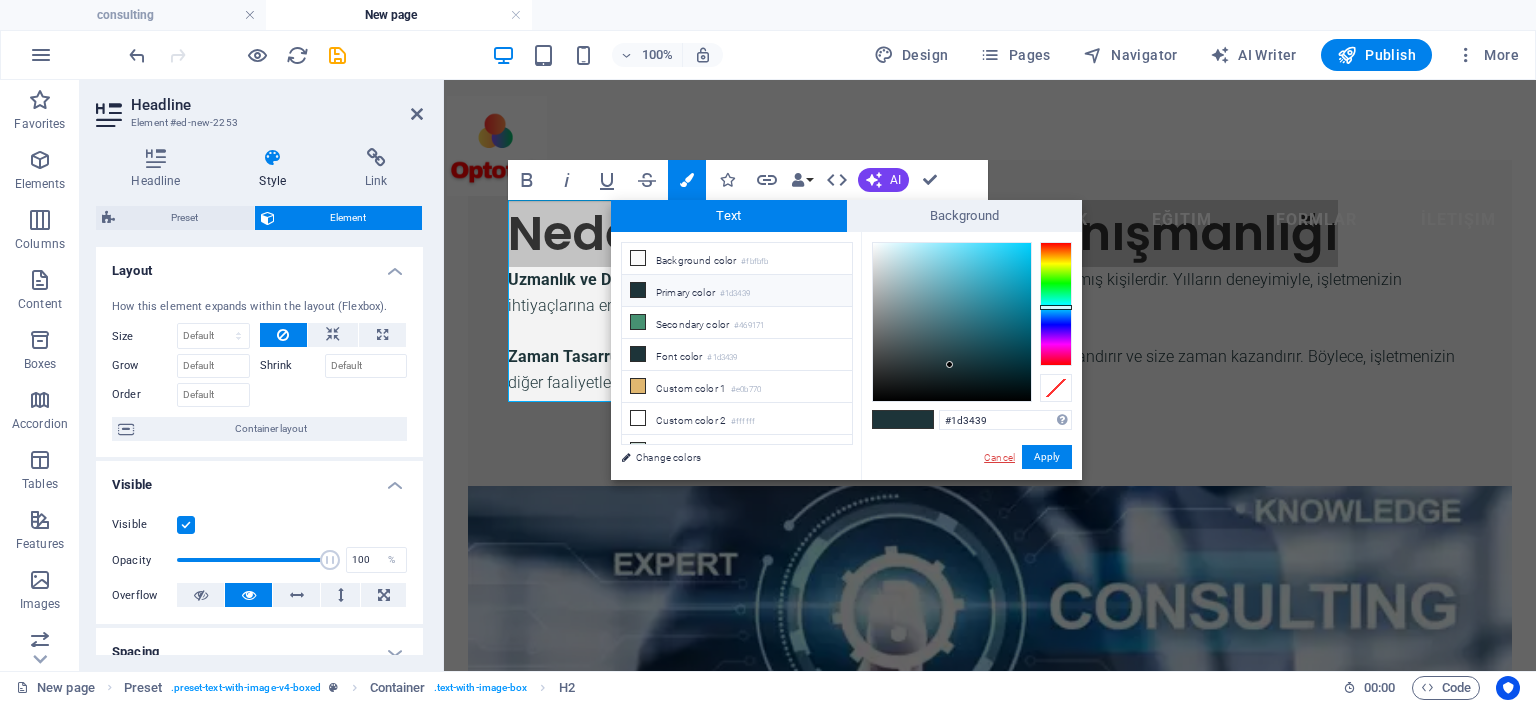 click on "Cancel" at bounding box center [999, 457] 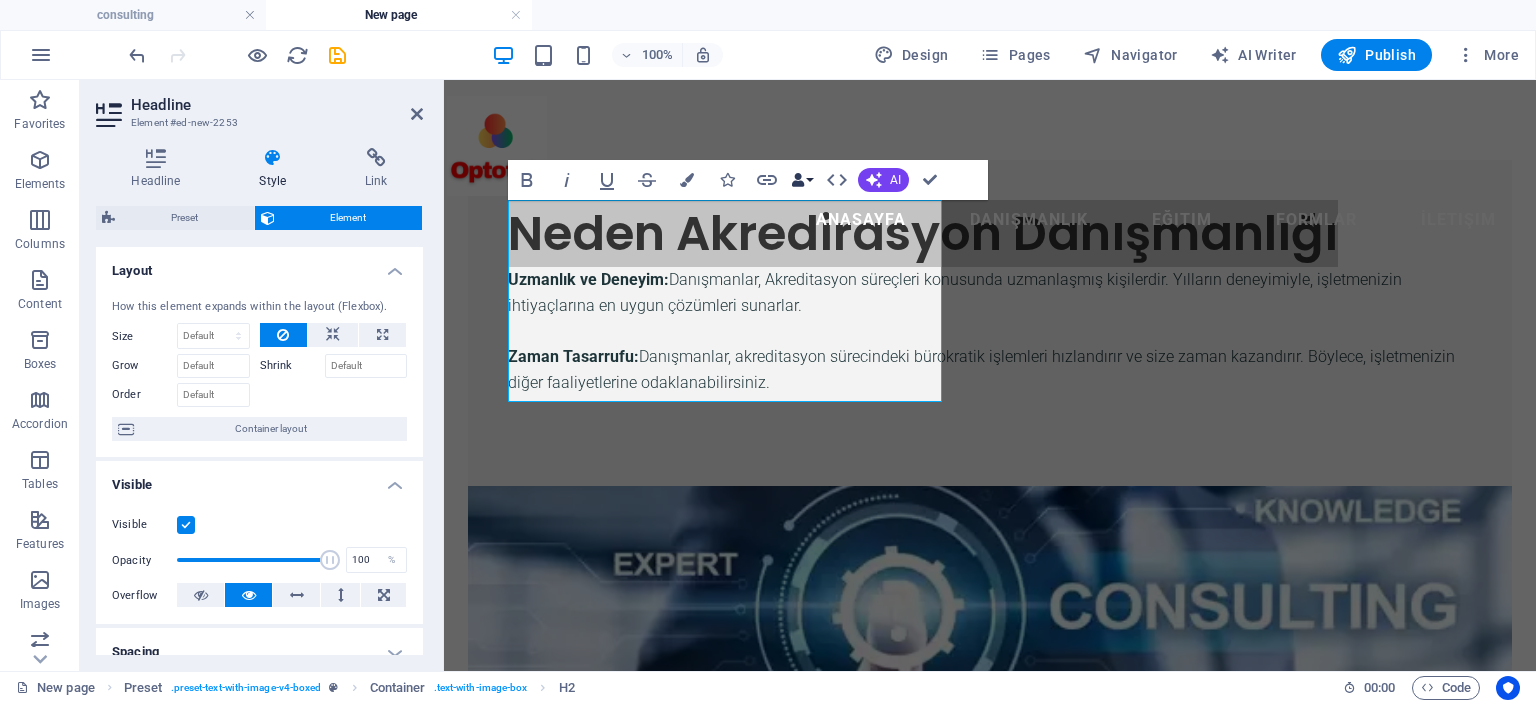 click on "Data Bindings" at bounding box center [802, 180] 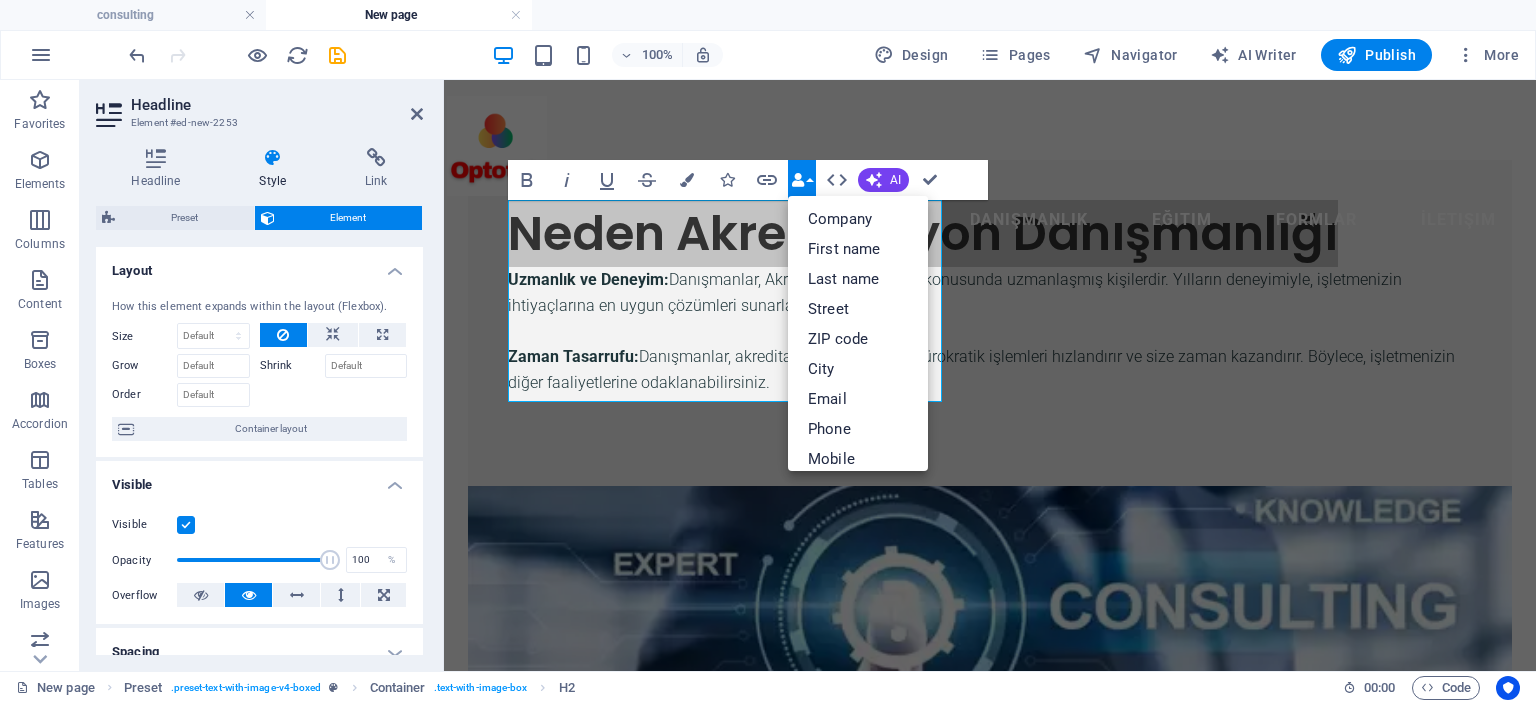 click on "Data Bindings" at bounding box center (802, 180) 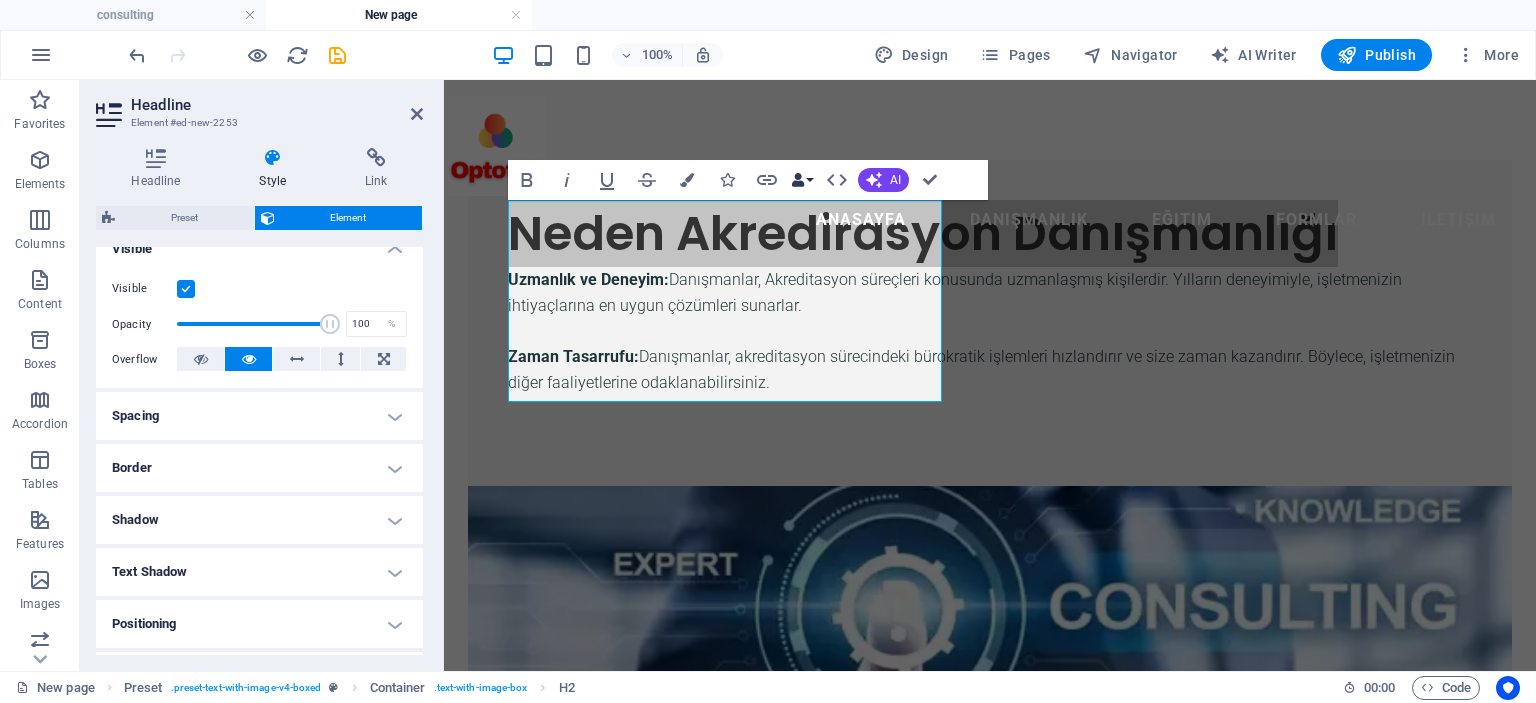scroll, scrollTop: 436, scrollLeft: 0, axis: vertical 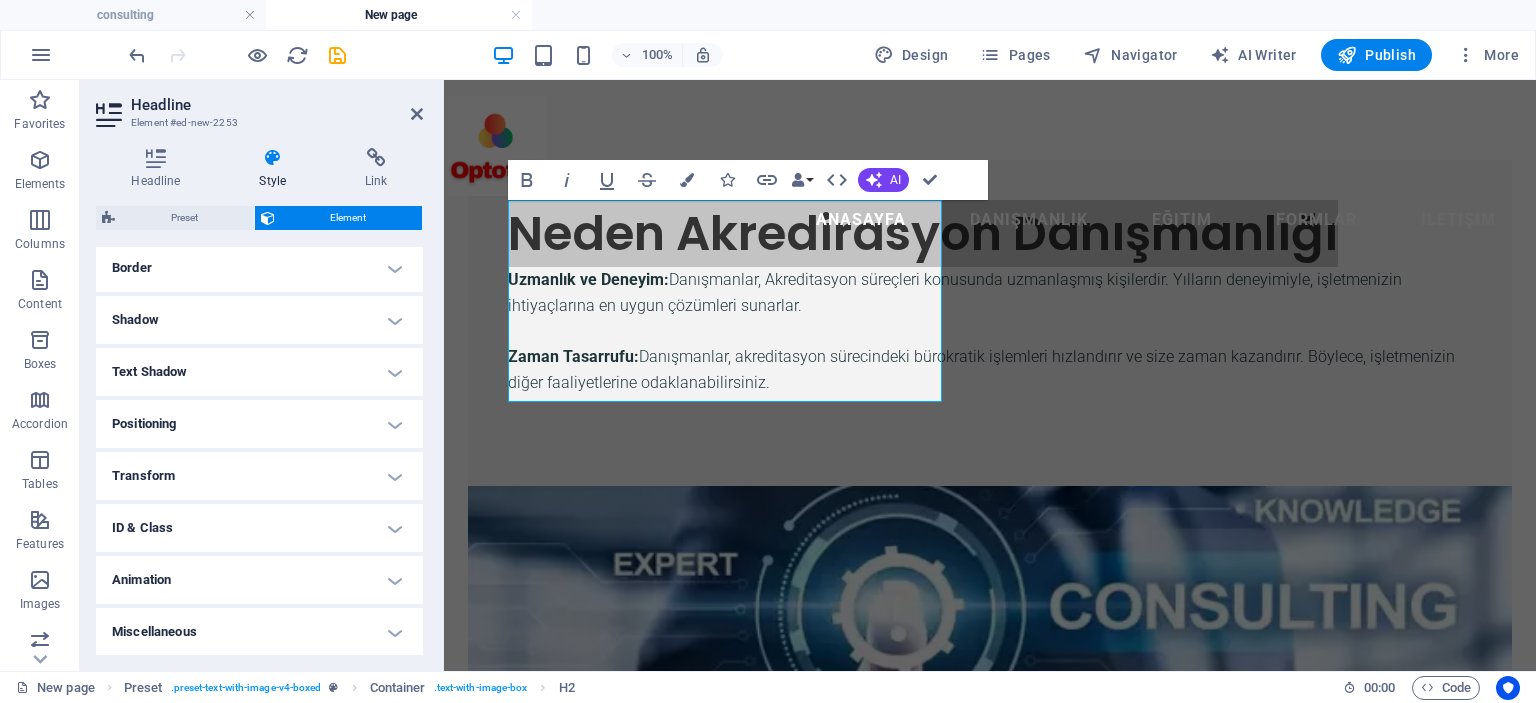 click on "Text Shadow" at bounding box center (259, 372) 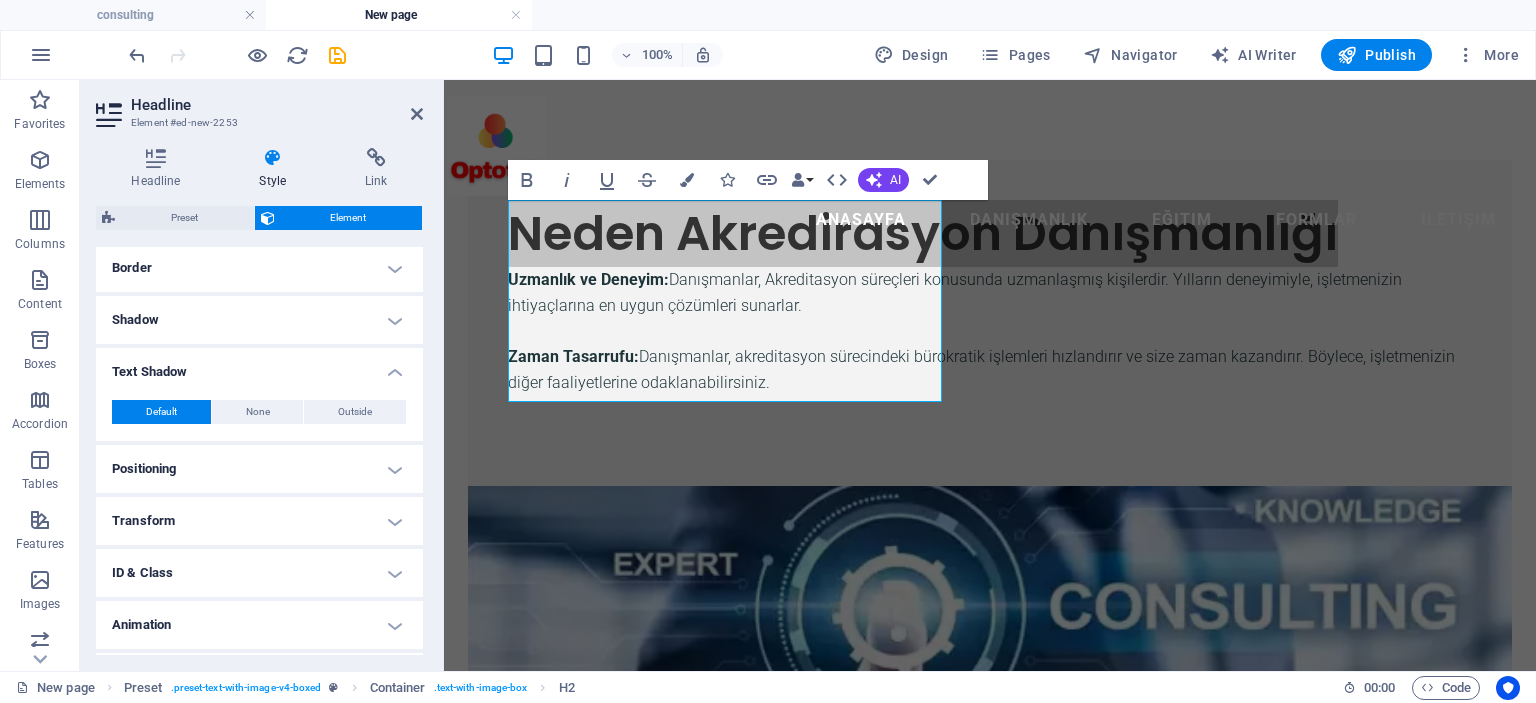 click on "Text Shadow" at bounding box center (259, 366) 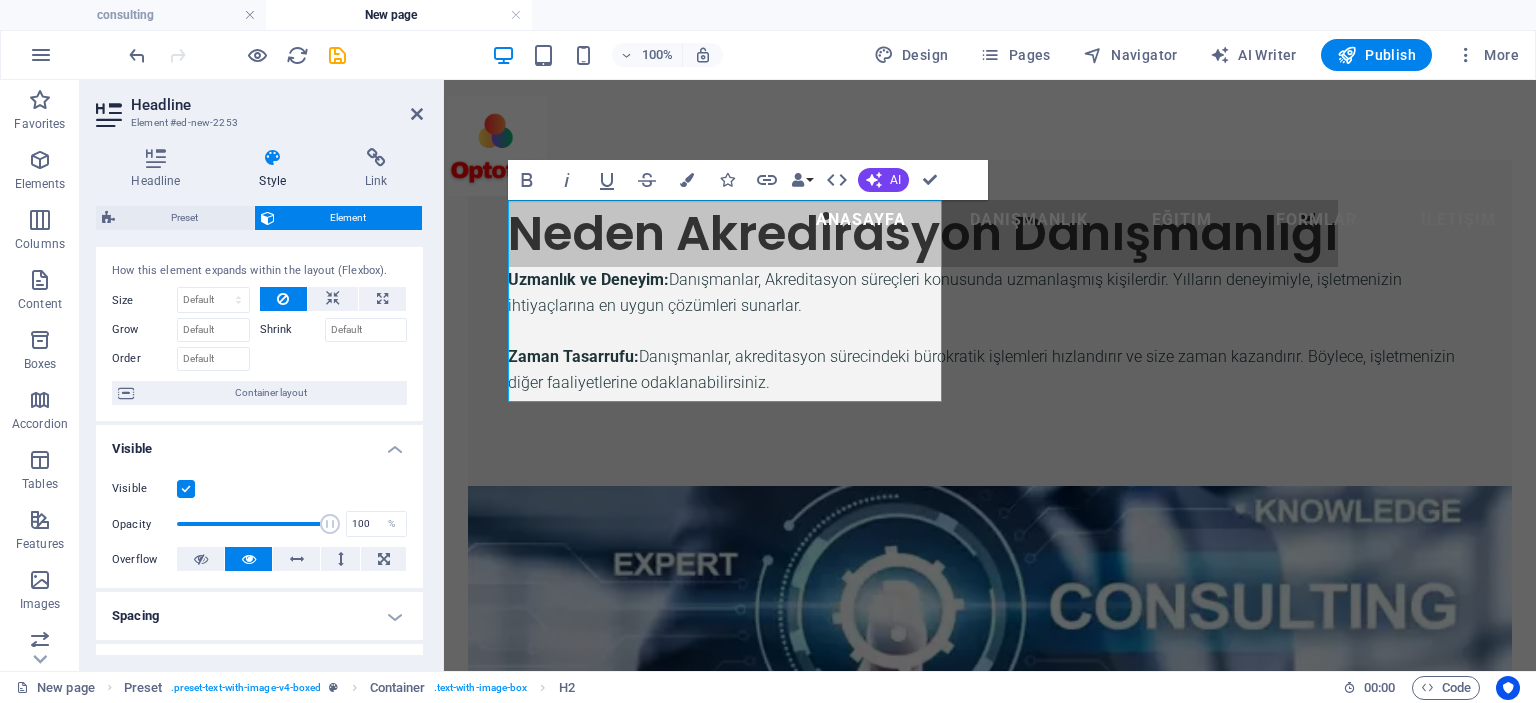 scroll, scrollTop: 0, scrollLeft: 0, axis: both 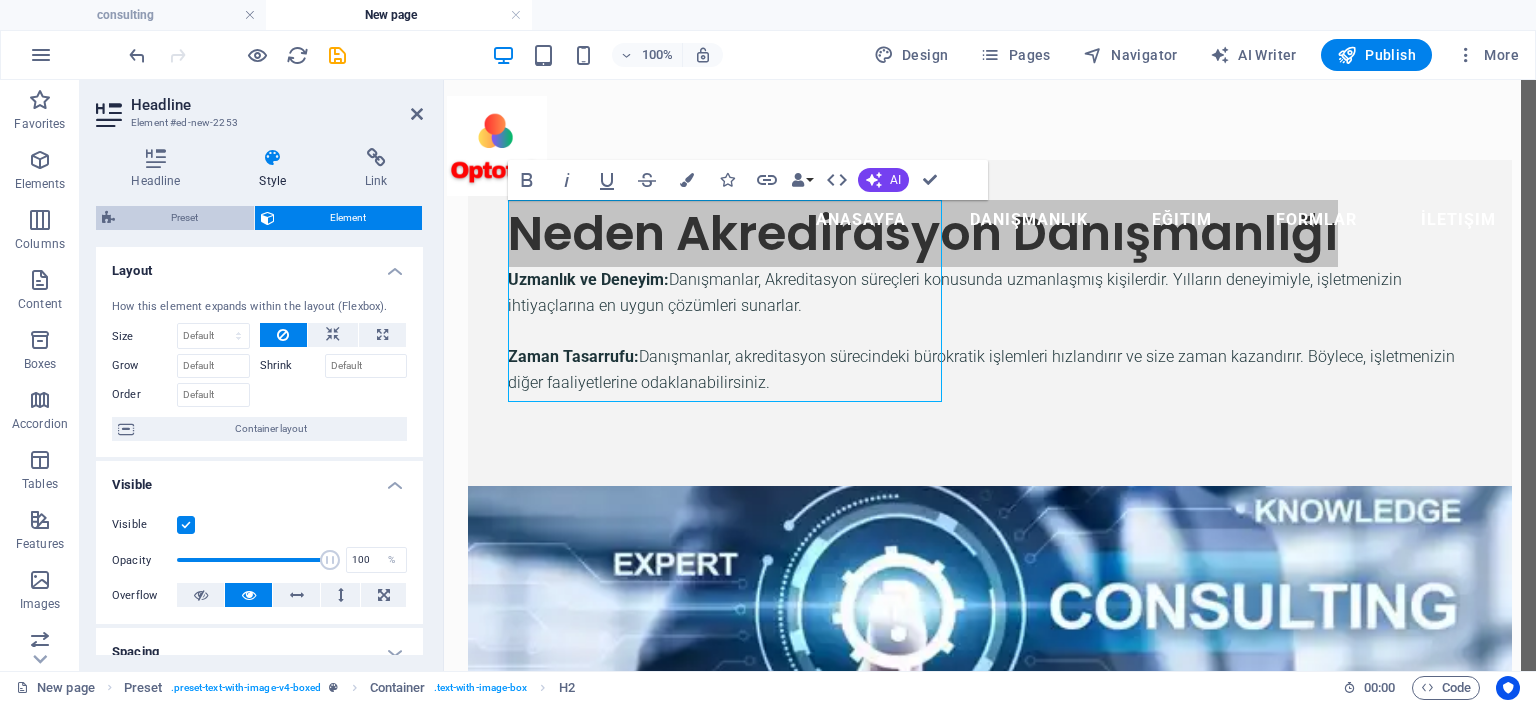 click on "Preset" at bounding box center [184, 218] 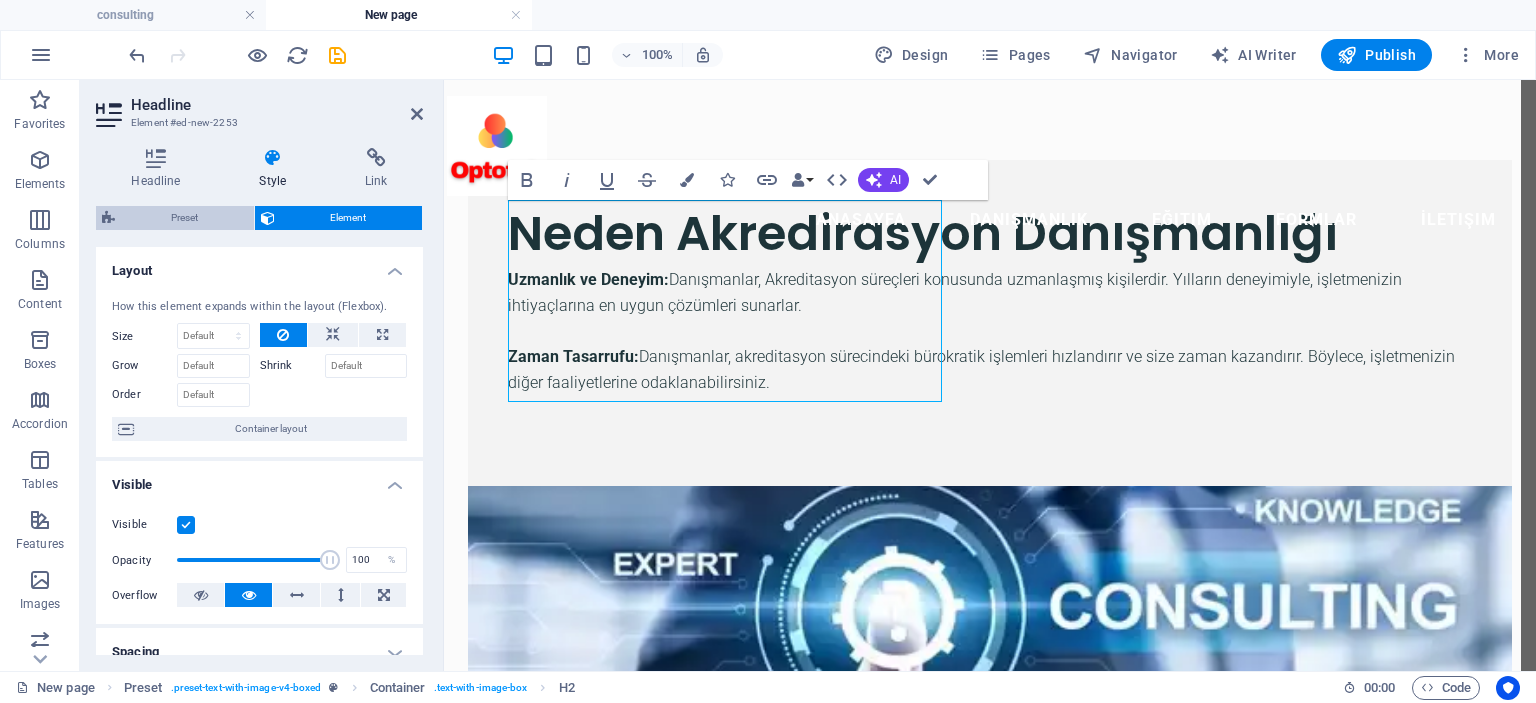 select on "rem" 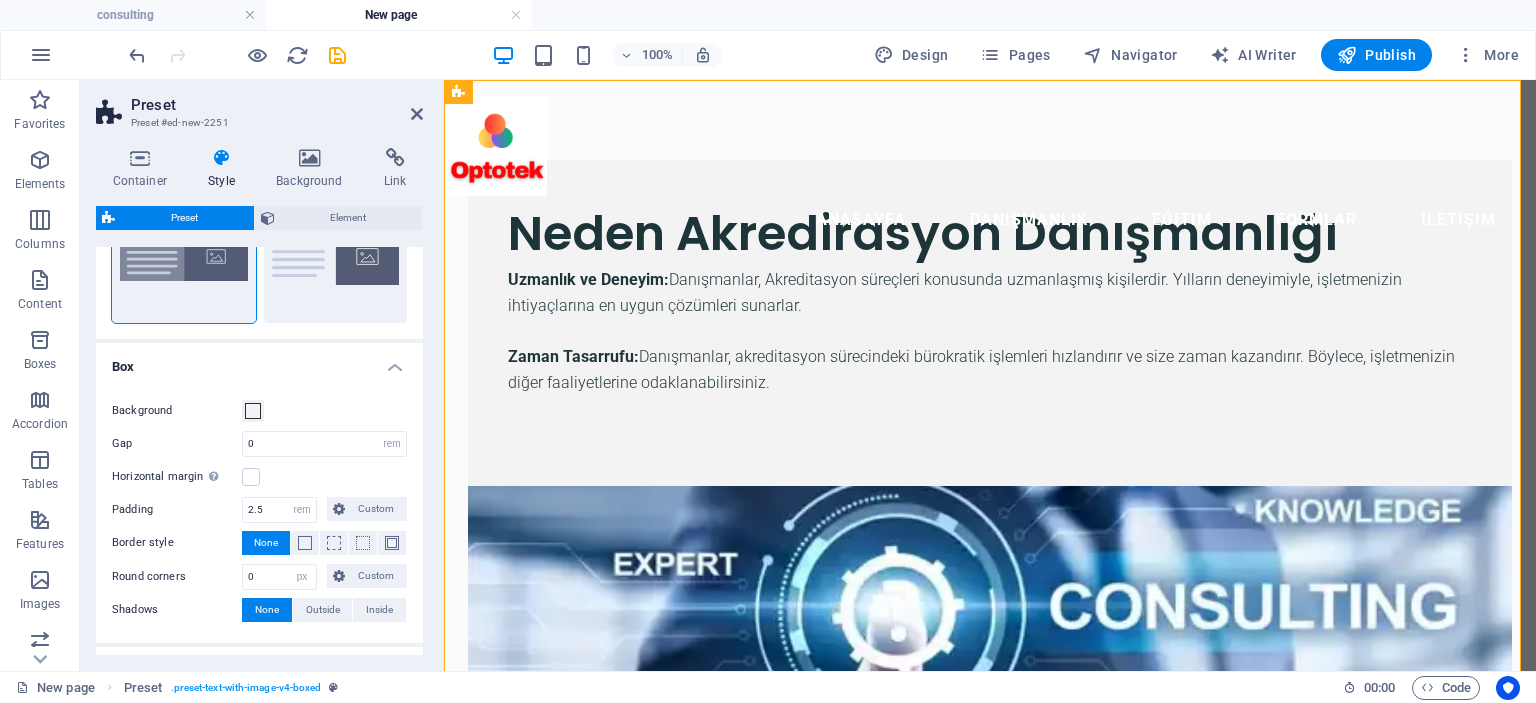 scroll, scrollTop: 0, scrollLeft: 0, axis: both 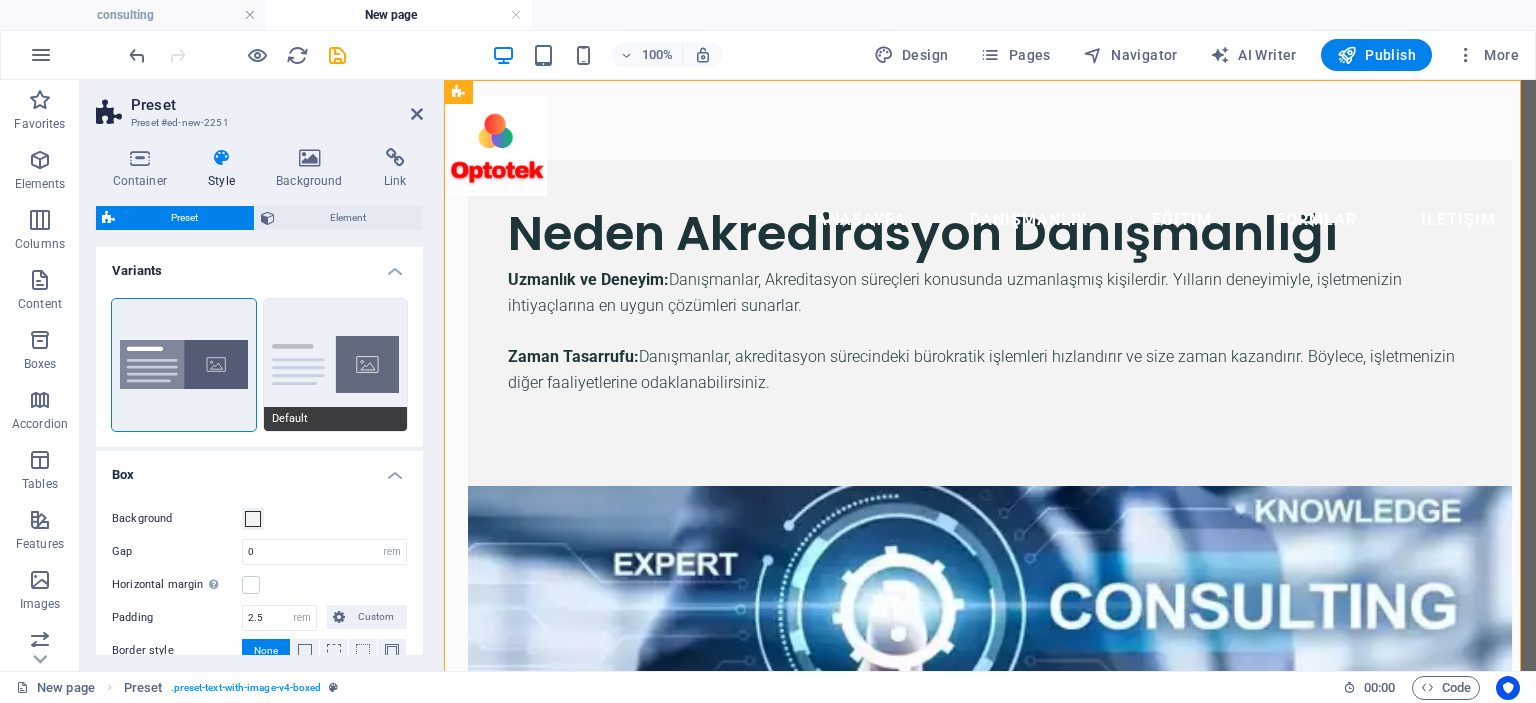 click on "Default" at bounding box center (336, 365) 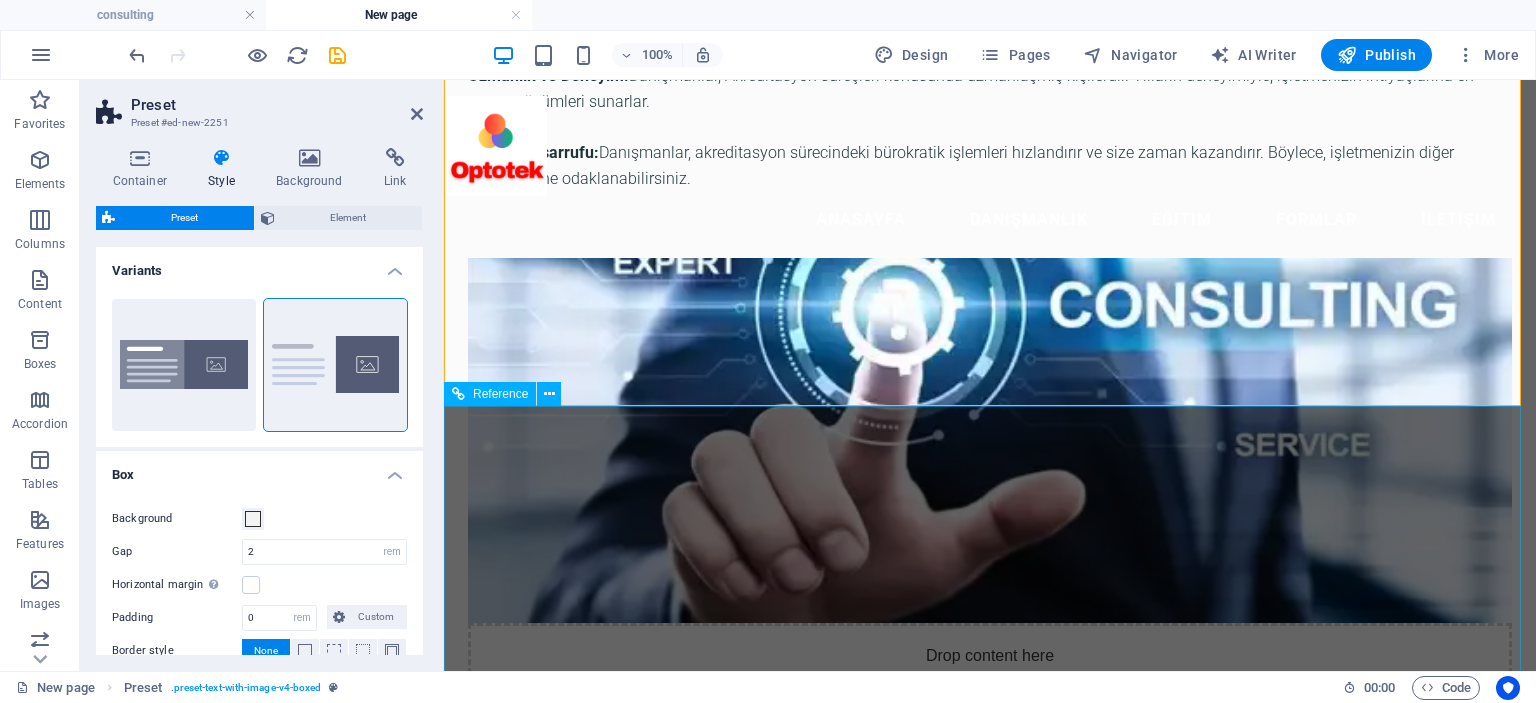 scroll, scrollTop: 0, scrollLeft: 0, axis: both 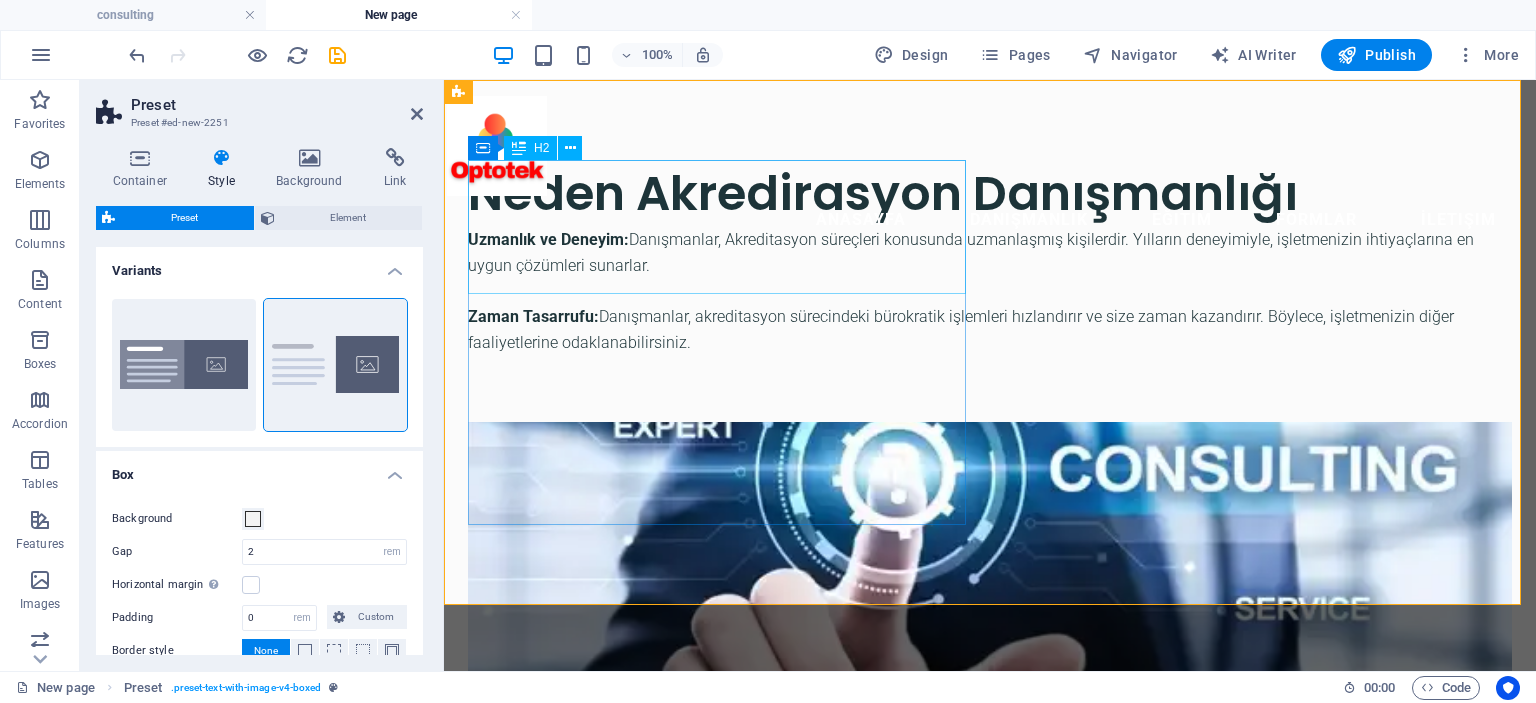 click on "Neden Akredirasyon Danışmanlığı" at bounding box center (990, 193) 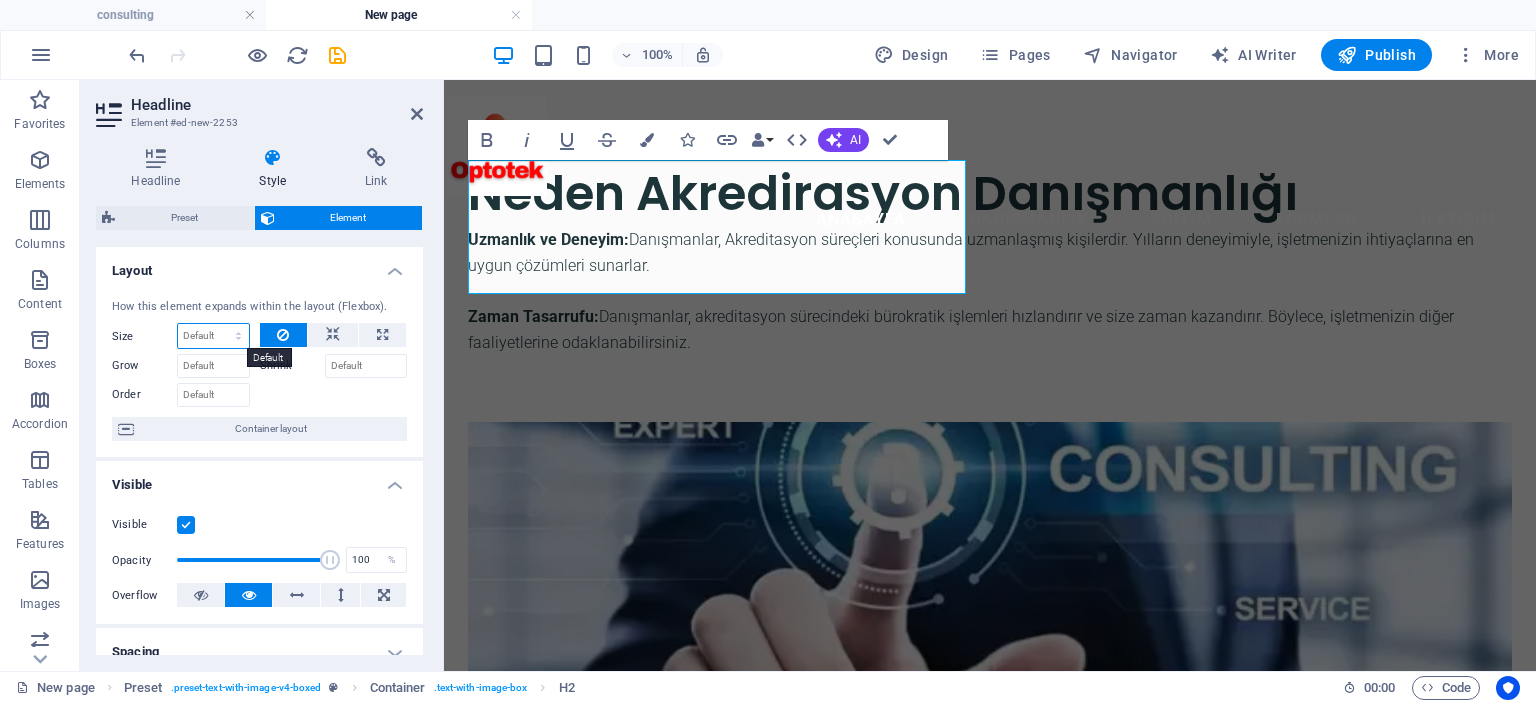 click on "Default auto px % 1/1 1/2 1/3 1/4 1/5 1/6 1/7 1/8 1/9 1/10" at bounding box center [213, 336] 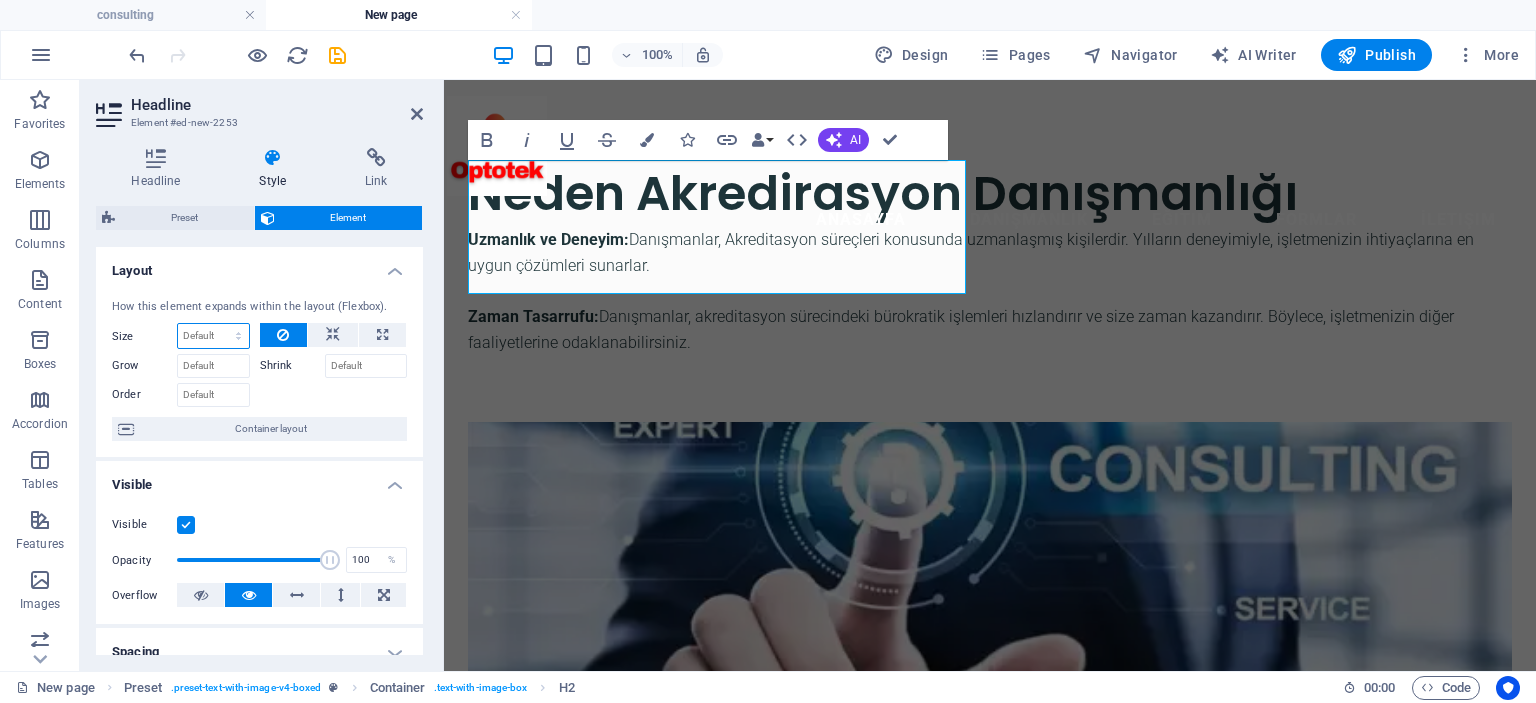 select on "1/1" 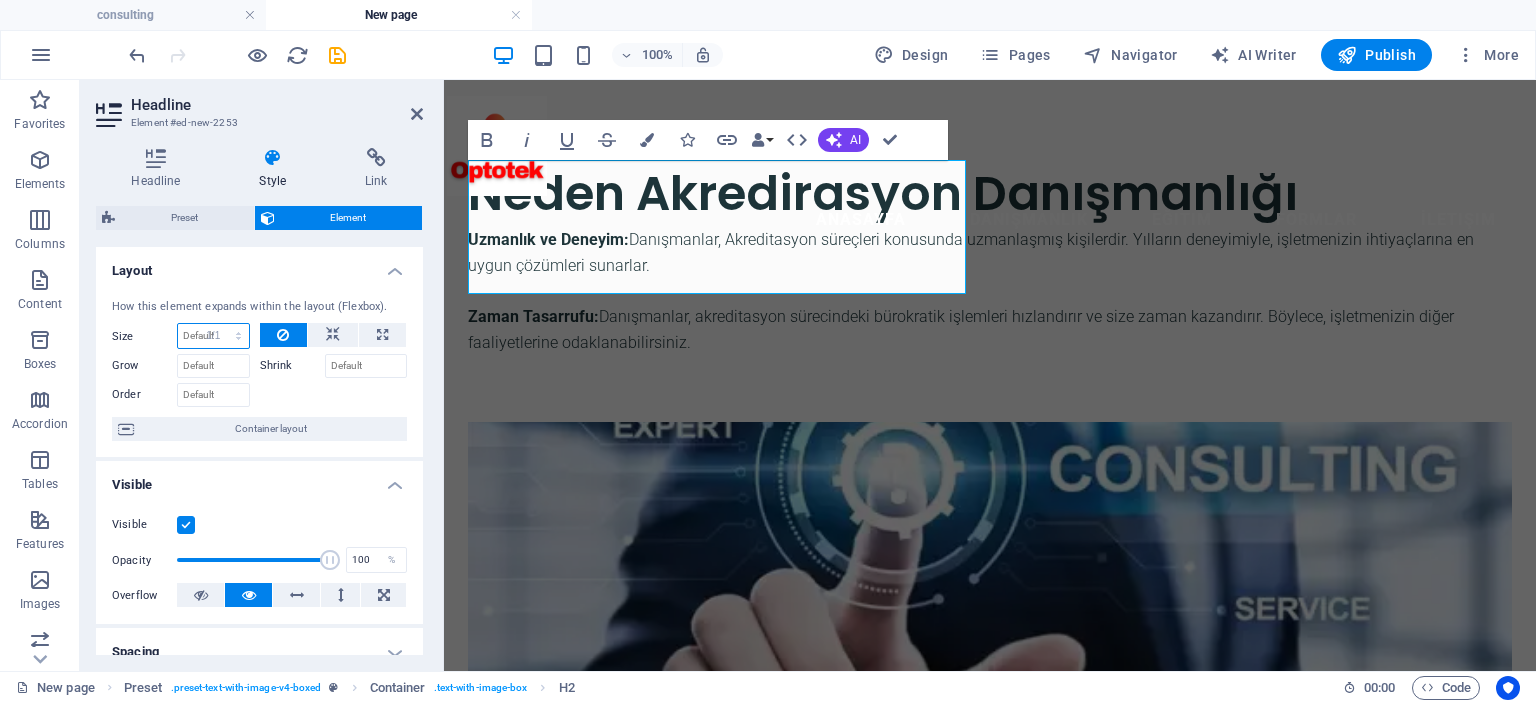click on "Default auto px % 1/1 1/2 1/3 1/4 1/5 1/6 1/7 1/8 1/9 1/10" at bounding box center (213, 336) 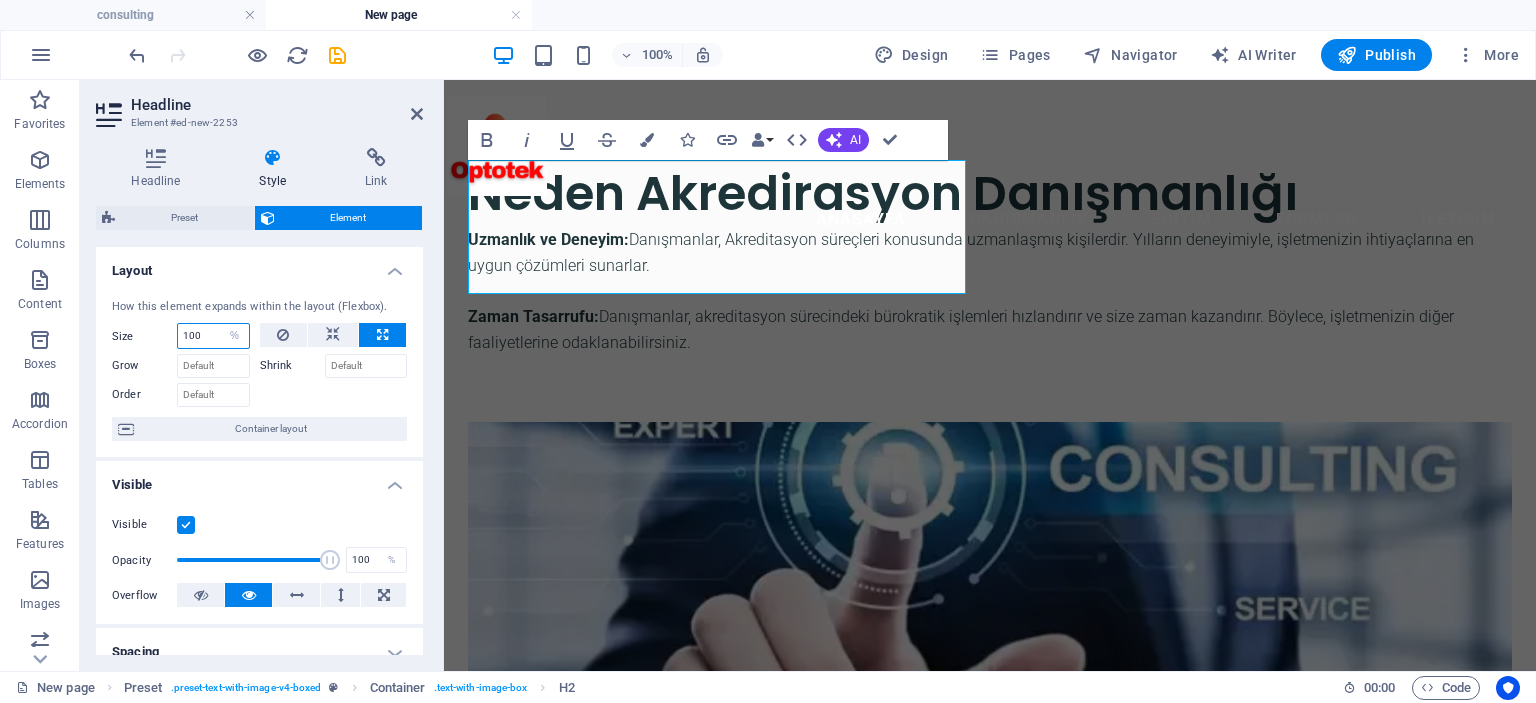 click on "100" at bounding box center [213, 336] 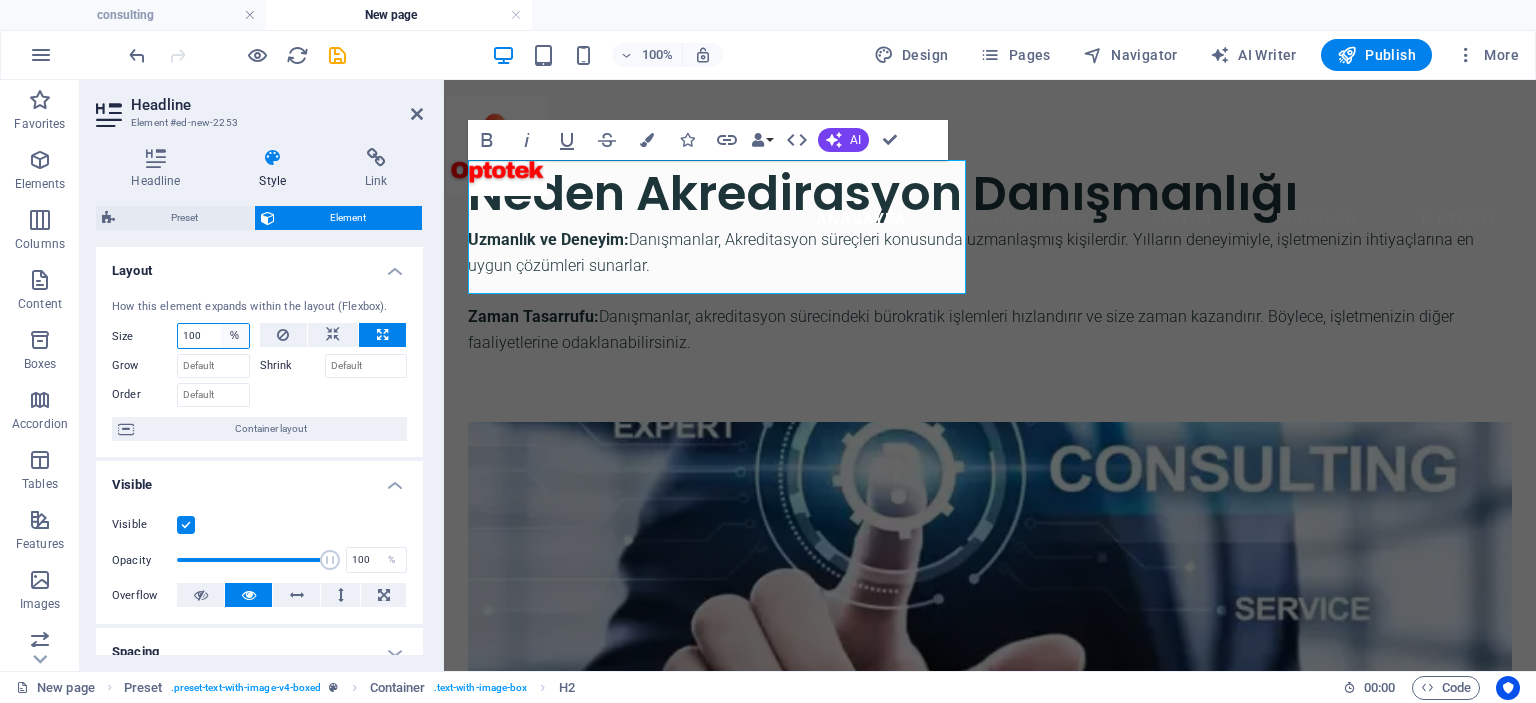 click on "Default auto px % 1/1 1/2 1/3 1/4 1/5 1/6 1/7 1/8 1/9 1/10" at bounding box center [235, 336] 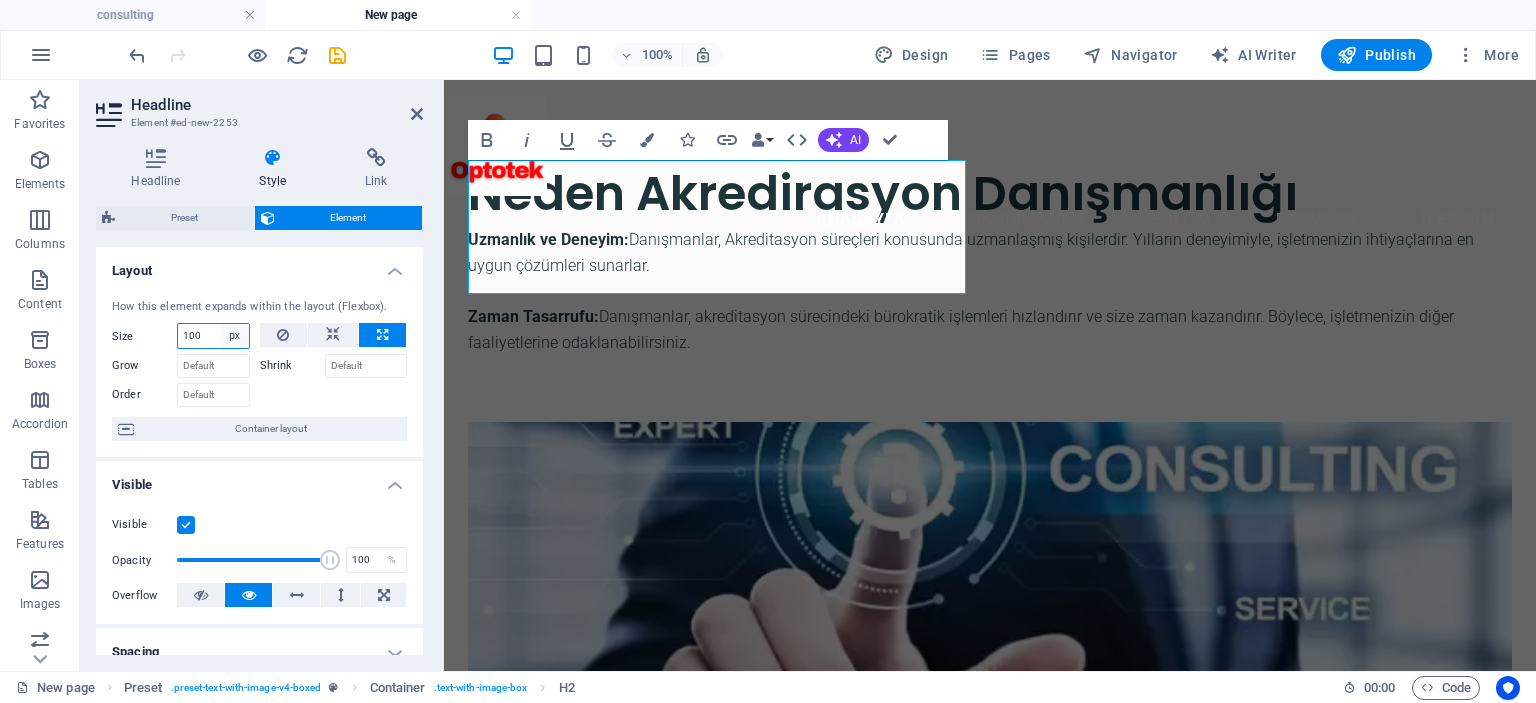 click on "Default auto px % 1/1 1/2 1/3 1/4 1/5 1/6 1/7 1/8 1/9 1/10" at bounding box center [235, 336] 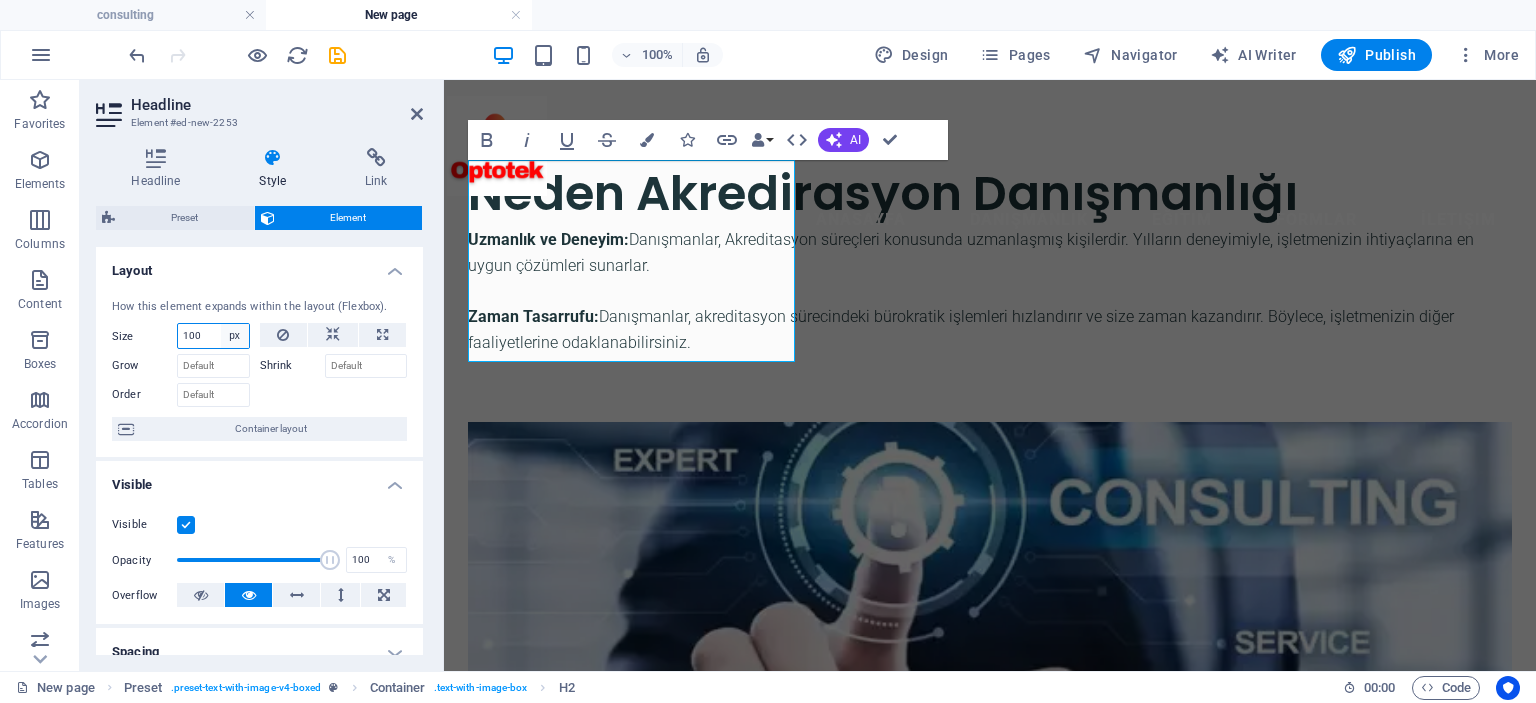 click on "Default auto px % 1/1 1/2 1/3 1/4 1/5 1/6 1/7 1/8 1/9 1/10" at bounding box center (235, 336) 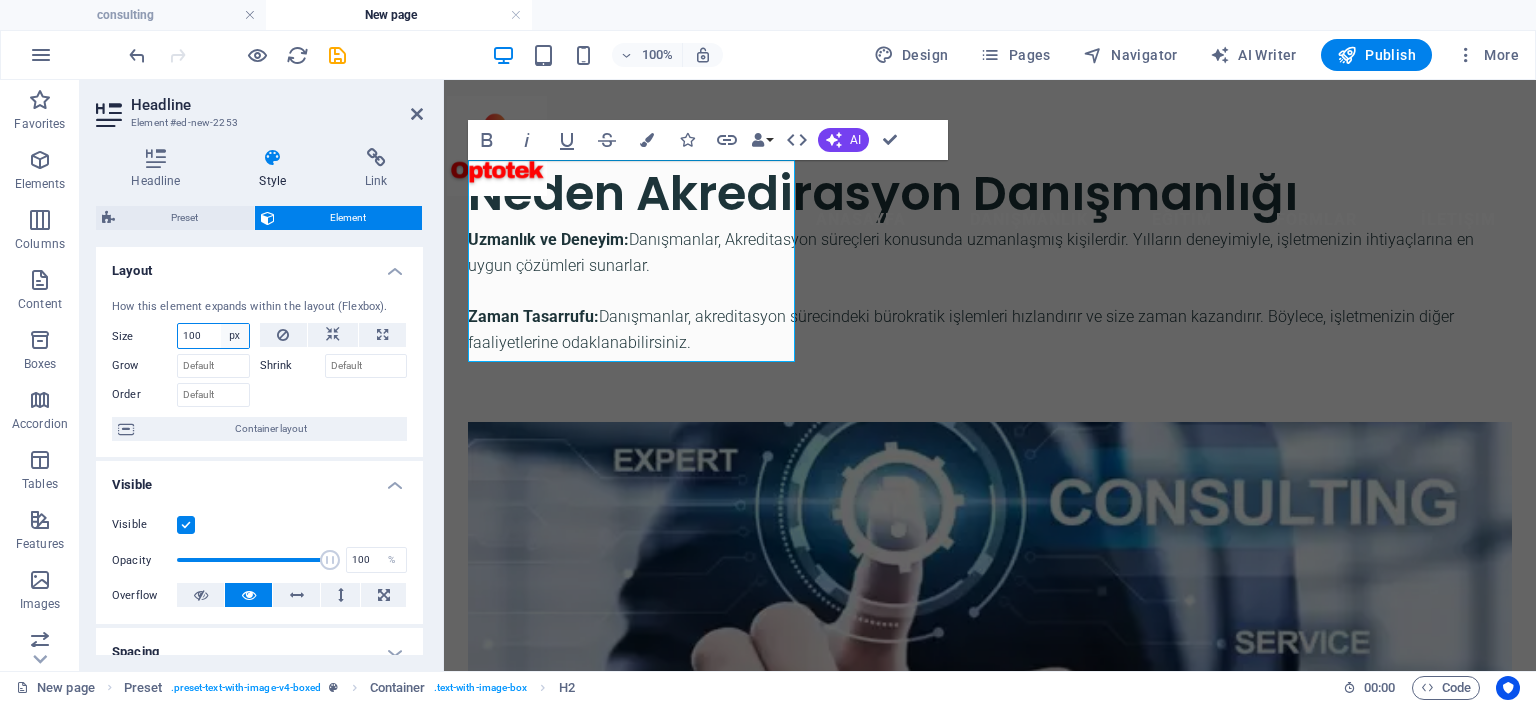select on "%" 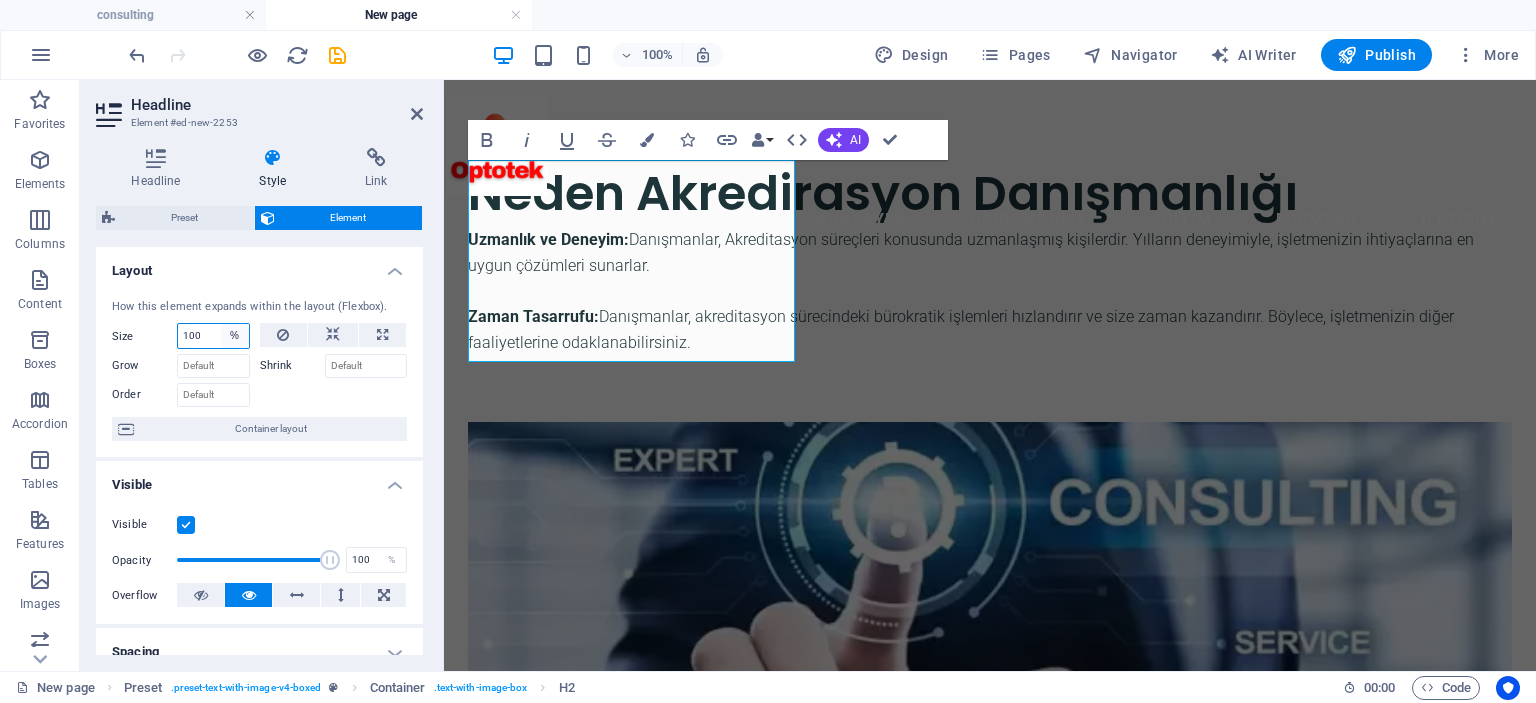 click on "Default auto px % 1/1 1/2 1/3 1/4 1/5 1/6 1/7 1/8 1/9 1/10" at bounding box center [235, 336] 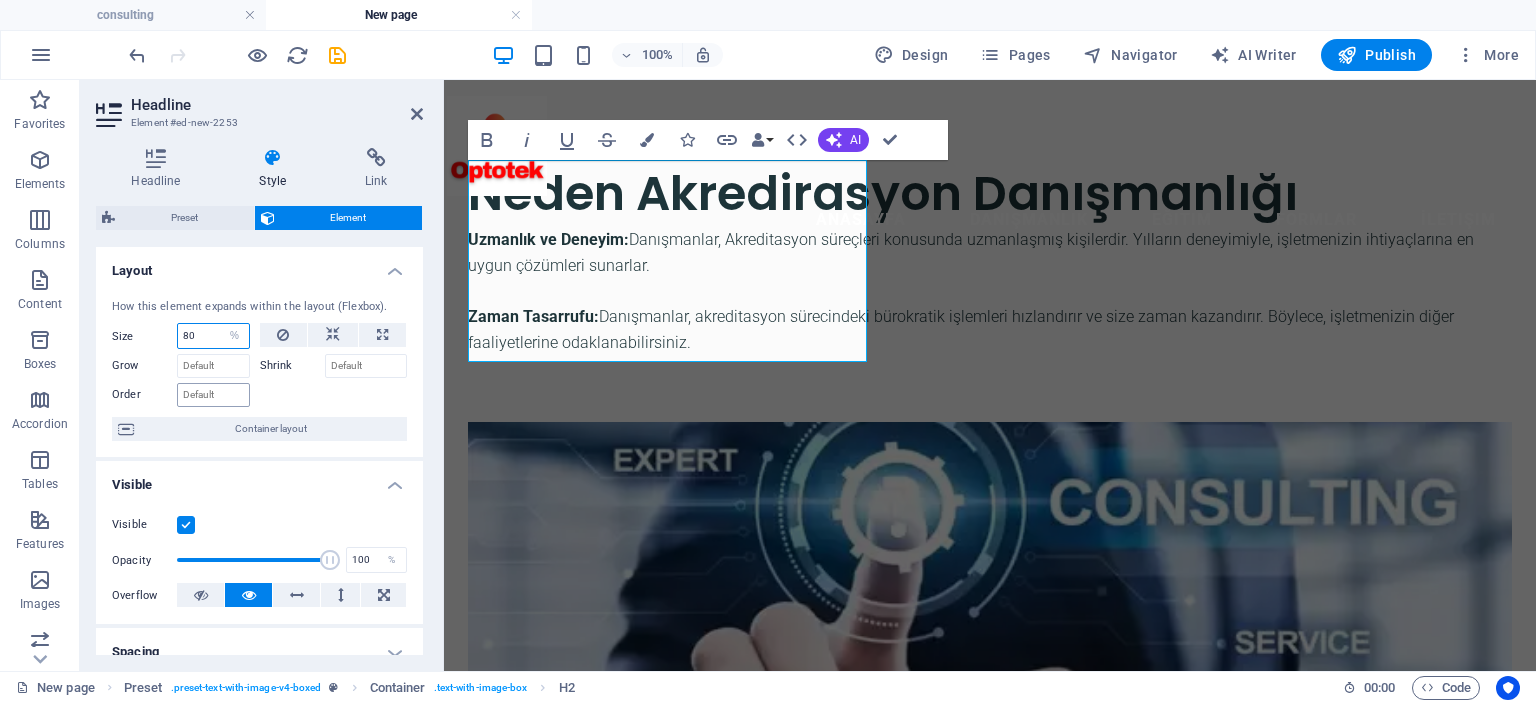 type on "8" 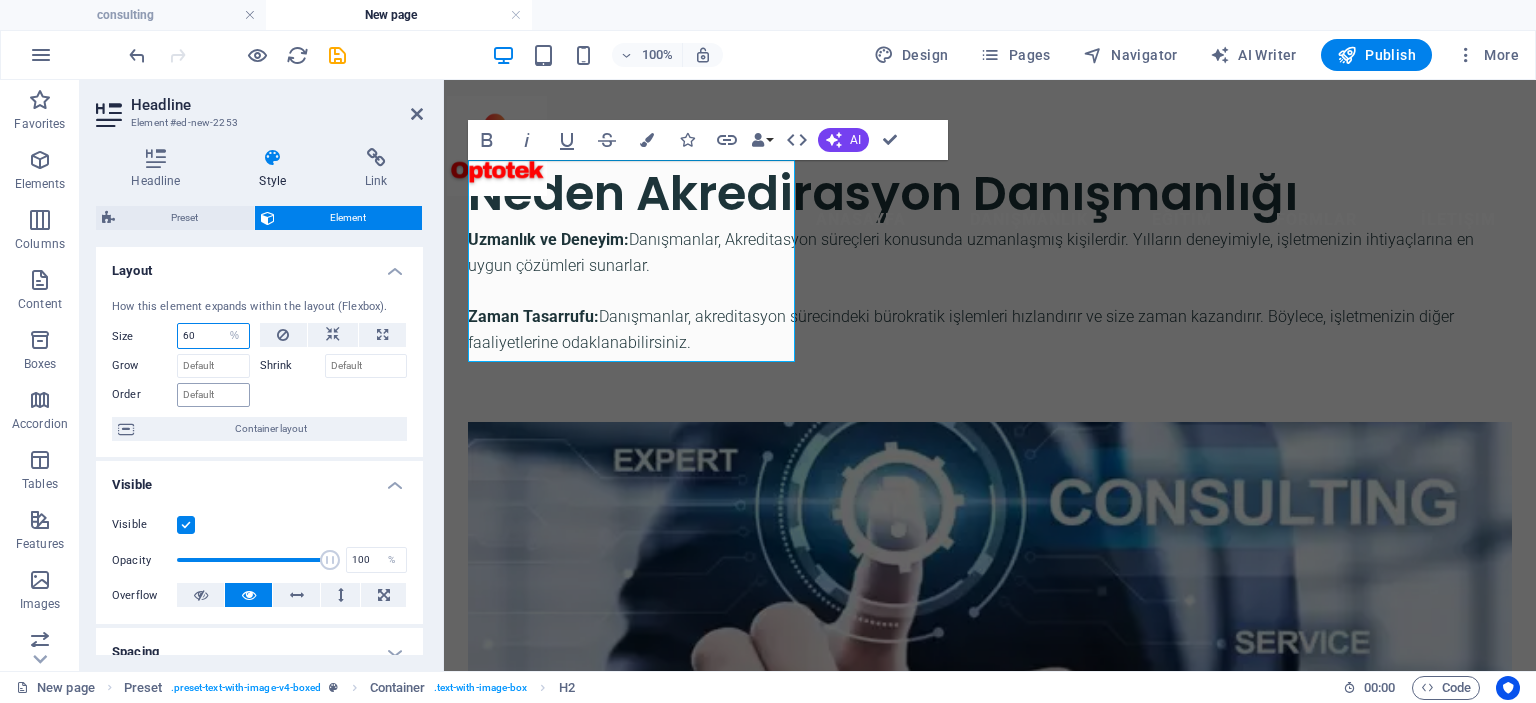 type on "6" 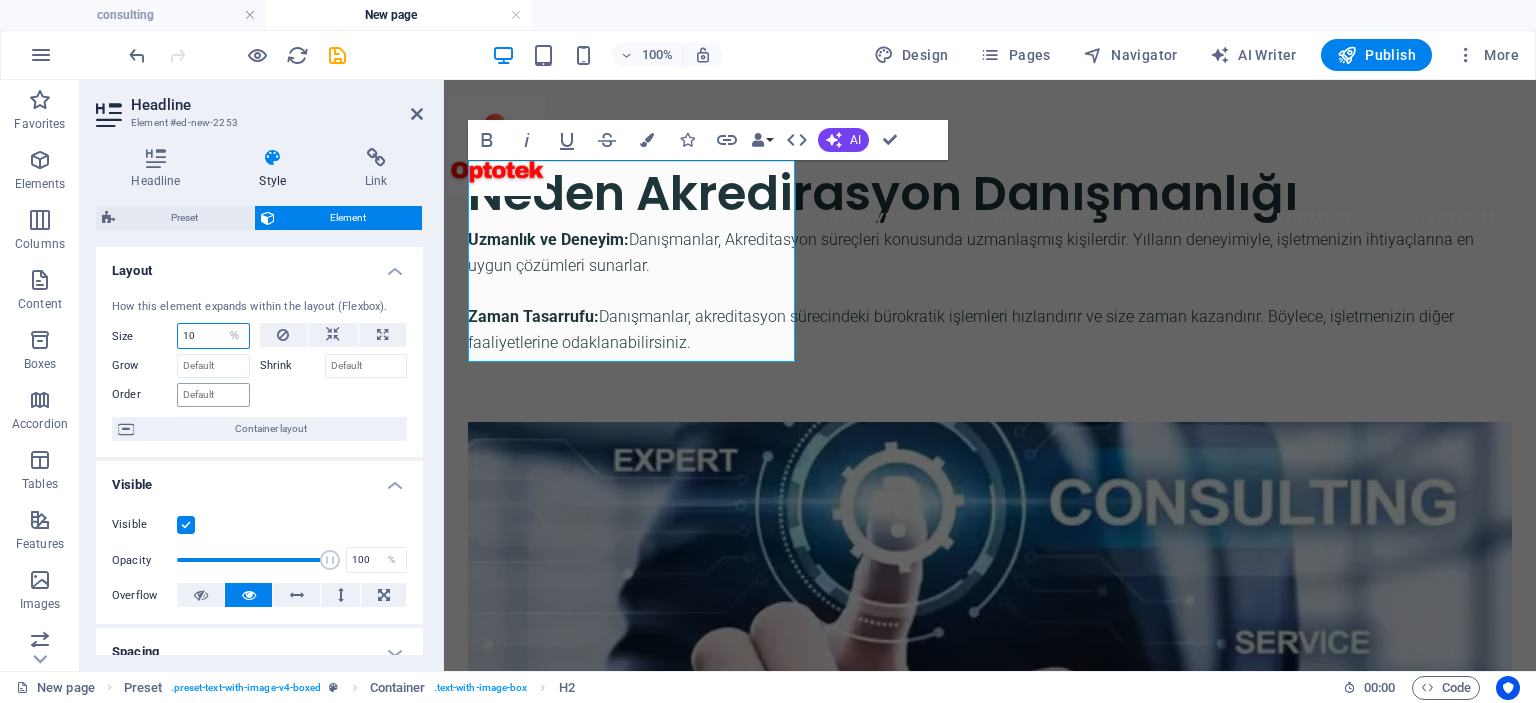 type on "100" 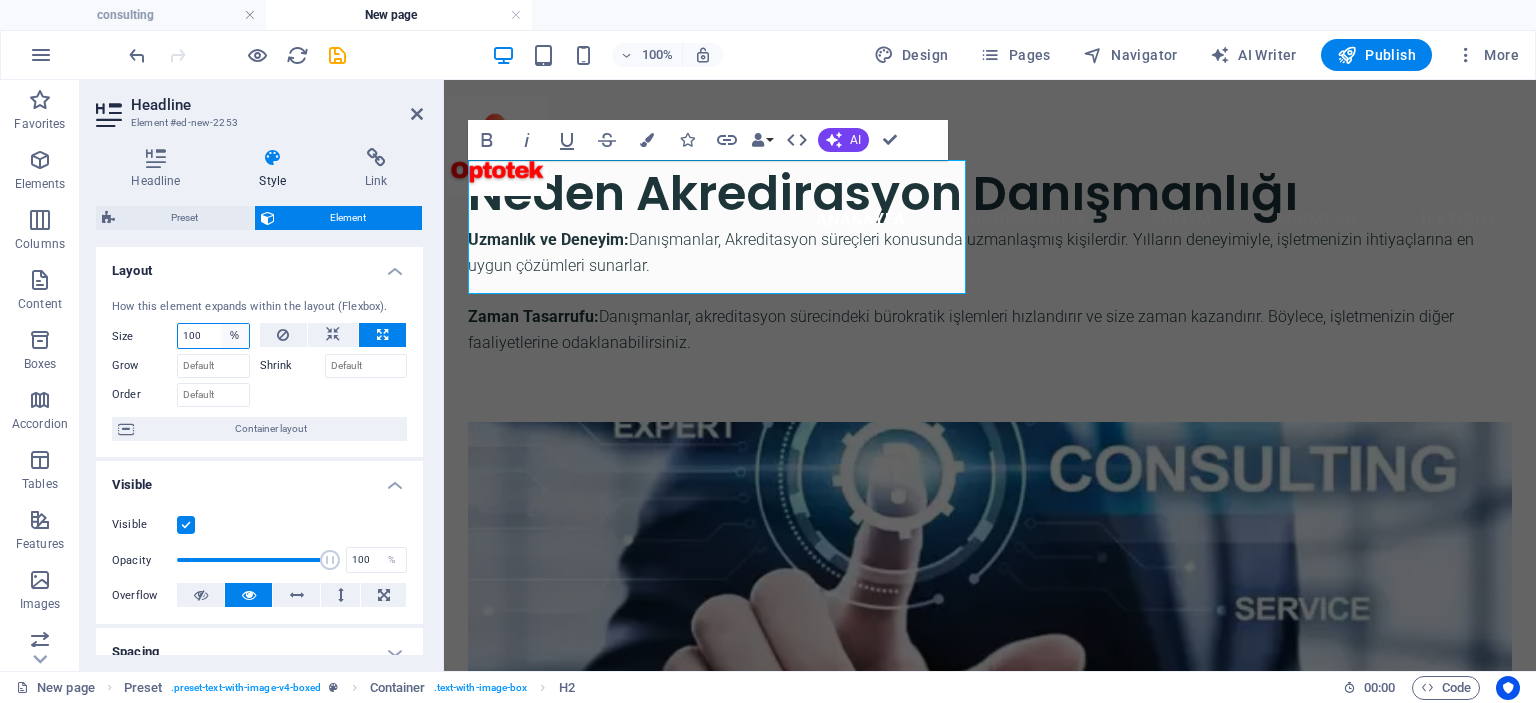 click on "Default auto px % 1/1 1/2 1/3 1/4 1/5 1/6 1/7 1/8 1/9 1/10" at bounding box center (235, 336) 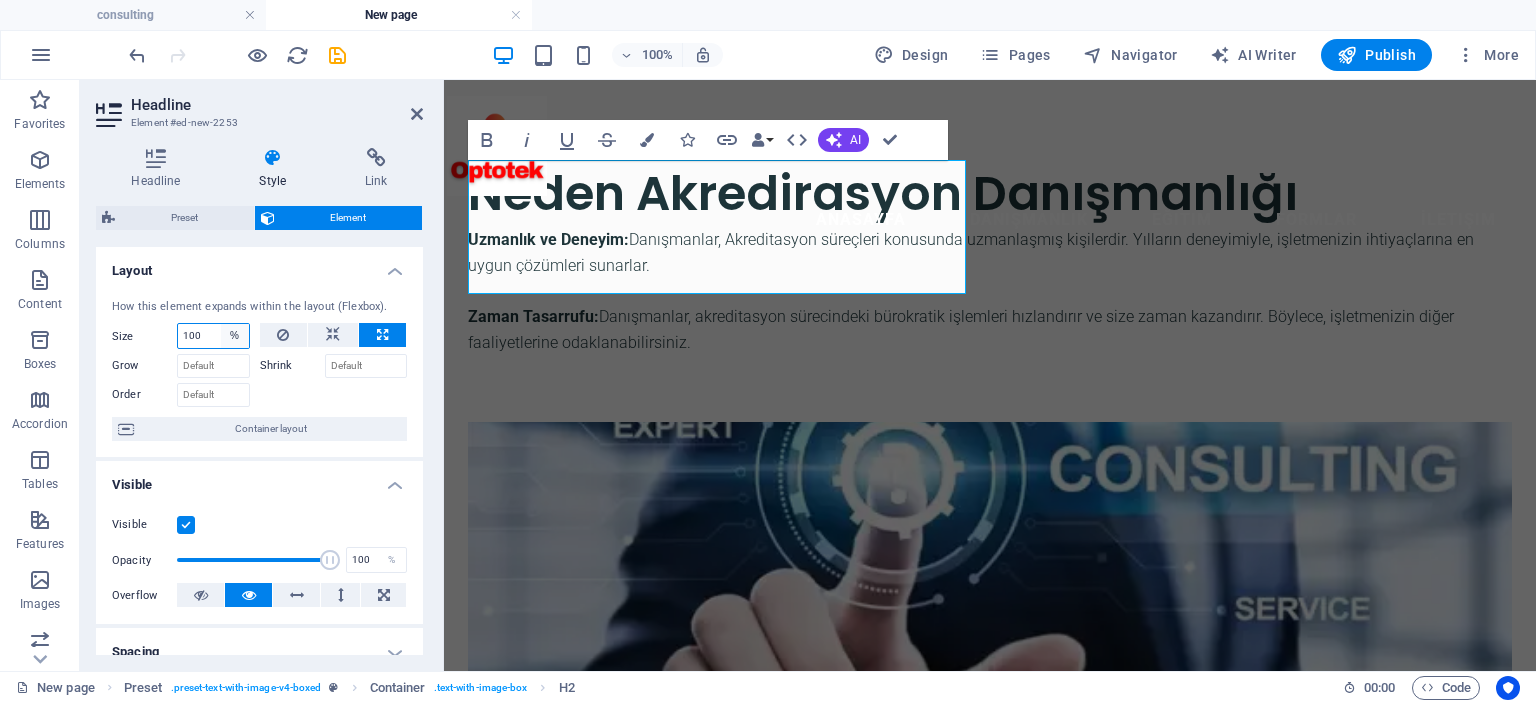 select on "kbrchdskki" 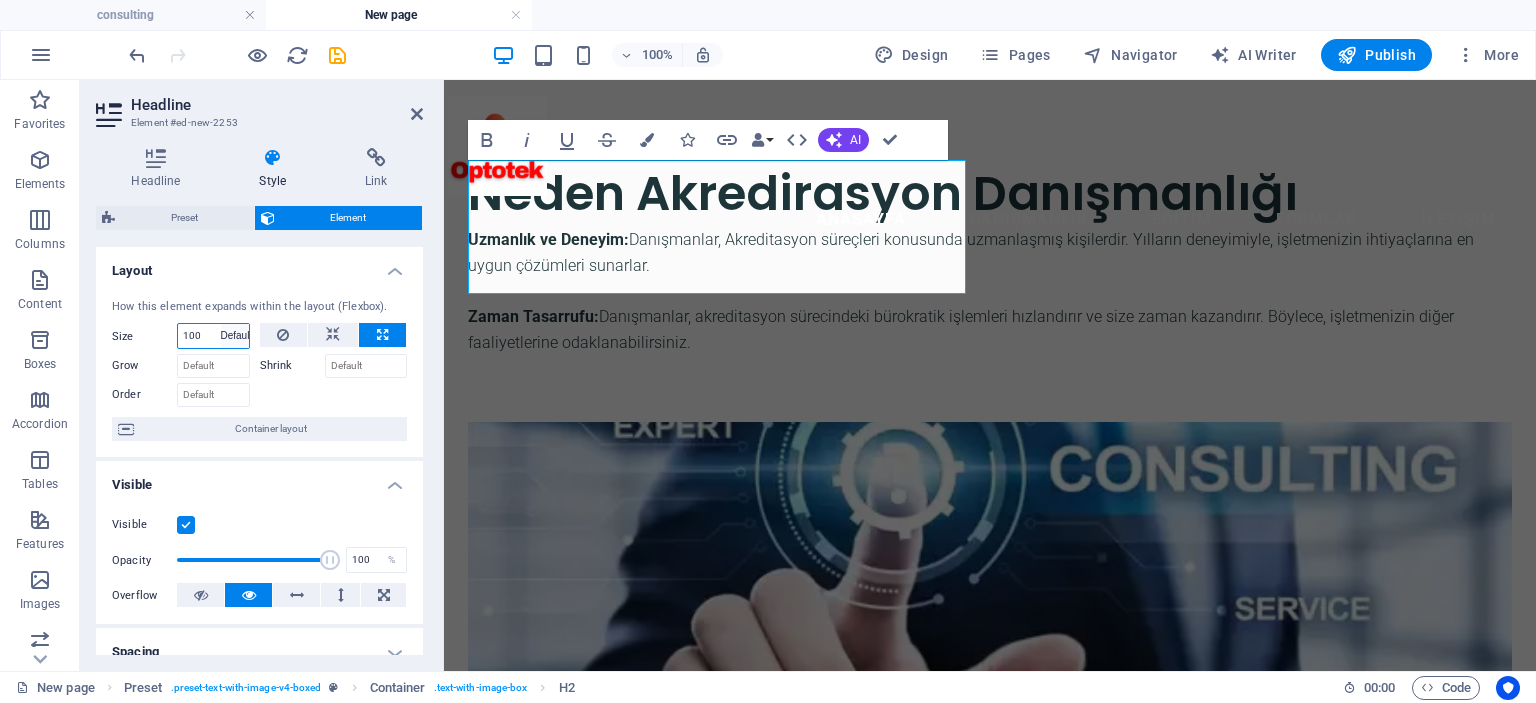 click on "Default auto px % 1/1 1/2 1/3 1/4 1/5 1/6 1/7 1/8 1/9 1/10" at bounding box center (235, 336) 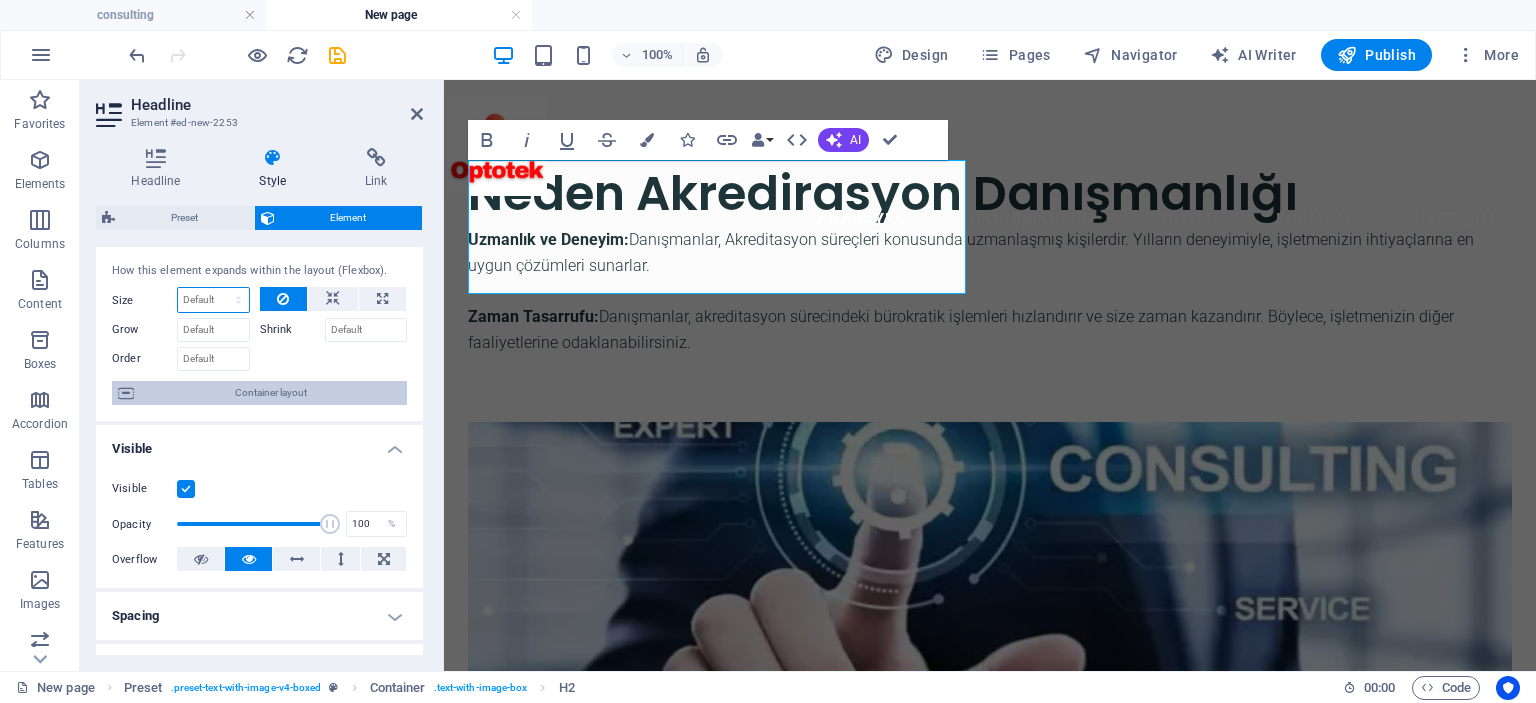 scroll, scrollTop: 0, scrollLeft: 0, axis: both 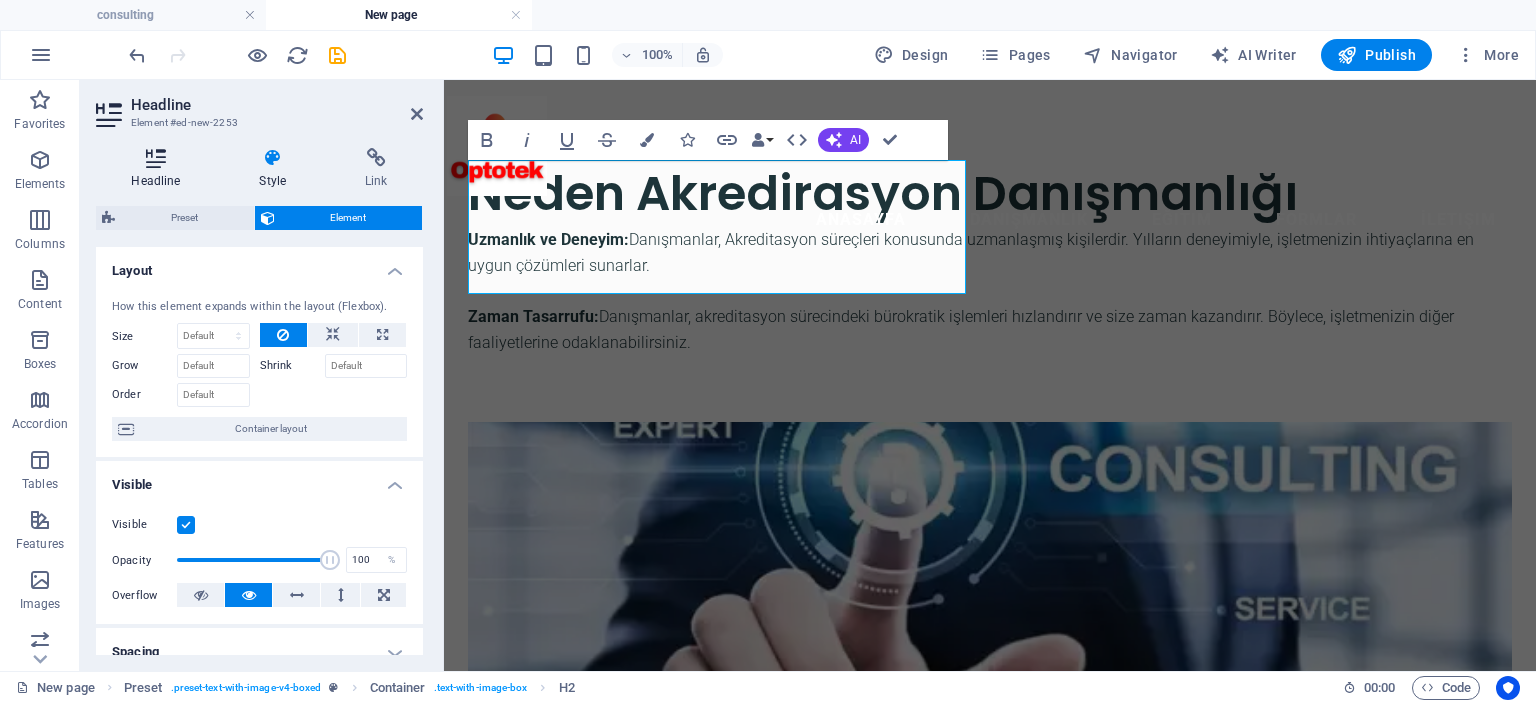 click on "Headline" at bounding box center [160, 169] 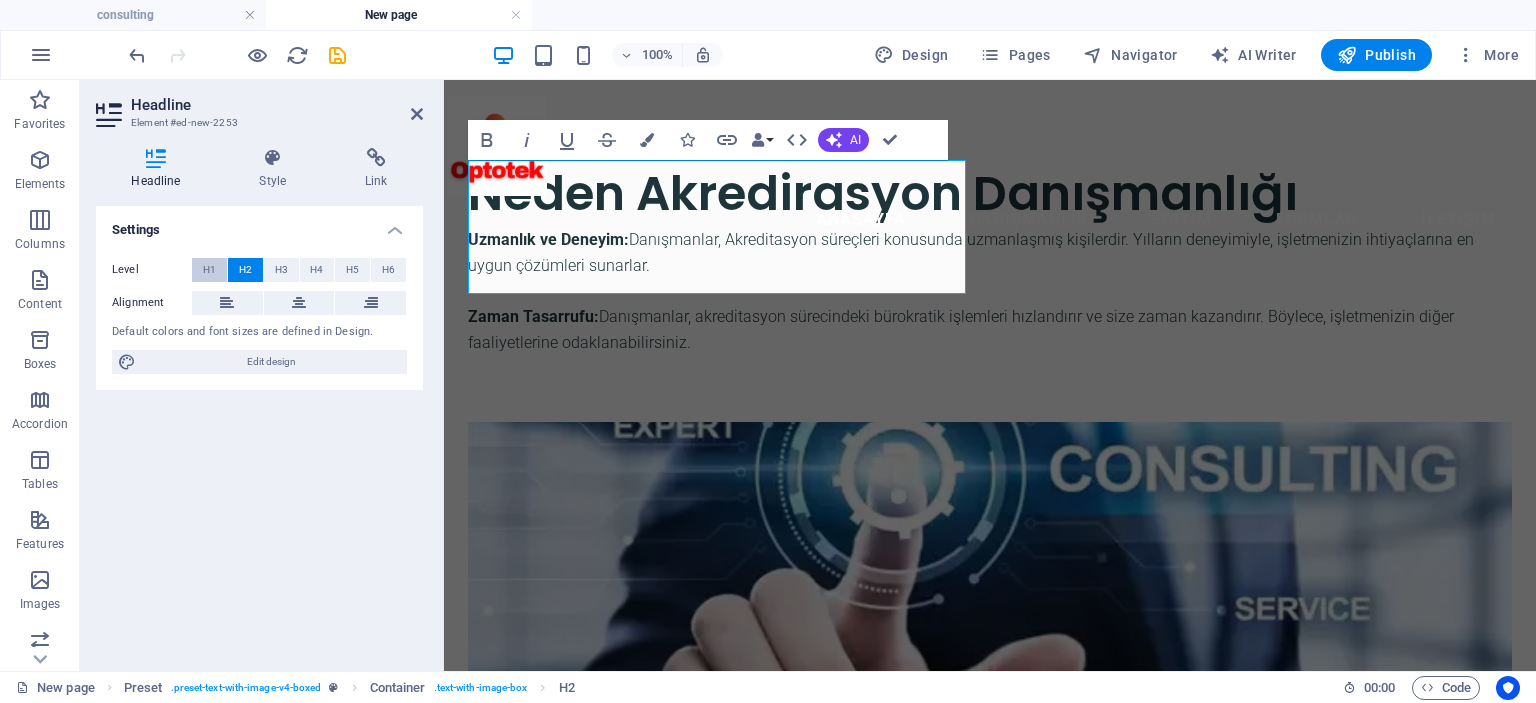 click on "H1" at bounding box center [209, 270] 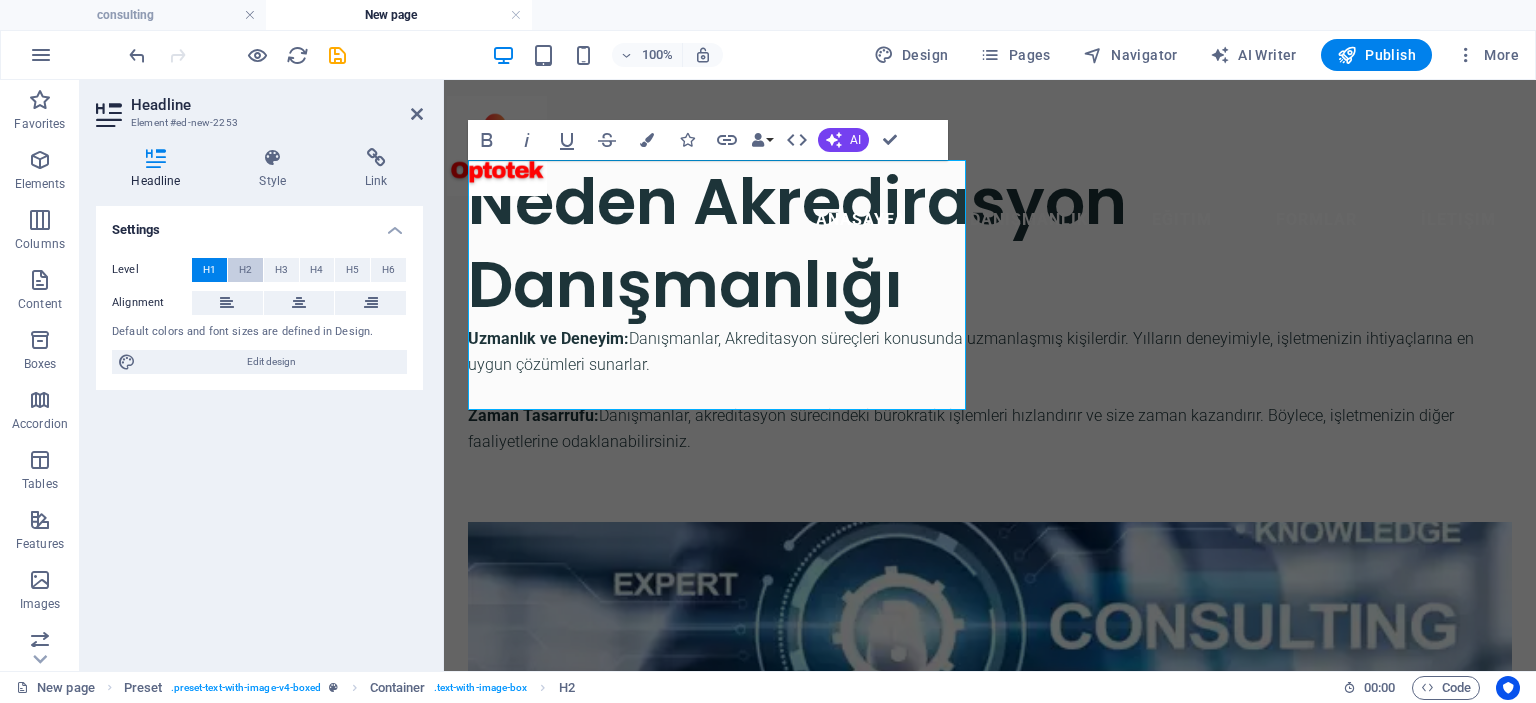 click on "H2" at bounding box center [245, 270] 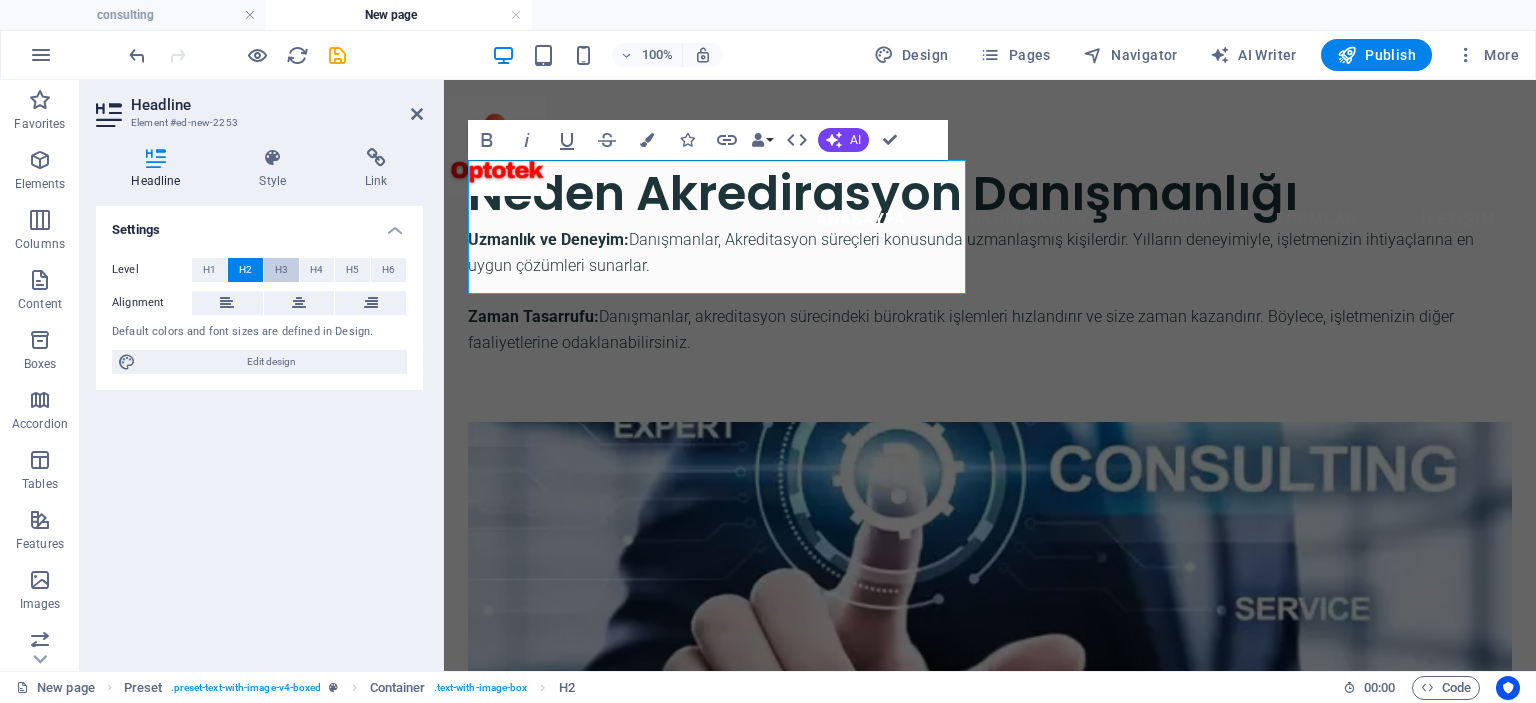 click on "H3" at bounding box center [281, 270] 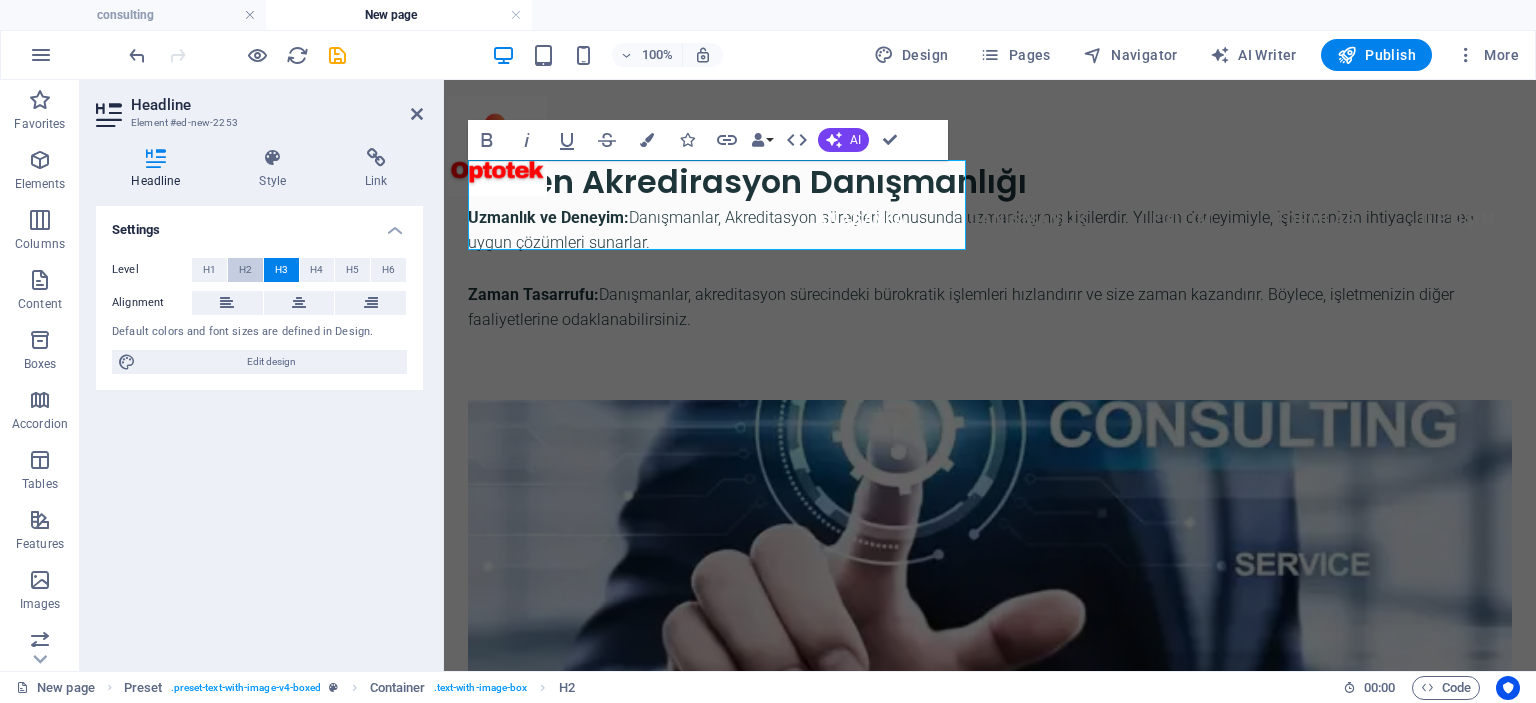 click on "H2" at bounding box center [245, 270] 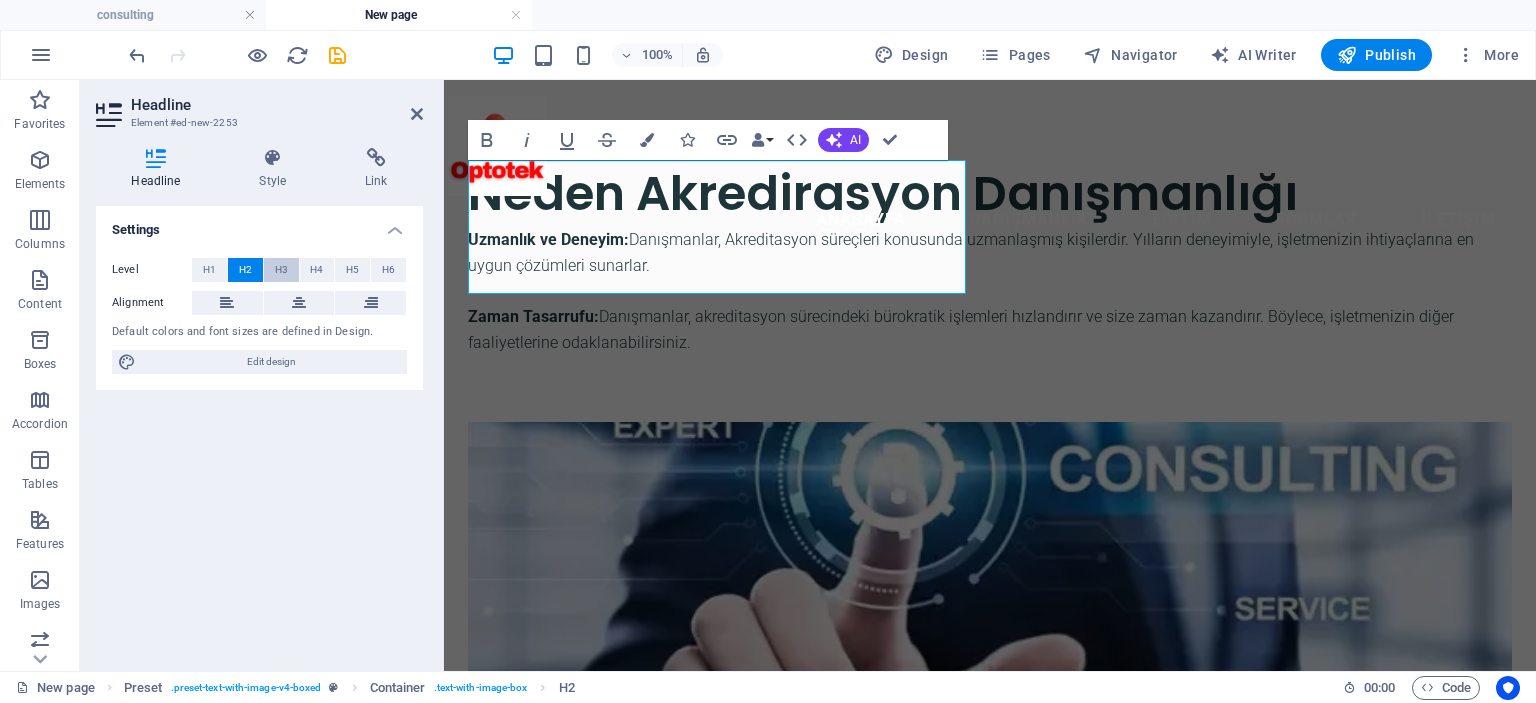 click on "H3" at bounding box center (281, 270) 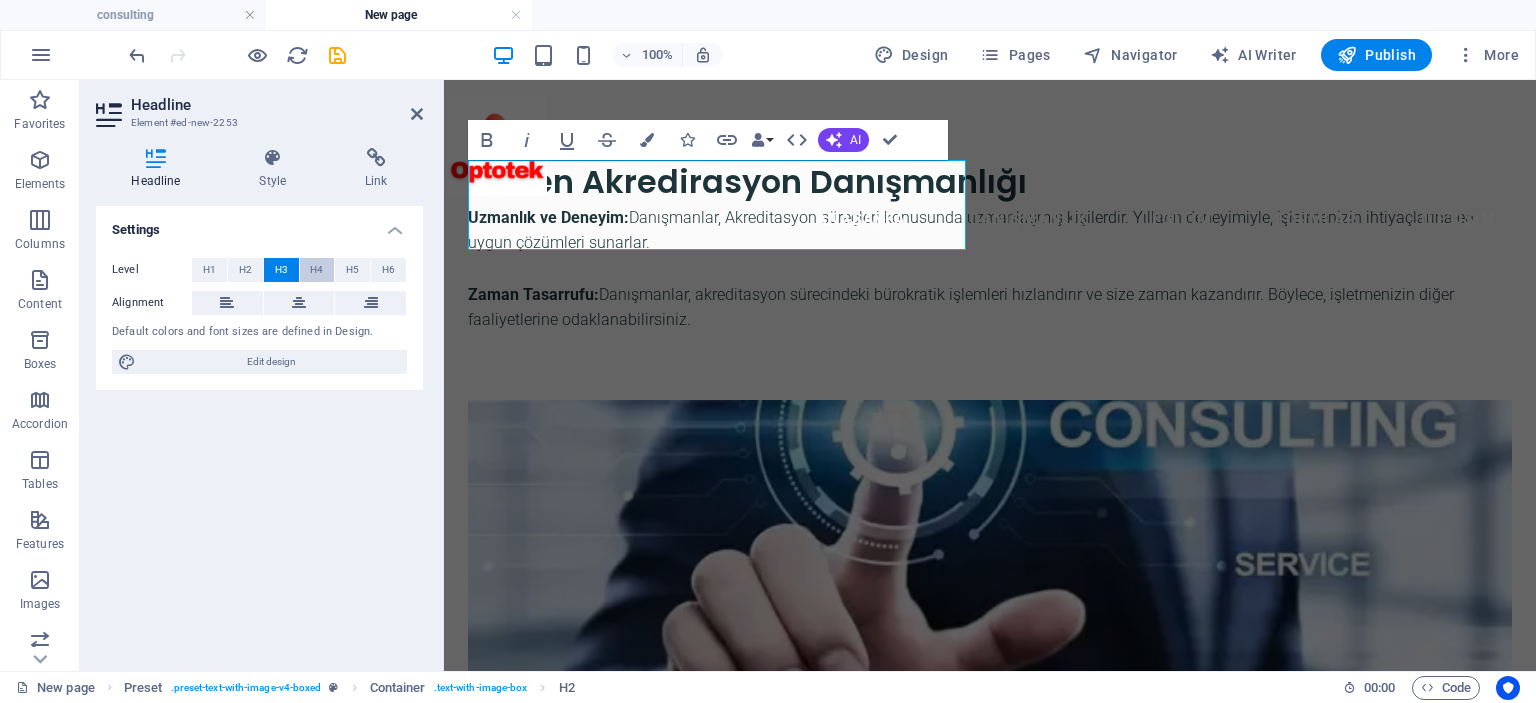 click on "H4" at bounding box center (316, 270) 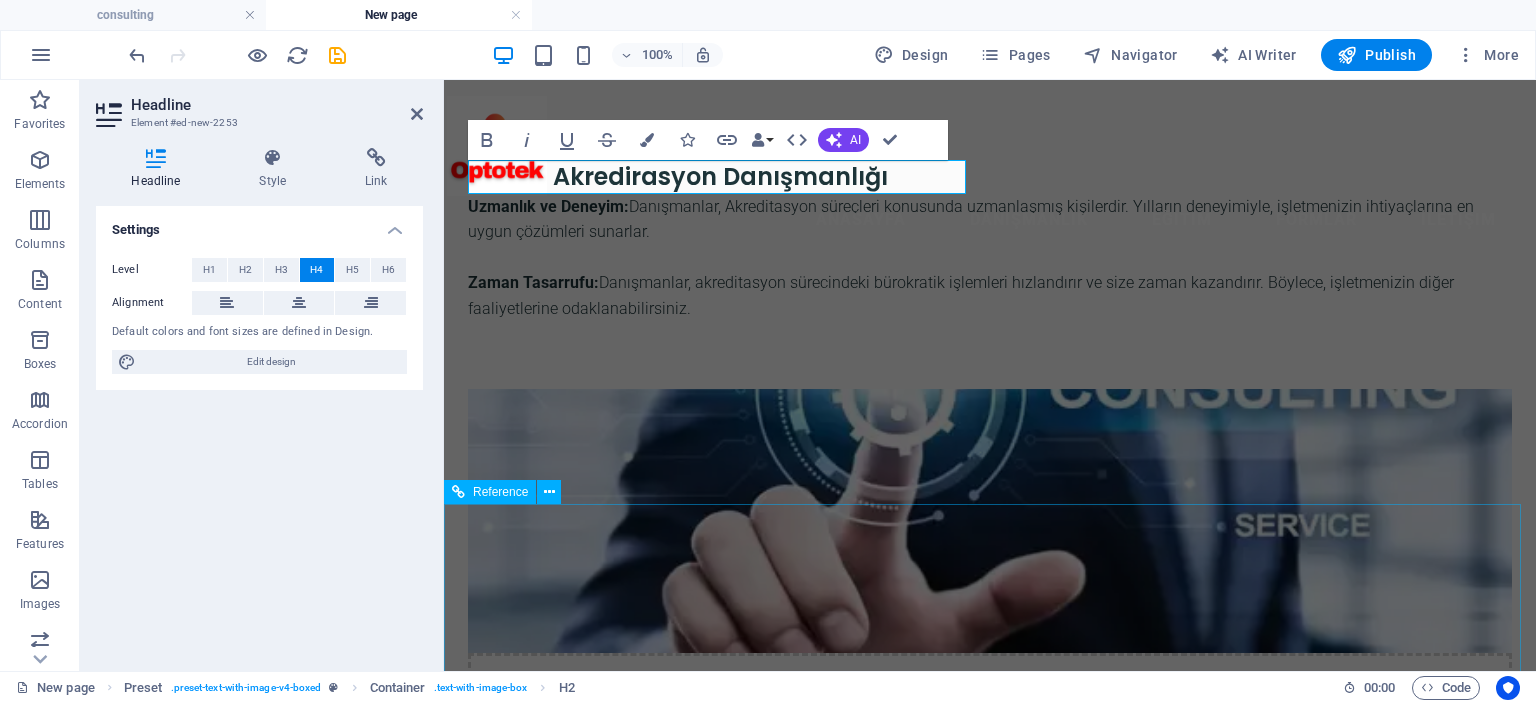click on "Lorem ipsum dolor sit amet, consectetur adipiscing elit. Consectetur auctor id viverra nunc, ultrices convallis sit." at bounding box center [651, 1005] 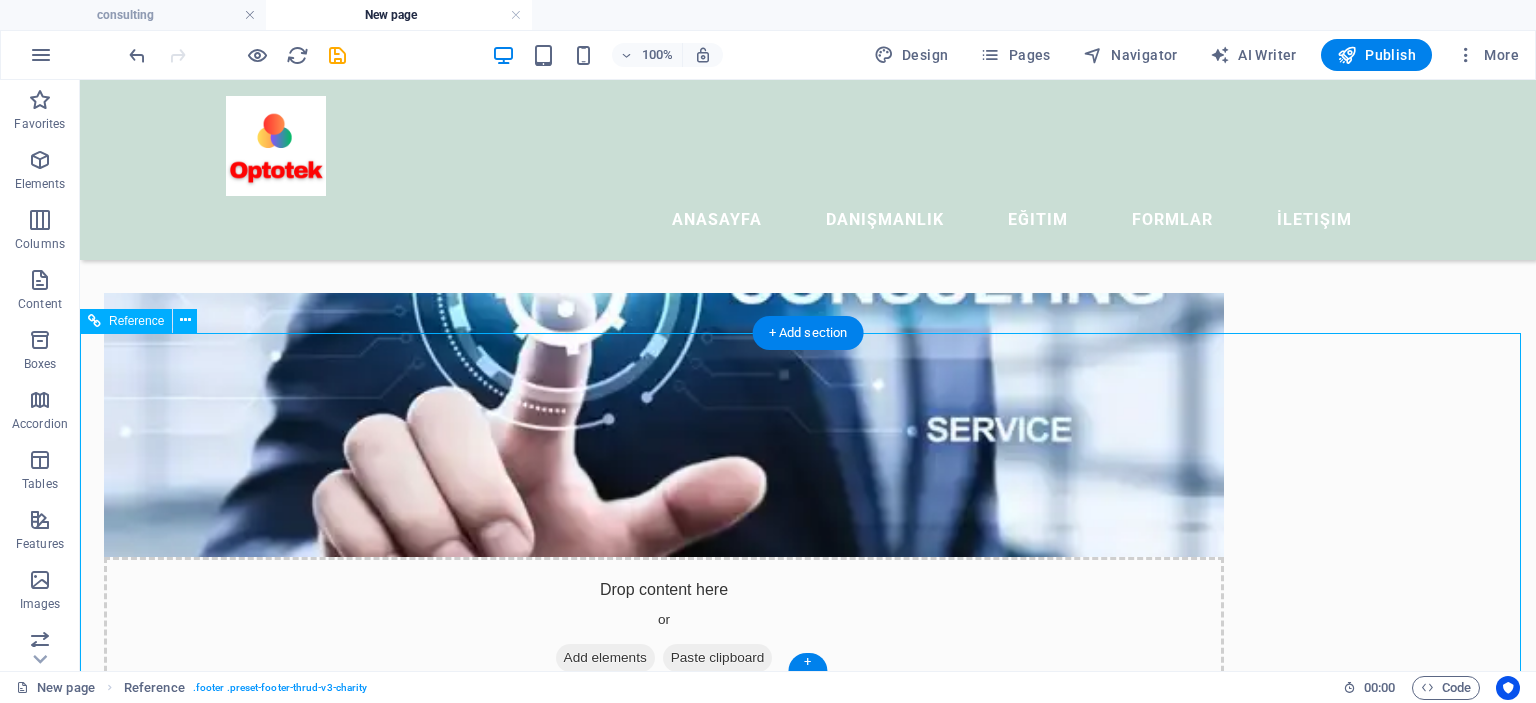 scroll, scrollTop: 0, scrollLeft: 0, axis: both 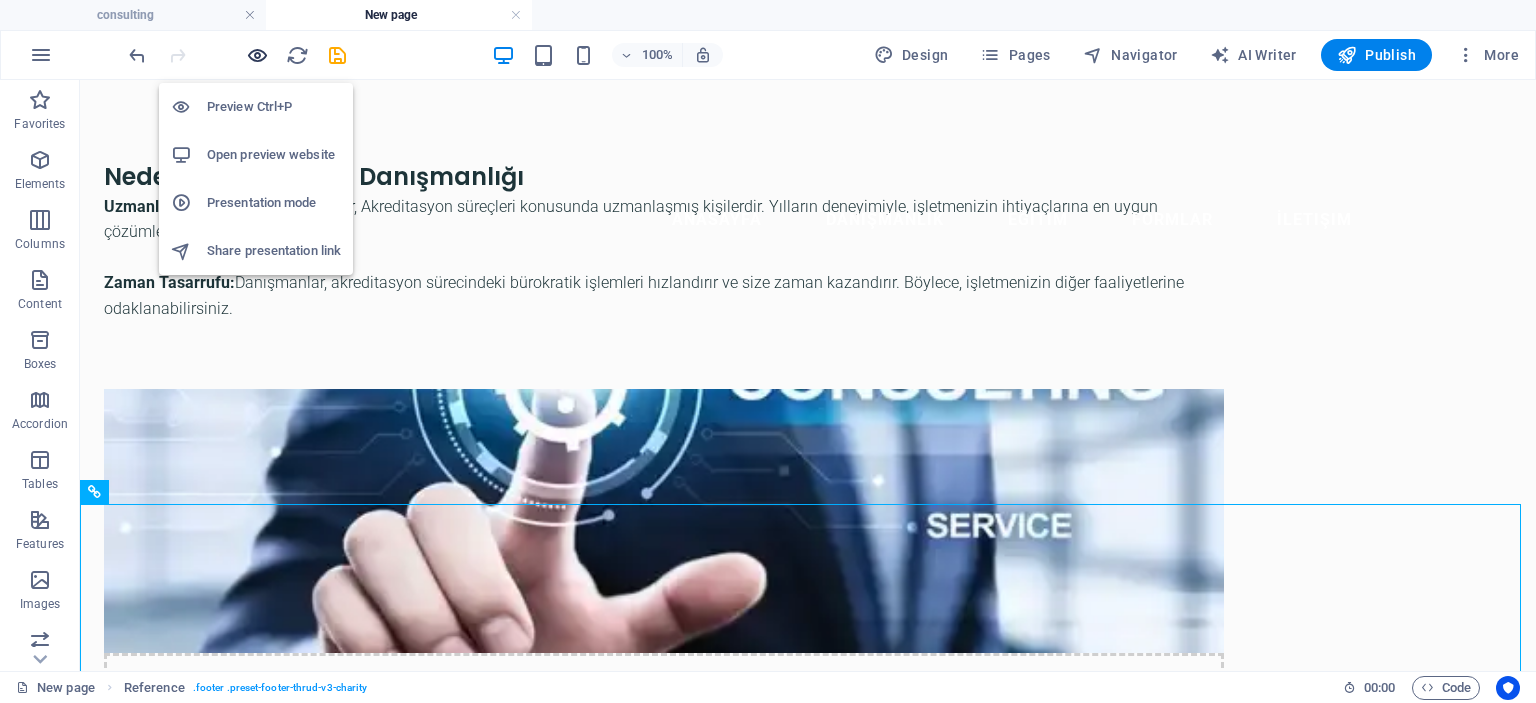 click at bounding box center [257, 55] 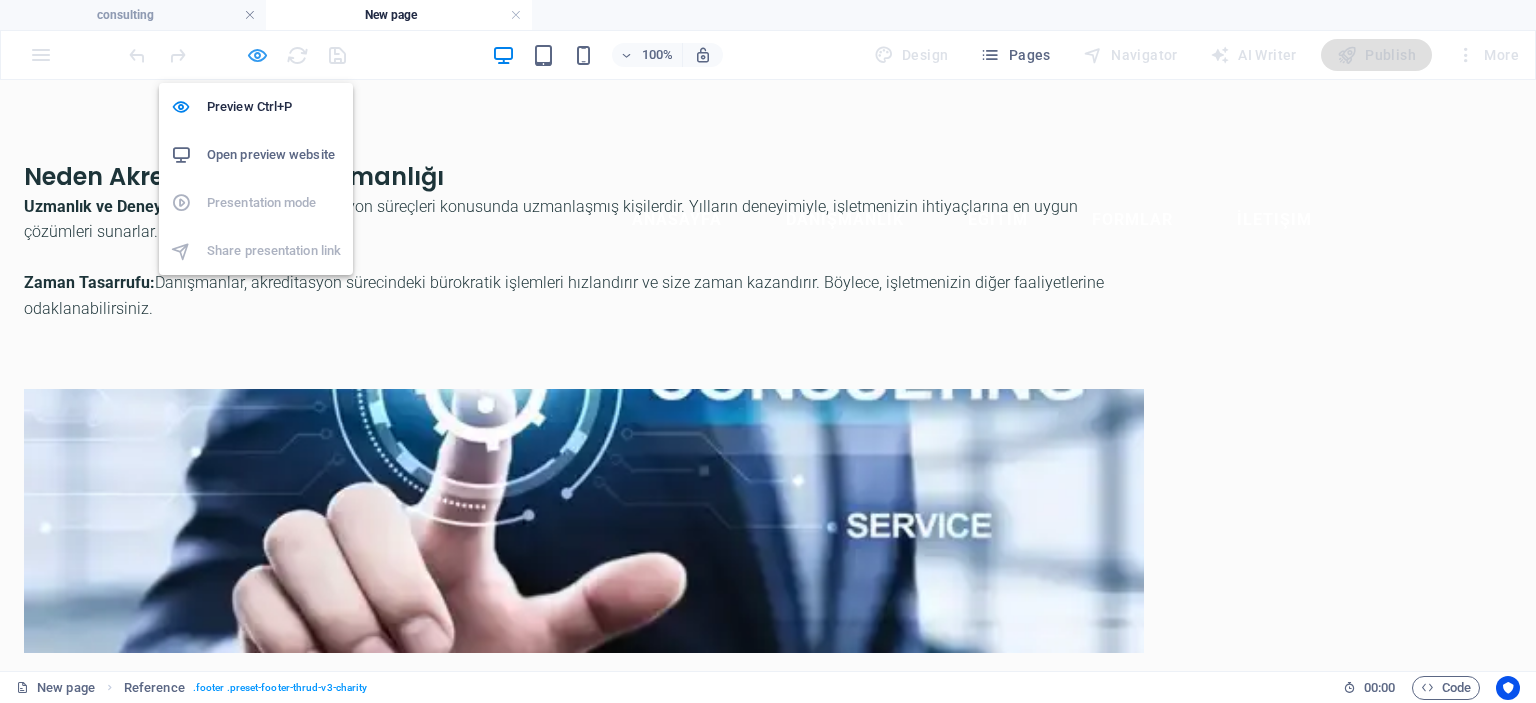 click at bounding box center [257, 55] 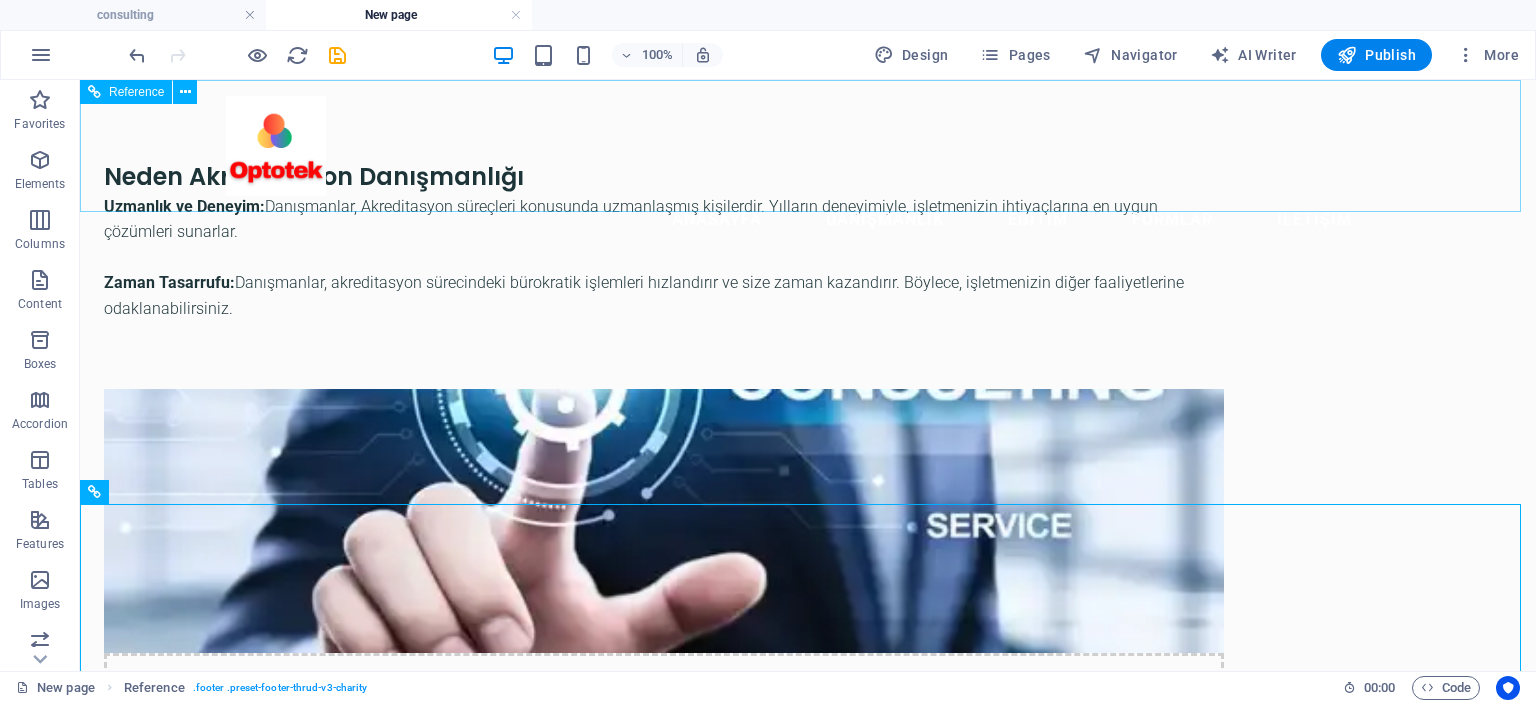 click on "Anasayfa Danışmanlık Eğitim Formlar İletişim" at bounding box center (808, 170) 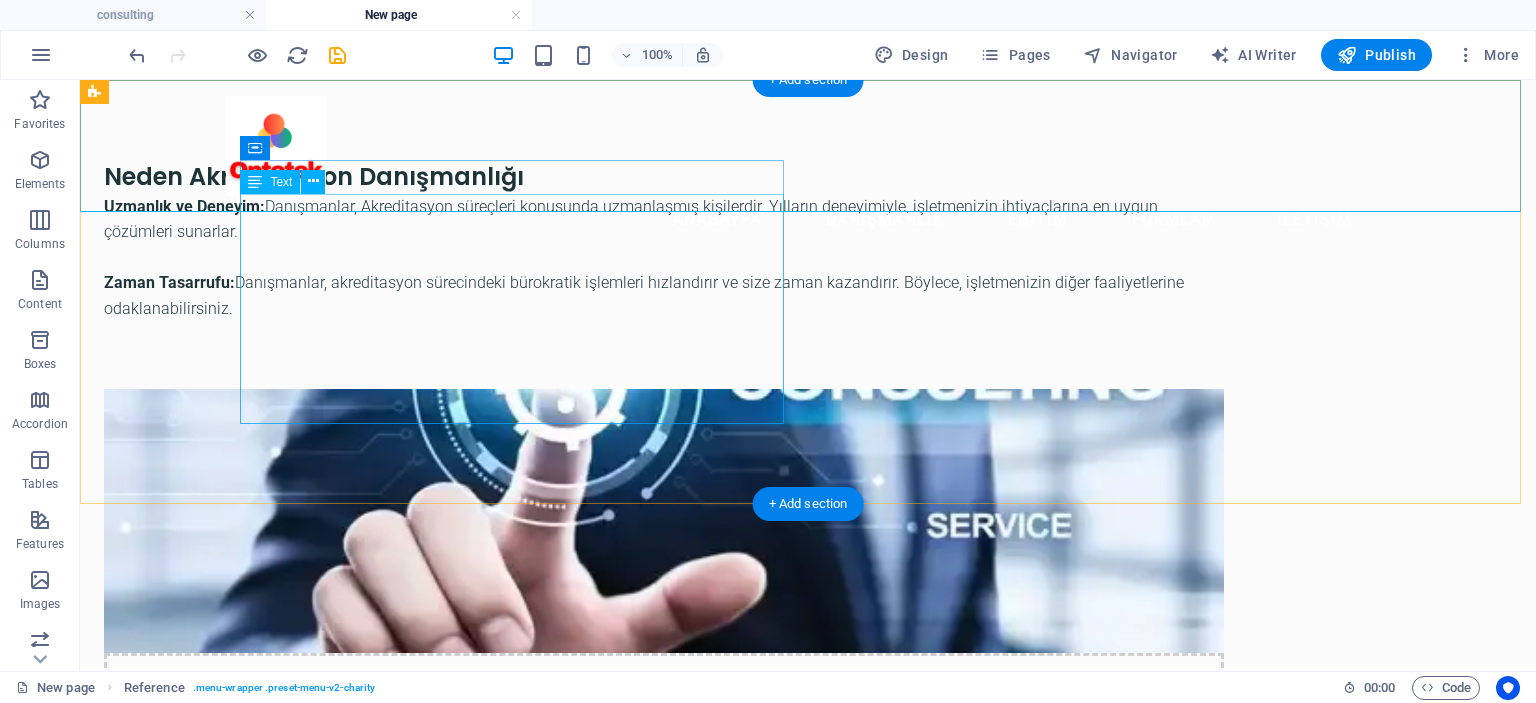 click on "Uzmanlık ve Deneyim: Danışmanlar, Akreditasyon süreçleri konusunda uzmanlaşmış kişilerdir. Yılların deneyimiyle, işletmenizin ihtiyaçlarına en uygun çözümleri sunarlar. Zaman Tasarrufu: Danışmanlar, akreditasyon sürecindeki bürokratik işlemleri hızlandırır ve size zaman kazandırır. Böylece, işletmenizin diğer faaliyetlerine odaklanabilirsiniz." at bounding box center [664, 283] 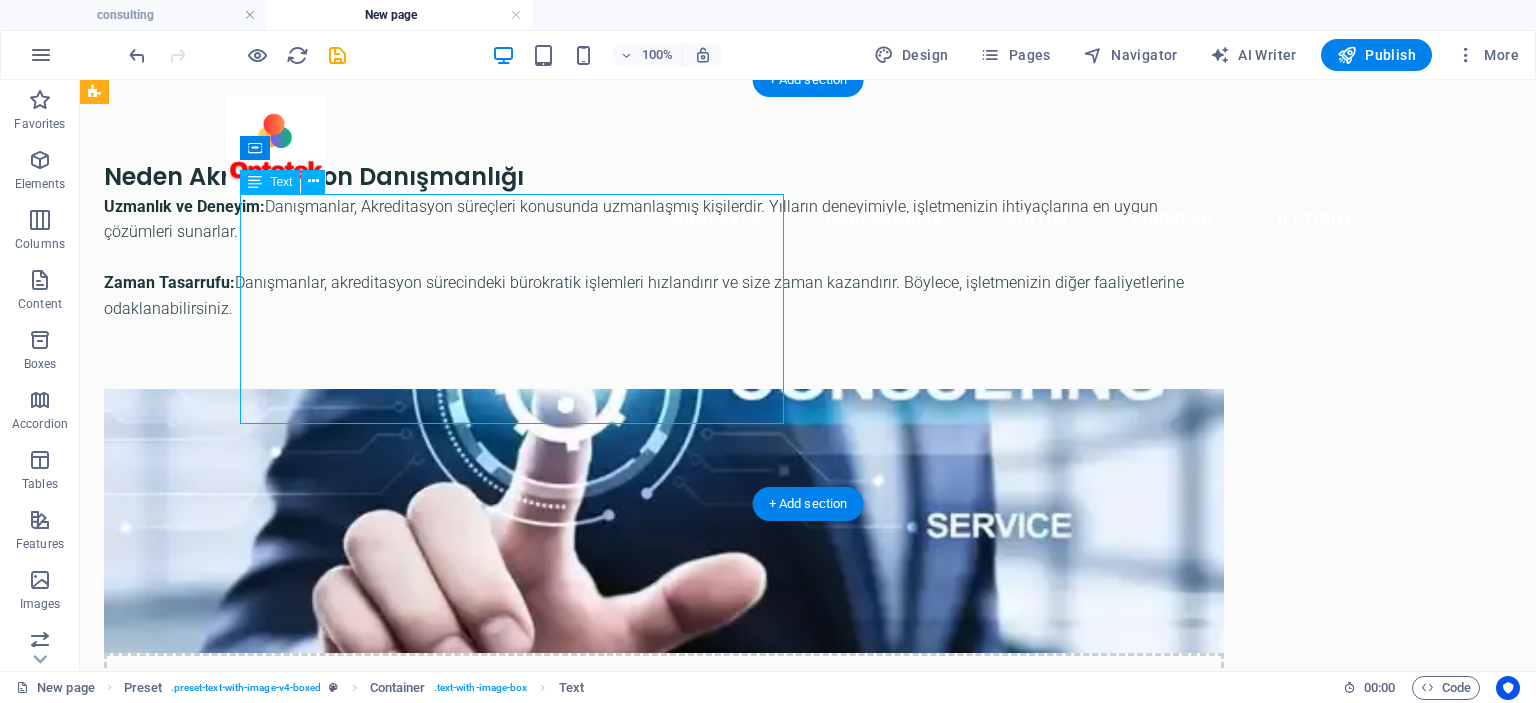click on "Uzmanlık ve Deneyim: Danışmanlar, Akreditasyon süreçleri konusunda uzmanlaşmış kişilerdir. Yılların deneyimiyle, işletmenizin ihtiyaçlarına en uygun çözümleri sunarlar. Zaman Tasarrufu: Danışmanlar, akreditasyon sürecindeki bürokratik işlemleri hızlandırır ve size zaman kazandırır. Böylece, işletmenizin diğer faaliyetlerine odaklanabilirsiniz." at bounding box center [664, 283] 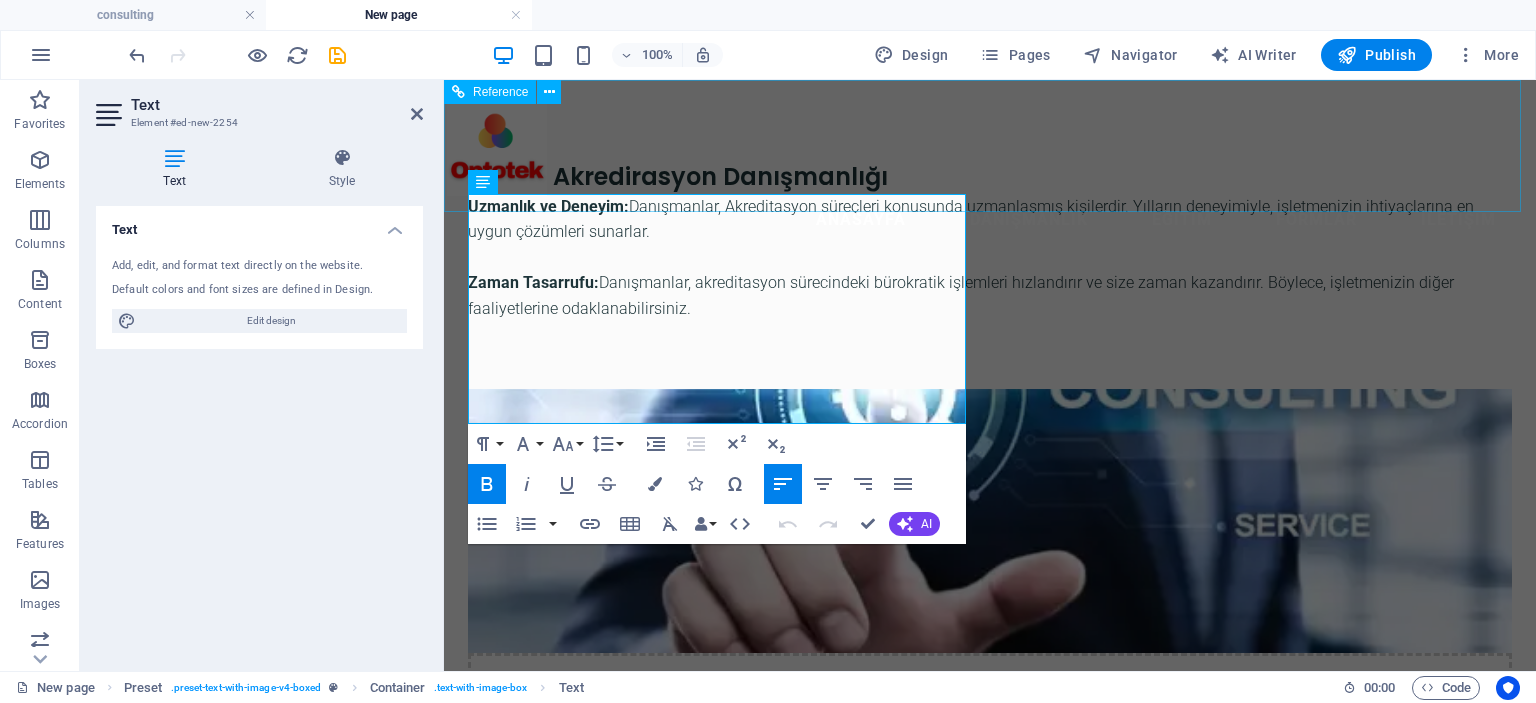click on "Anasayfa Danışmanlık Eğitim Formlar İletişim" at bounding box center [990, 220] 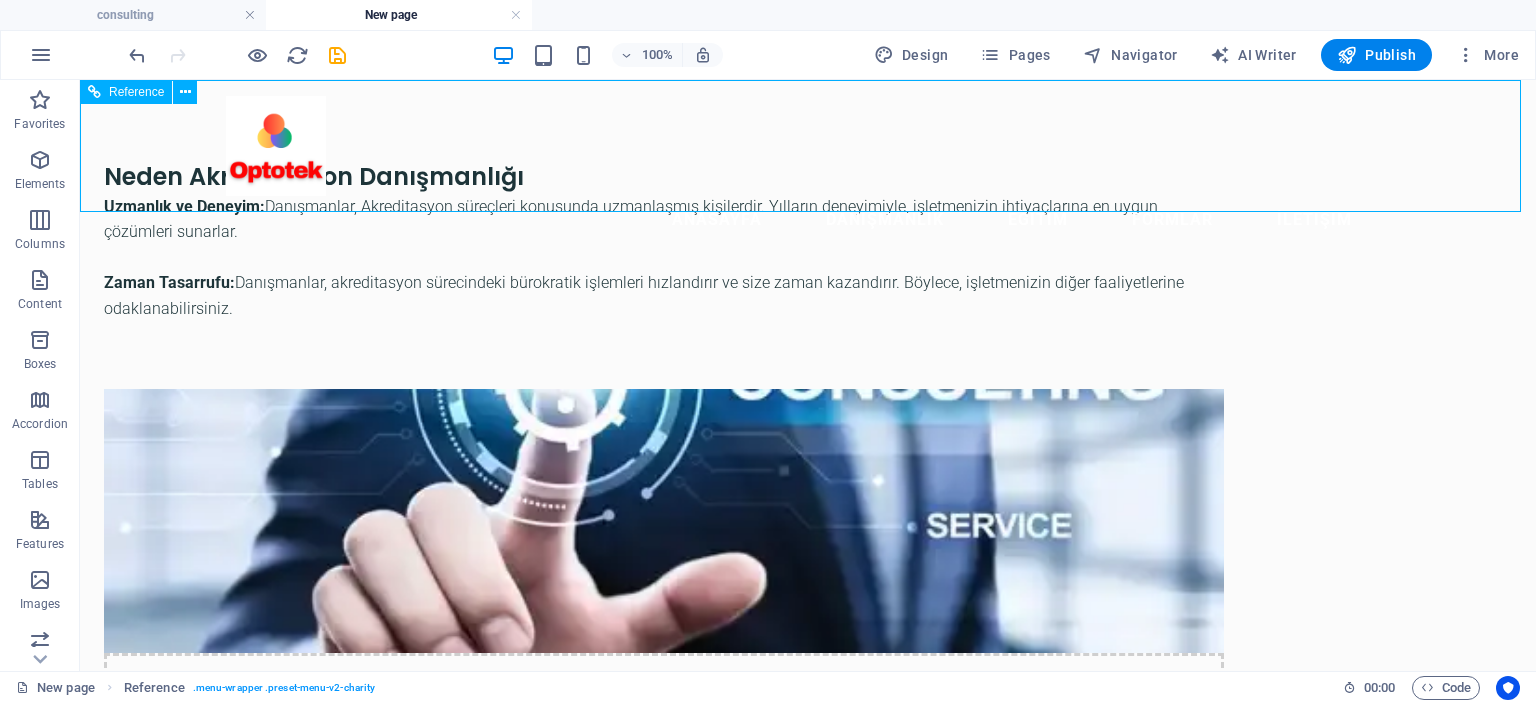 click on "Anasayfa Danışmanlık Eğitim Formlar İletişim" at bounding box center (808, 170) 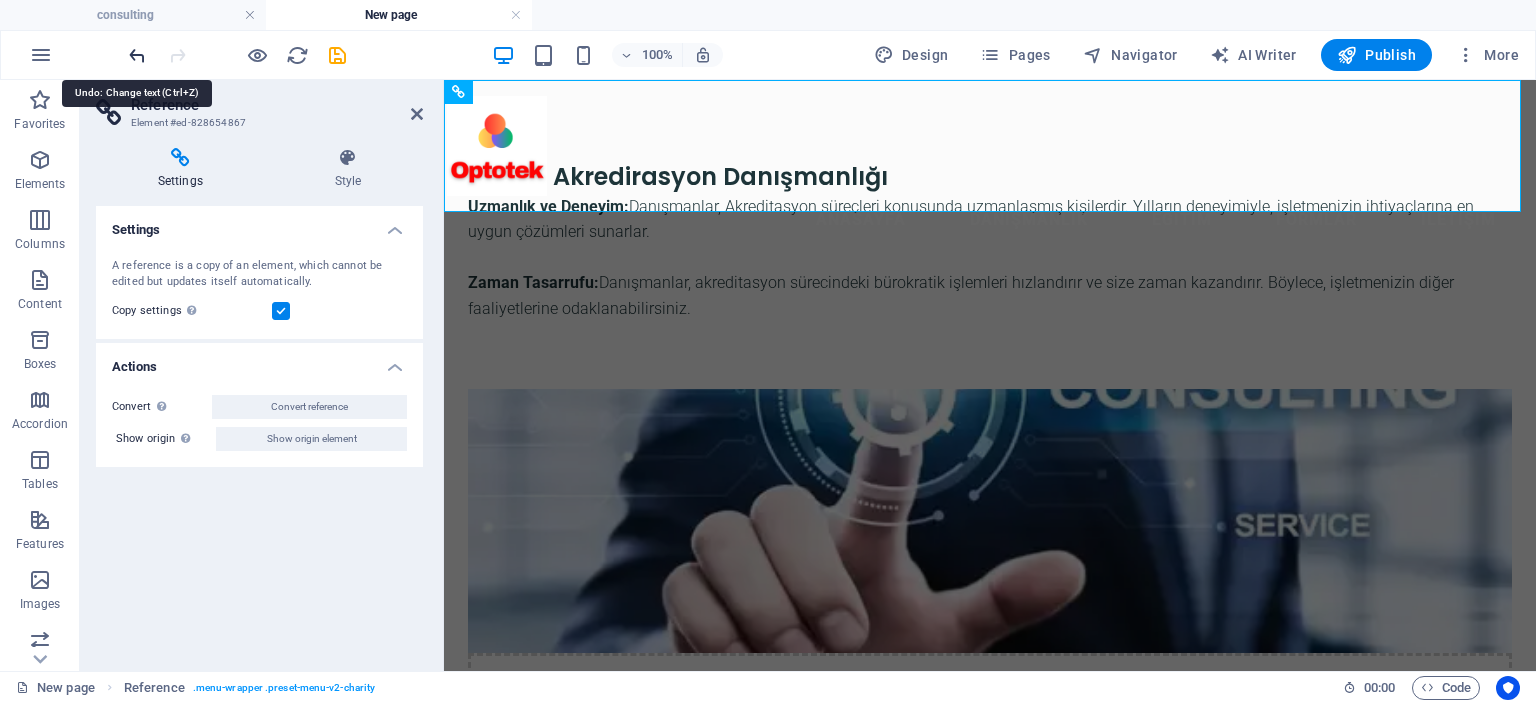 click at bounding box center [137, 55] 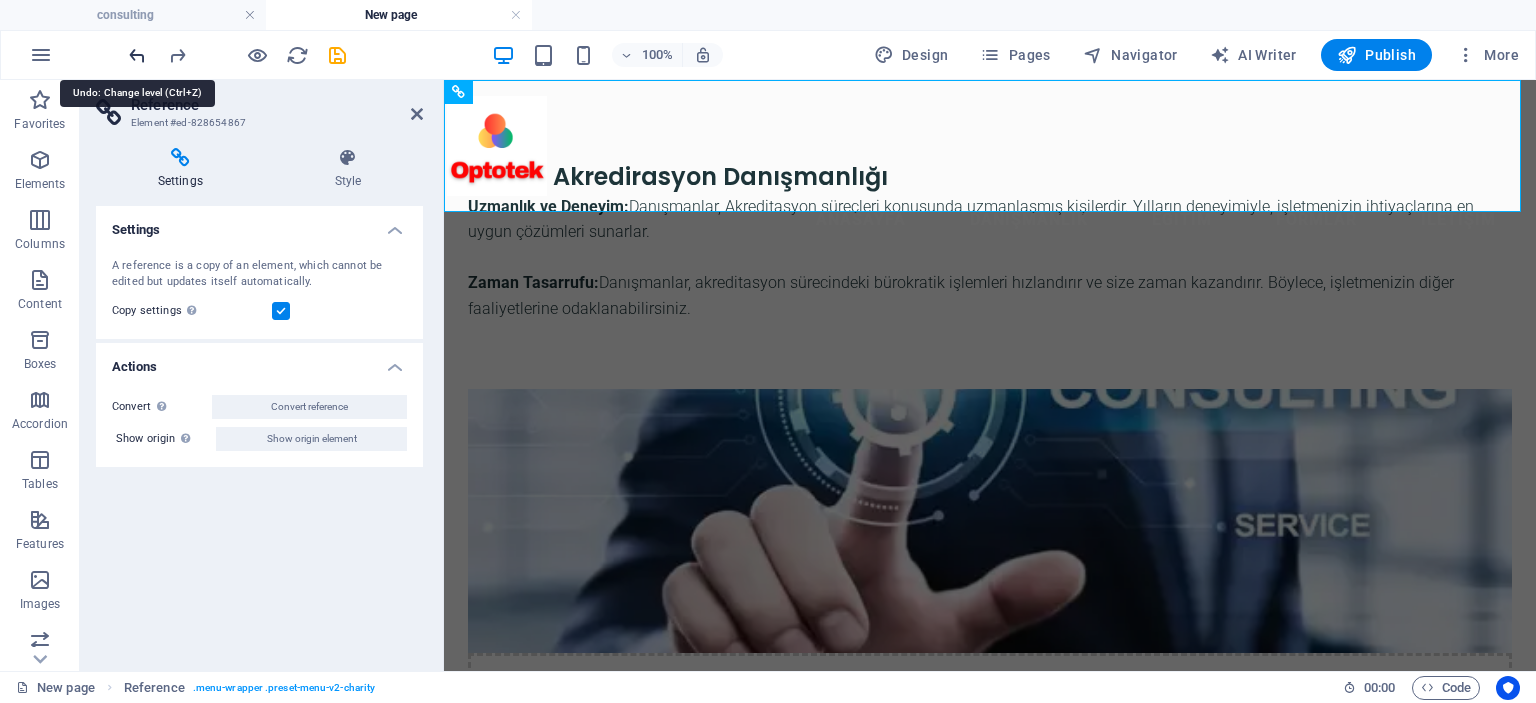 click at bounding box center (137, 55) 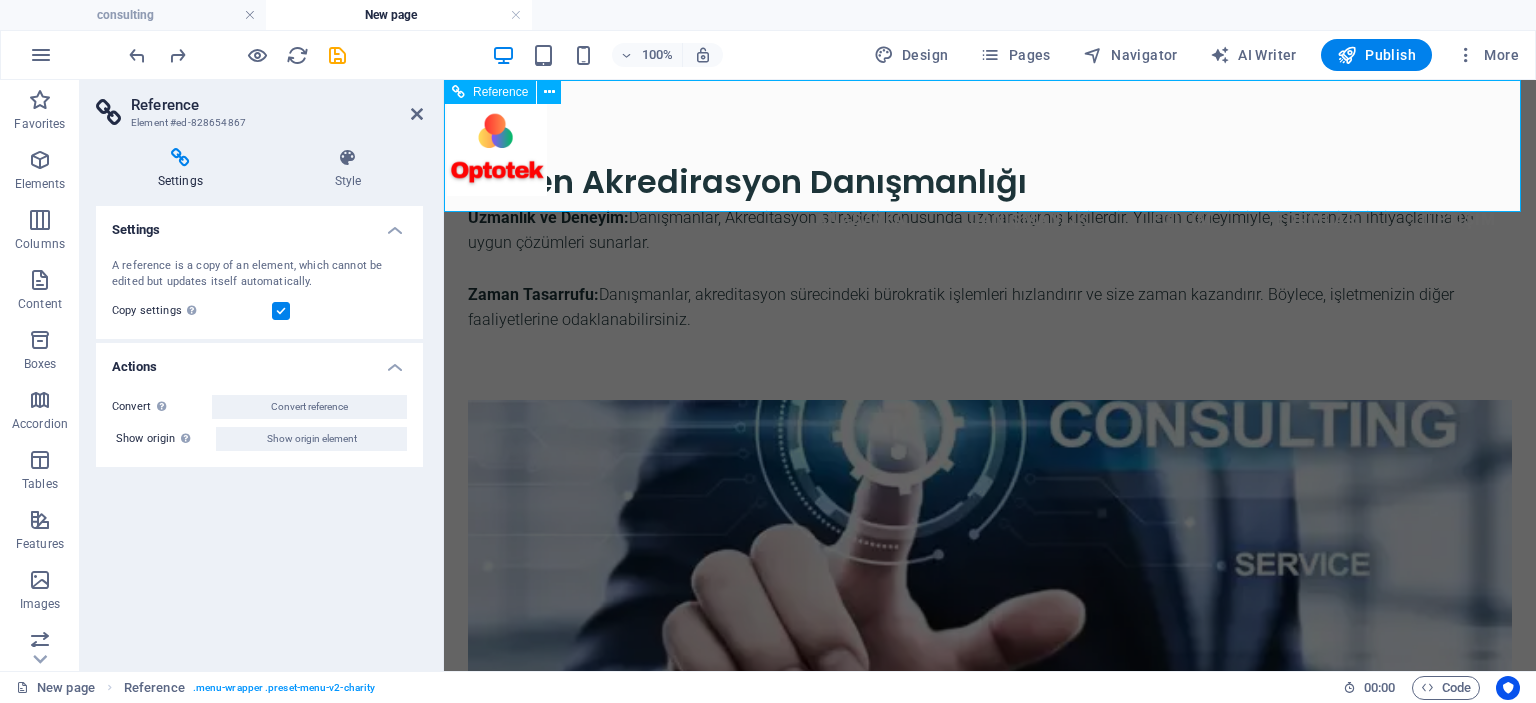 click on "Anasayfa Danışmanlık Eğitim Formlar İletişim" at bounding box center [990, 220] 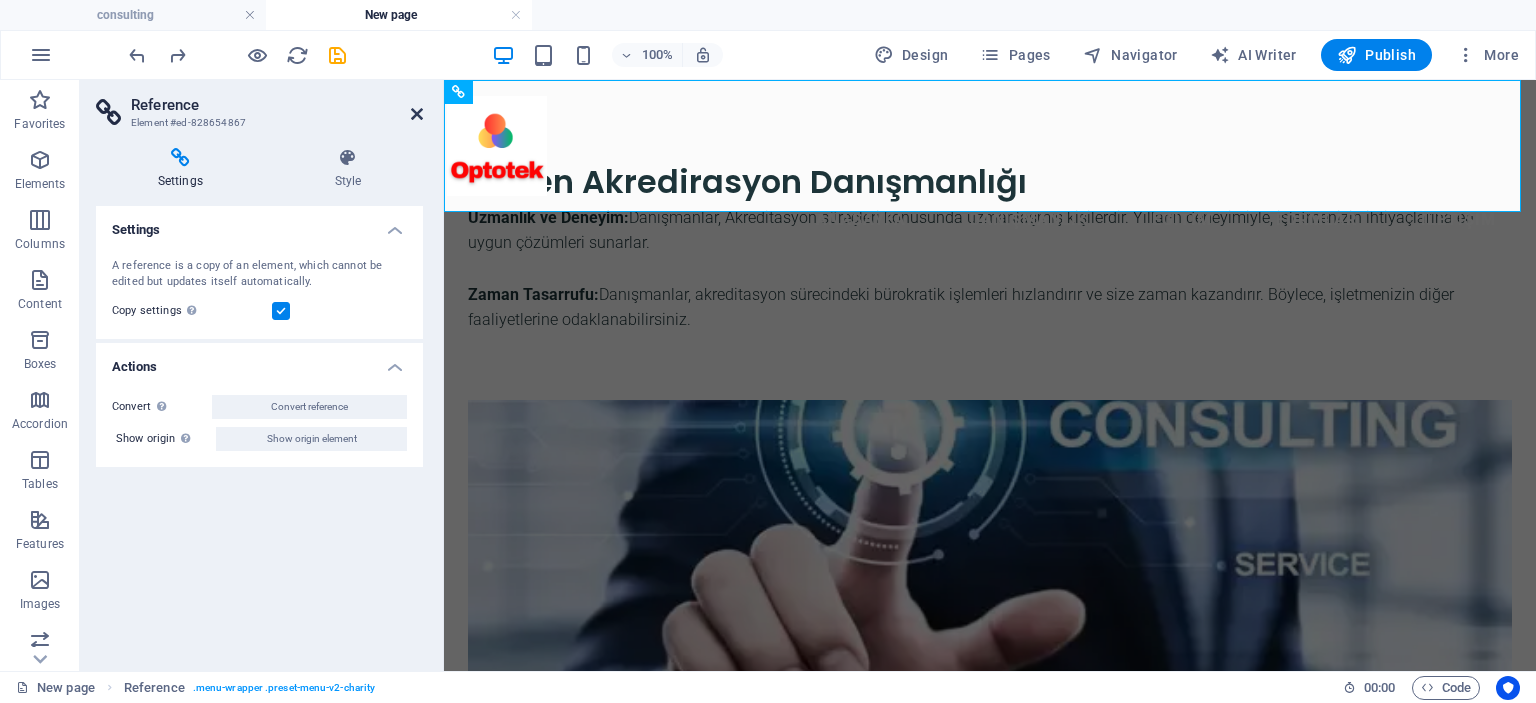 click at bounding box center [417, 114] 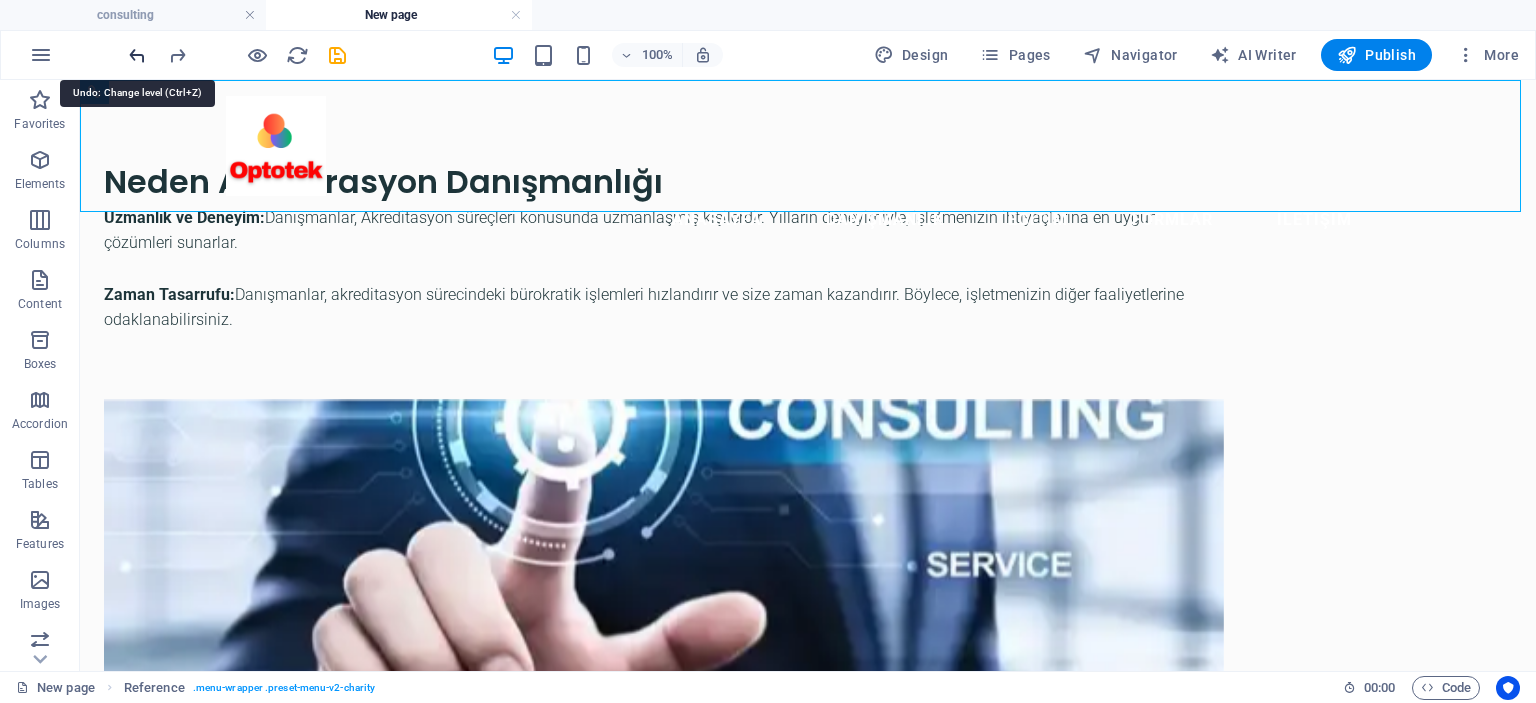 click at bounding box center (137, 55) 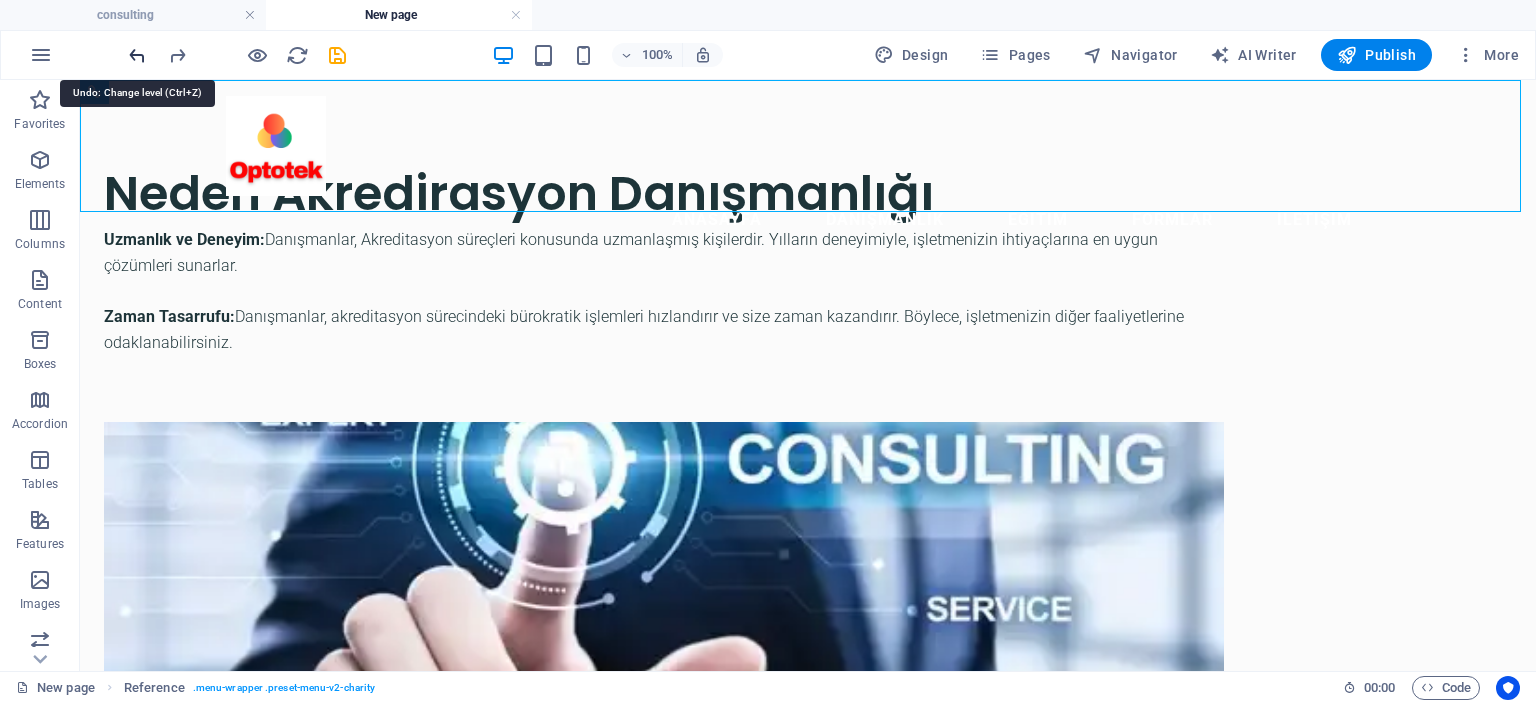 click at bounding box center [137, 55] 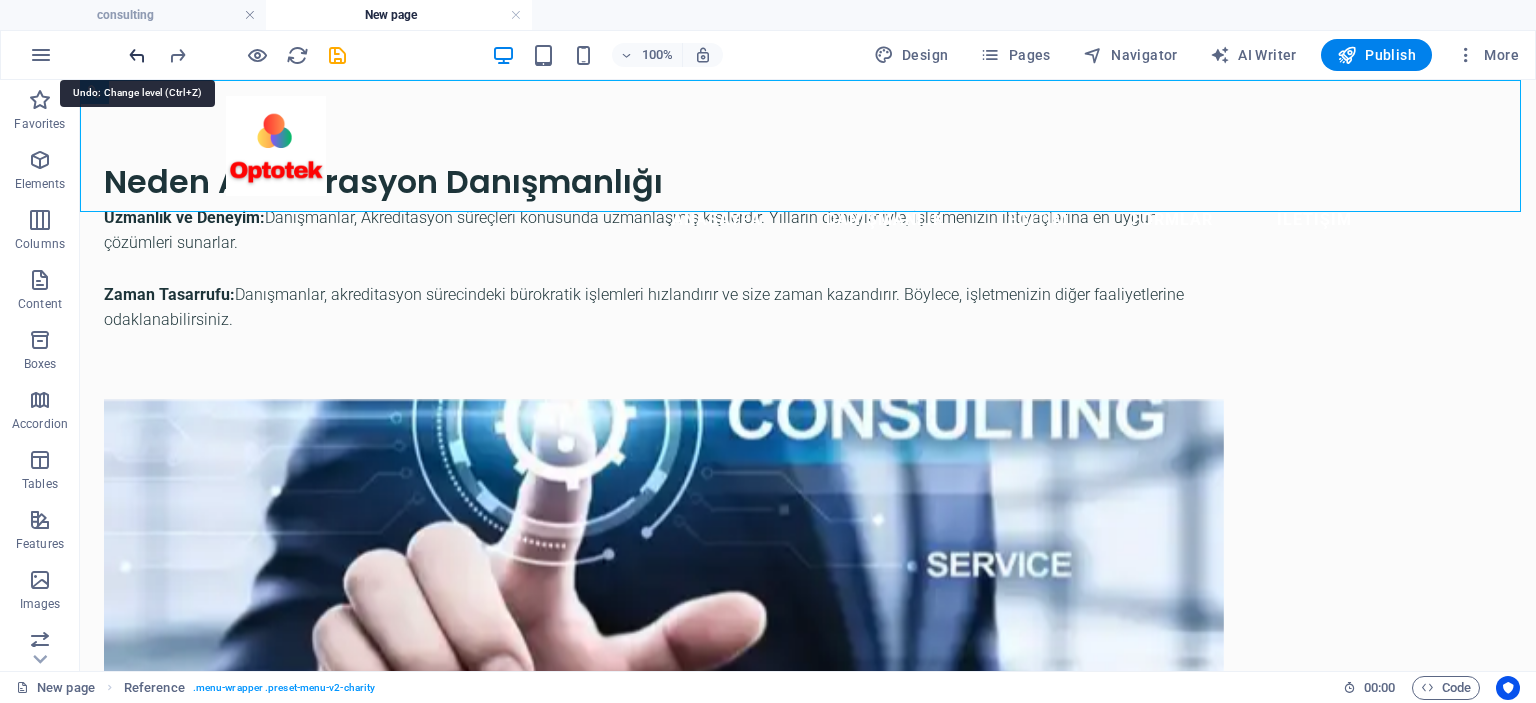 click at bounding box center (137, 55) 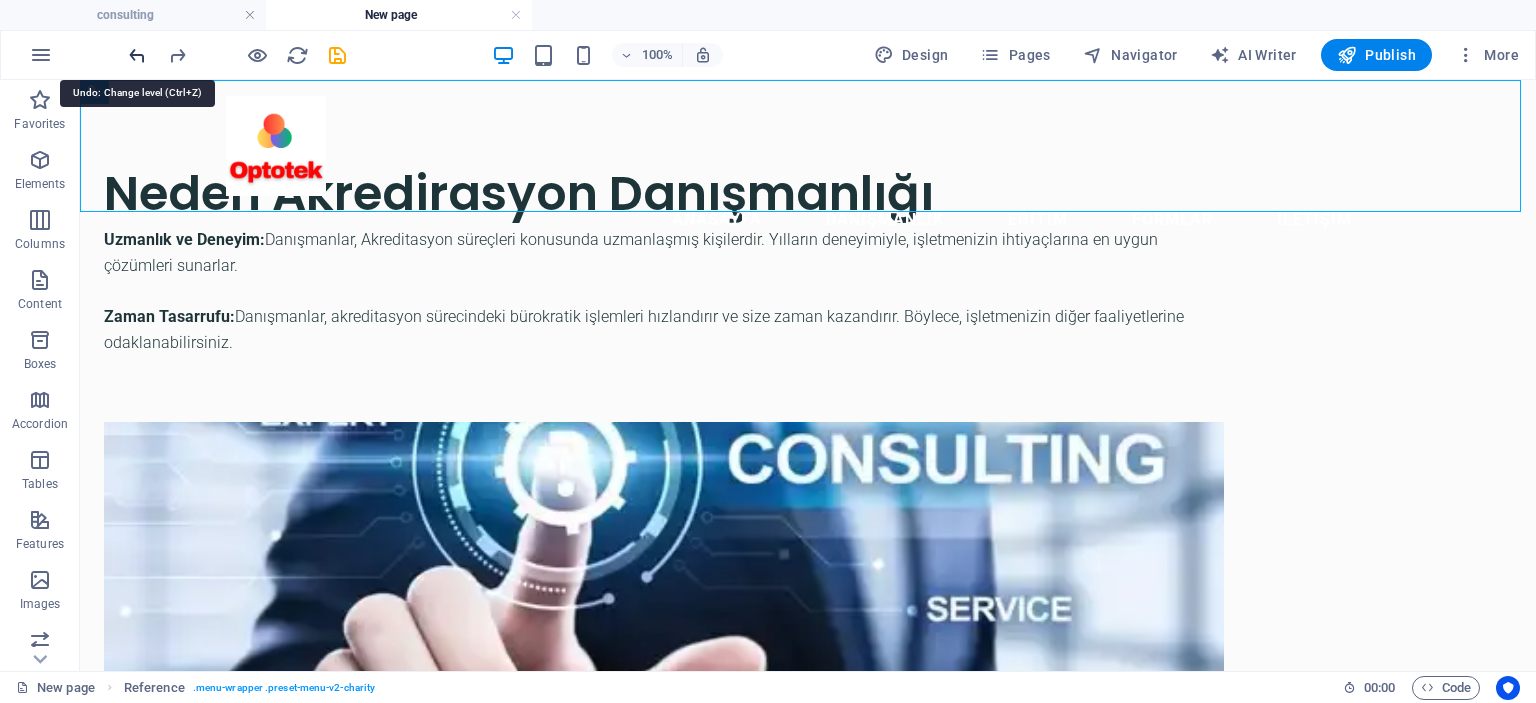 click at bounding box center [137, 55] 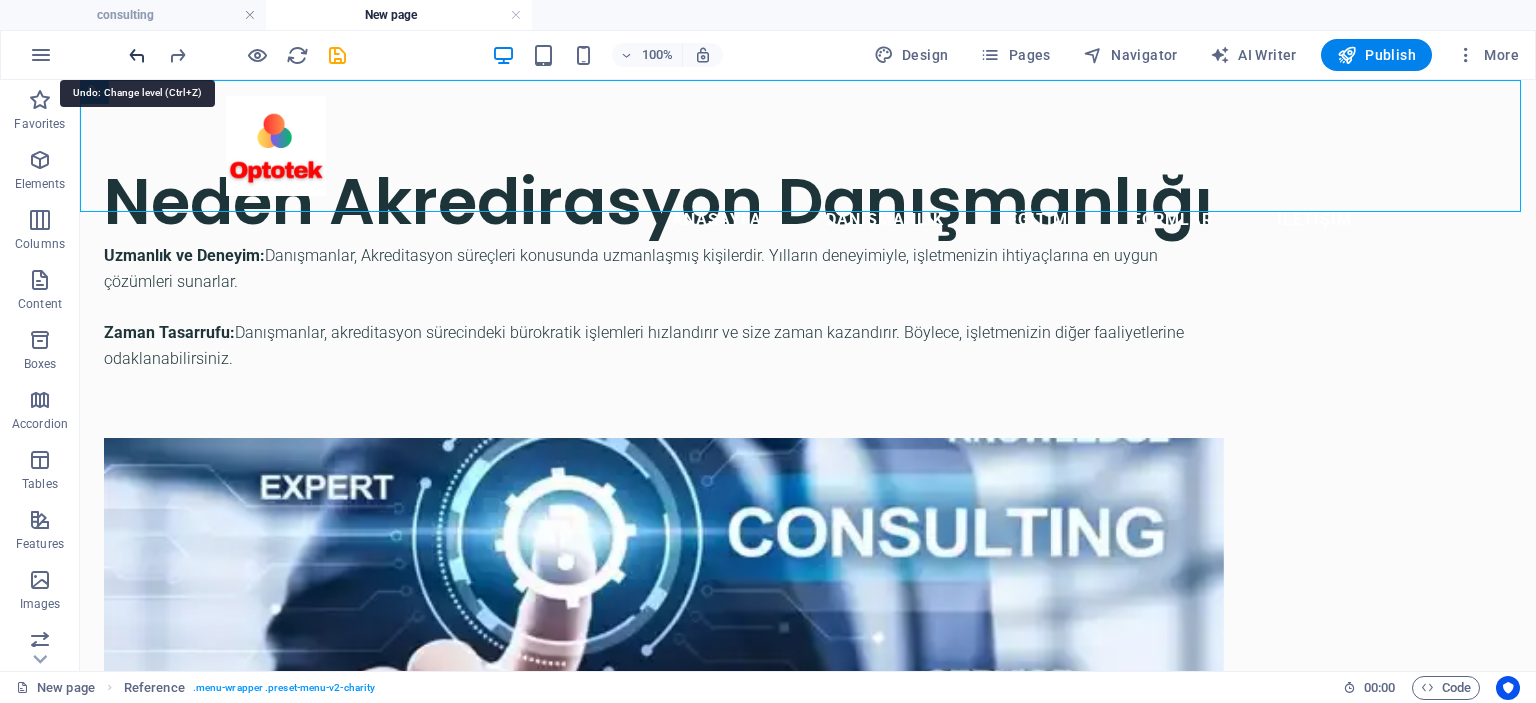 click at bounding box center [137, 55] 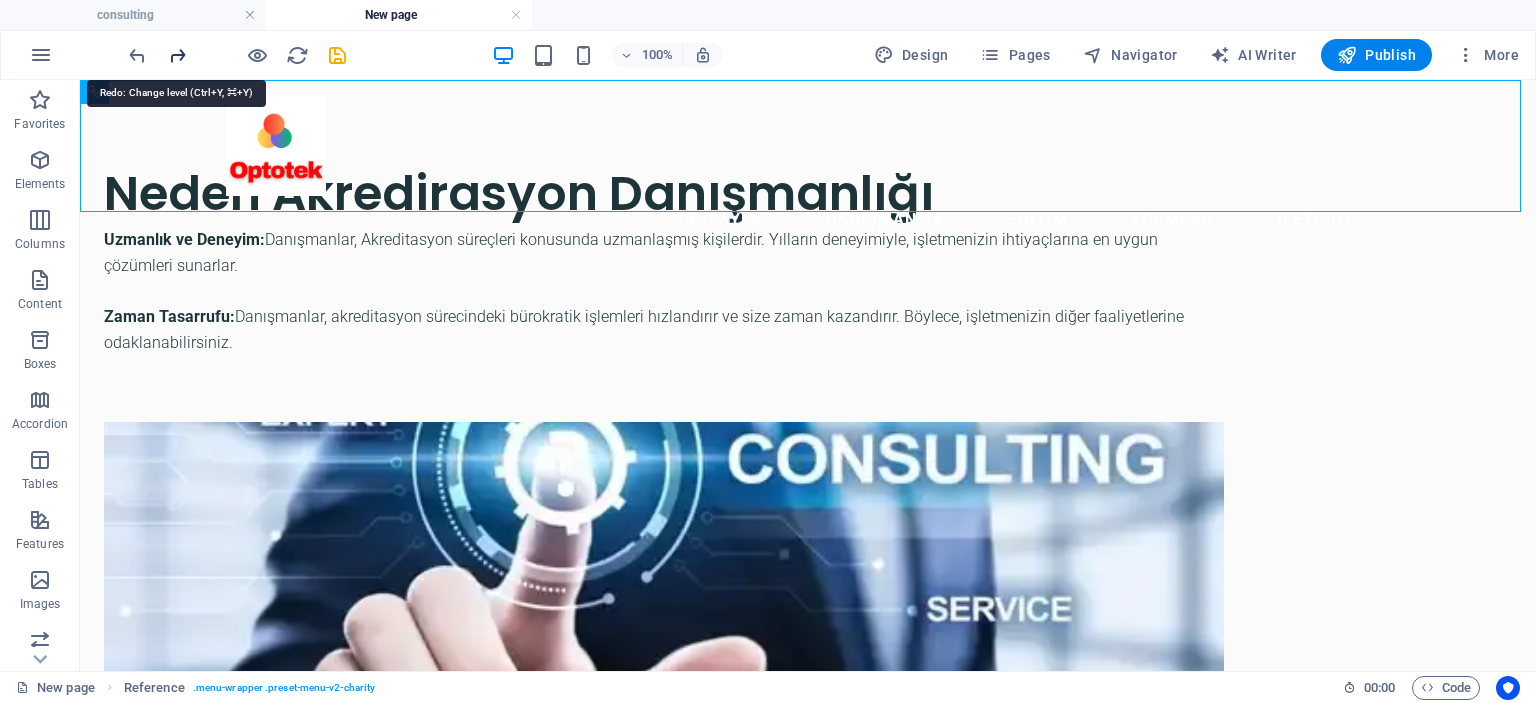 click at bounding box center [177, 55] 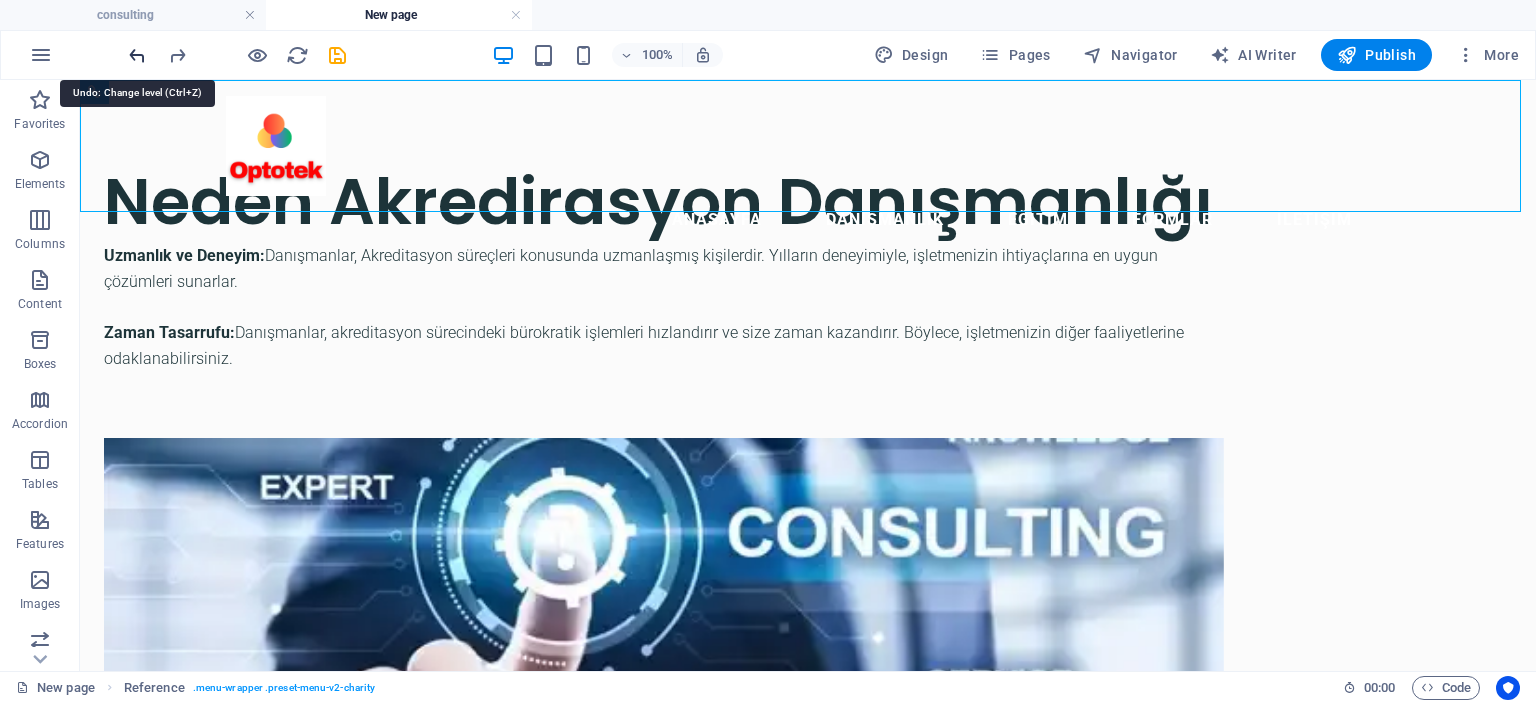 click at bounding box center [137, 55] 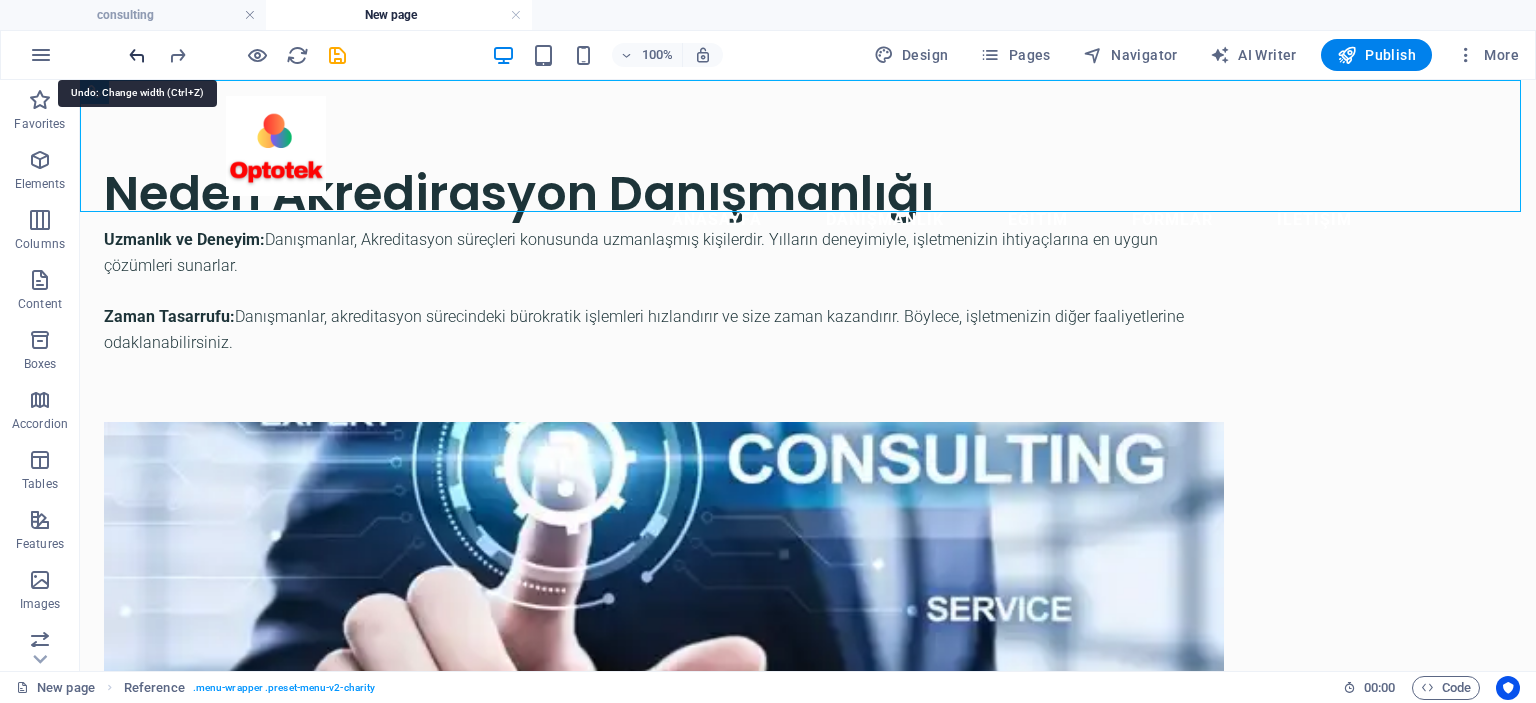 click at bounding box center [137, 55] 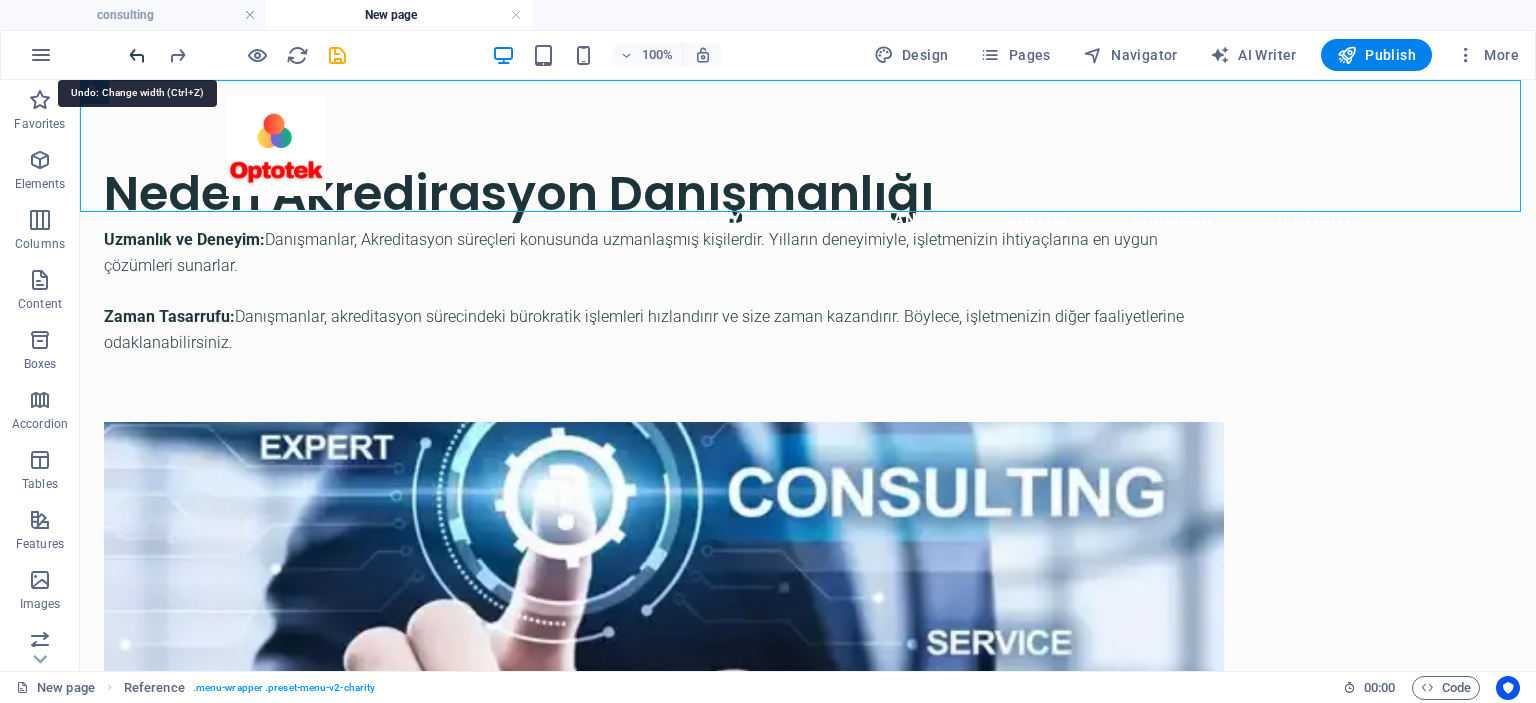 click at bounding box center [137, 55] 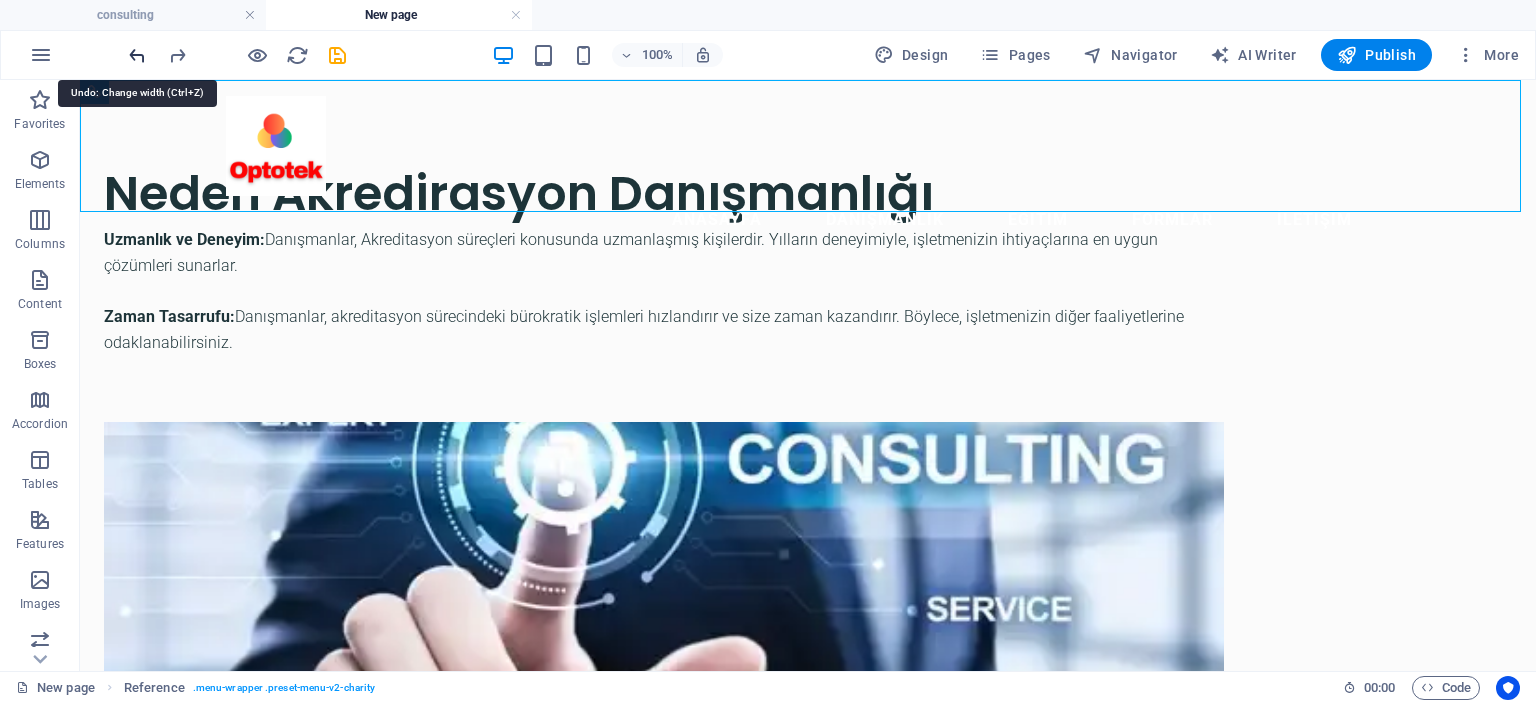 click at bounding box center [137, 55] 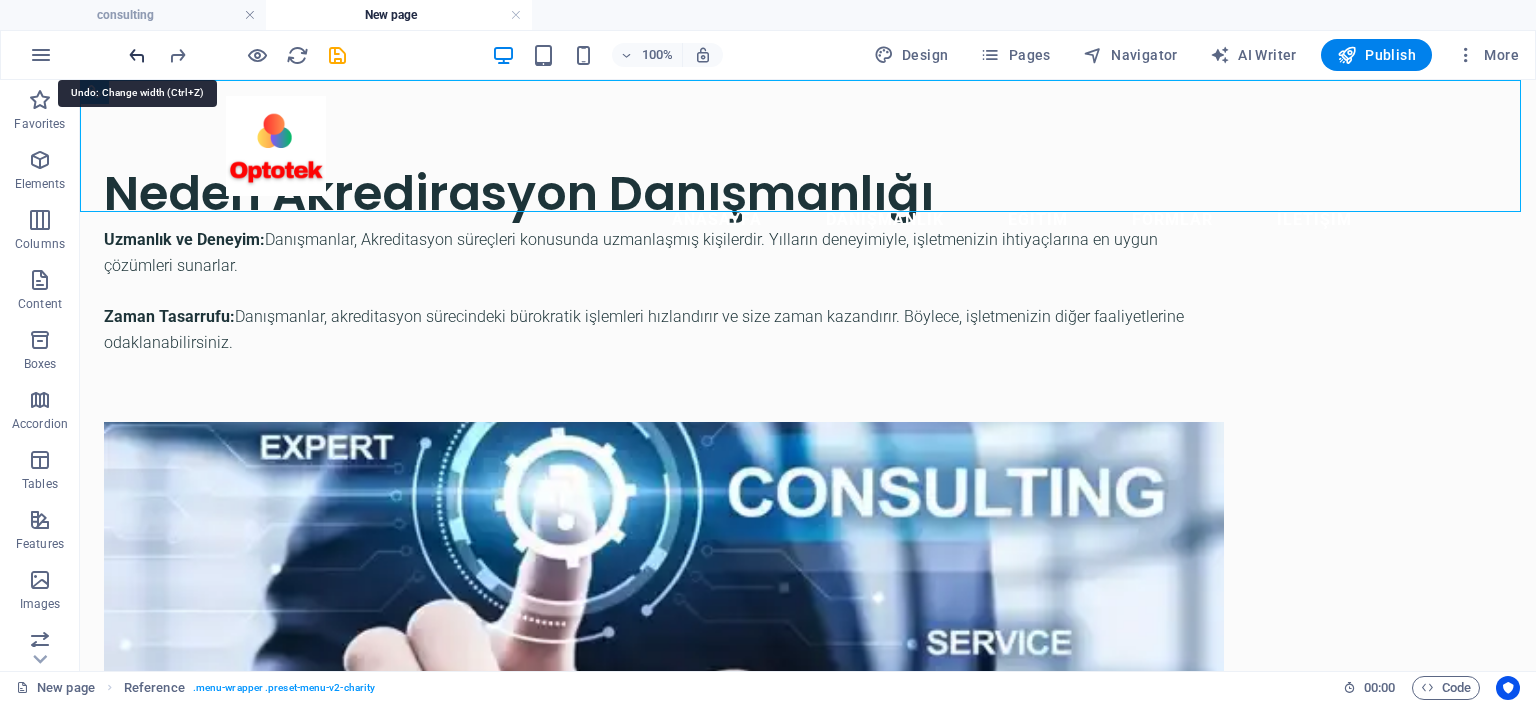 click at bounding box center (137, 55) 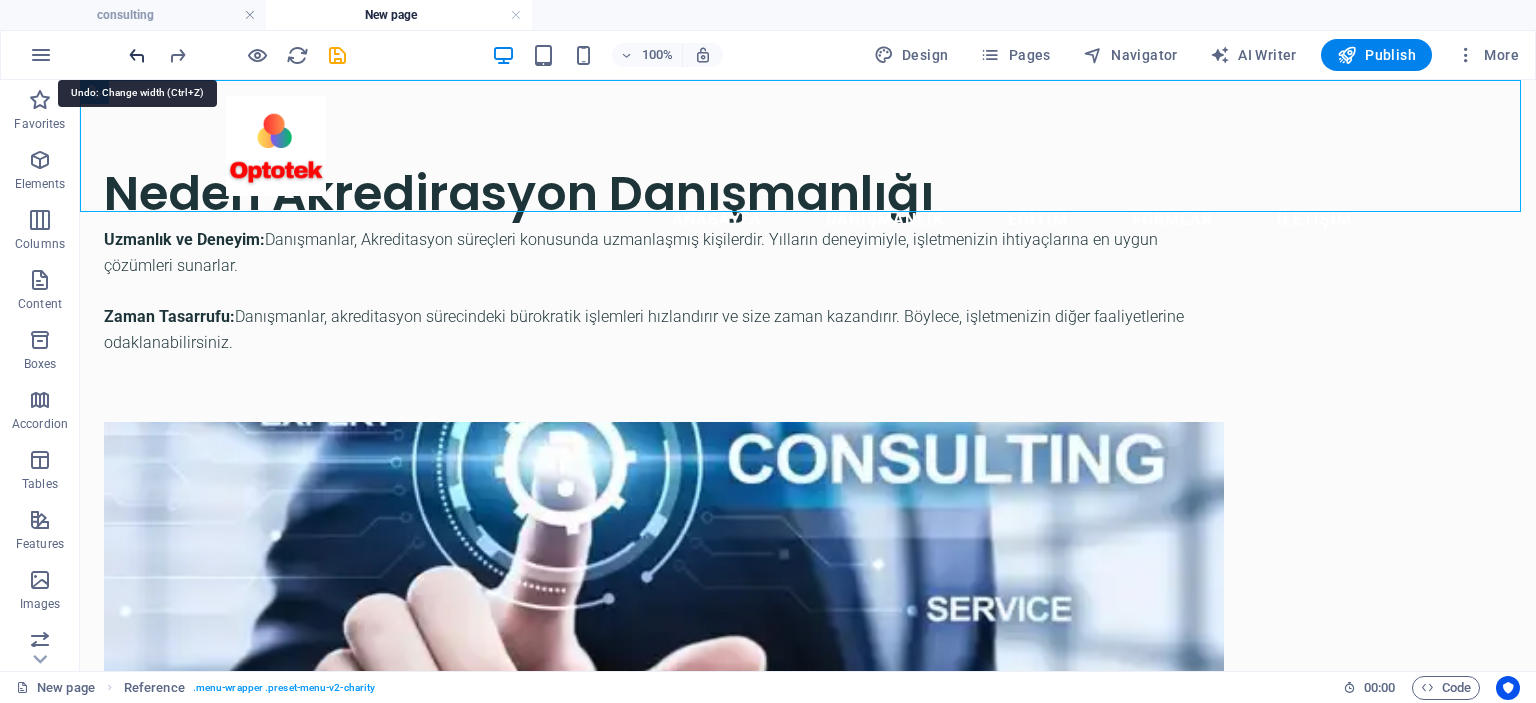 click at bounding box center [137, 55] 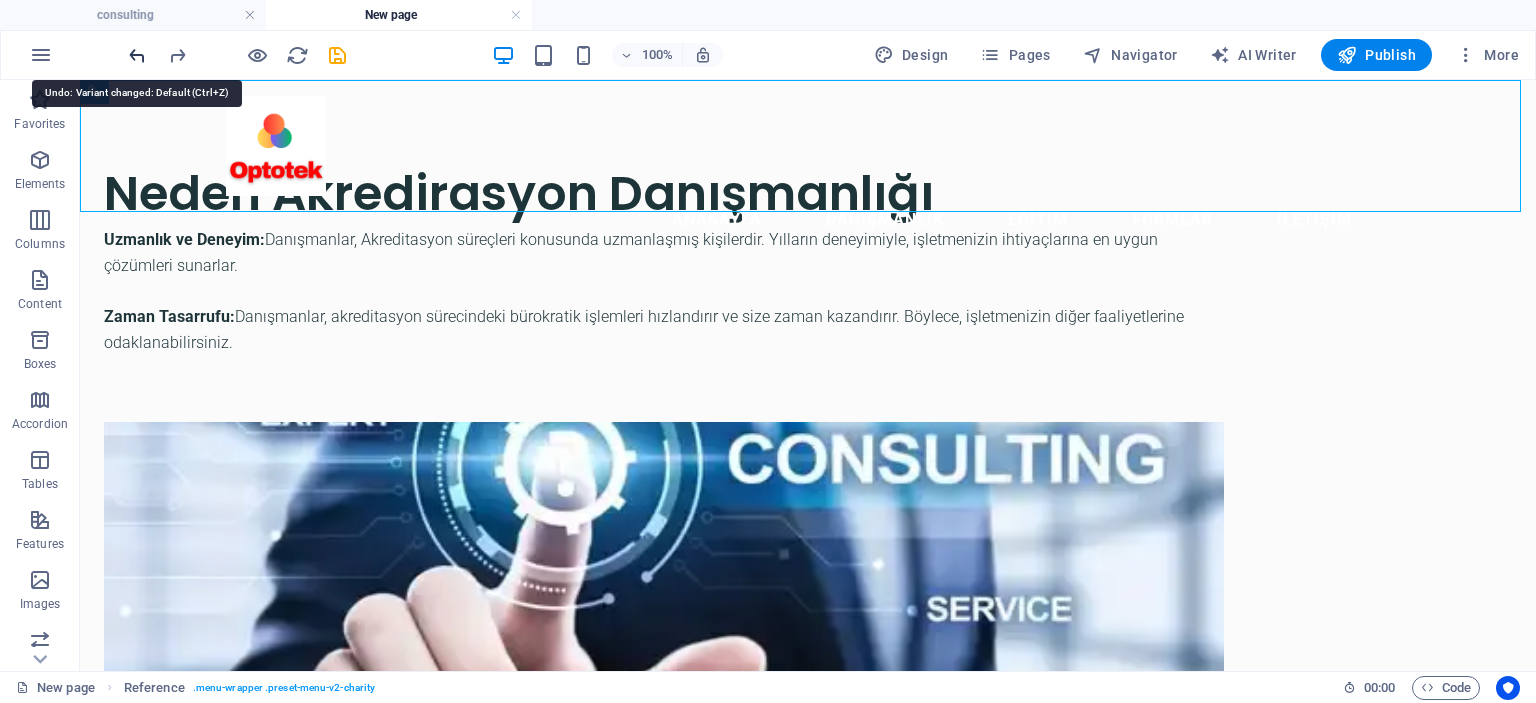 click at bounding box center (137, 55) 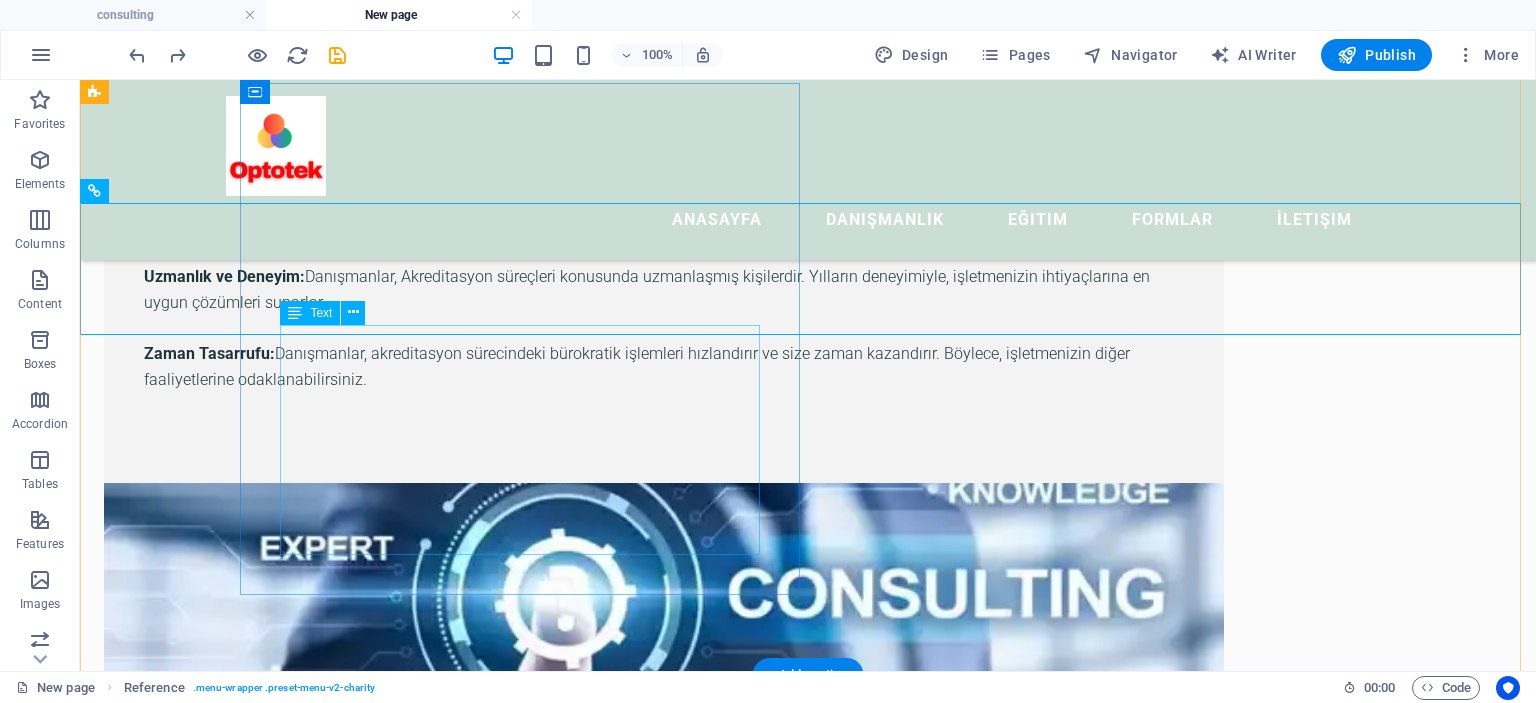 scroll, scrollTop: 132, scrollLeft: 0, axis: vertical 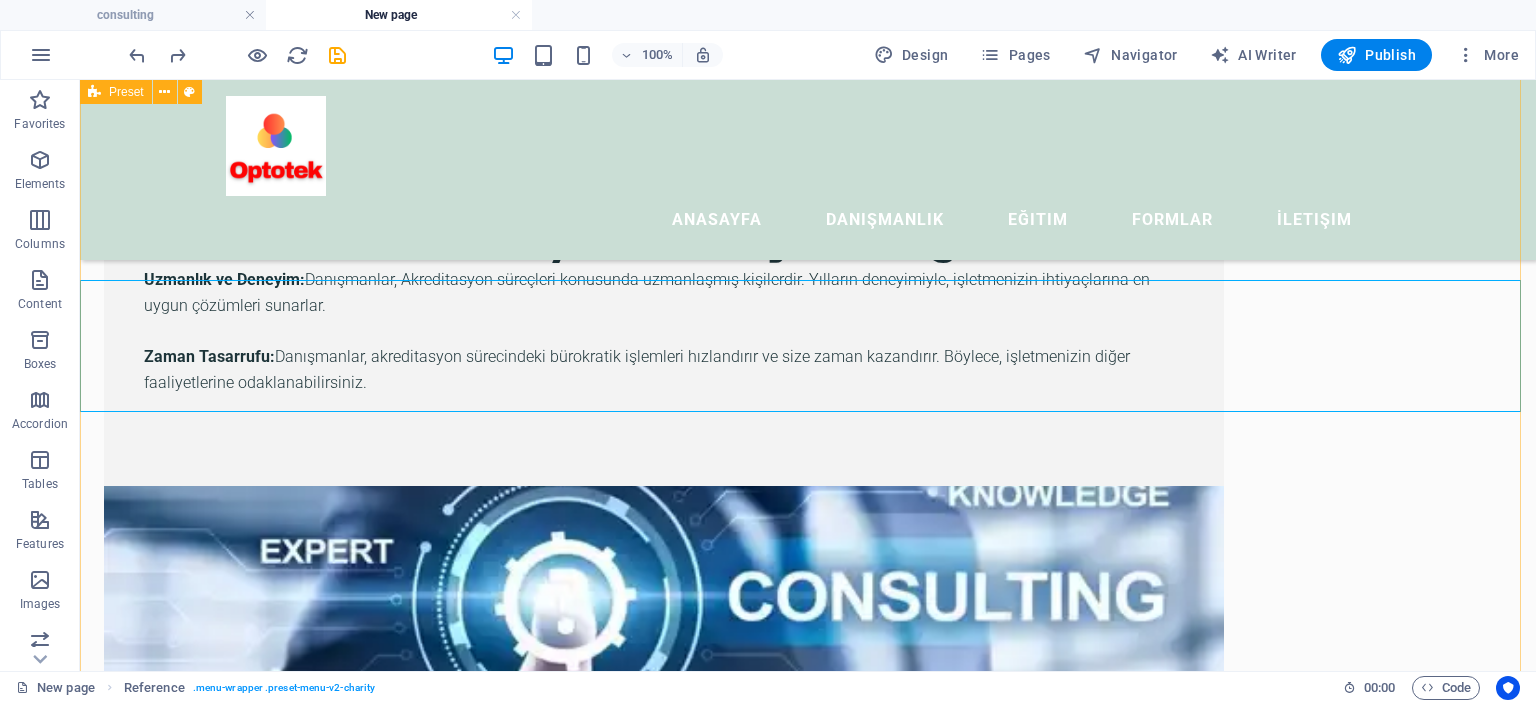 click on "Neden Akredirasyon Danışmanlığı Uzmanlık ve Deneyim: Danışmanlar, Akreditasyon süreçleri konusunda uzmanlaşmış kişilerdir. Yılların deneyimiyle, işletmenizin ihtiyaçlarına en uygun çözümleri sunarlar. Zaman Tasarrufu: Danışmanlar, akreditasyon sürecindeki bürokratik işlemleri hızlandırır ve size zaman kazandırır. Böylece, işletmenizin diğer faaliyetlerine odaklanabilirsiniz. Drop content here or Add elements Paste clipboard" at bounding box center (808, 584) 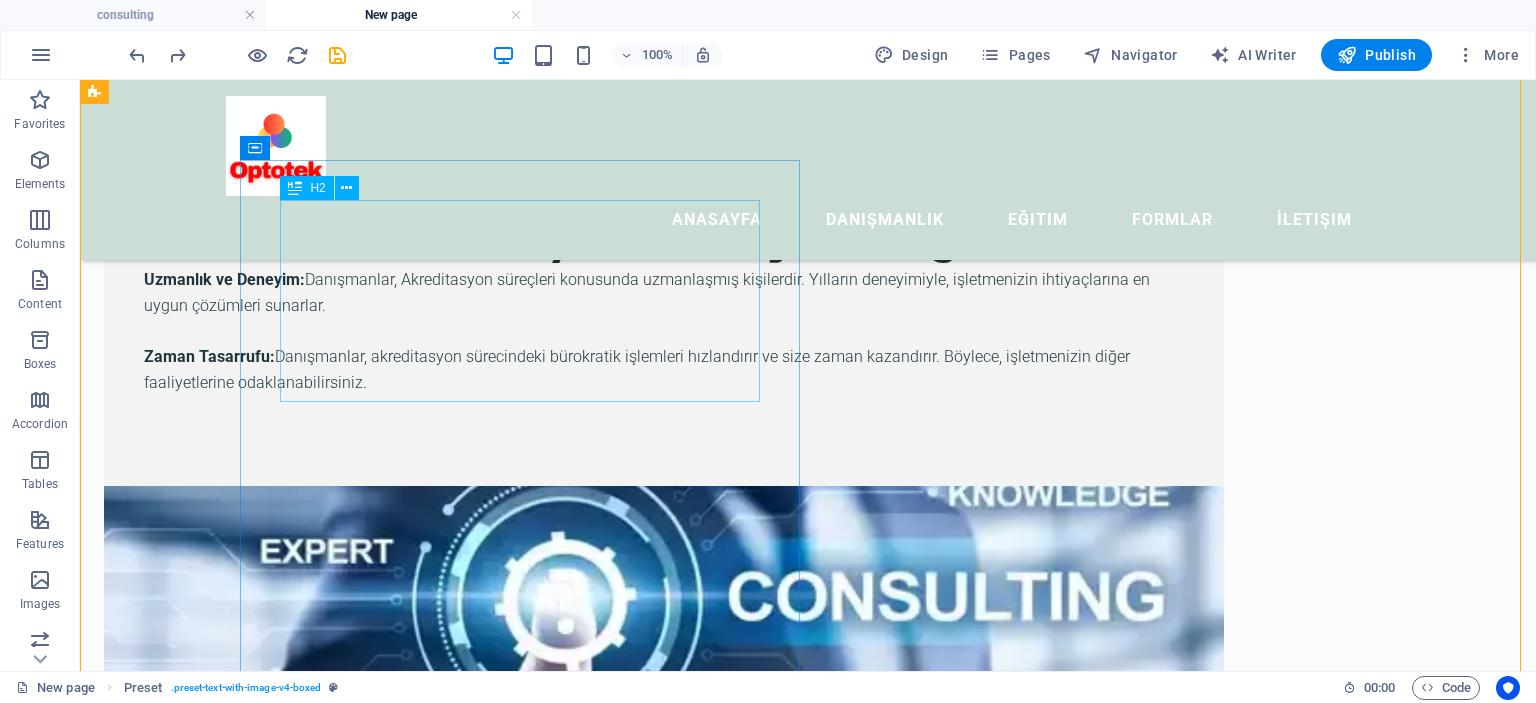 click on "Neden Akredirasyon Danışmanlığı" at bounding box center [664, 233] 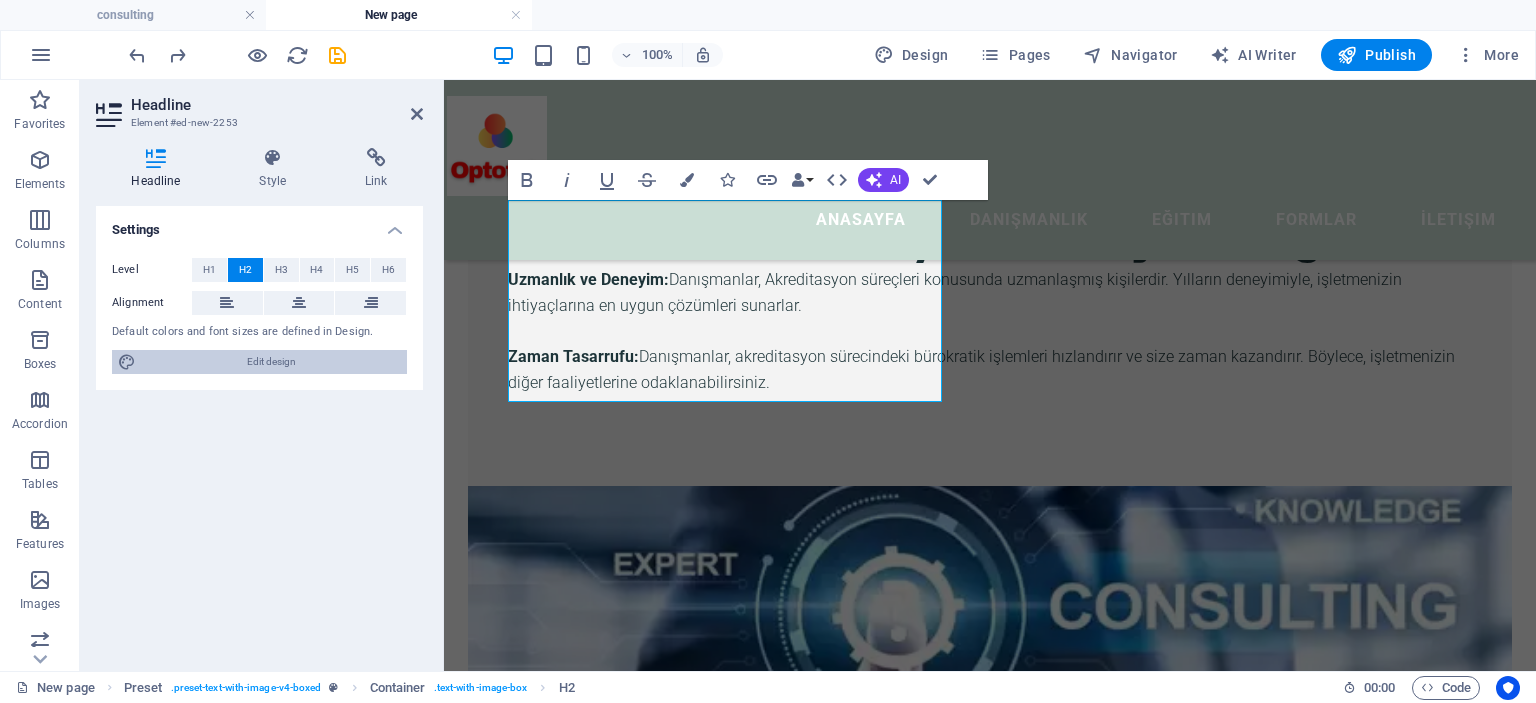 click on "Edit design" at bounding box center (271, 362) 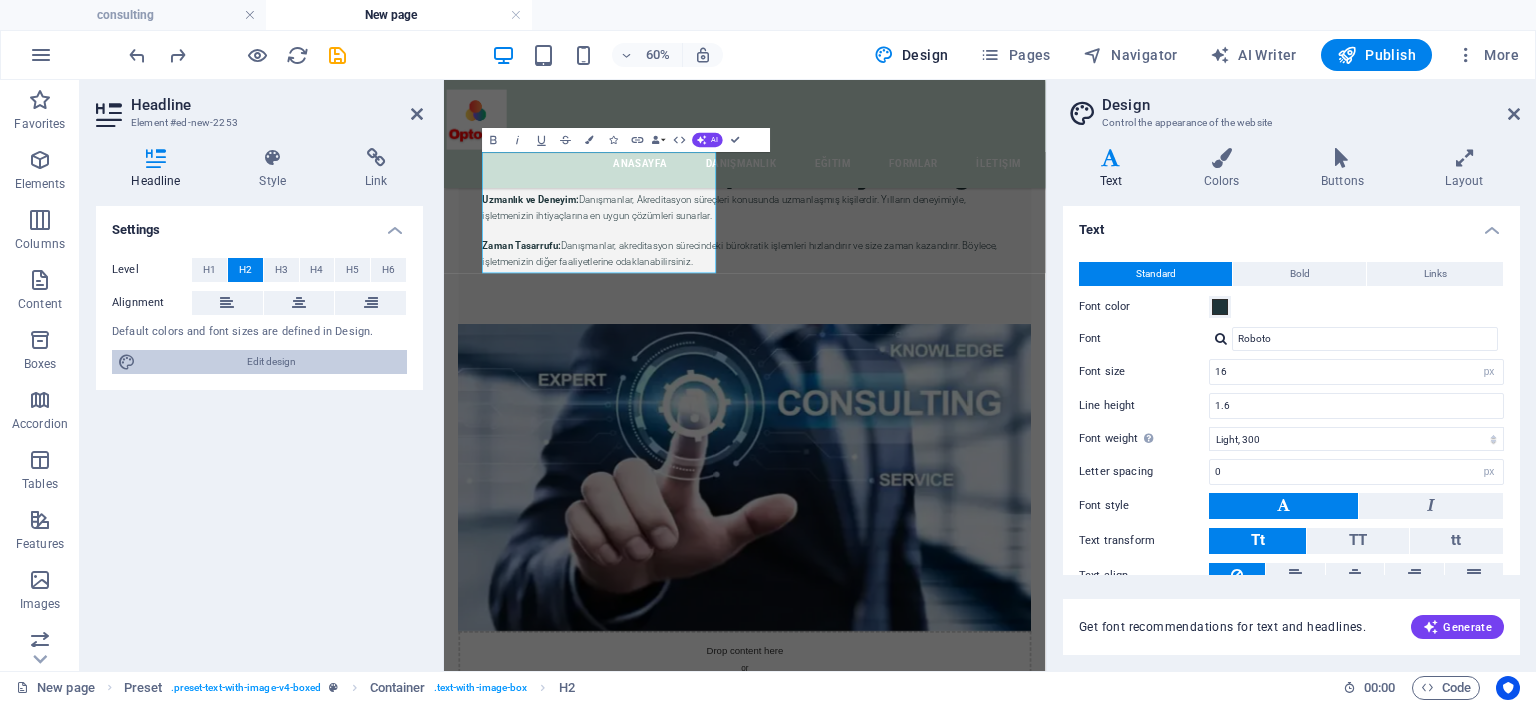 click on "Edit design" at bounding box center (271, 362) 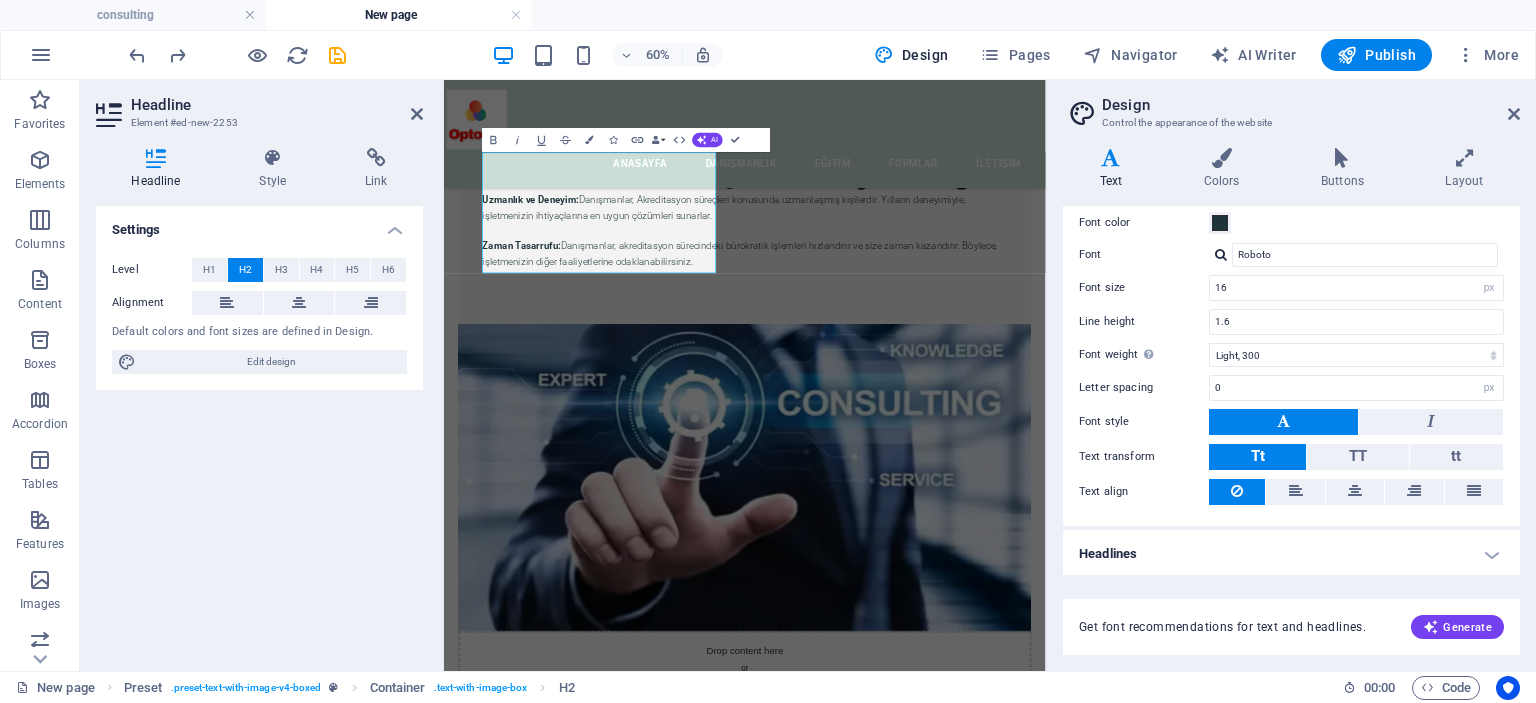 scroll, scrollTop: 0, scrollLeft: 0, axis: both 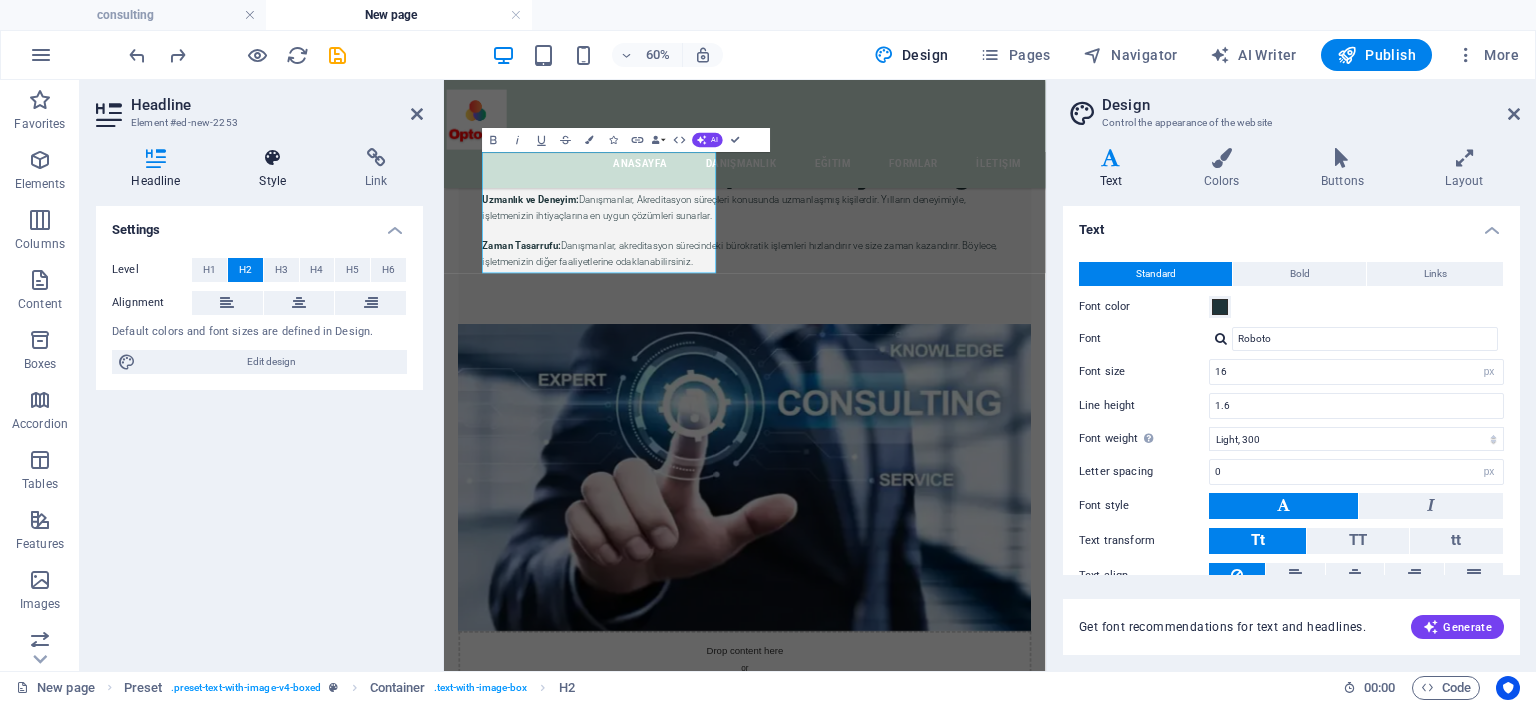 click at bounding box center [273, 158] 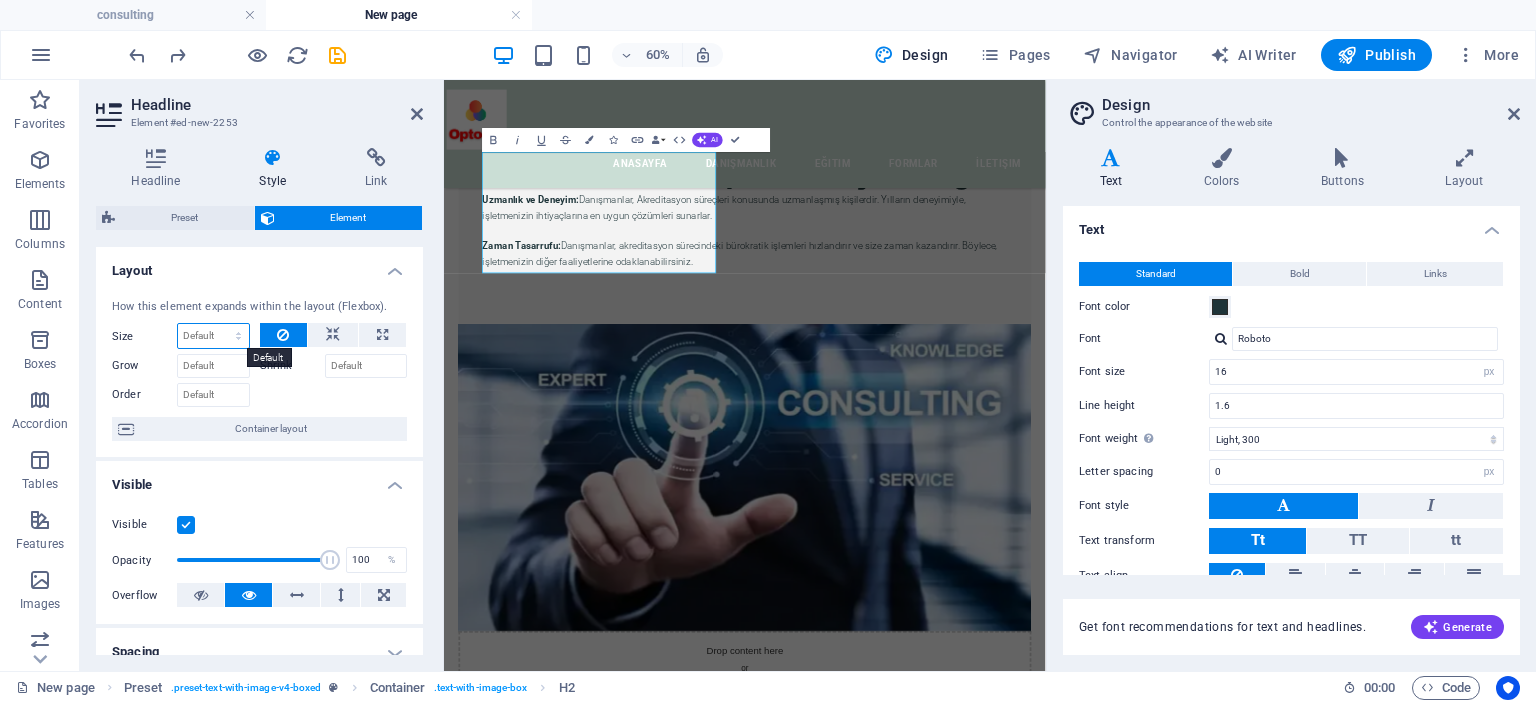 click on "Default auto px % 1/1 1/2 1/3 1/4 1/5 1/6 1/7 1/8 1/9 1/10" at bounding box center (213, 336) 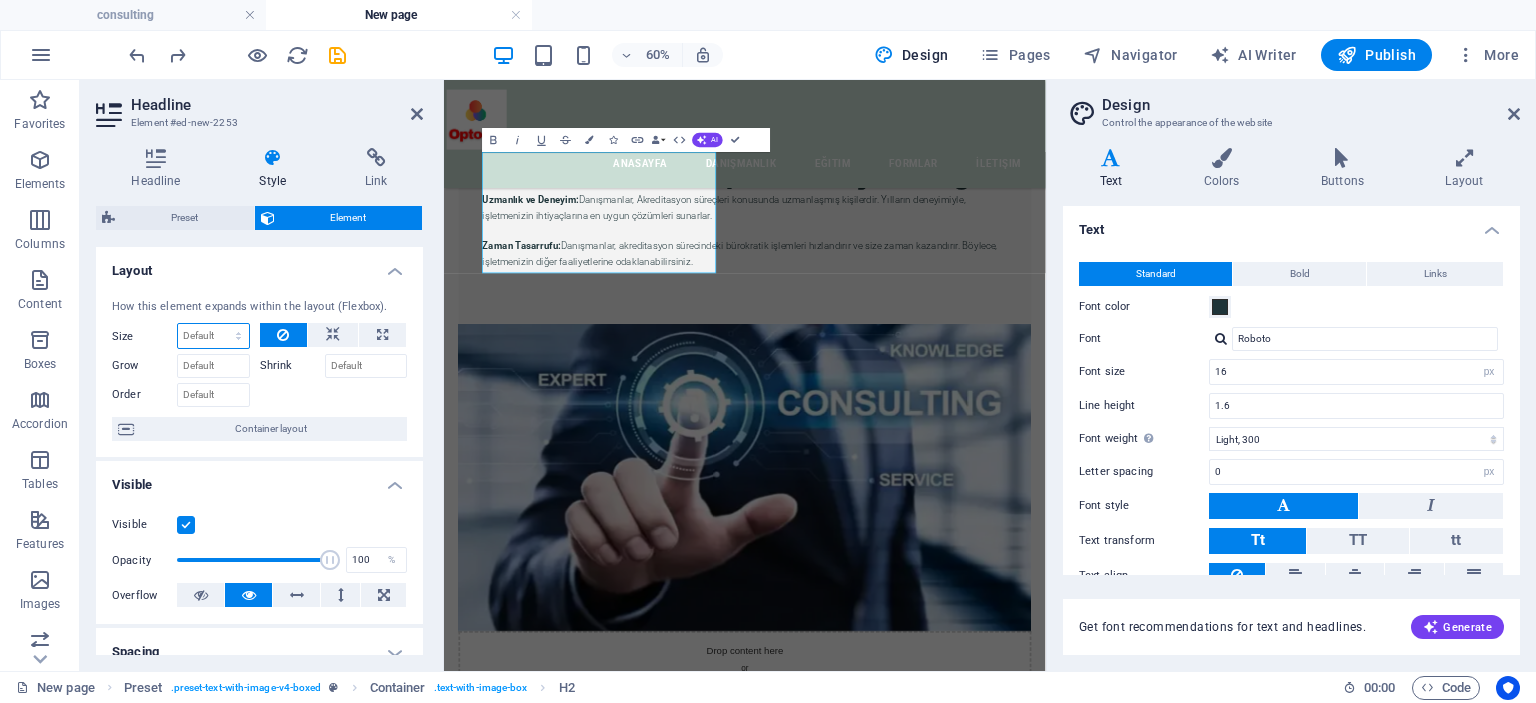 click on "Default auto px % 1/1 1/2 1/3 1/4 1/5 1/6 1/7 1/8 1/9 1/10" at bounding box center [213, 336] 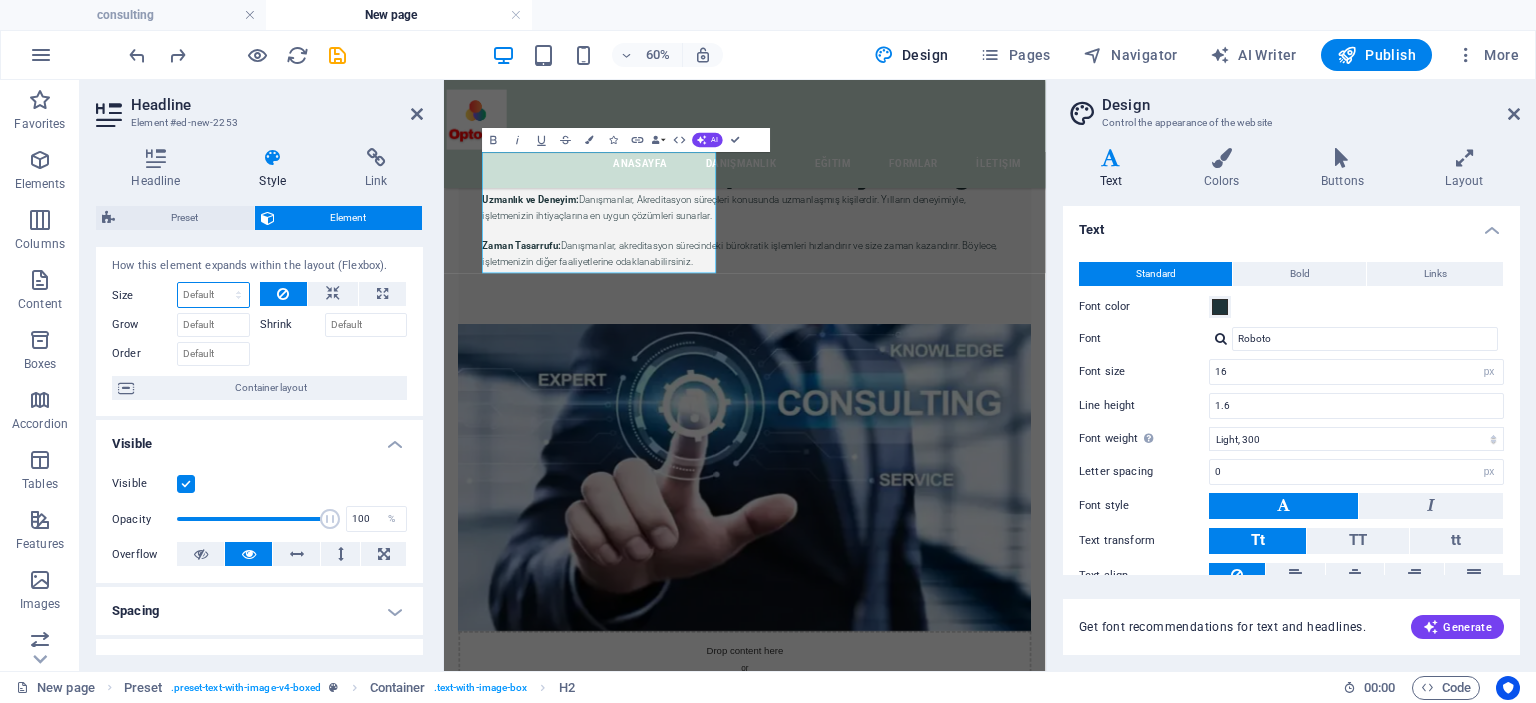 scroll, scrollTop: 0, scrollLeft: 0, axis: both 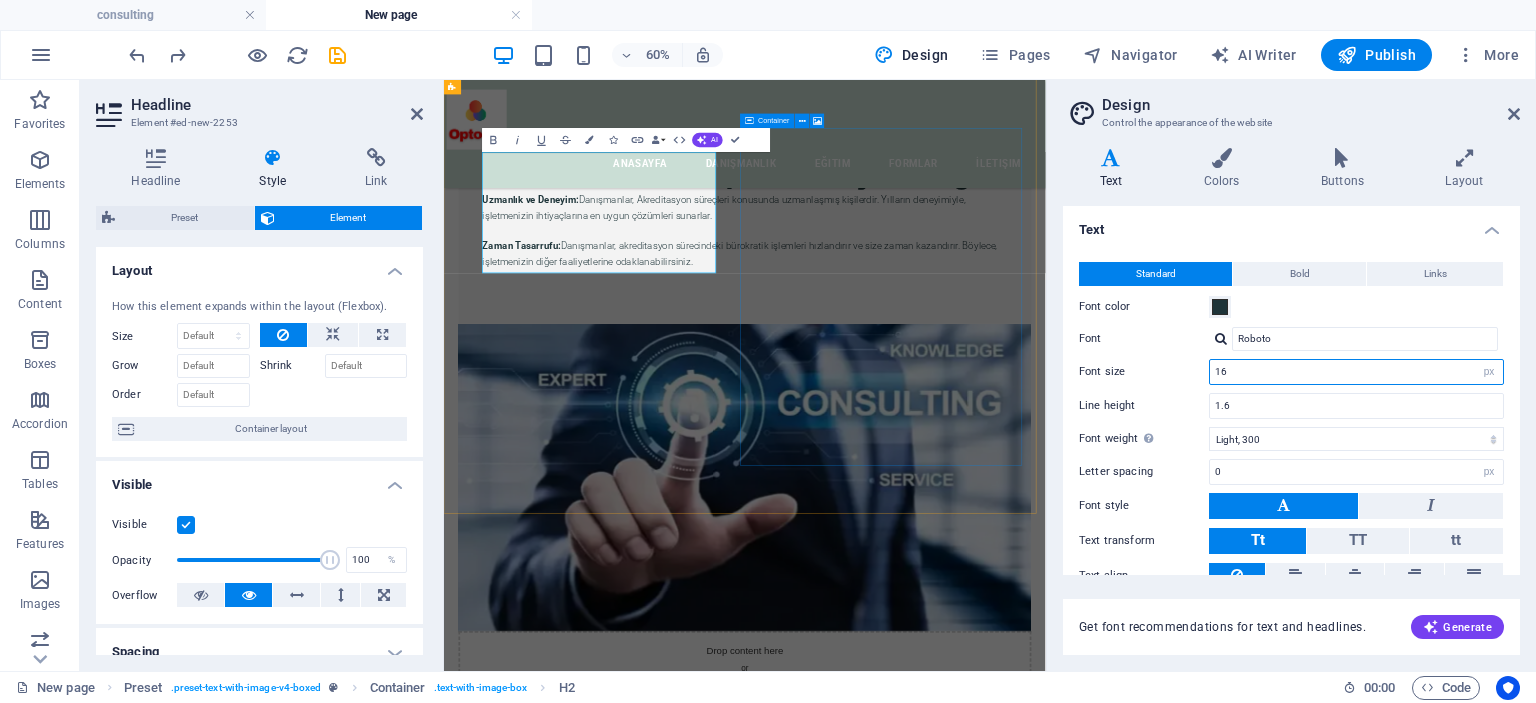 click on "16" at bounding box center [1356, 372] 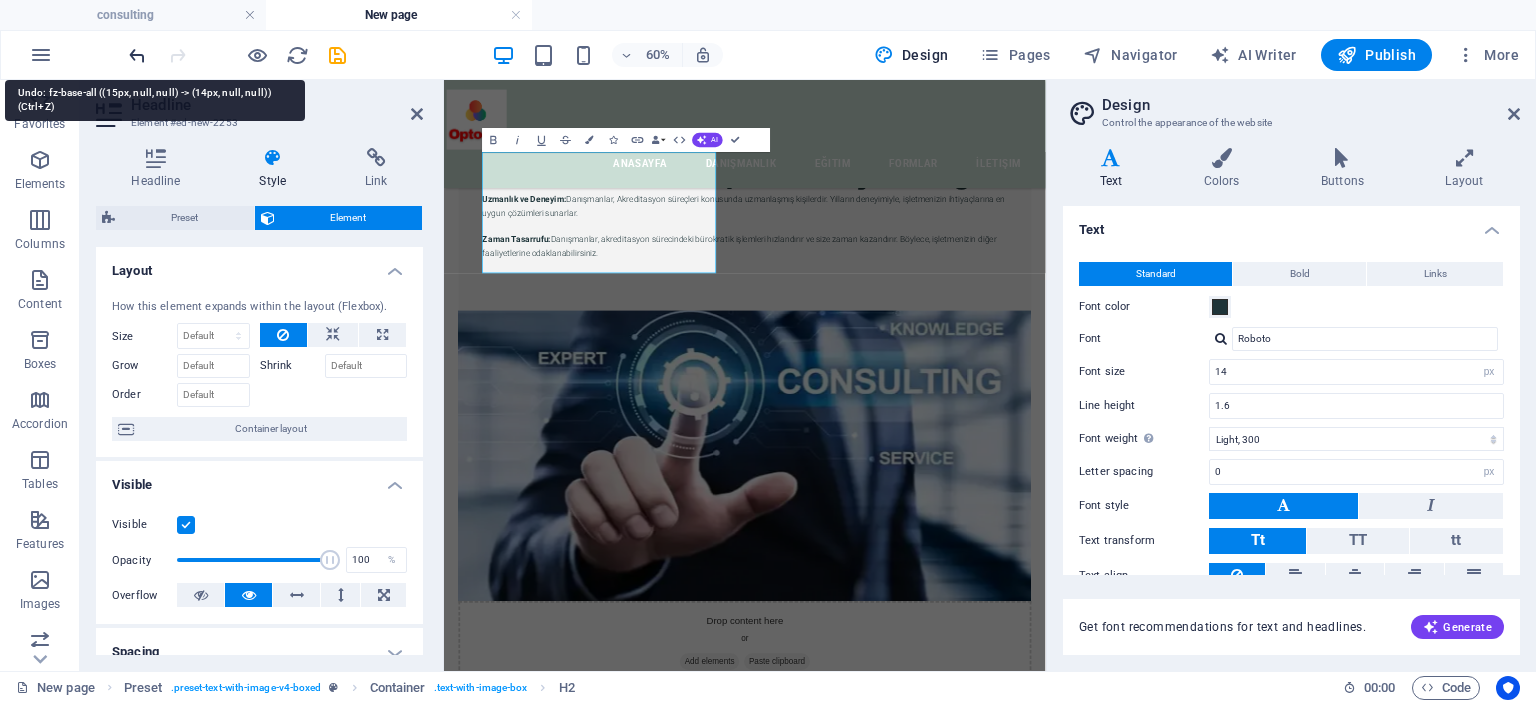 click at bounding box center [137, 55] 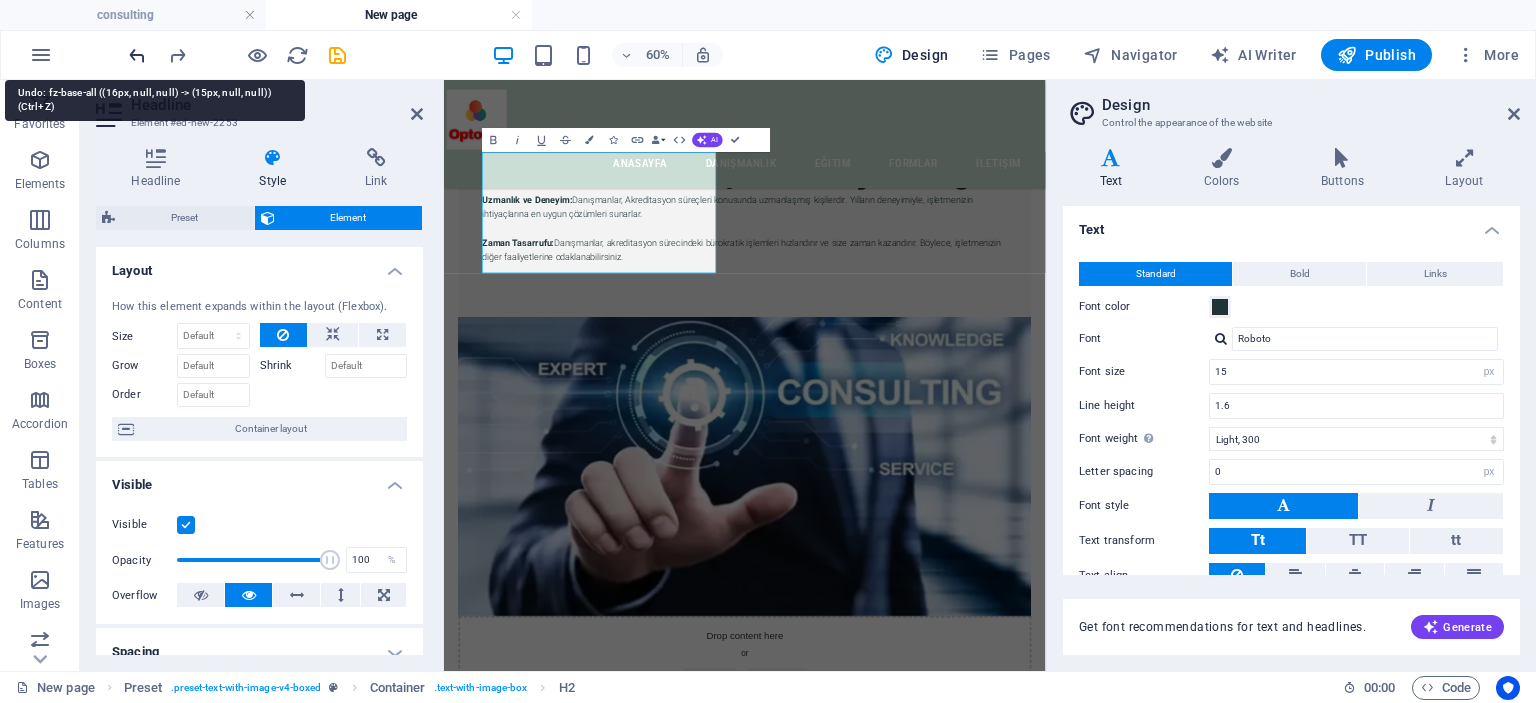 click at bounding box center [137, 55] 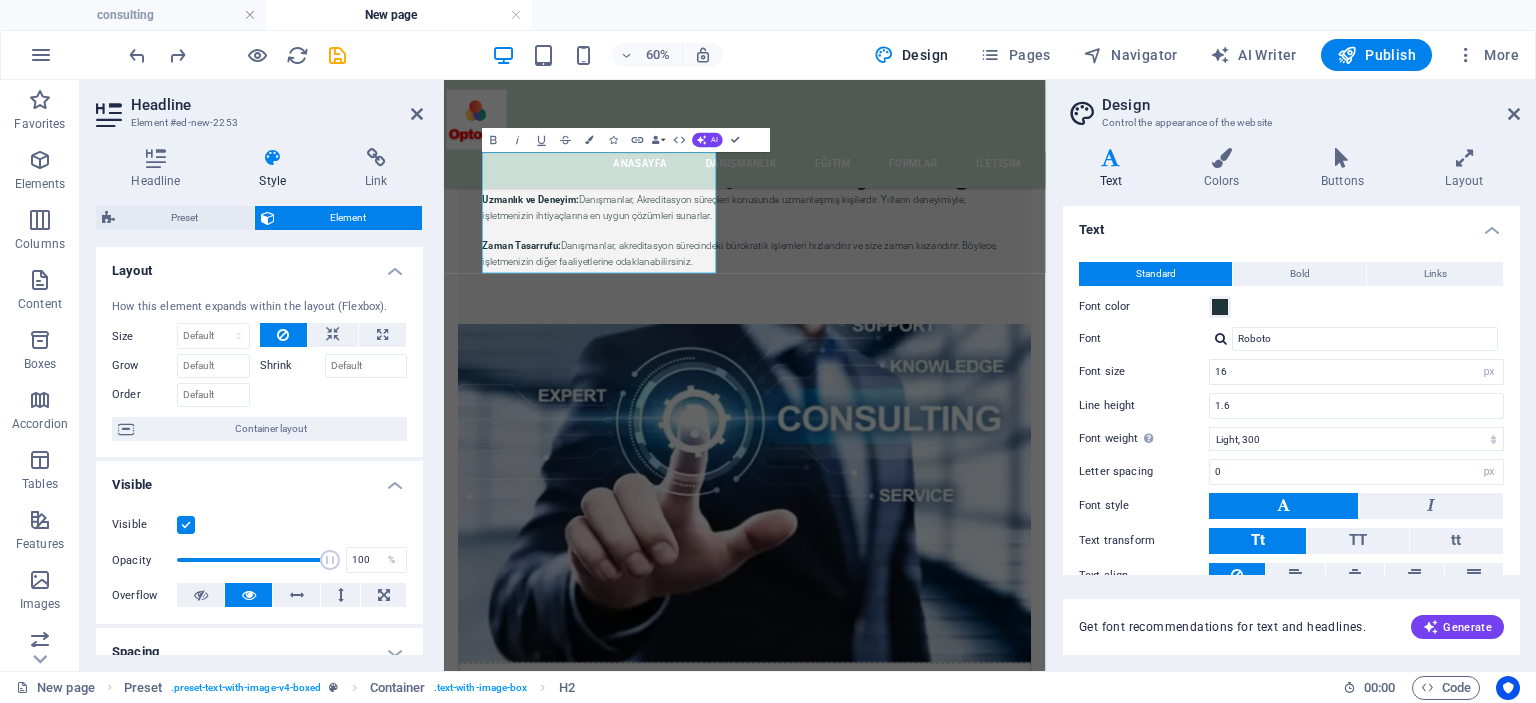 click on "Design Control the appearance of the website Variants  Text  Colors  Buttons  Layout Text Standard Bold Links Font color Font Roboto Font size 16 rem px Line height 1.6 Font weight To display the font weight correctly, it may need to be enabled.  Manage Fonts Thin, 100 Extra-light, 200 Light, 300 Regular, 400 Medium, 500 Semi-bold, 600 Bold, 700 Extra-bold, 800 Black, 900 Letter spacing 0 rem px Font style Text transform Tt TT tt Text align Font weight To display the font weight correctly, it may need to be enabled.  Manage Fonts Thin, 100 Extra-light, 200 Light, 300 Regular, 400 Medium, 500 Semi-bold, 600 Bold, 700 Extra-bold, 800 Black, 900 Default Hover / Active Font color Font color Decoration None Decoration None Transition duration 0.3 s Transition function Ease Ease In Ease Out Ease In/Ease Out Linear Headlines All H1 / Textlogo H2 H3 H4 H5 H6 Font color Font Poppins Line height 1.4 Font weight To display the font weight correctly, it may need to be enabled.  Manage Fonts Thin, 100 Extra-light, 200 0 0" at bounding box center (1291, 375) 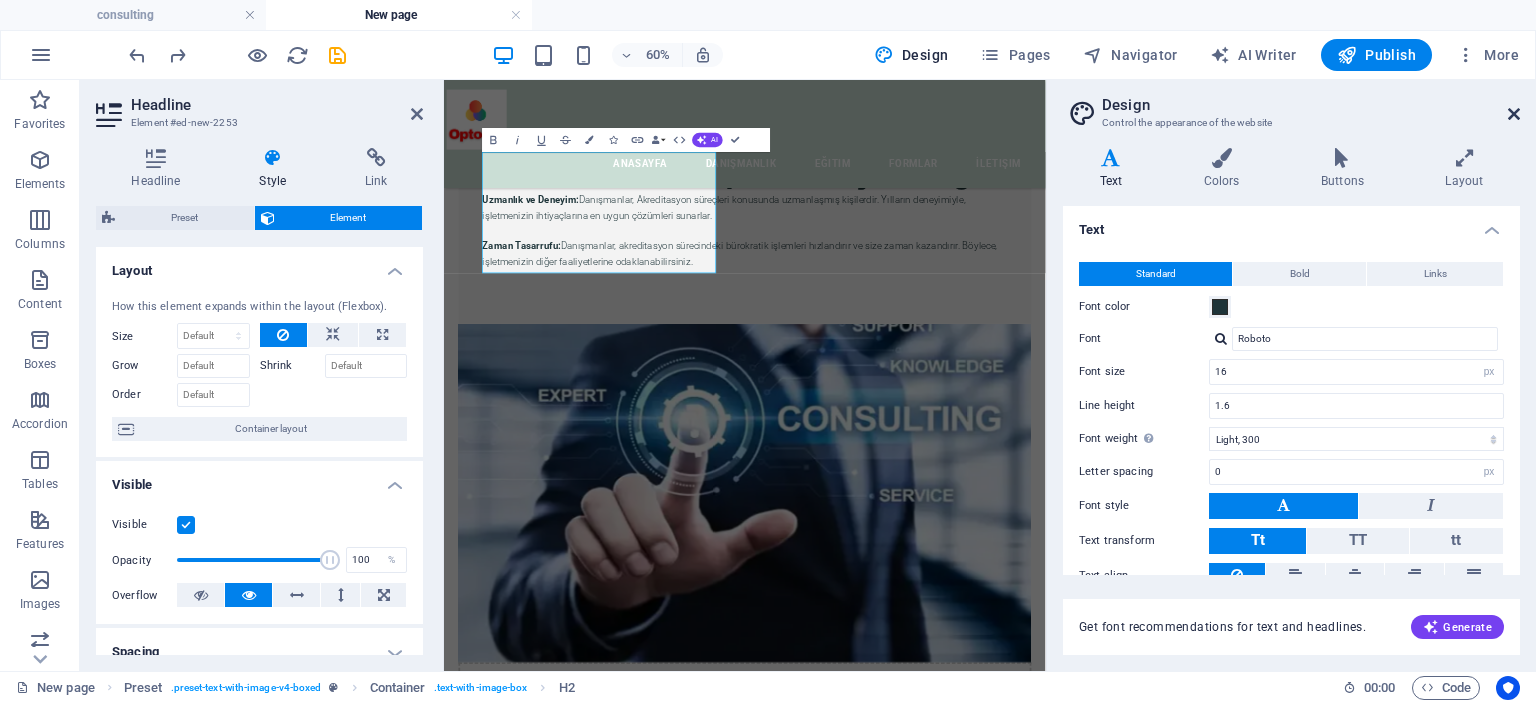 click at bounding box center (1514, 114) 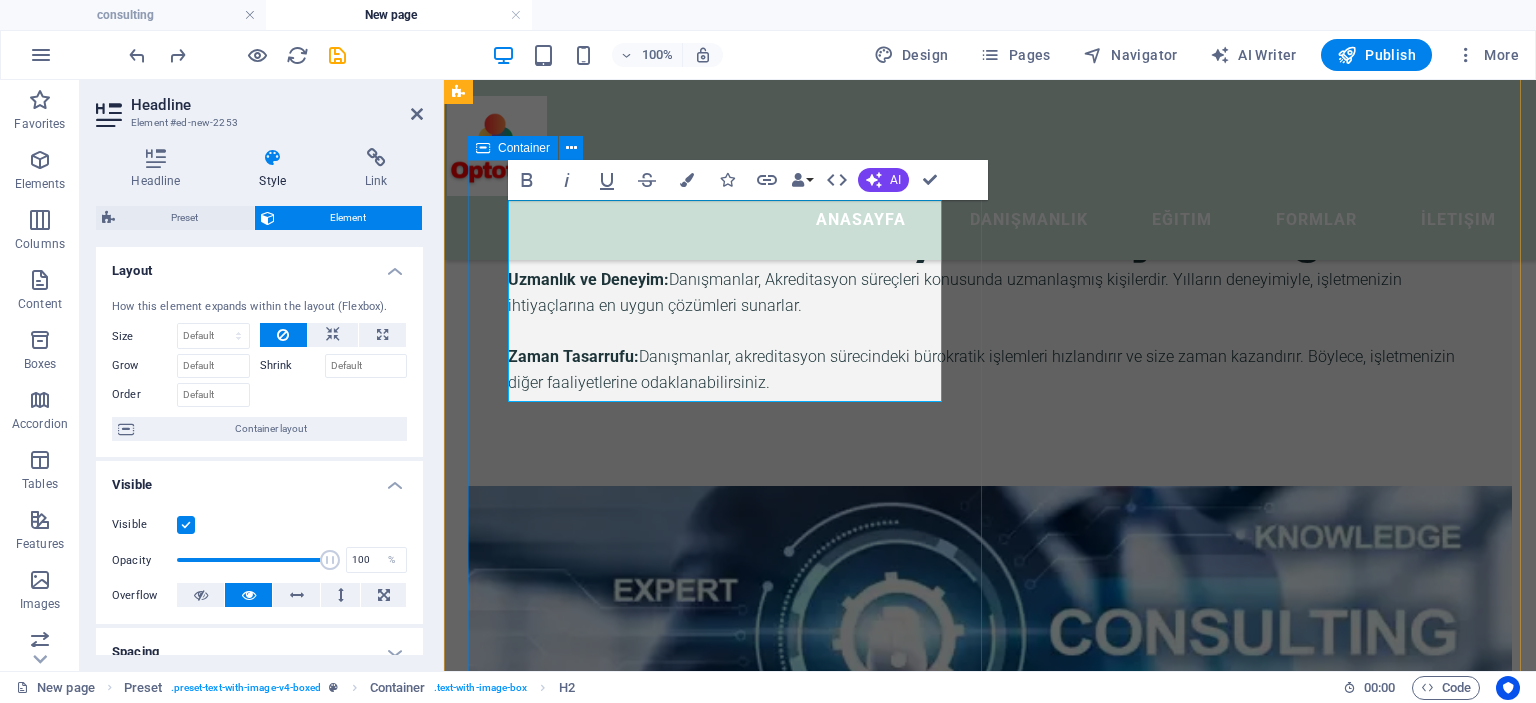 click on "Neden Akredirasyon Danışmanlığı Uzmanlık ve Deneyim:  Danışmanlar, Akreditasyon süreçleri konusunda uzmanlaşmış kişilerdir. Yılların deneyimiyle, işletmenizin ihtiyaçlarına en uygun çözümleri sunarlar. Zaman Tasarrufu:  Danışmanlar, akreditasyon sürecindeki bürokratik işlemleri hızlandırır ve size zaman kazandırır. Böylece, işletmenizin diğer faaliyetlerine odaklanabilirsiniz." at bounding box center [990, 323] 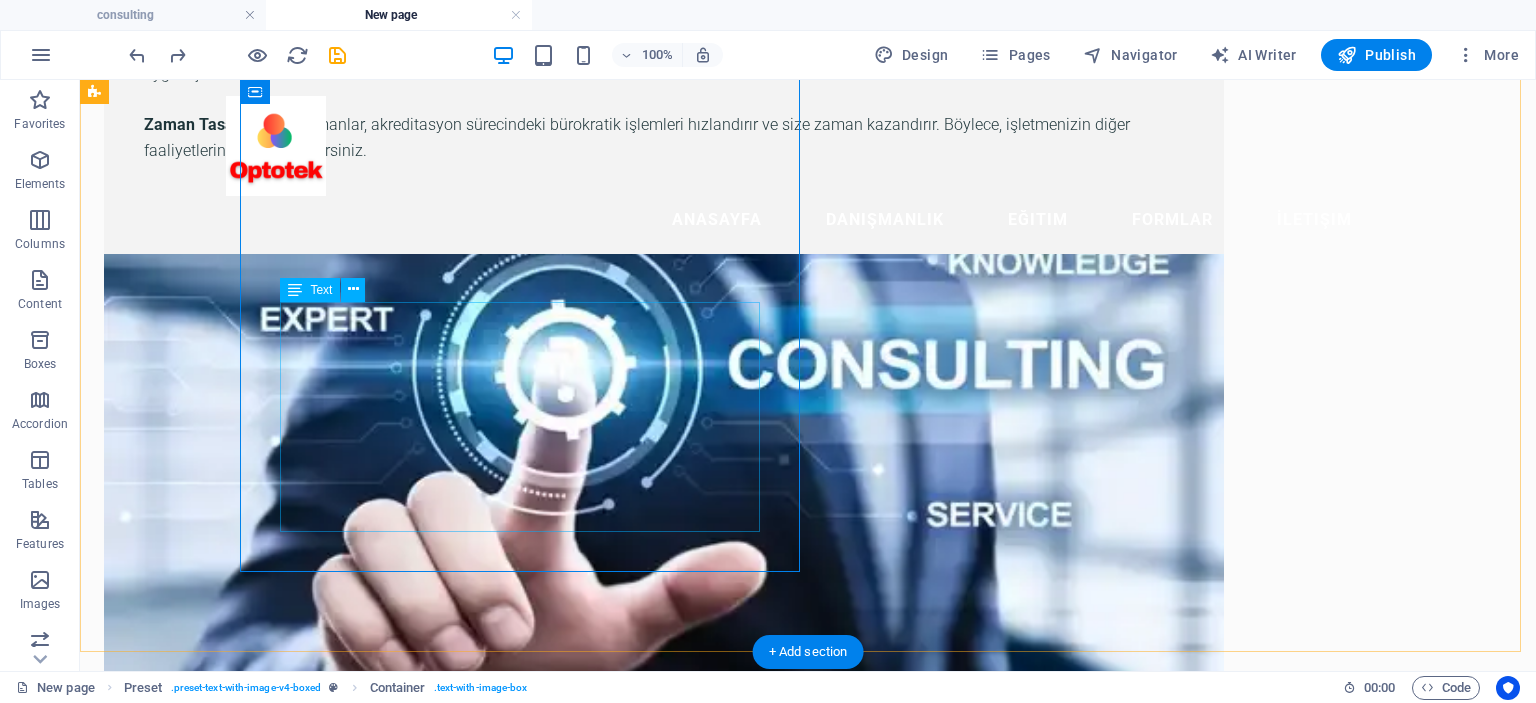 scroll, scrollTop: 0, scrollLeft: 0, axis: both 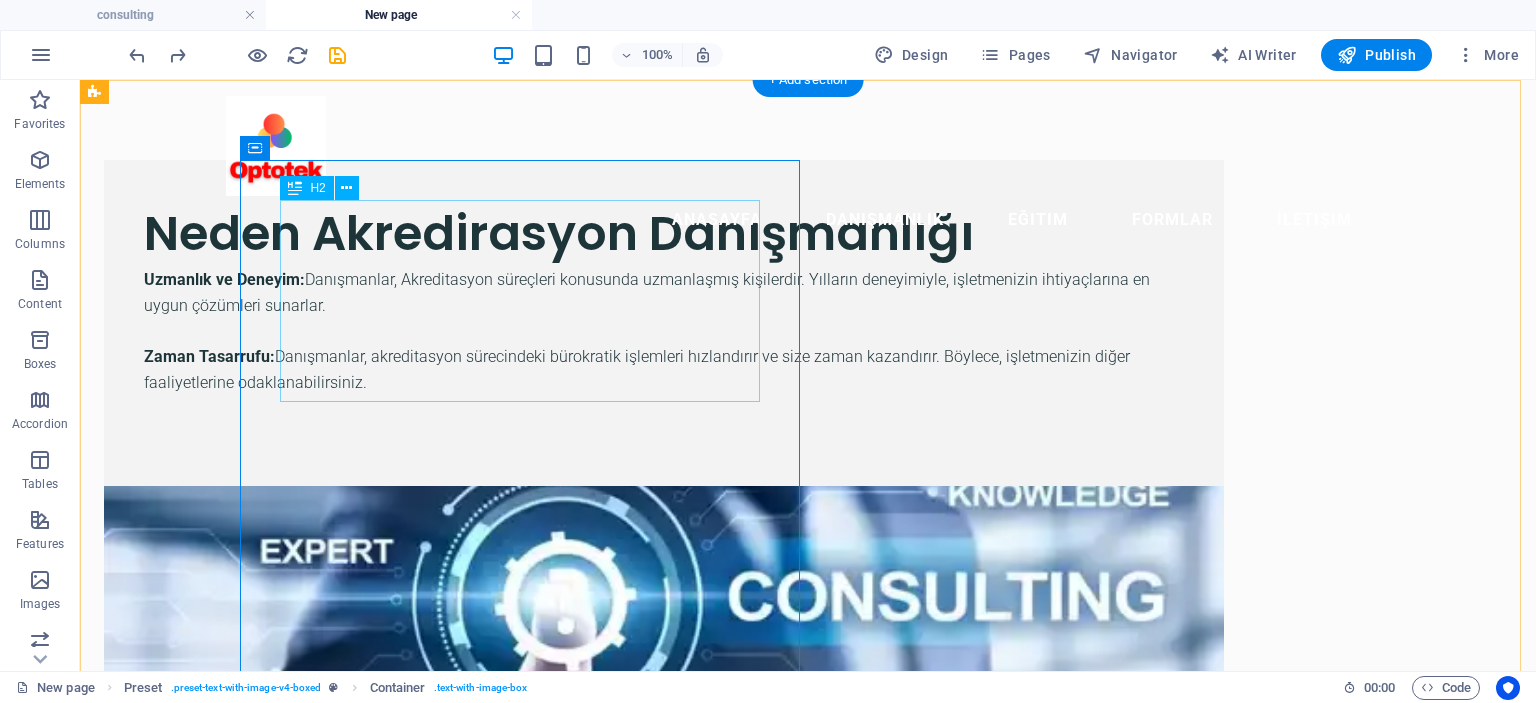 click on "Neden Akredirasyon Danışmanlığı" at bounding box center (664, 233) 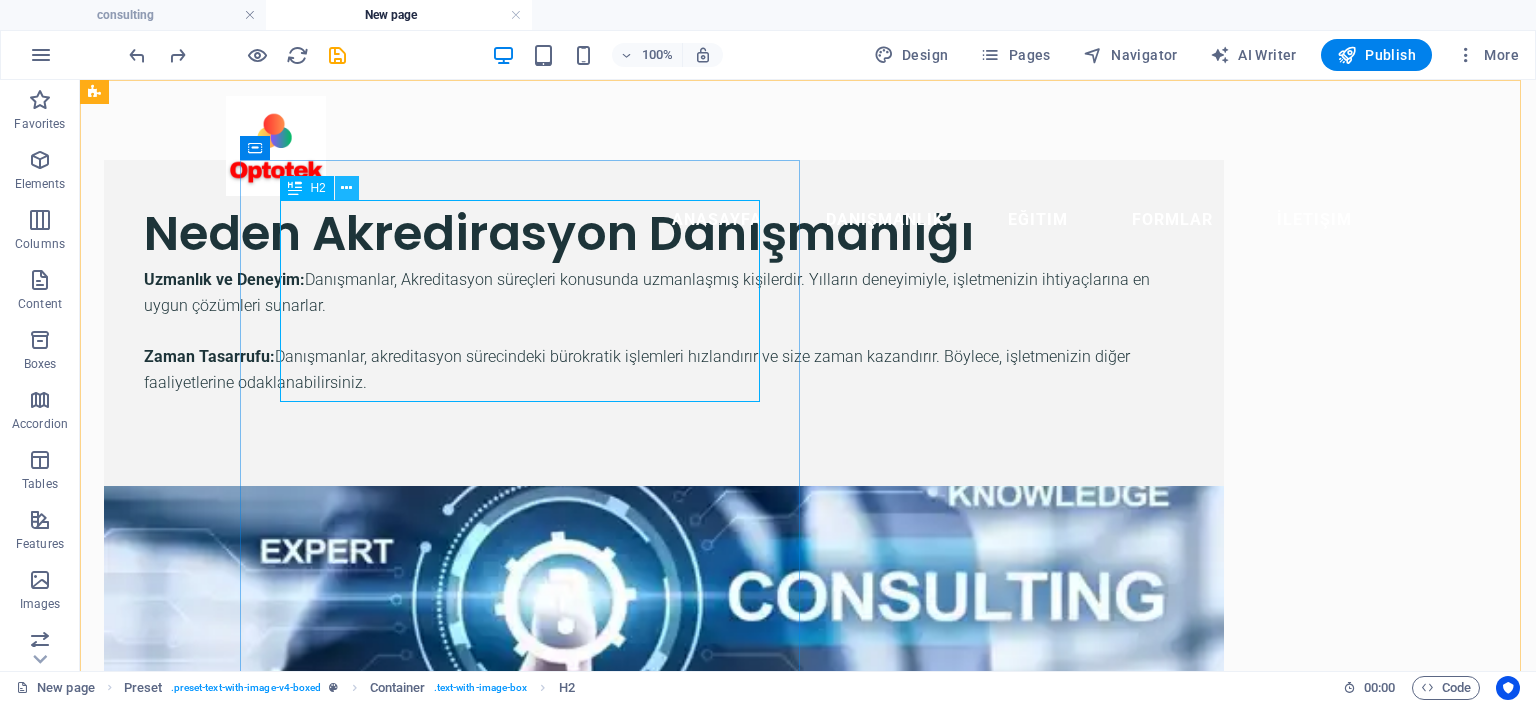 click at bounding box center [346, 188] 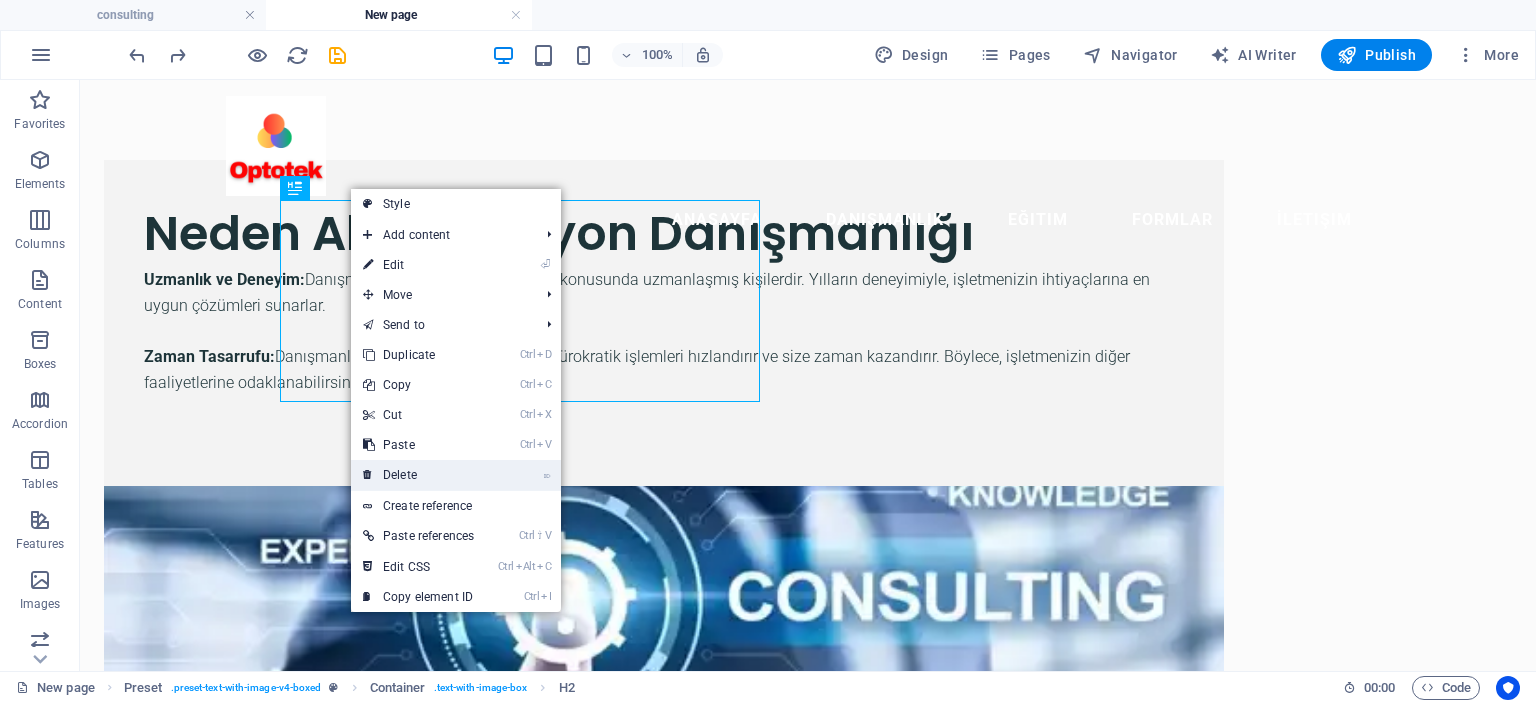 click on "⌦  Delete" at bounding box center [418, 475] 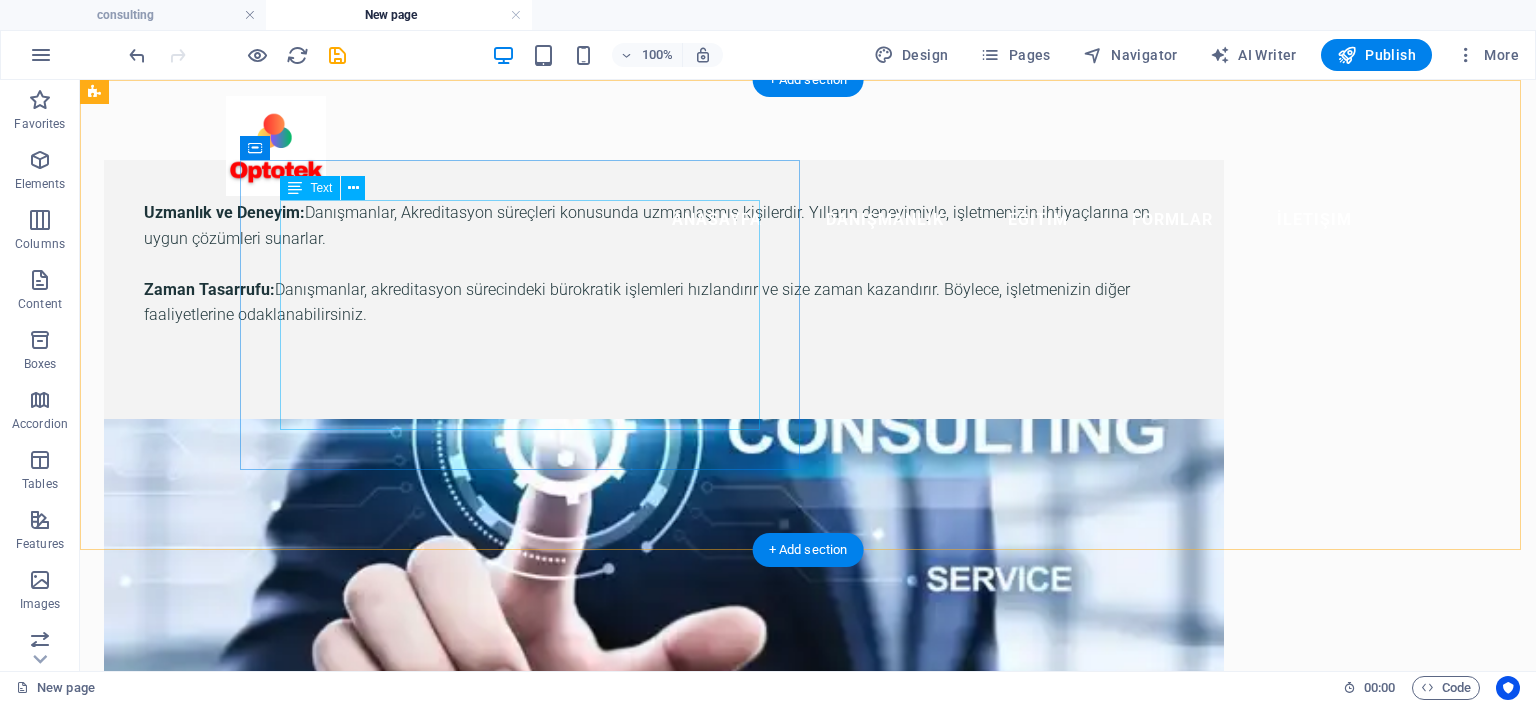 click on "Uzmanlık ve Deneyim: Danışmanlar, Akreditasyon süreçleri konusunda uzmanlaşmış kişilerdir. Yılların deneyimiyle, işletmenizin ihtiyaçlarına en uygun çözümleri sunarlar. Zaman Tasarrufu: Danışmanlar, akreditasyon sürecindeki bürokratik işlemleri hızlandırır ve size zaman kazandırır. Böylece, işletmenizin diğer faaliyetlerine odaklanabilirsiniz." at bounding box center (664, 289) 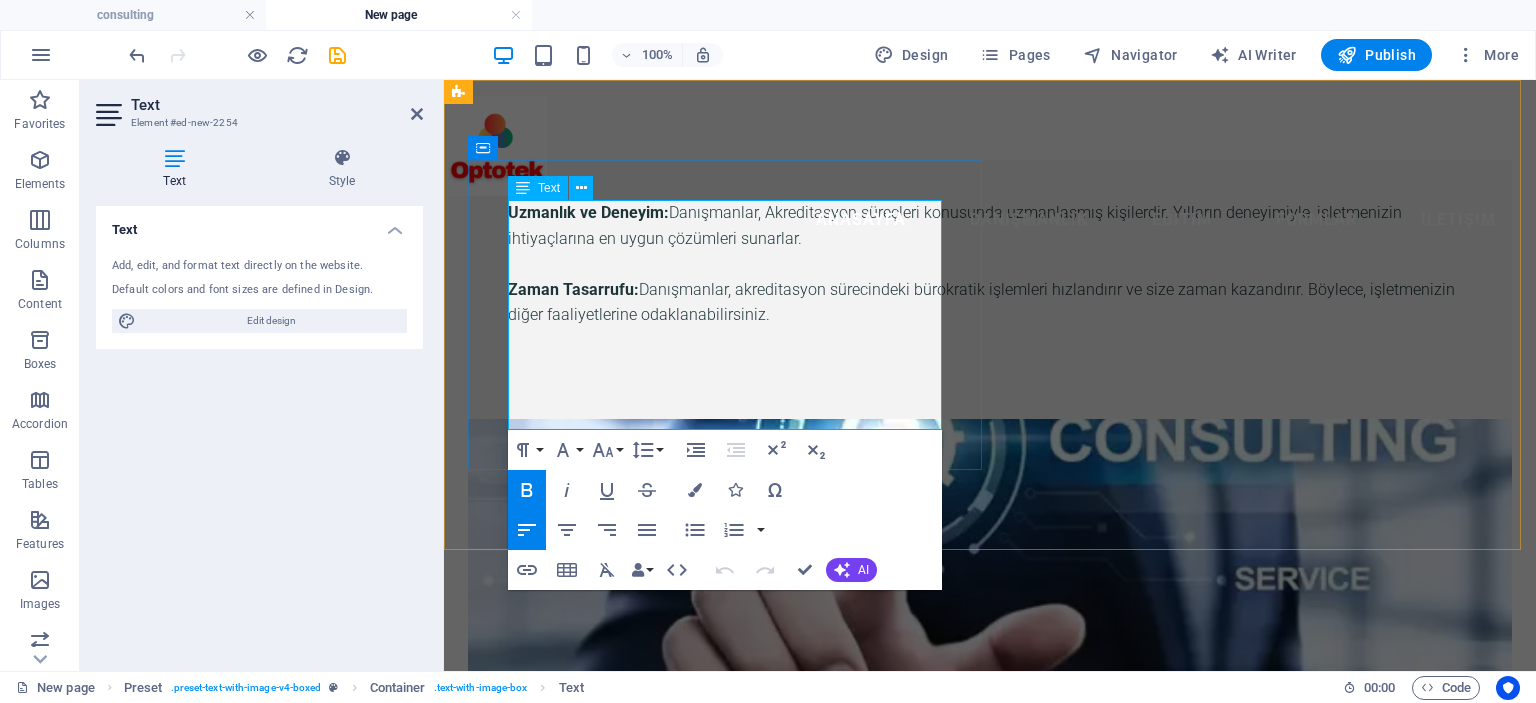 click on "Uzmanlık ve Deneyim:" at bounding box center (588, 212) 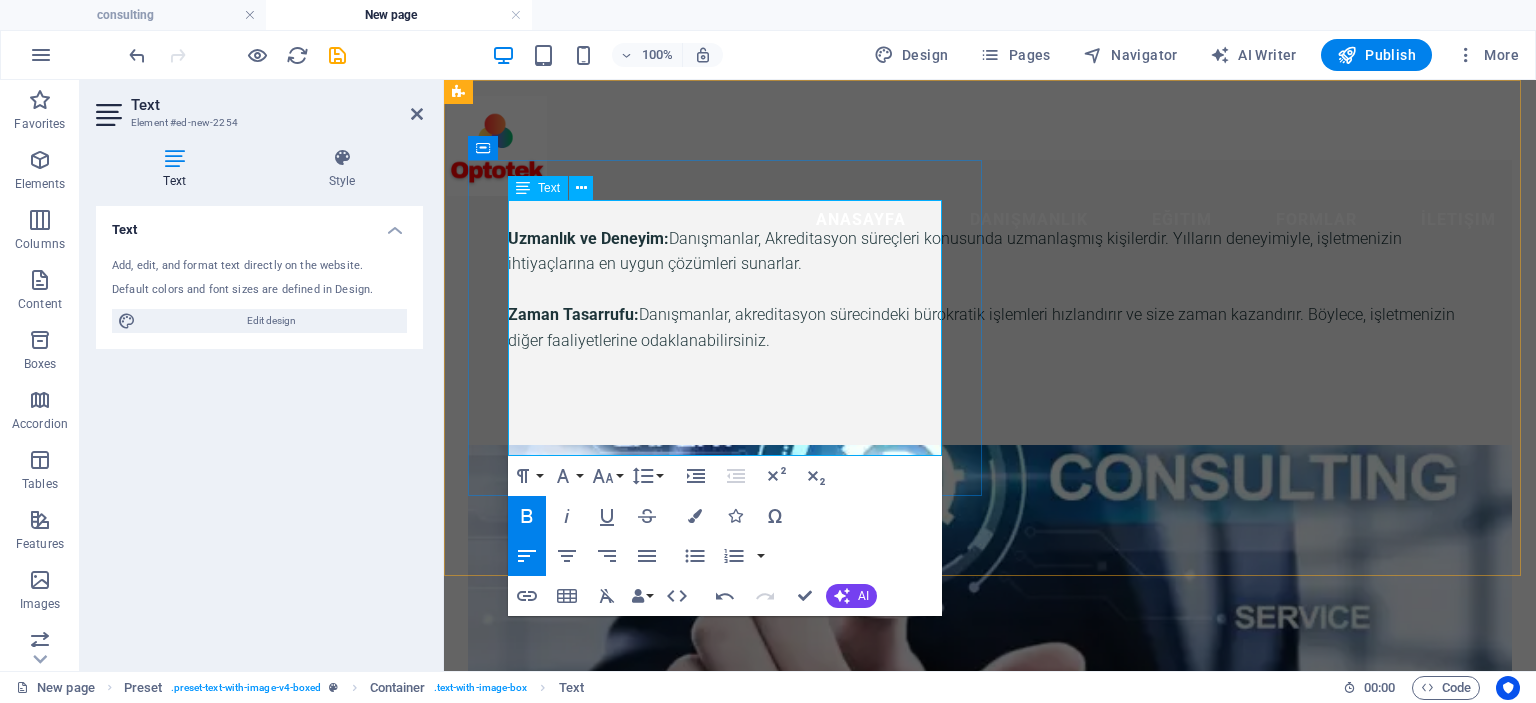 type 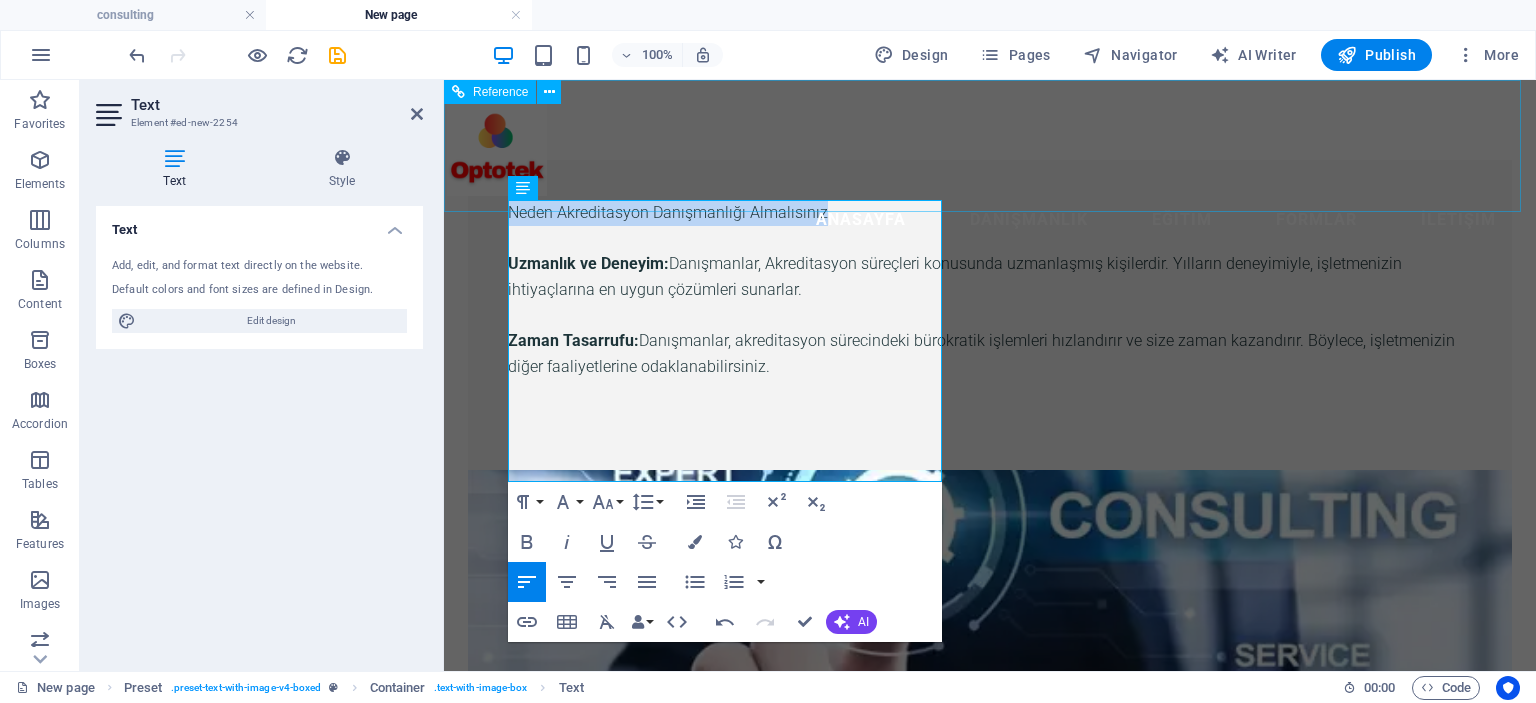 drag, startPoint x: 510, startPoint y: 214, endPoint x: 838, endPoint y: 196, distance: 328.49353 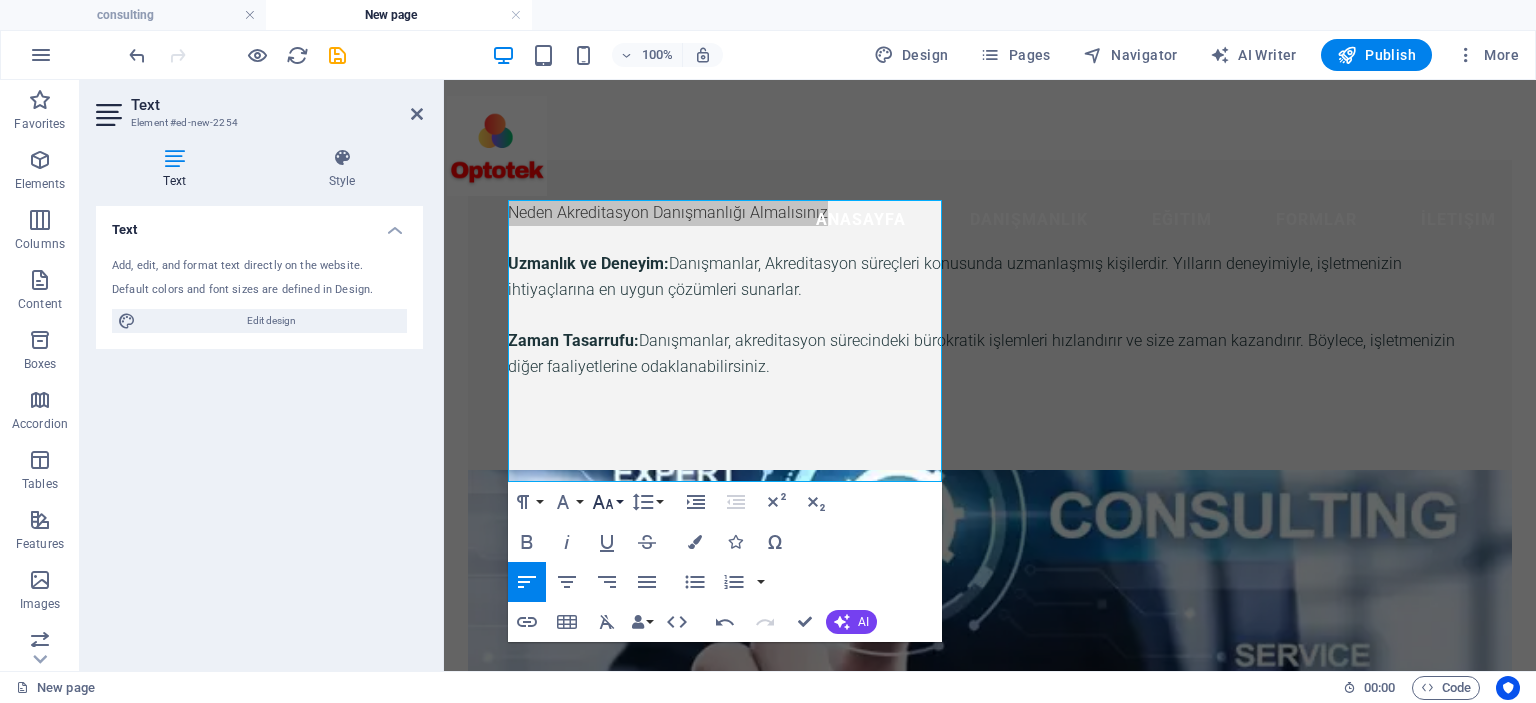 click on "Font Size" at bounding box center [607, 502] 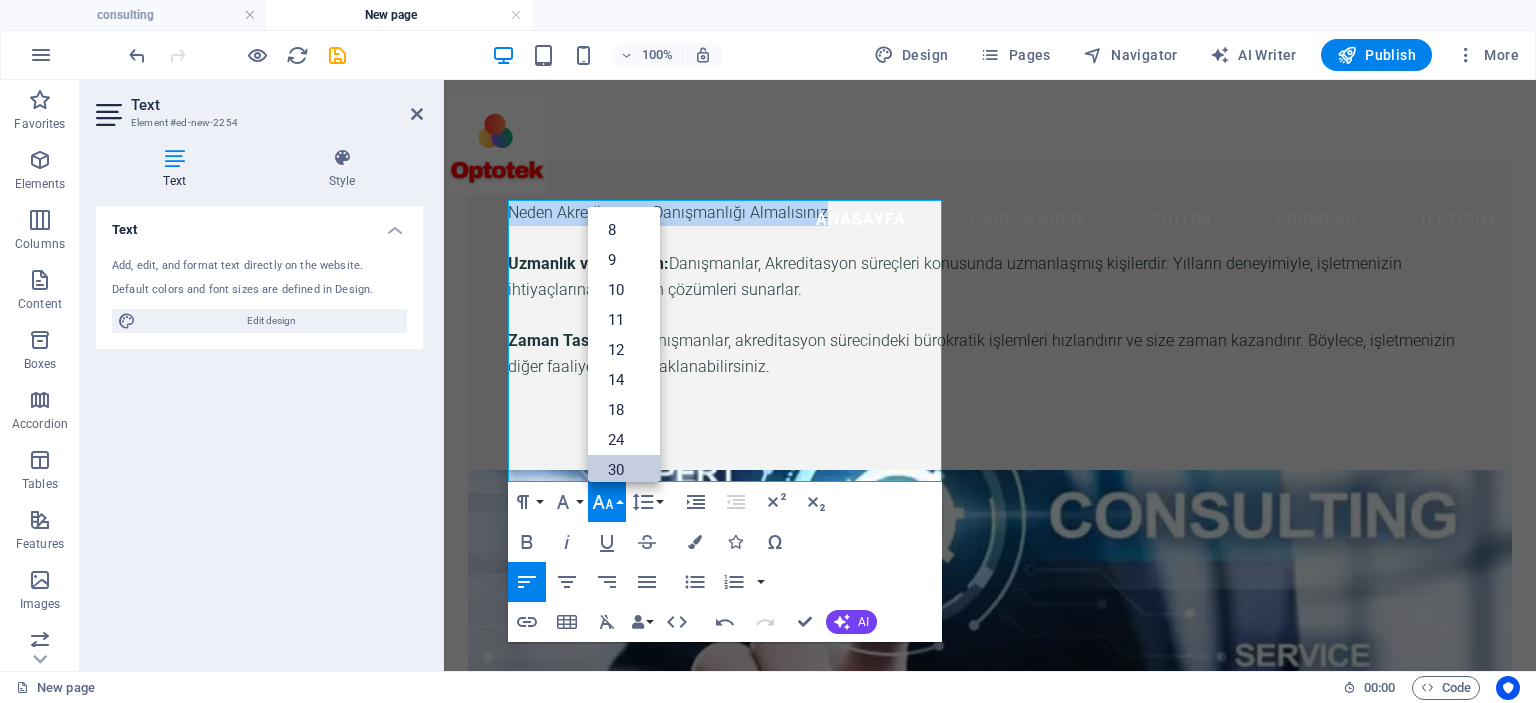 click on "30" at bounding box center [624, 470] 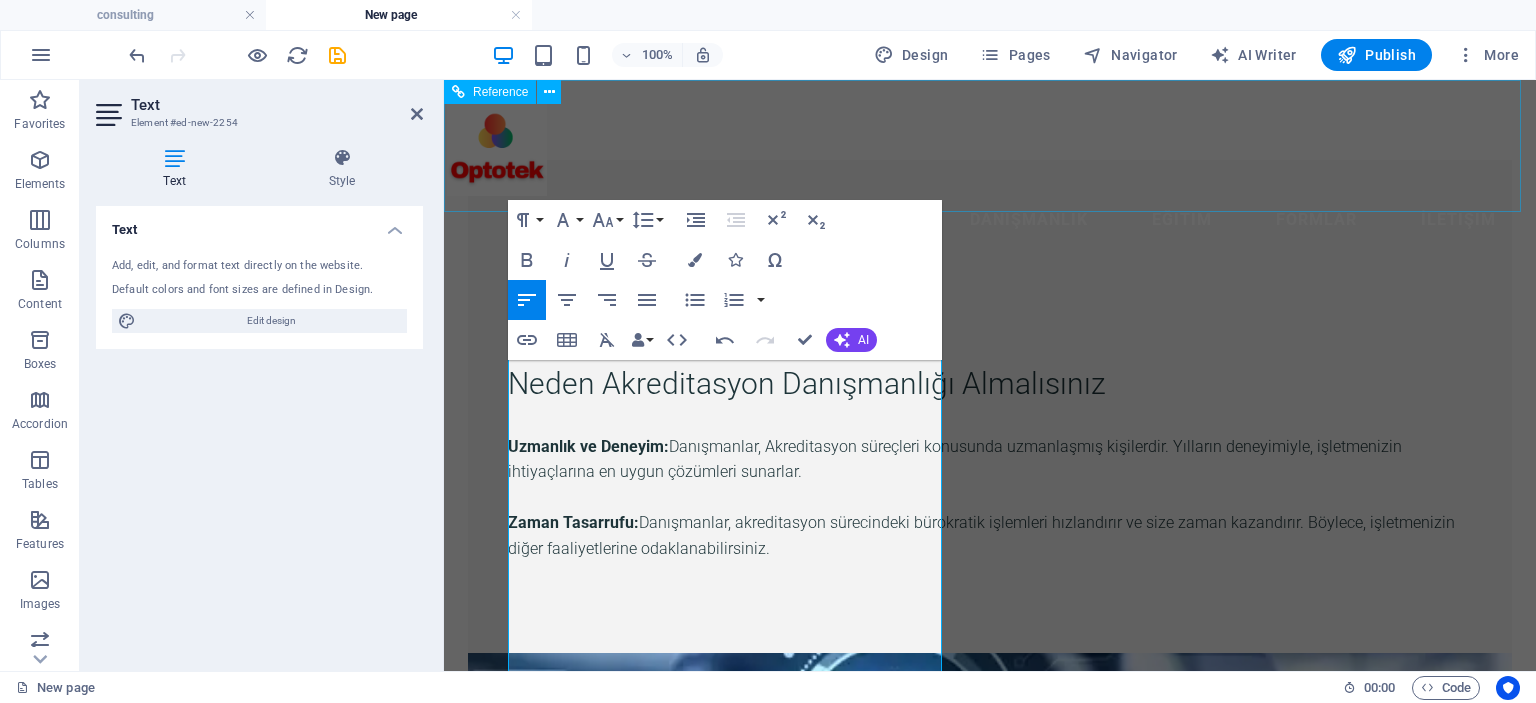 click on "Anasayfa Danışmanlık Eğitim Formlar İletişim" at bounding box center [990, 220] 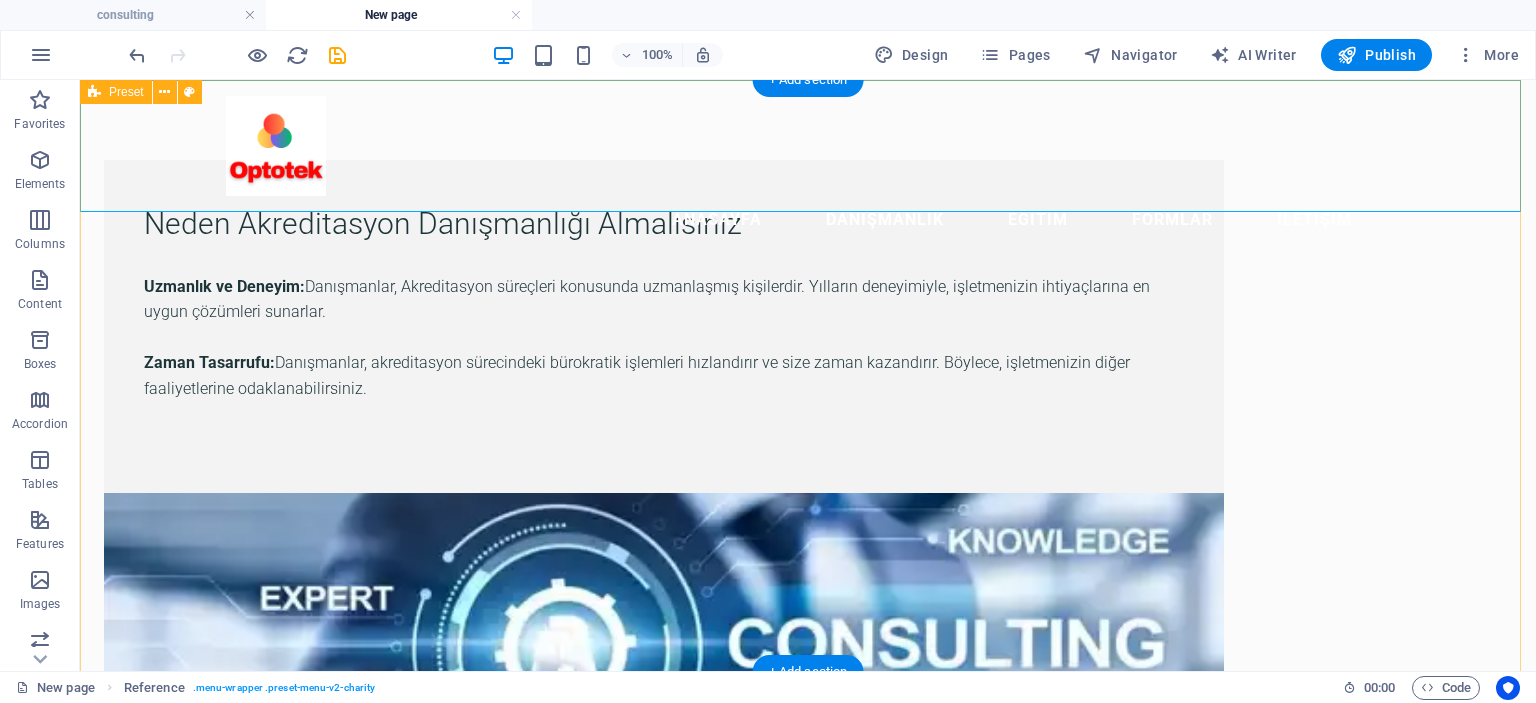 click on "Neden Akreditasyon Danışmanlığı Almalısınız Uzmanlık ve Deneyim:  Danışmanlar, Akreditasyon süreçleri konusunda uzmanlaşmış kişilerdir. Yılların deneyimiyle, işletmenizin ihtiyaçlarına en uygun çözümleri sunarlar. Zaman Tasarrufu:  Danışmanlar, akreditasyon sürecindeki bürokratik işlemleri hızlandırır ve size zaman kazandırır. Böylece, işletmenizin diğer faaliyetlerine odaklanabilirsiniz. Drop content here or  Add elements  Paste clipboard" at bounding box center [808, 693] 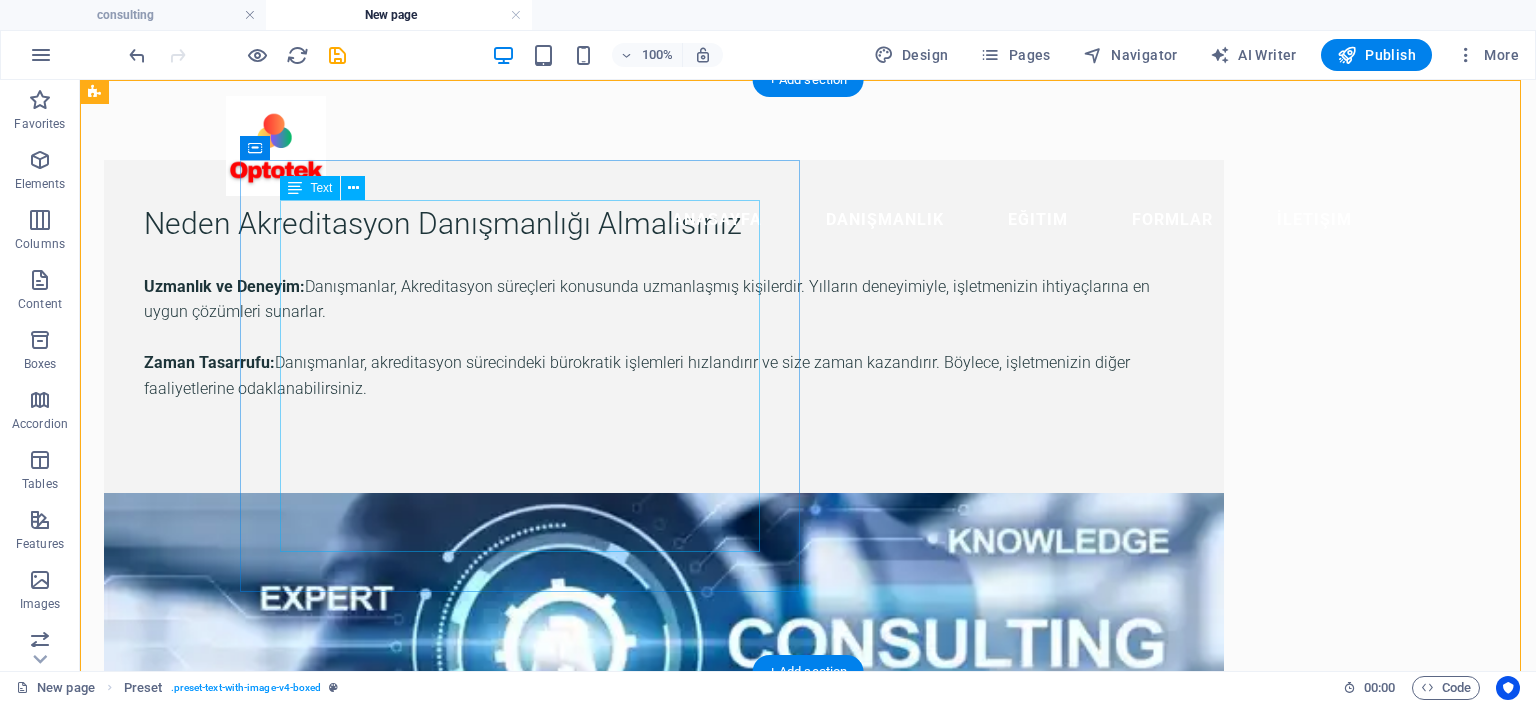 click on "Neden Akreditasyon Danışmanlığı Almalısınız Uzmanlık ve Deneyim:  Danışmanlar, Akreditasyon süreçleri konusunda uzmanlaşmış kişilerdir. Yılların deneyimiyle, işletmenizin ihtiyaçlarına en uygun çözümleri sunarlar. Zaman Tasarrufu:  Danışmanlar, akreditasyon sürecindeki bürokratik işlemleri hızlandırır ve size zaman kazandırır. Böylece, işletmenizin diğer faaliyetlerine odaklanabilirsiniz." at bounding box center (664, 326) 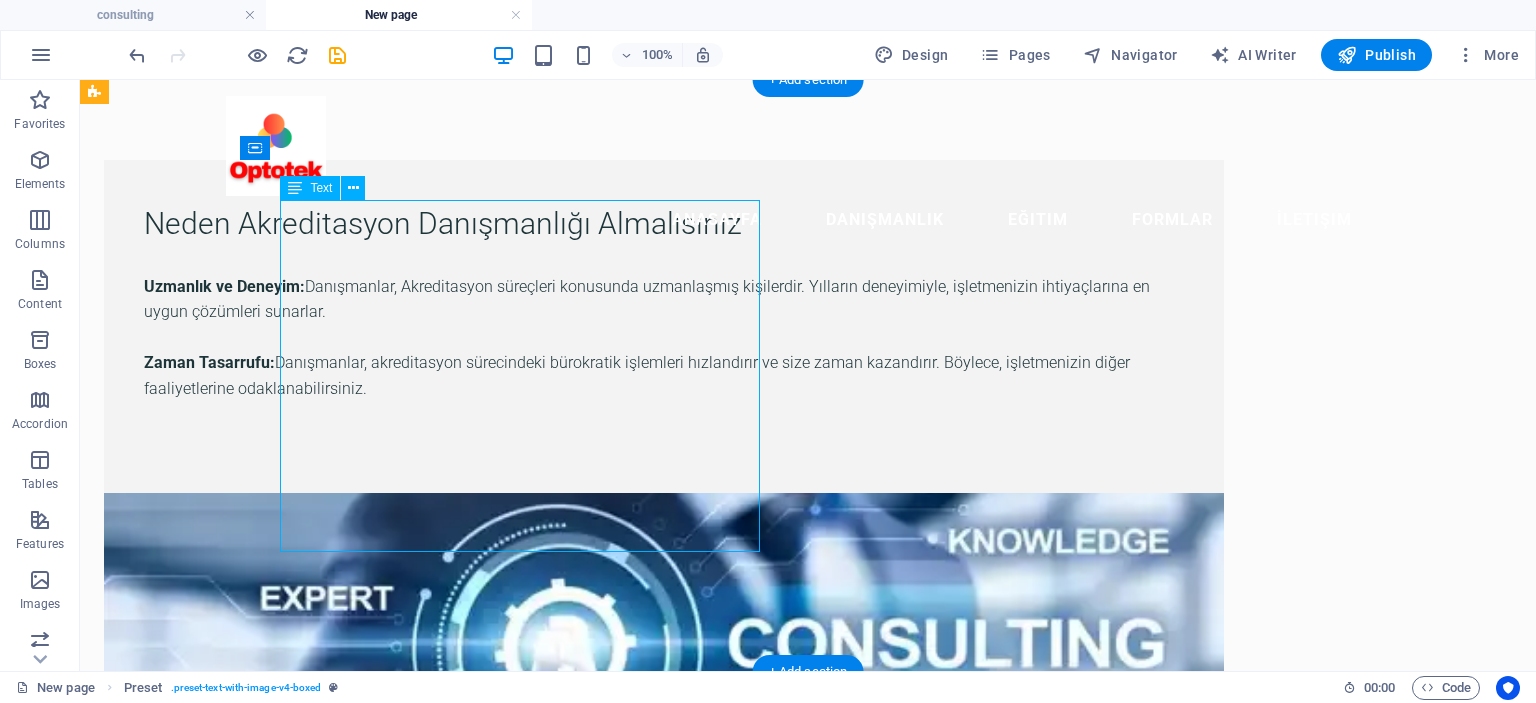 click on "Neden Akreditasyon Danışmanlığı Almalısınız Uzmanlık ve Deneyim:  Danışmanlar, Akreditasyon süreçleri konusunda uzmanlaşmış kişilerdir. Yılların deneyimiyle, işletmenizin ihtiyaçlarına en uygun çözümleri sunarlar. Zaman Tasarrufu:  Danışmanlar, akreditasyon sürecindeki bürokratik işlemleri hızlandırır ve size zaman kazandırır. Böylece, işletmenizin diğer faaliyetlerine odaklanabilirsiniz." at bounding box center [664, 326] 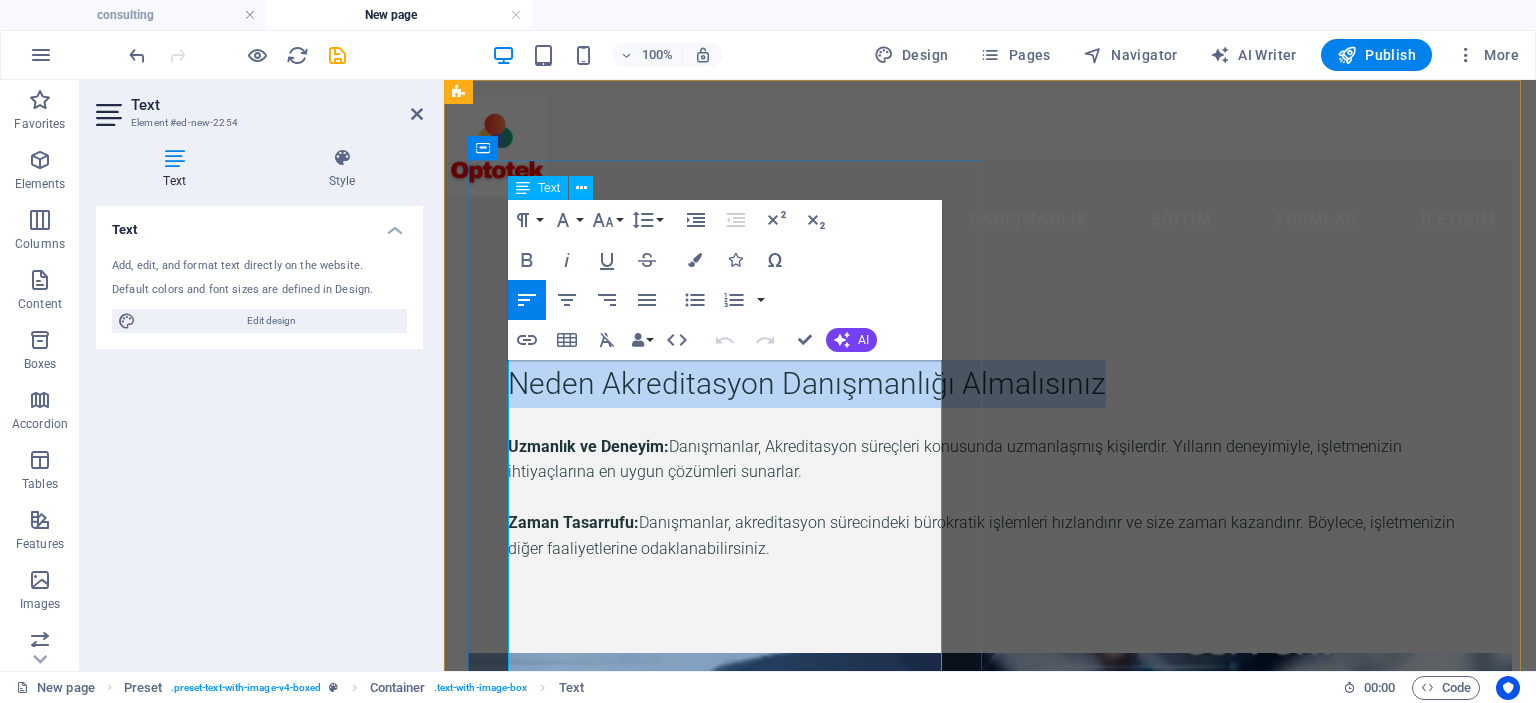 drag, startPoint x: 514, startPoint y: 381, endPoint x: 853, endPoint y: 421, distance: 341.3517 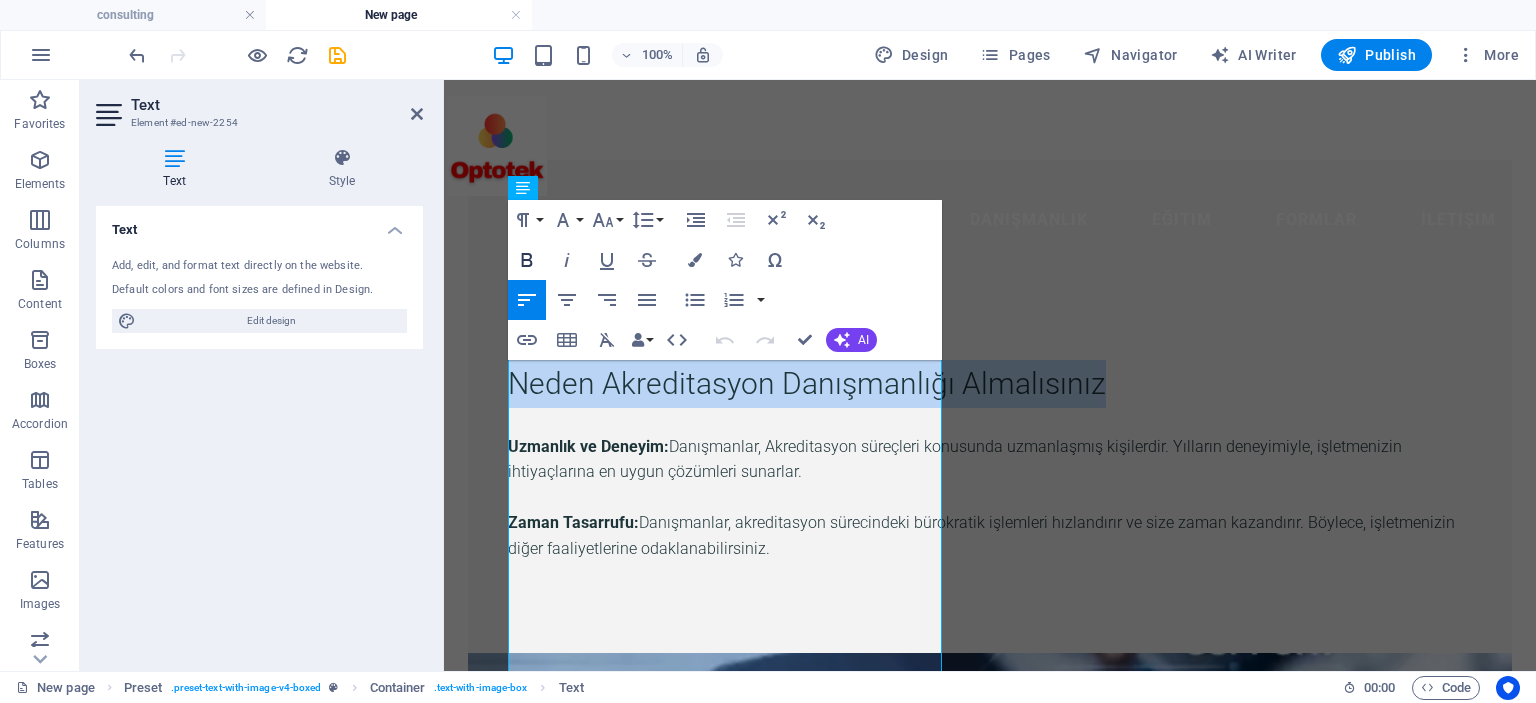 click 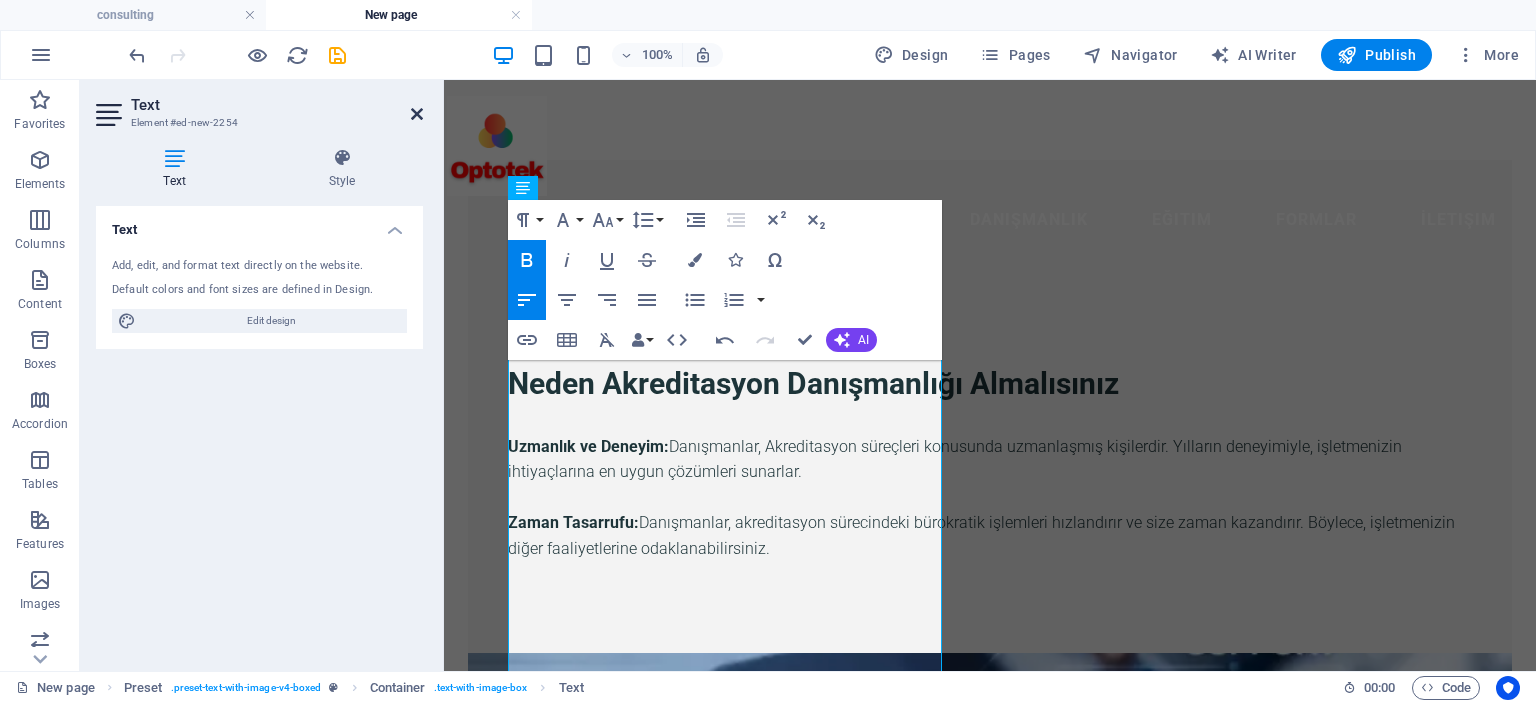 drag, startPoint x: 416, startPoint y: 113, endPoint x: 336, endPoint y: 36, distance: 111.03603 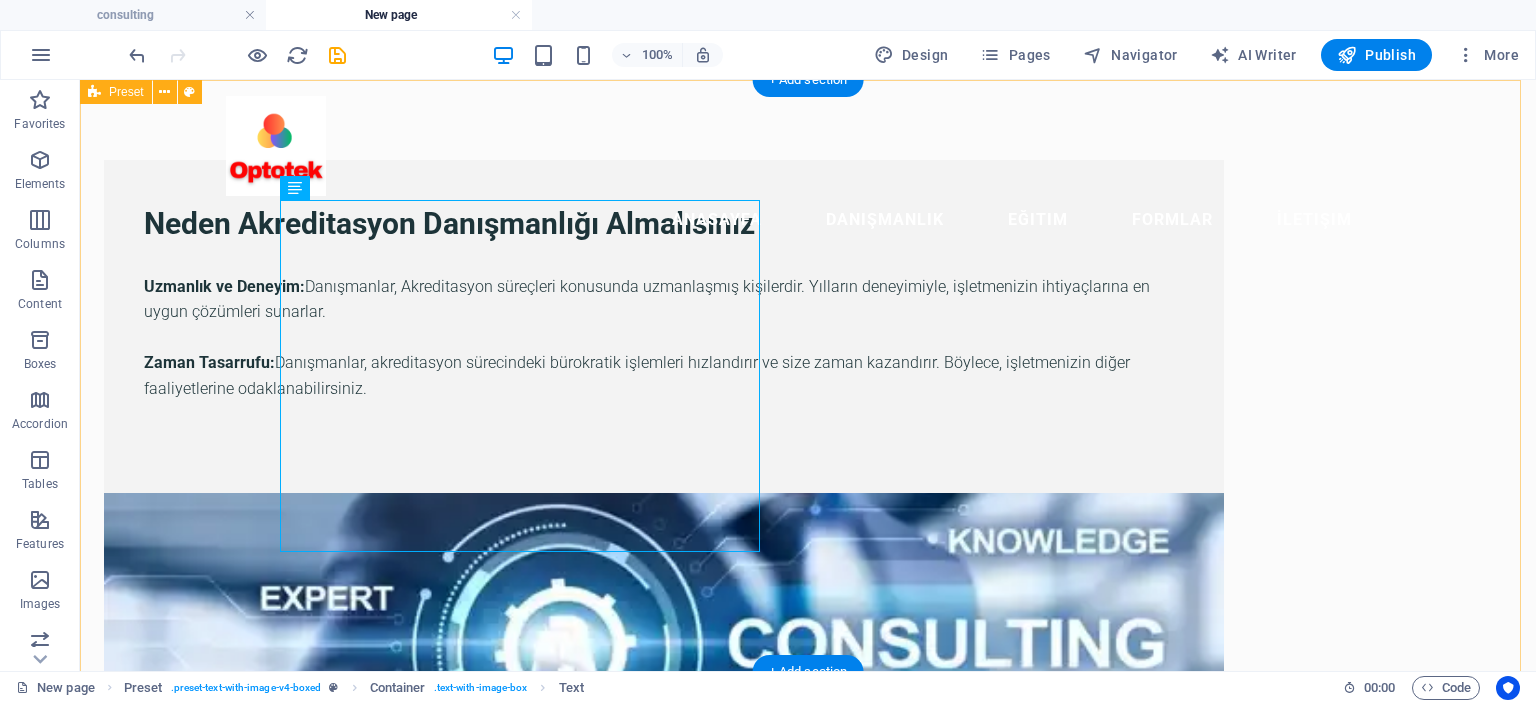 click on "Neden Akreditasyon Danışmanlığı Almalısınız Uzmanlık ve Deneyim:  Danışmanlar, Akreditasyon süreçleri konusunda uzmanlaşmış kişilerdir. Yılların deneyimiyle, işletmenizin ihtiyaçlarına en uygun çözümleri sunarlar. Zaman Tasarrufu:  Danışmanlar, akreditasyon sürecindeki bürokratik işlemleri hızlandırır ve size zaman kazandırır. Böylece, işletmenizin diğer faaliyetlerine odaklanabilirsiniz. Drop content here or  Add elements  Paste clipboard" at bounding box center (808, 693) 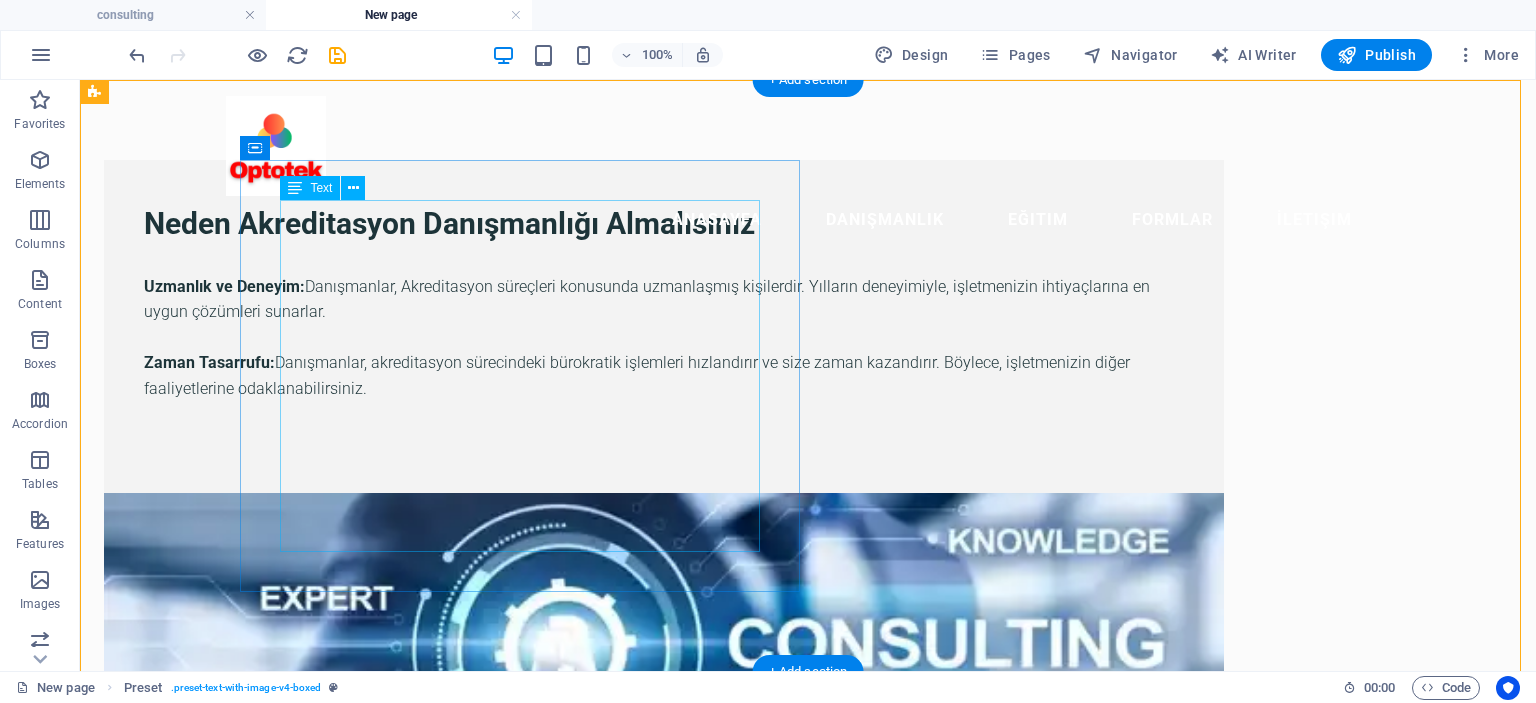 click on "Neden Akreditasyon Danışmanlığı Almalısınız Uzmanlık ve Deneyim:  Danışmanlar, Akreditasyon süreçleri konusunda uzmanlaşmış kişilerdir. Yılların deneyimiyle, işletmenizin ihtiyaçlarına en uygun çözümleri sunarlar. Zaman Tasarrufu:  Danışmanlar, akreditasyon sürecindeki bürokratik işlemleri hızlandırır ve size zaman kazandırır. Böylece, işletmenizin diğer faaliyetlerine odaklanabilirsiniz." at bounding box center (664, 326) 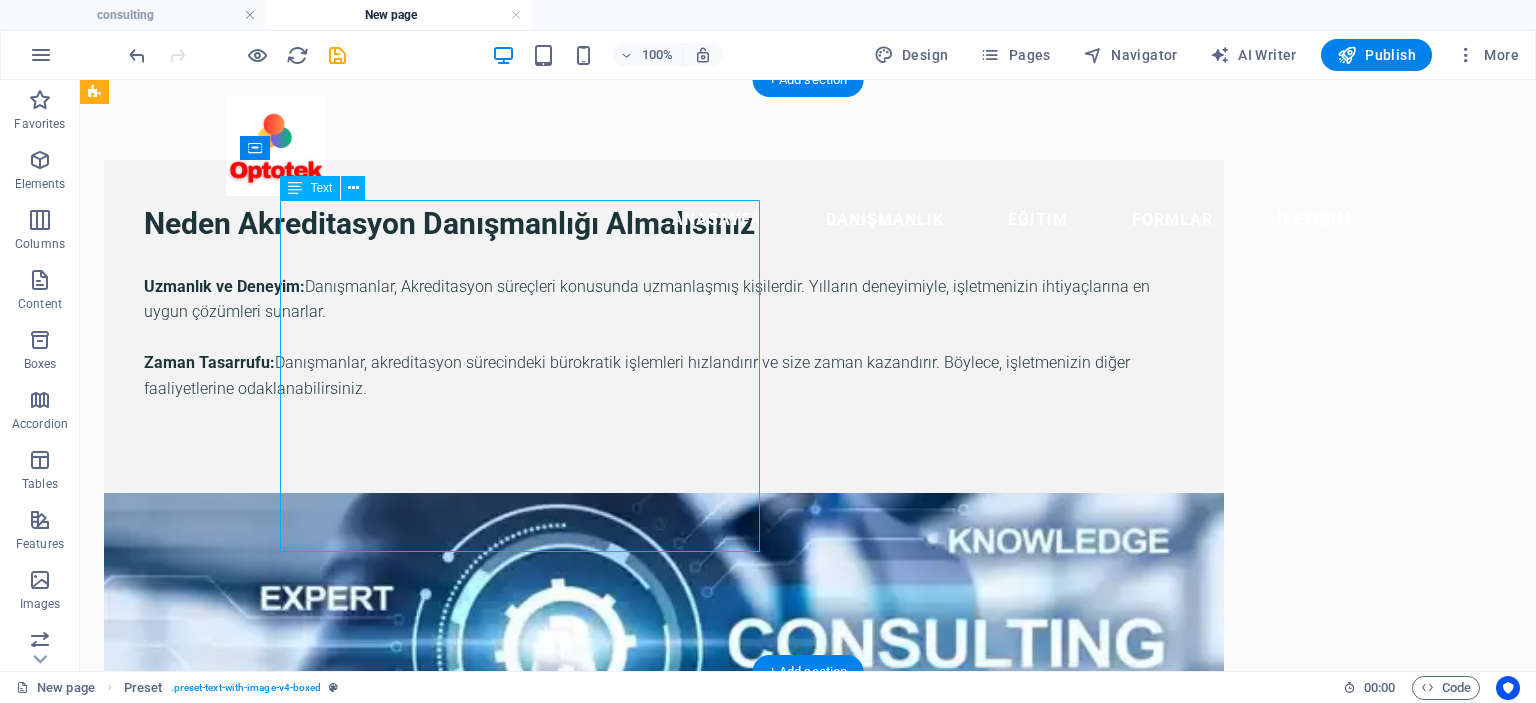 click on "Neden Akreditasyon Danışmanlığı Almalısınız Uzmanlık ve Deneyim:  Danışmanlar, Akreditasyon süreçleri konusunda uzmanlaşmış kişilerdir. Yılların deneyimiyle, işletmenizin ihtiyaçlarına en uygun çözümleri sunarlar. Zaman Tasarrufu:  Danışmanlar, akreditasyon sürecindeki bürokratik işlemleri hızlandırır ve size zaman kazandırır. Böylece, işletmenizin diğer faaliyetlerine odaklanabilirsiniz." at bounding box center (664, 326) 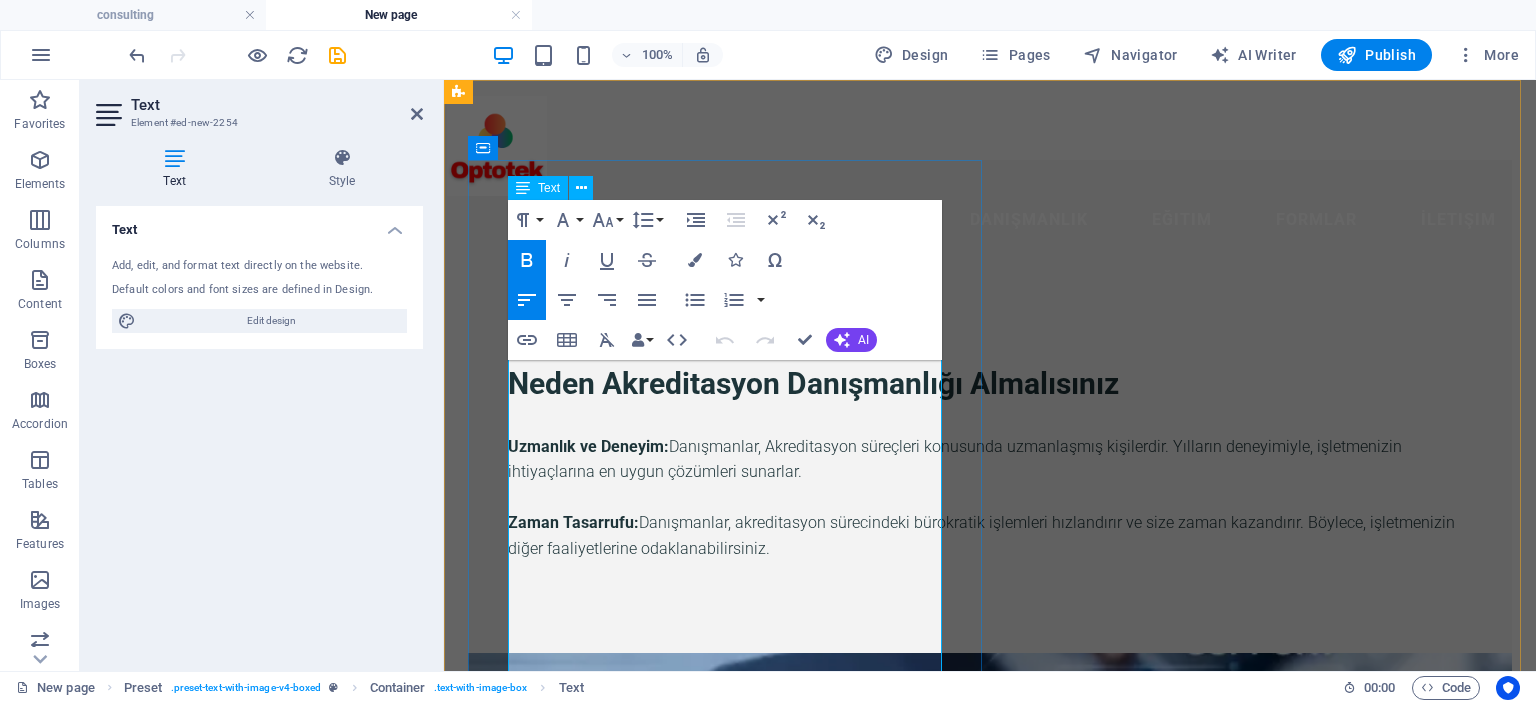 click on "Neden Akreditasyon Danışmanlığı Almalısınız" at bounding box center [990, 384] 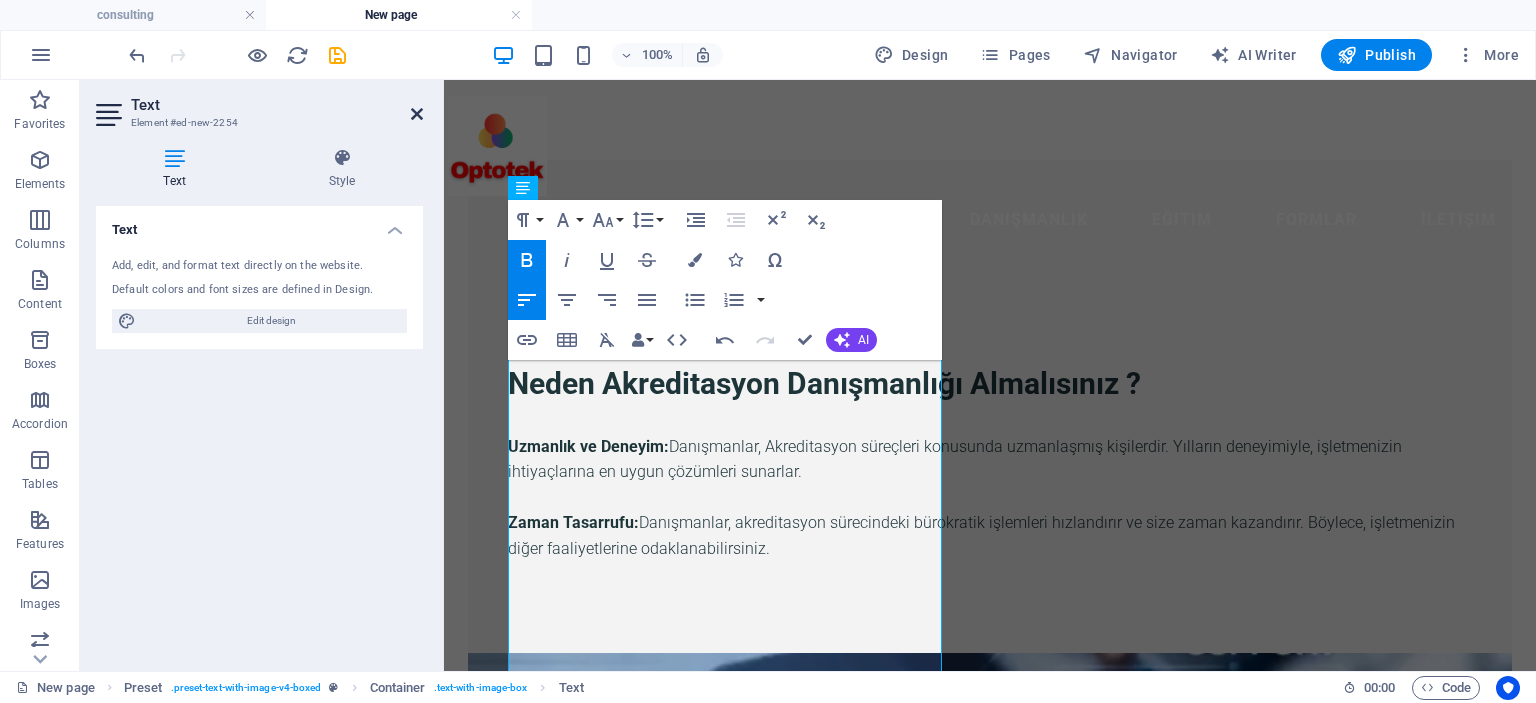click at bounding box center [417, 114] 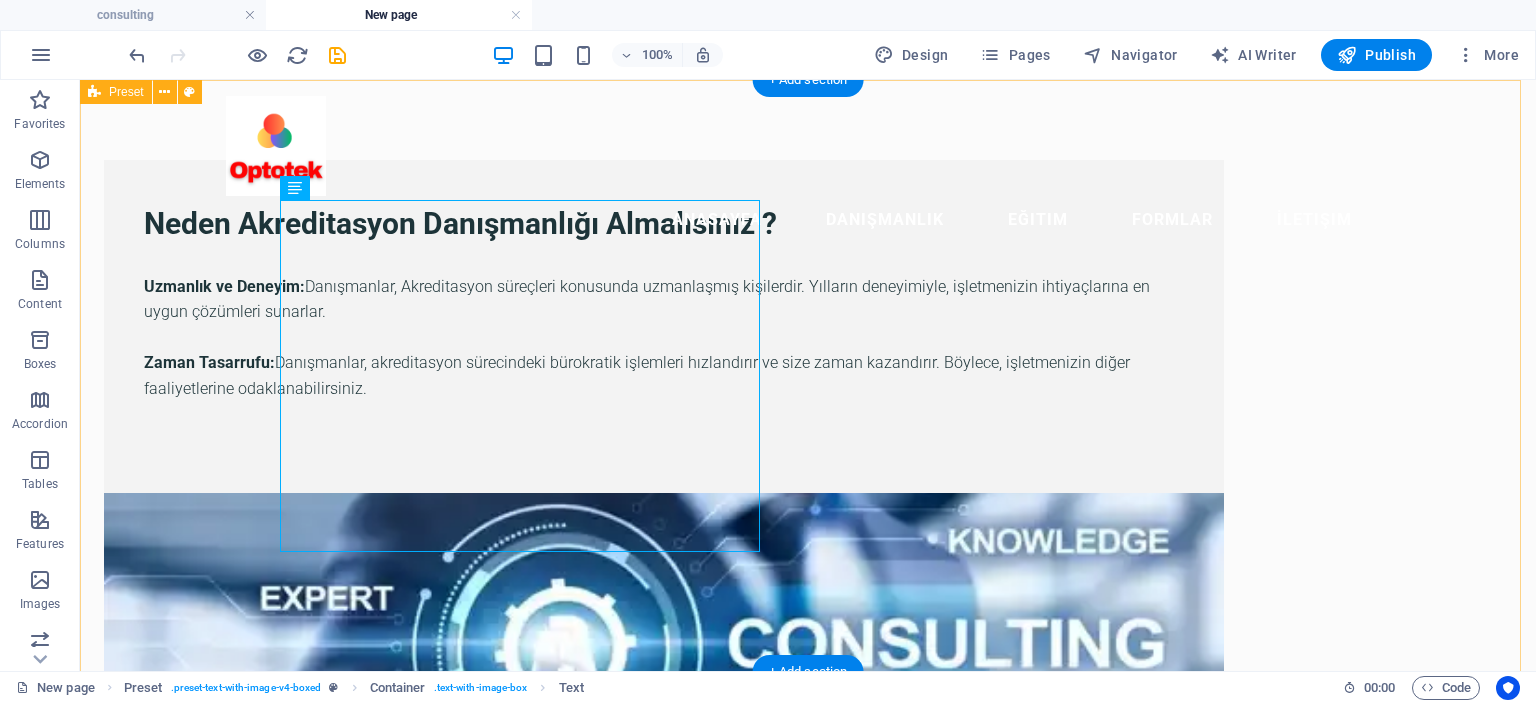 click on "Neden Akreditasyon Danışmanlığı Almalısınız ? Uzmanlık ve Deneyim:  Danışmanlar, Akreditasyon süreçleri konusunda uzmanlaşmış kişilerdir. Yılların deneyimiyle, işletmenizin ihtiyaçlarına en uygun çözümleri sunarlar. Zaman Tasarrufu:  Danışmanlar, akreditasyon sürecindeki bürokratik işlemleri hızlandırır ve size zaman kazandırır. Böylece, işletmenizin diğer faaliyetlerine odaklanabilirsiniz. Drop content here or  Add elements  Paste clipboard" at bounding box center [808, 693] 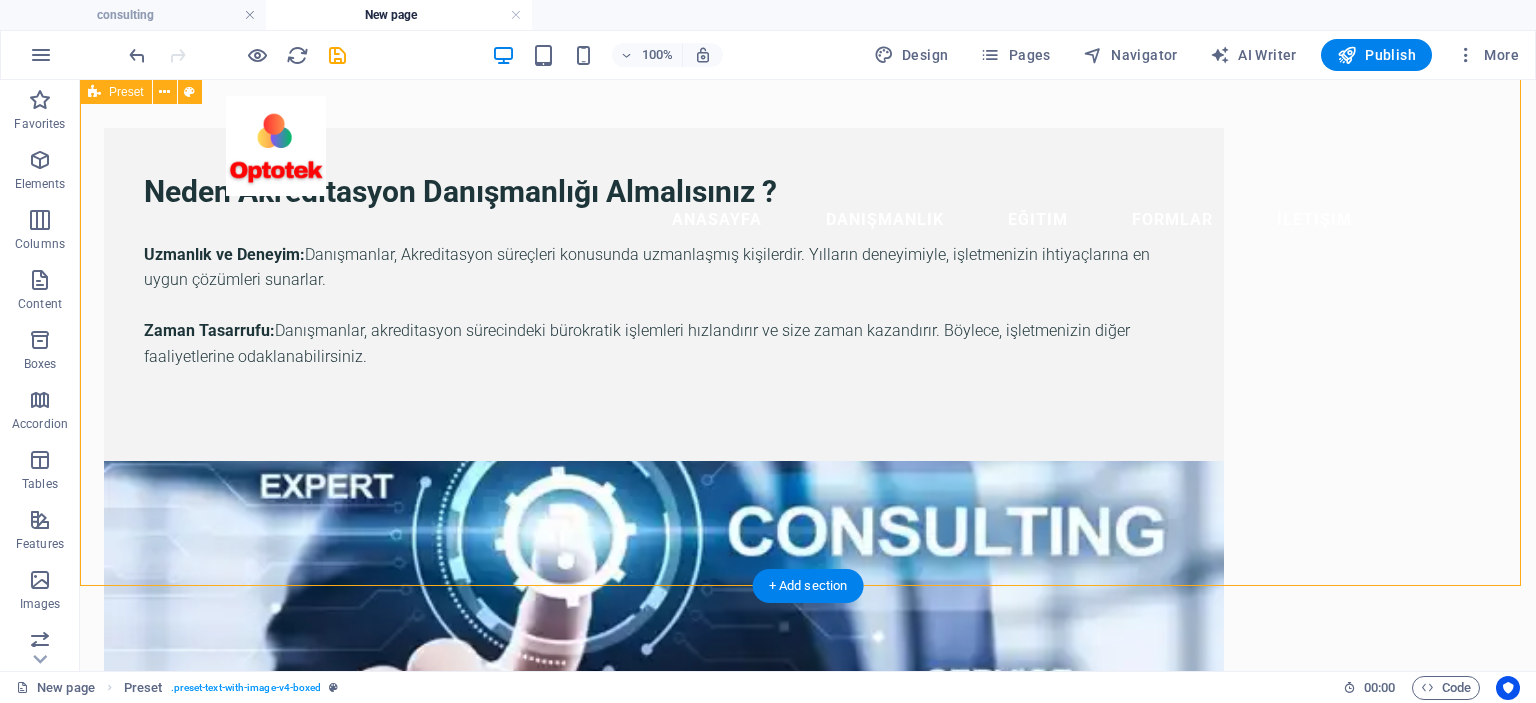 scroll, scrollTop: 0, scrollLeft: 0, axis: both 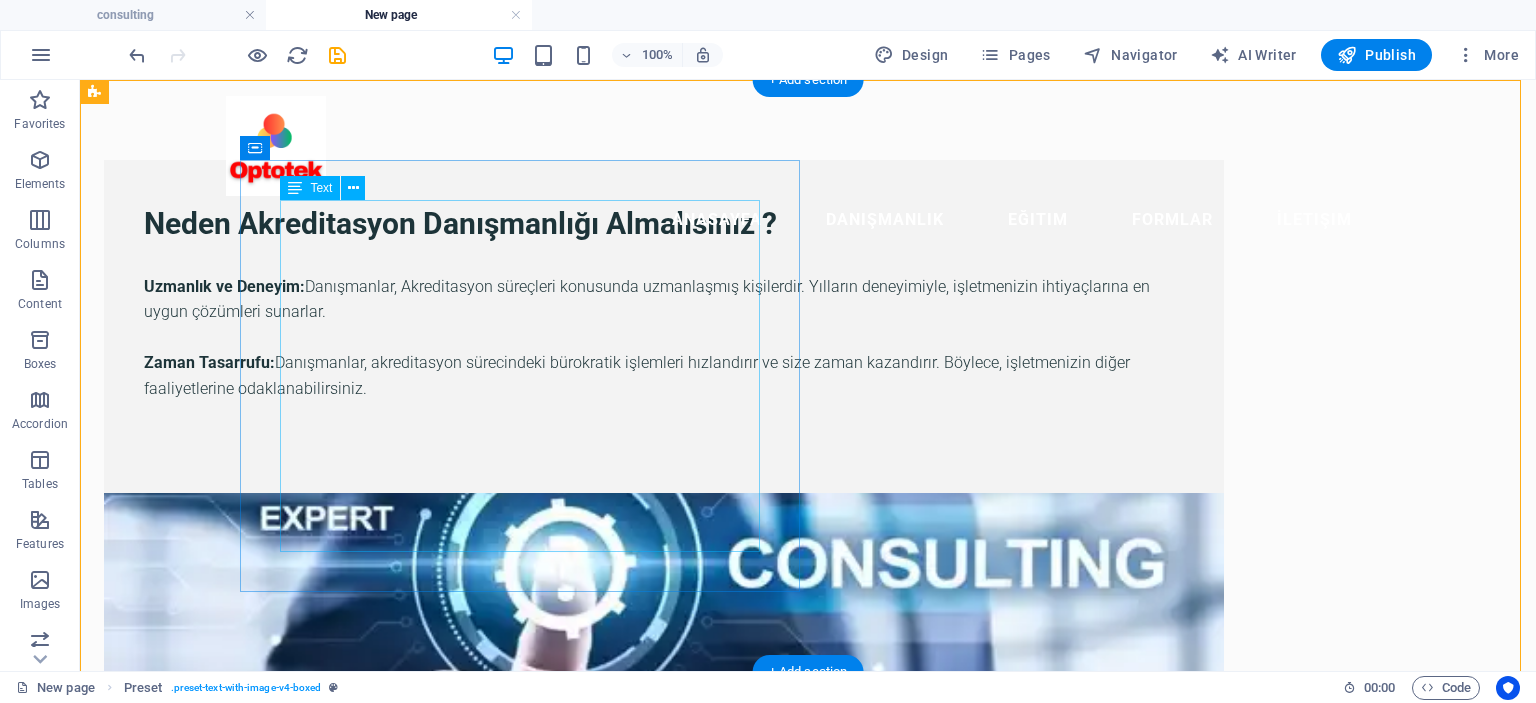 click on "Neden Akreditasyon Danışmanlığı Almalısınız ? Uzmanlık ve Deneyim:  Danışmanlar, Akreditasyon süreçleri konusunda uzmanlaşmış kişilerdir. Yılların deneyimiyle, işletmenizin ihtiyaçlarına en uygun çözümleri sunarlar. Zaman Tasarrufu:  Danışmanlar, akreditasyon sürecindeki bürokratik işlemleri hızlandırır ve size zaman kazandırır. Böylece, işletmenizin diğer faaliyetlerine odaklanabilirsiniz." at bounding box center (664, 326) 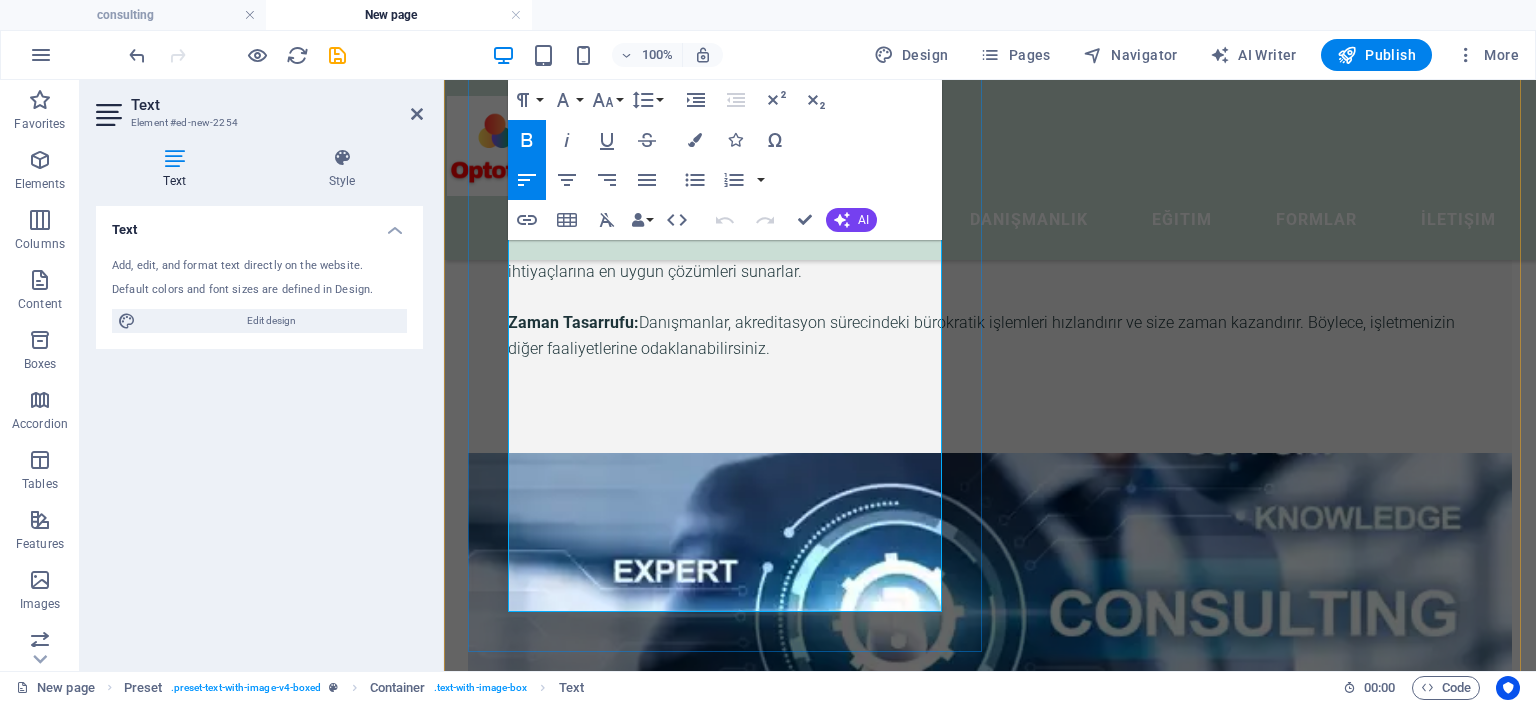 scroll, scrollTop: 232, scrollLeft: 0, axis: vertical 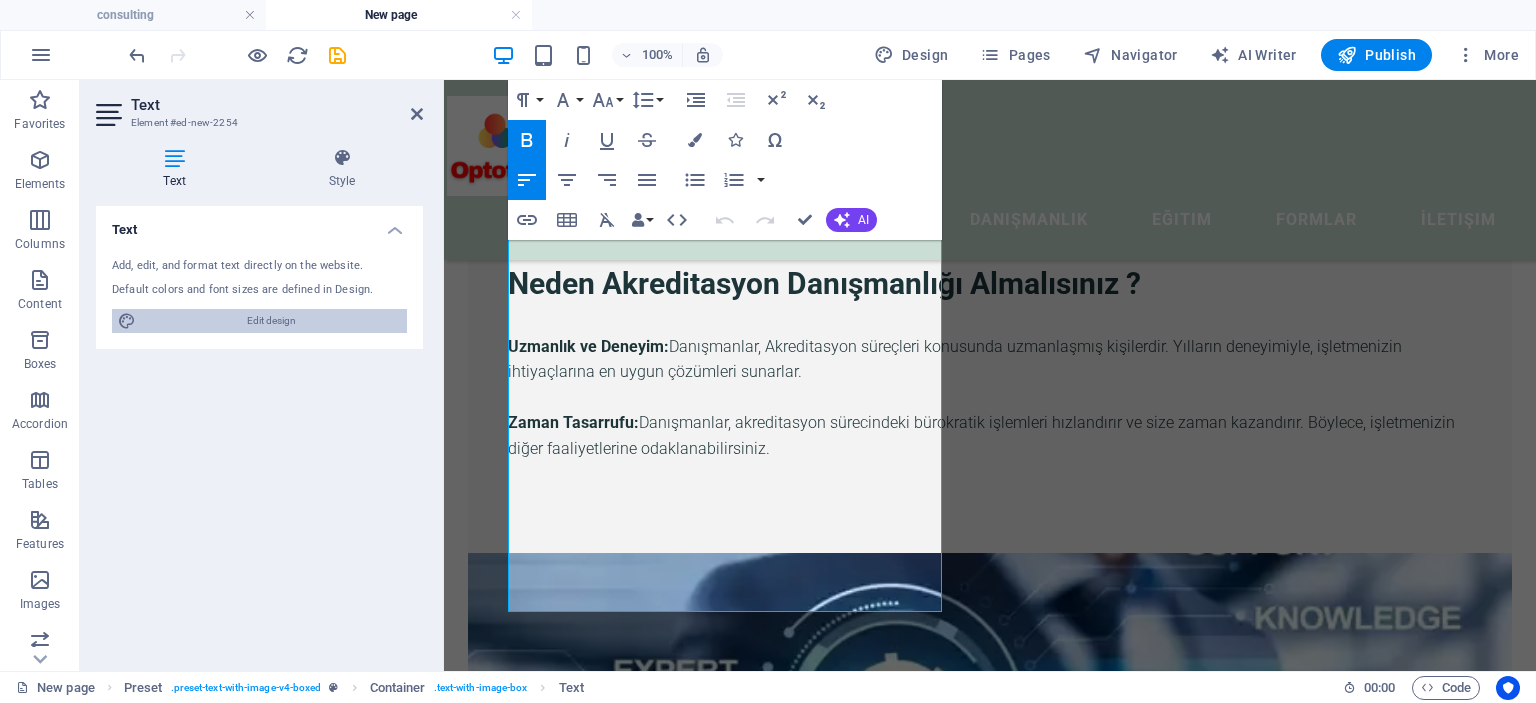 click on "Edit design" at bounding box center (271, 321) 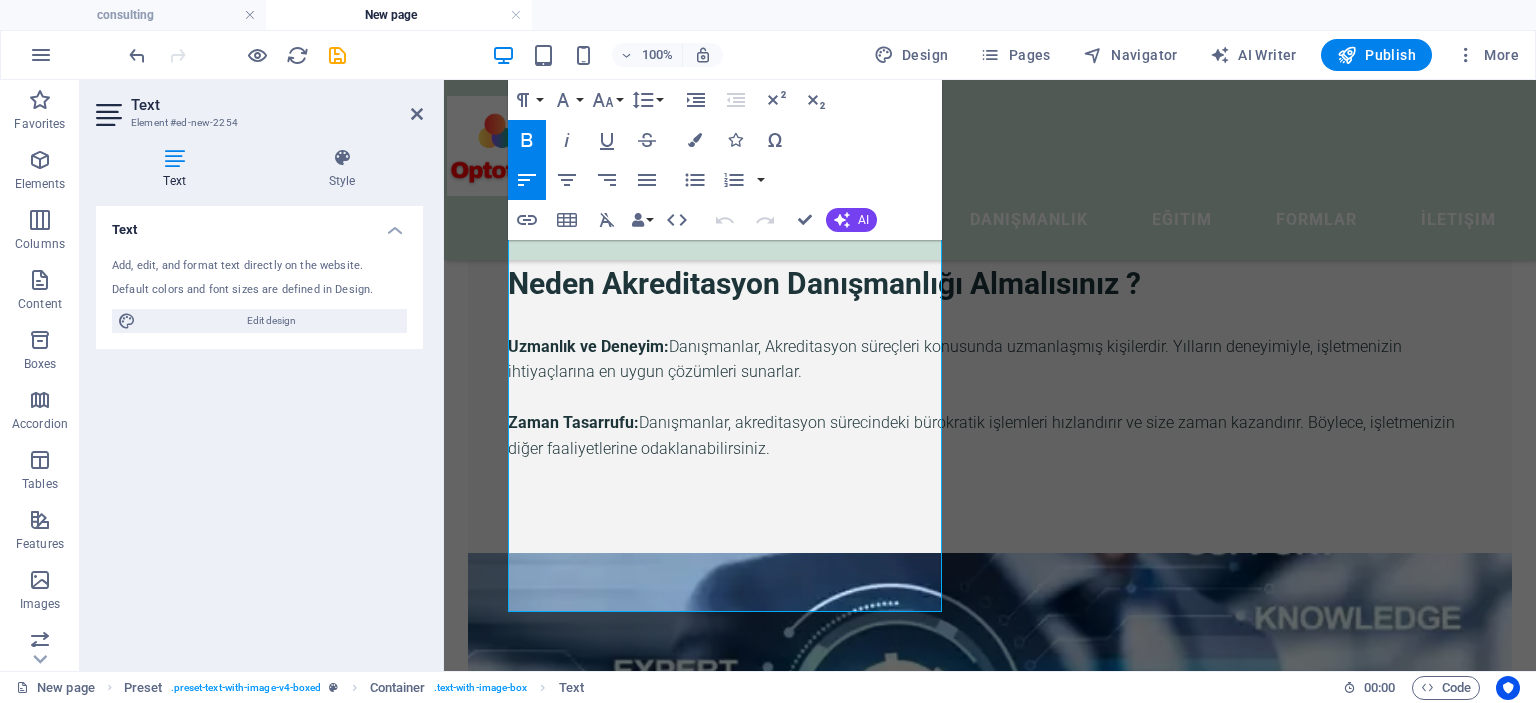 scroll, scrollTop: 195, scrollLeft: 0, axis: vertical 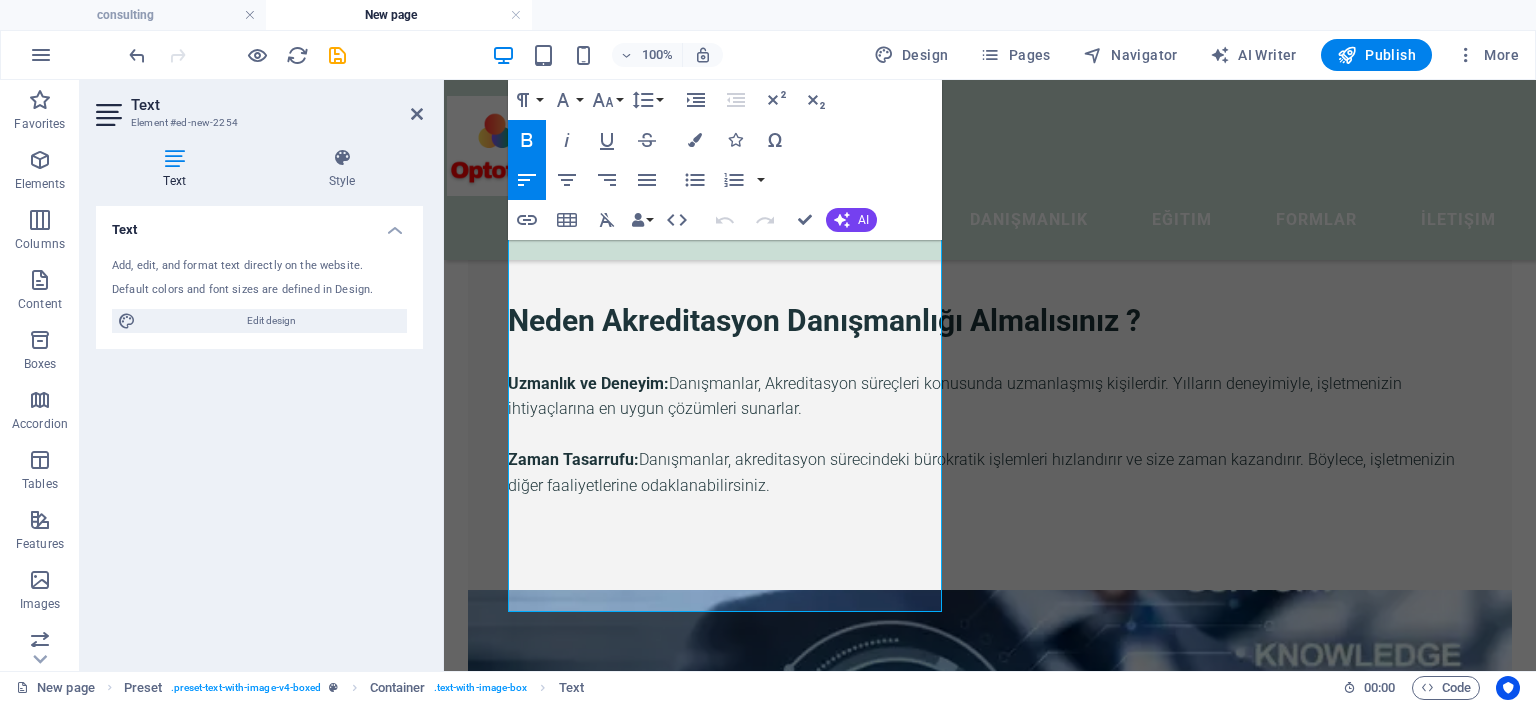 select on "px" 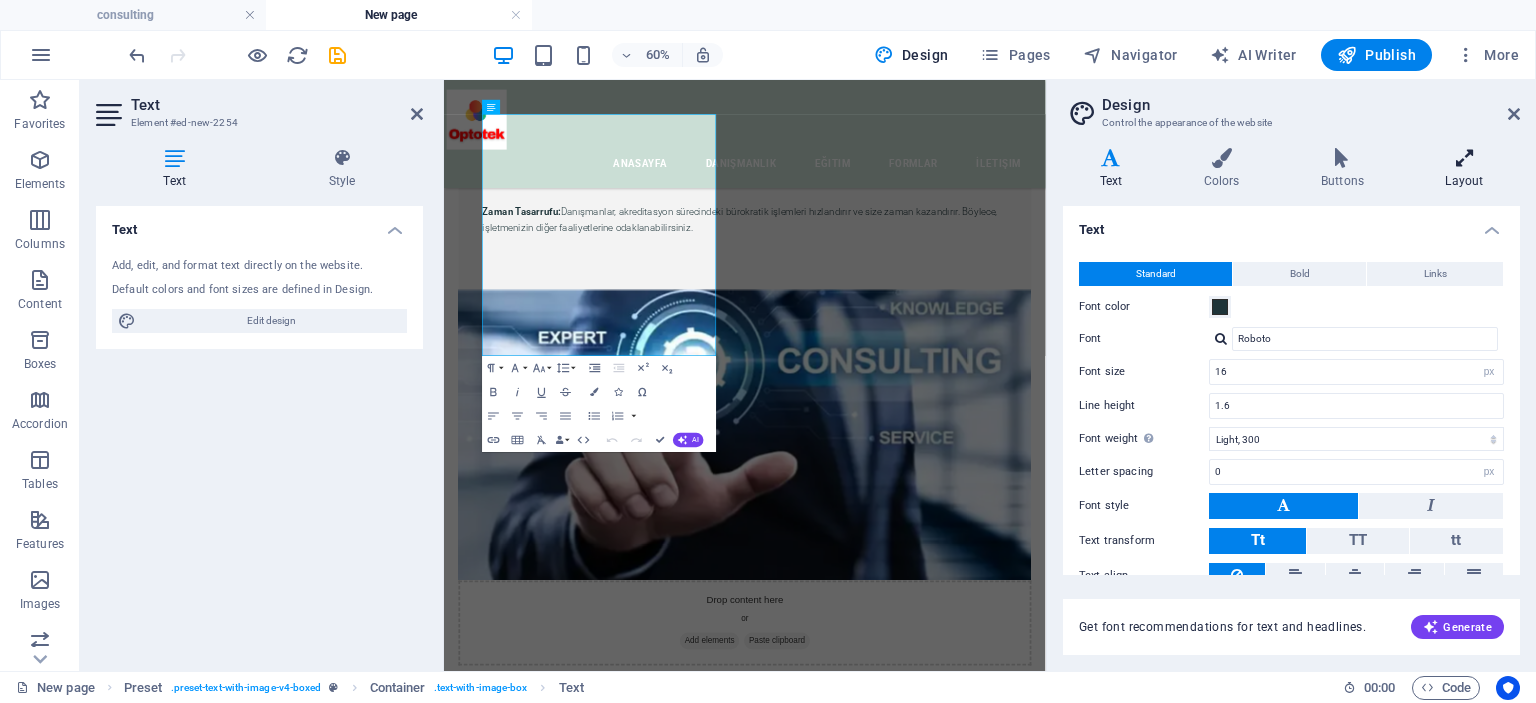 click at bounding box center (1464, 158) 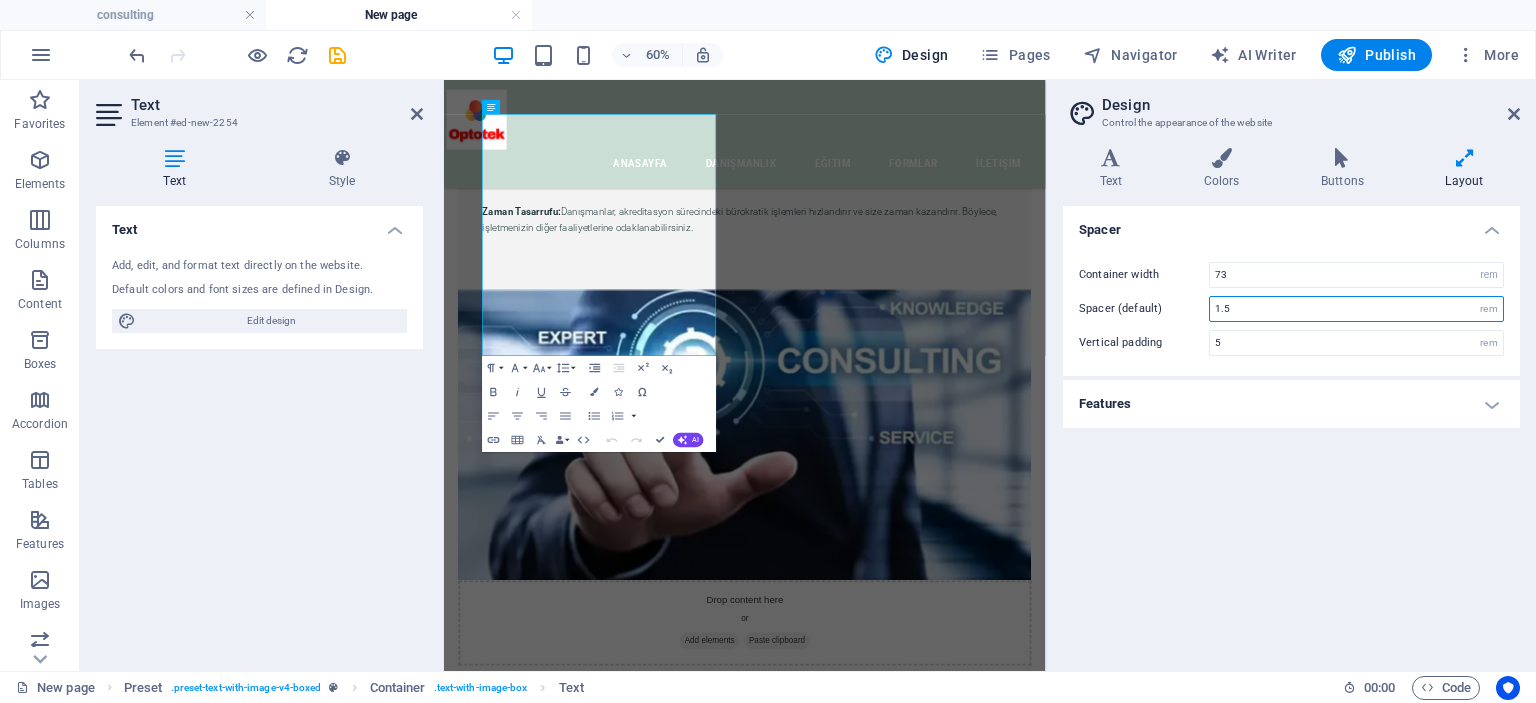 click on "1.5" at bounding box center [1356, 309] 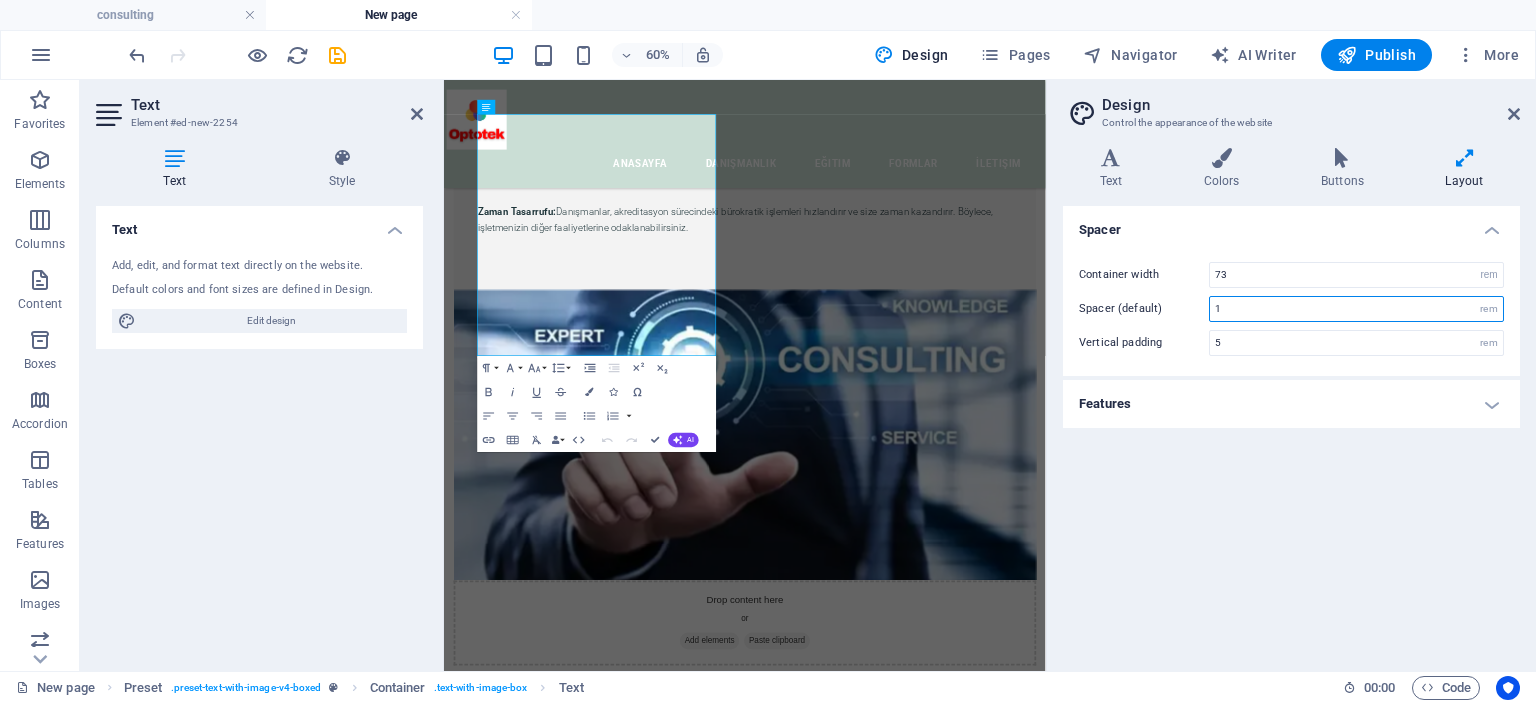 type on "1" 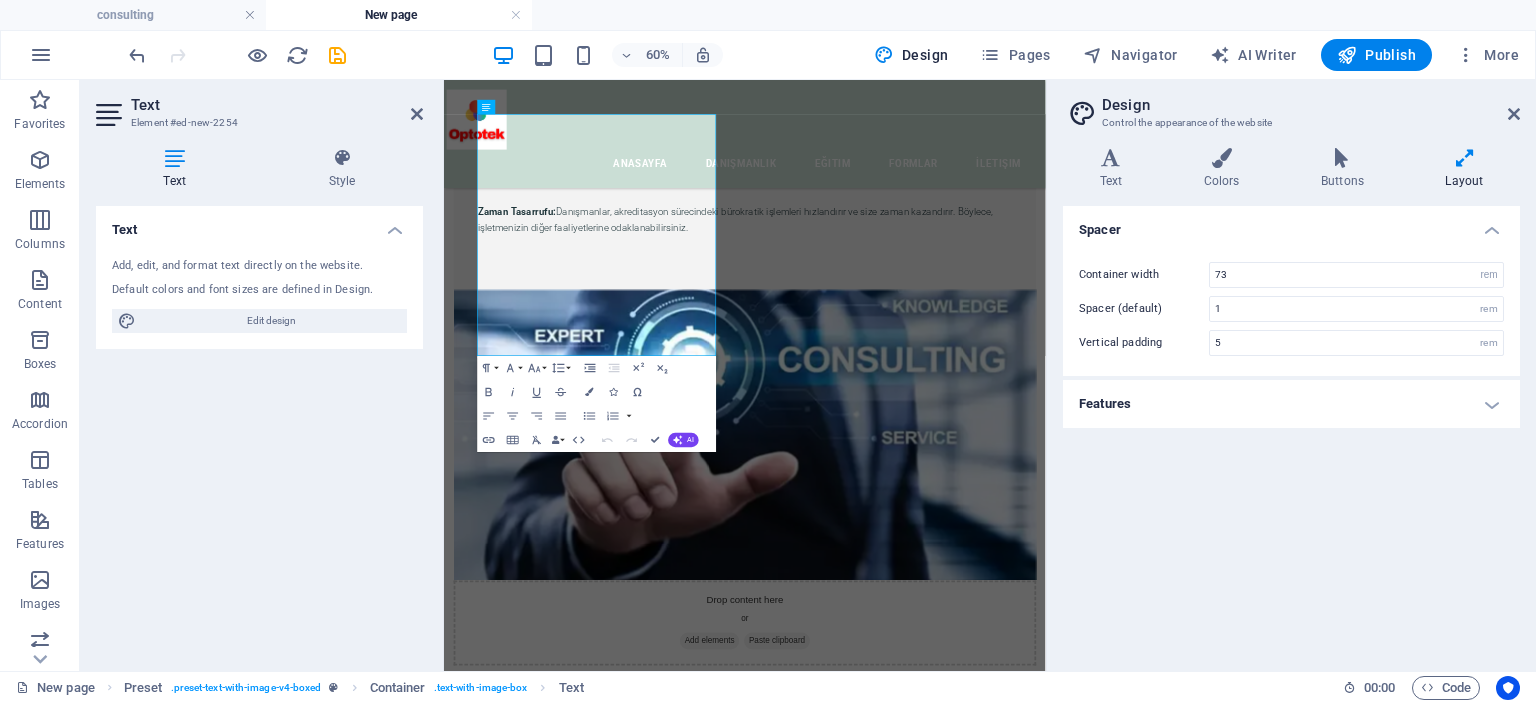 click on "Features" at bounding box center [1291, 404] 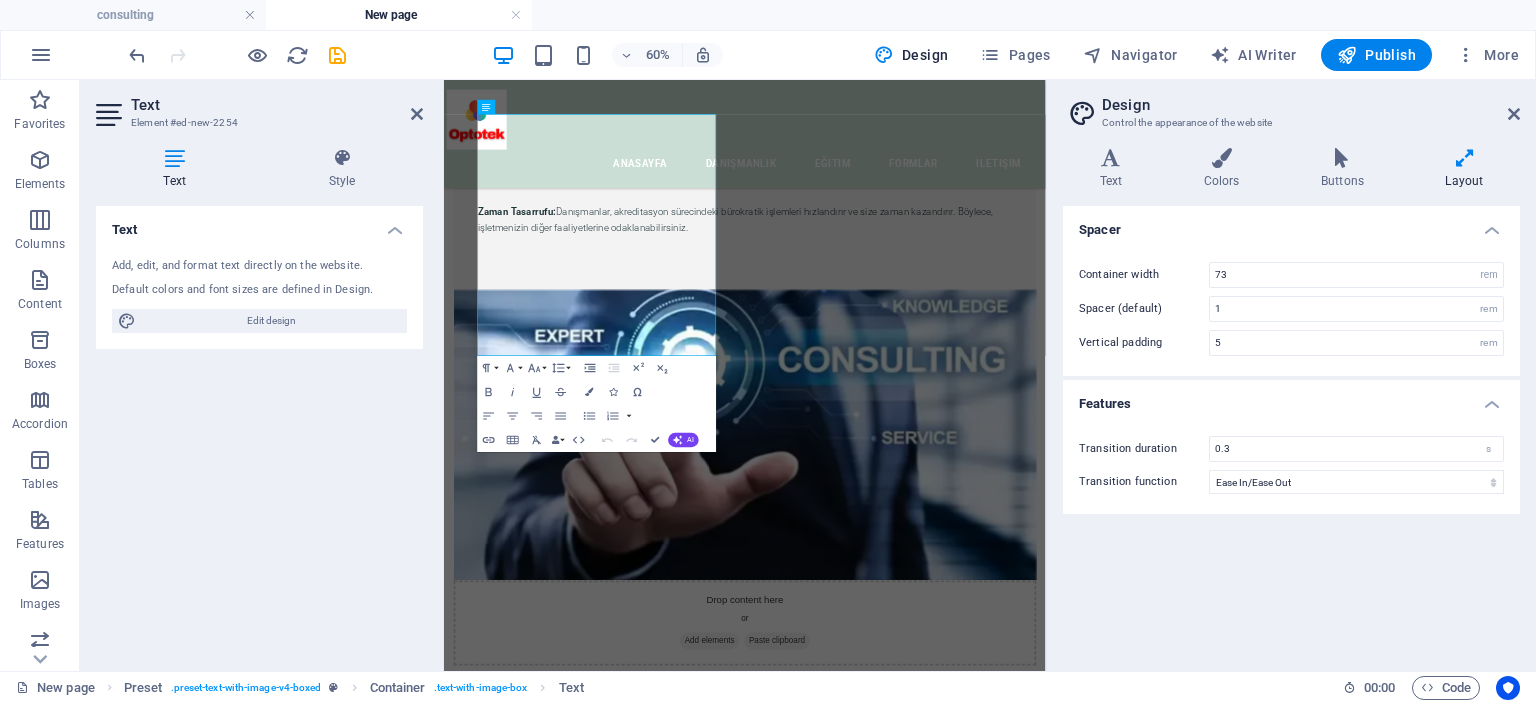 click on "Features" at bounding box center (1291, 398) 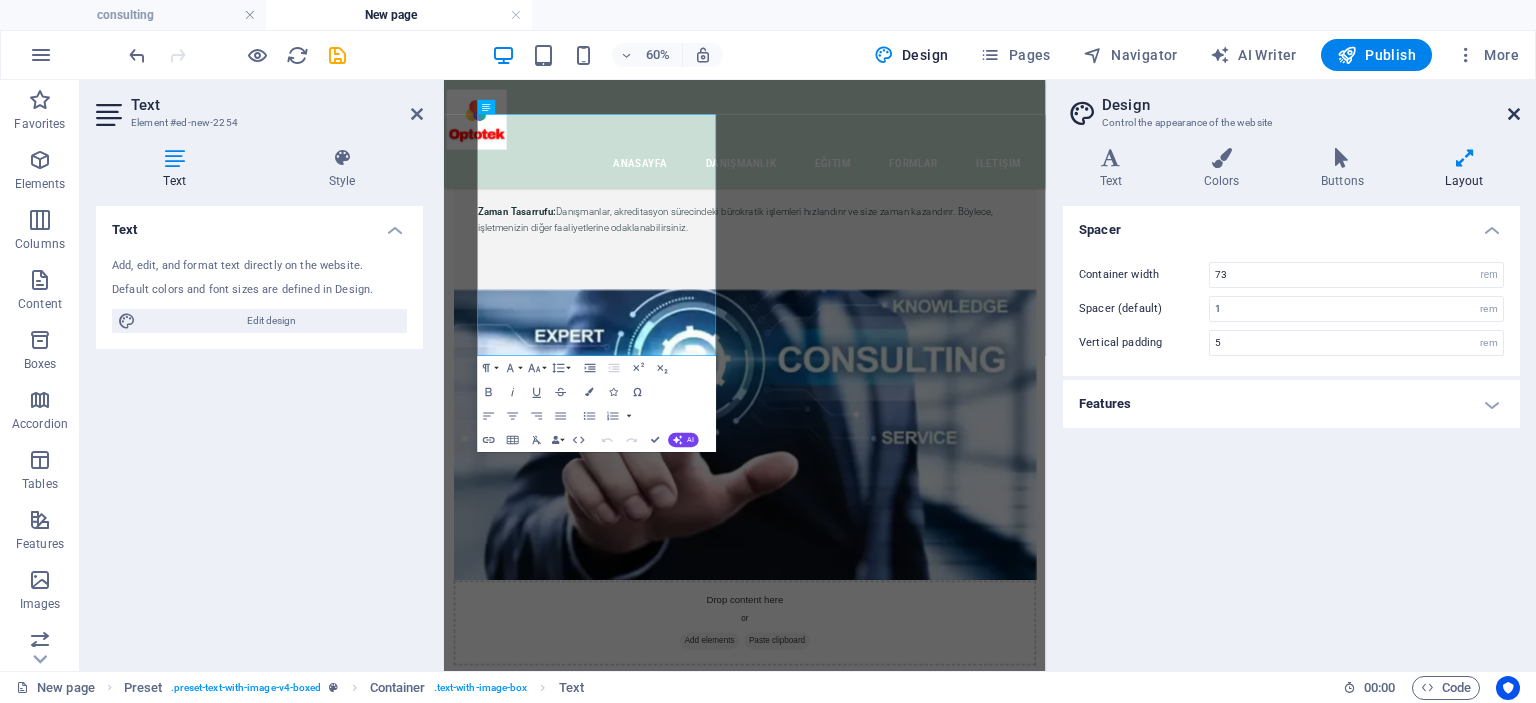 click at bounding box center (1514, 114) 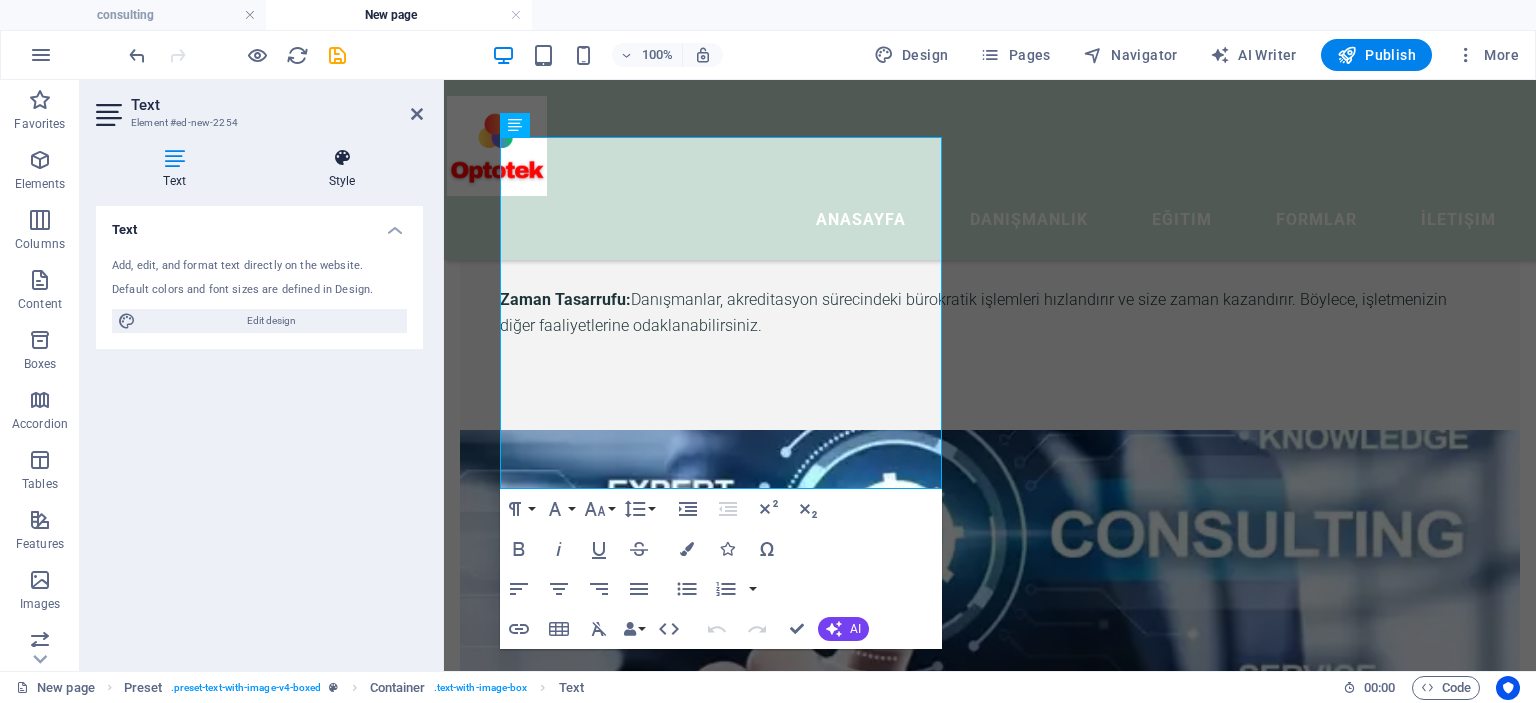 click on "Style" at bounding box center [342, 169] 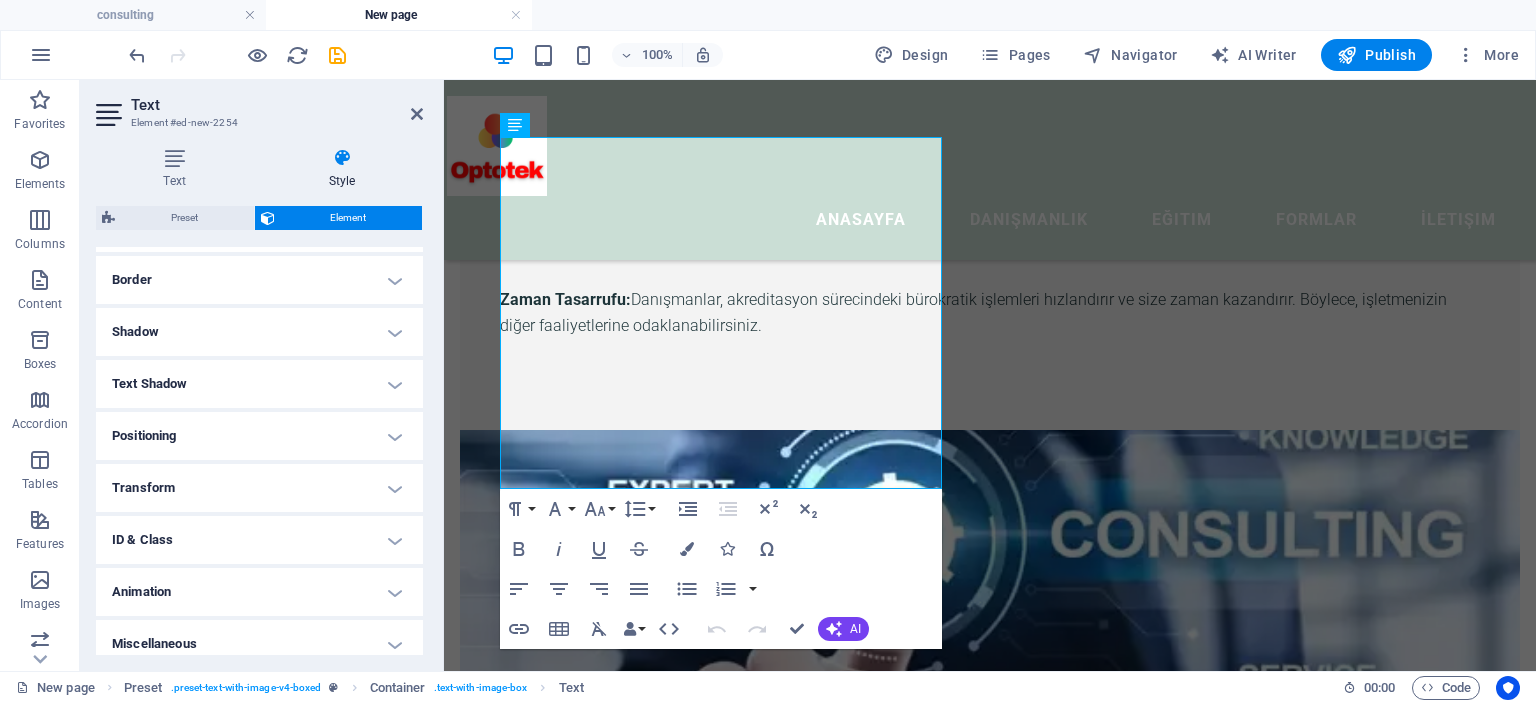 scroll, scrollTop: 436, scrollLeft: 0, axis: vertical 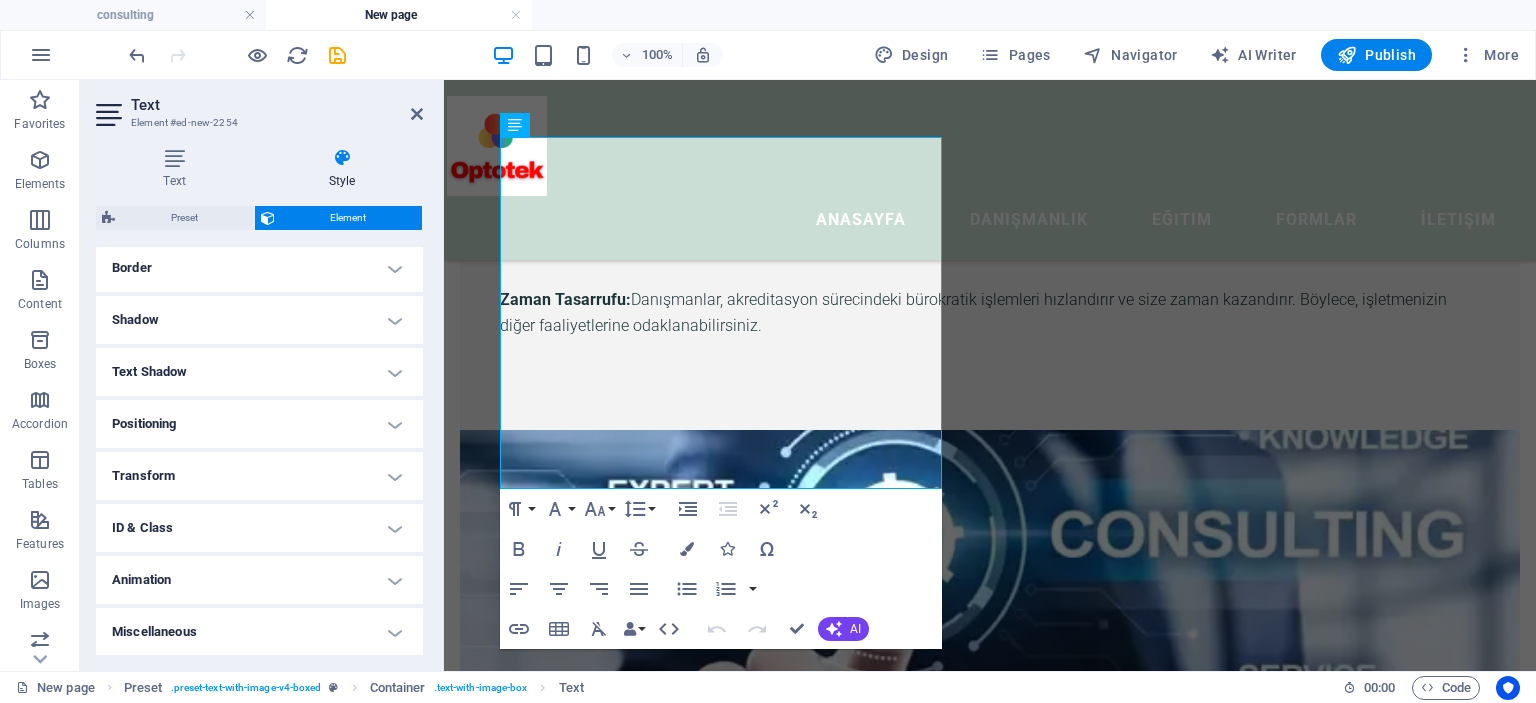 click on "Animation" at bounding box center (259, 580) 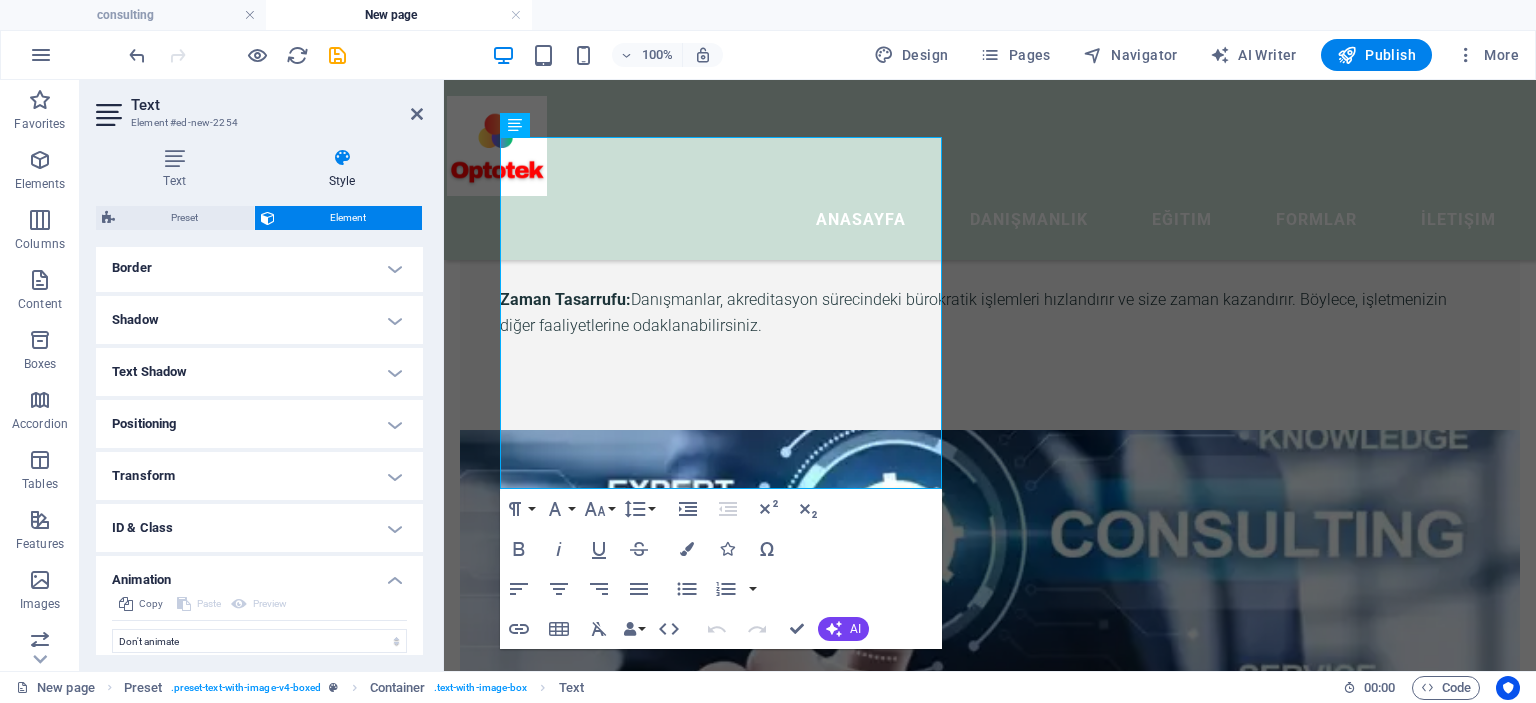 scroll, scrollTop: 500, scrollLeft: 0, axis: vertical 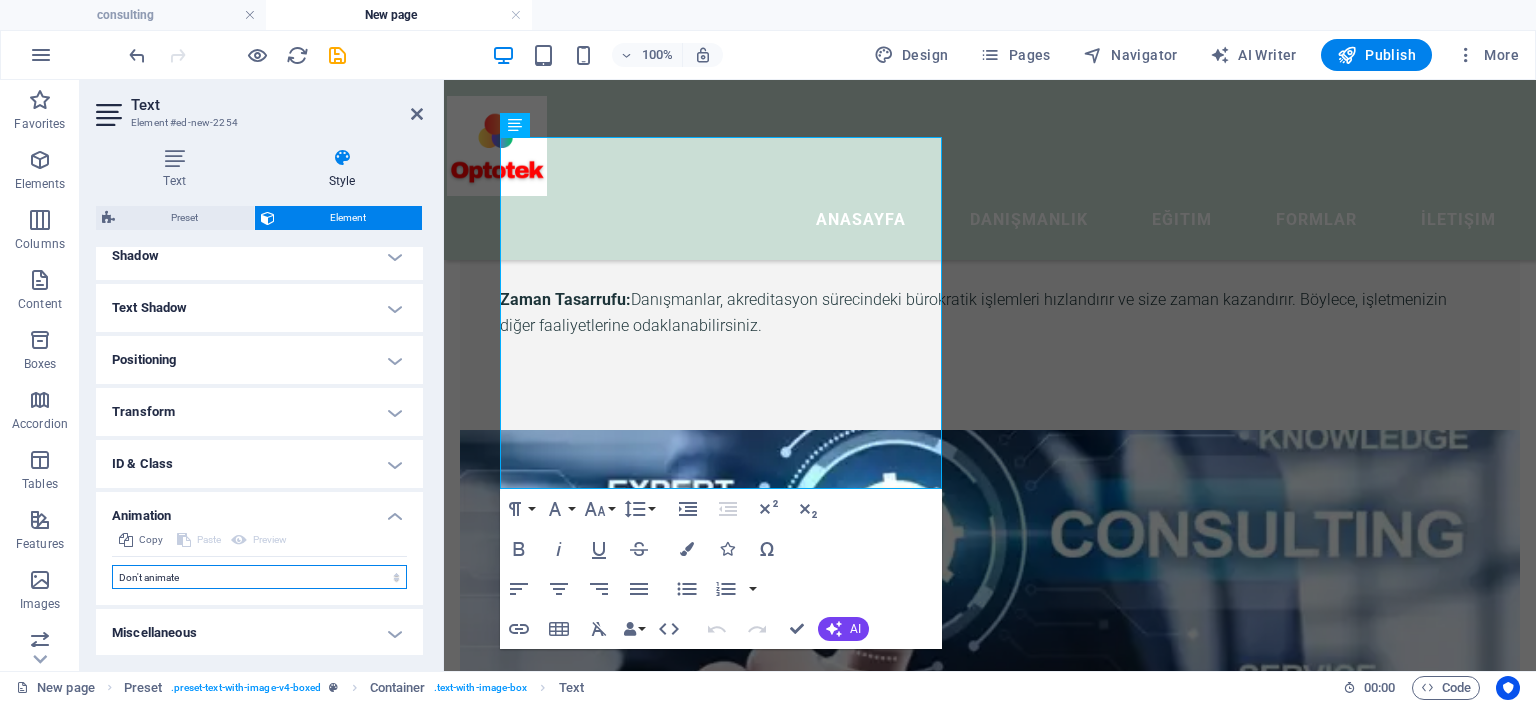 click on "Don't animate Show / Hide Slide up/down Zoom in/out Slide left to right Slide right to left Slide top to bottom Slide bottom to top Pulse Blink Open as overlay" at bounding box center [259, 577] 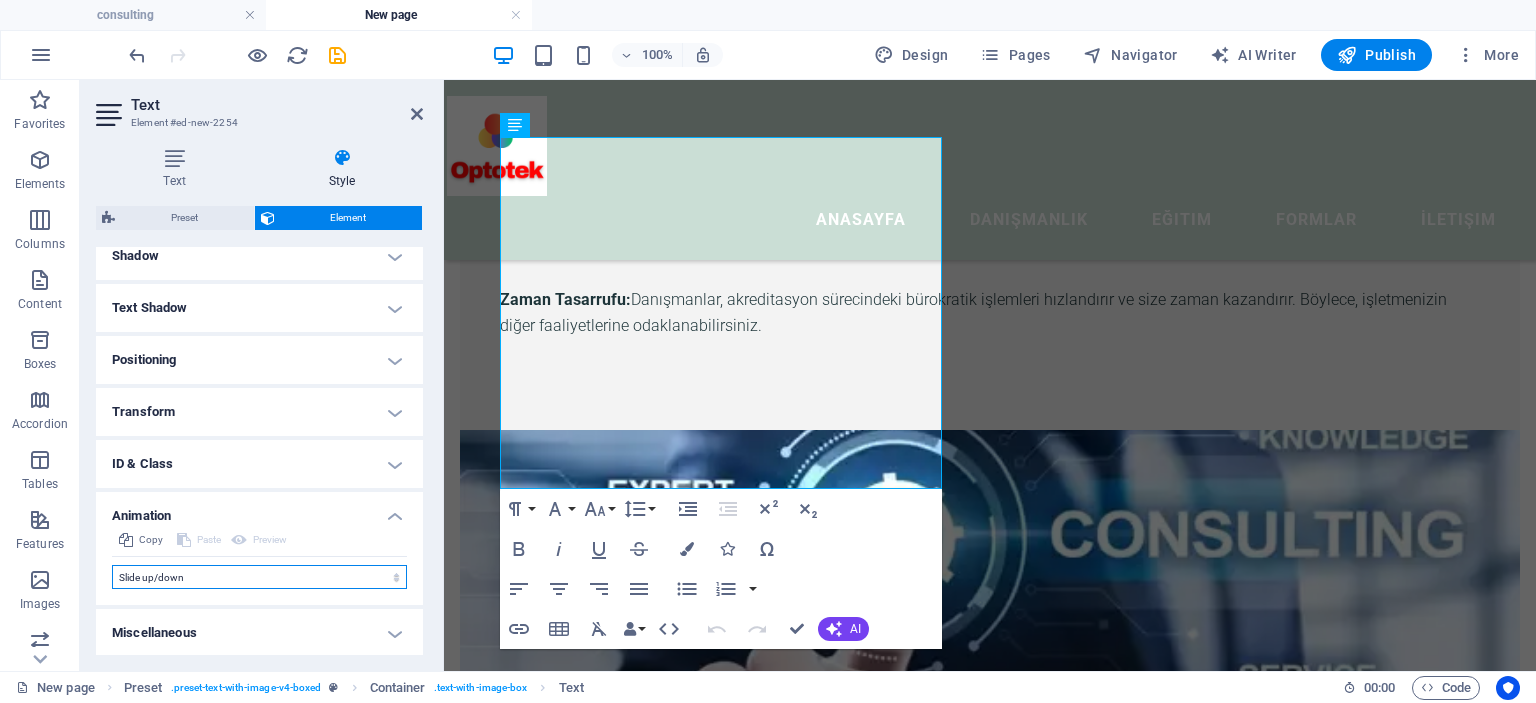 click on "Don't animate Show / Hide Slide up/down Zoom in/out Slide left to right Slide right to left Slide top to bottom Slide bottom to top Pulse Blink Open as overlay" at bounding box center [259, 577] 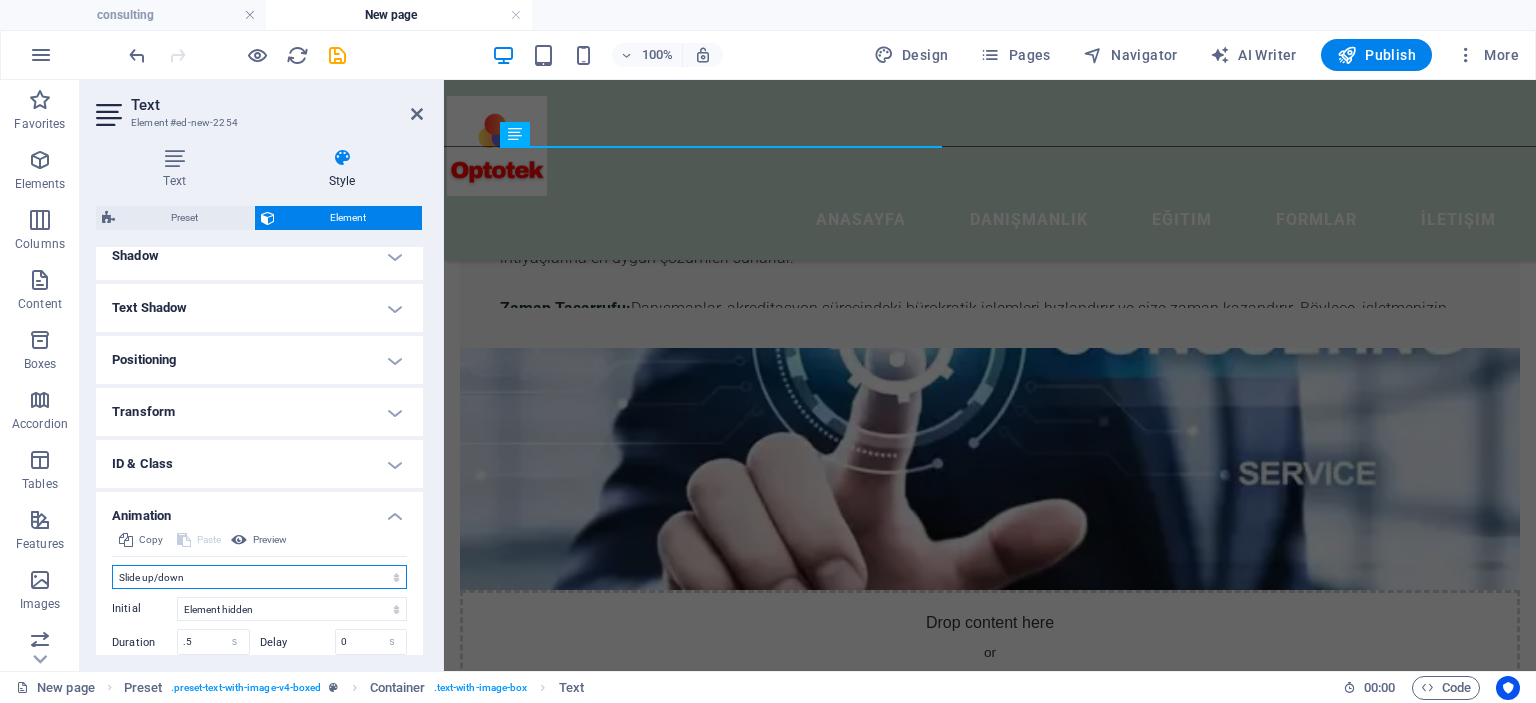 scroll, scrollTop: 195, scrollLeft: 0, axis: vertical 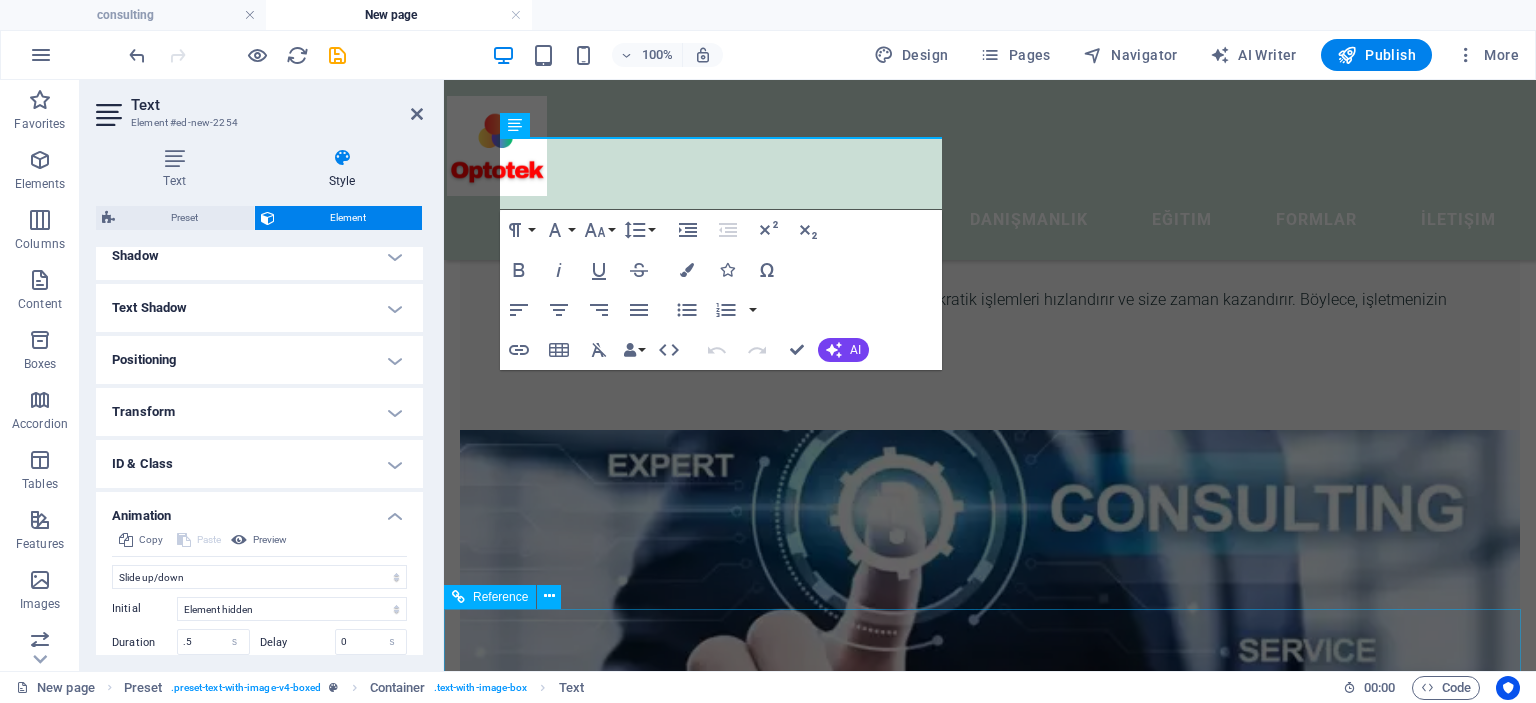 click on "Lorem ipsum dolor sit amet, consectetur adipiscing elit. Consectetur auctor id viverra nunc, ultrices convallis sit. Contact Us About Partners Donate
optotek.com.tr . All Rights Reserved. Legal Notice  |  Privacy" at bounding box center (990, 1486) 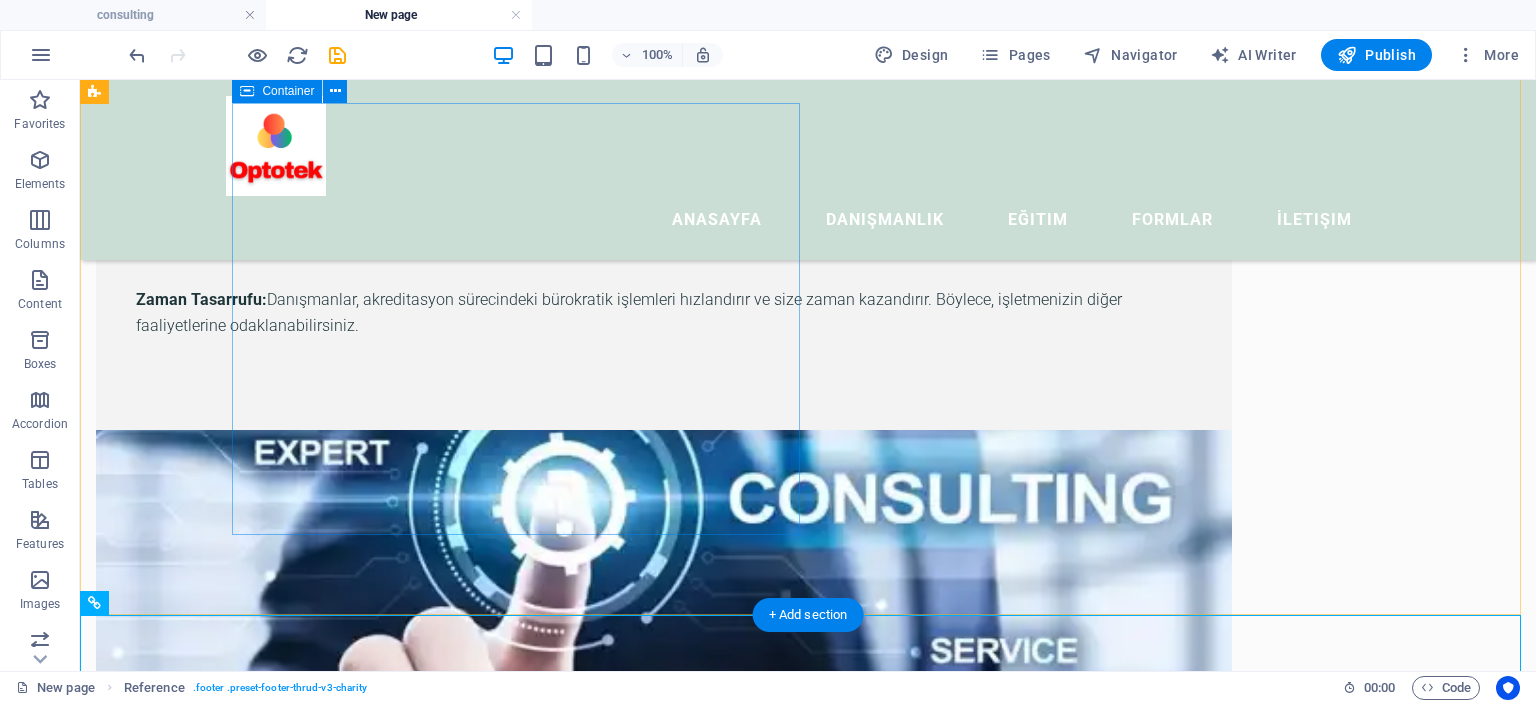 scroll, scrollTop: 0, scrollLeft: 0, axis: both 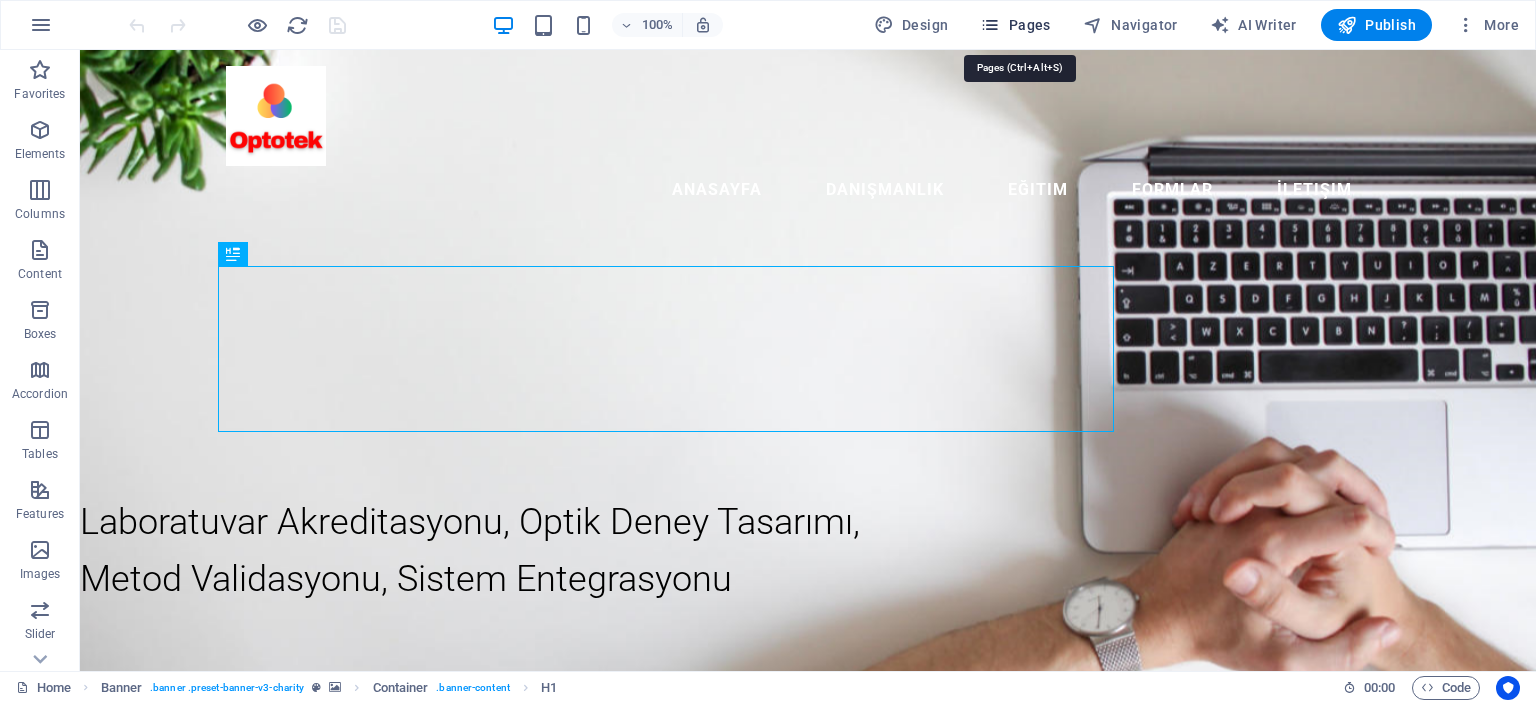 click on "Pages" at bounding box center (1015, 25) 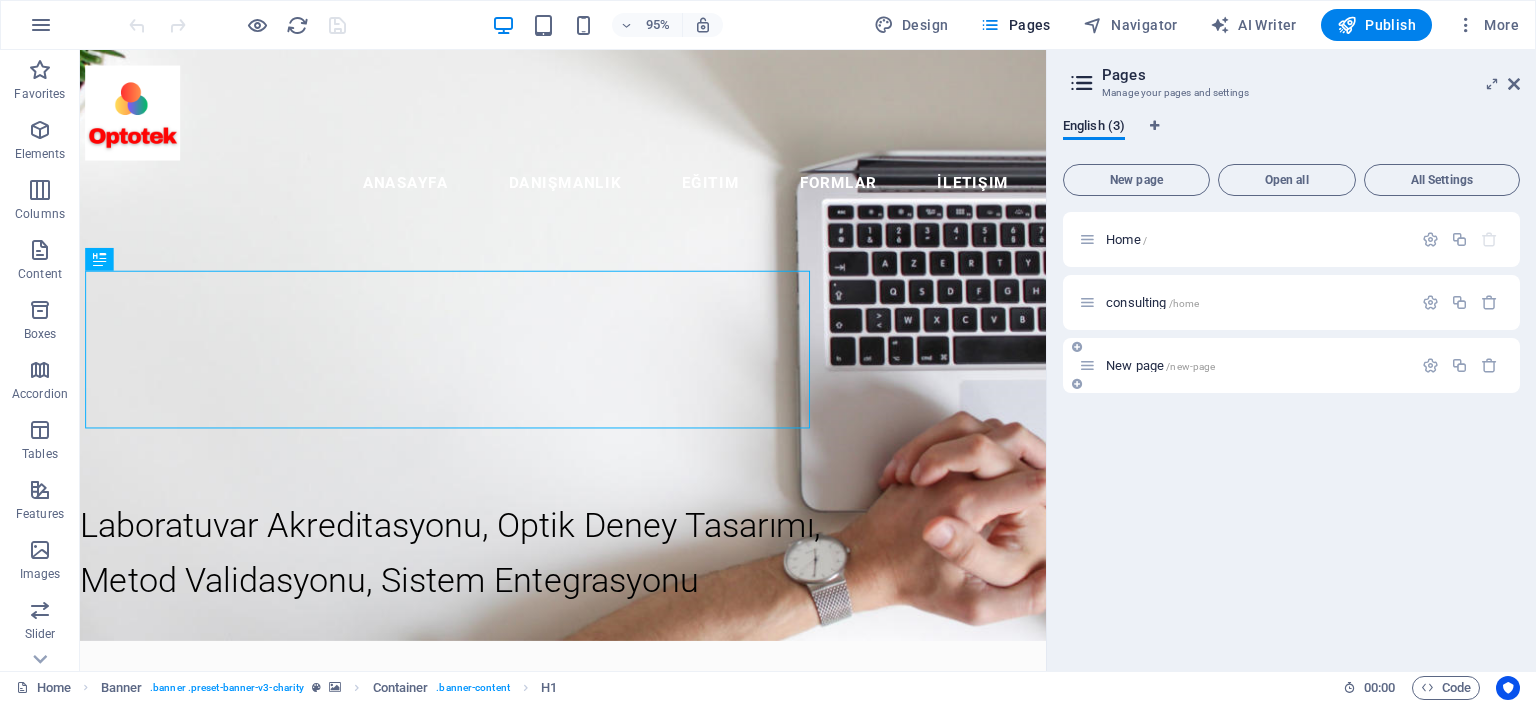 click on "New page /new-page" at bounding box center (1160, 365) 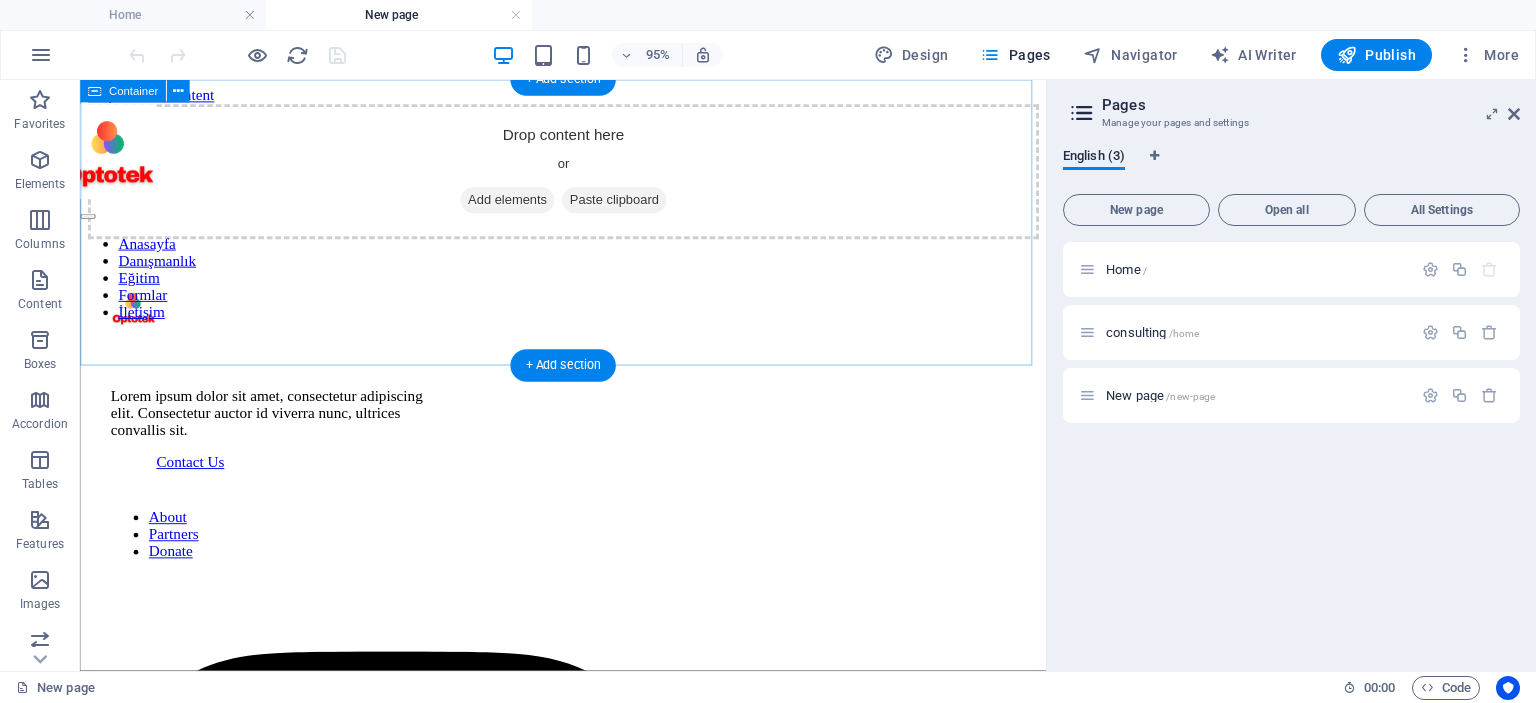 scroll, scrollTop: 0, scrollLeft: 0, axis: both 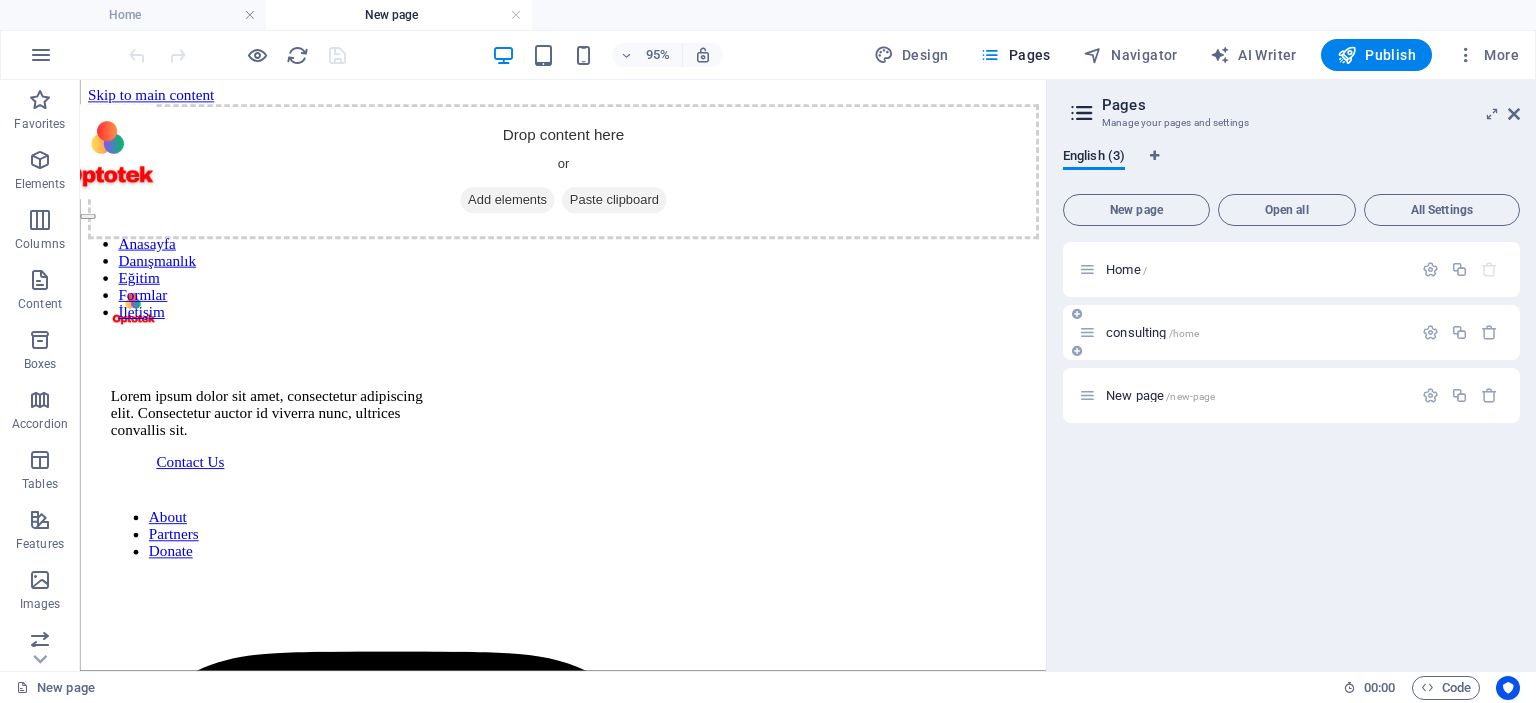 click on "consulting /home" at bounding box center (1152, 332) 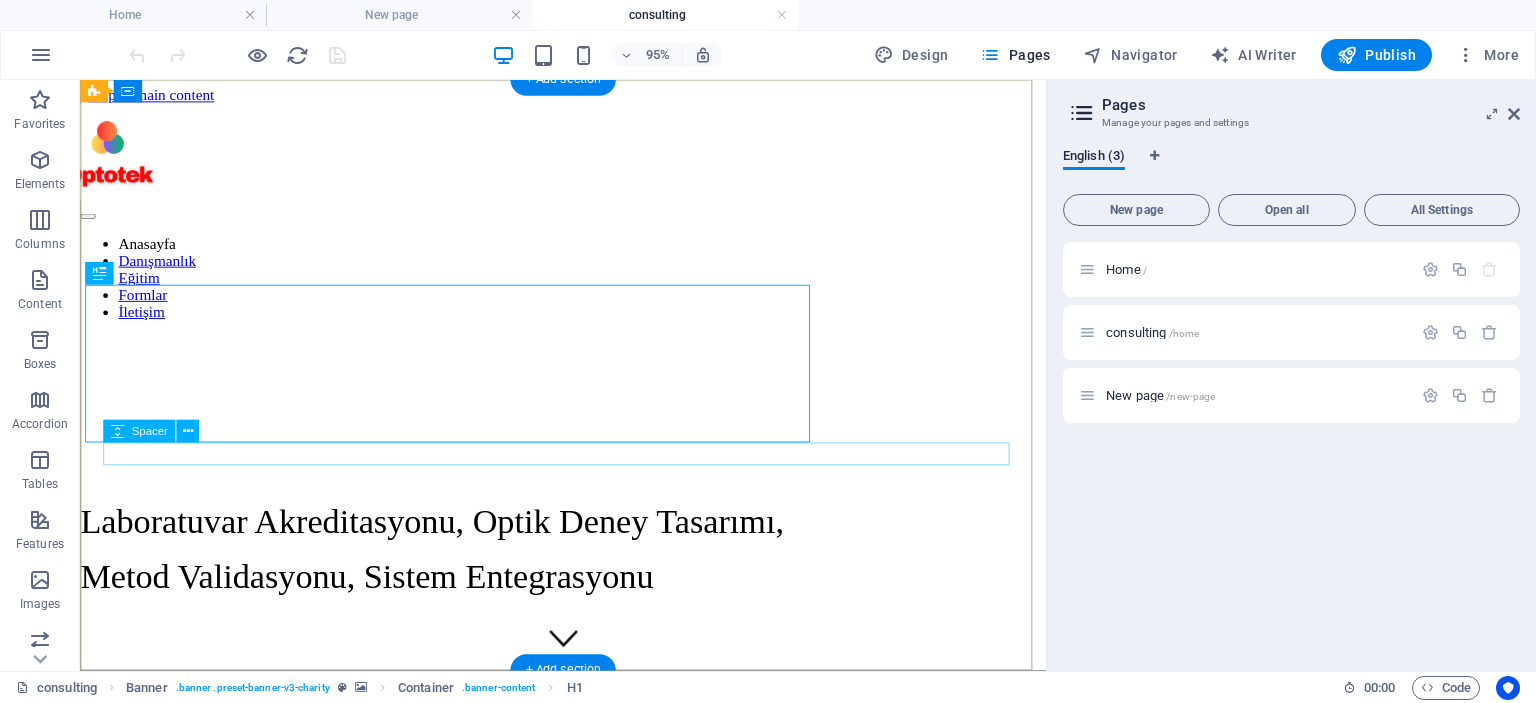 scroll, scrollTop: 0, scrollLeft: 0, axis: both 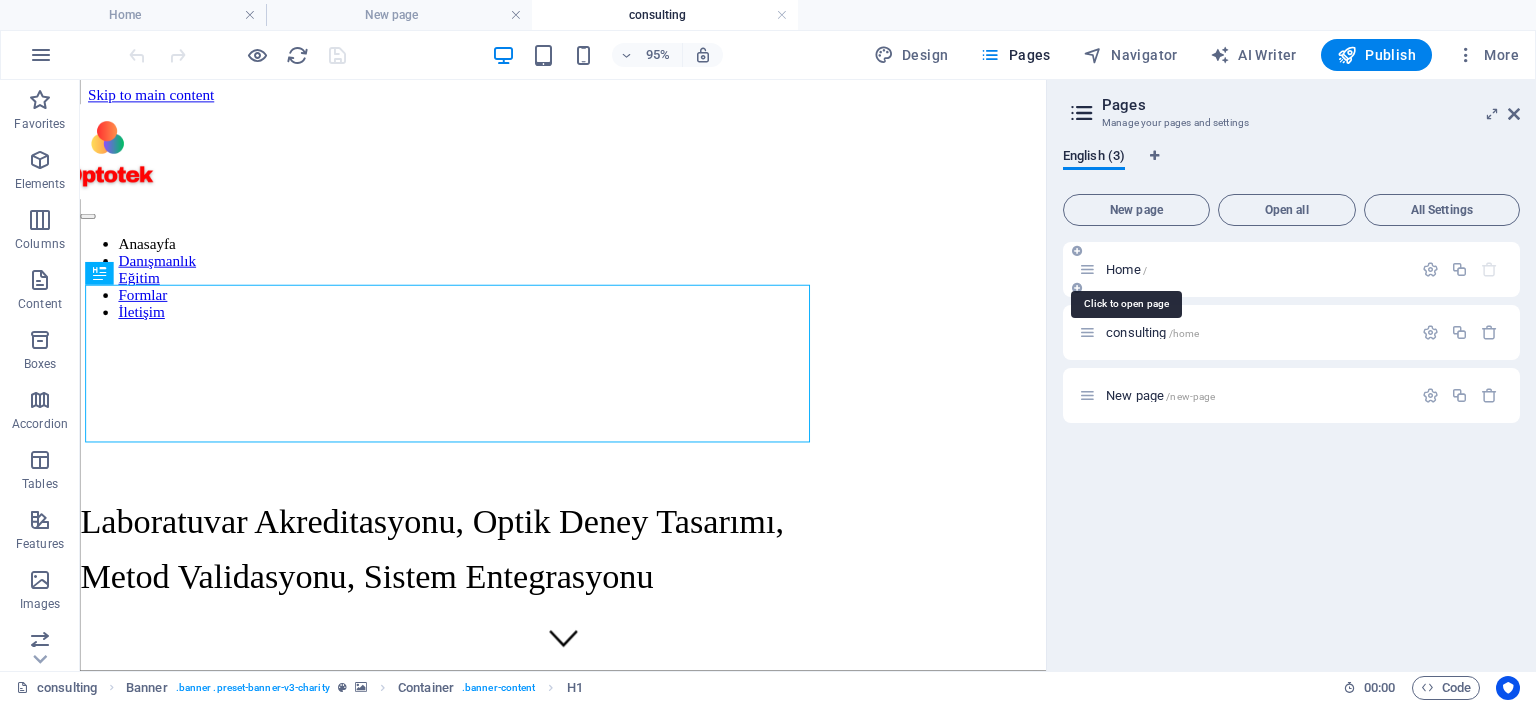 click on "Home /" at bounding box center [1126, 269] 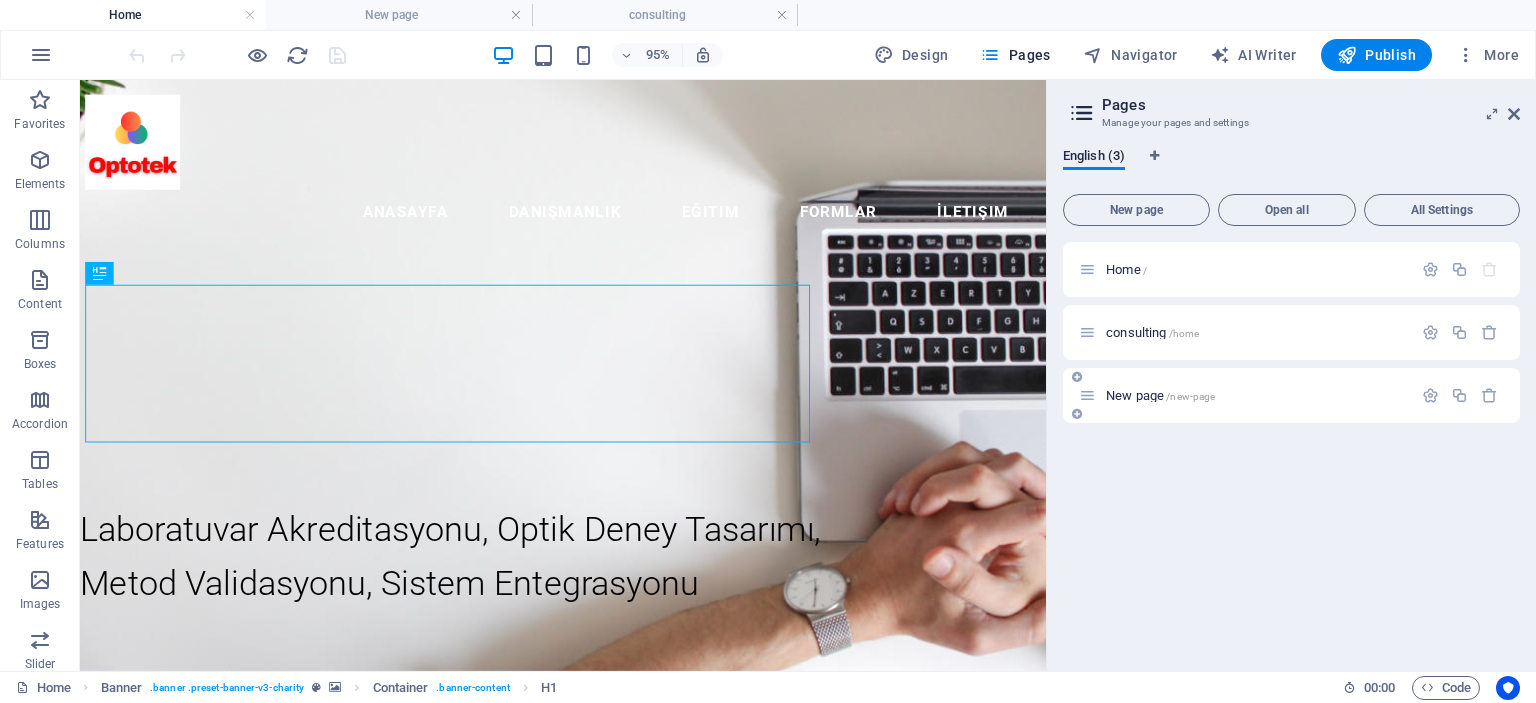 click on "New page /new-page" at bounding box center (1160, 395) 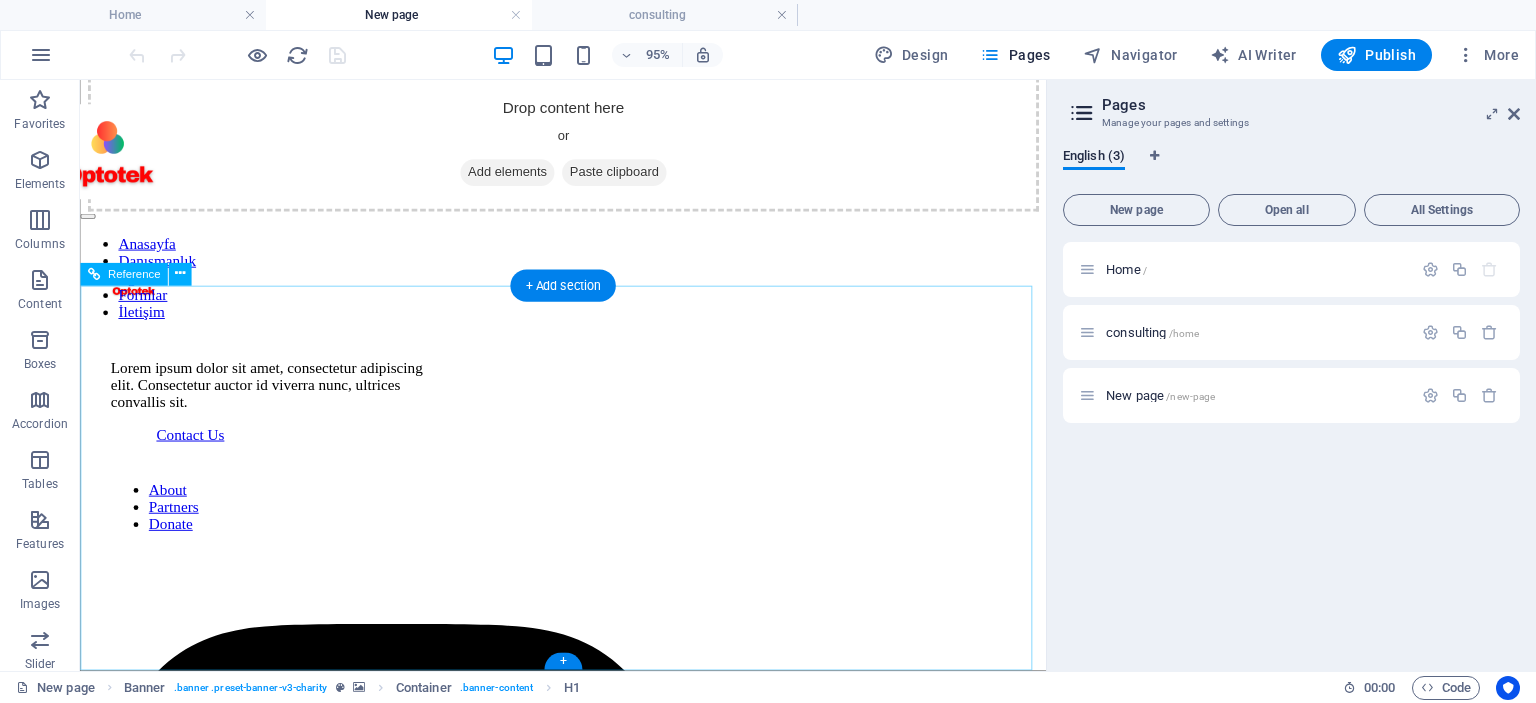 scroll, scrollTop: 0, scrollLeft: 0, axis: both 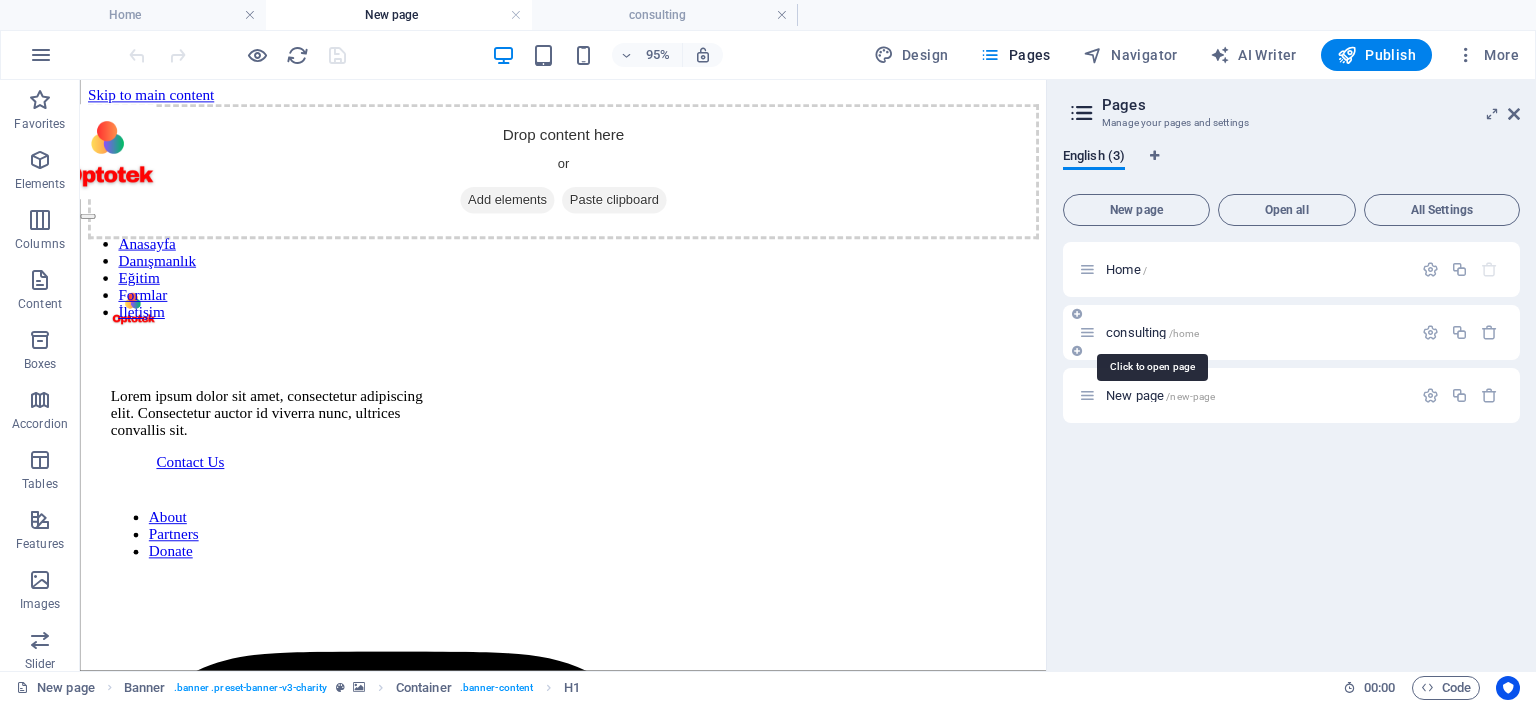 click on "consulting /home" at bounding box center (1152, 332) 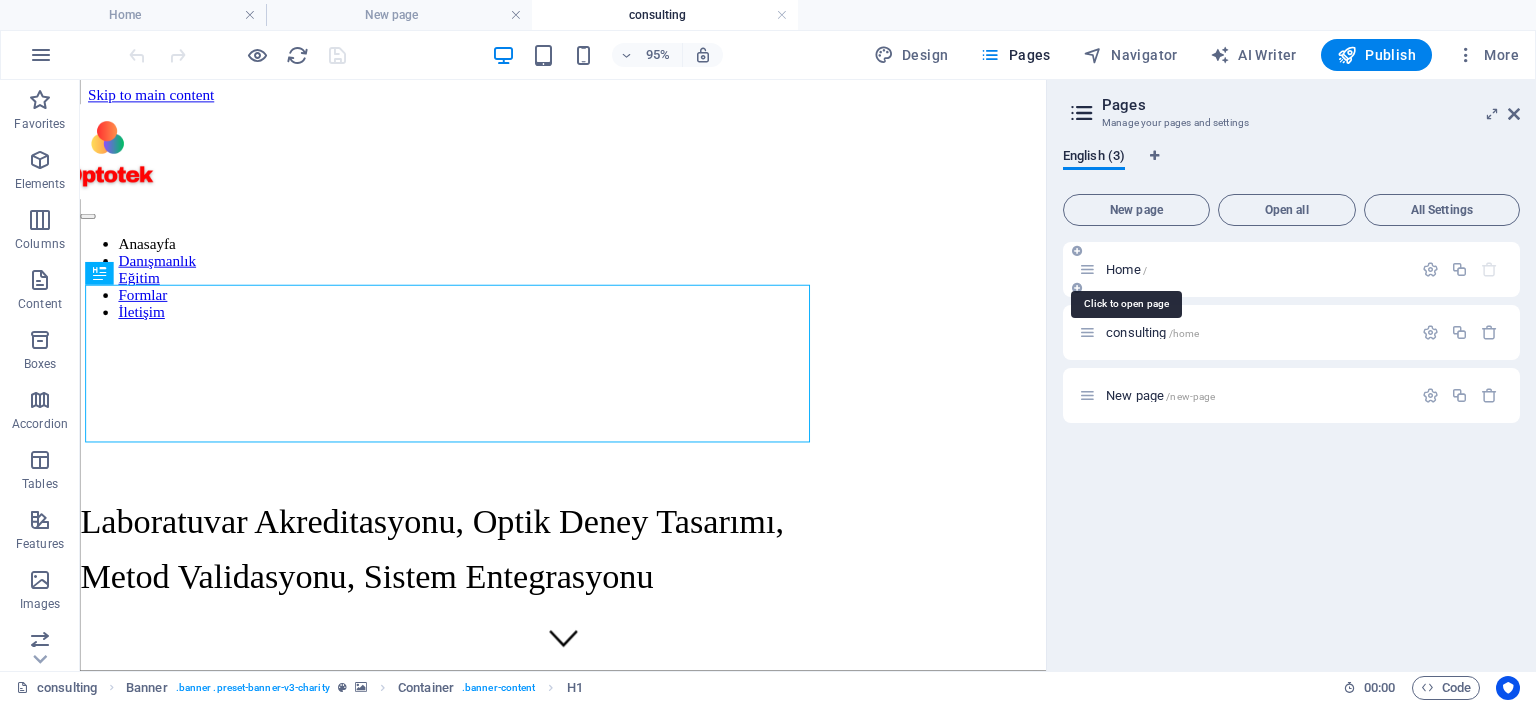 click on "Home /" at bounding box center (1126, 269) 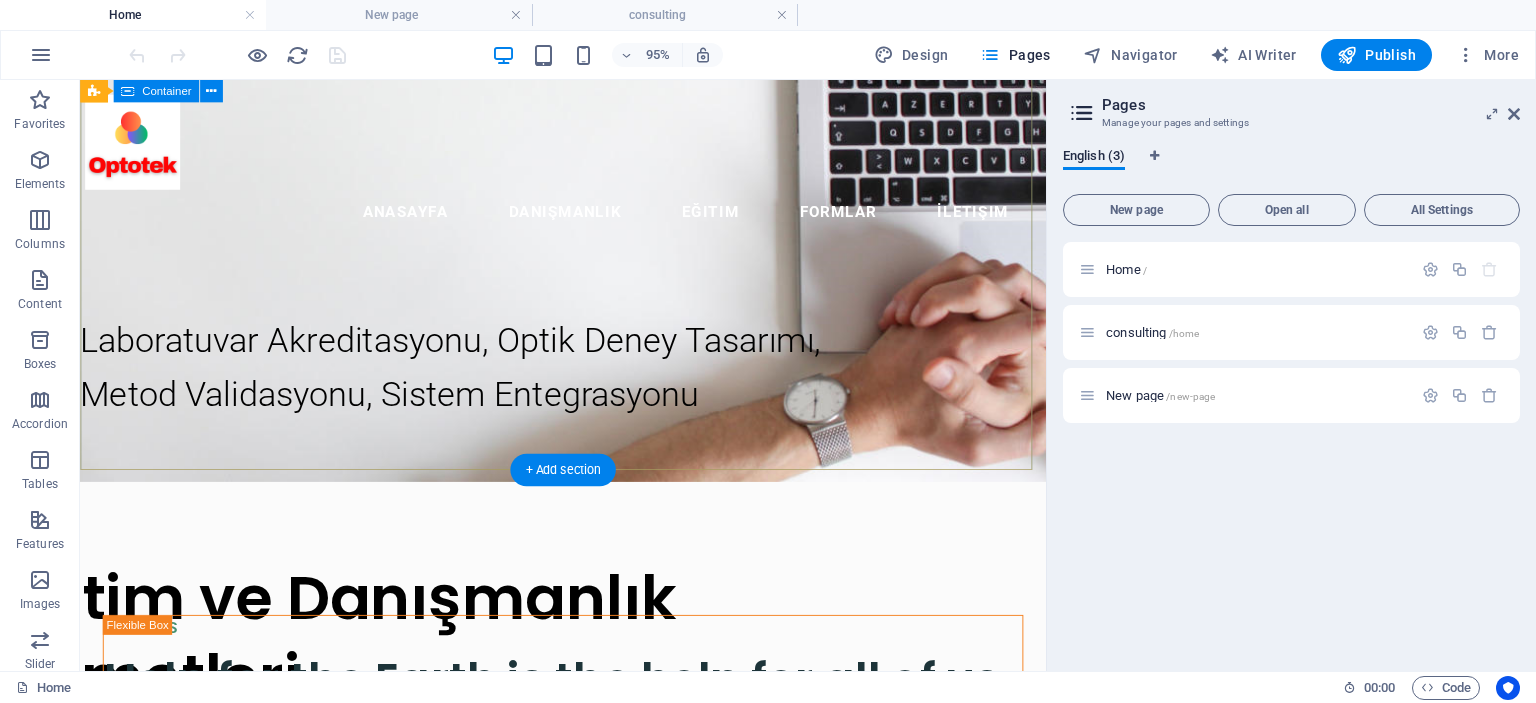 scroll, scrollTop: 0, scrollLeft: 0, axis: both 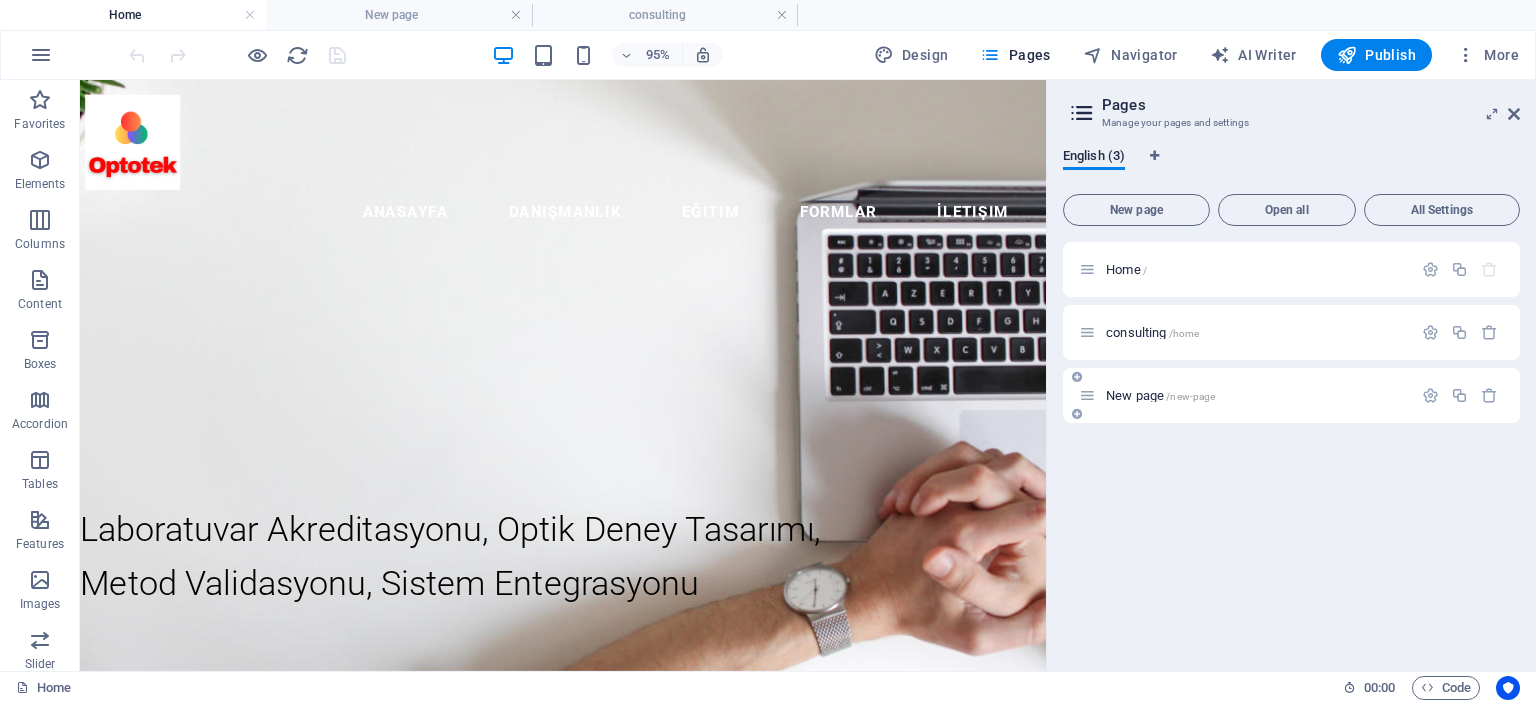 click on "New page /new-page" at bounding box center [1160, 395] 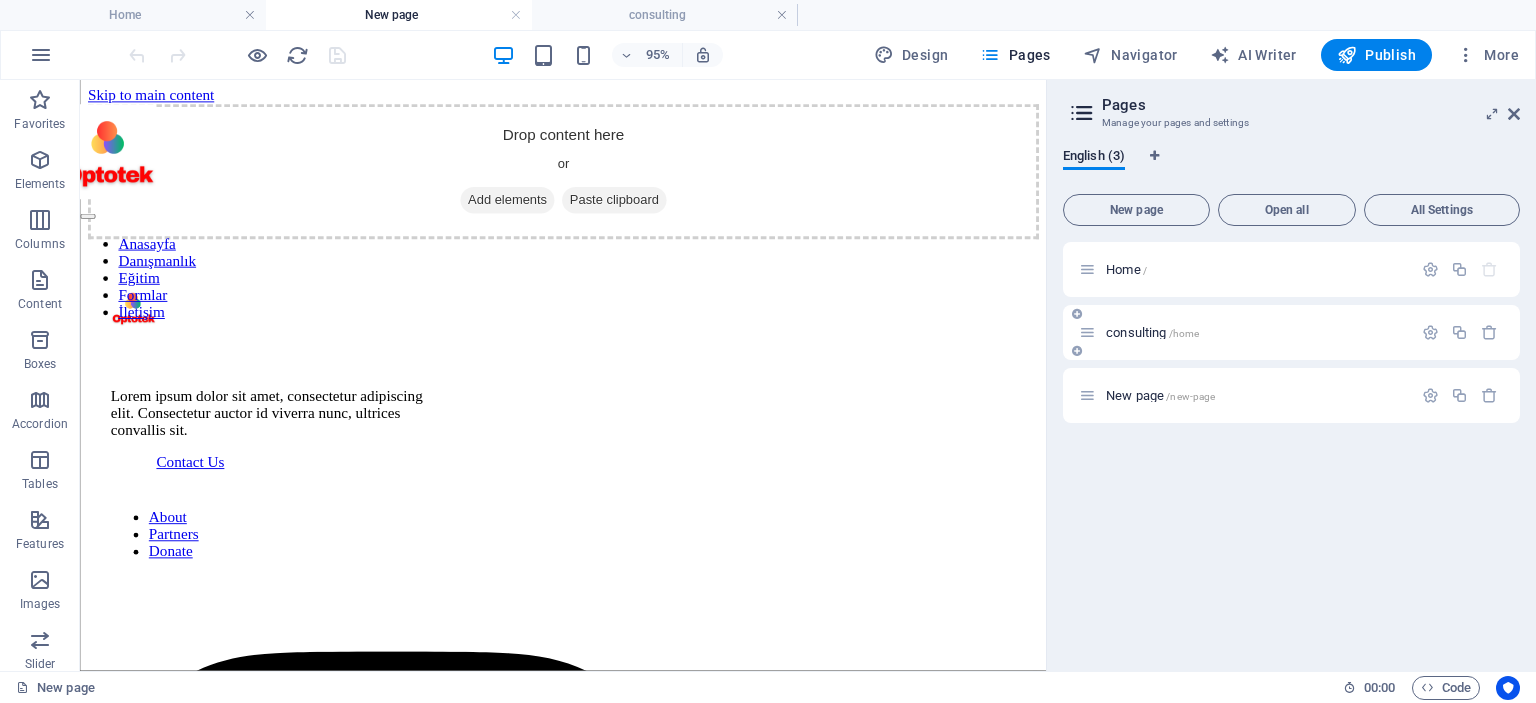 click on "consulting /home" at bounding box center (1152, 332) 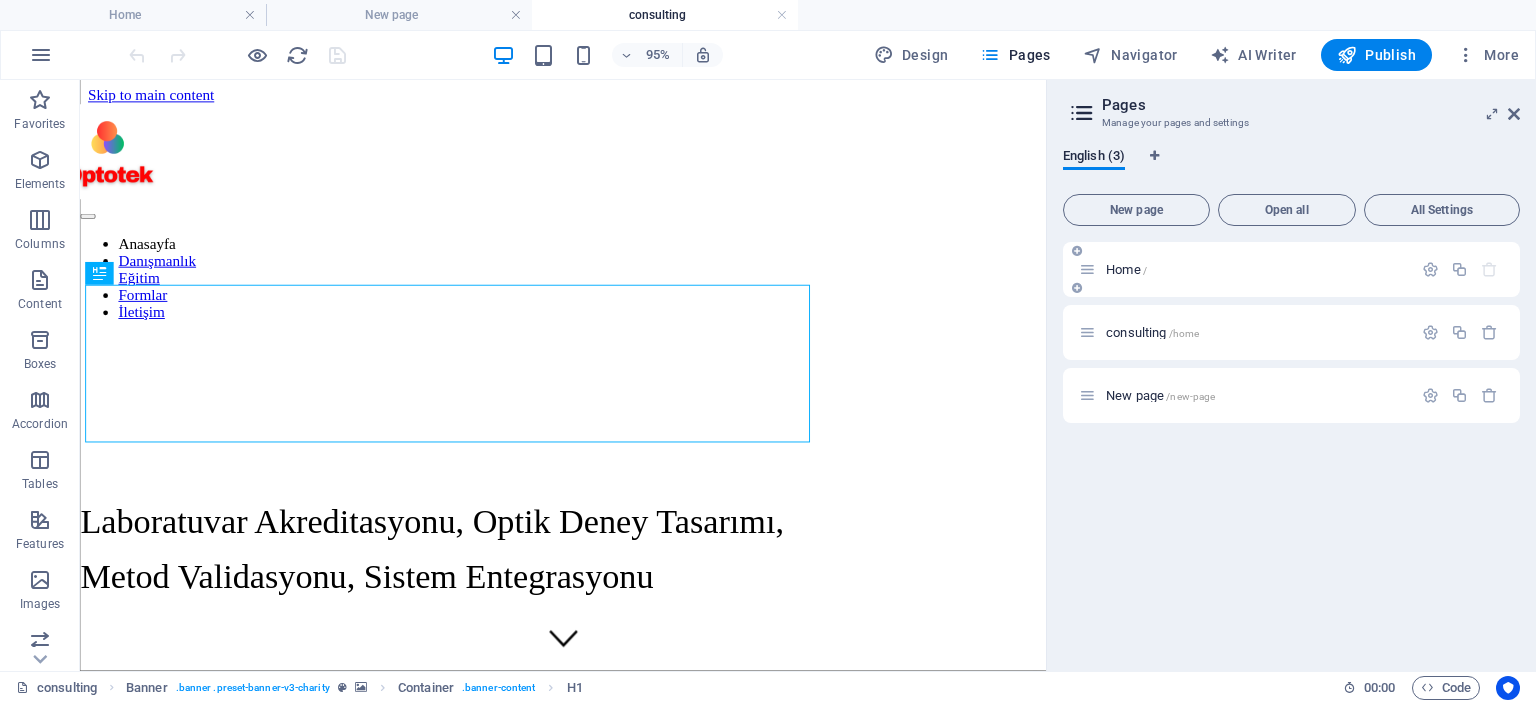 click on "Home /" at bounding box center (1126, 269) 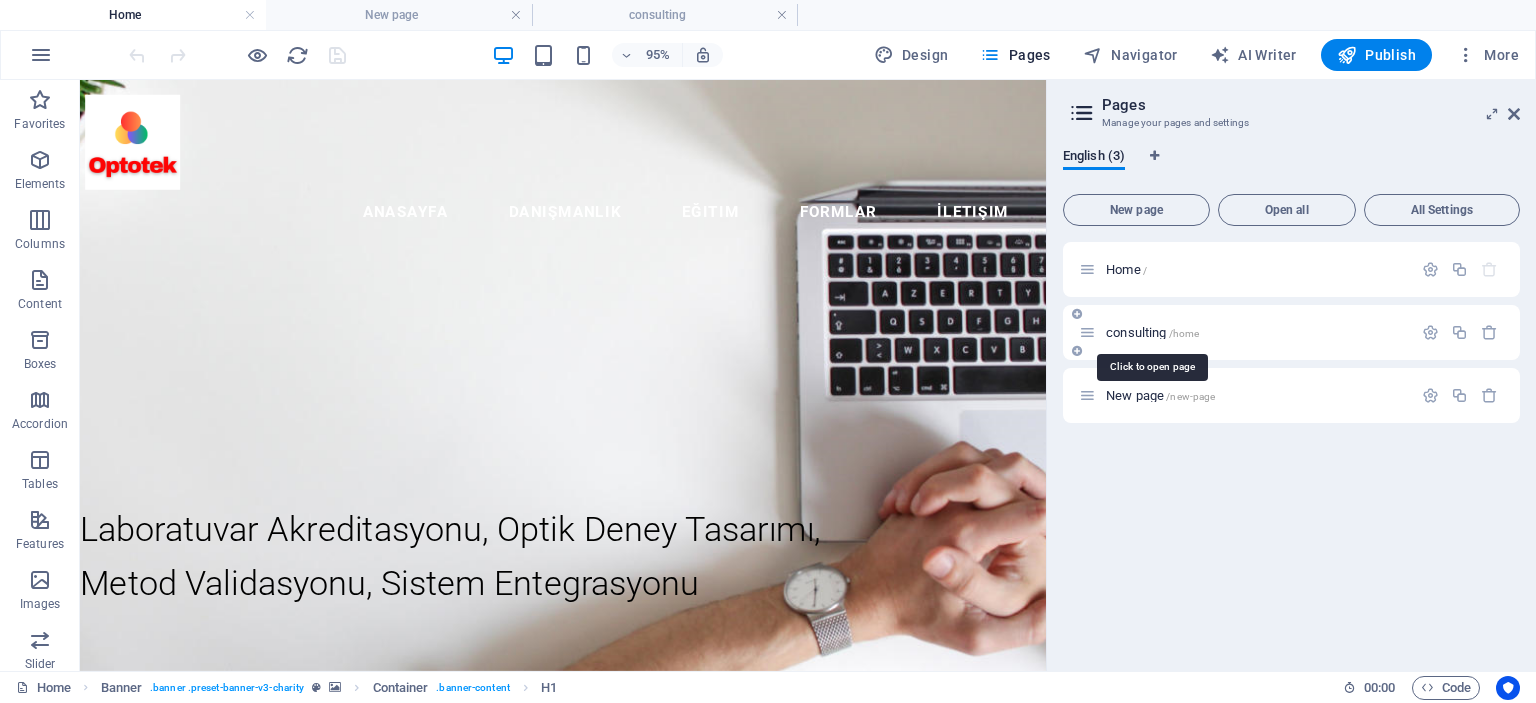 click on "consulting /home" at bounding box center [1152, 332] 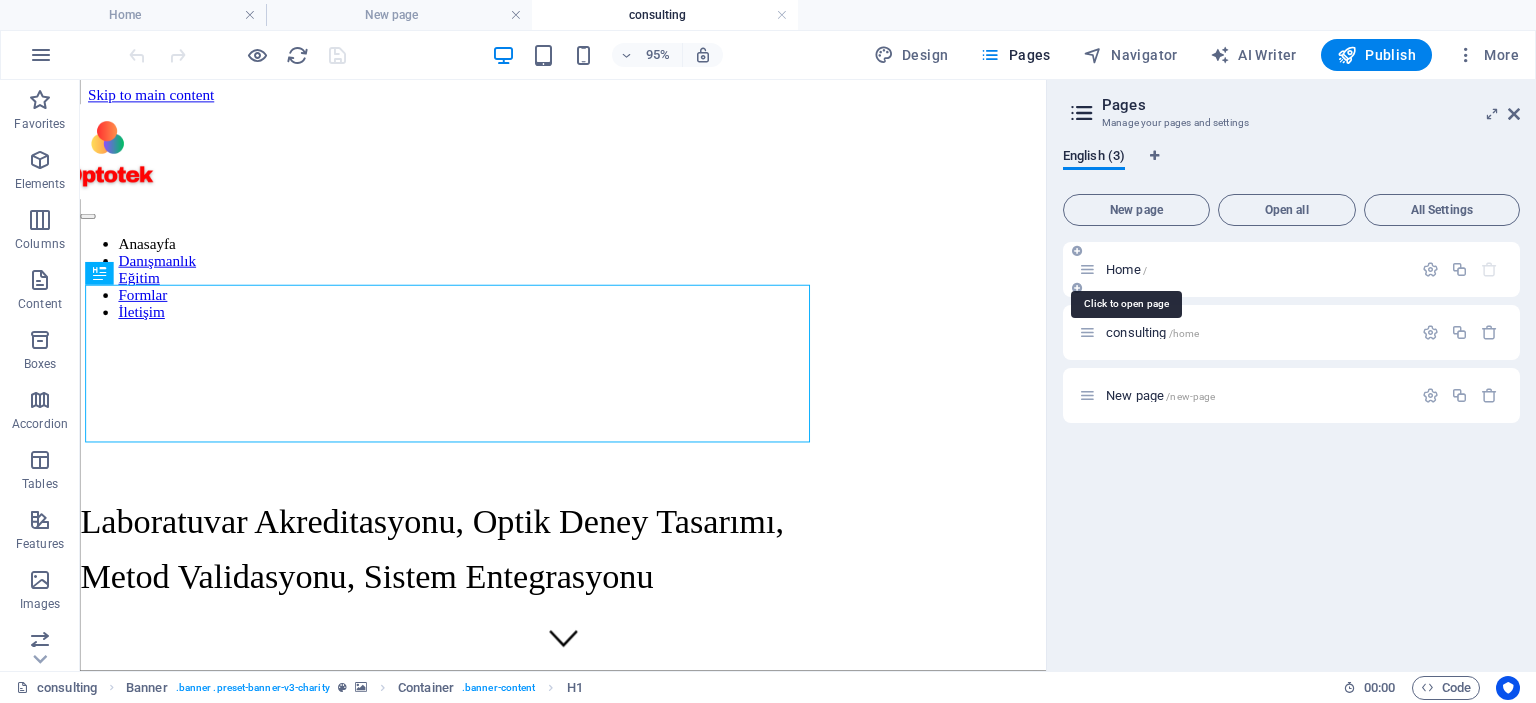 click on "Home /" at bounding box center [1126, 269] 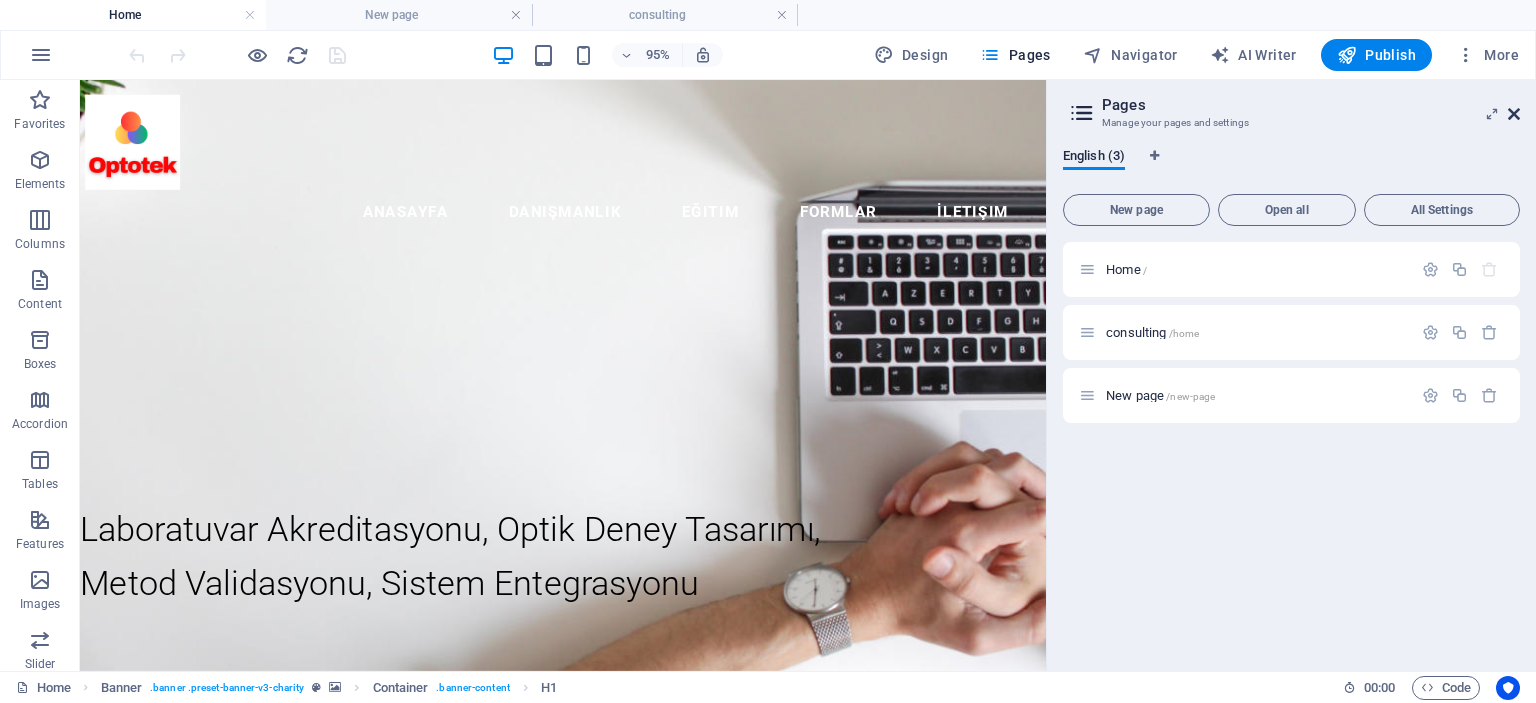 click at bounding box center (1514, 114) 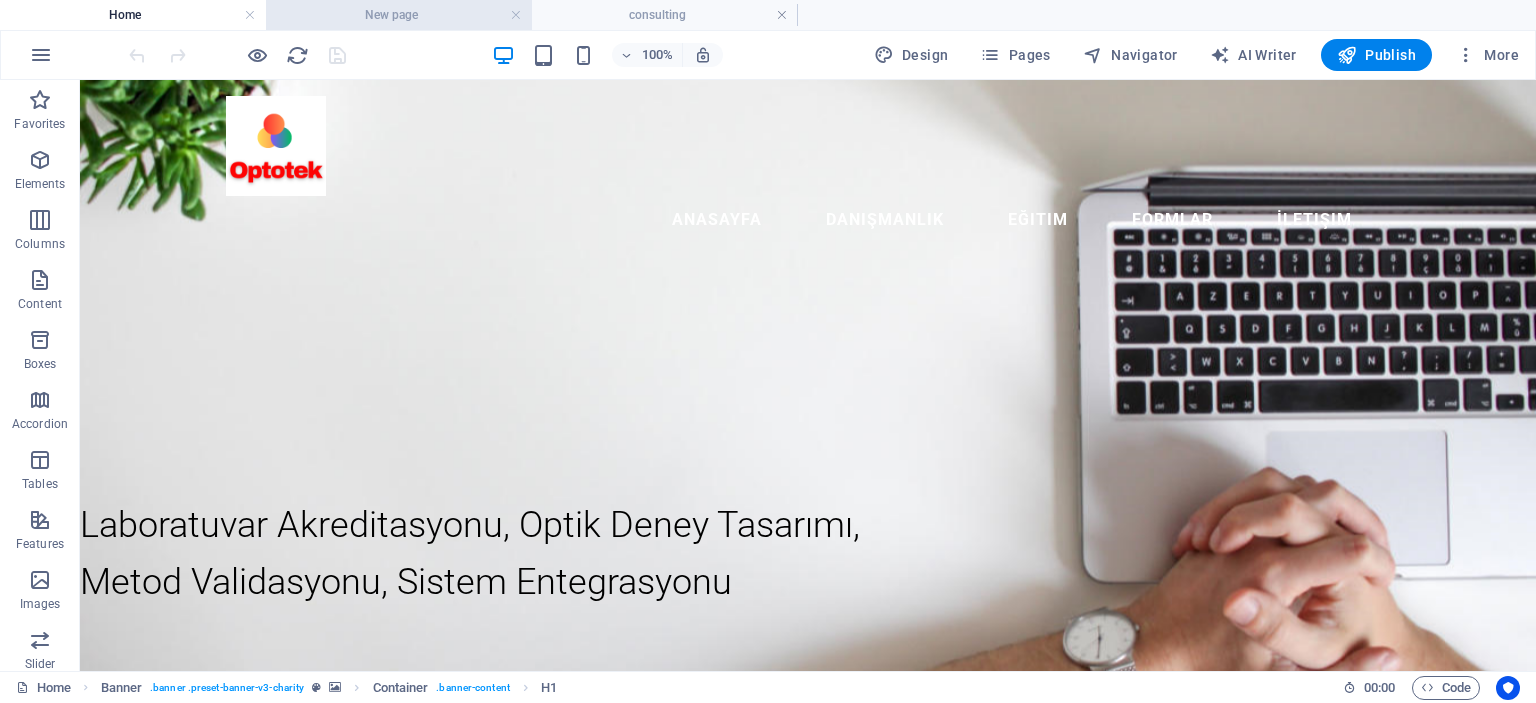 click on "New page" at bounding box center [399, 15] 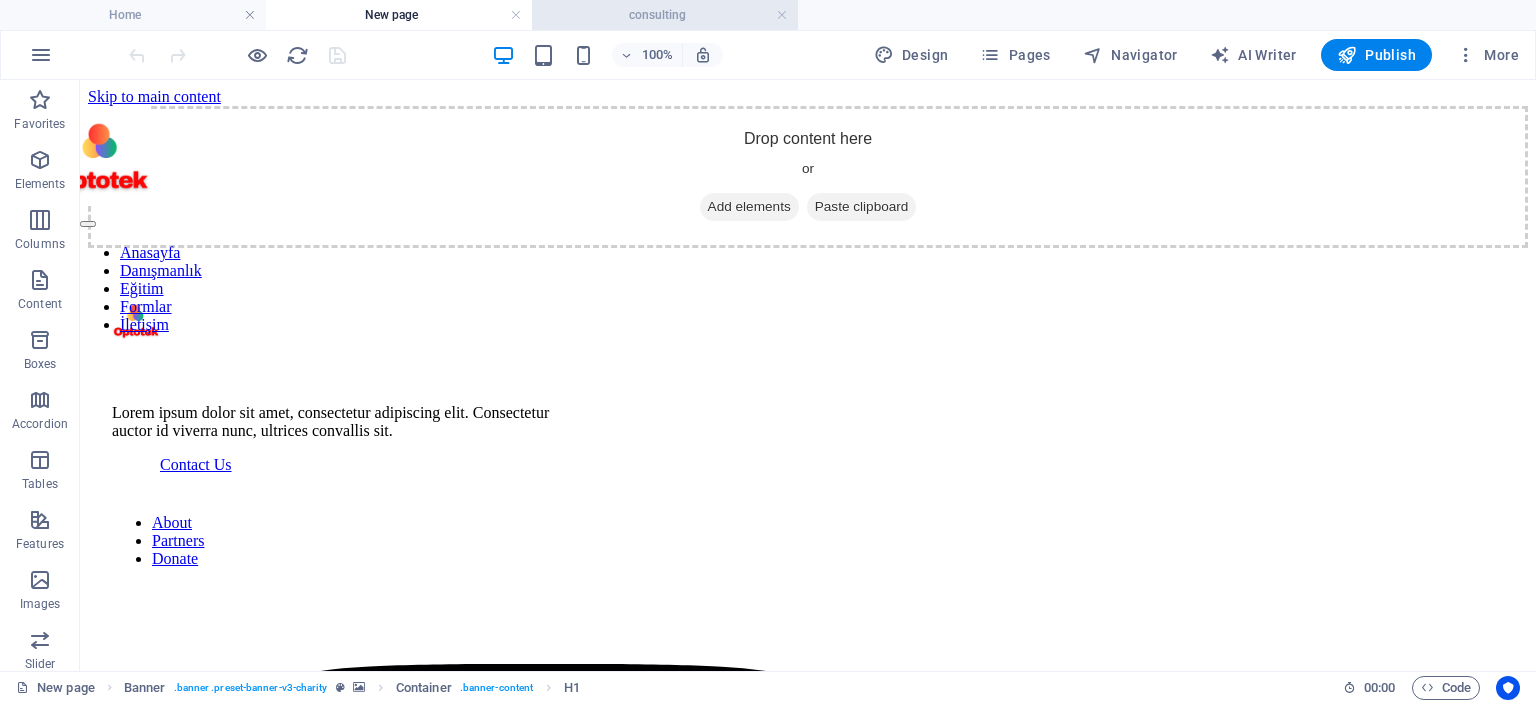 click on "consulting" at bounding box center (665, 15) 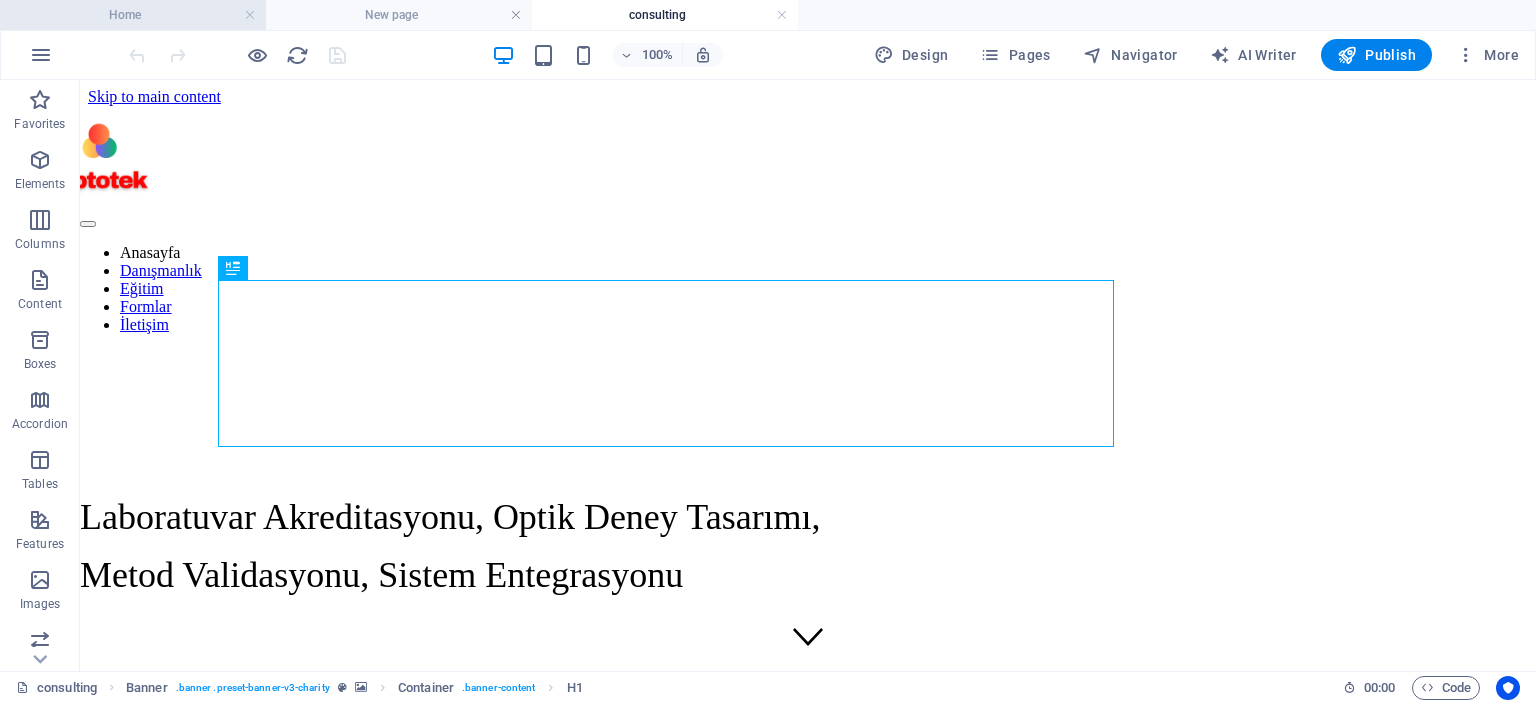 click on "Home" at bounding box center [133, 15] 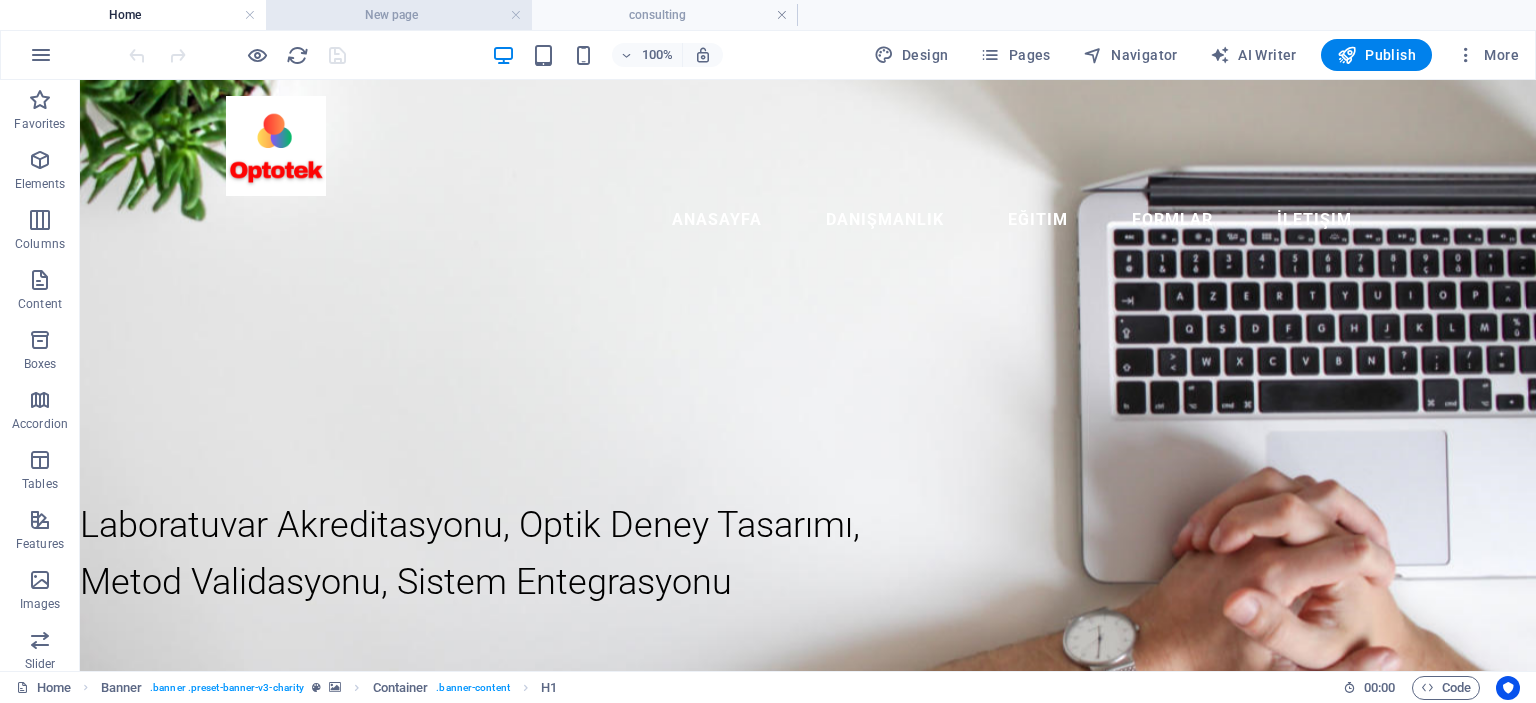 click on "New page" at bounding box center (399, 15) 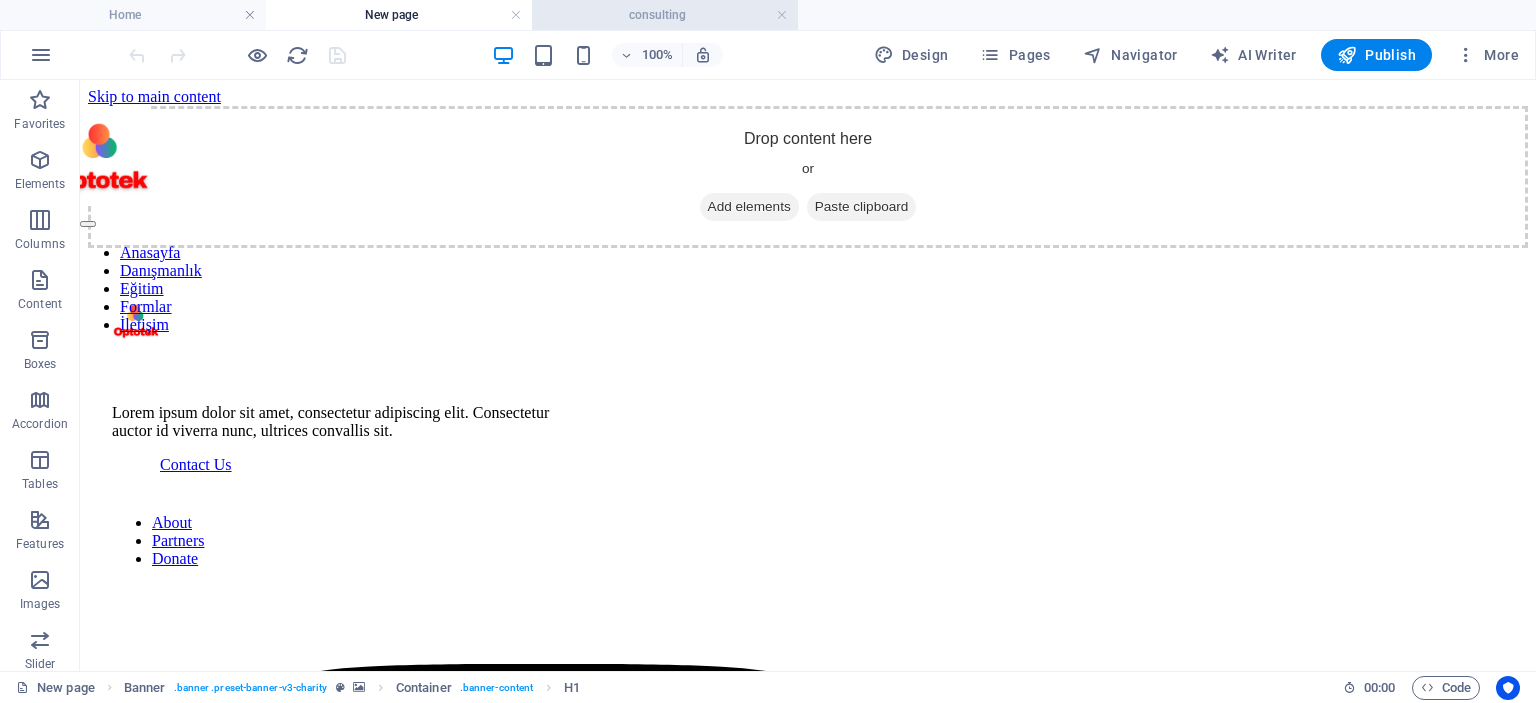 click on "consulting" at bounding box center [665, 15] 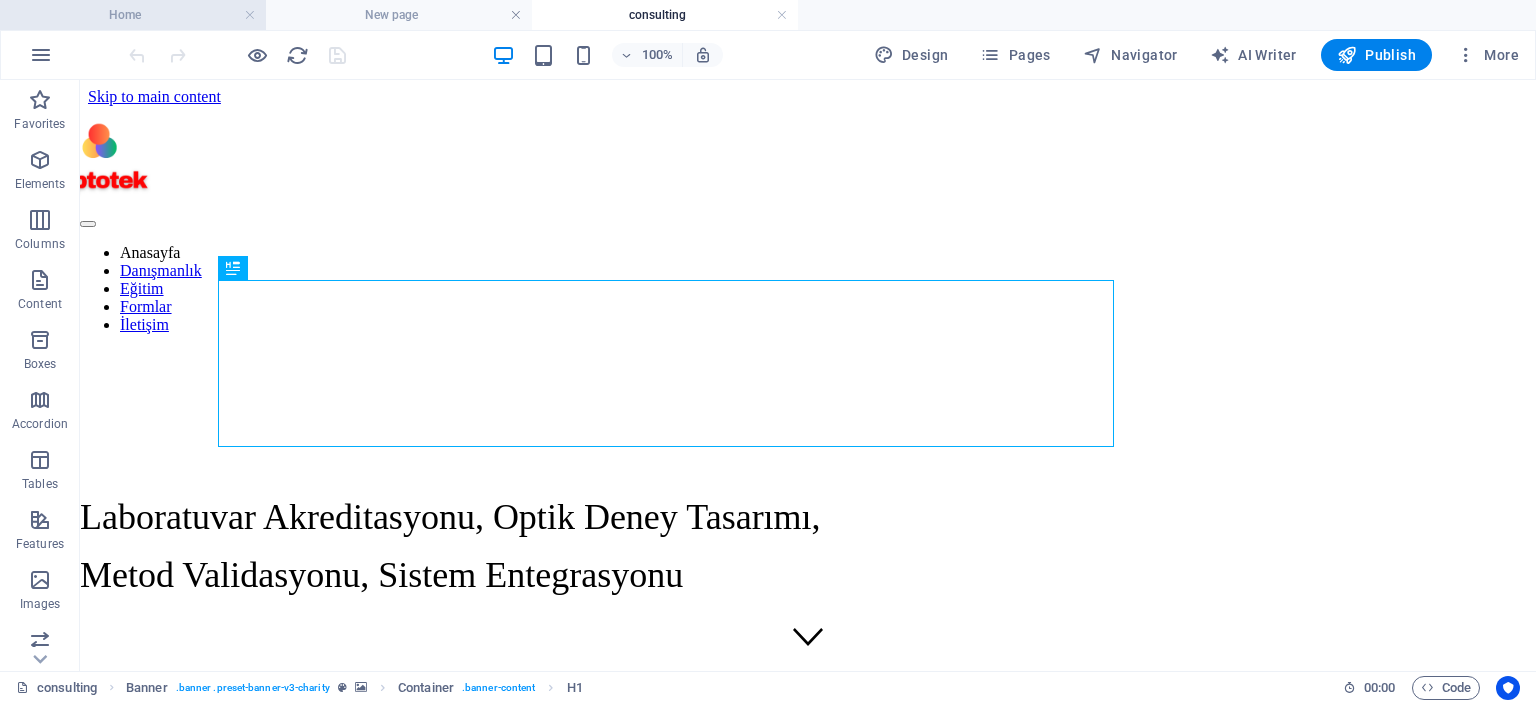click on "Home" at bounding box center (133, 15) 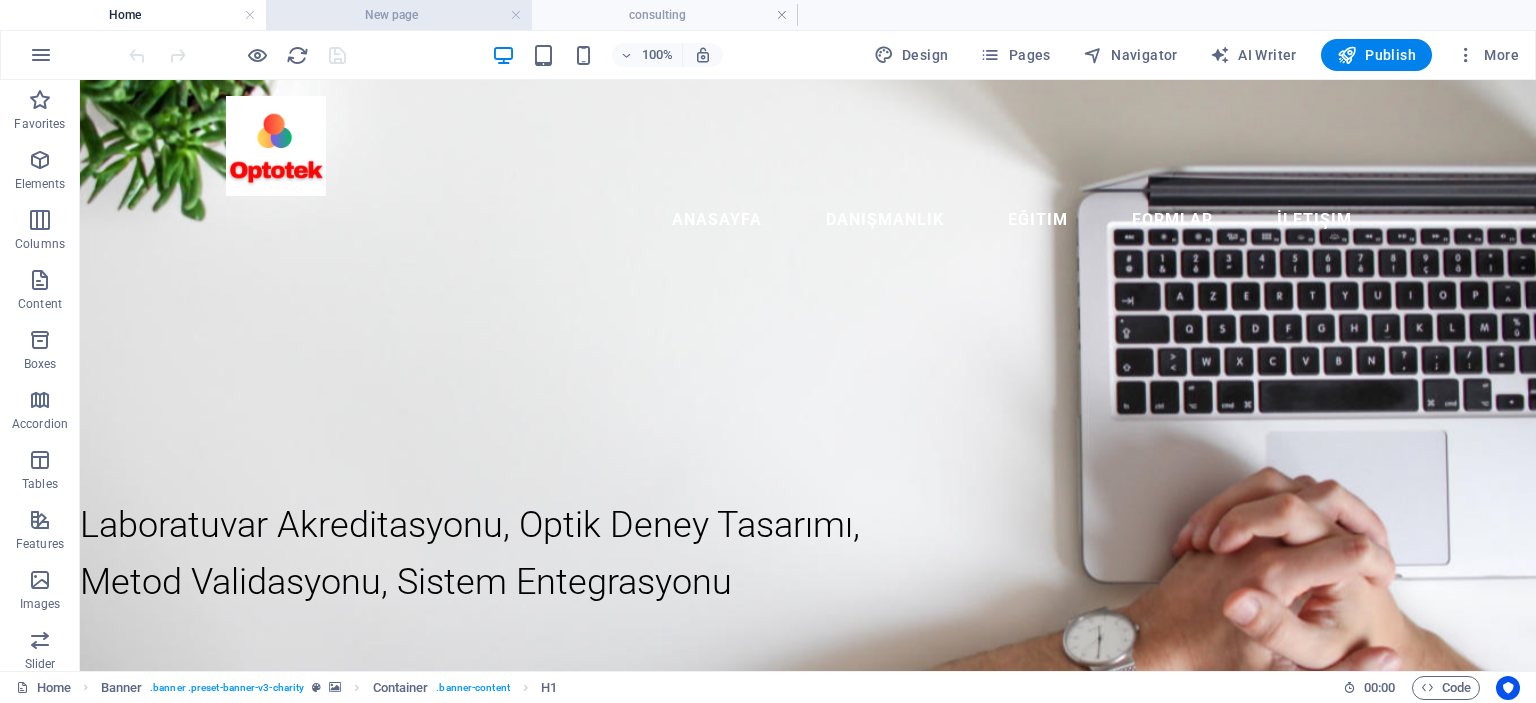 click on "New page" at bounding box center (399, 15) 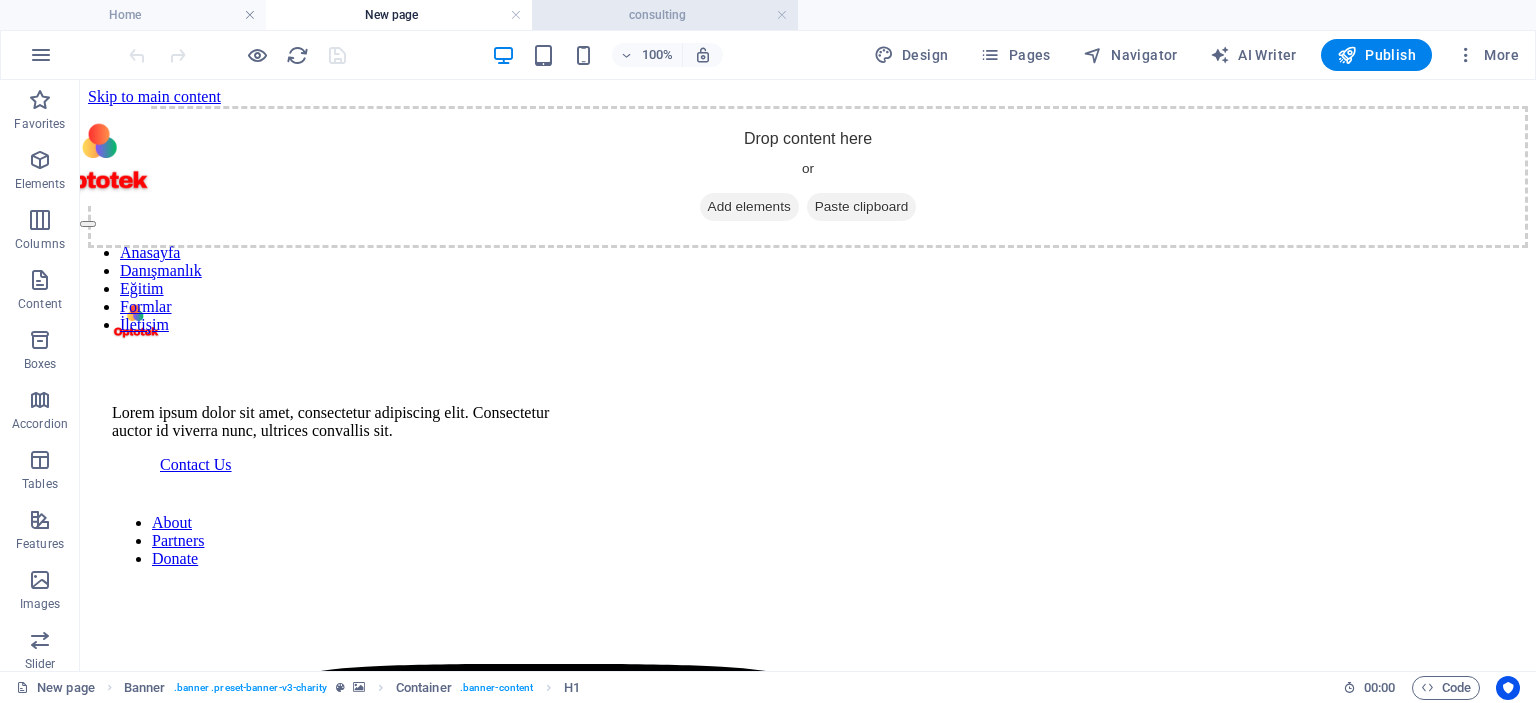 click on "consulting" at bounding box center [665, 15] 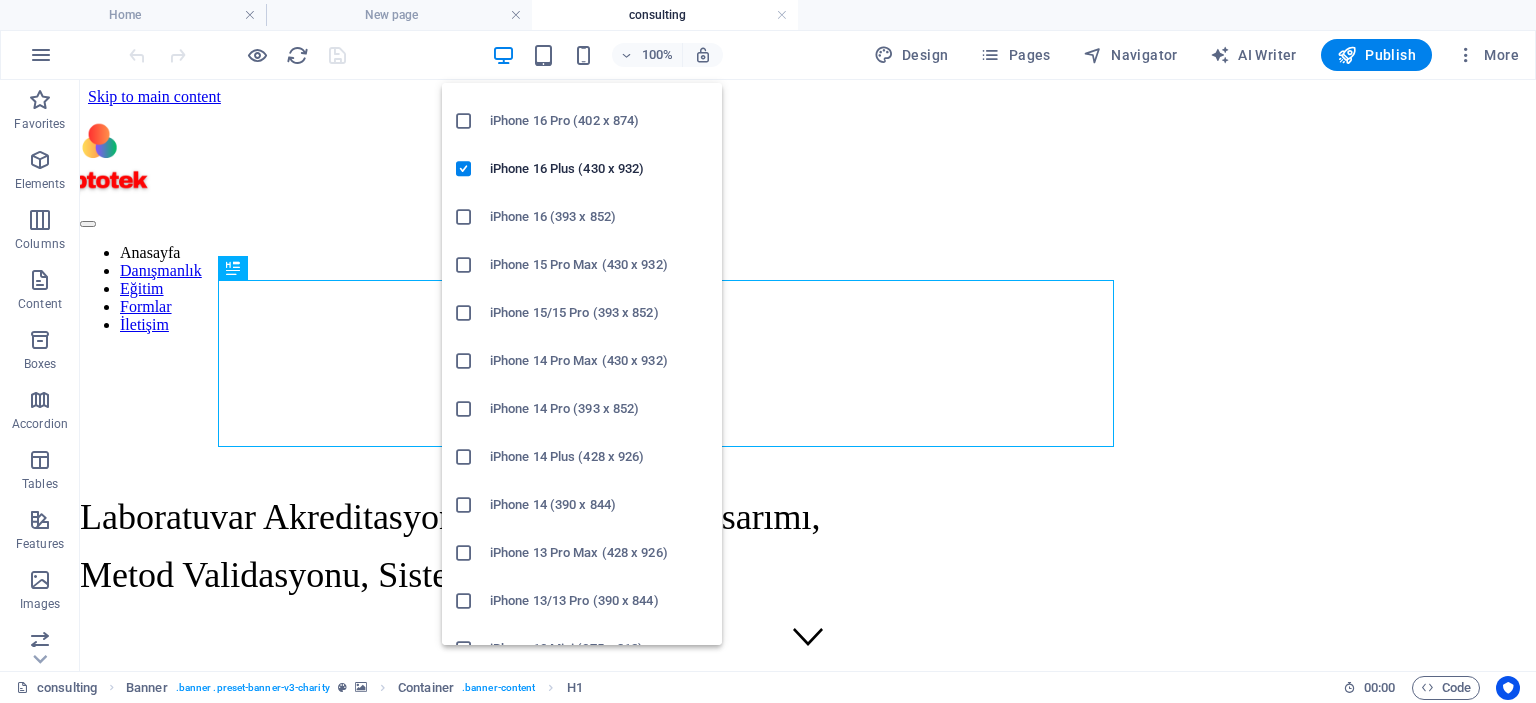 scroll, scrollTop: 0, scrollLeft: 0, axis: both 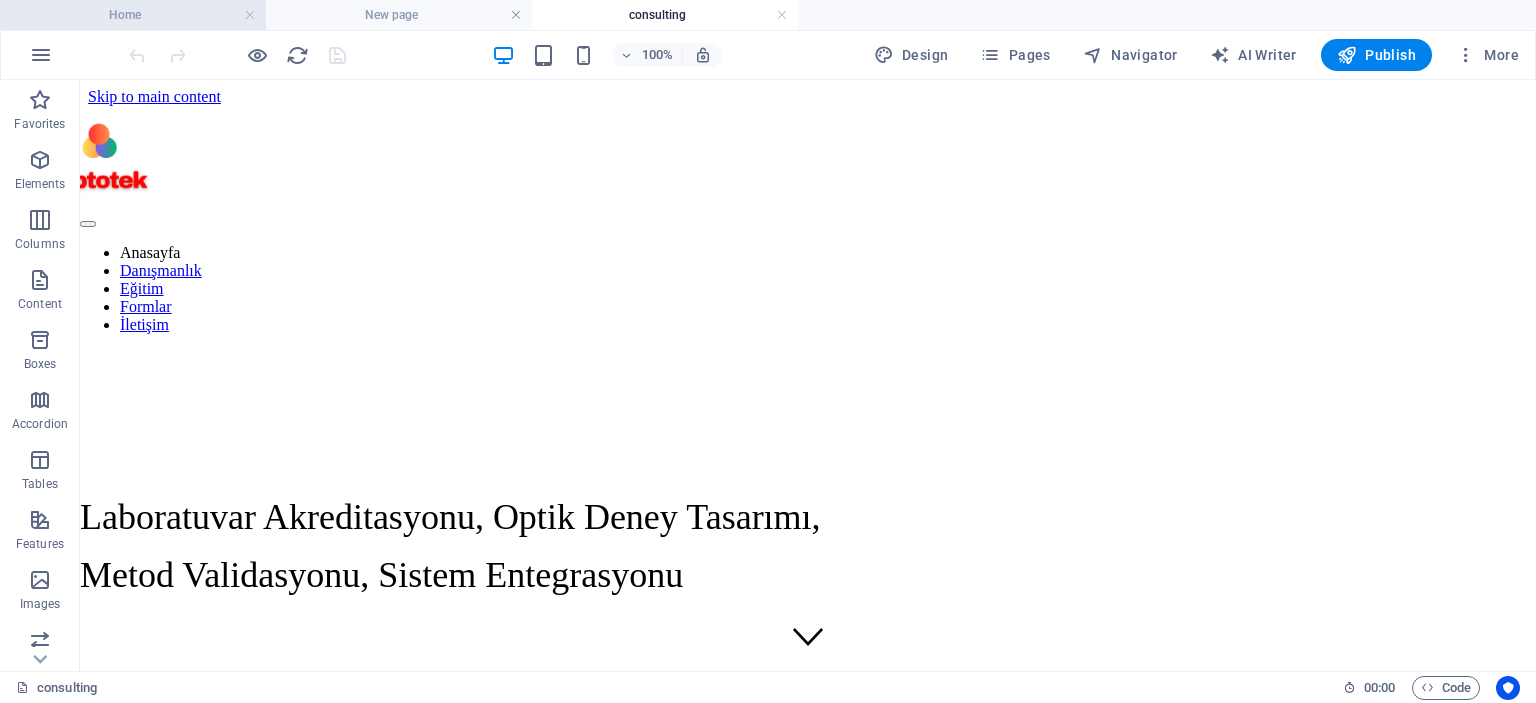 click on "Home" at bounding box center [133, 15] 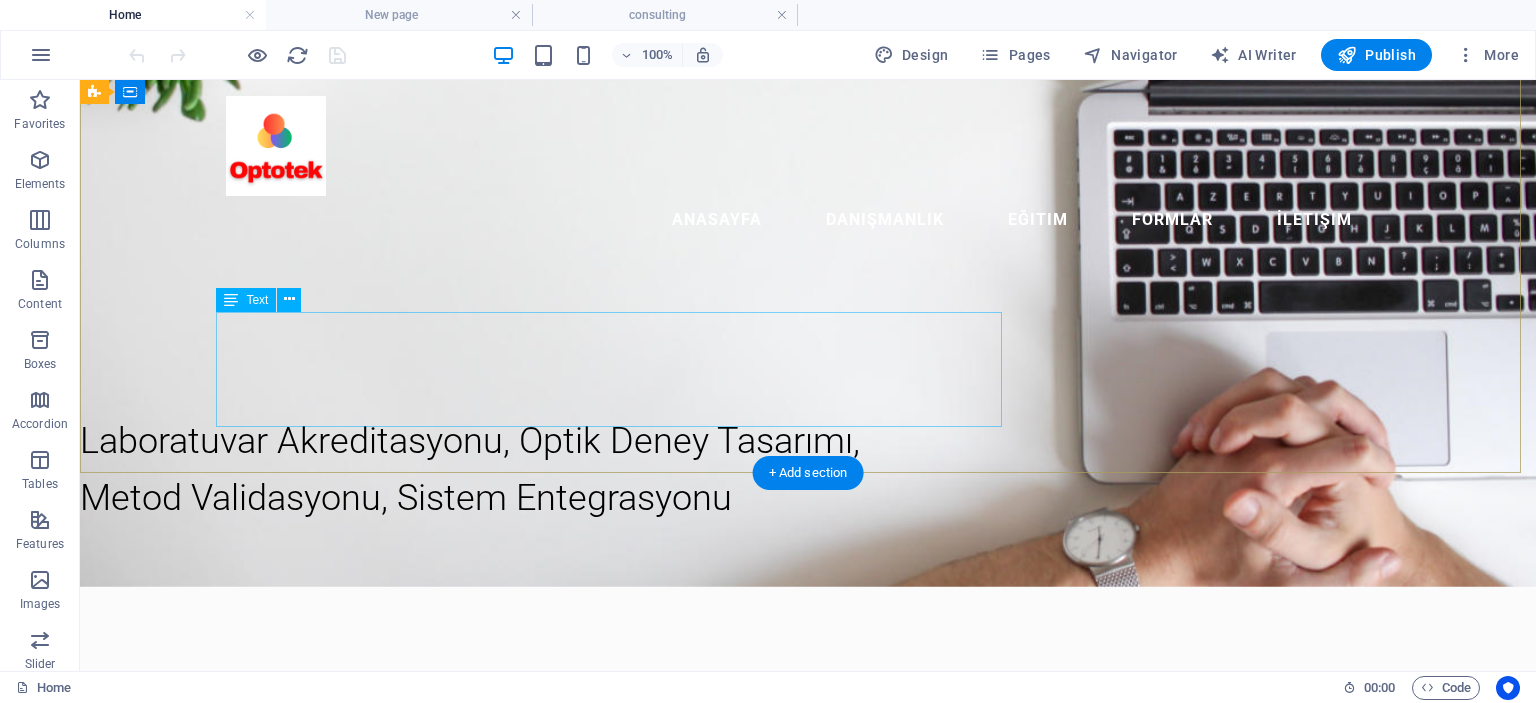 scroll, scrollTop: 0, scrollLeft: 0, axis: both 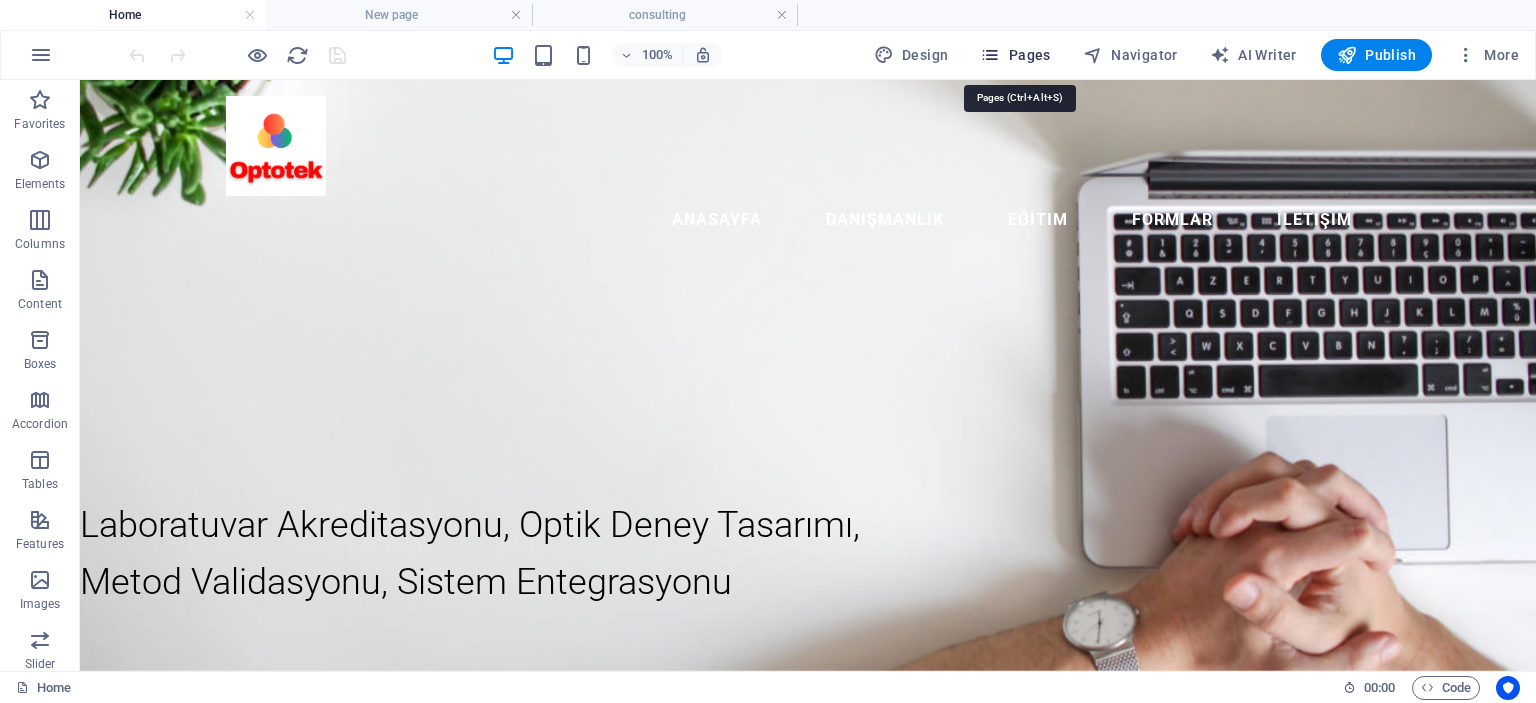 click on "Pages" at bounding box center [1015, 55] 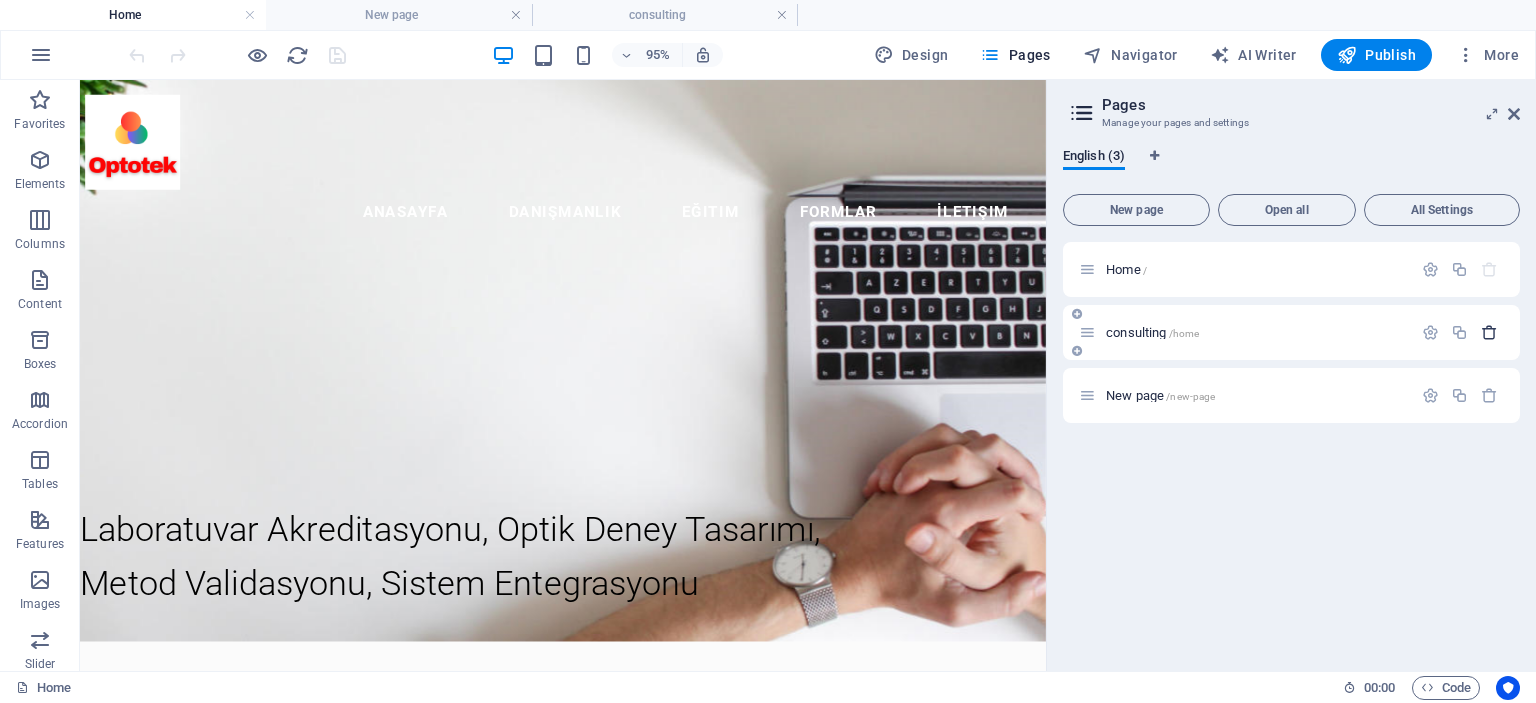 click at bounding box center (1489, 332) 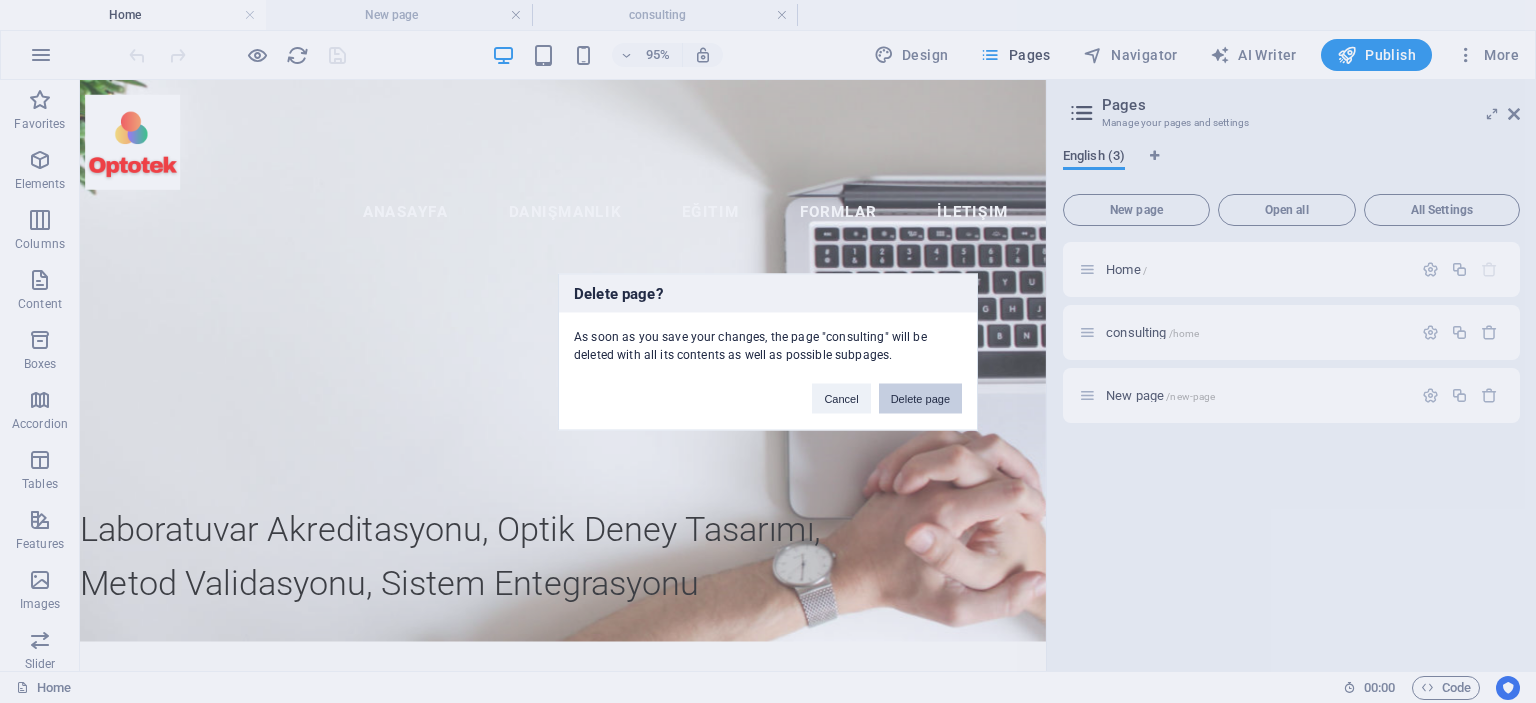 click on "Delete page" at bounding box center [920, 398] 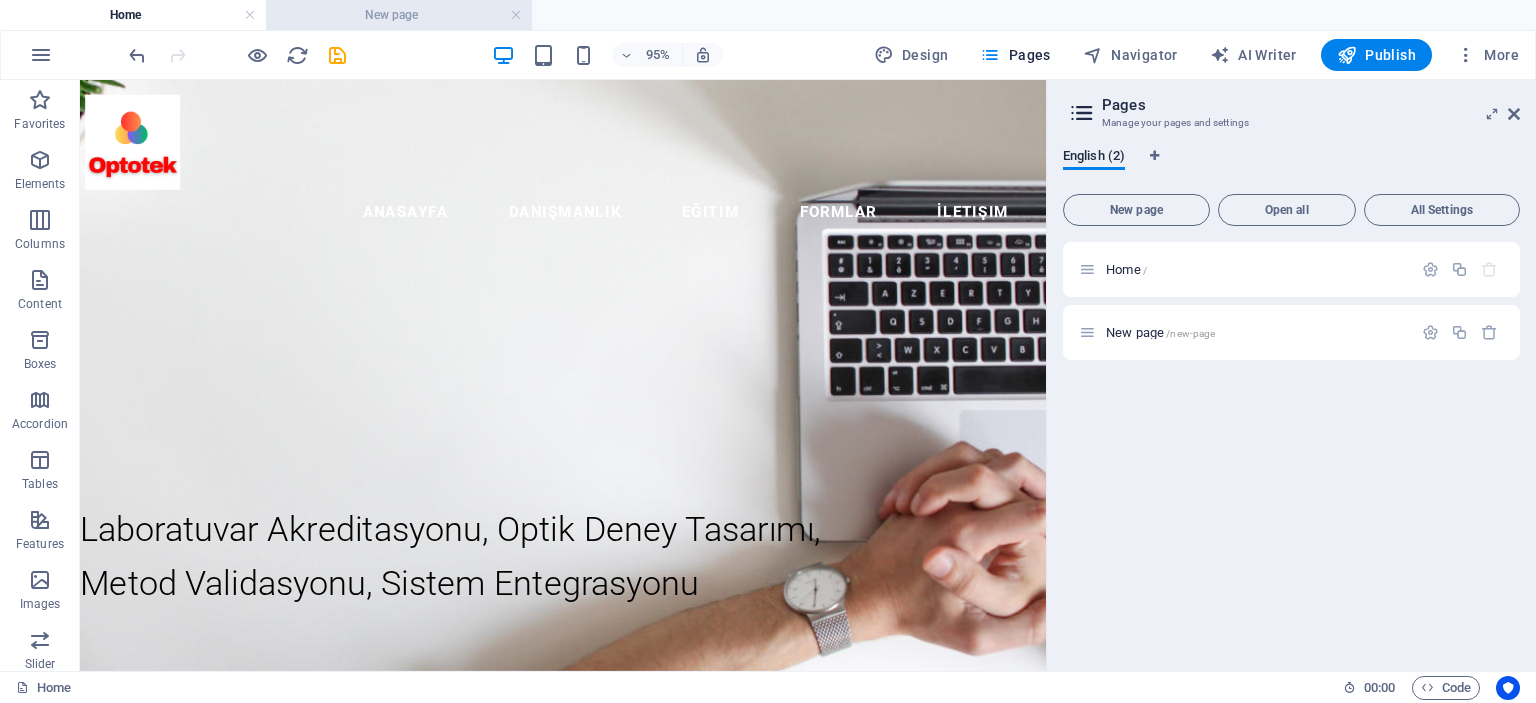 click on "New page" at bounding box center (399, 15) 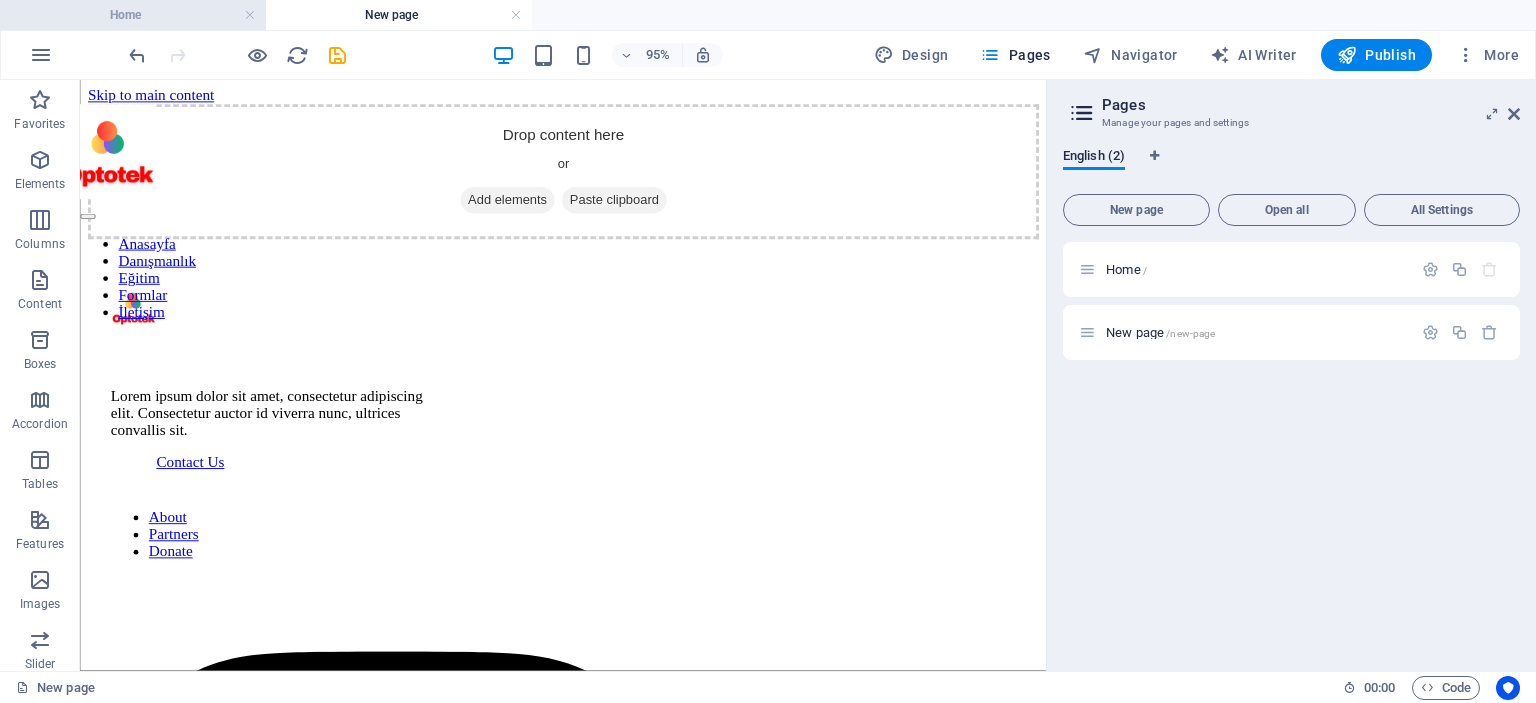 click on "Home" at bounding box center (133, 15) 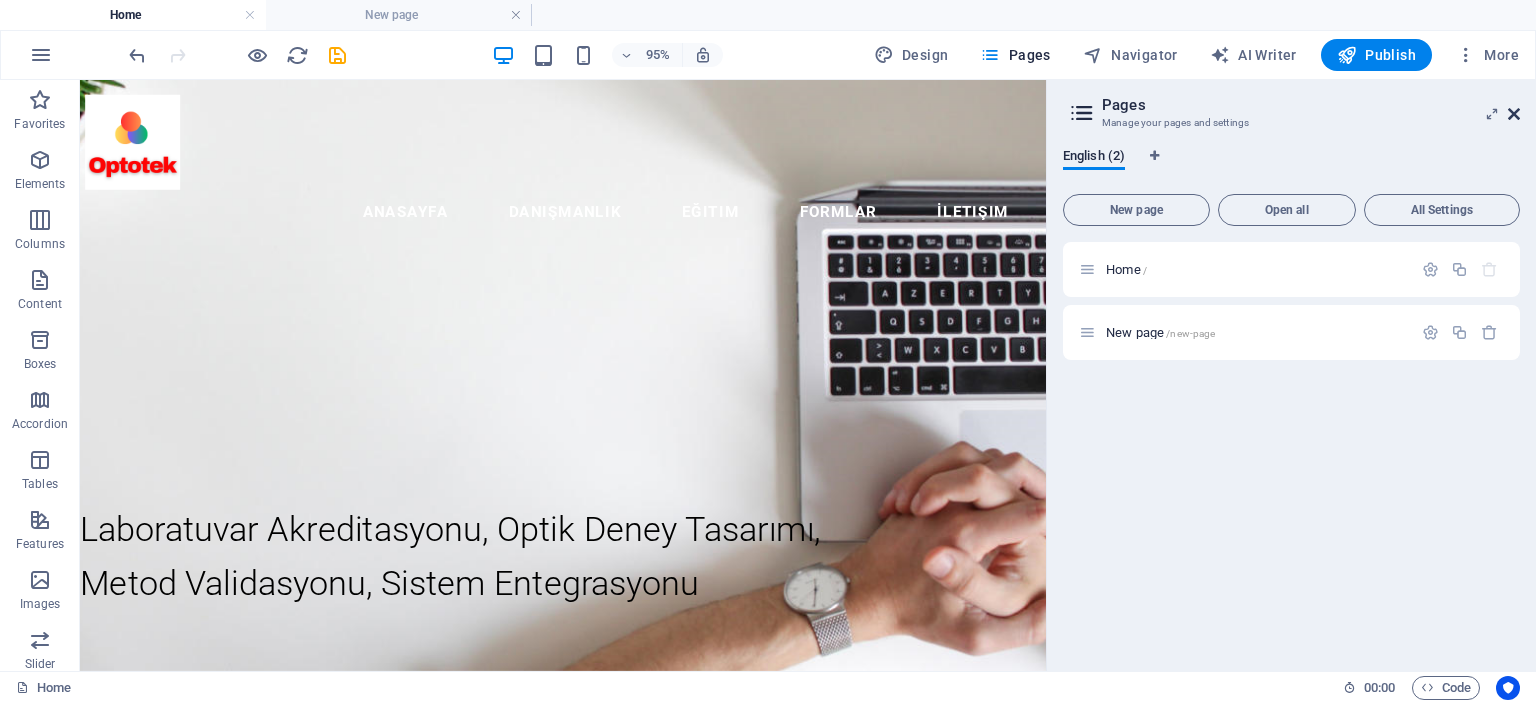 click at bounding box center [1514, 114] 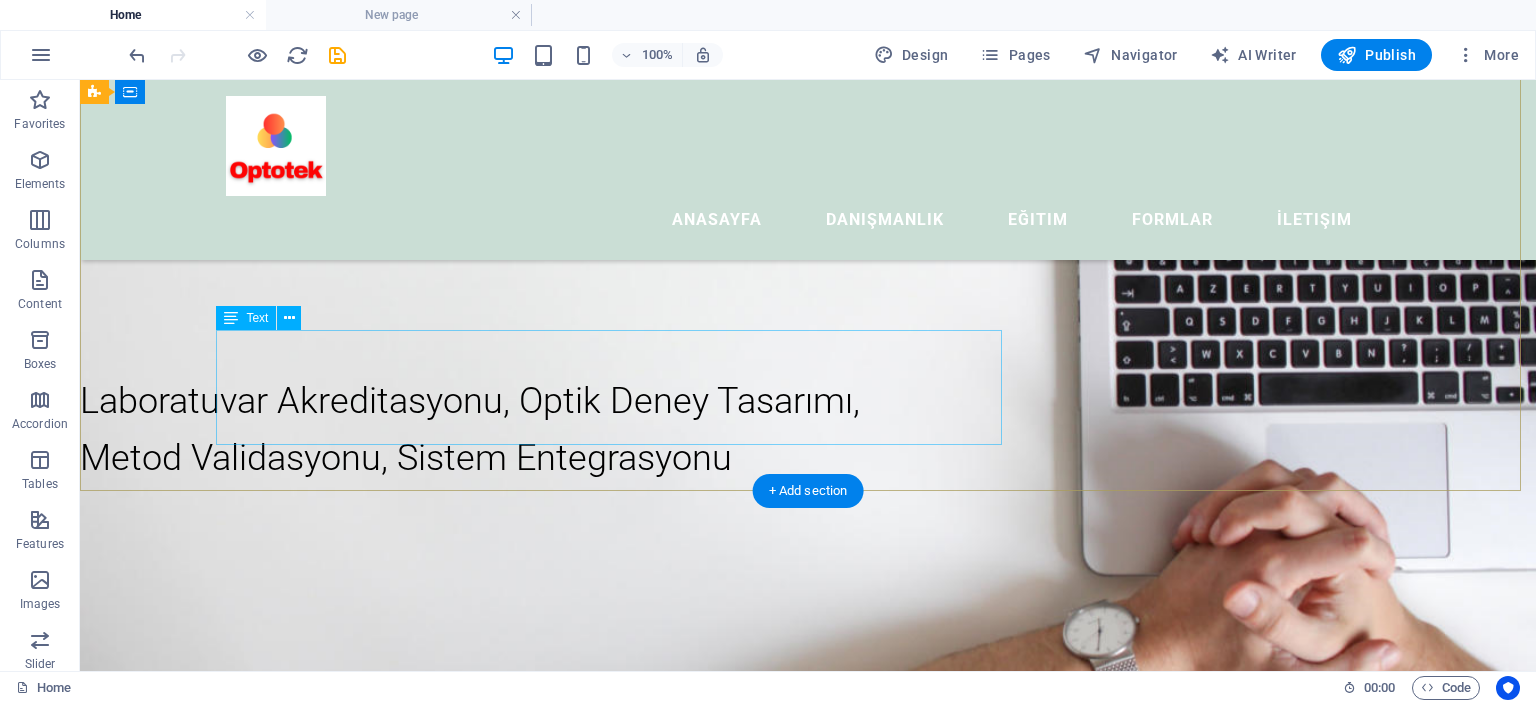 scroll, scrollTop: 0, scrollLeft: 0, axis: both 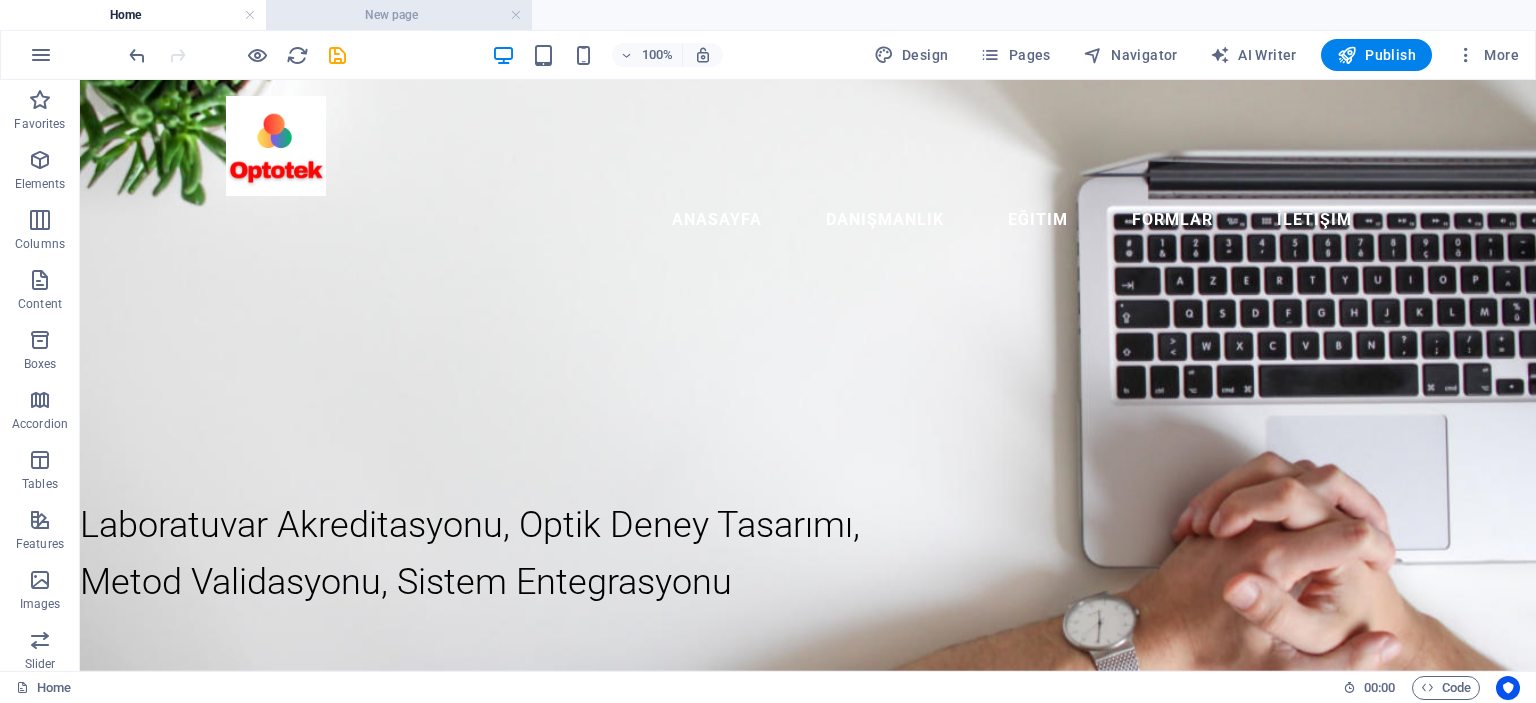 click on "New page" at bounding box center [399, 15] 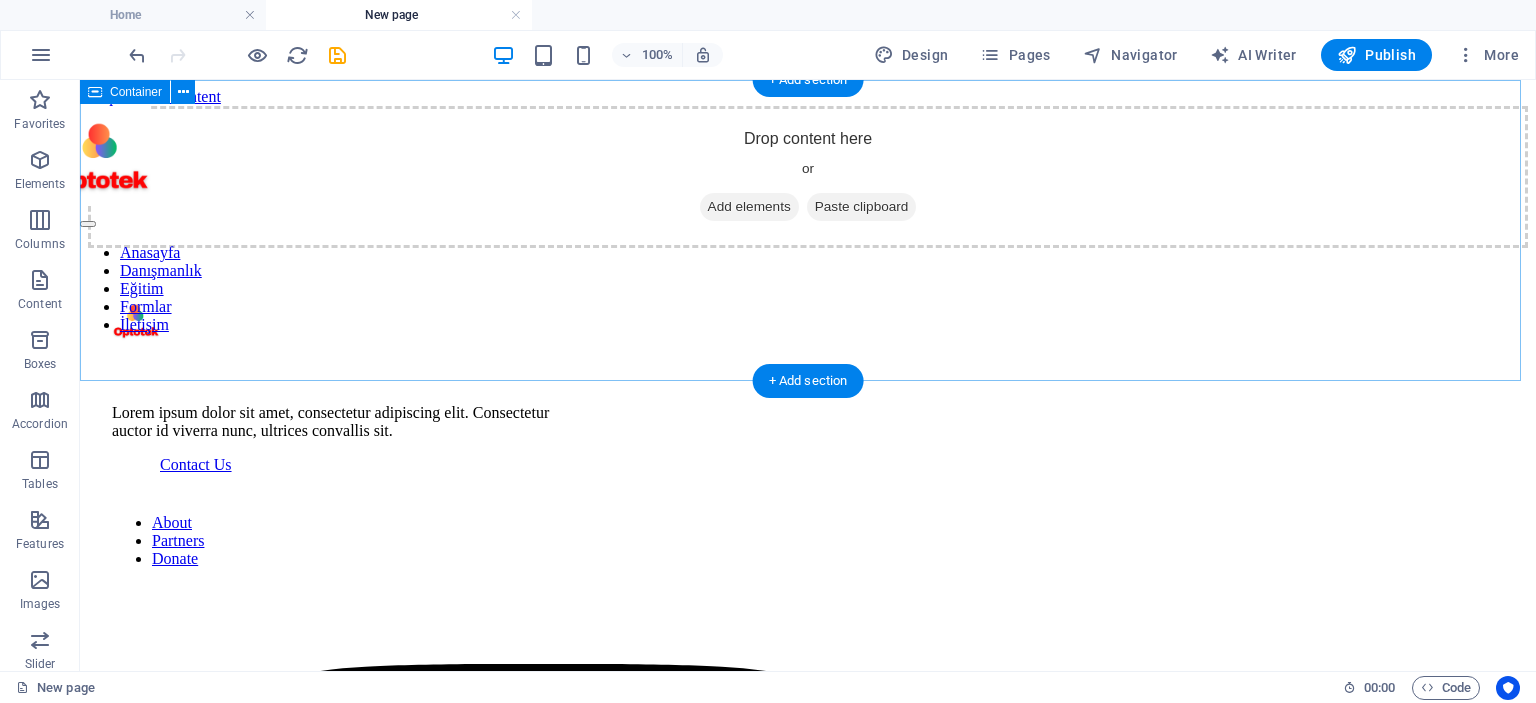 click on "Add elements" at bounding box center [749, 207] 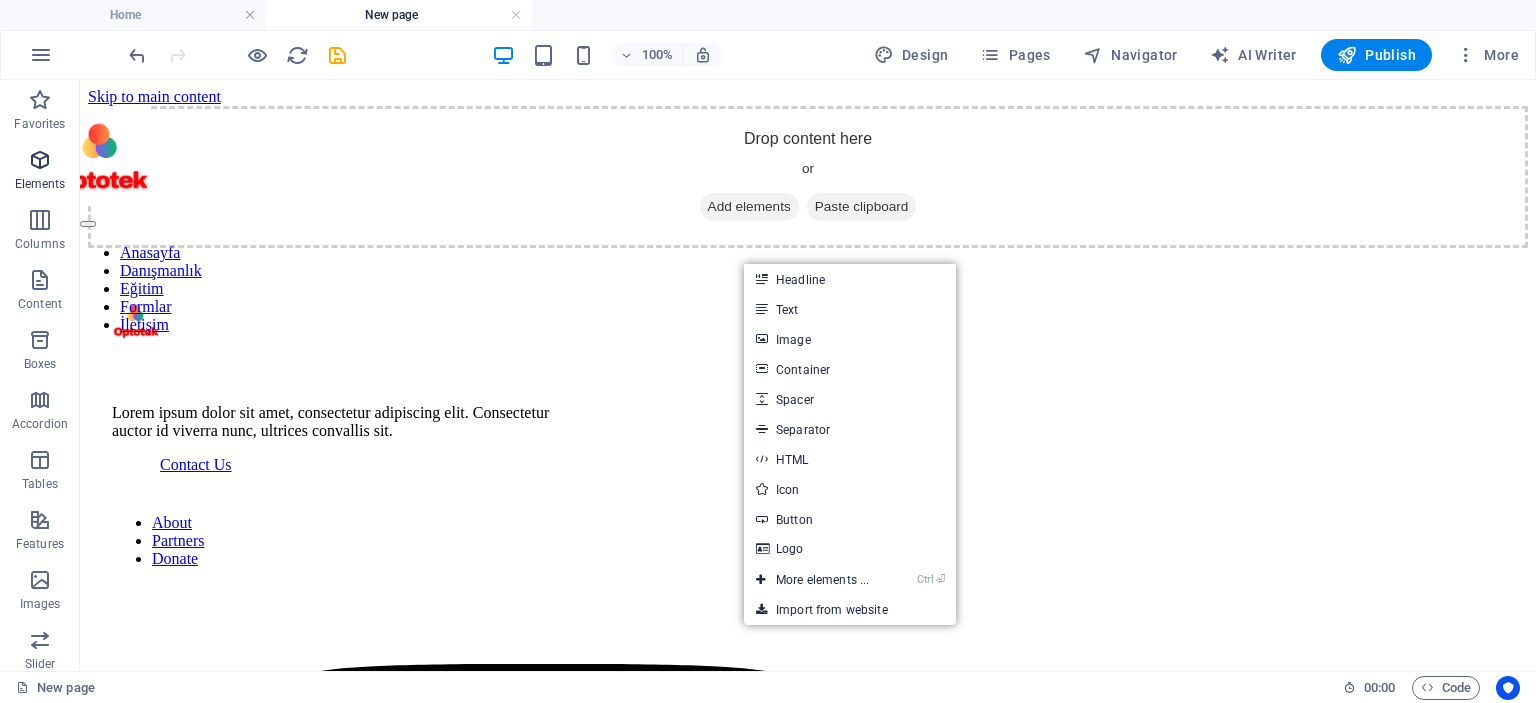 click at bounding box center [40, 160] 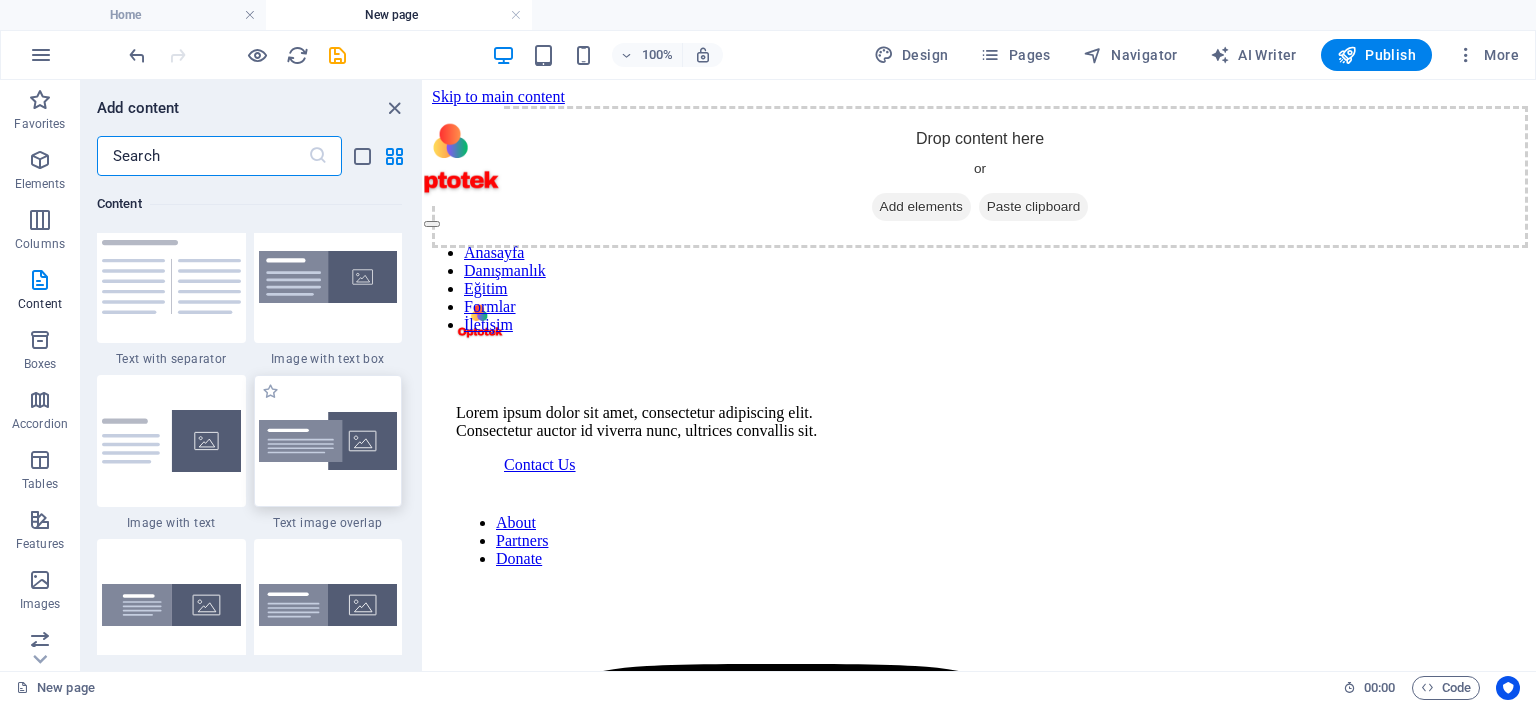 scroll, scrollTop: 3712, scrollLeft: 0, axis: vertical 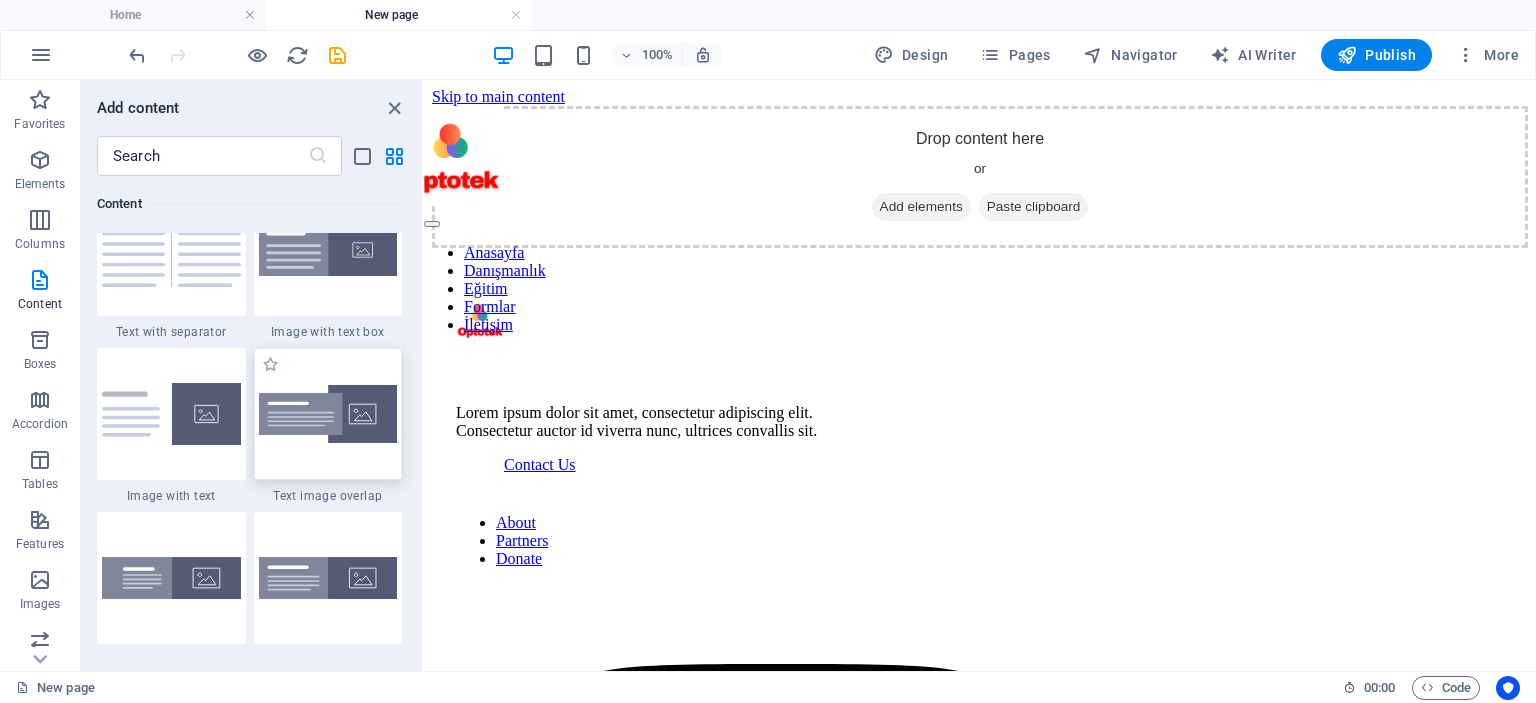 click at bounding box center (328, 414) 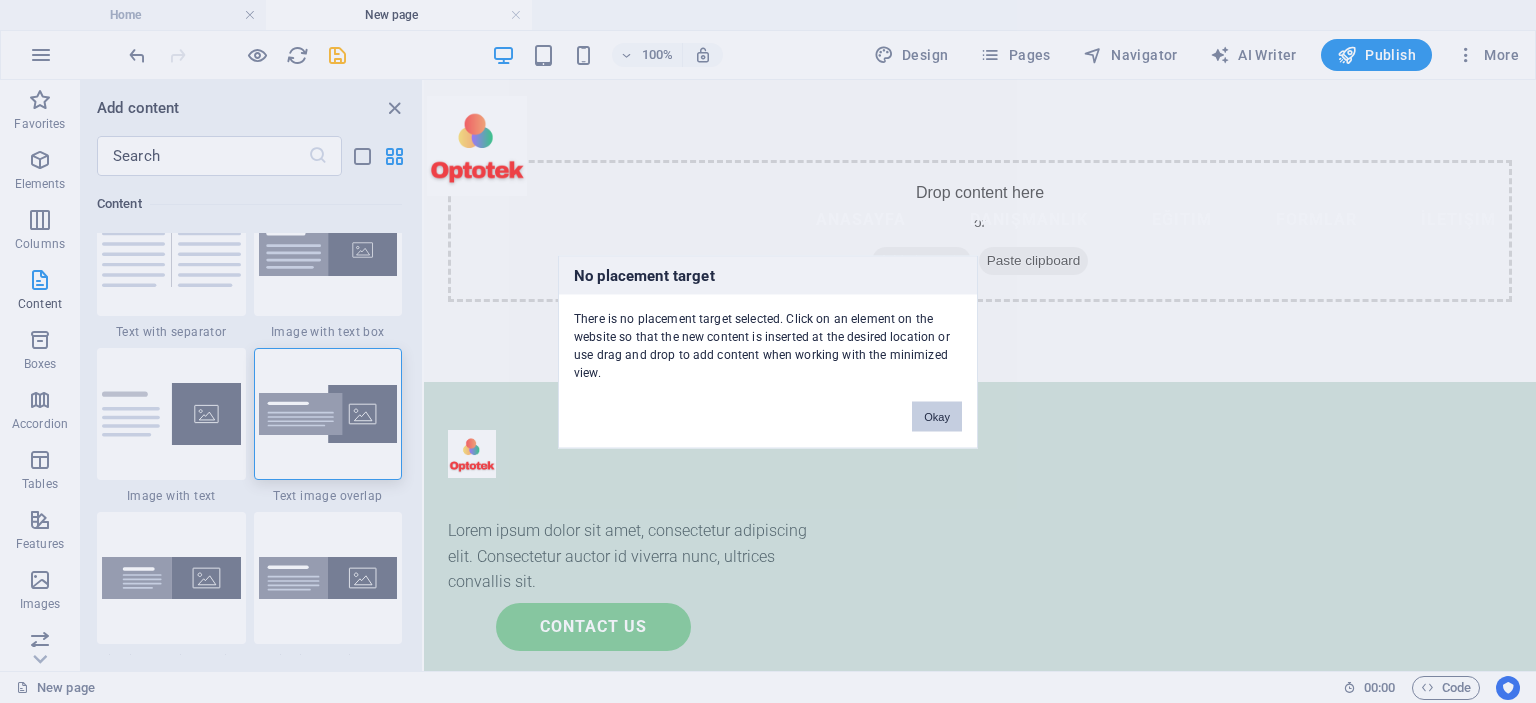 click on "Okay" at bounding box center (937, 416) 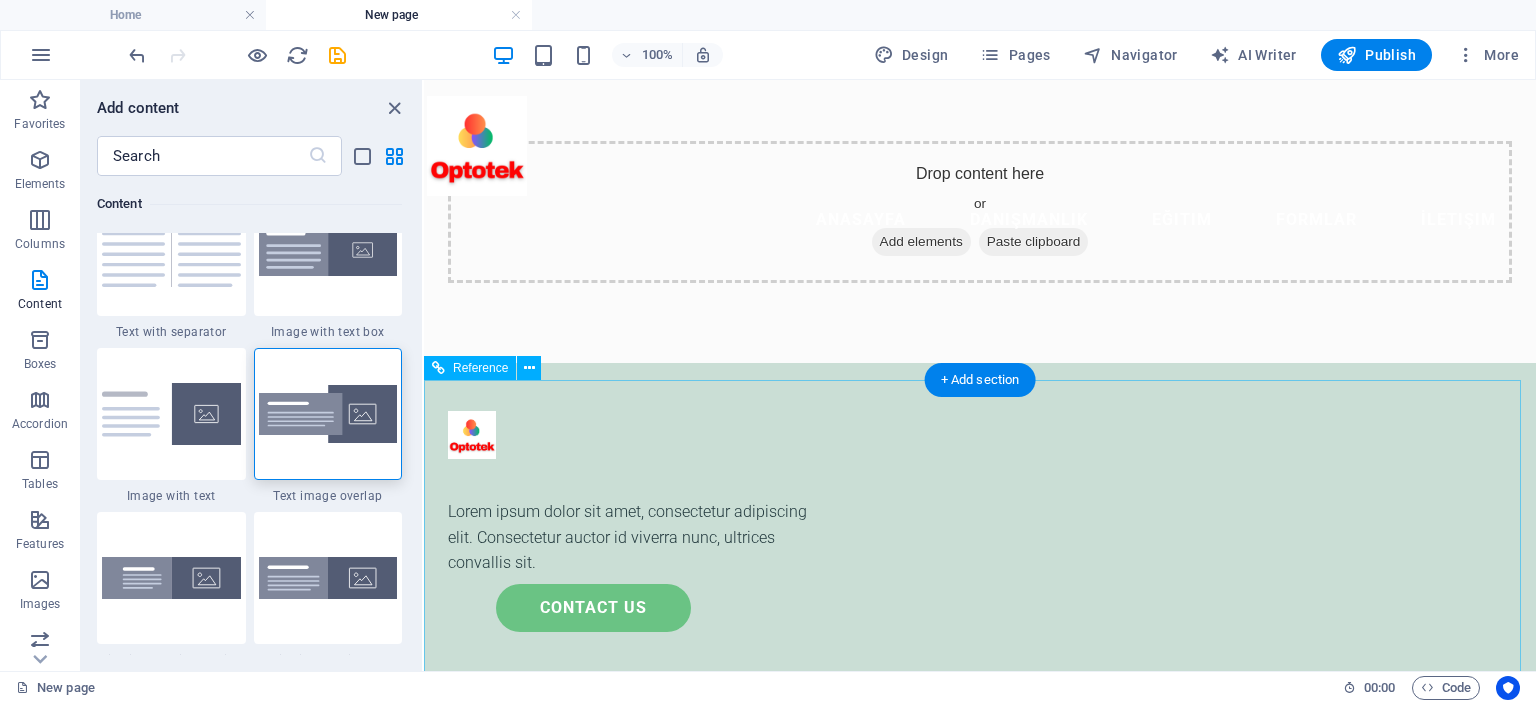 scroll, scrollTop: 0, scrollLeft: 0, axis: both 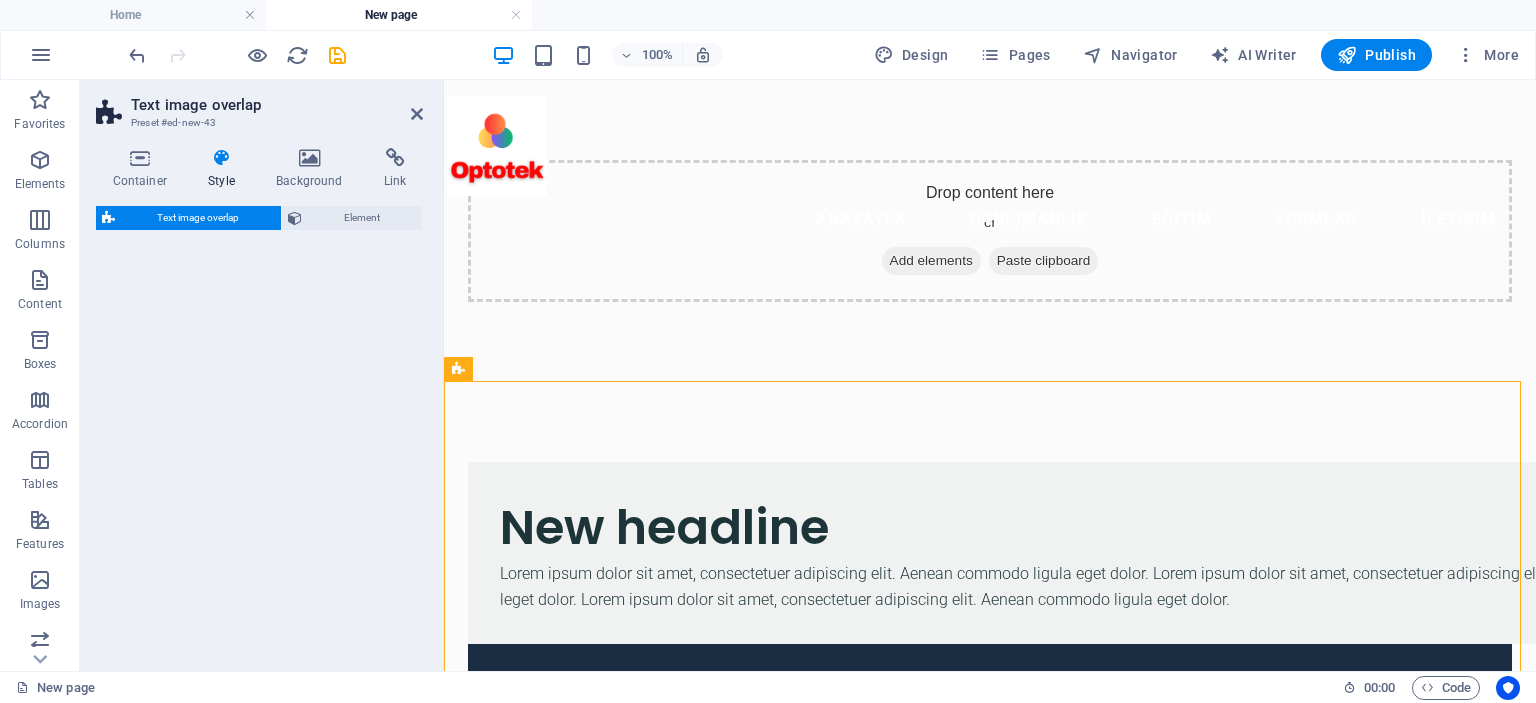 select on "rem" 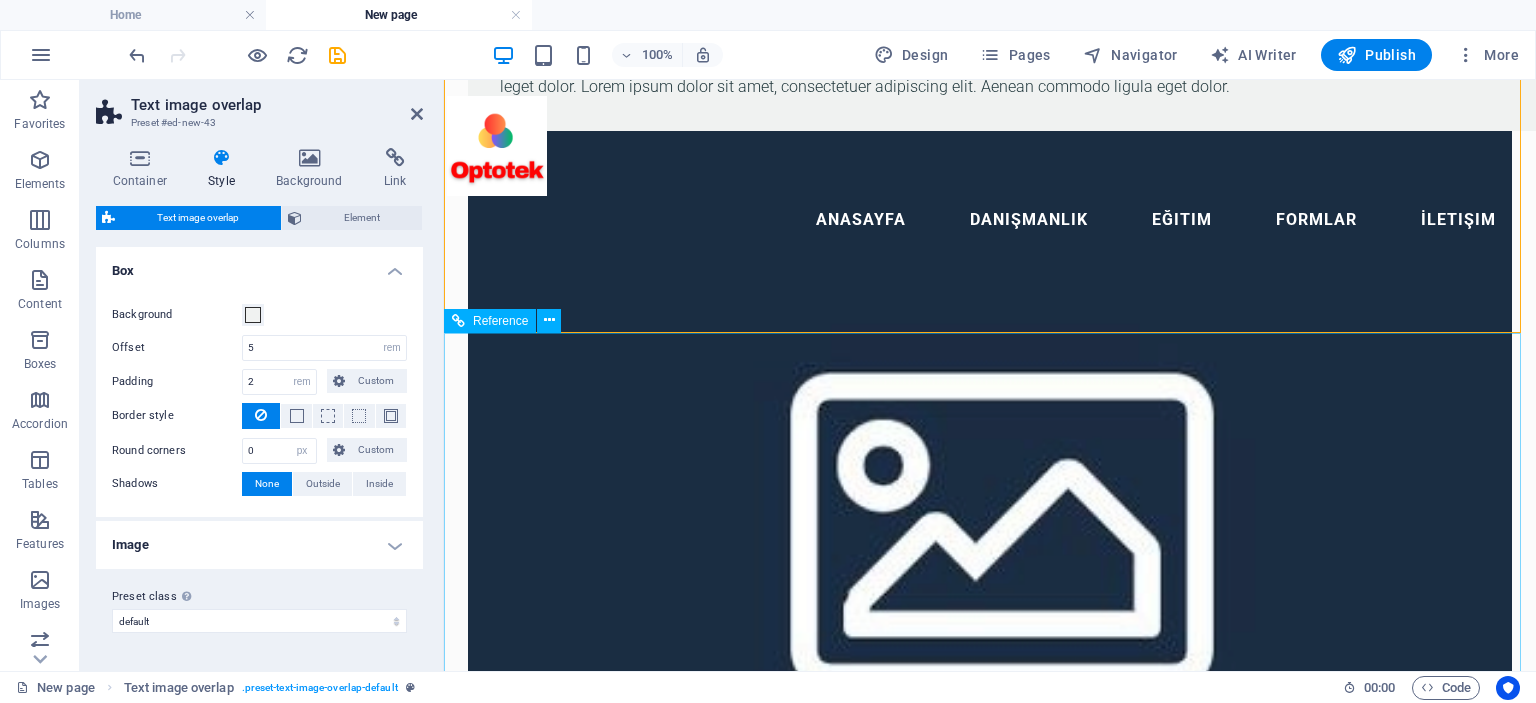 scroll, scrollTop: 0, scrollLeft: 0, axis: both 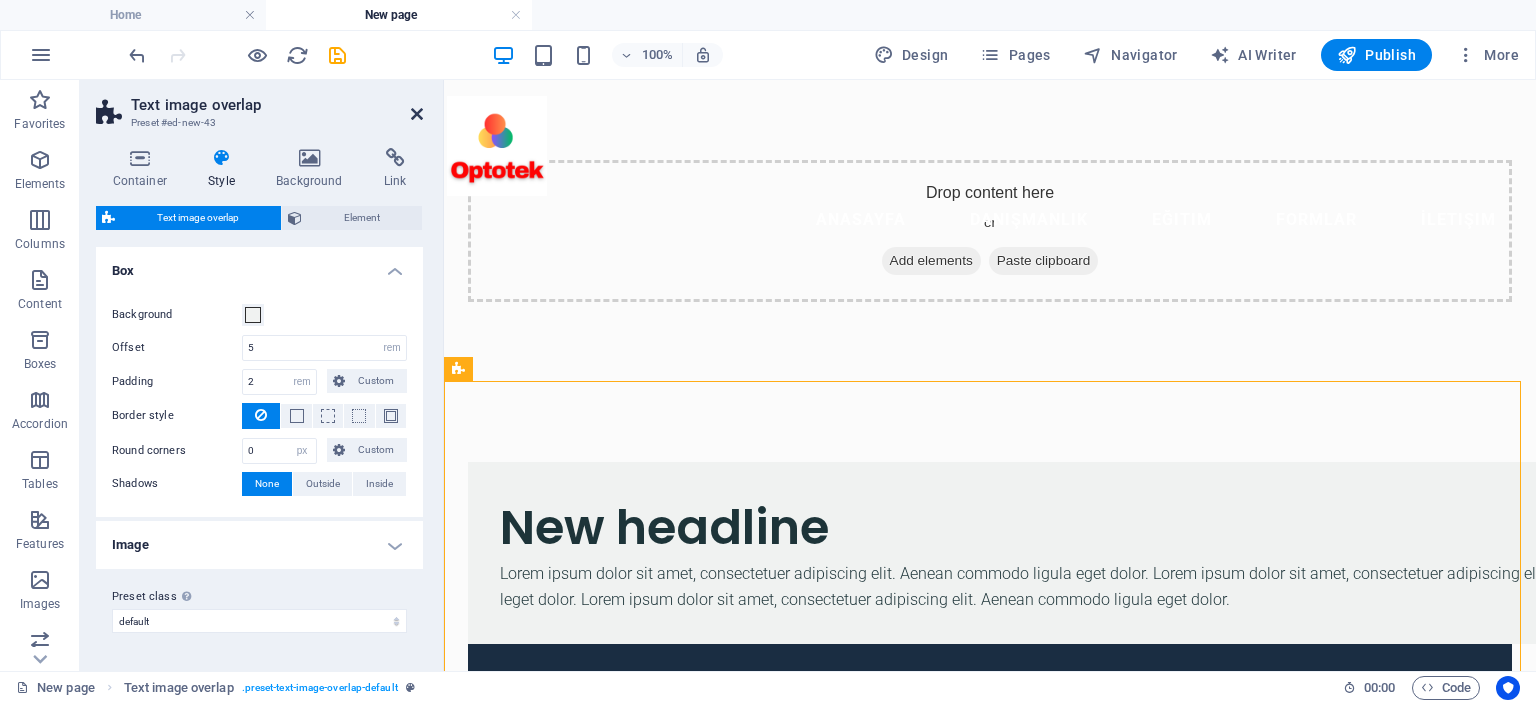 drag, startPoint x: 418, startPoint y: 116, endPoint x: 339, endPoint y: 37, distance: 111.72287 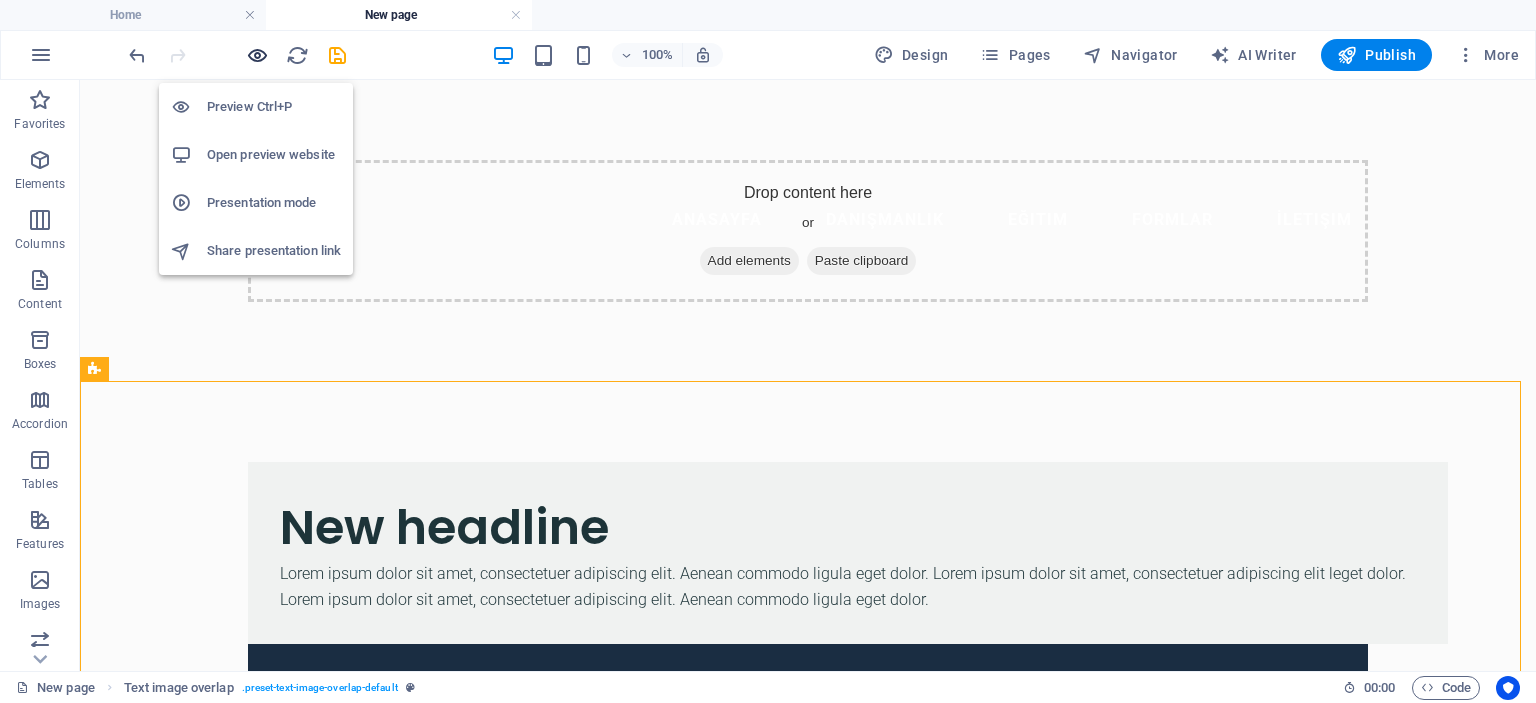click at bounding box center (257, 55) 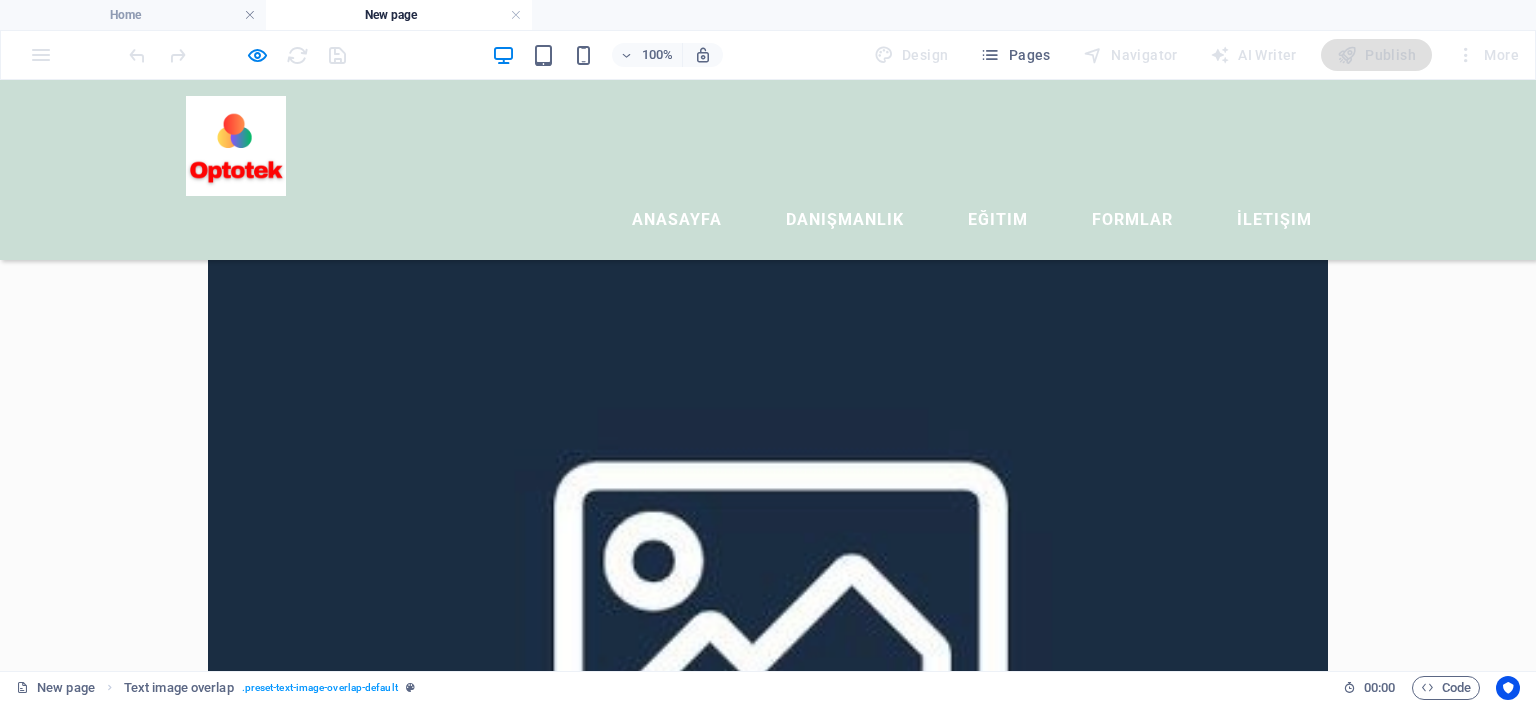 scroll, scrollTop: 0, scrollLeft: 0, axis: both 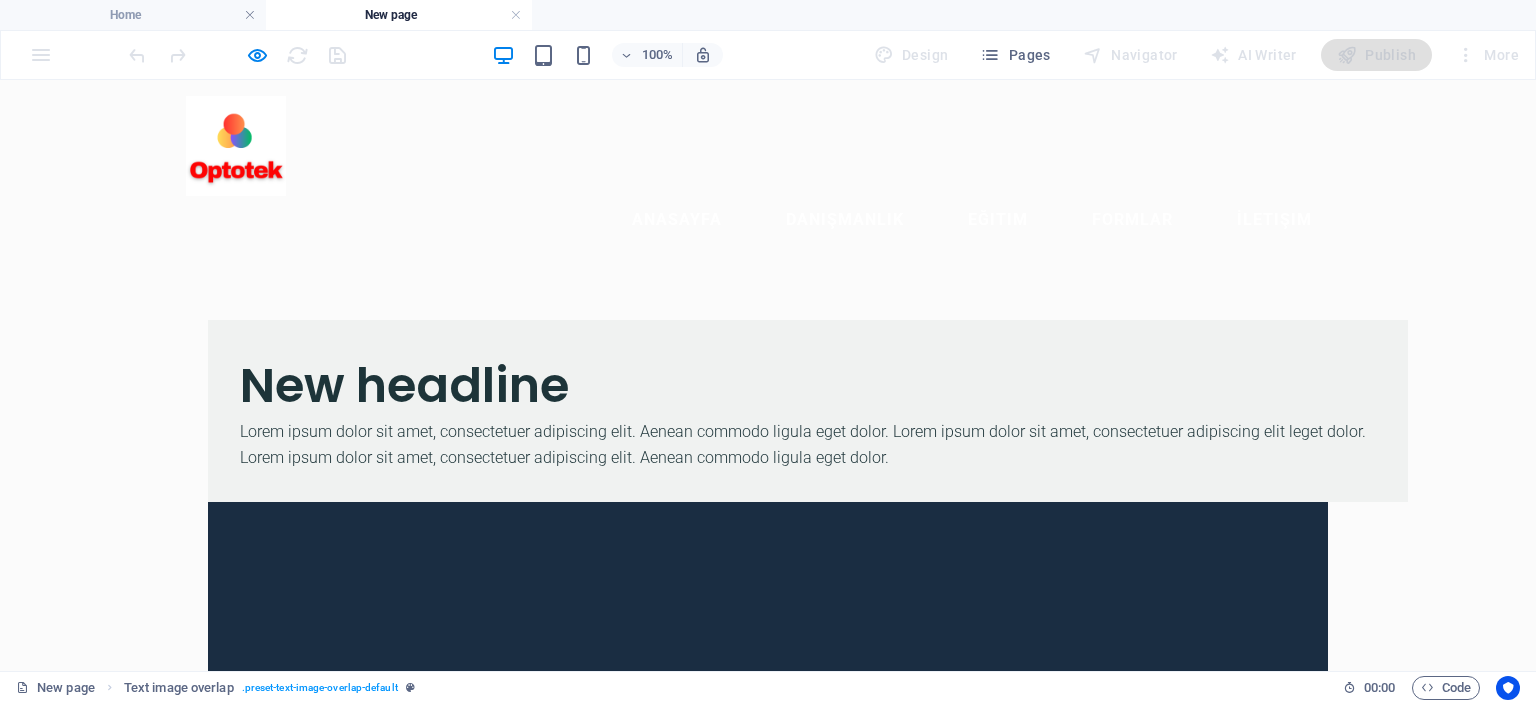 click at bounding box center (236, 146) 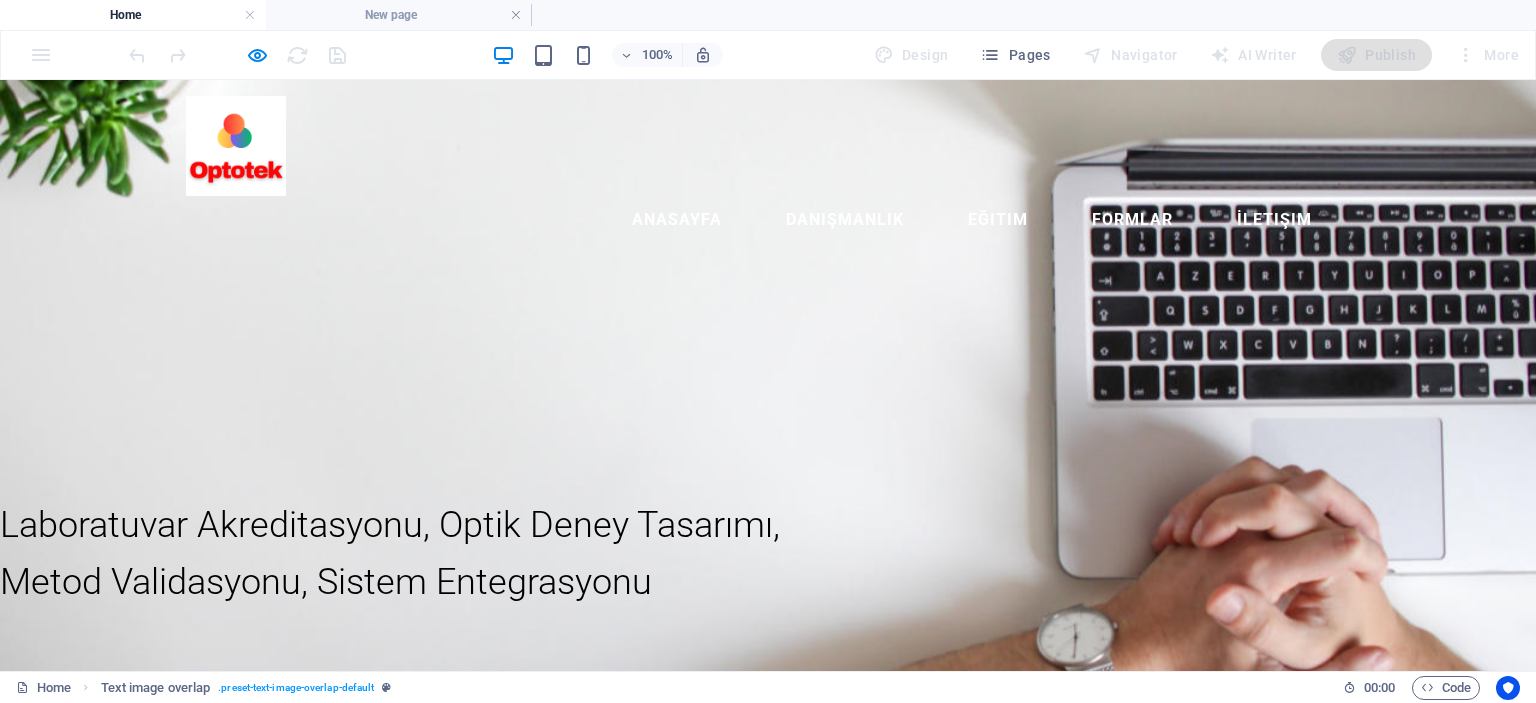 click at bounding box center [236, 146] 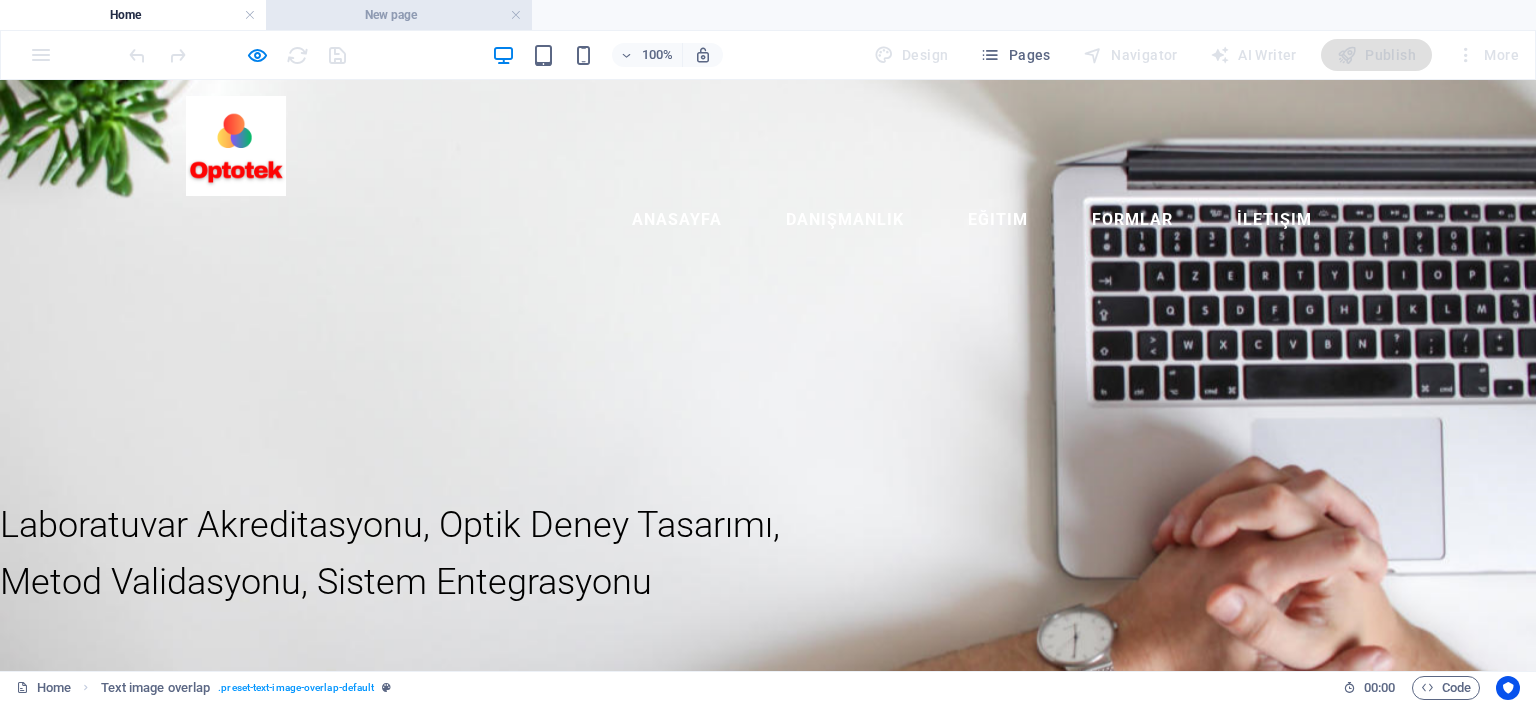 click on "New page" at bounding box center [399, 15] 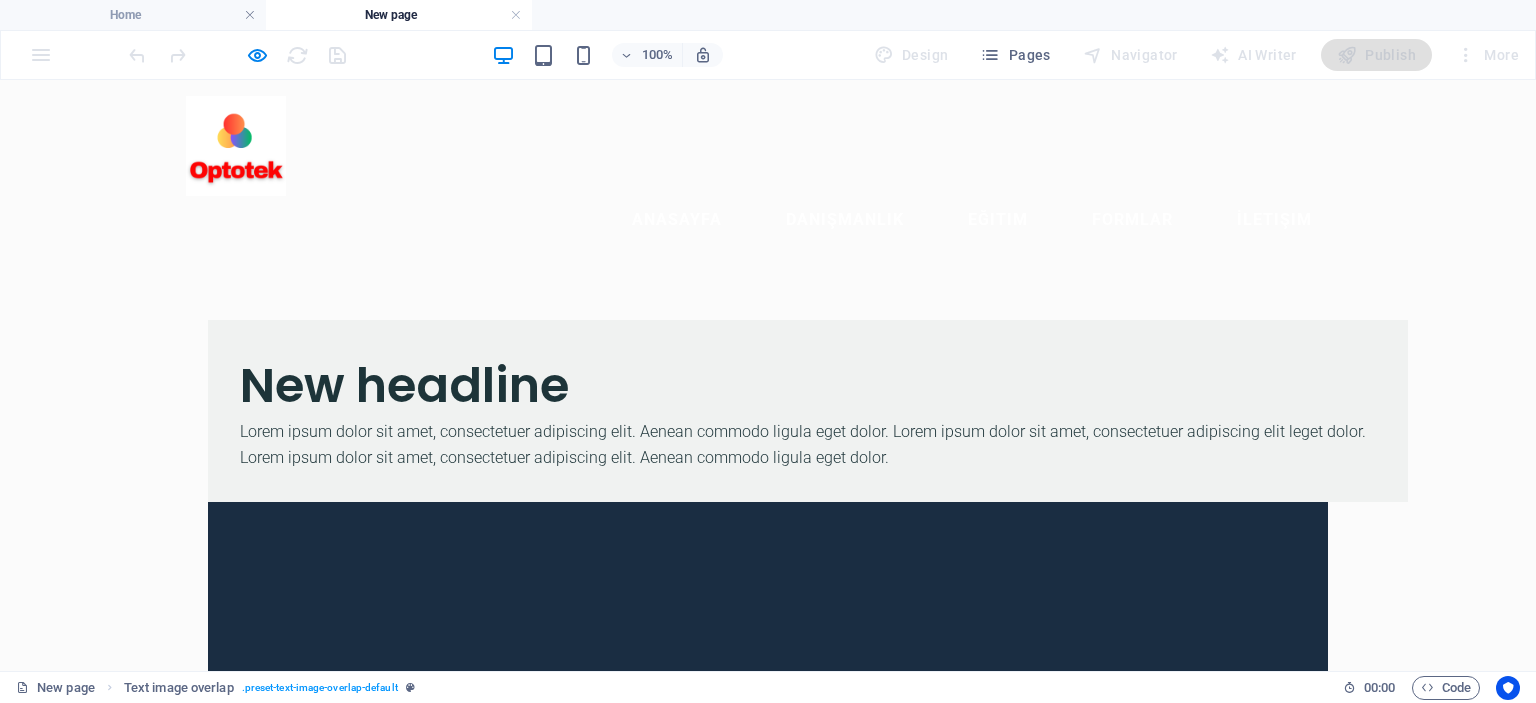 click at bounding box center (236, 146) 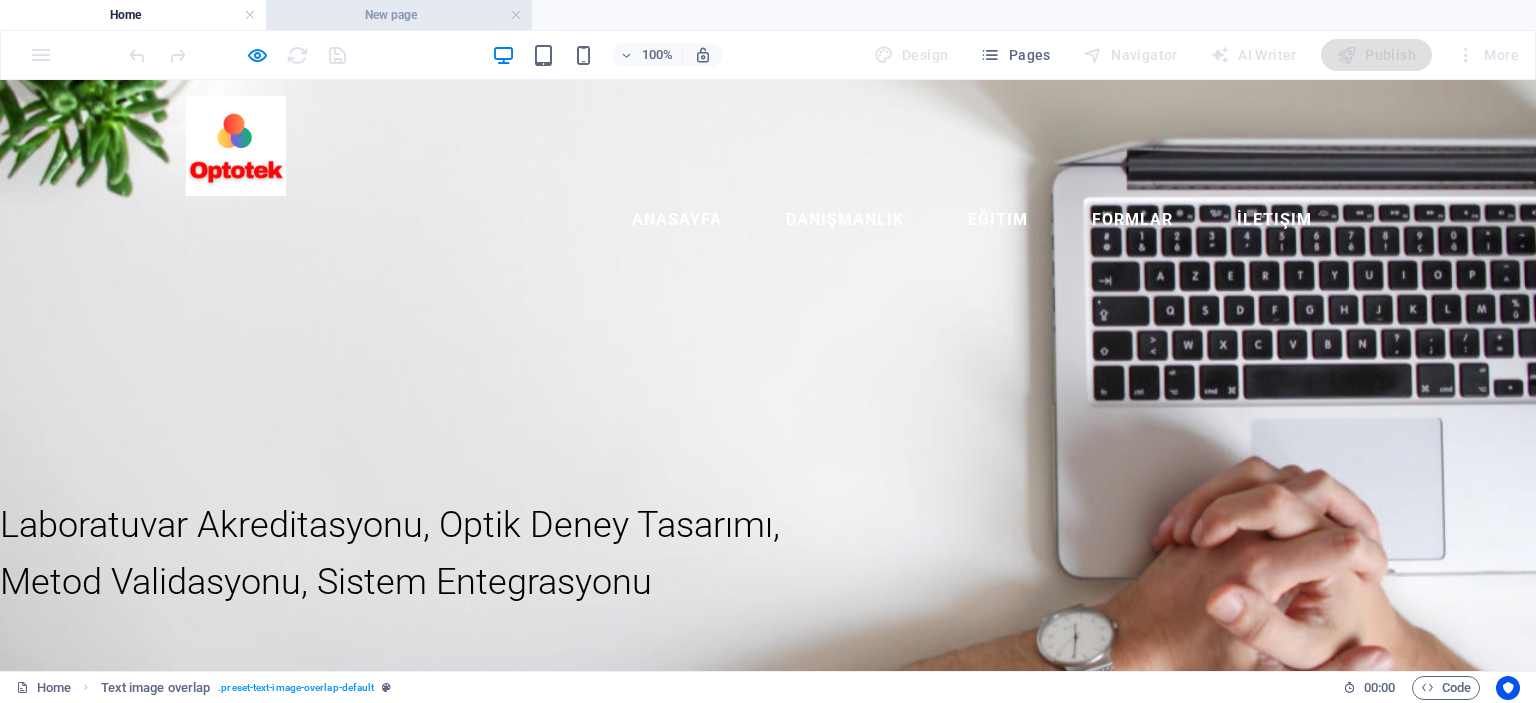 click on "New page" at bounding box center [399, 15] 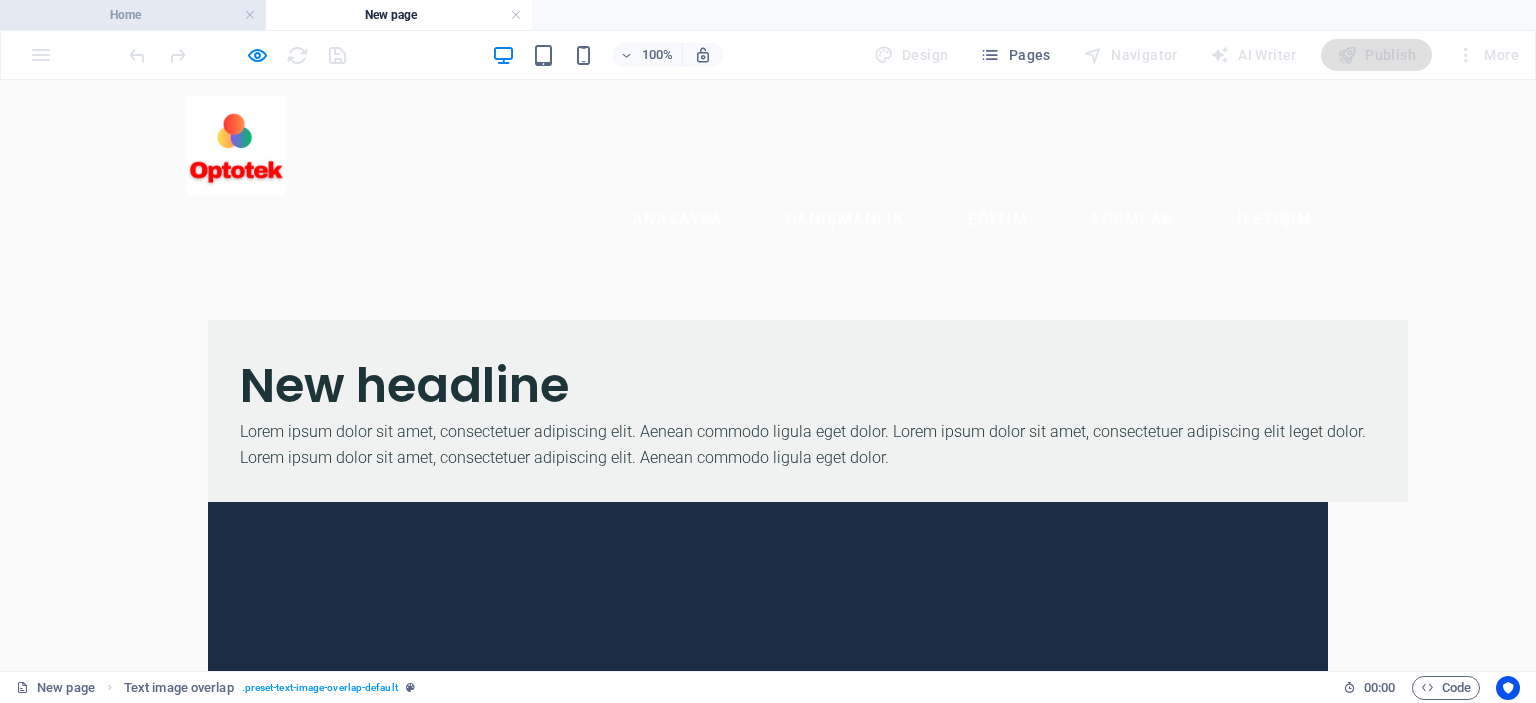 click on "Home" at bounding box center [133, 15] 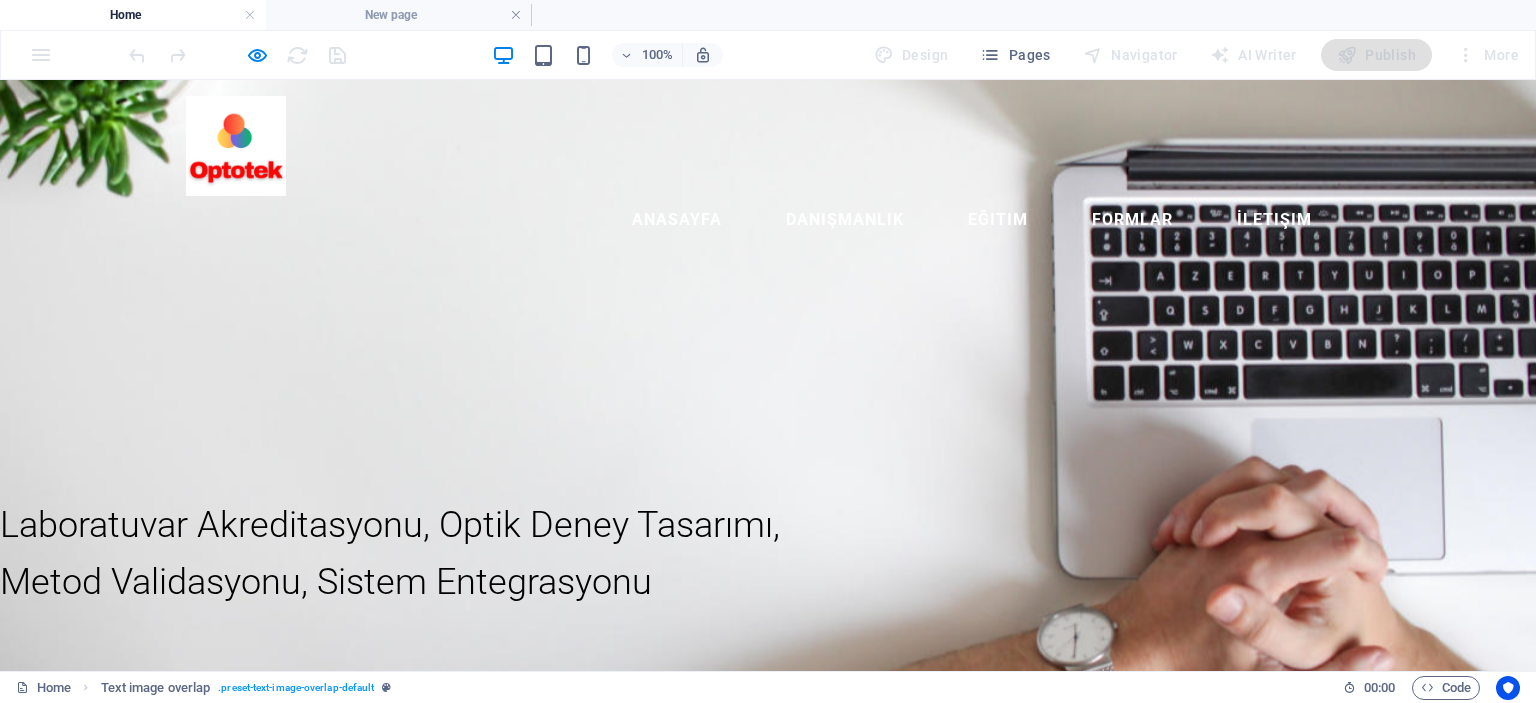 click at bounding box center (236, 146) 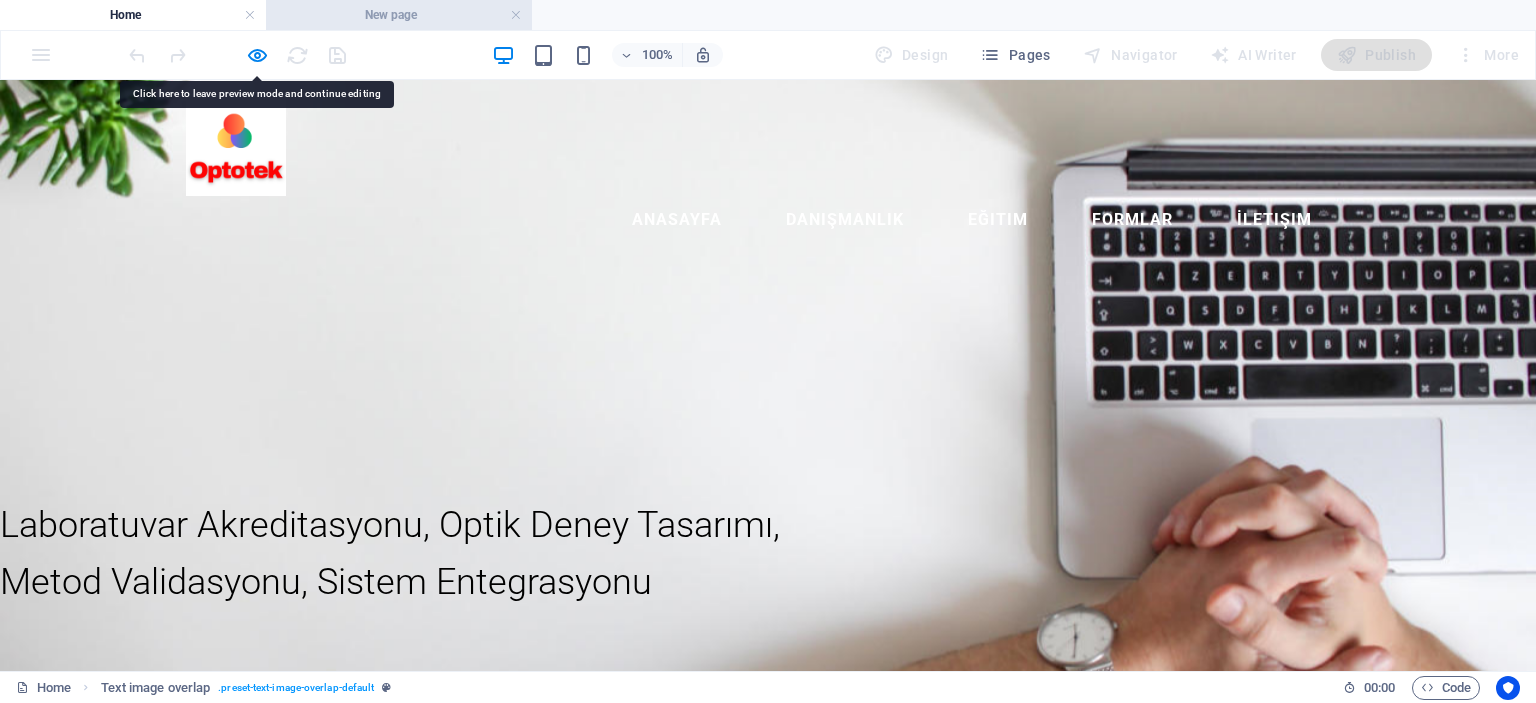 click on "New page" at bounding box center [399, 15] 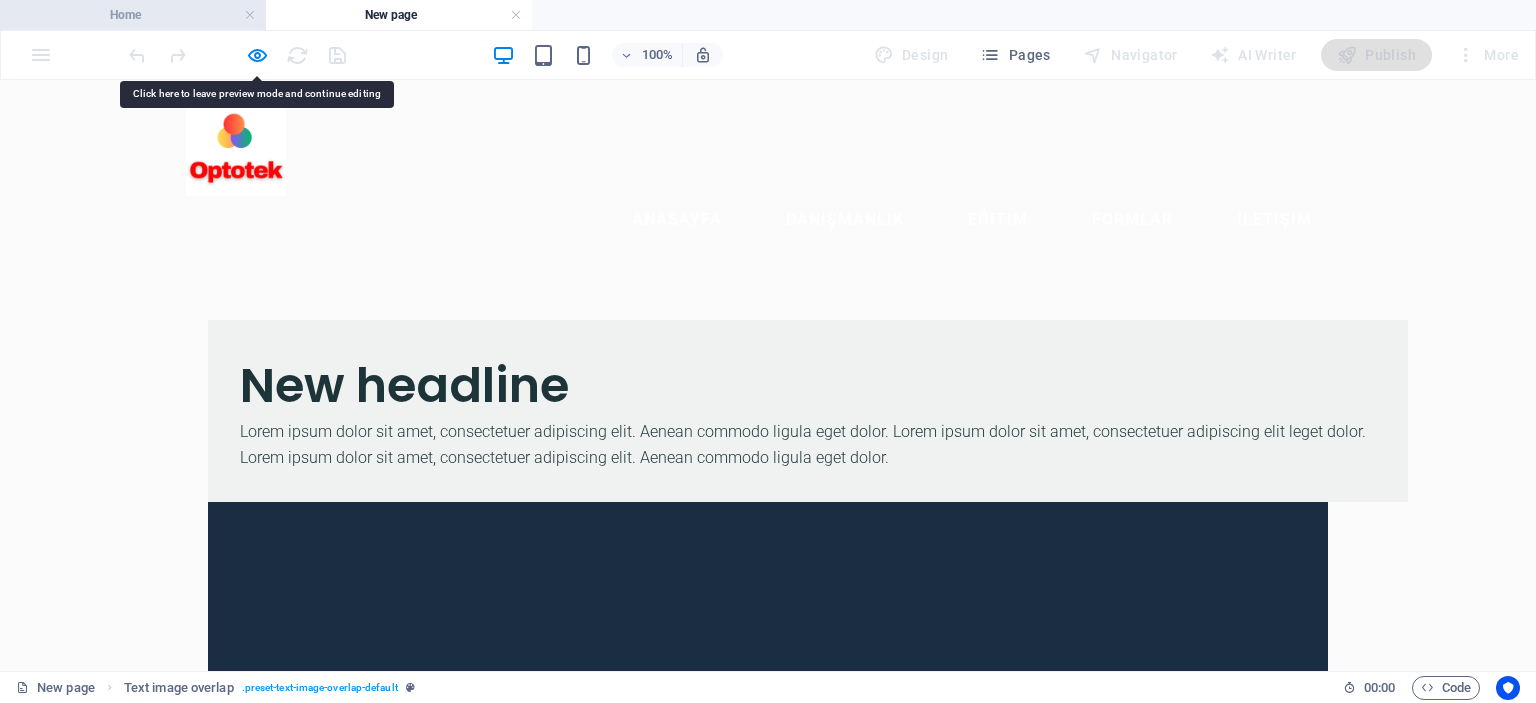 click on "Home" at bounding box center [133, 15] 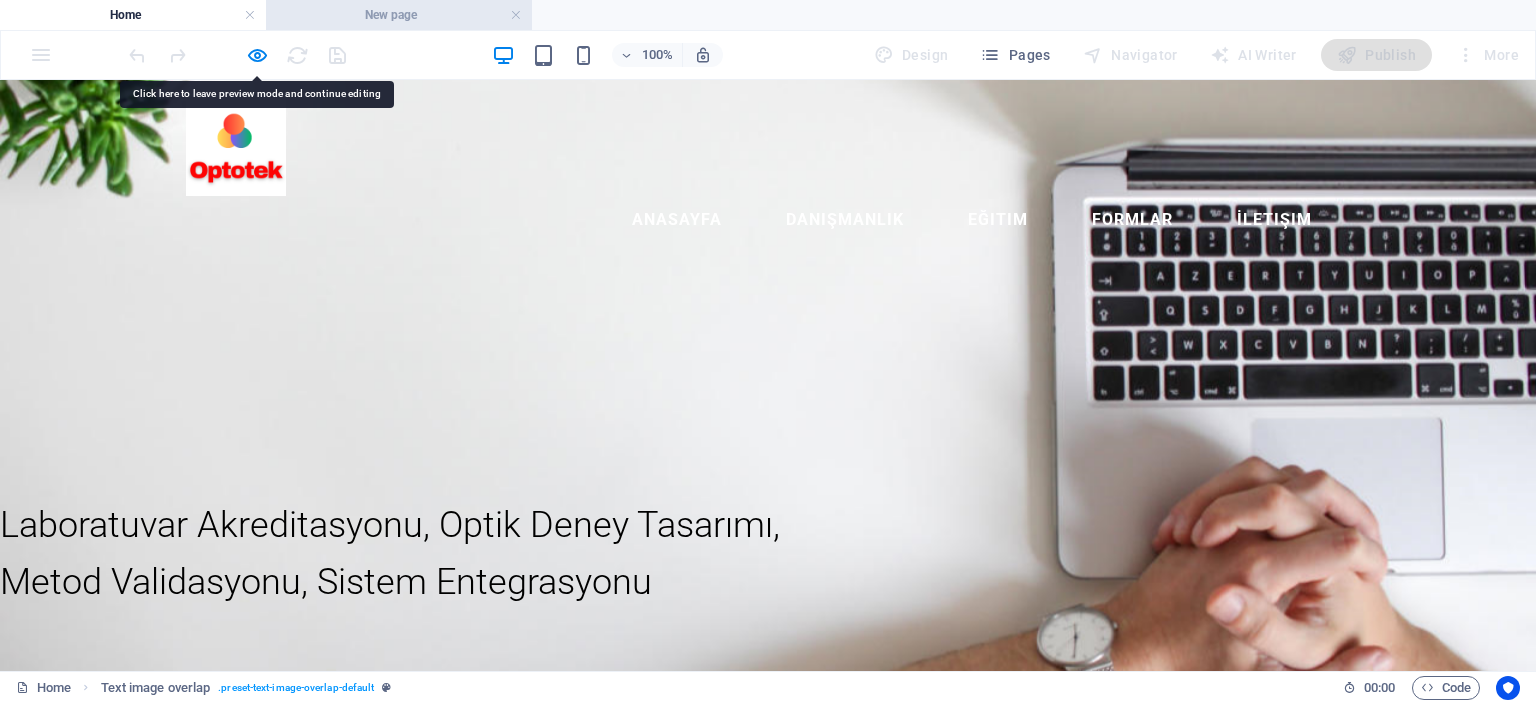 click on "New page" at bounding box center [399, 15] 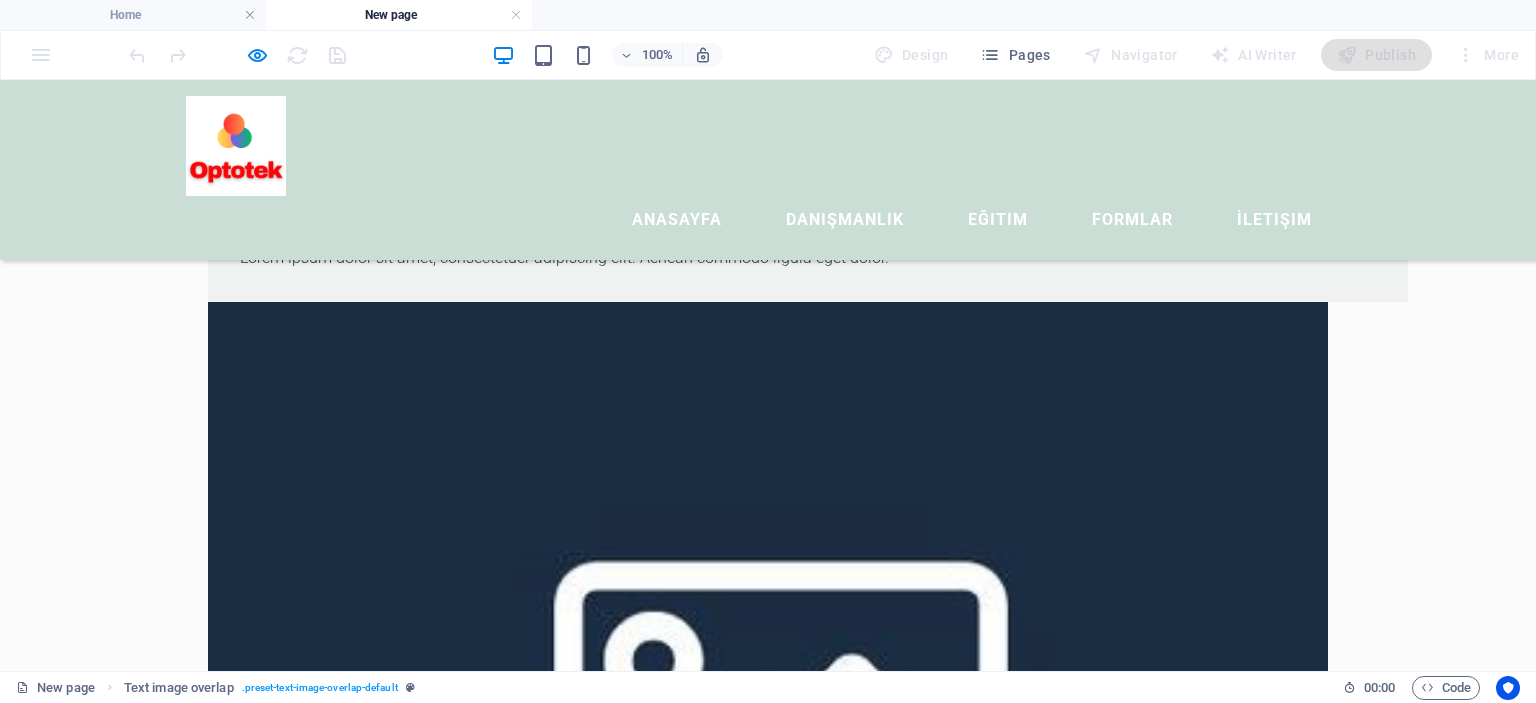 scroll, scrollTop: 0, scrollLeft: 0, axis: both 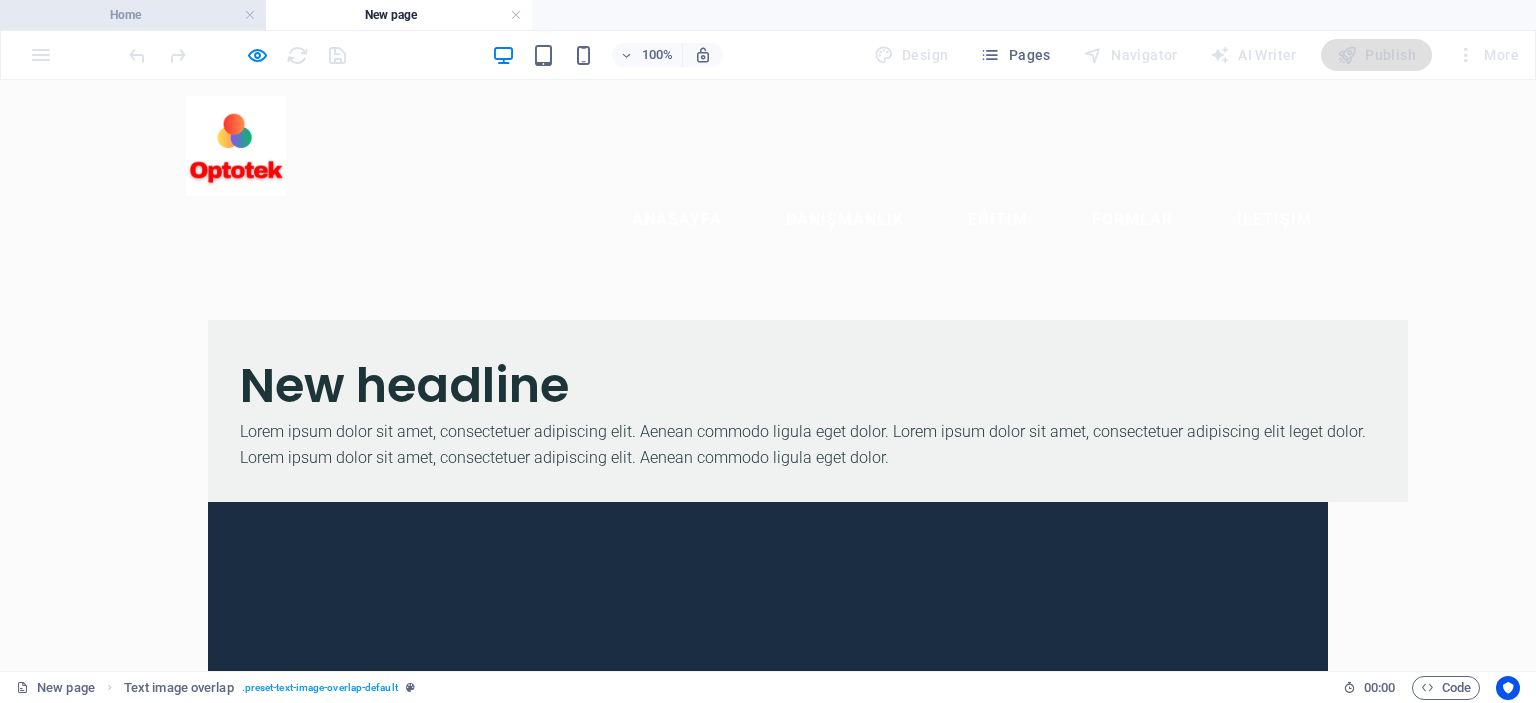click on "Home" at bounding box center [133, 15] 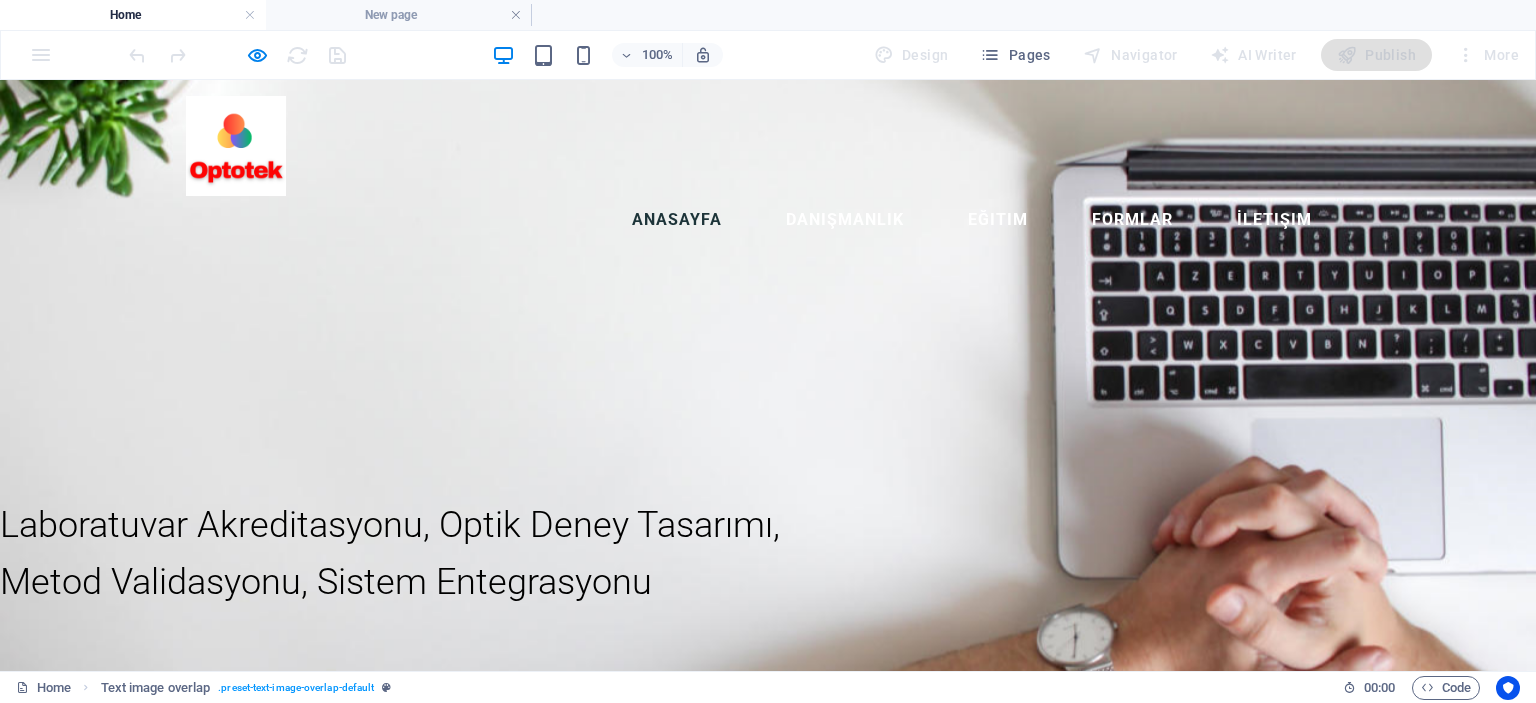 click on "Anasayfa" at bounding box center (677, 220) 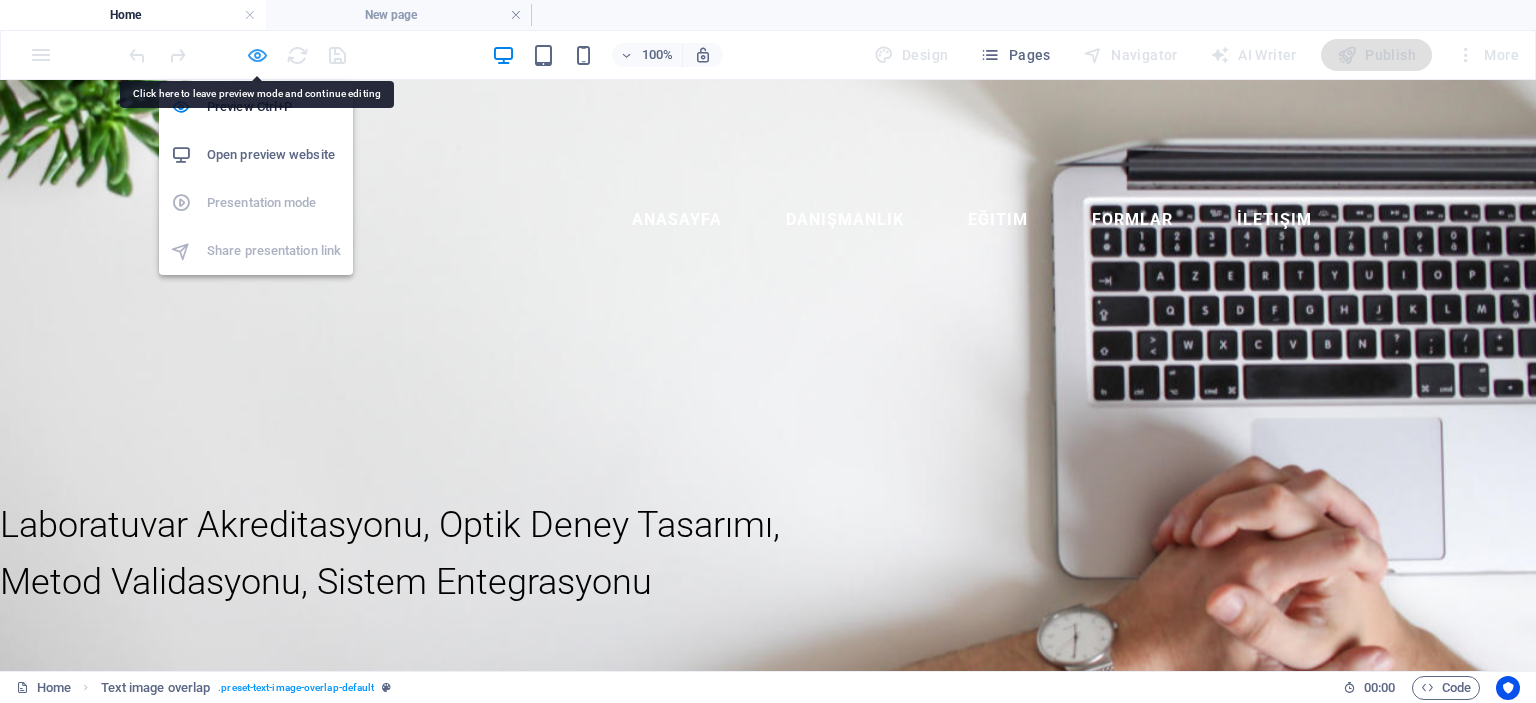 click at bounding box center (257, 55) 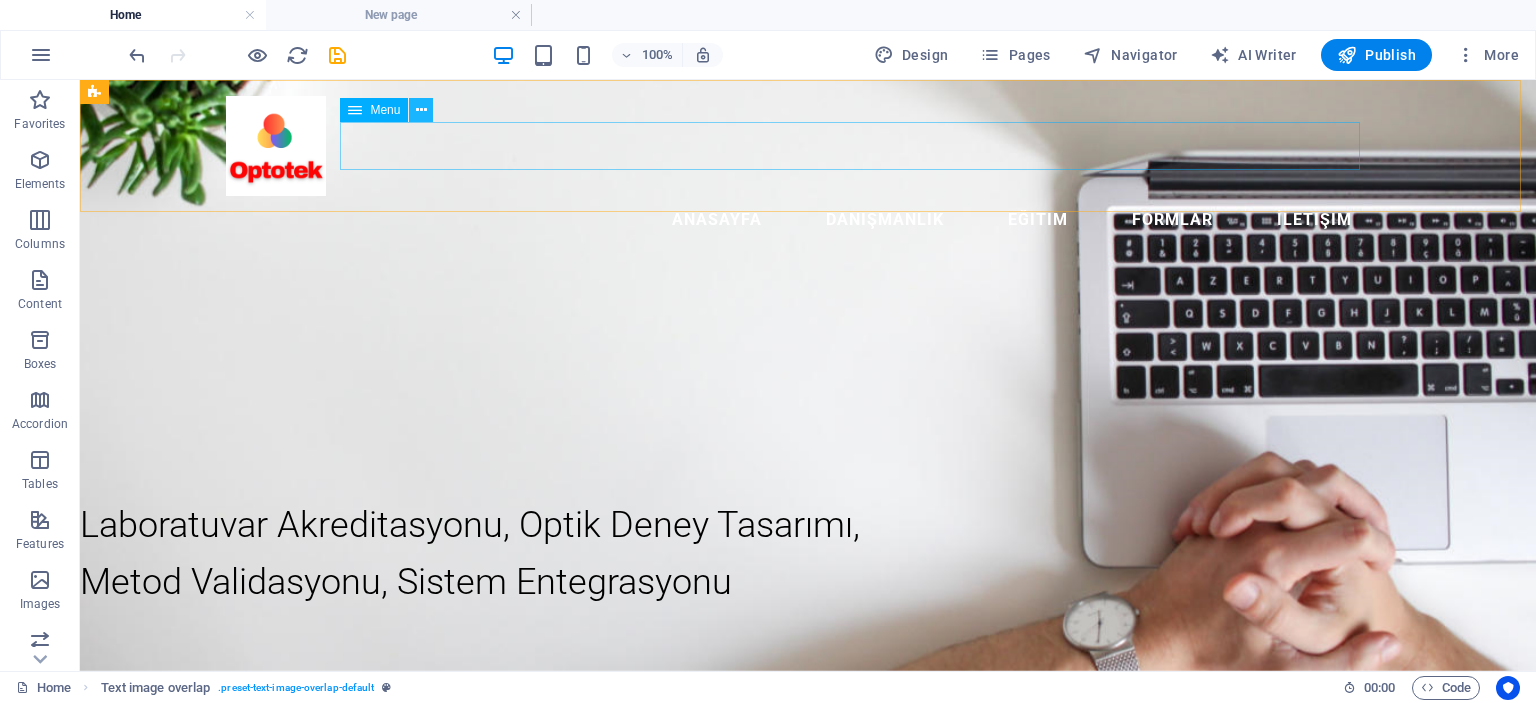 click at bounding box center [421, 110] 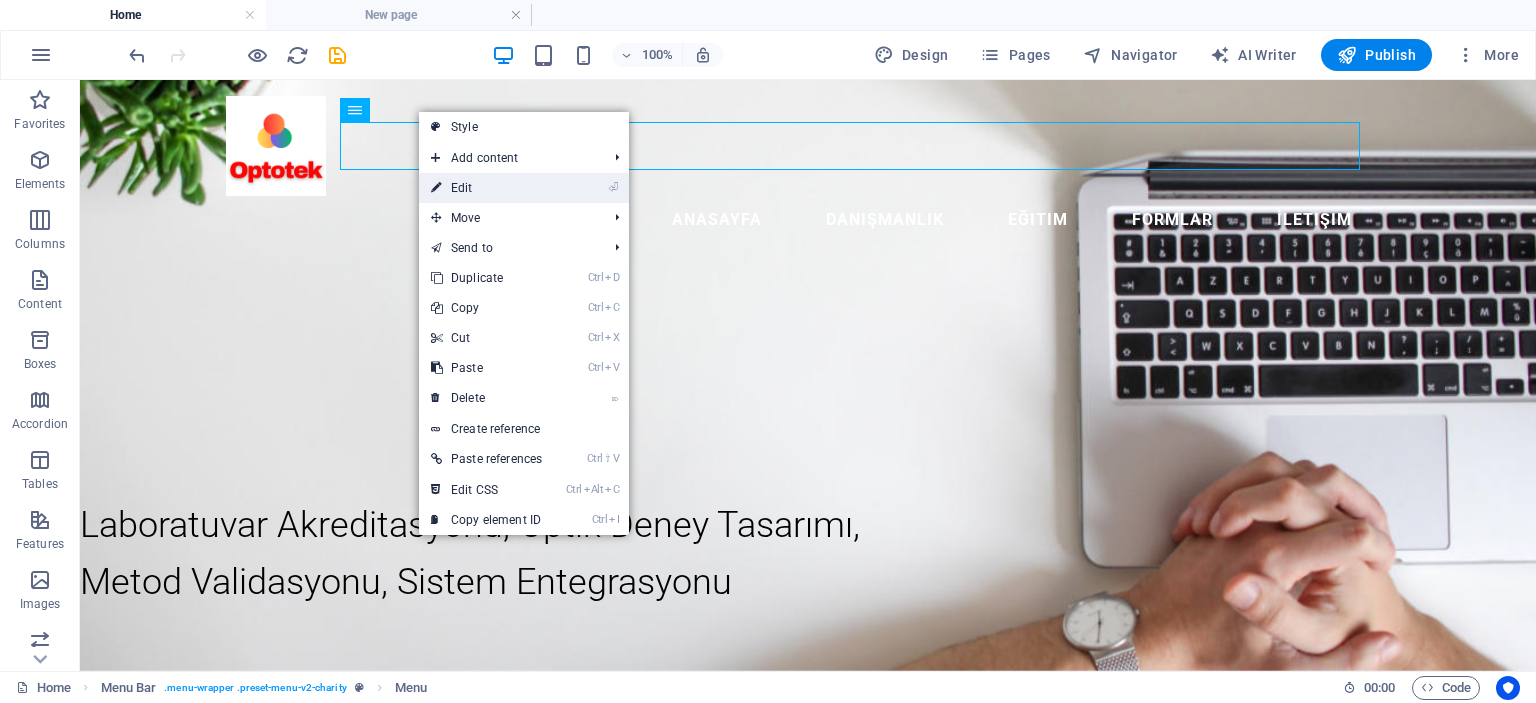 drag, startPoint x: 488, startPoint y: 185, endPoint x: 148, endPoint y: 251, distance: 346.34665 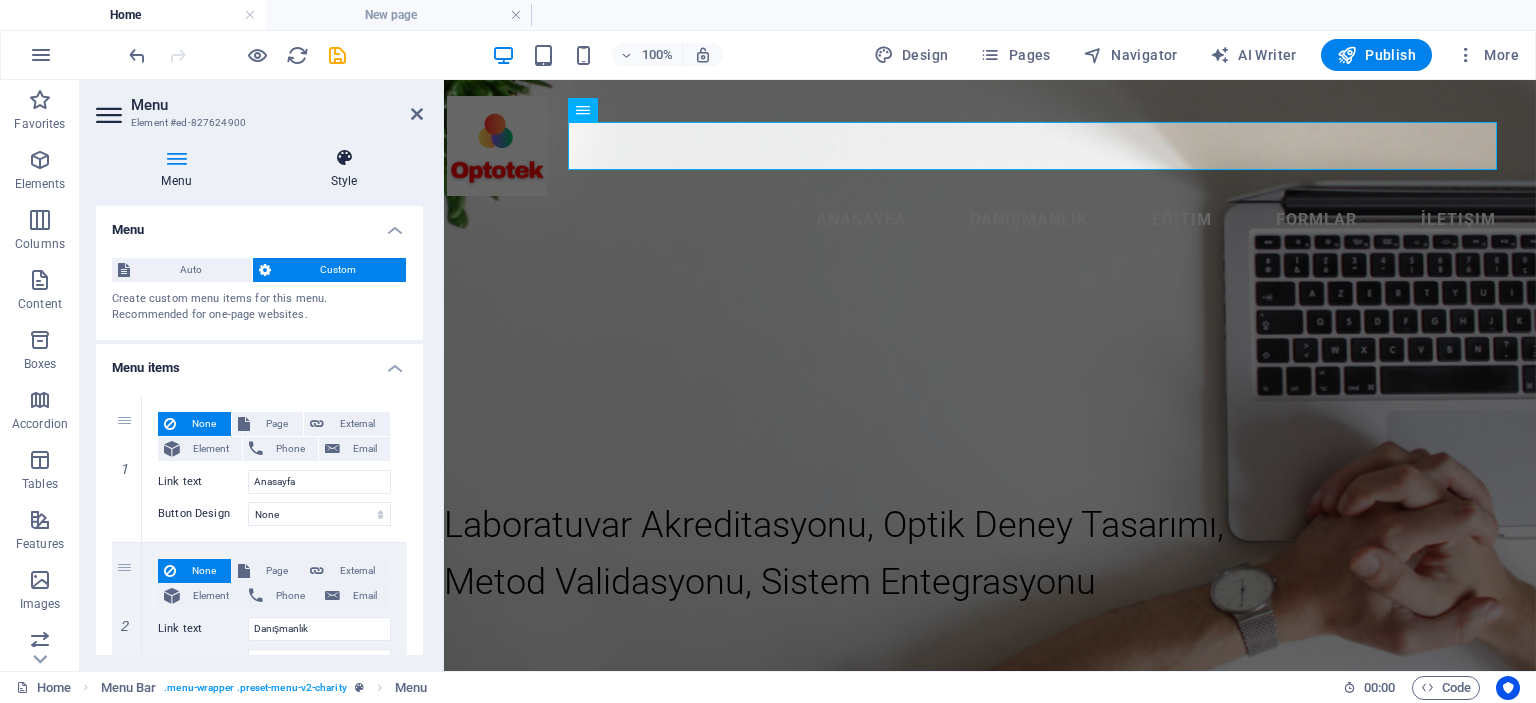 click at bounding box center [344, 158] 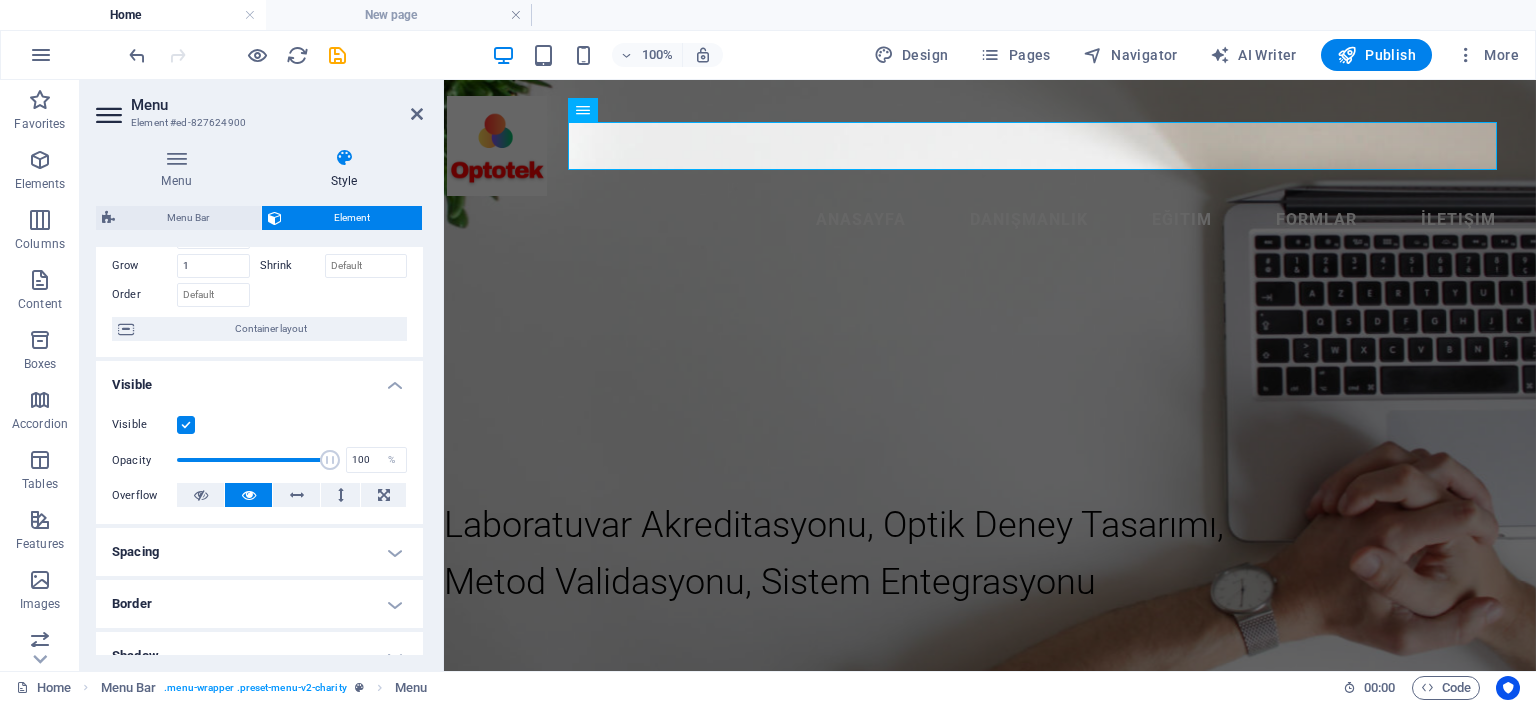 scroll, scrollTop: 0, scrollLeft: 0, axis: both 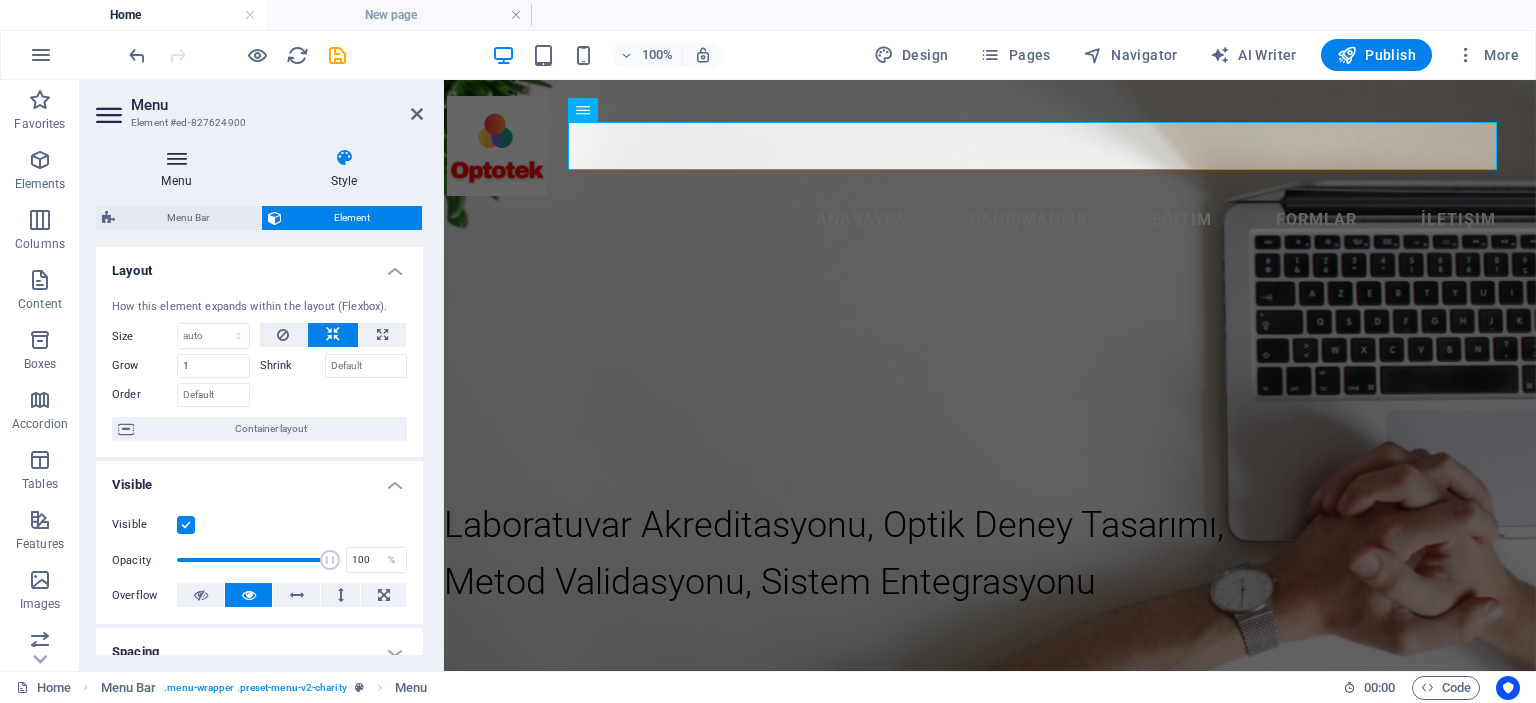 click at bounding box center [176, 158] 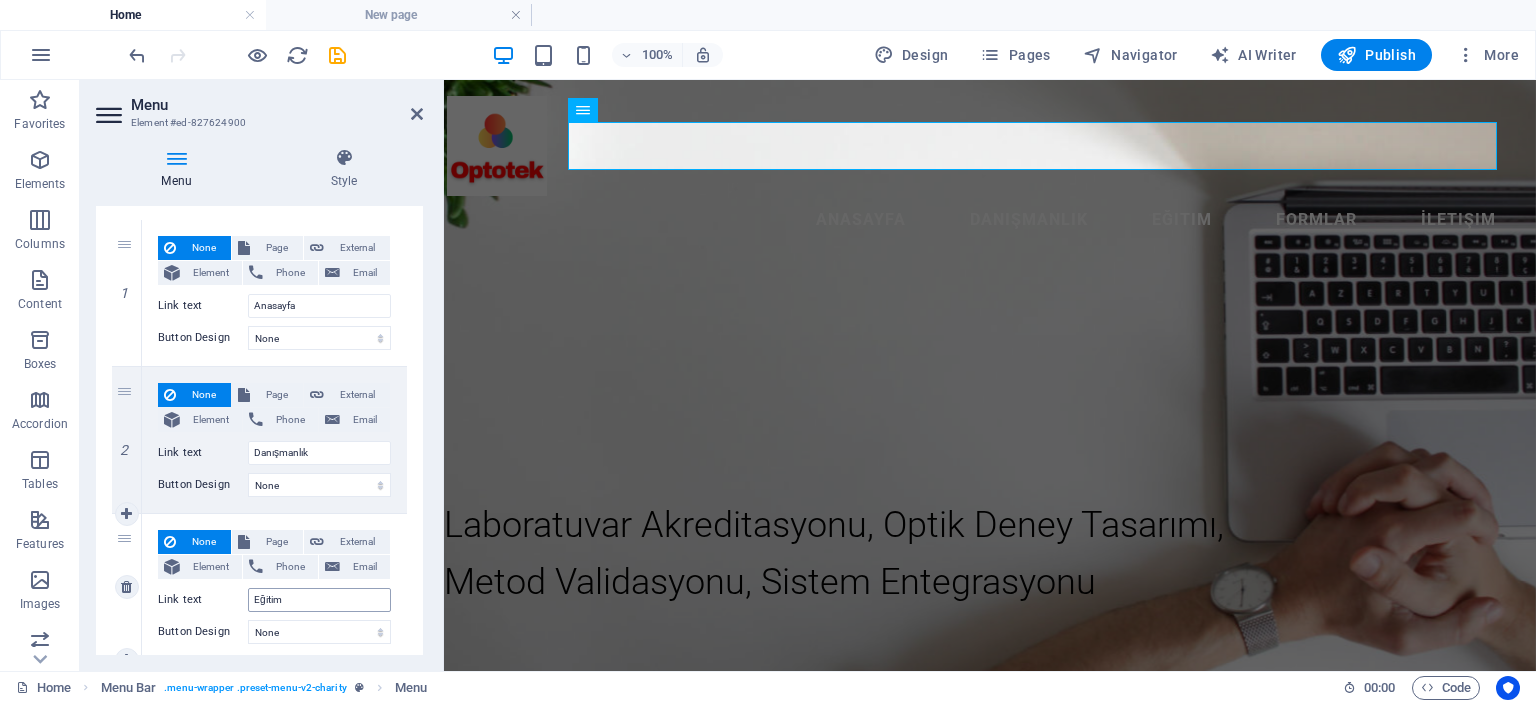 scroll, scrollTop: 0, scrollLeft: 0, axis: both 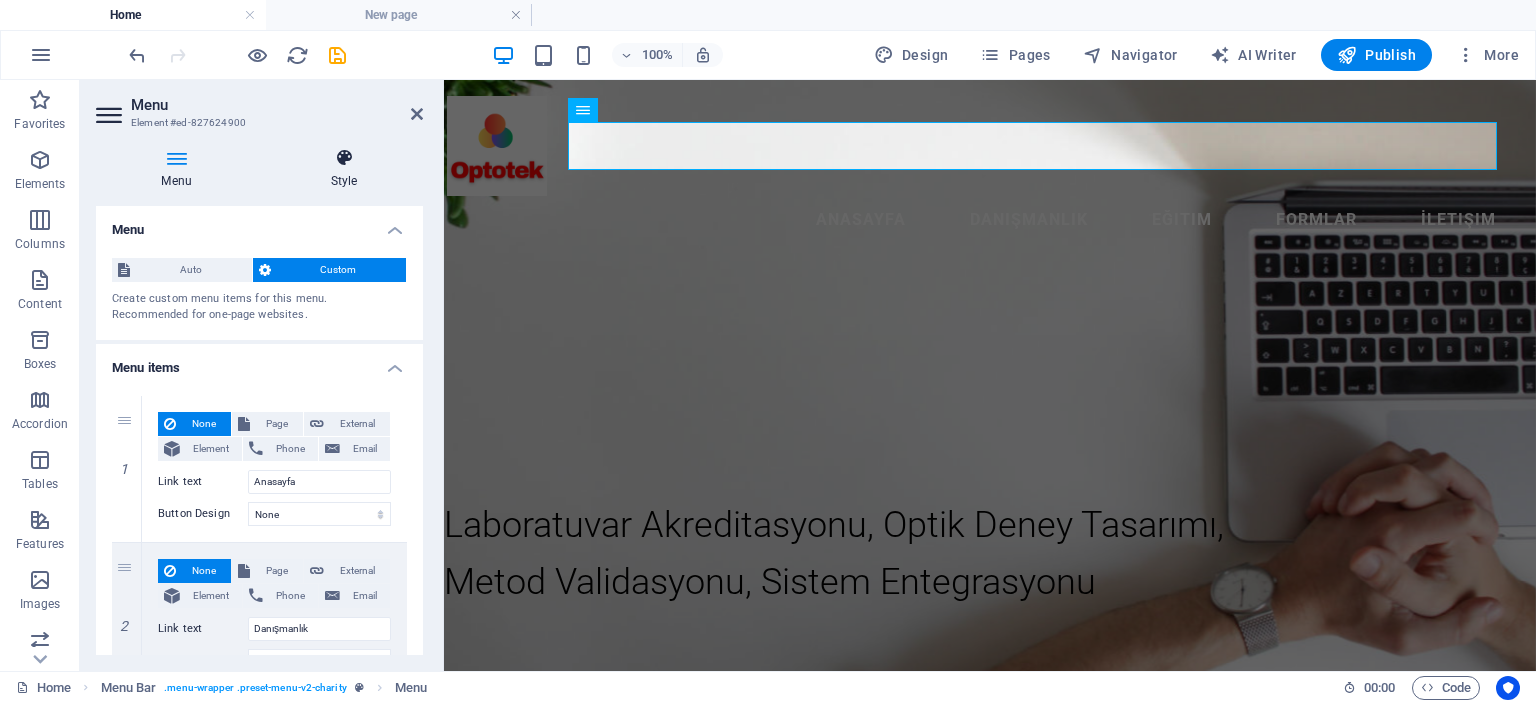 click at bounding box center [344, 158] 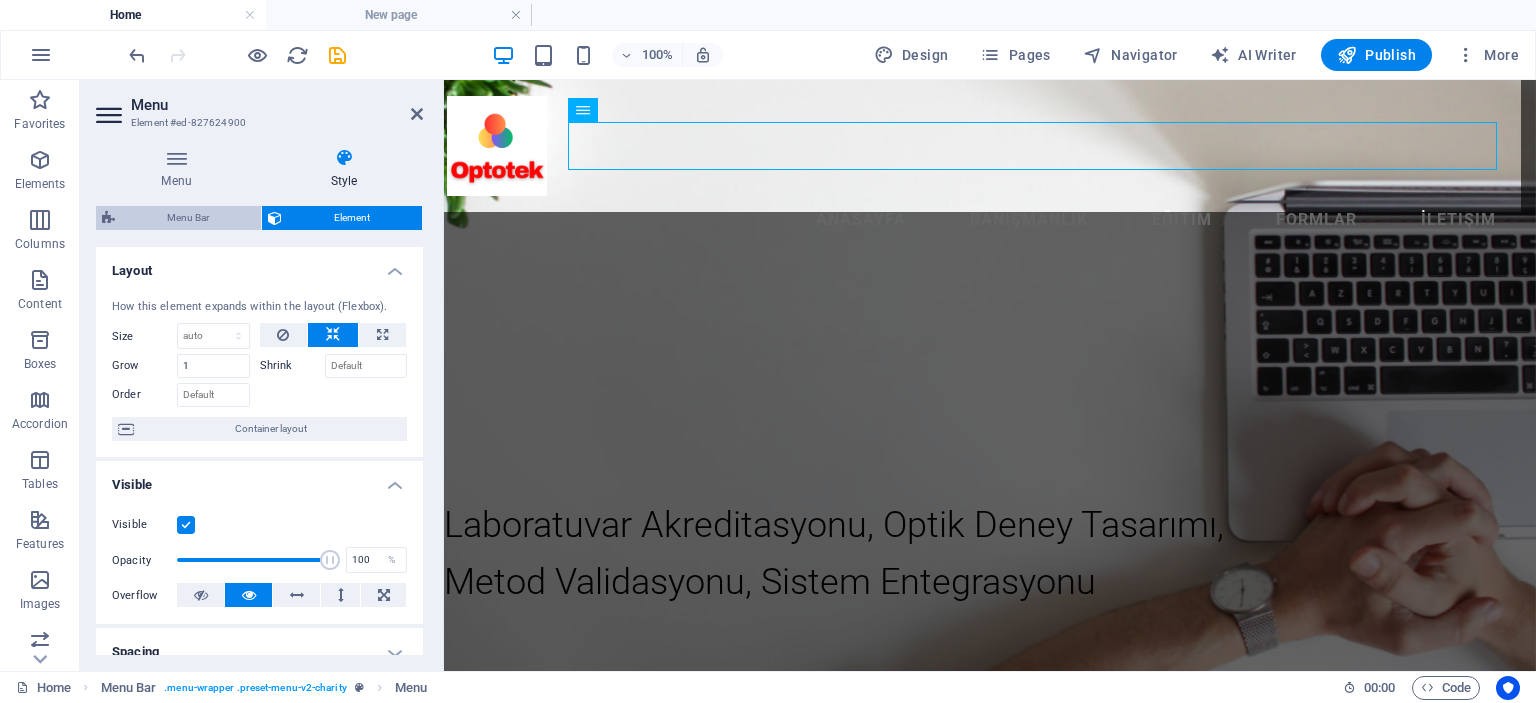 click on "Menu Bar" at bounding box center (188, 218) 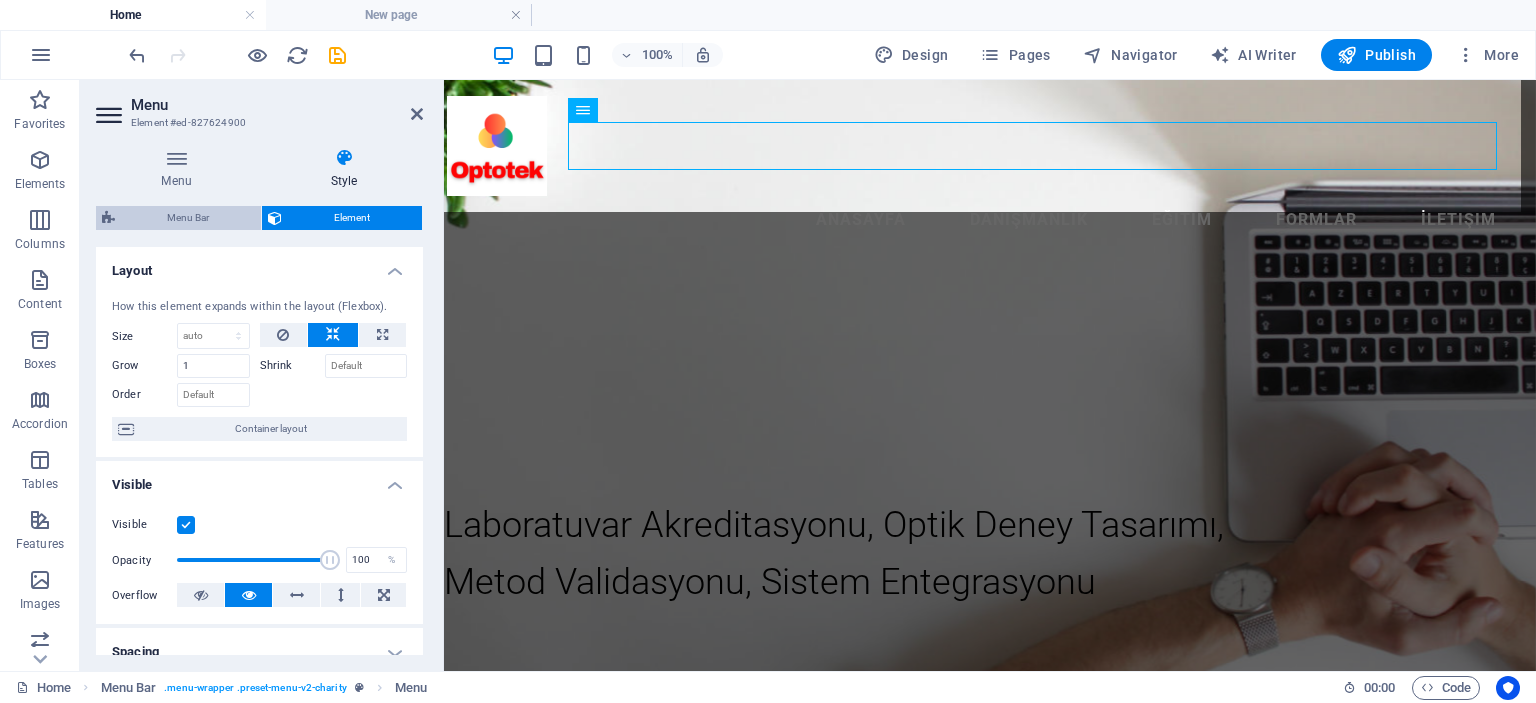 select on "rem" 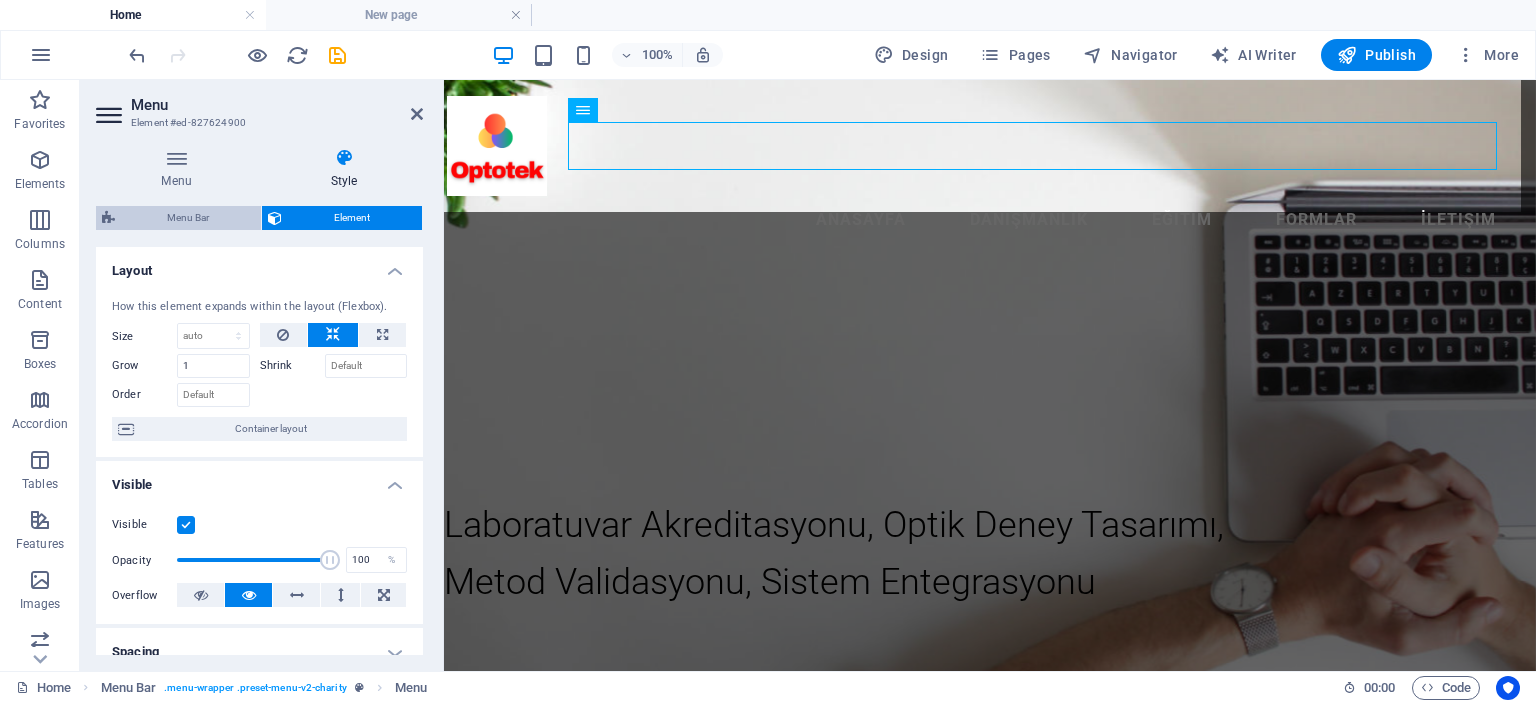 select on "rem" 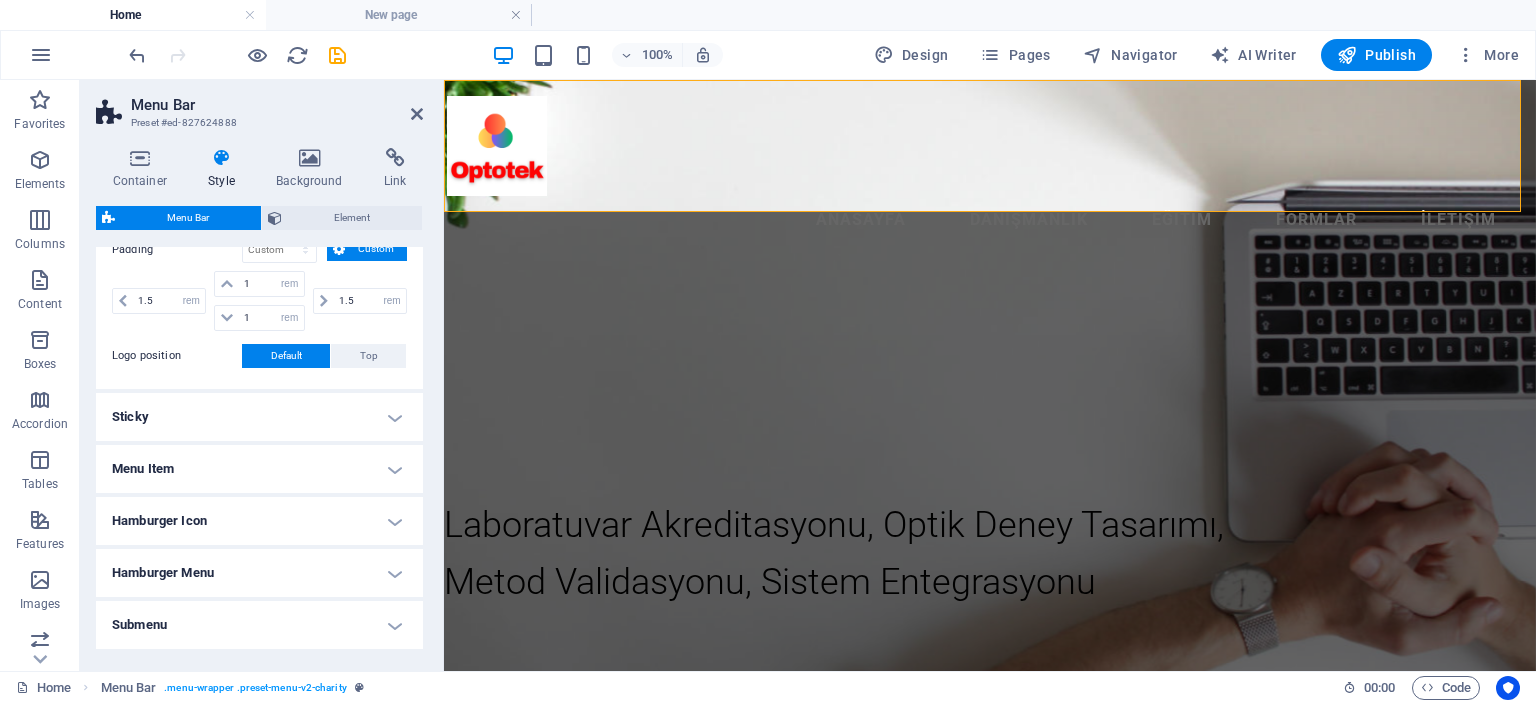 scroll, scrollTop: 500, scrollLeft: 0, axis: vertical 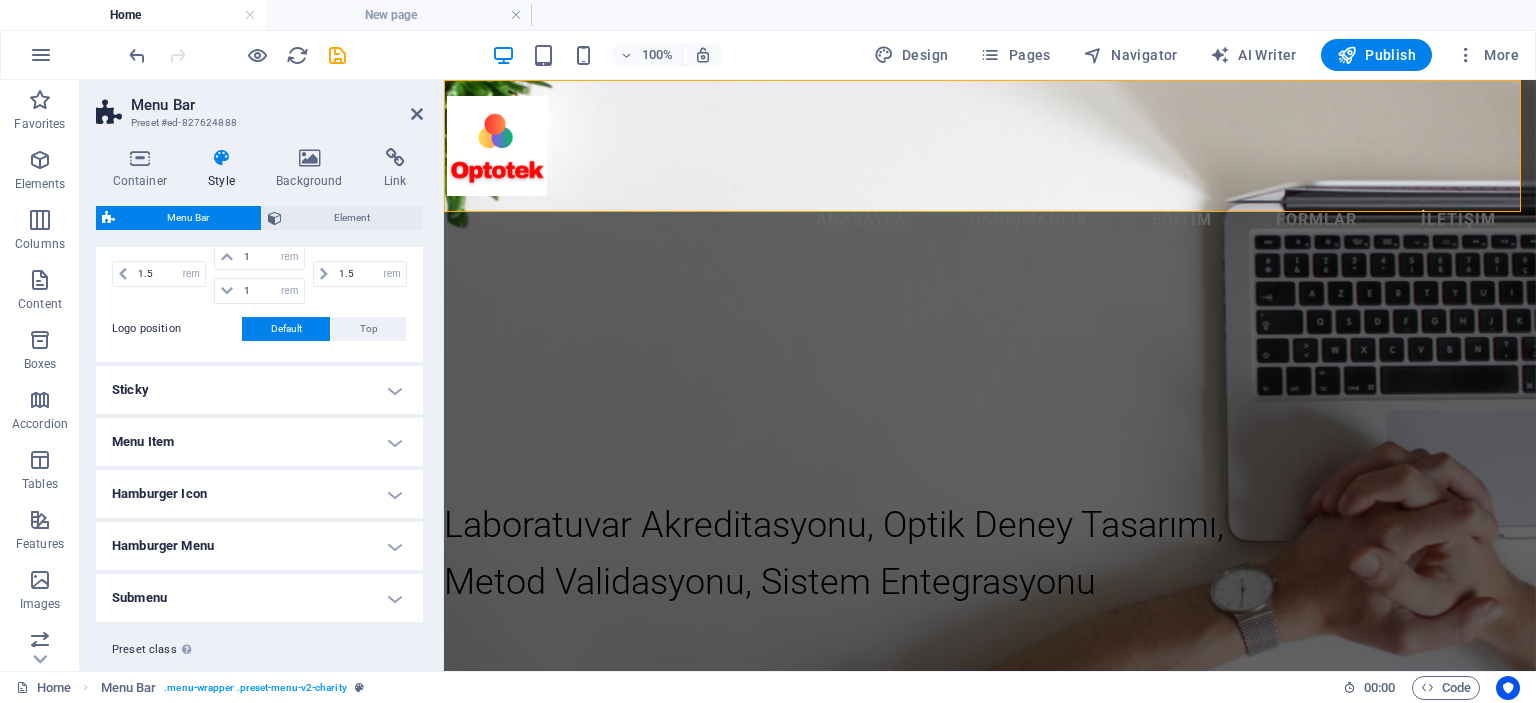 click on "Menu Item" at bounding box center [259, 442] 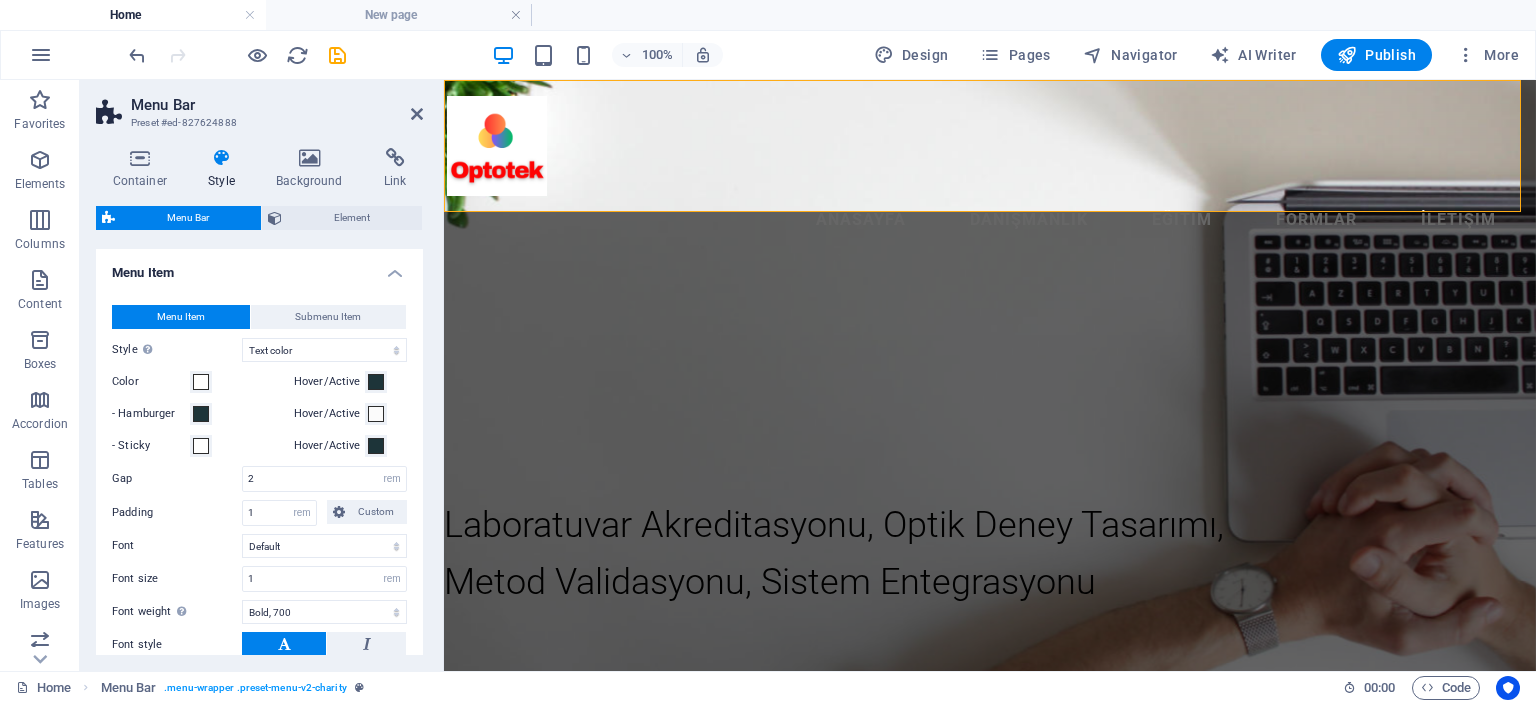 scroll, scrollTop: 700, scrollLeft: 0, axis: vertical 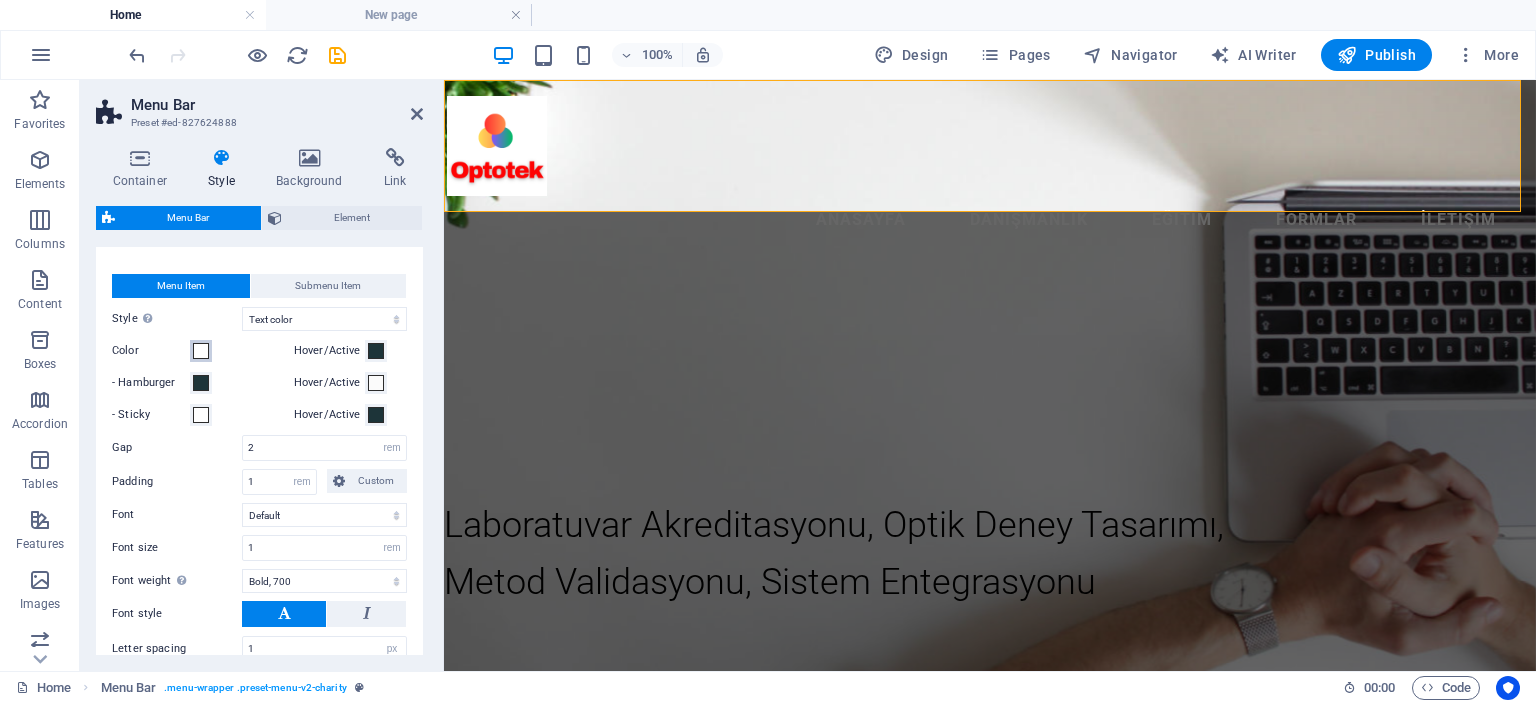 click at bounding box center [201, 351] 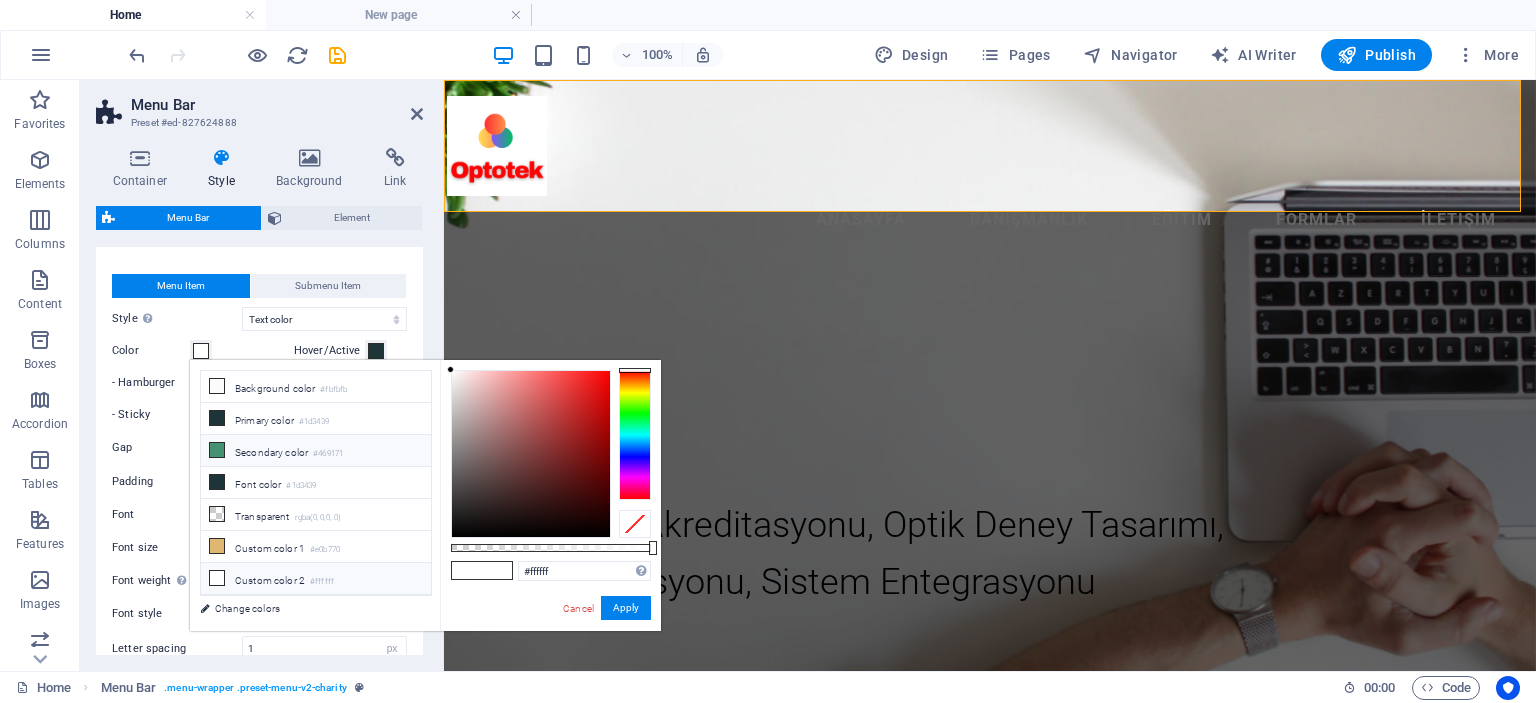 scroll, scrollTop: 83, scrollLeft: 0, axis: vertical 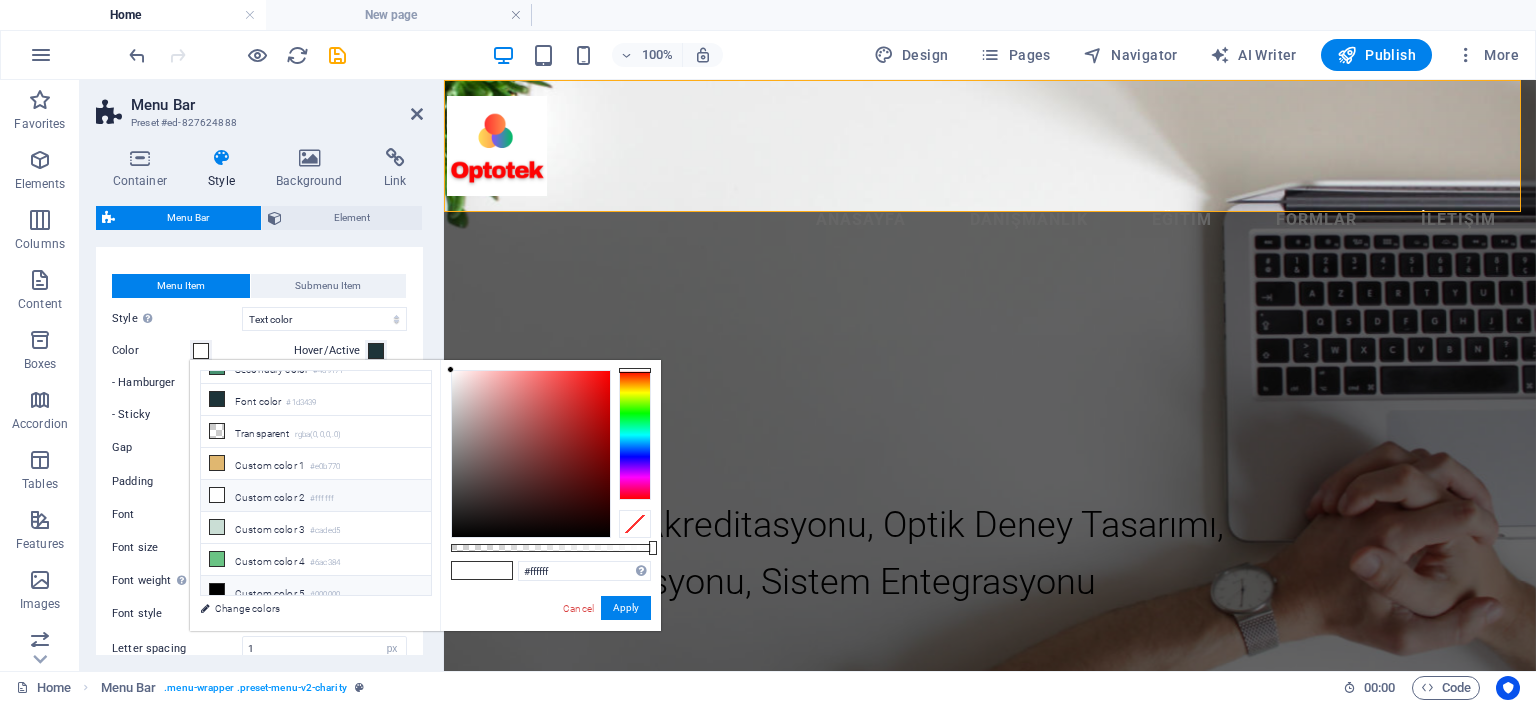 click at bounding box center [217, 591] 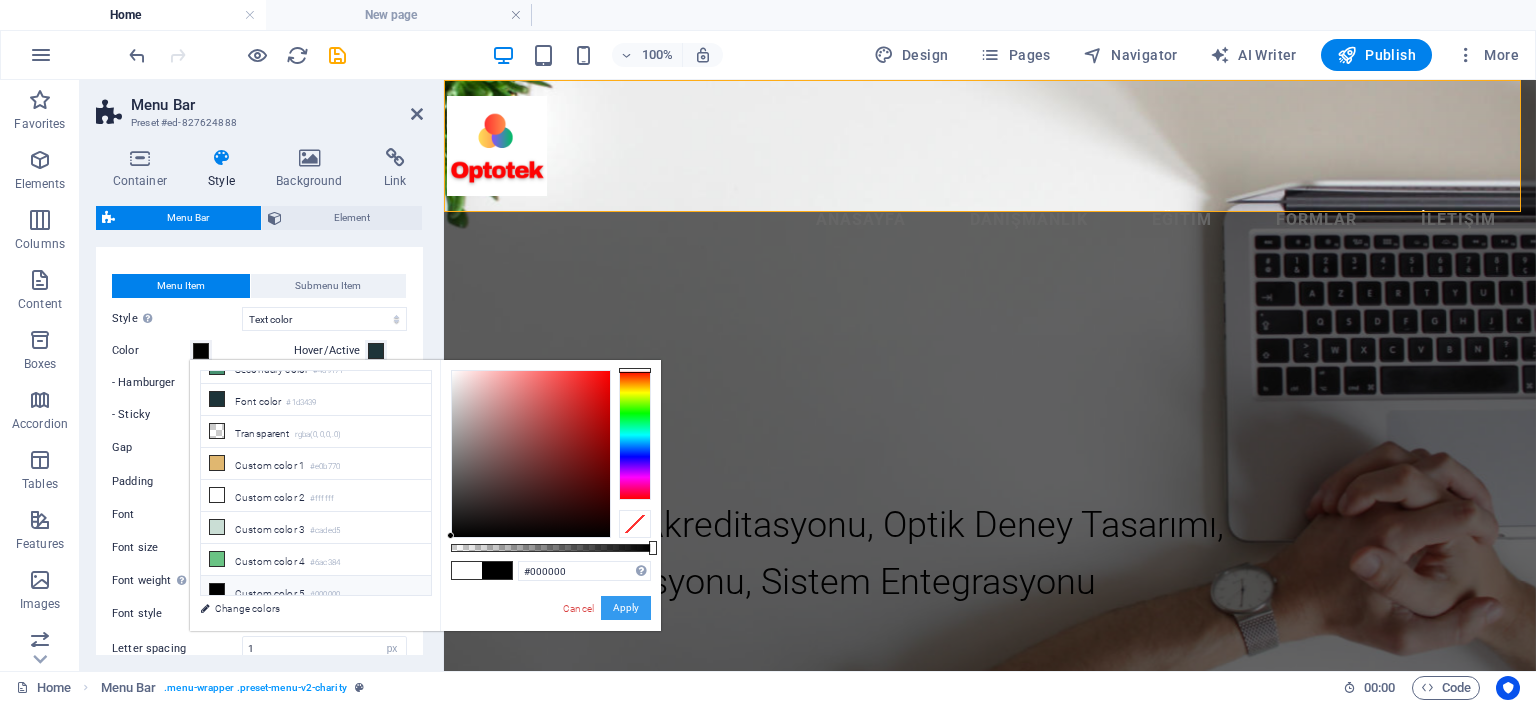 drag, startPoint x: 193, startPoint y: 535, endPoint x: 616, endPoint y: 602, distance: 428.2733 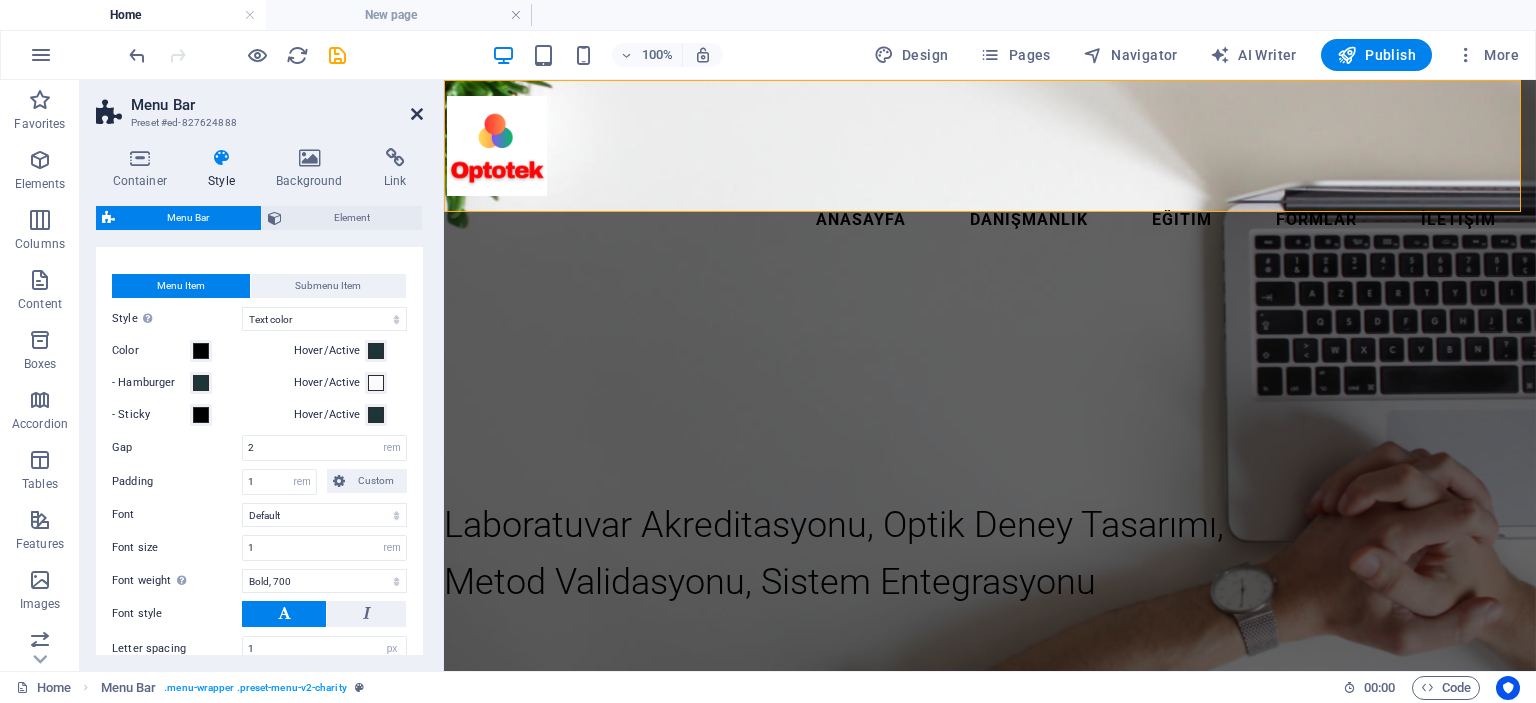click at bounding box center [417, 114] 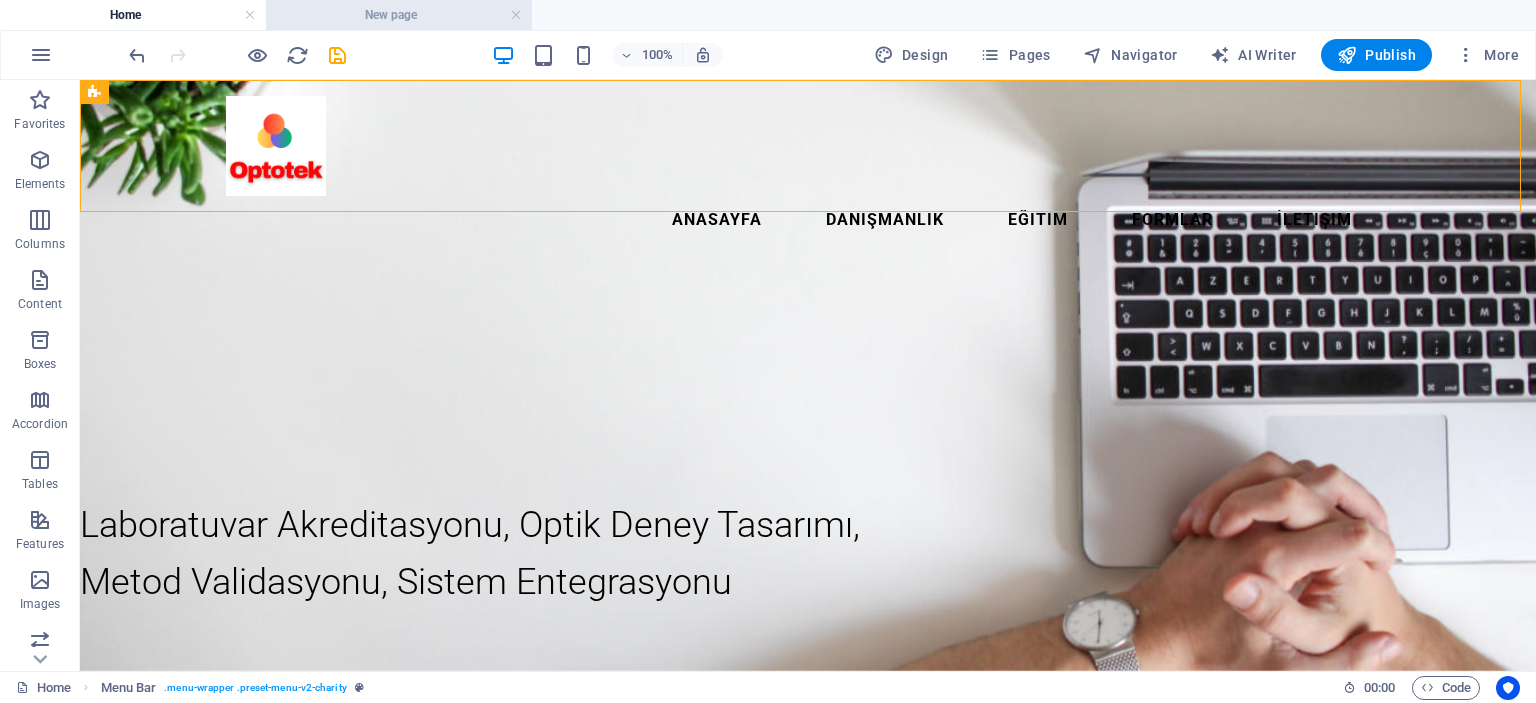 click on "New page" at bounding box center [399, 15] 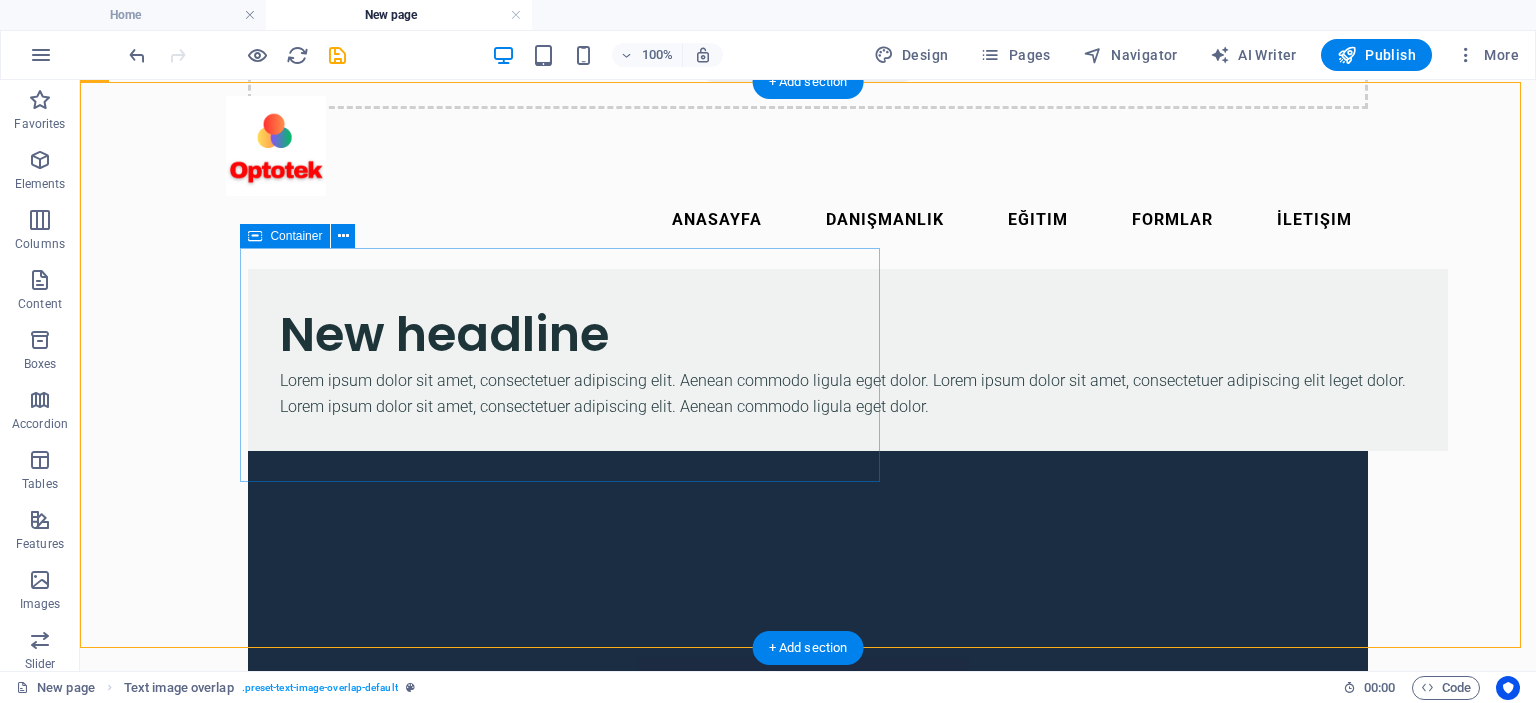 scroll, scrollTop: 0, scrollLeft: 0, axis: both 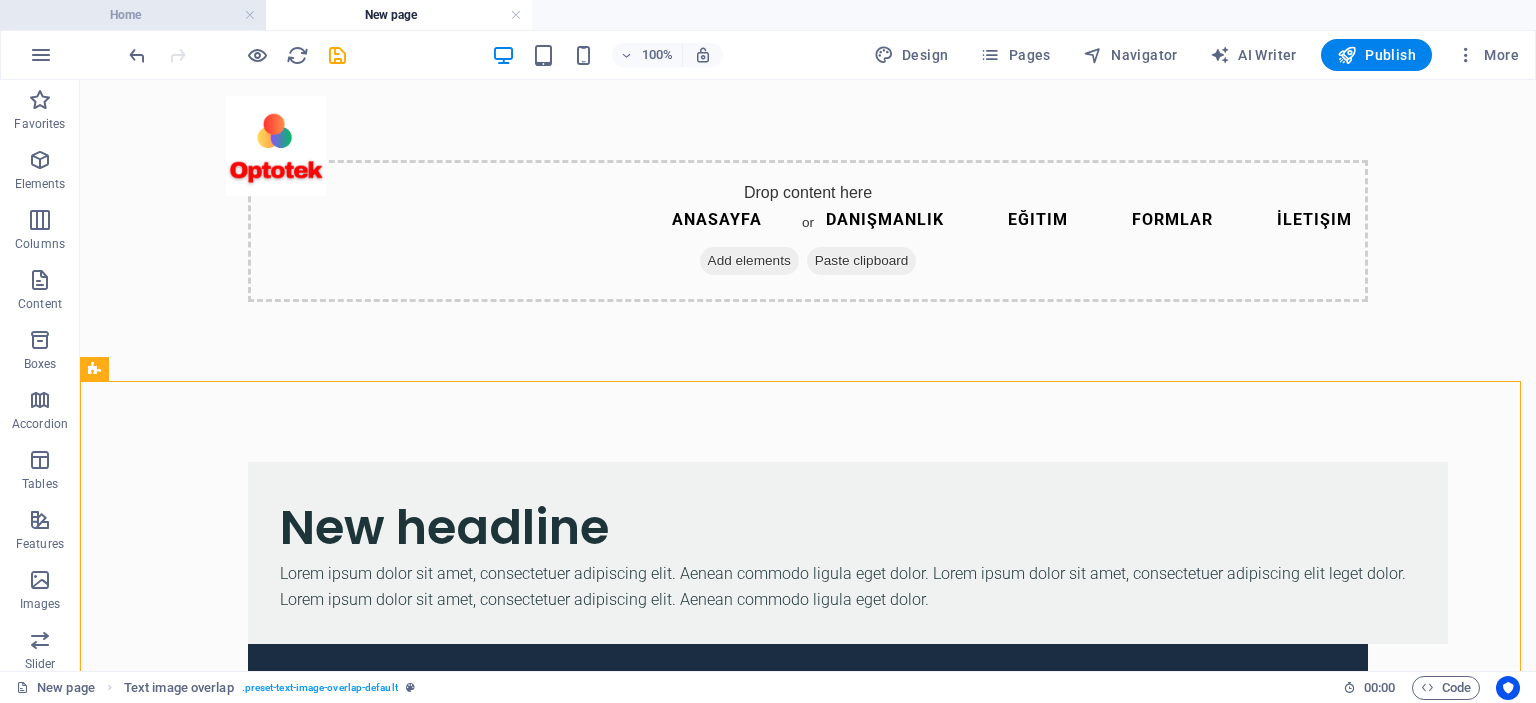 click on "Home" at bounding box center [133, 15] 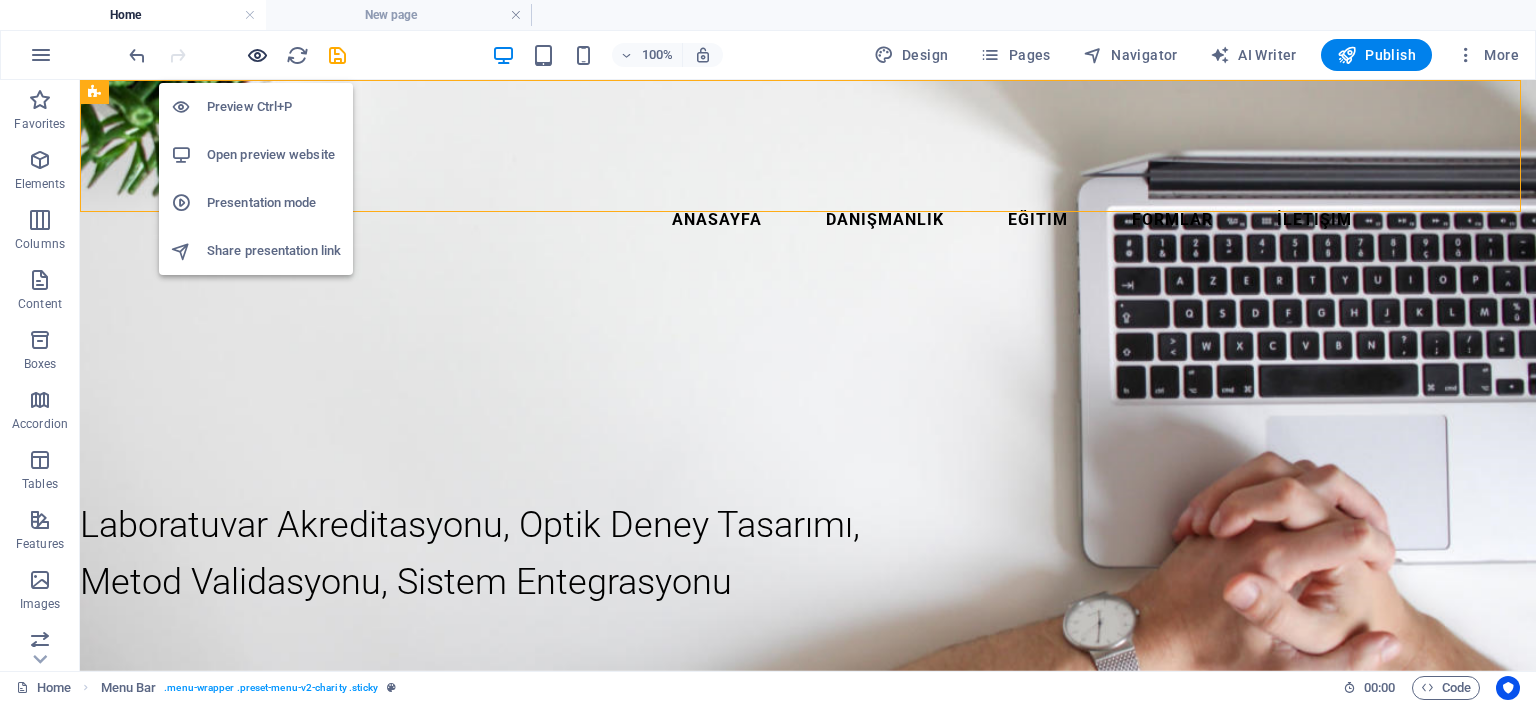 click at bounding box center (257, 55) 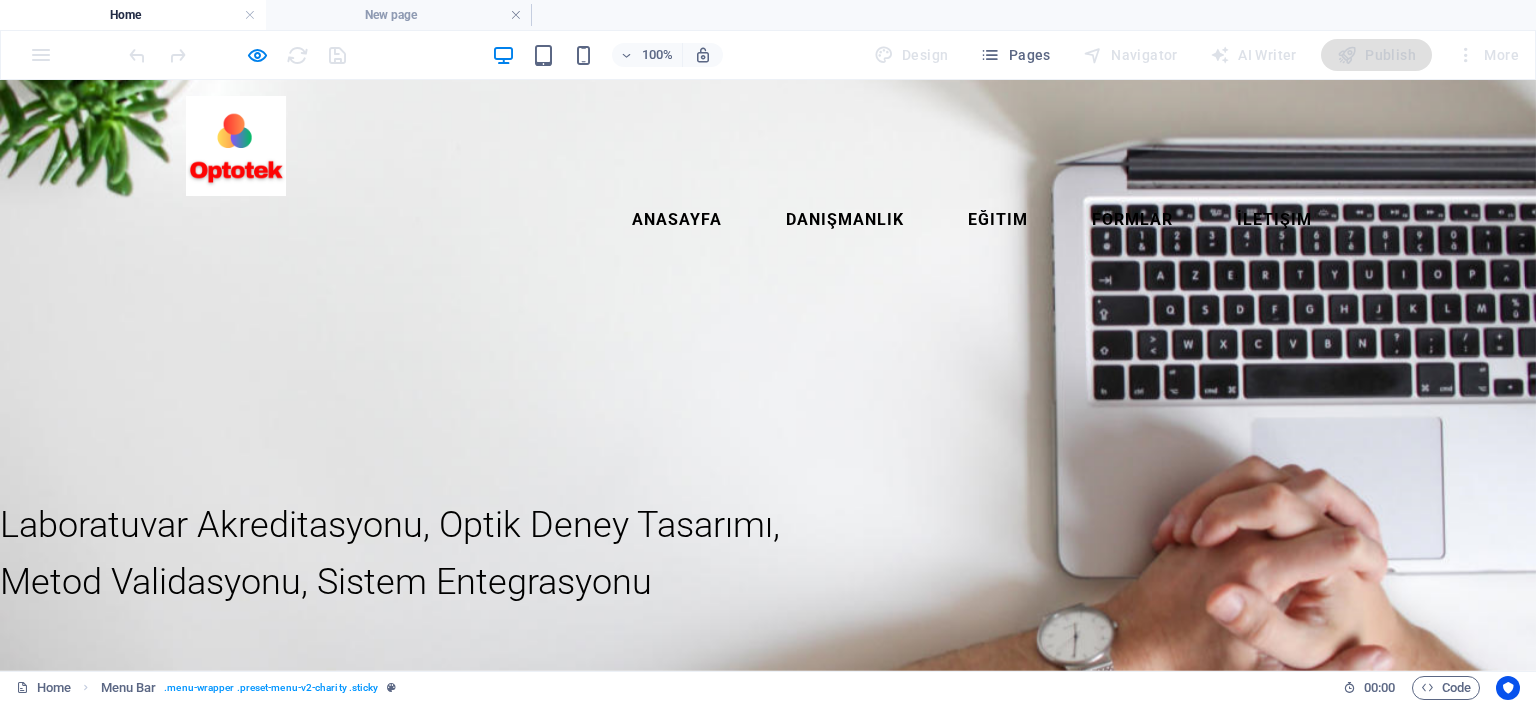 click at bounding box center [236, 146] 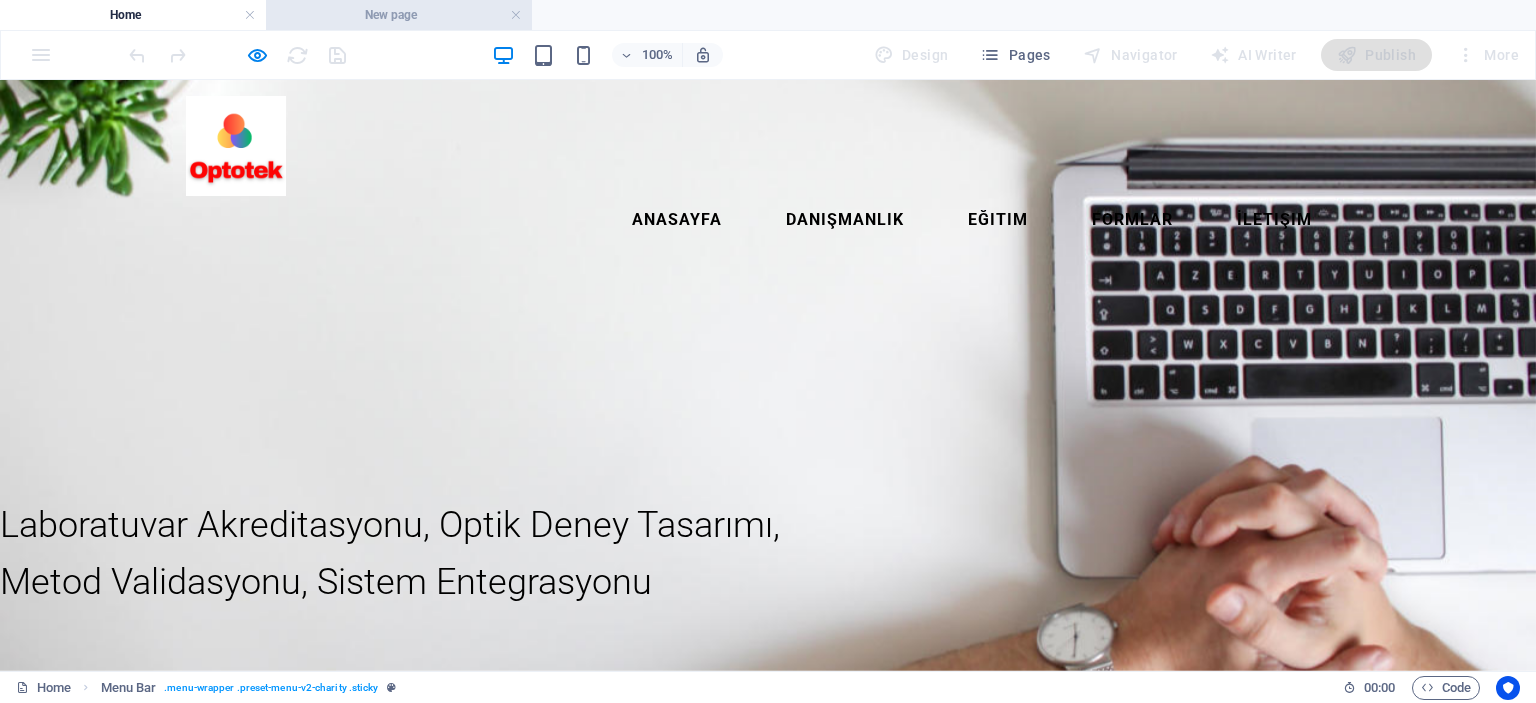 click on "New page" at bounding box center [399, 15] 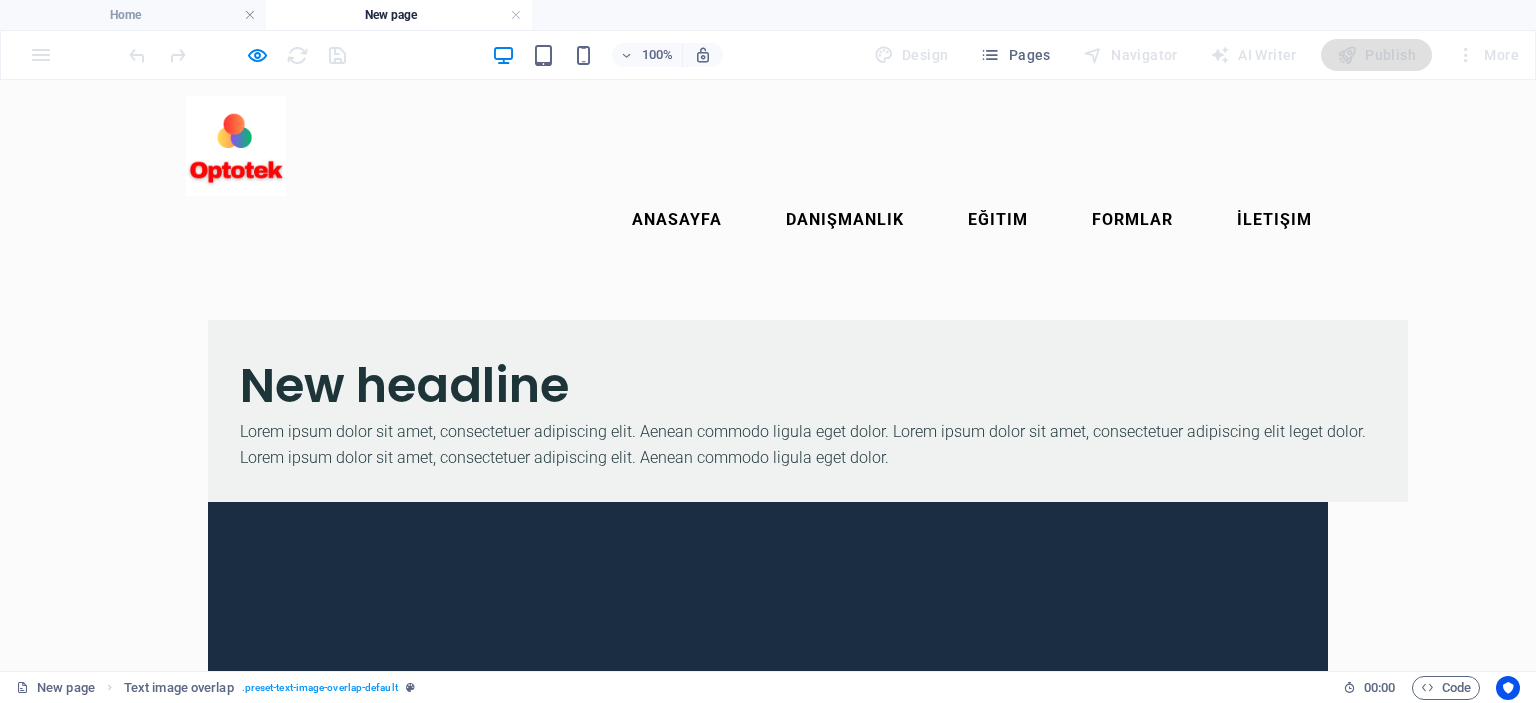 click at bounding box center [236, 146] 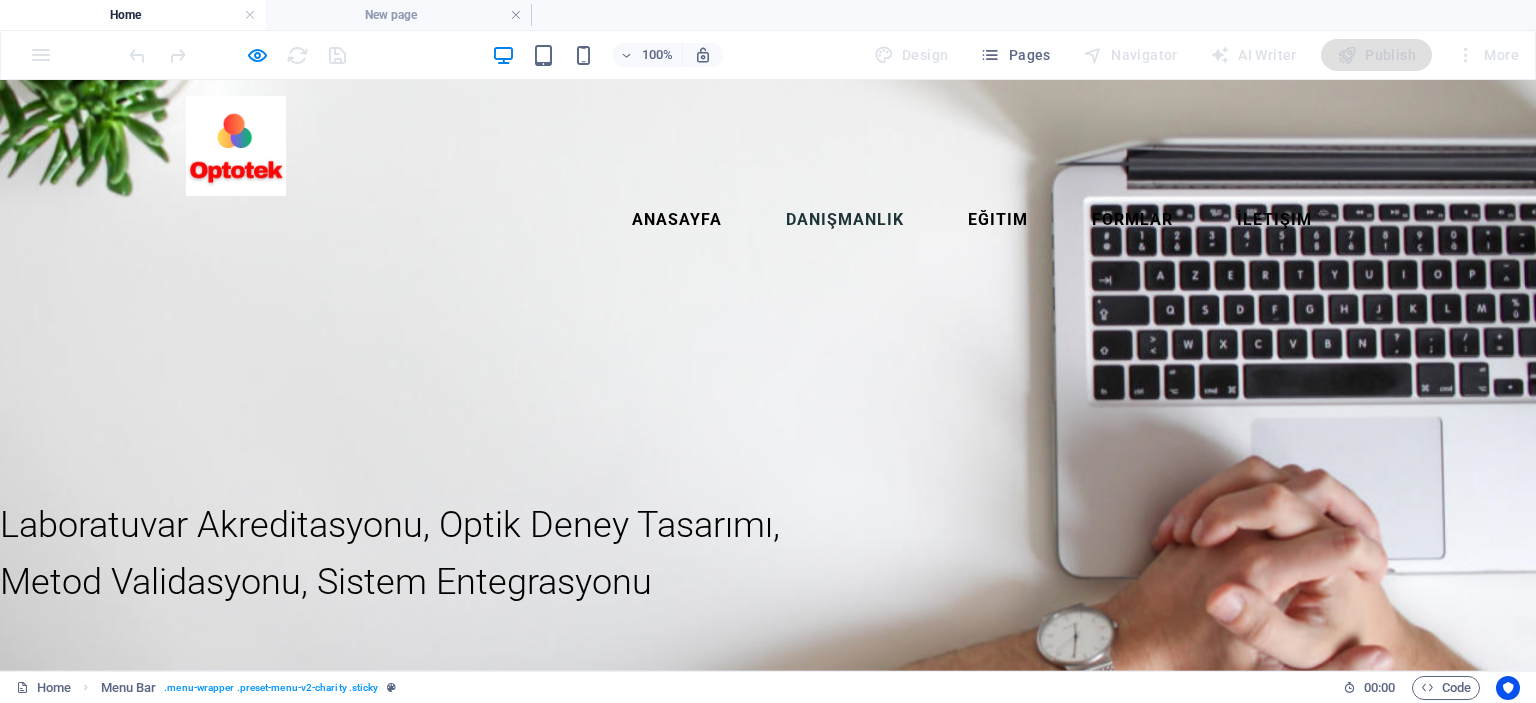 click on "Danışmanlık" at bounding box center [845, 220] 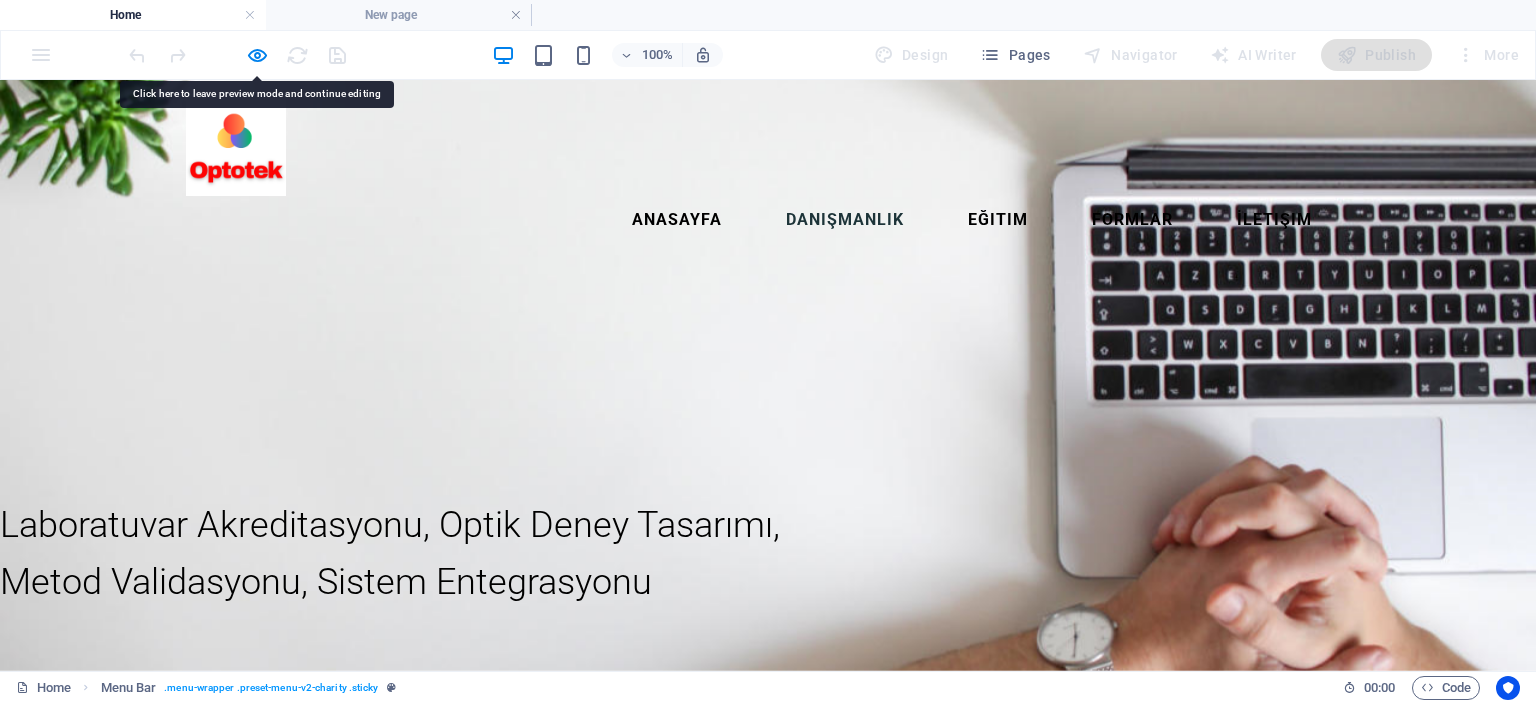 click on "Danışmanlık" at bounding box center [845, 220] 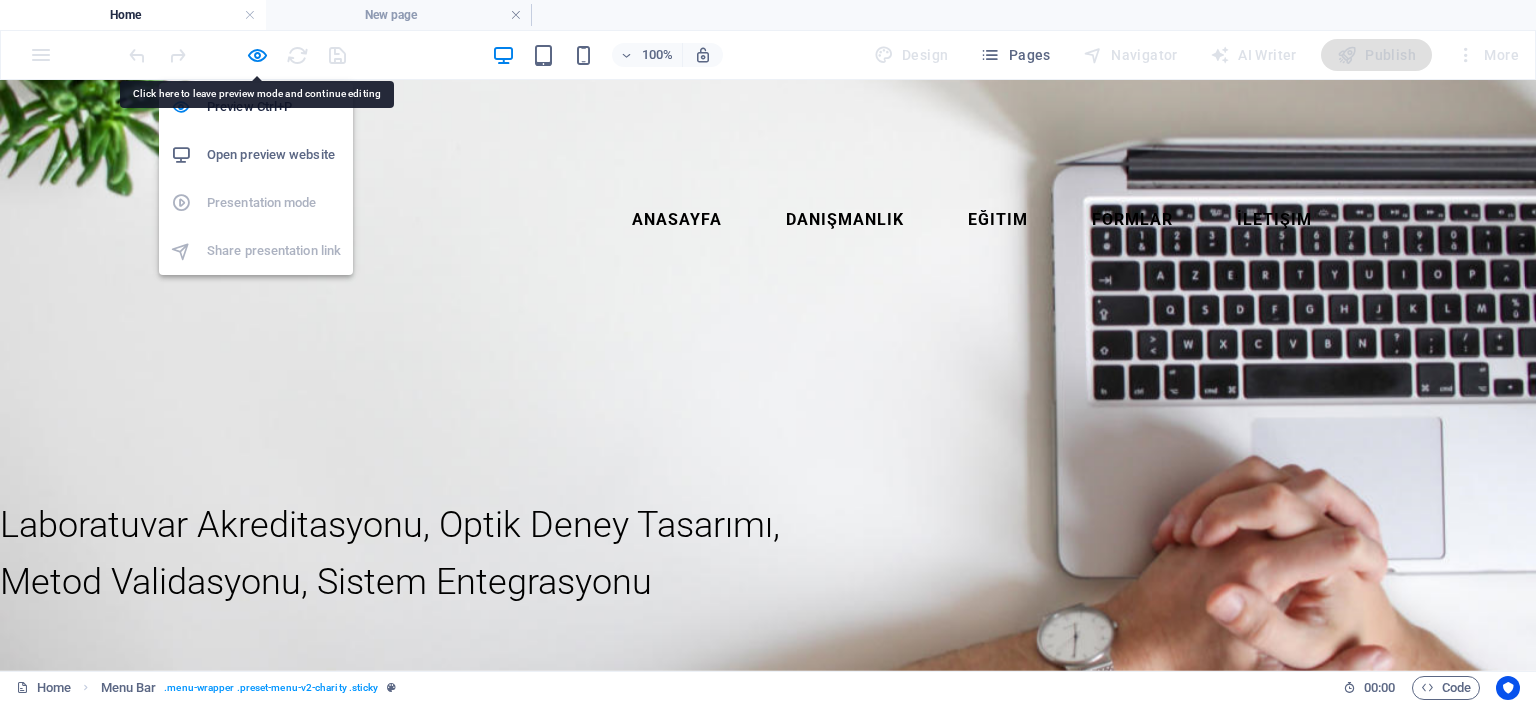 drag, startPoint x: 260, startPoint y: 52, endPoint x: 286, endPoint y: 76, distance: 35.383614 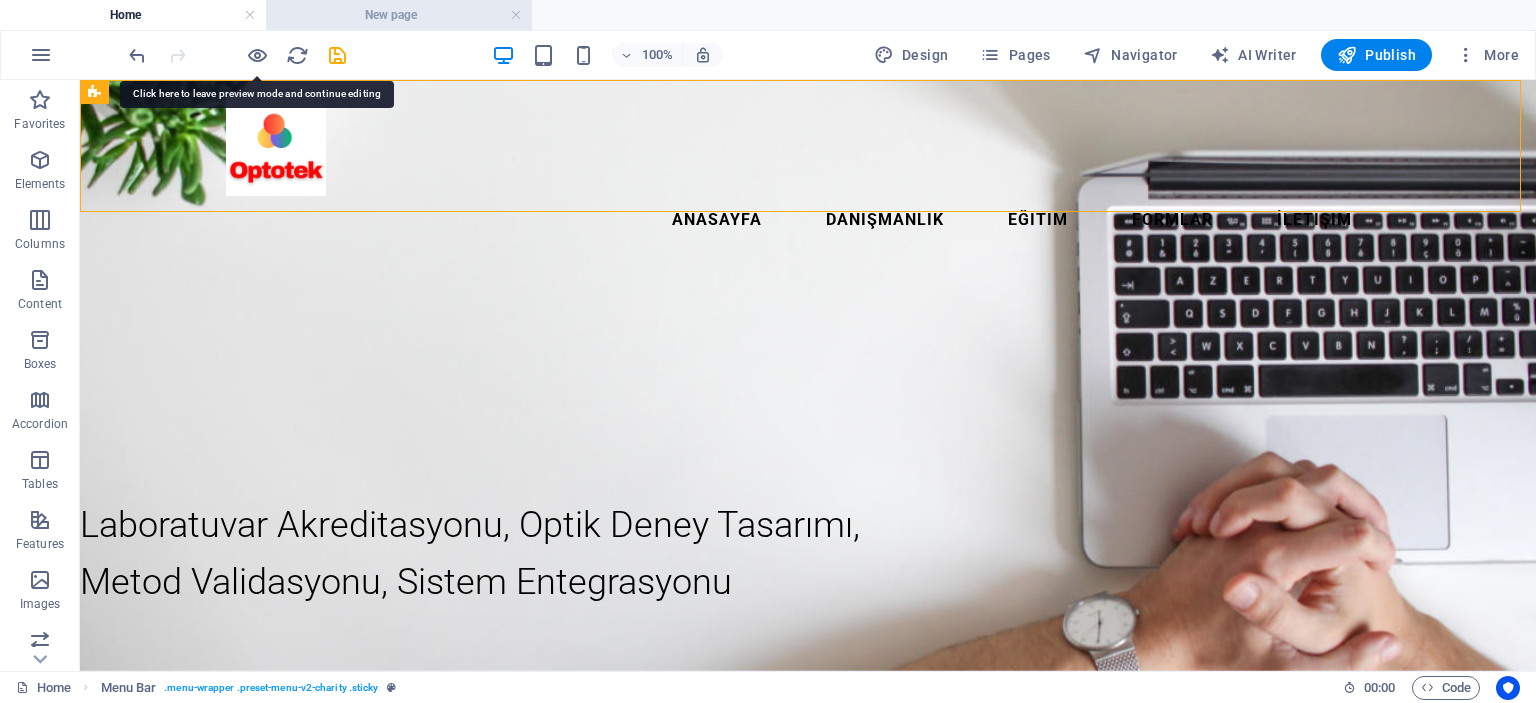 click on "New page" at bounding box center [399, 15] 